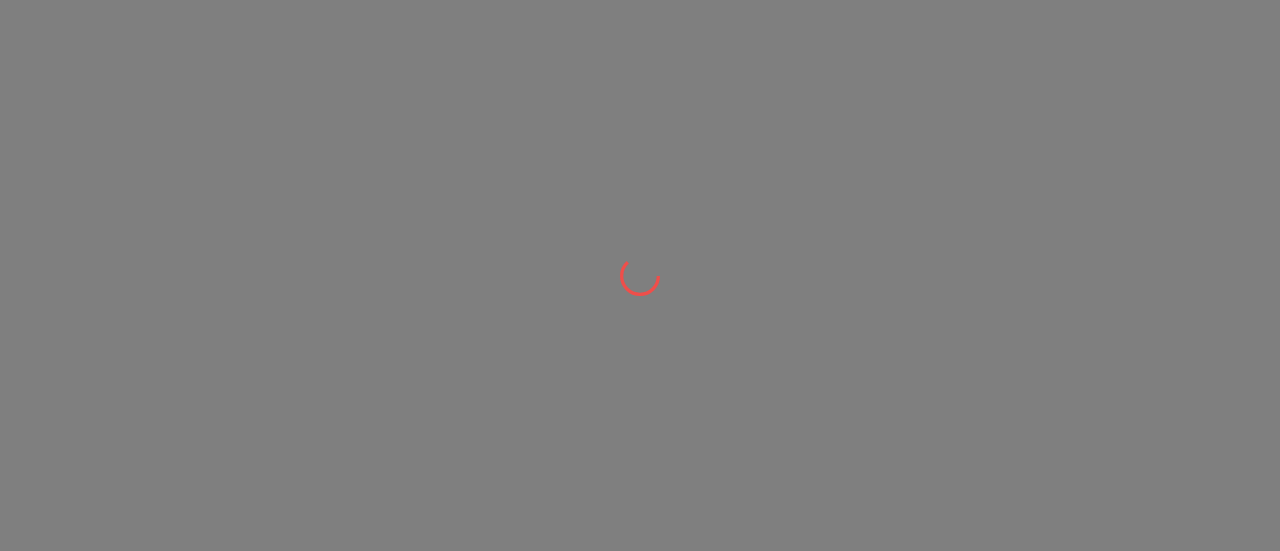 scroll, scrollTop: 0, scrollLeft: 0, axis: both 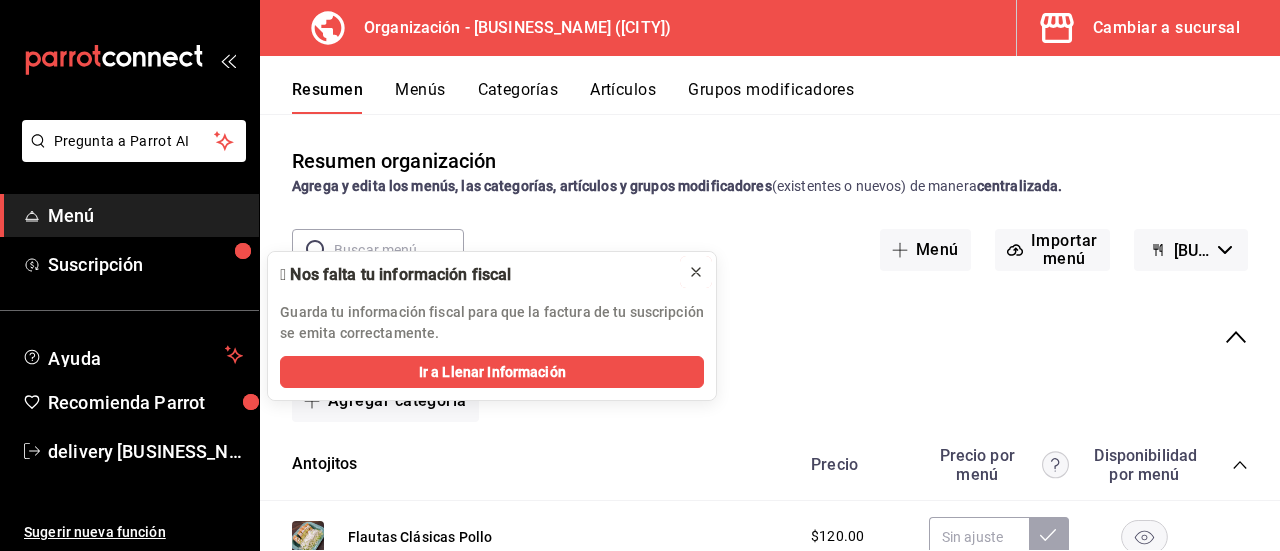 click 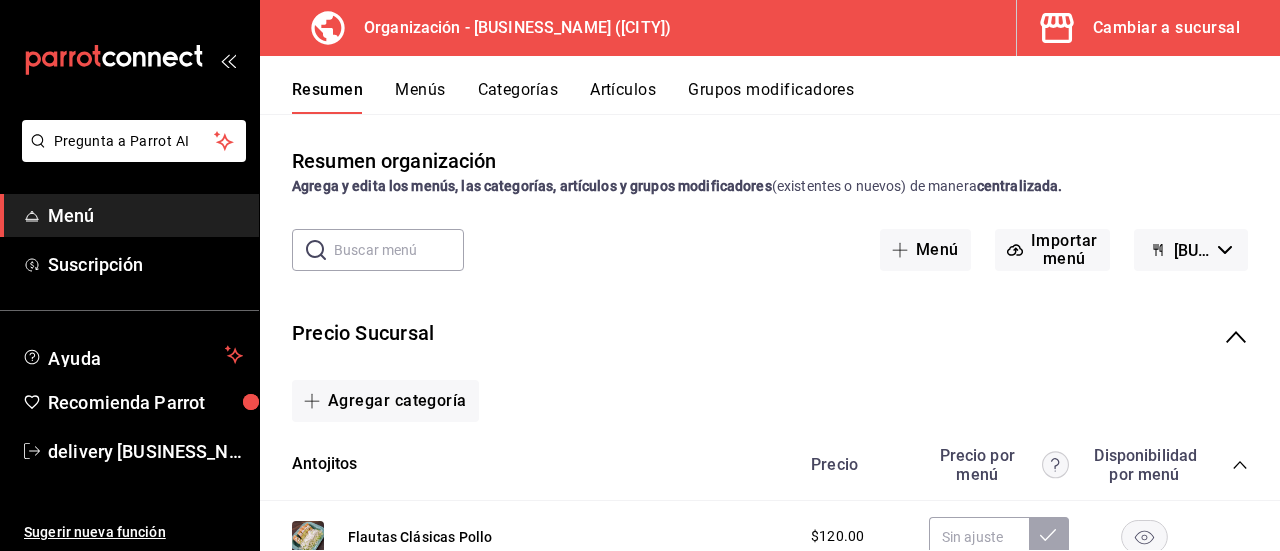 click 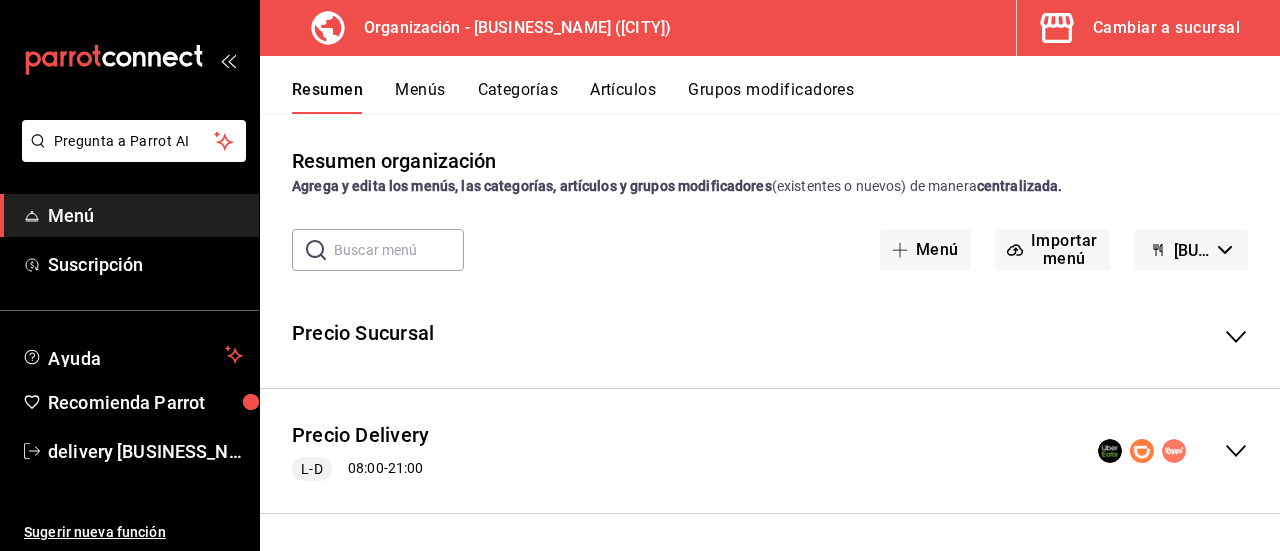 click 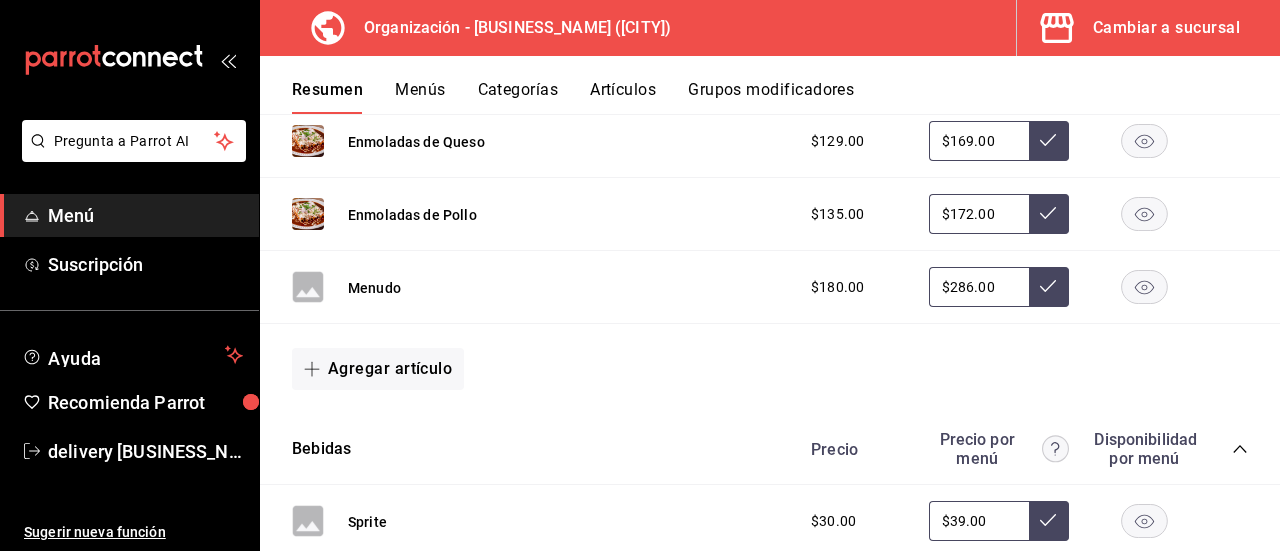 scroll, scrollTop: 1696, scrollLeft: 0, axis: vertical 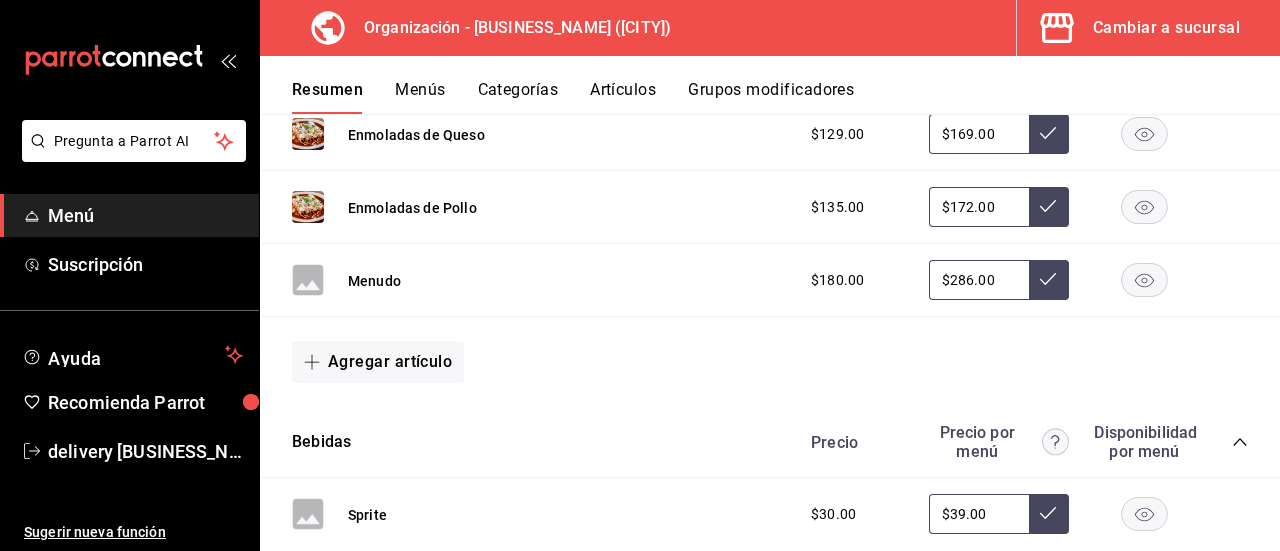 click on "Agregar artículo" at bounding box center (770, 362) 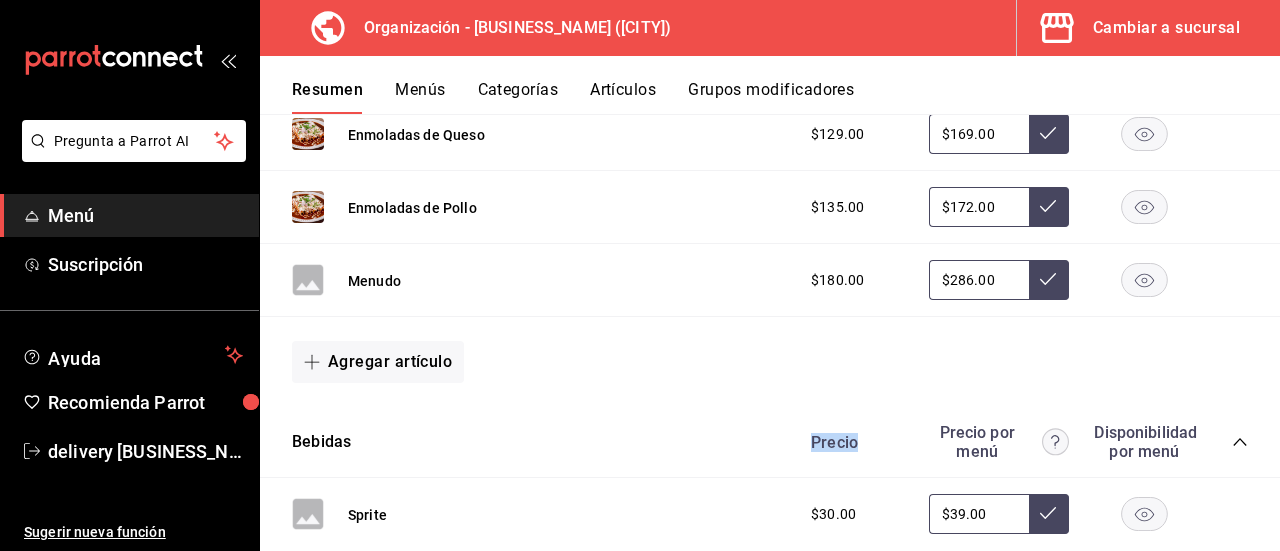 click on "Agregar artículo" at bounding box center [770, 362] 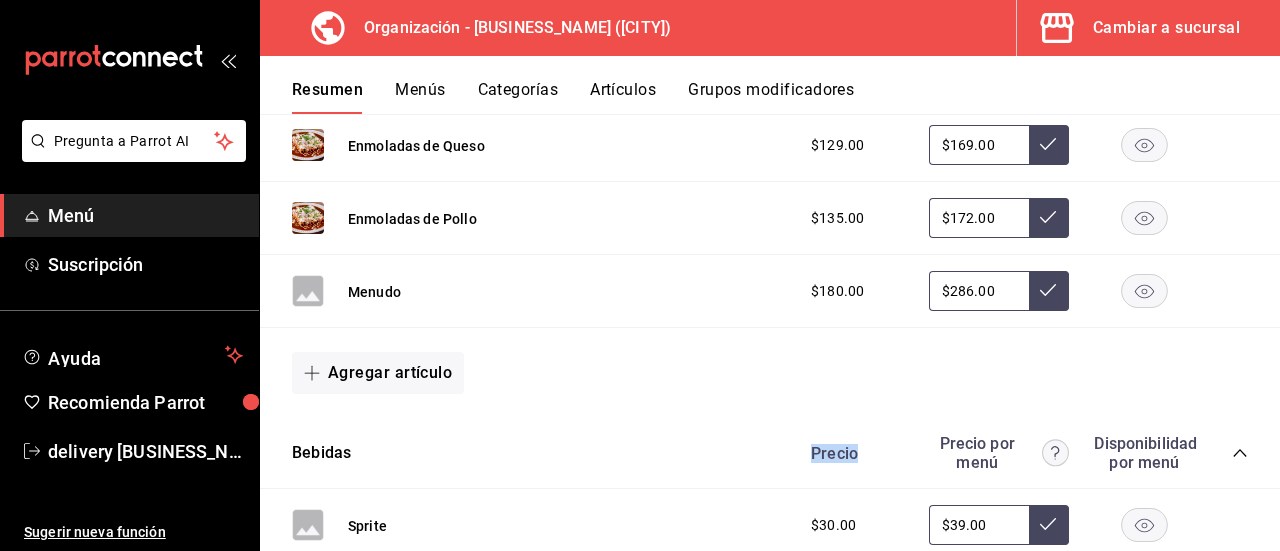 scroll, scrollTop: 1692, scrollLeft: 0, axis: vertical 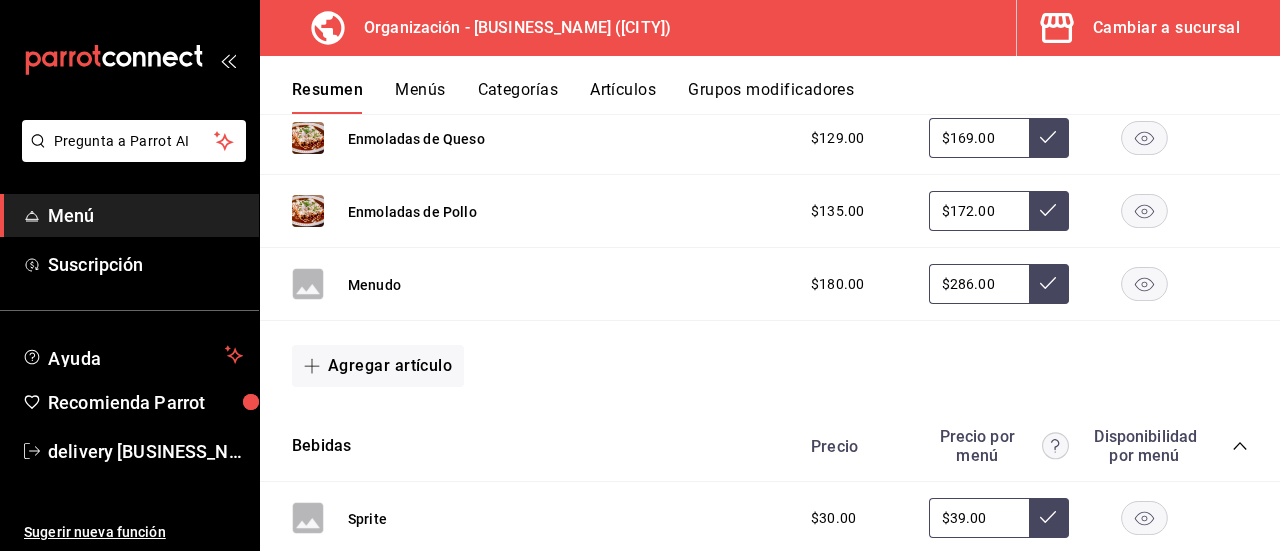 click 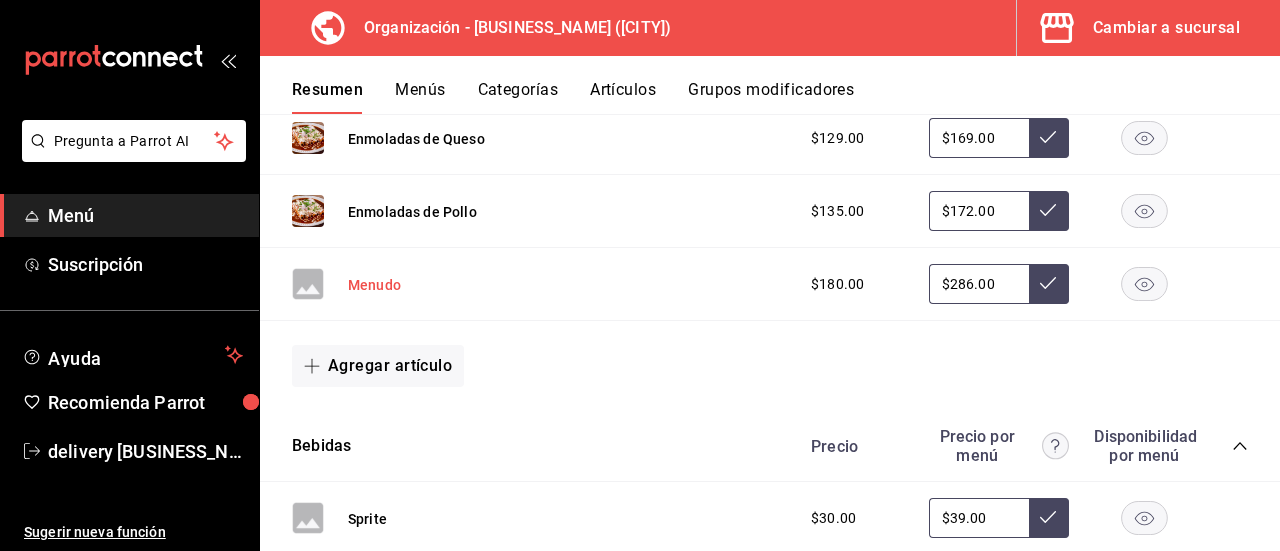 click on "Menudo" at bounding box center (374, 285) 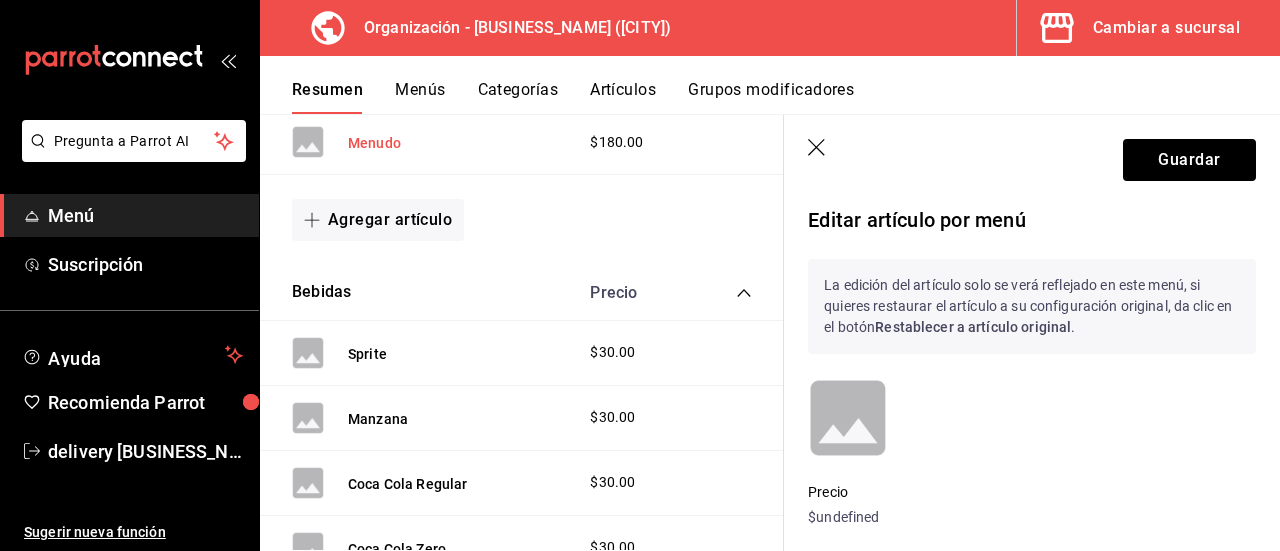 scroll, scrollTop: 1545, scrollLeft: 0, axis: vertical 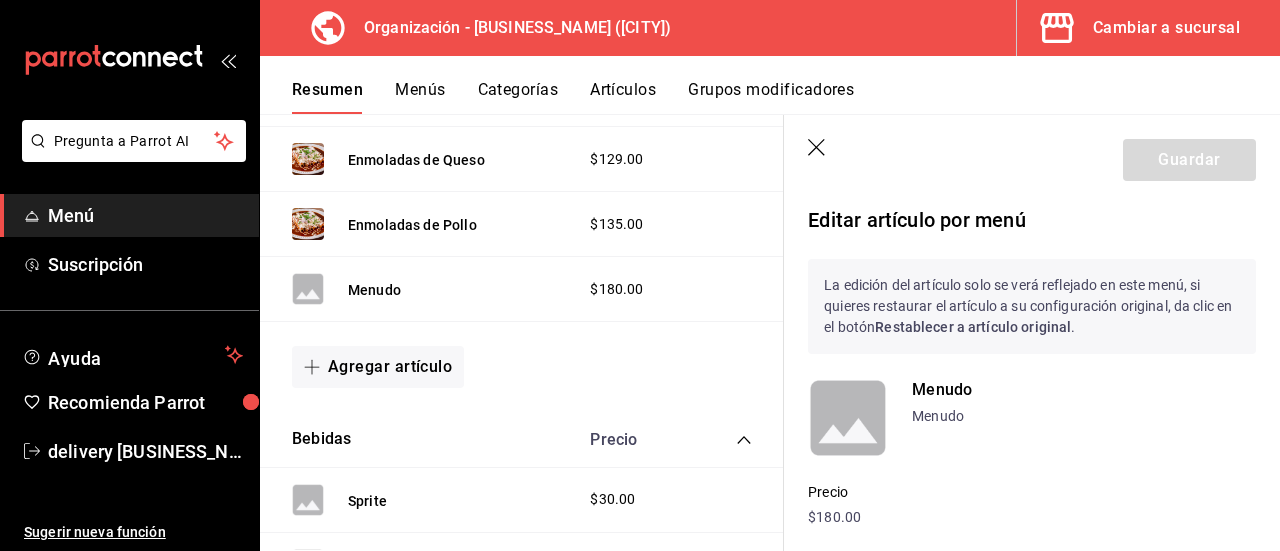 click 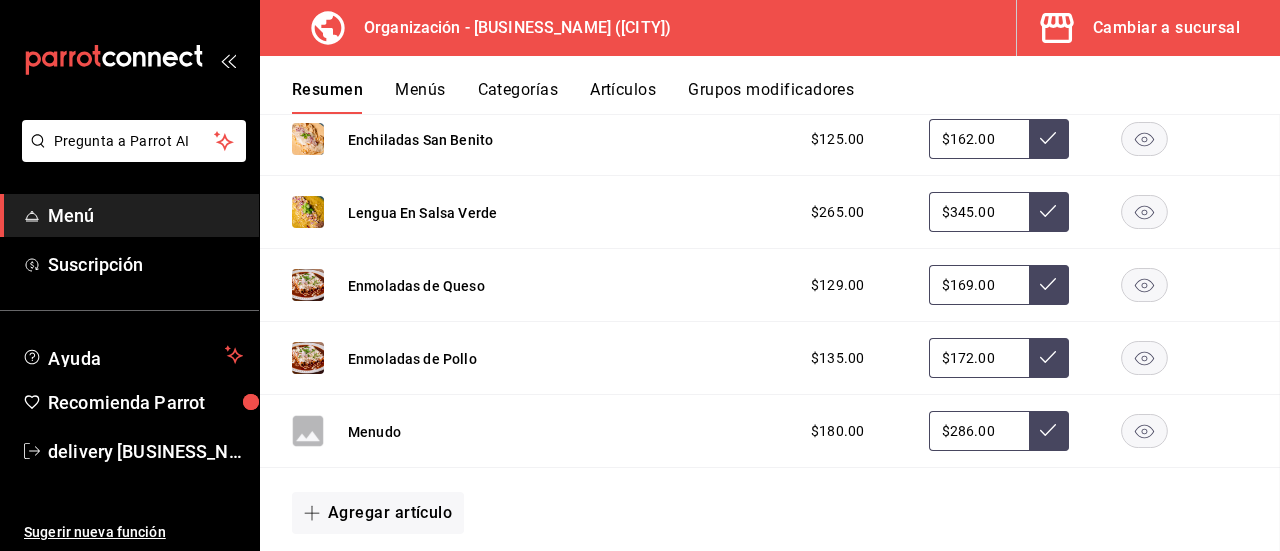 scroll, scrollTop: 1861, scrollLeft: 0, axis: vertical 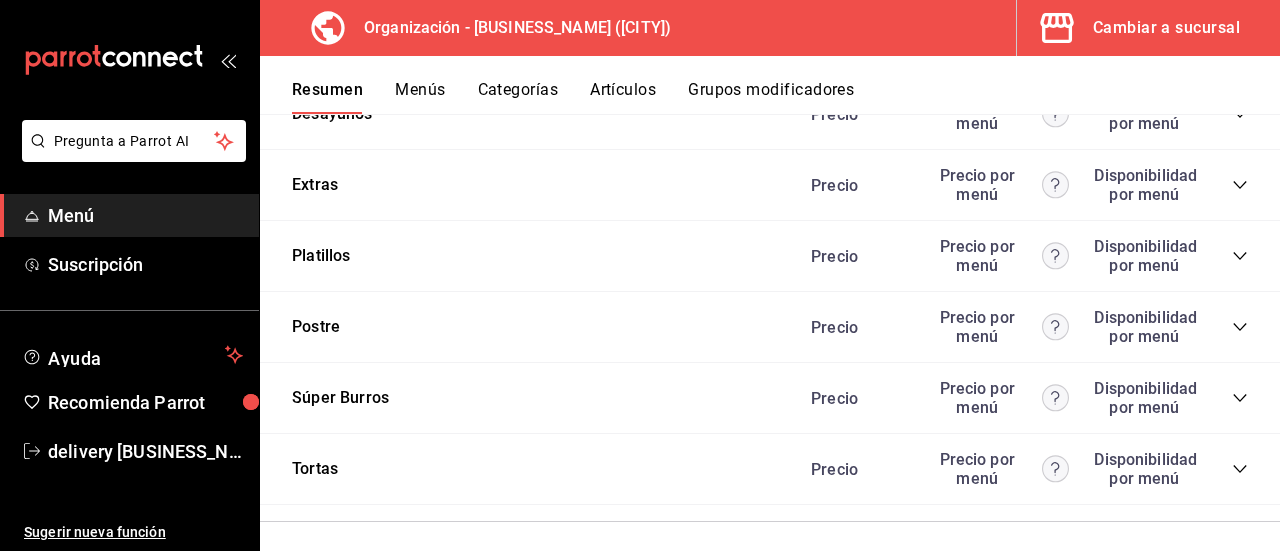 click 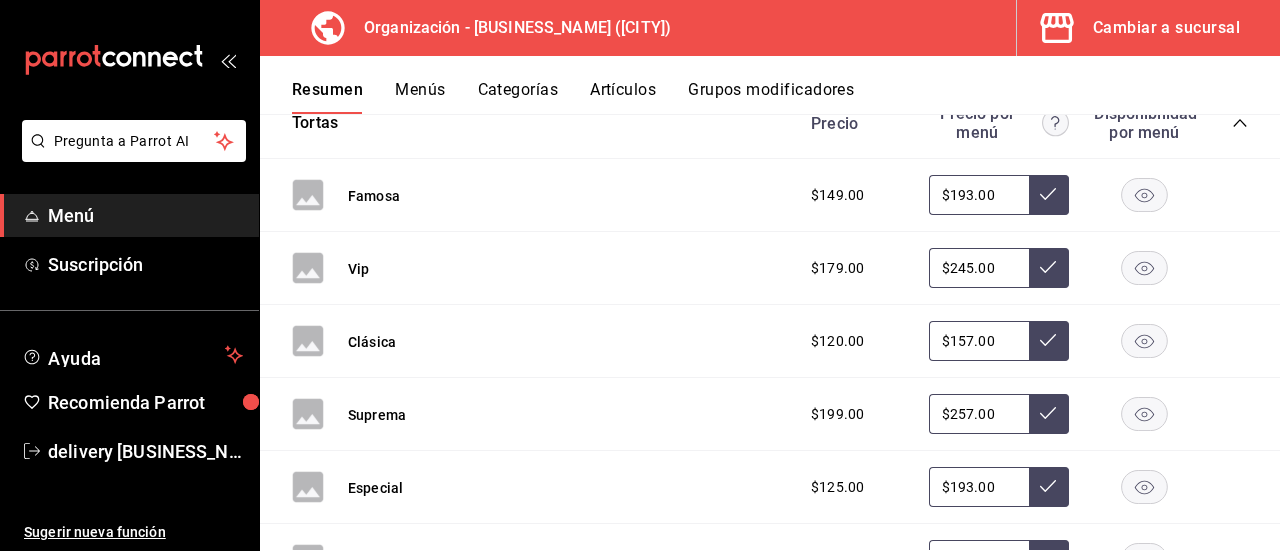 scroll, scrollTop: 4072, scrollLeft: 0, axis: vertical 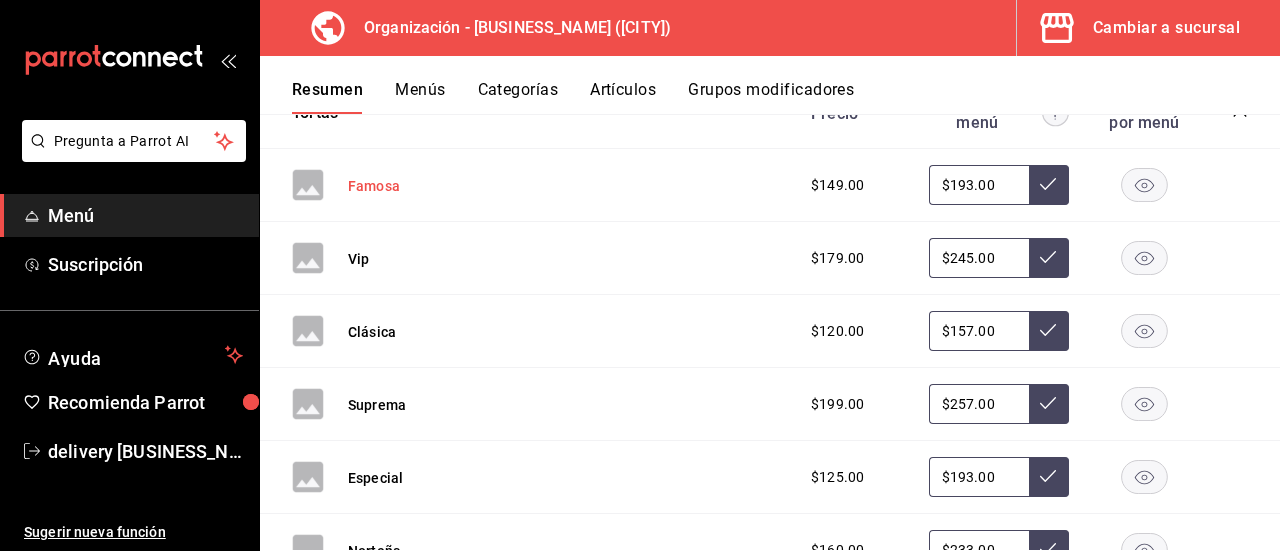 click on "Famosa" at bounding box center (374, 186) 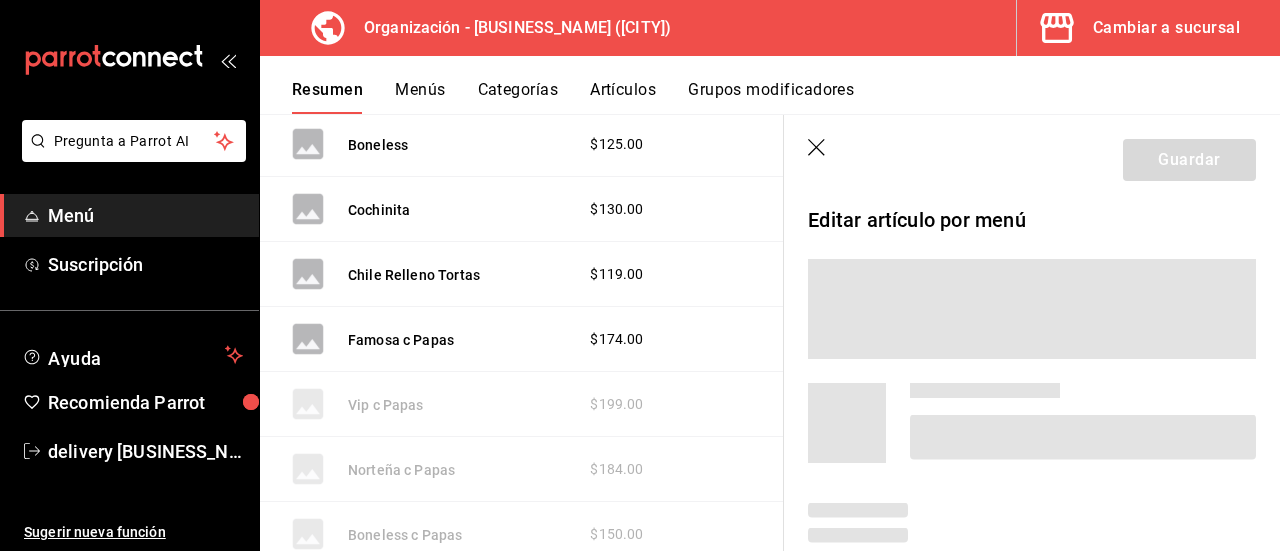 scroll, scrollTop: 3626, scrollLeft: 0, axis: vertical 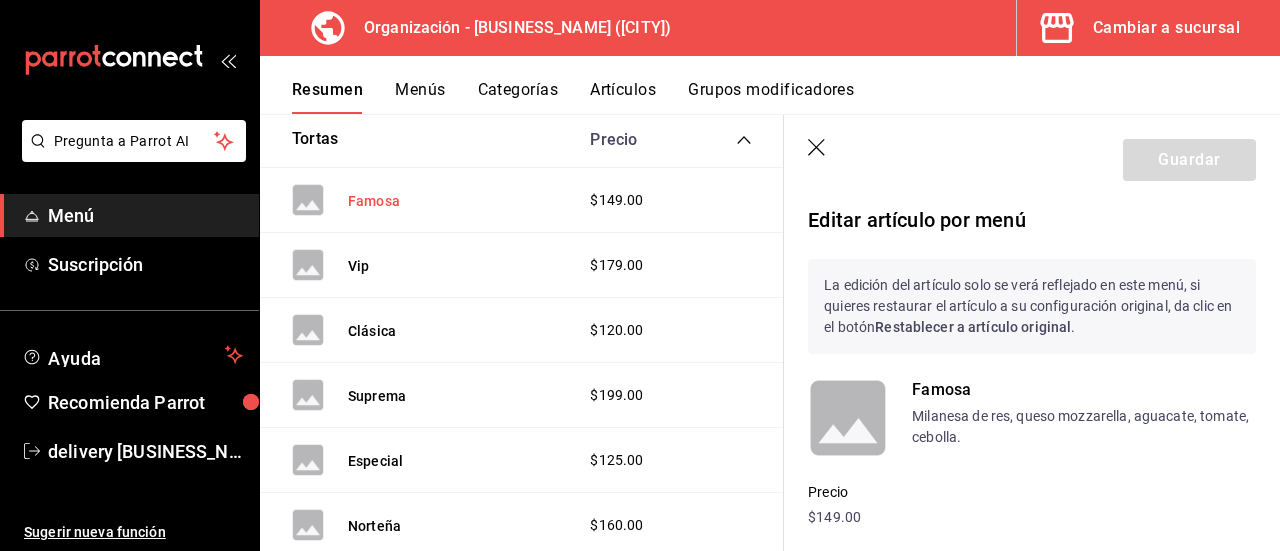 type on "$193.00" 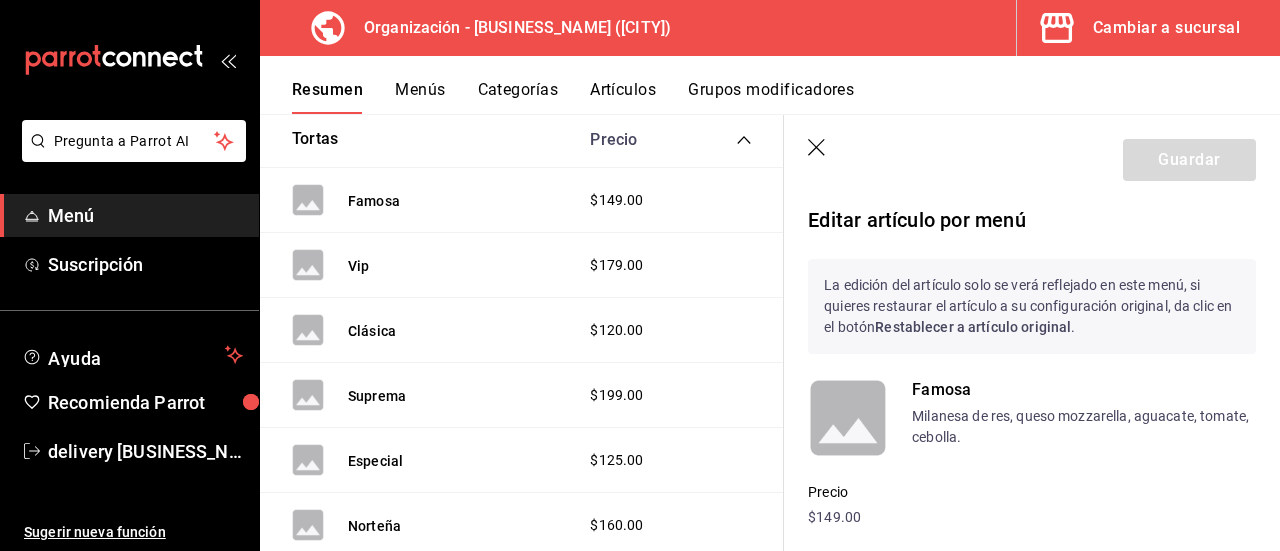 click 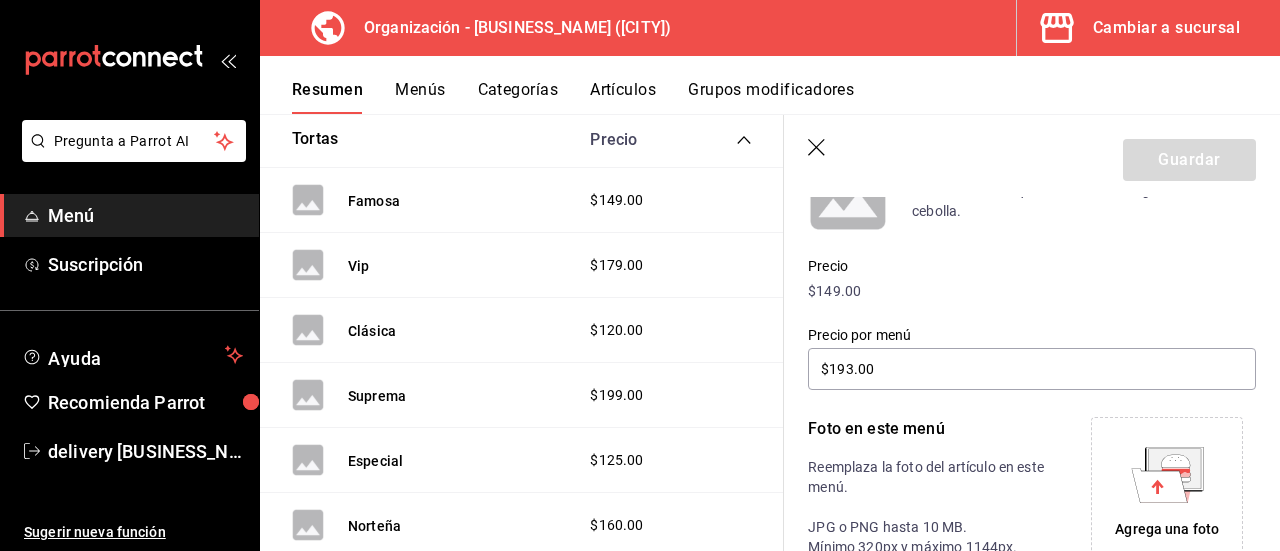 scroll, scrollTop: 225, scrollLeft: 0, axis: vertical 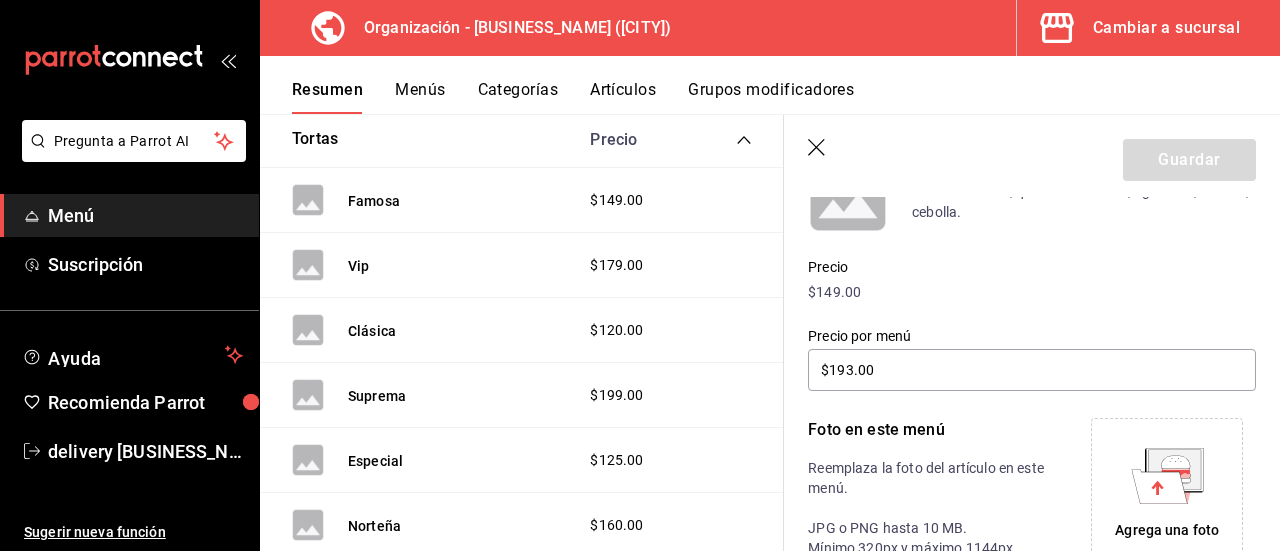 click on "Agrega una foto" at bounding box center [1167, 530] 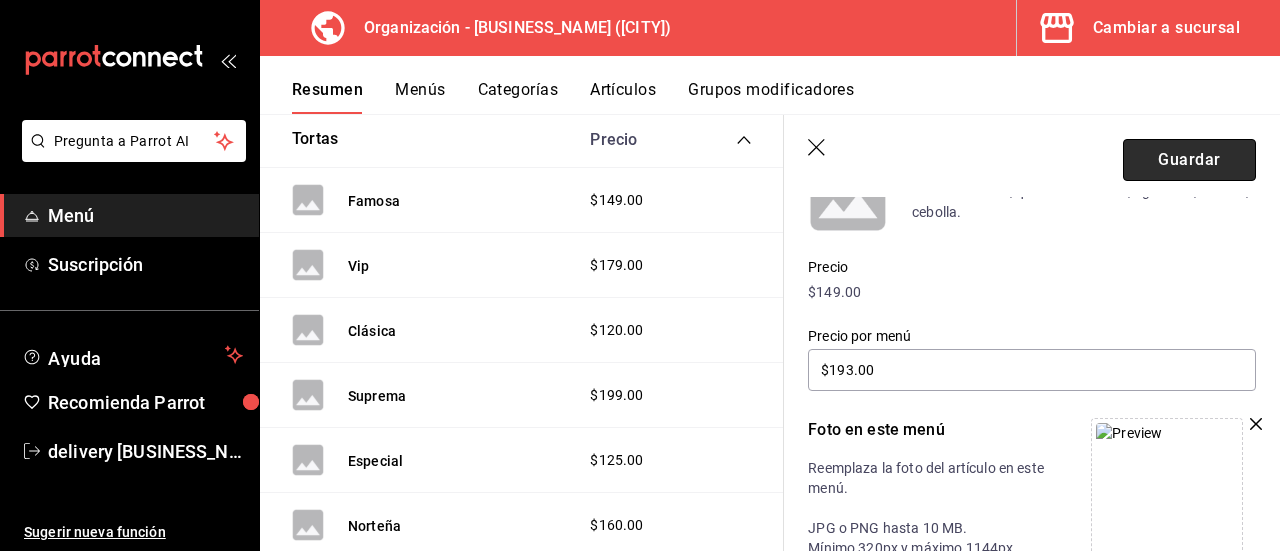 click on "Guardar" at bounding box center [1189, 160] 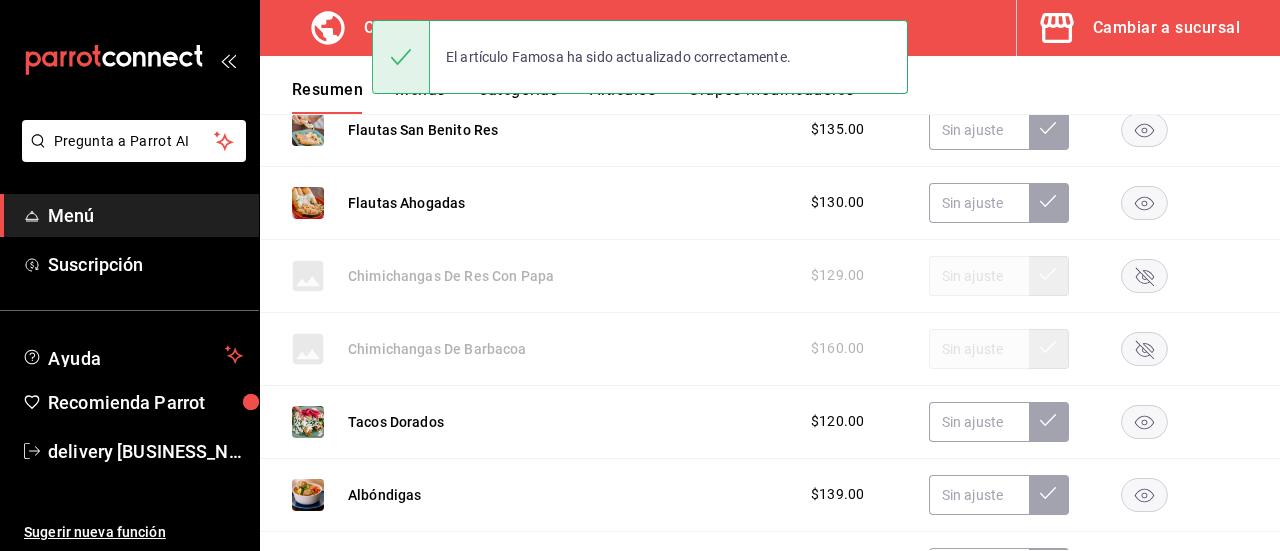 scroll, scrollTop: 3716, scrollLeft: 0, axis: vertical 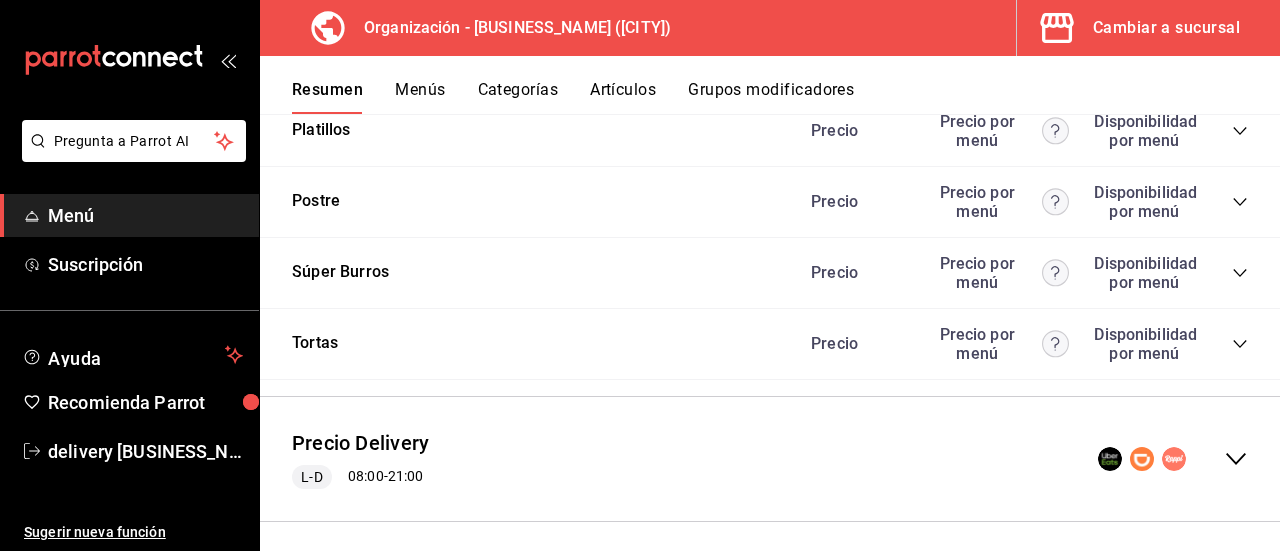 click 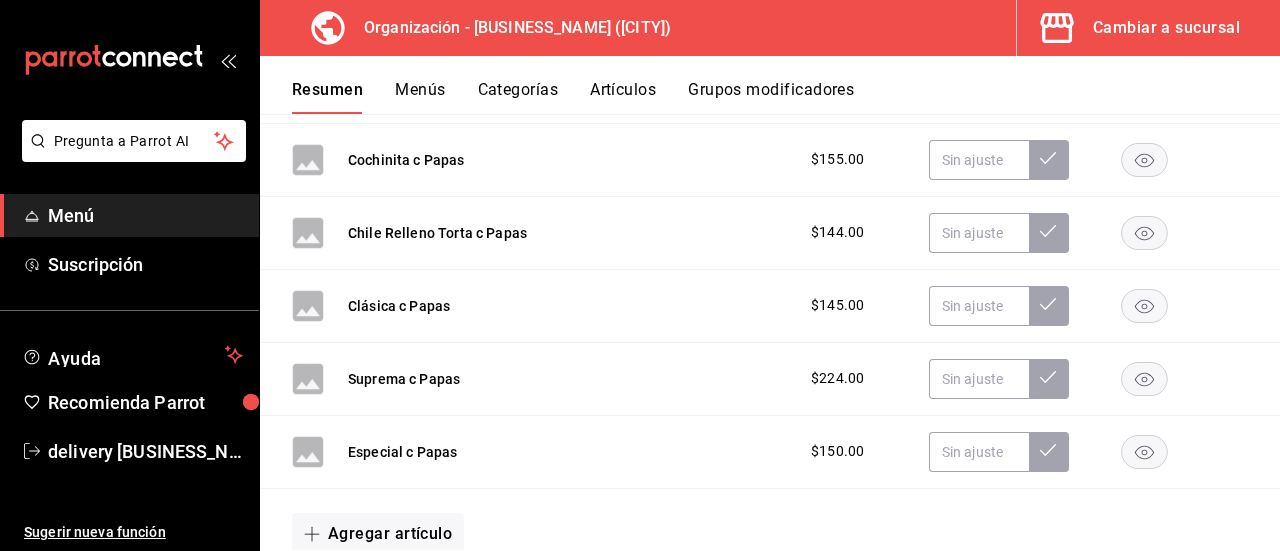 scroll, scrollTop: 5114, scrollLeft: 0, axis: vertical 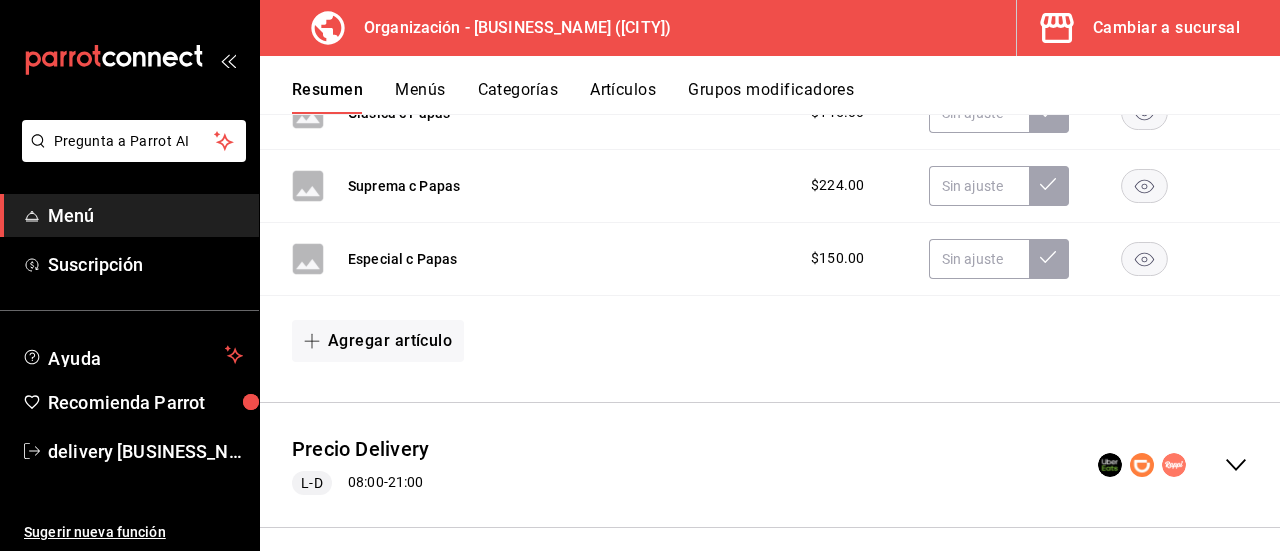 click 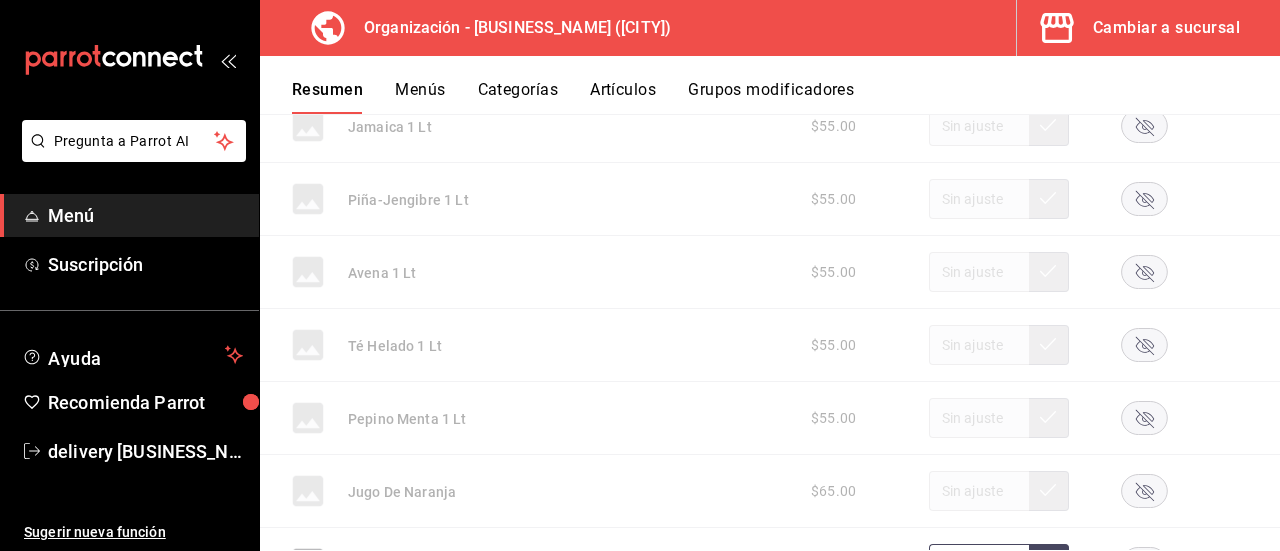 scroll, scrollTop: 8828, scrollLeft: 0, axis: vertical 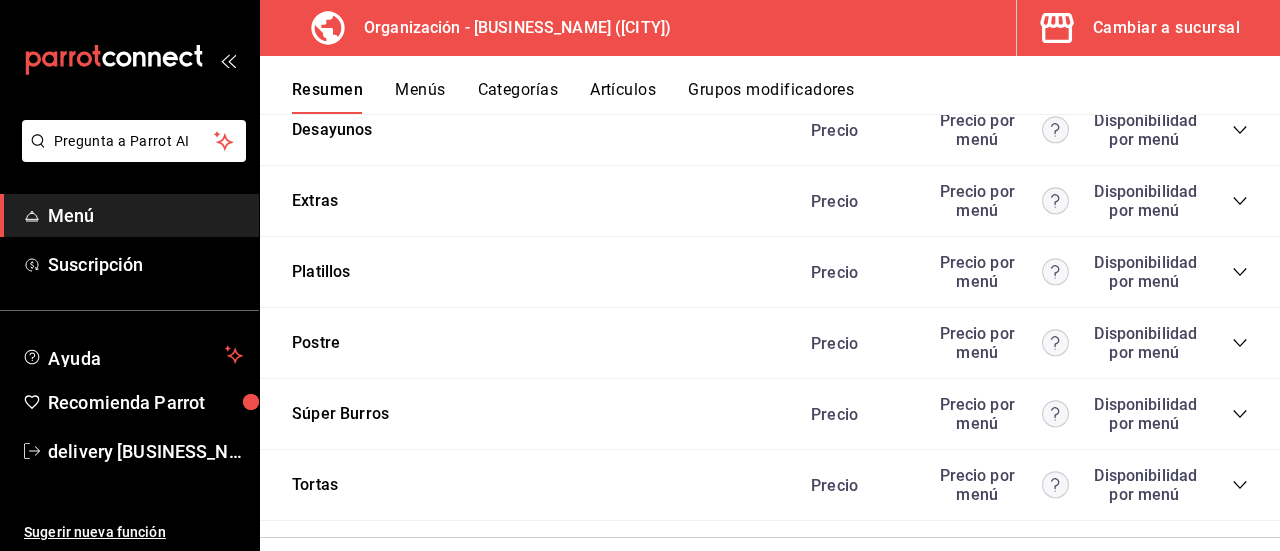 click 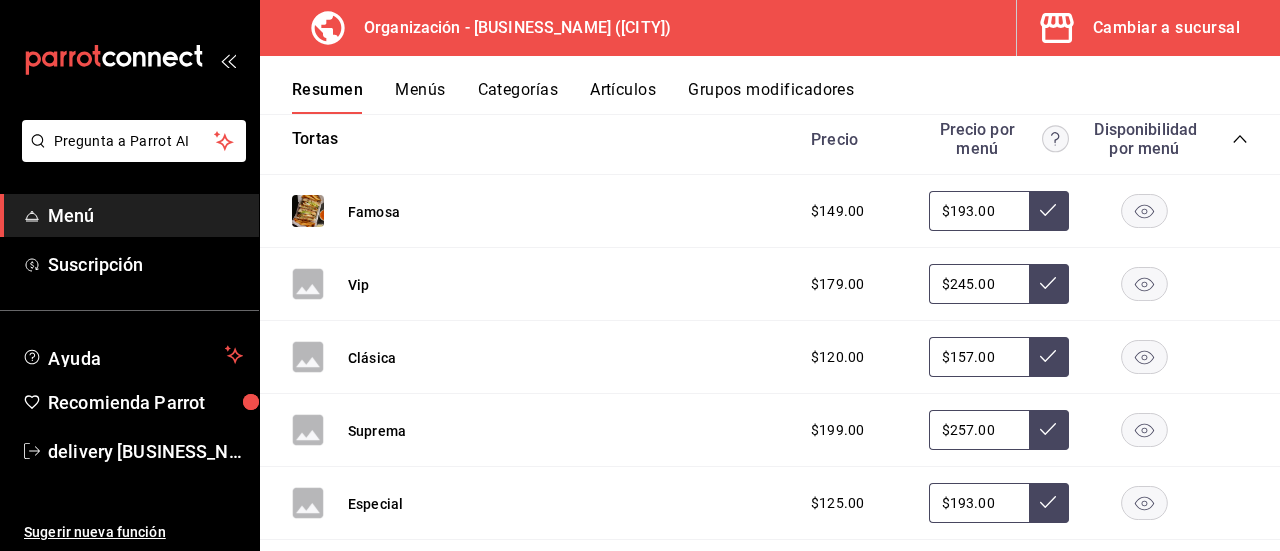 scroll, scrollTop: 9263, scrollLeft: 0, axis: vertical 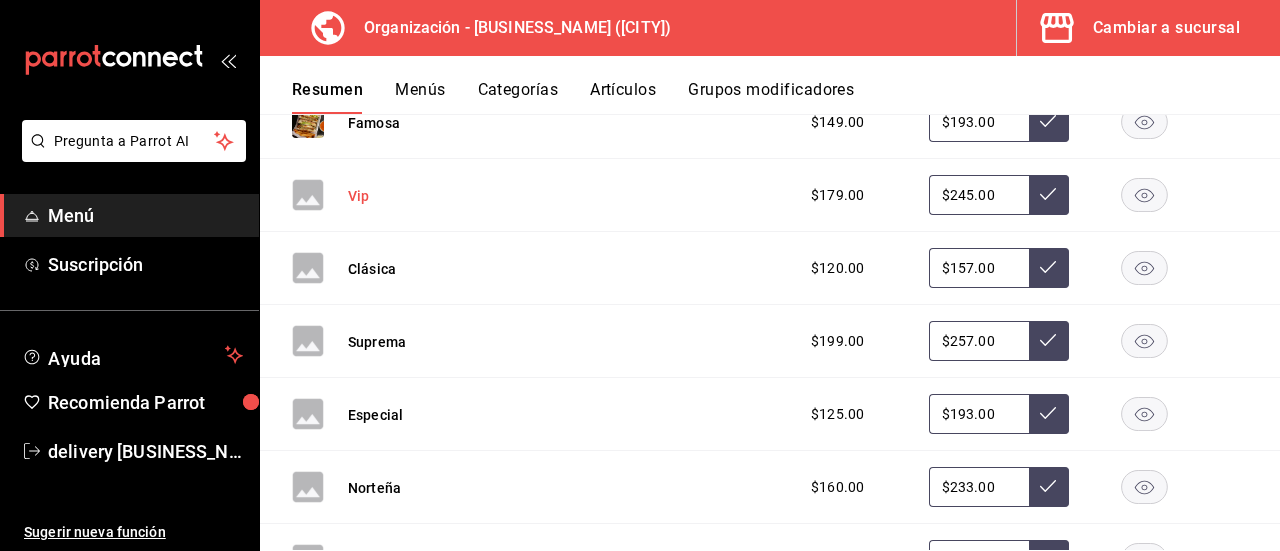 click on "Vip" at bounding box center (358, 196) 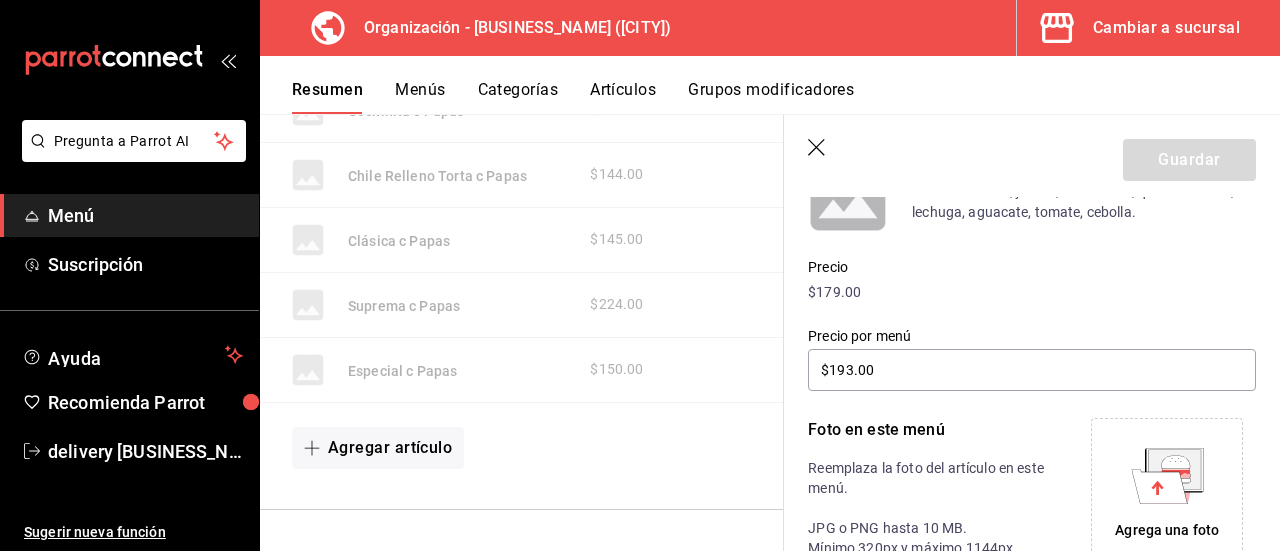 type on "$245.00" 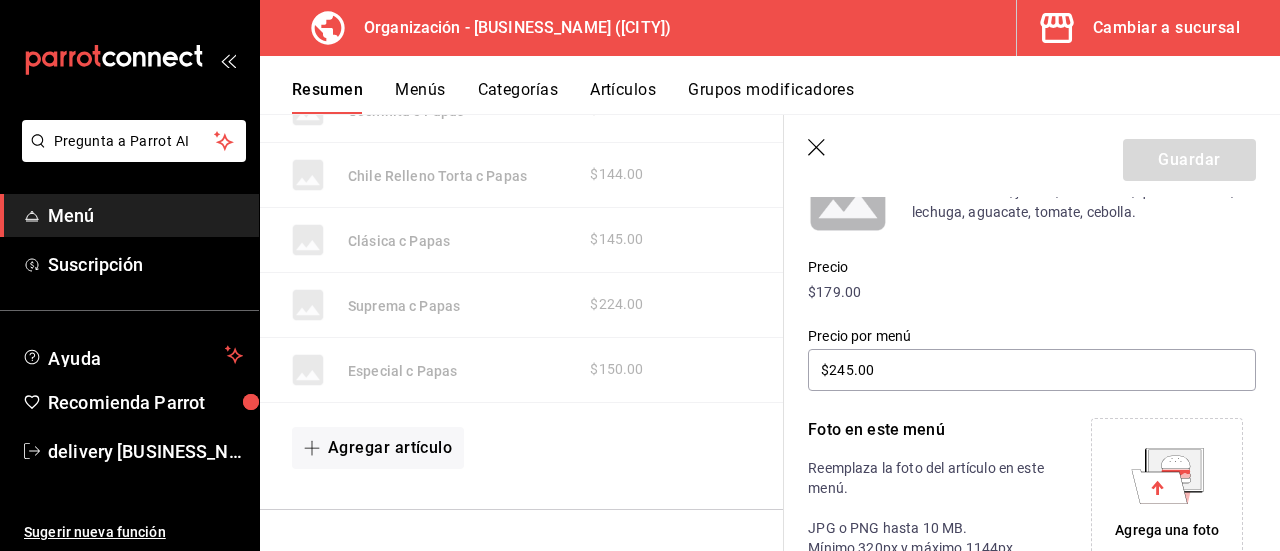 scroll, scrollTop: 8207, scrollLeft: 0, axis: vertical 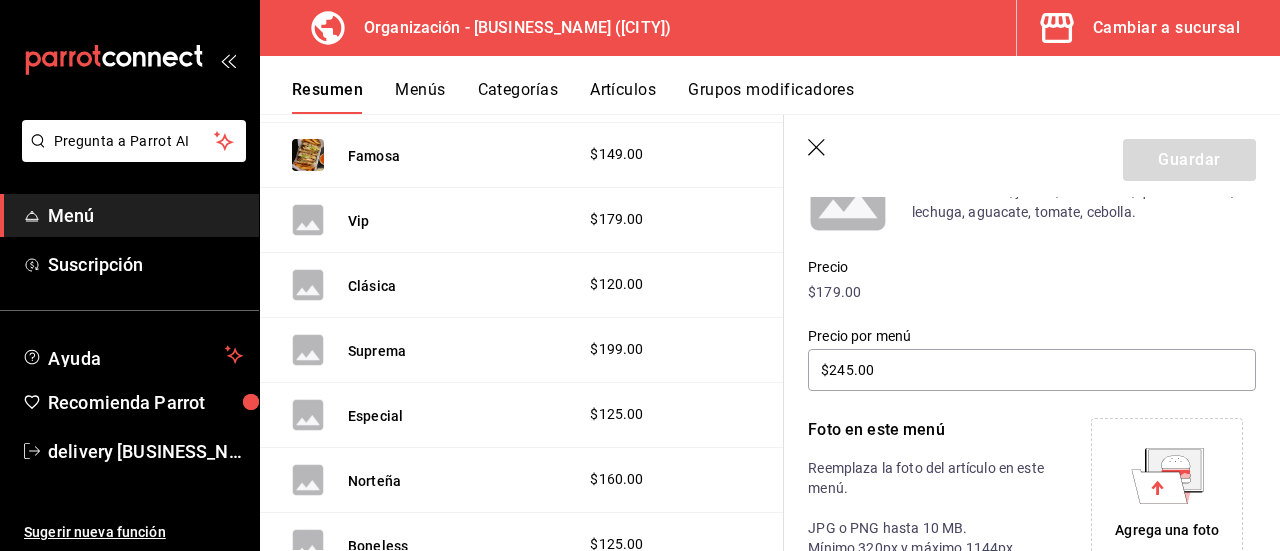 click on "Agrega una foto" at bounding box center (1167, 530) 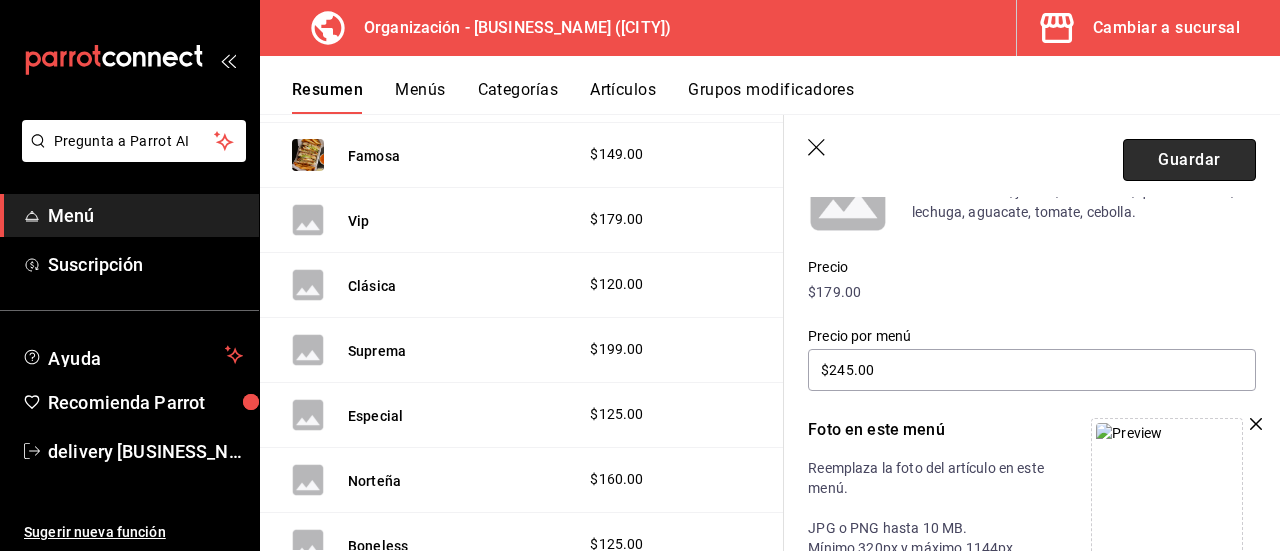 click on "Guardar" at bounding box center [1189, 160] 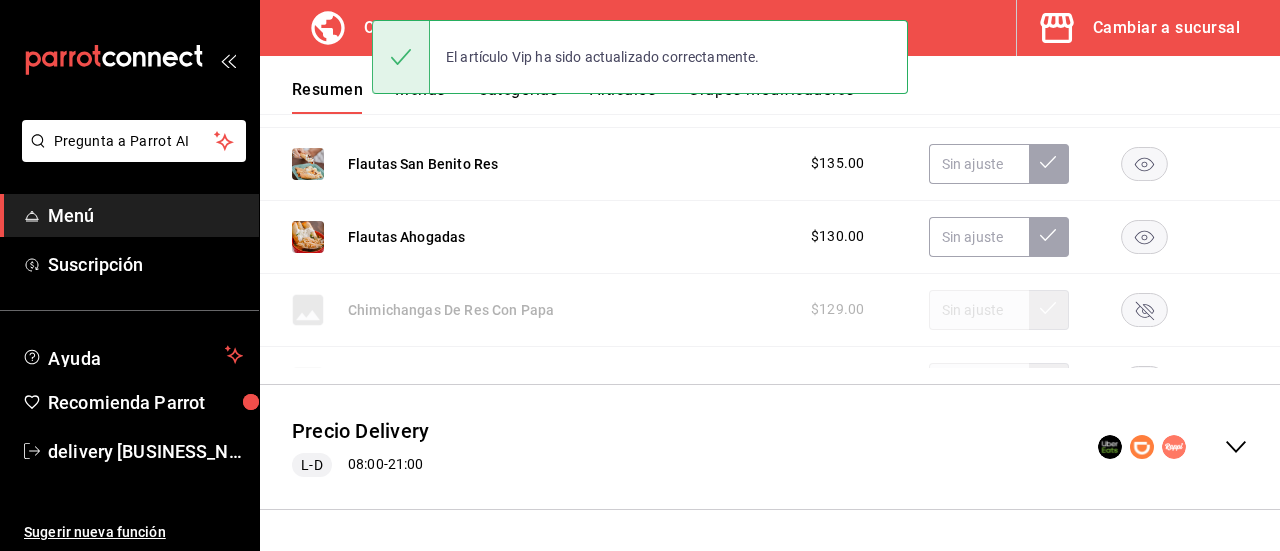scroll, scrollTop: 590, scrollLeft: 0, axis: vertical 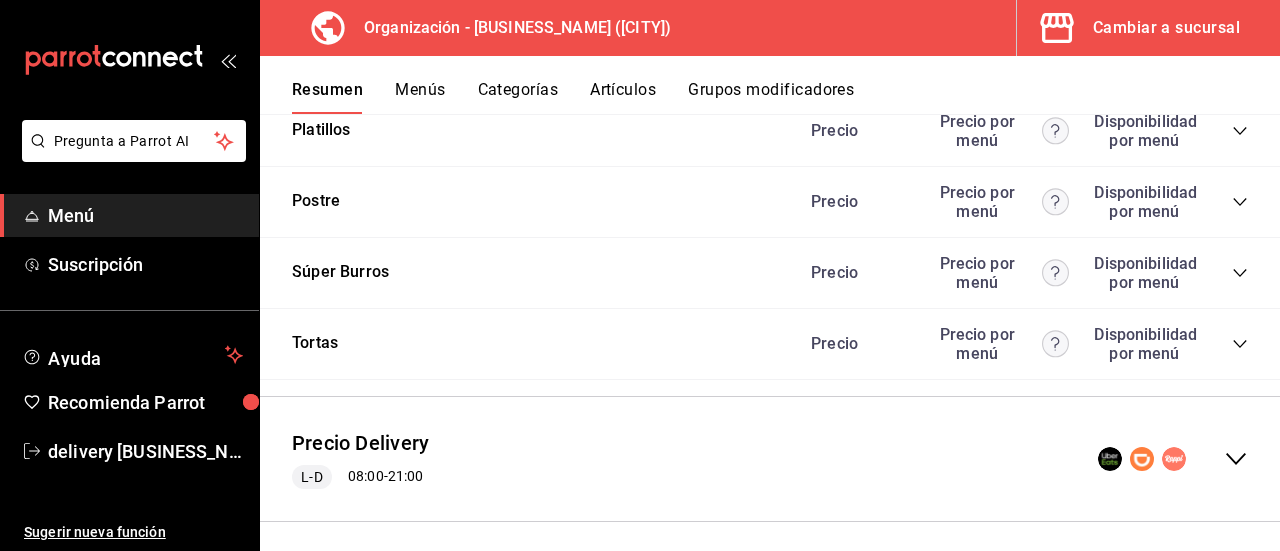 click 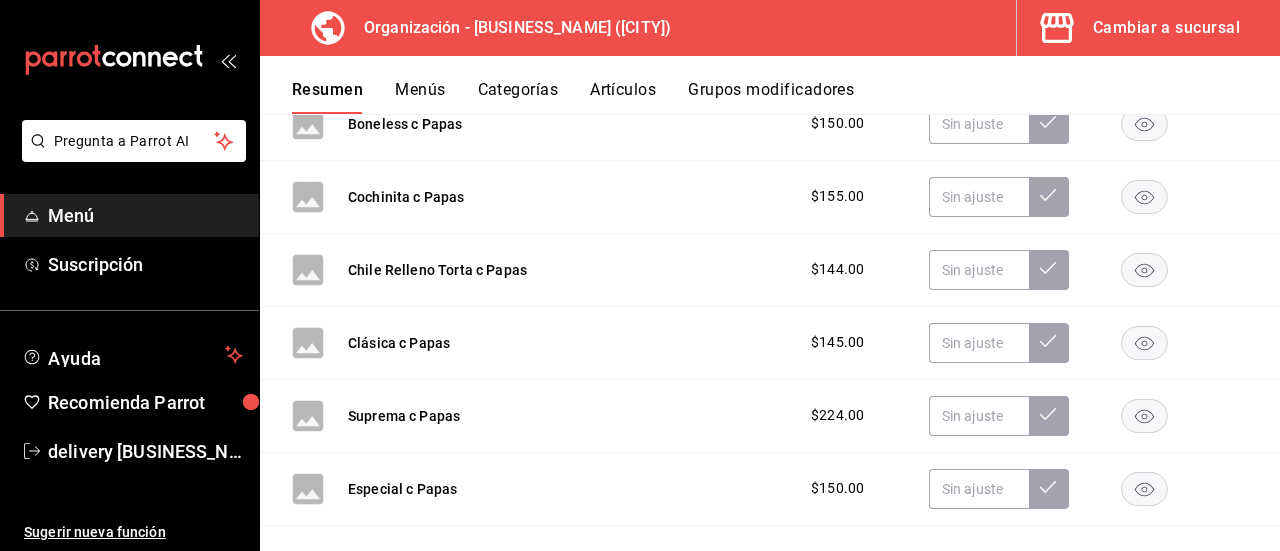 scroll, scrollTop: 5114, scrollLeft: 0, axis: vertical 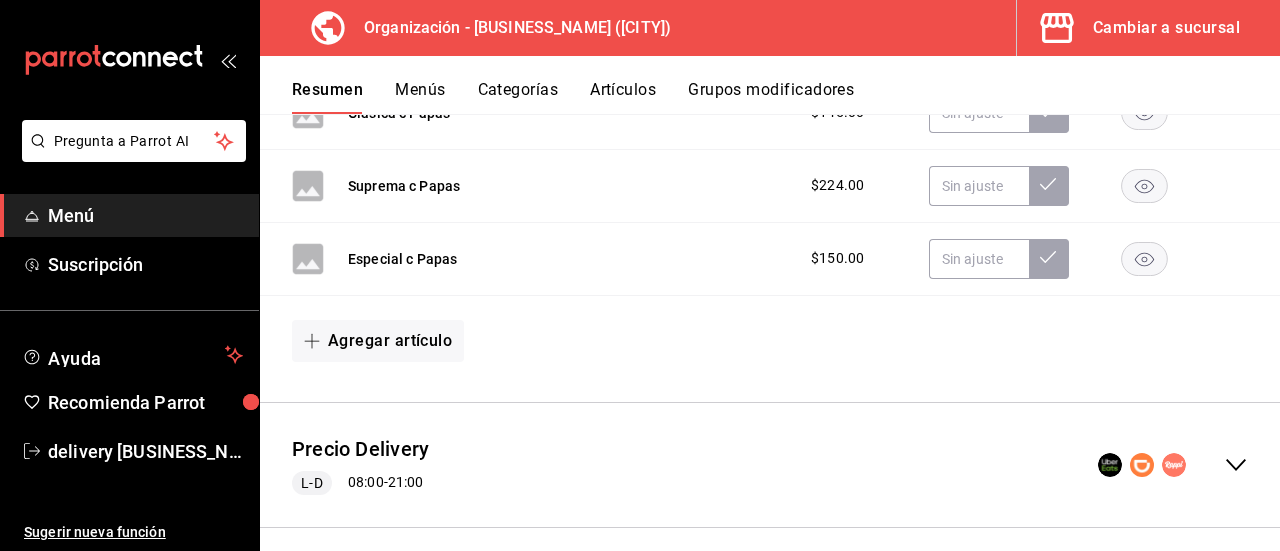 click 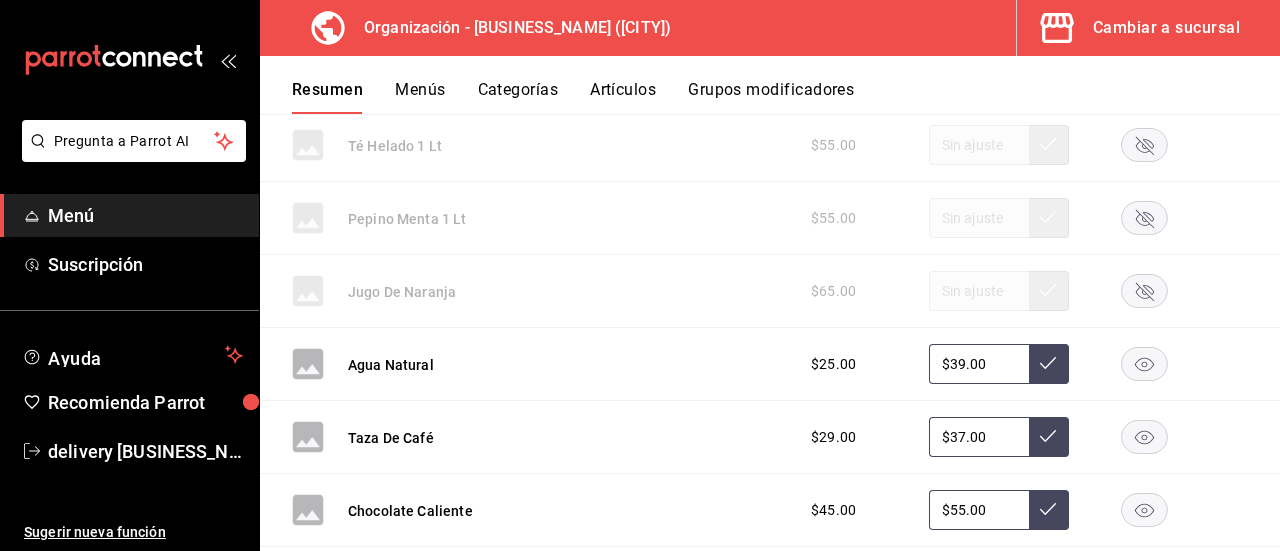 scroll, scrollTop: 8828, scrollLeft: 0, axis: vertical 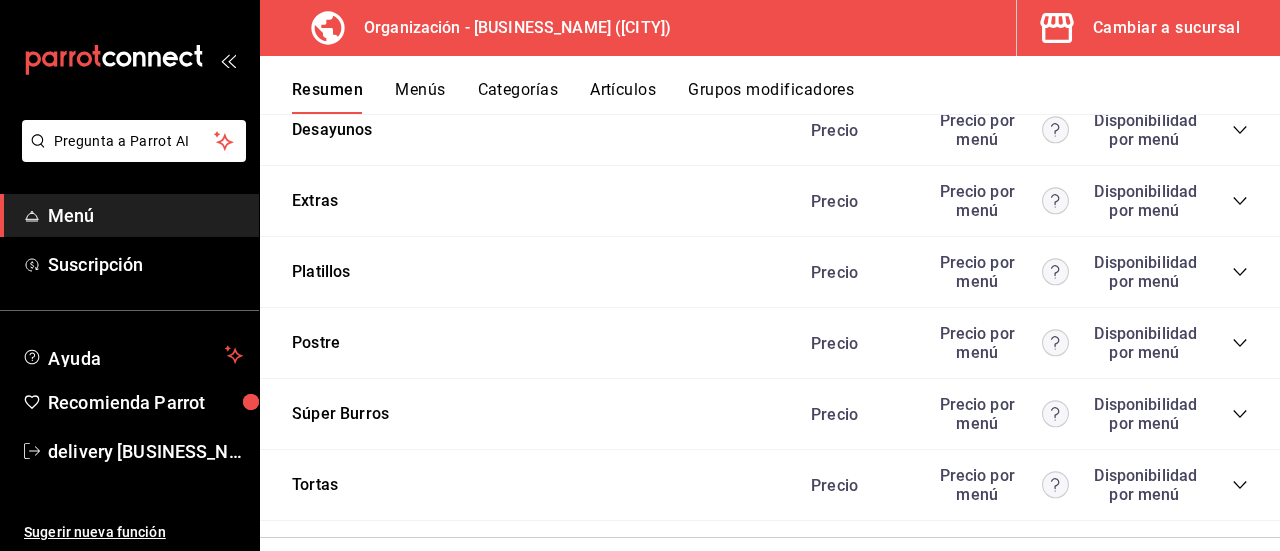 click 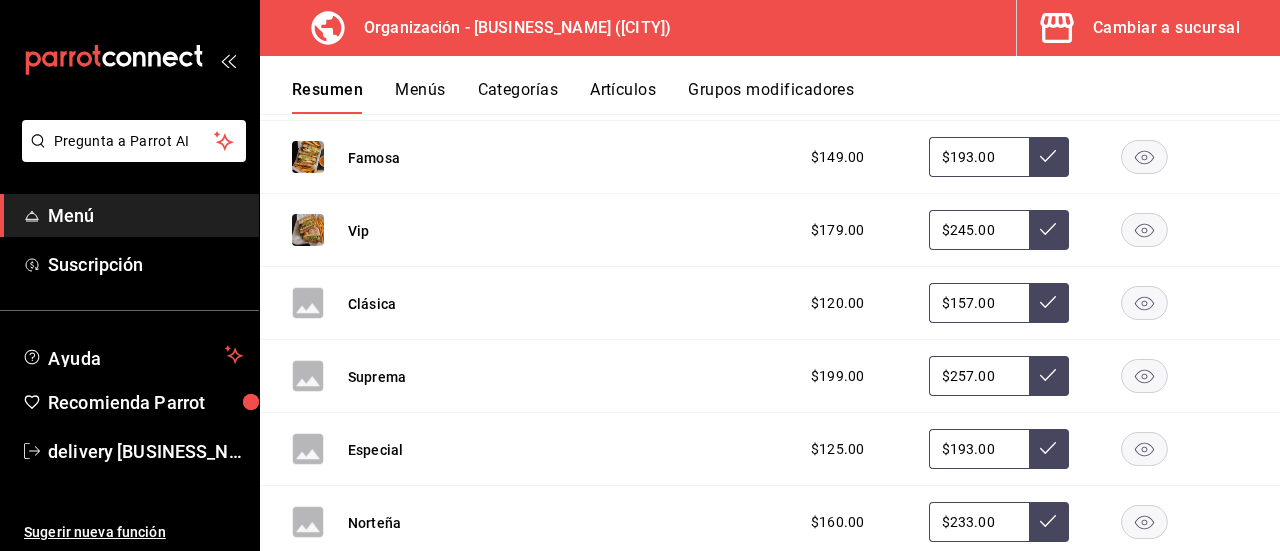 scroll, scrollTop: 9263, scrollLeft: 0, axis: vertical 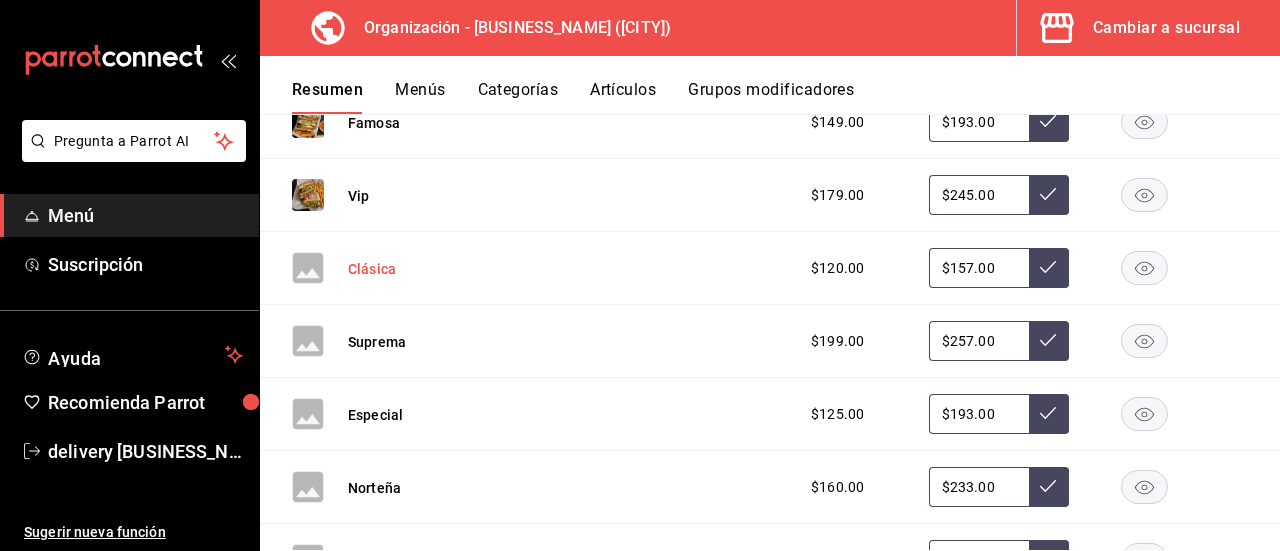 click on "Clásica" at bounding box center [372, 269] 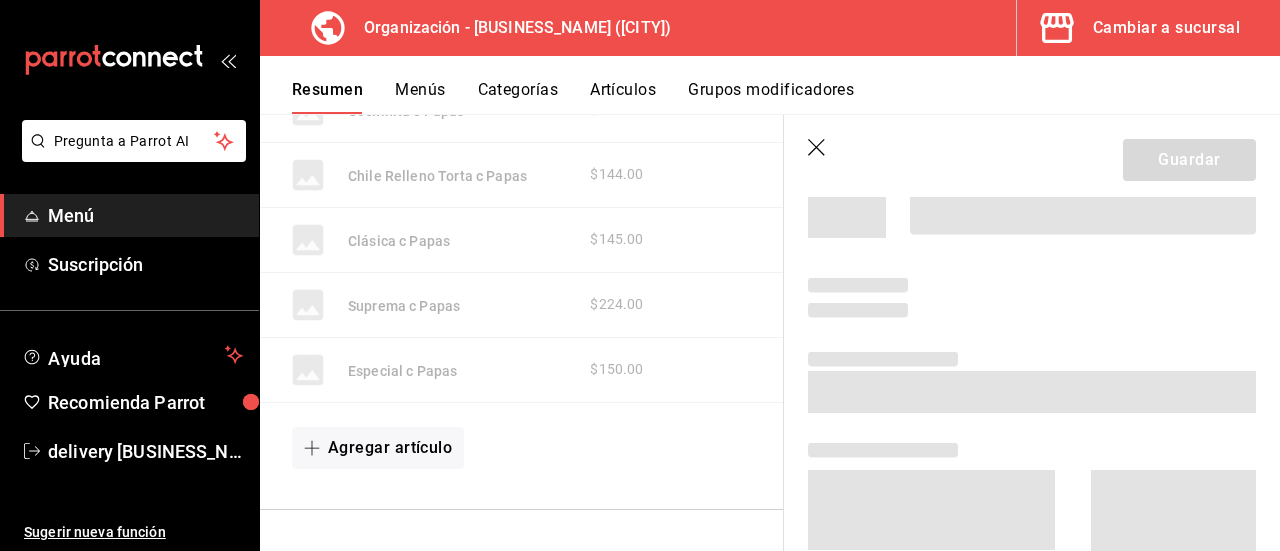 scroll, scrollTop: 8207, scrollLeft: 0, axis: vertical 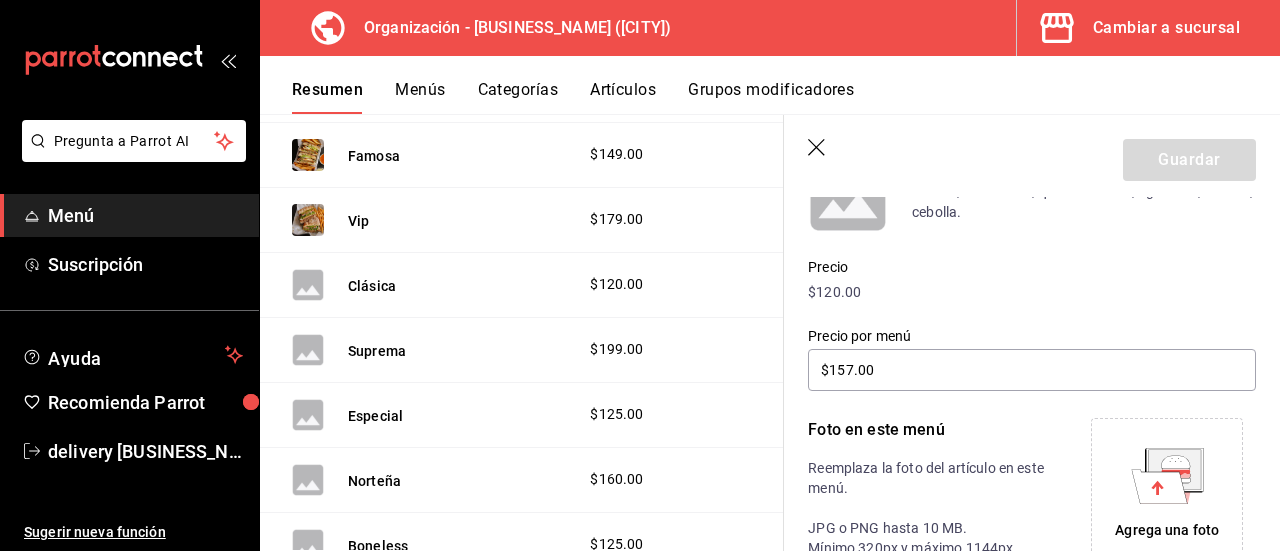 click on "Agrega una foto" at bounding box center [1167, 530] 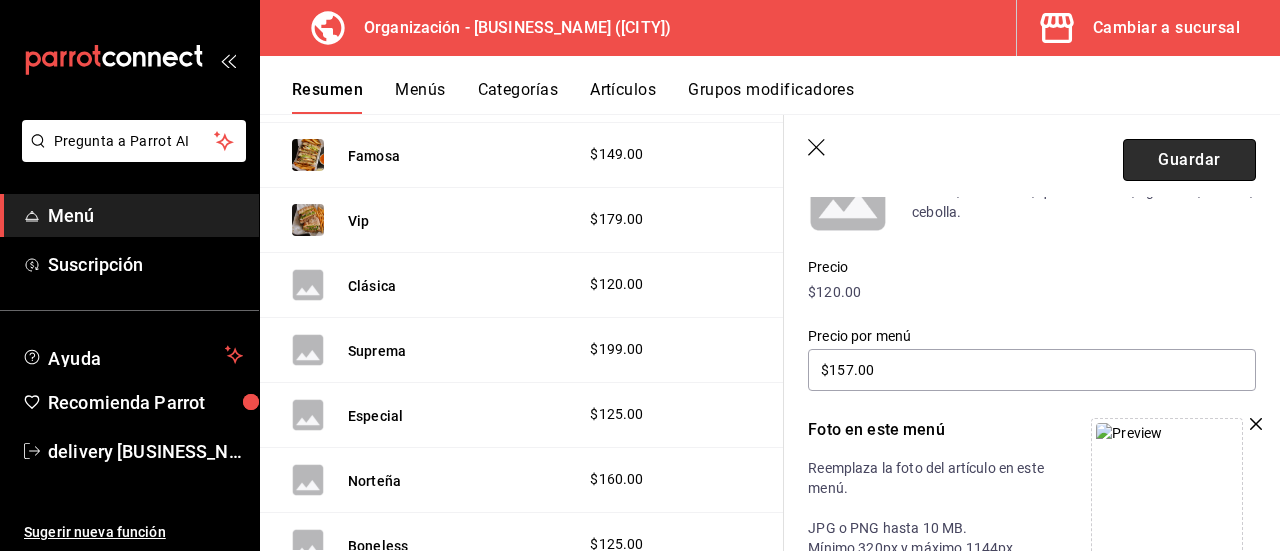 click on "Guardar" at bounding box center [1189, 160] 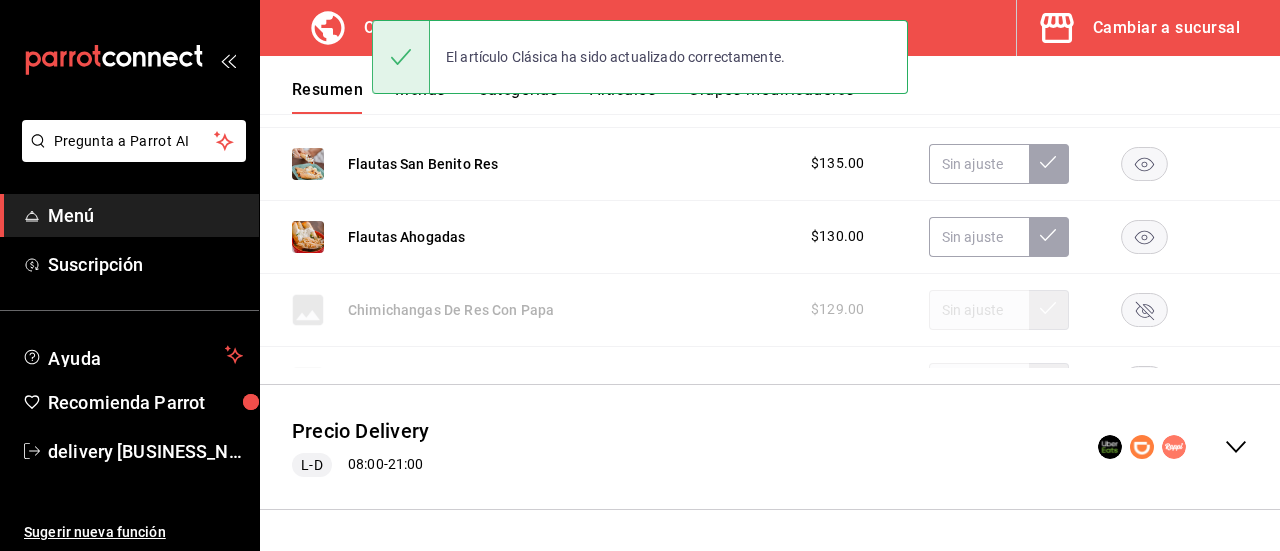 scroll, scrollTop: 3716, scrollLeft: 0, axis: vertical 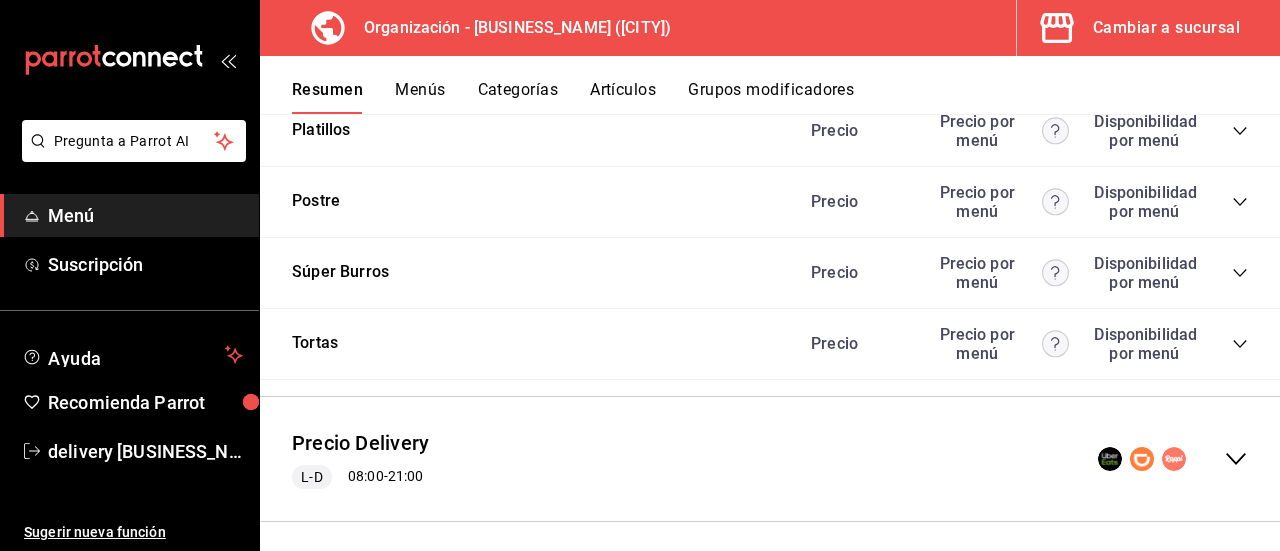 click 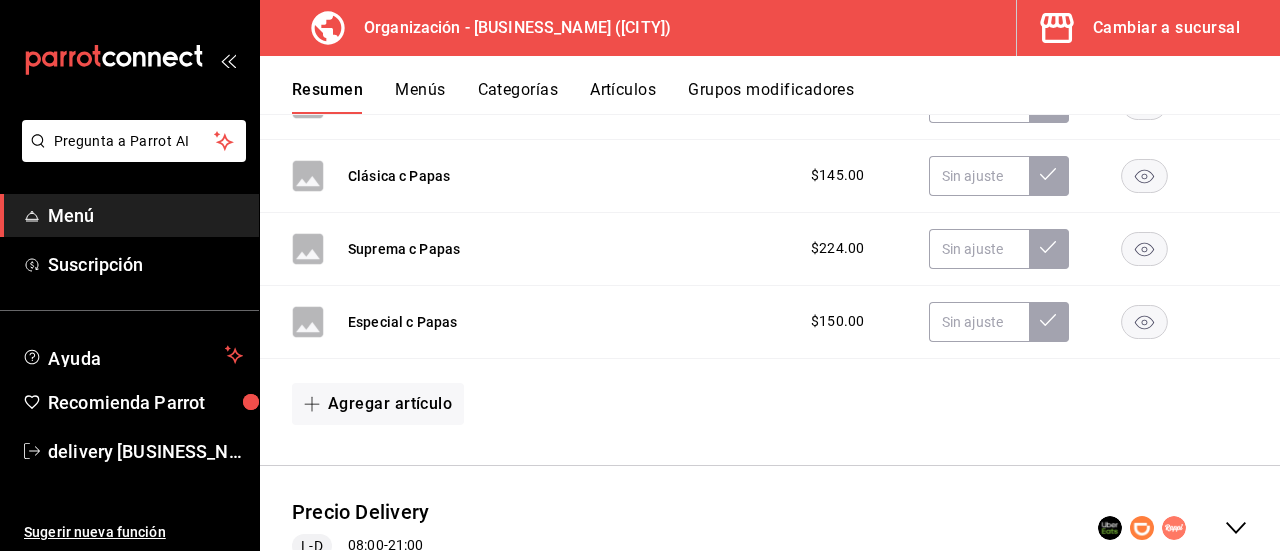 scroll, scrollTop: 5114, scrollLeft: 0, axis: vertical 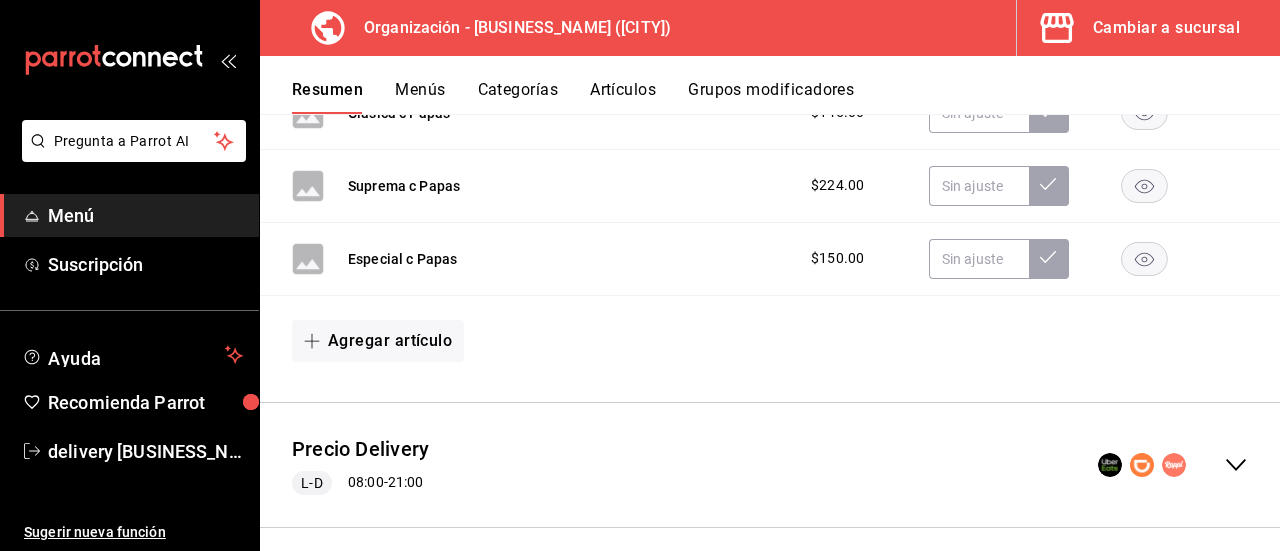 click 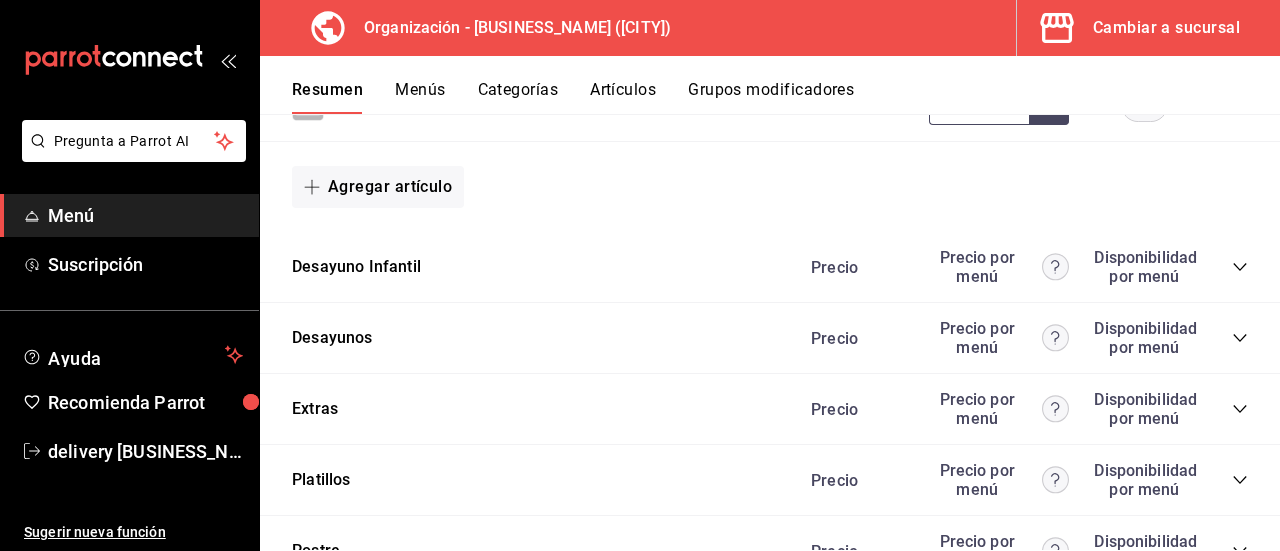 scroll, scrollTop: 8828, scrollLeft: 0, axis: vertical 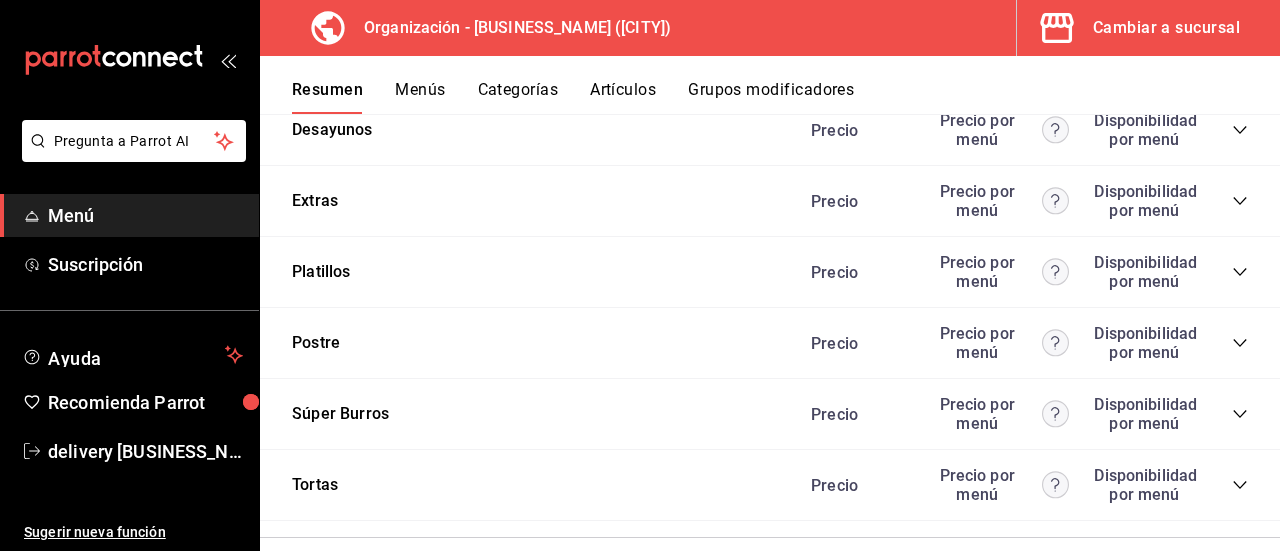 click 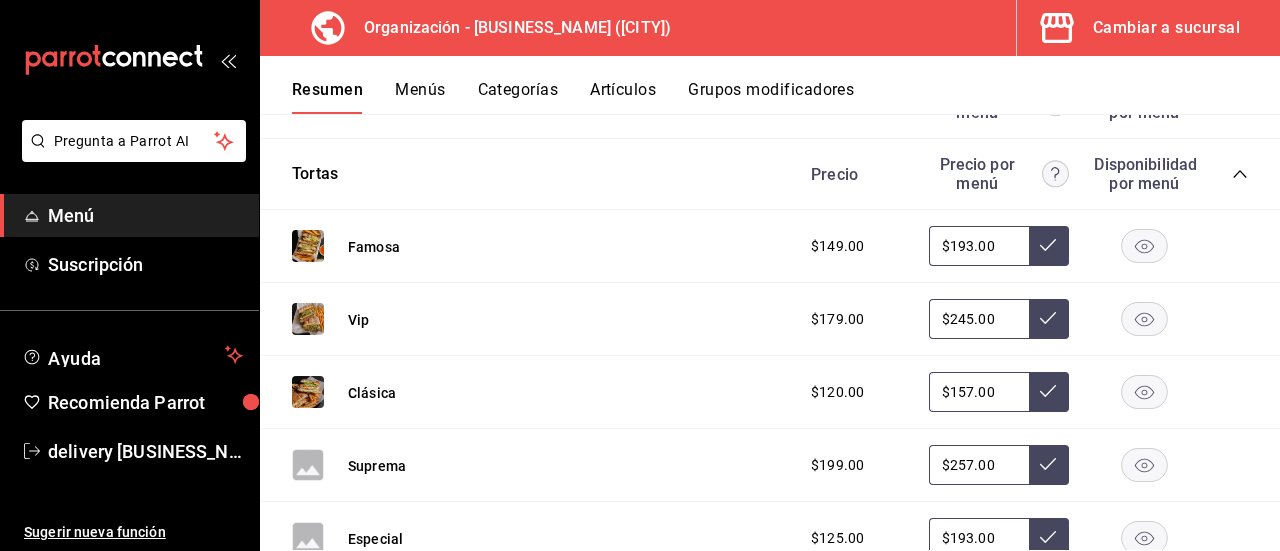 scroll, scrollTop: 9210, scrollLeft: 0, axis: vertical 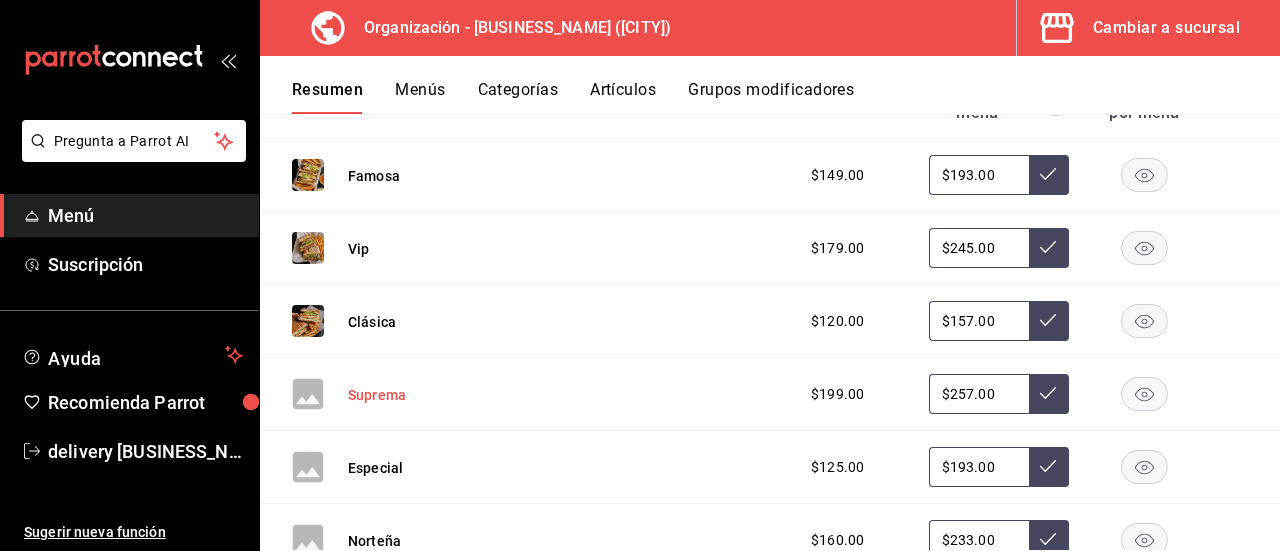 click on "Suprema" at bounding box center (377, 395) 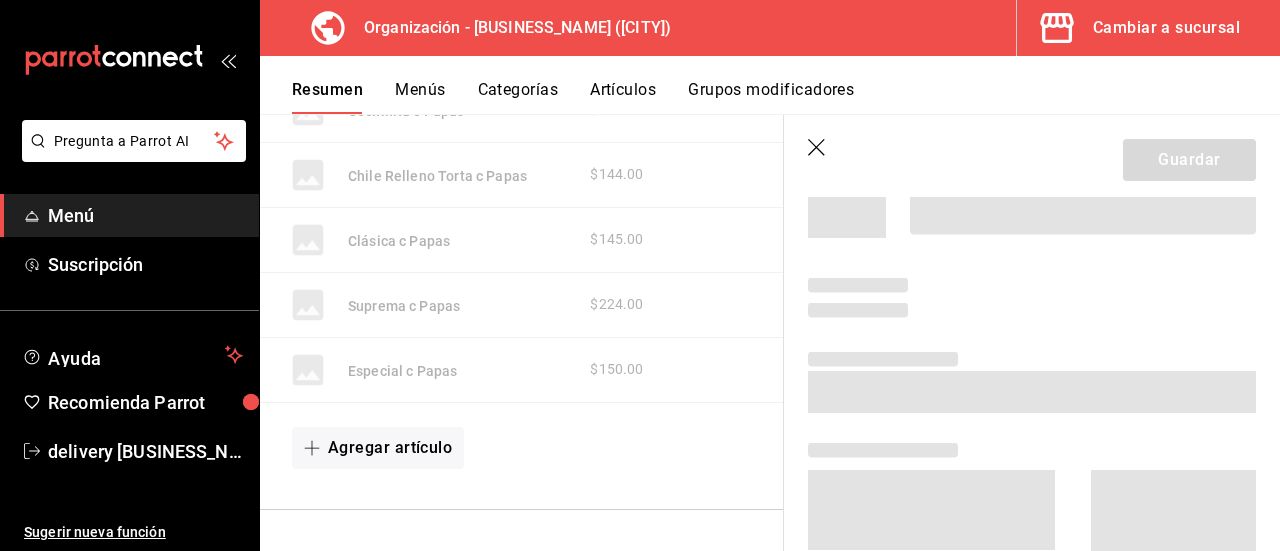 scroll, scrollTop: 8154, scrollLeft: 0, axis: vertical 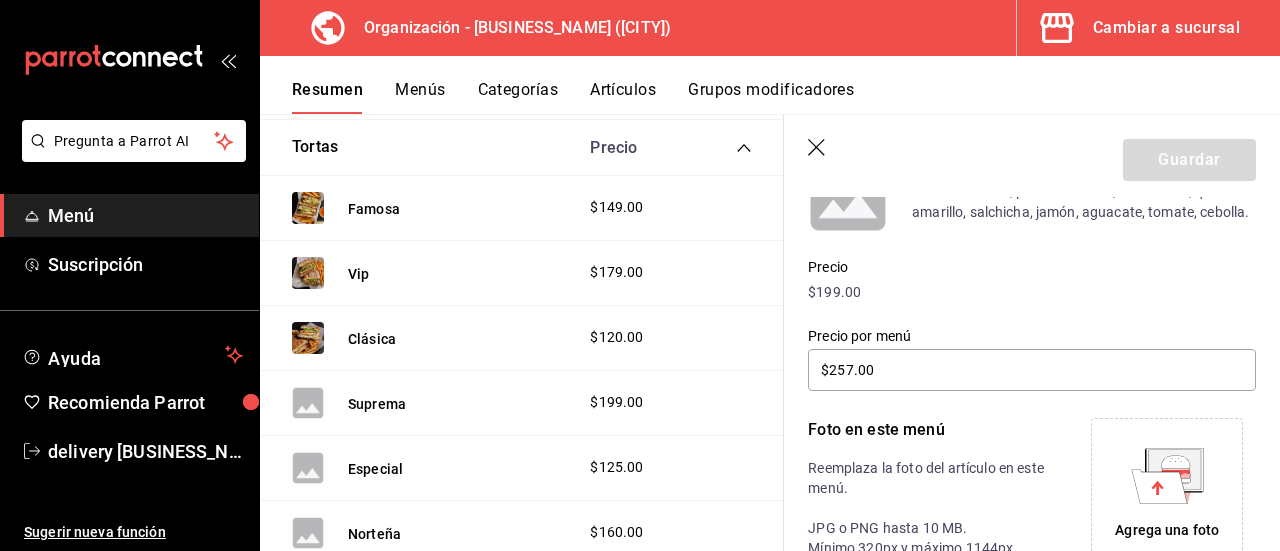 click on "Agrega una foto" at bounding box center [1167, 494] 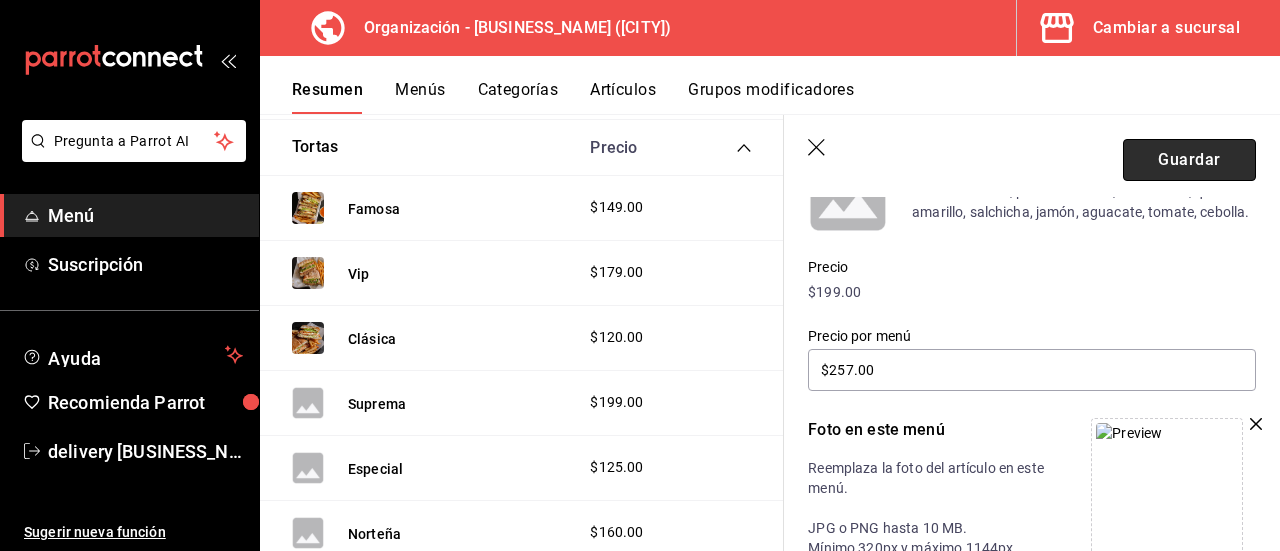click on "Guardar" at bounding box center [1189, 160] 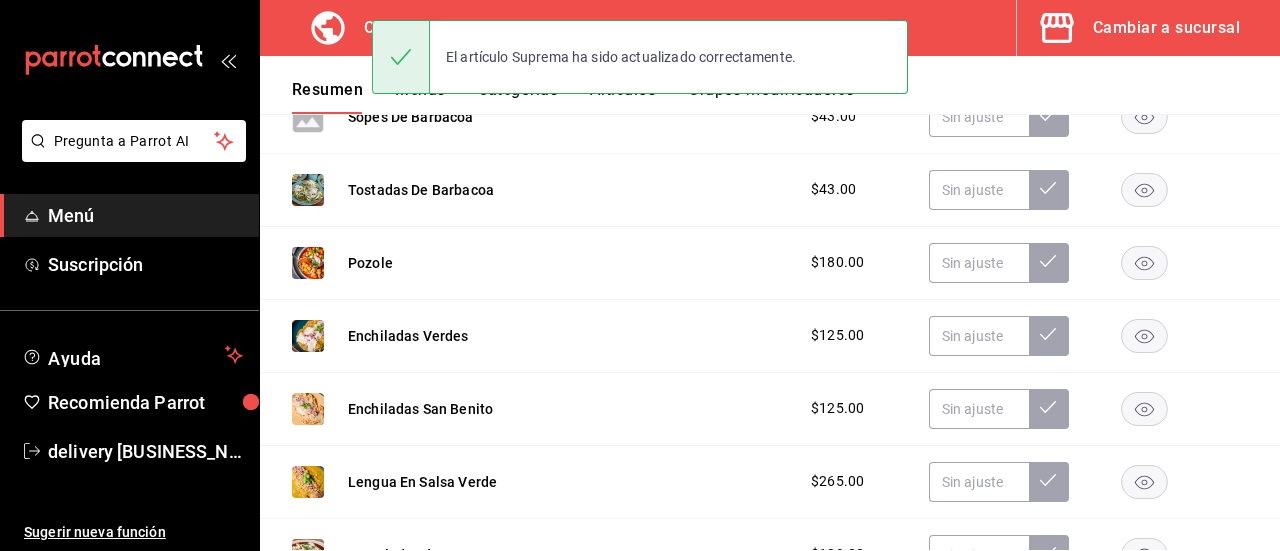 scroll, scrollTop: 3716, scrollLeft: 0, axis: vertical 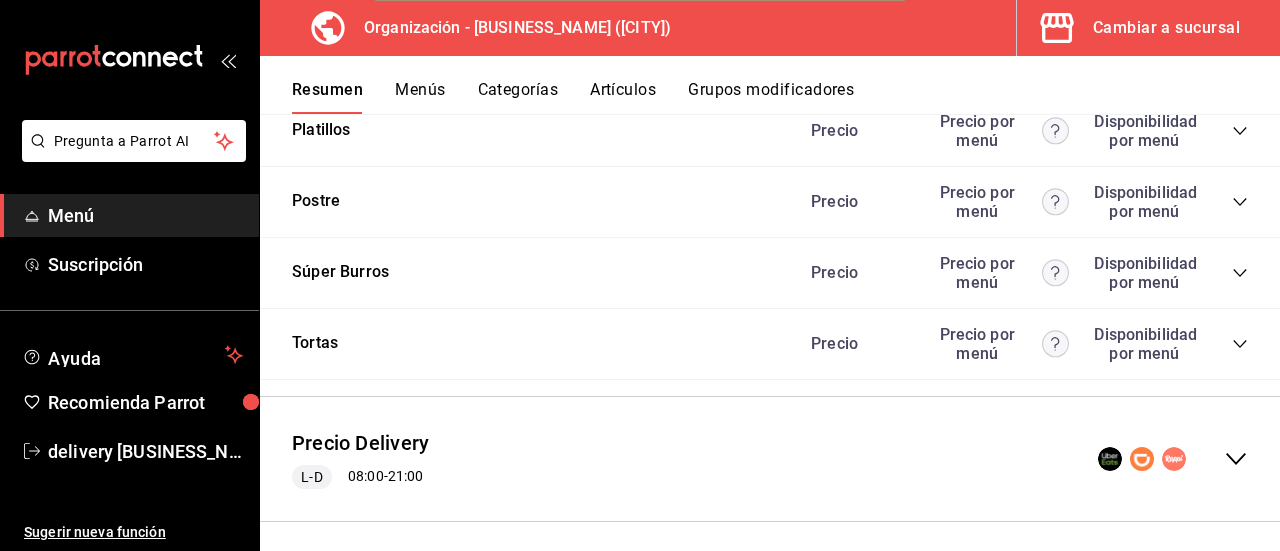 click 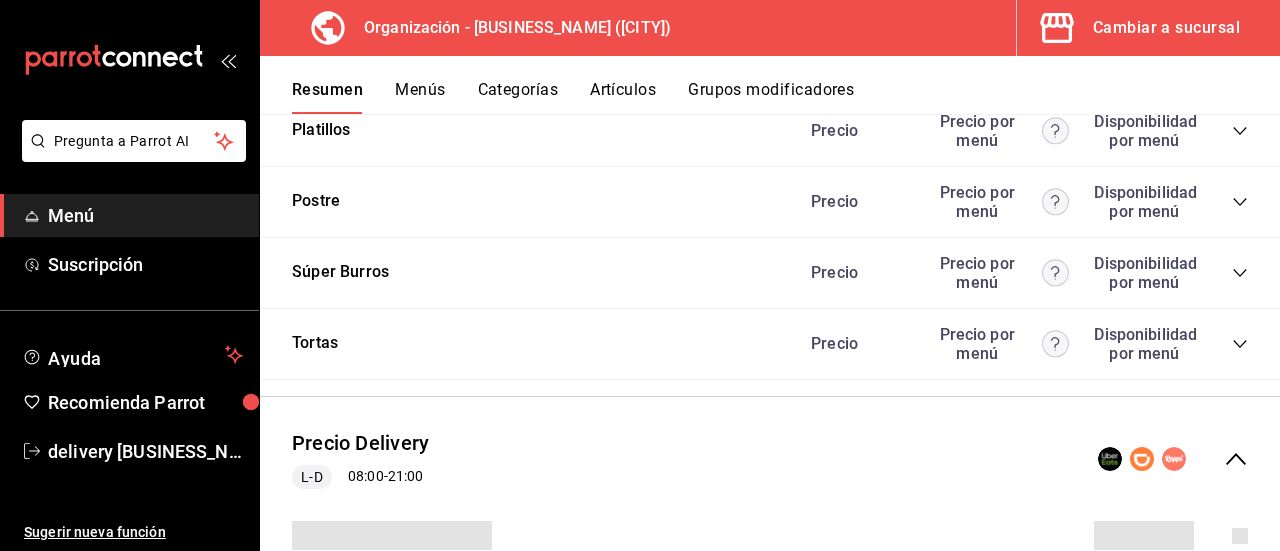 scroll, scrollTop: 4010, scrollLeft: 0, axis: vertical 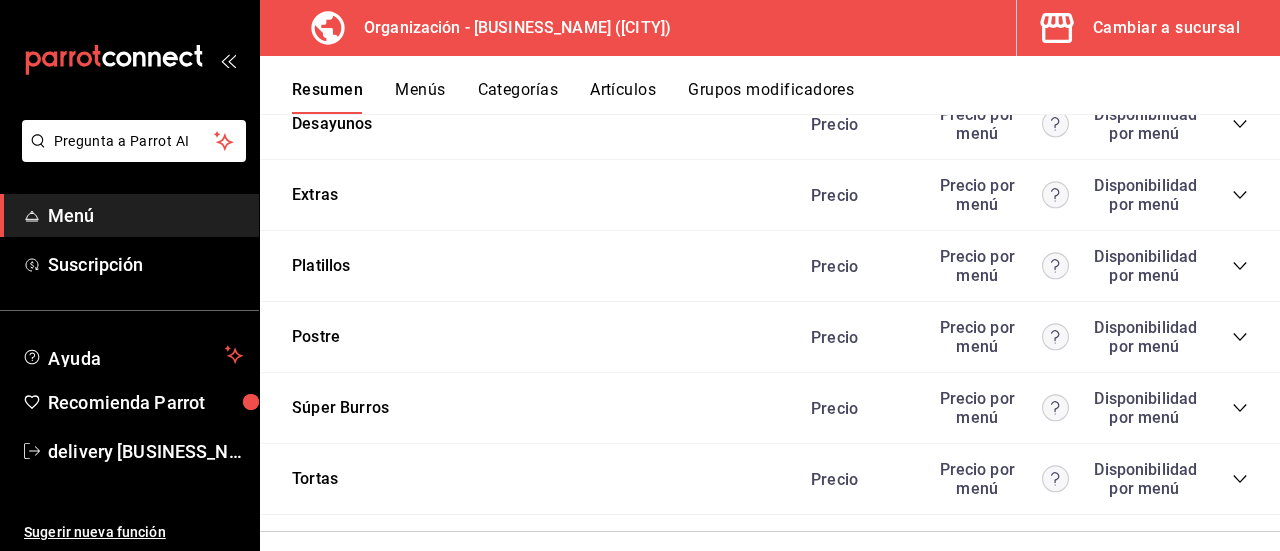 click 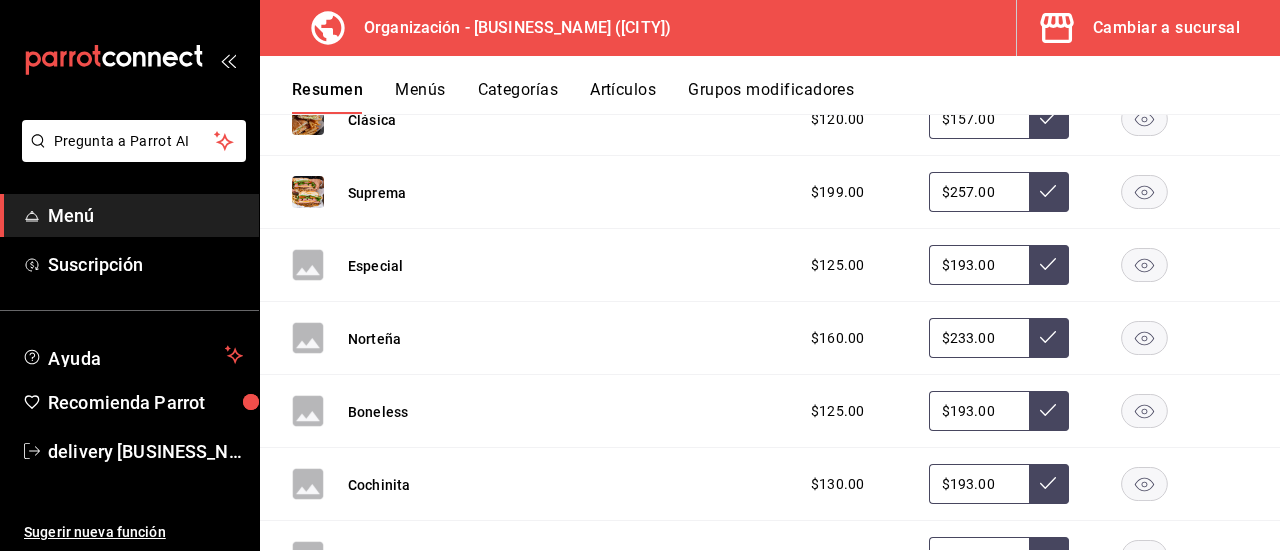 scroll, scrollTop: 8039, scrollLeft: 0, axis: vertical 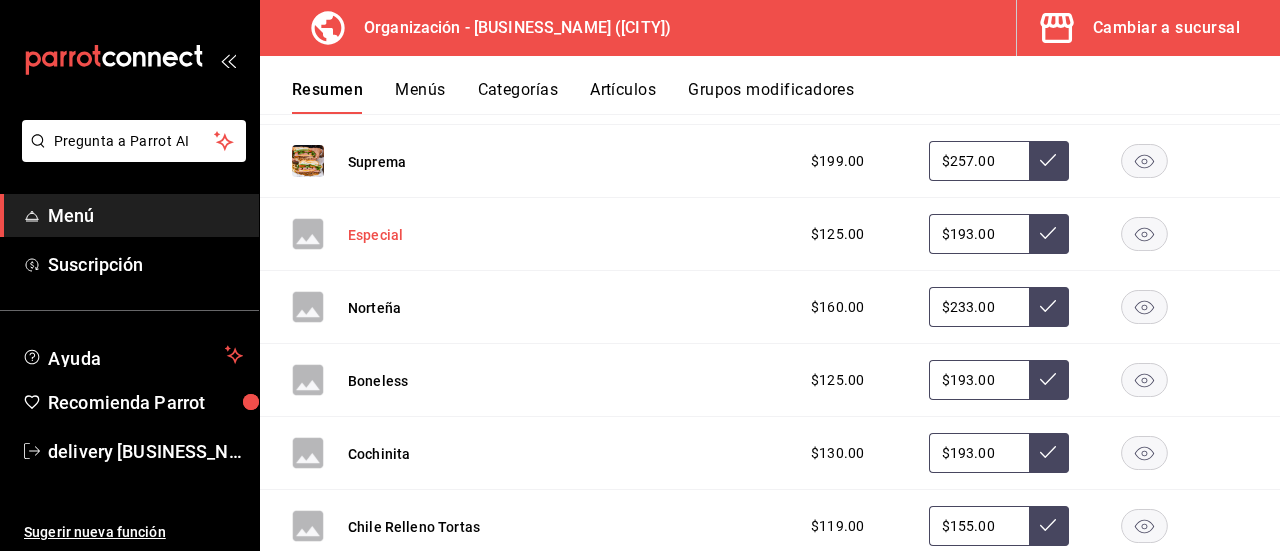 click on "Especial" at bounding box center [375, 235] 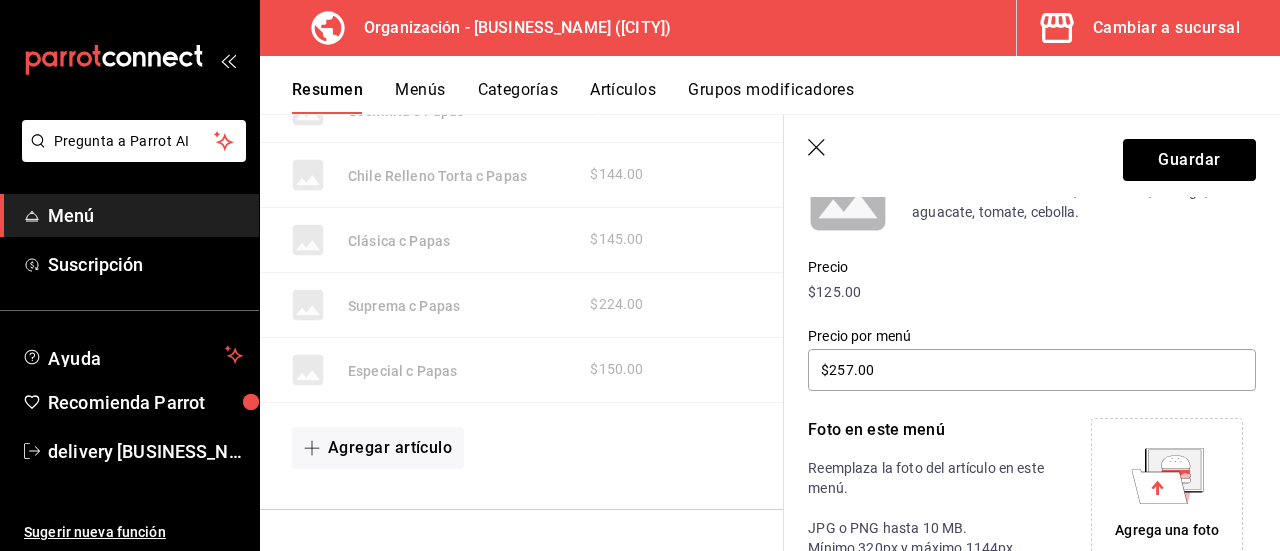 scroll, scrollTop: 7103, scrollLeft: 0, axis: vertical 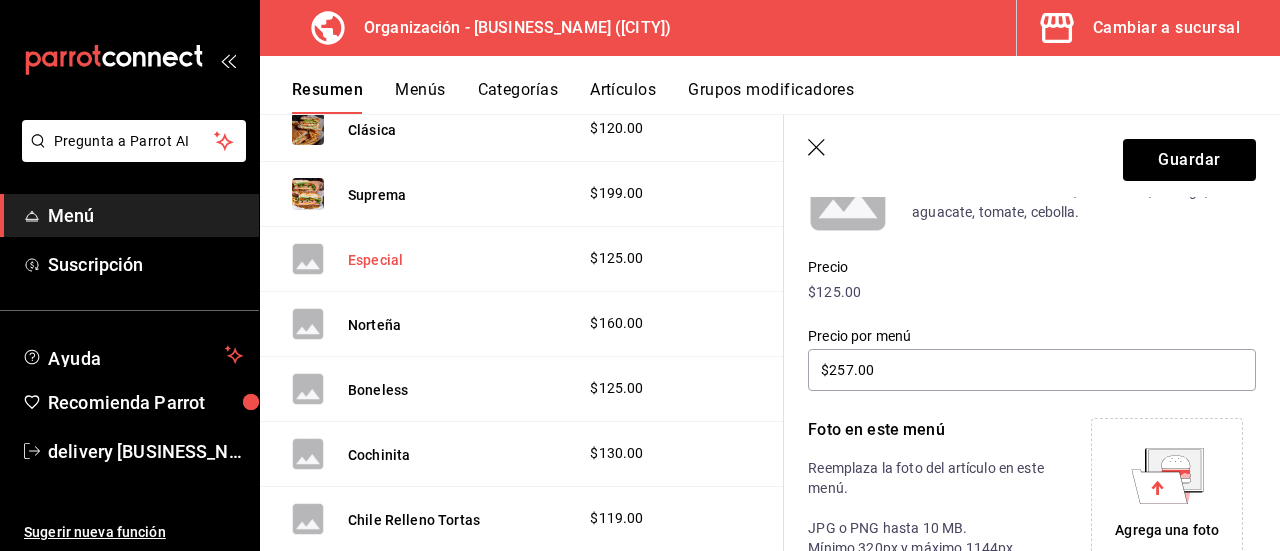 type on "$193.00" 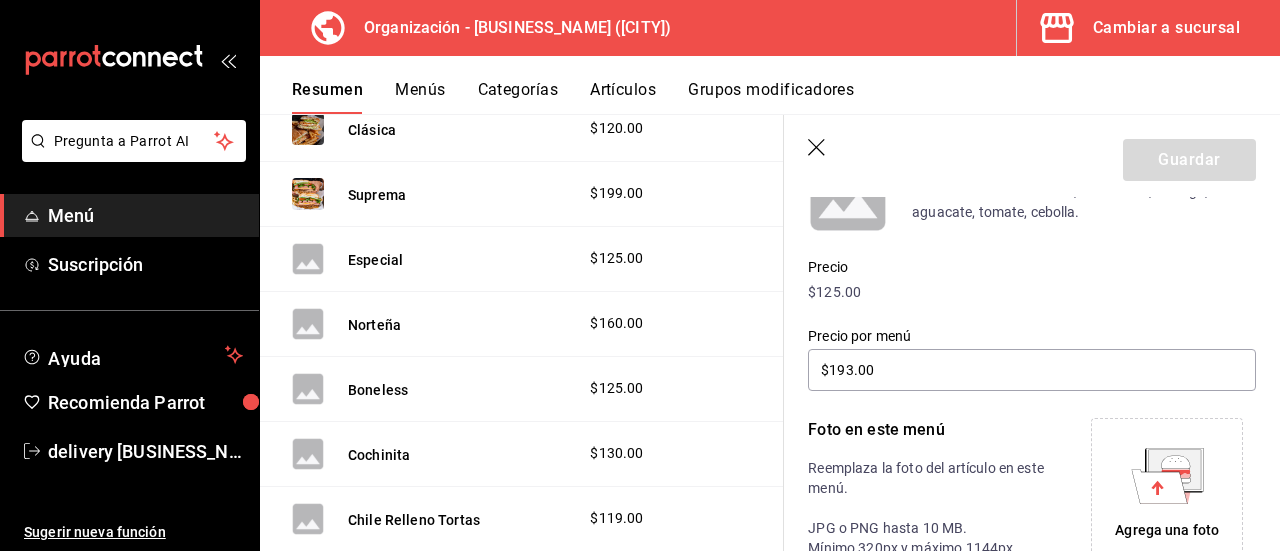click on "Agrega una foto" at bounding box center (1167, 494) 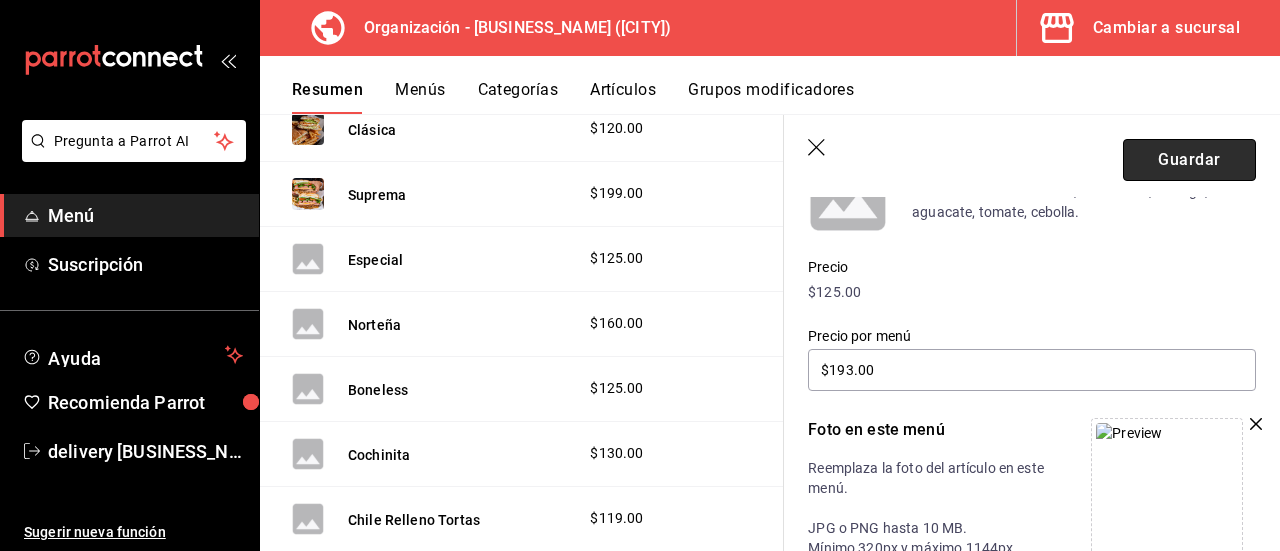 click on "Guardar" at bounding box center [1189, 160] 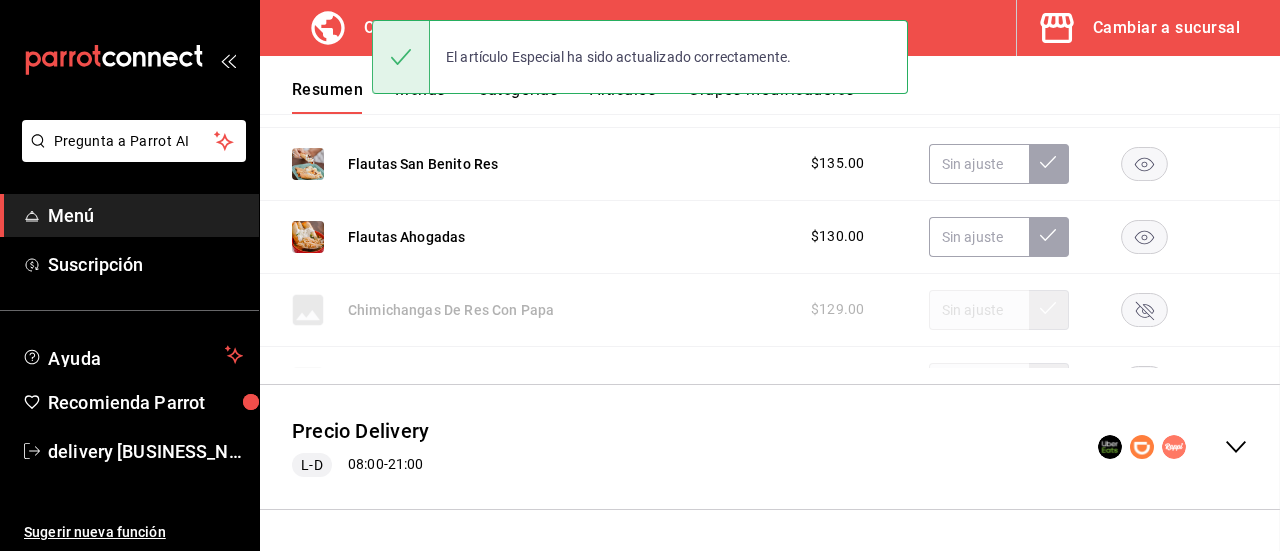 scroll, scrollTop: 590, scrollLeft: 0, axis: vertical 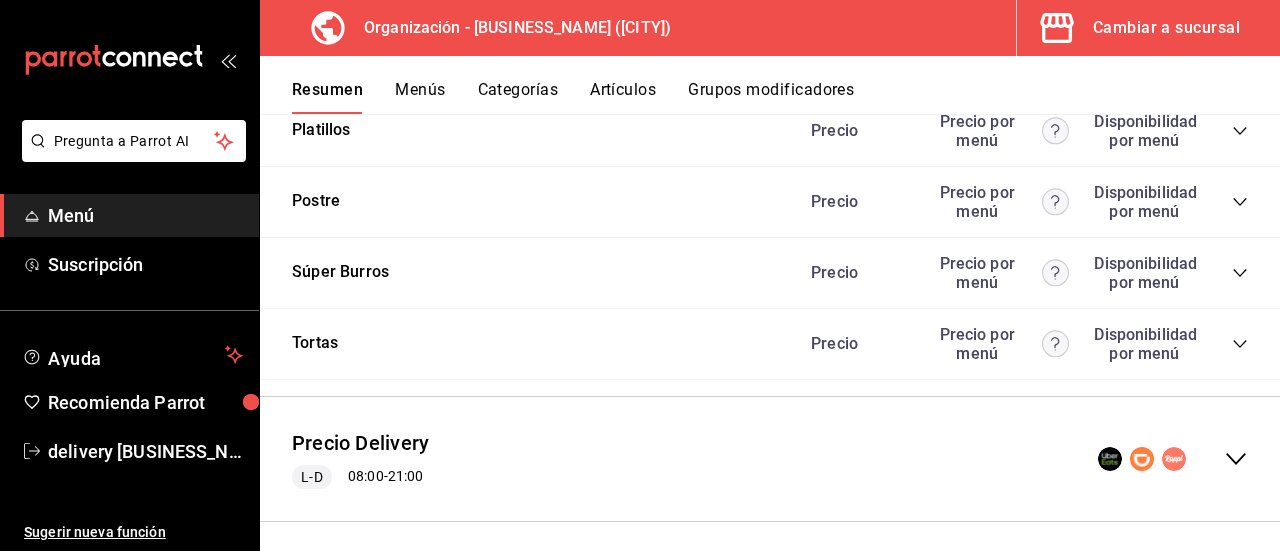 click 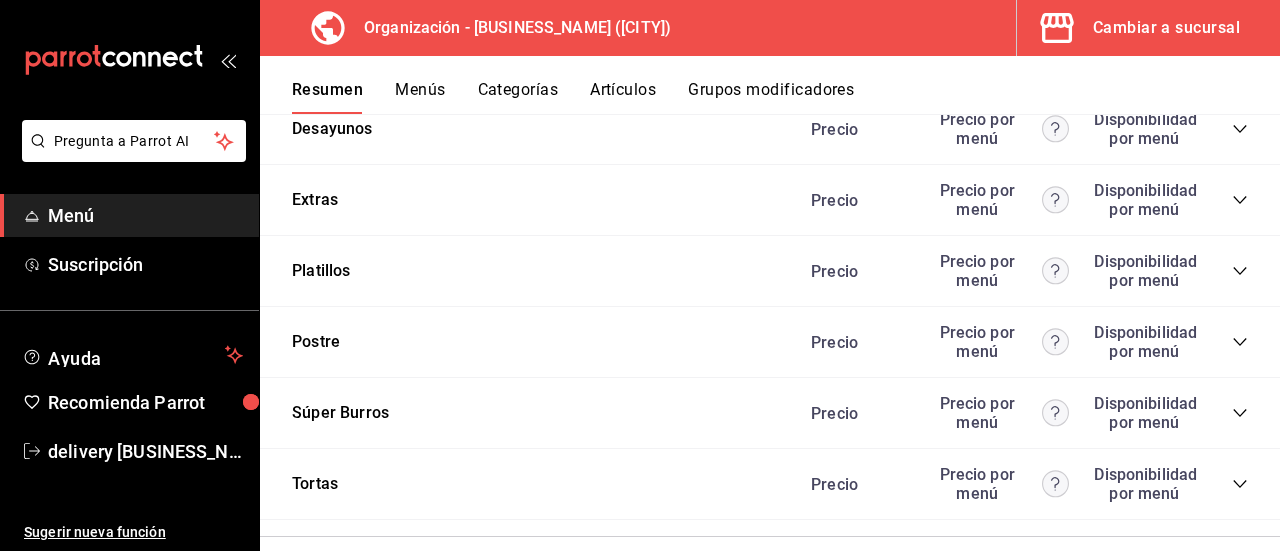 scroll, scrollTop: 7430, scrollLeft: 0, axis: vertical 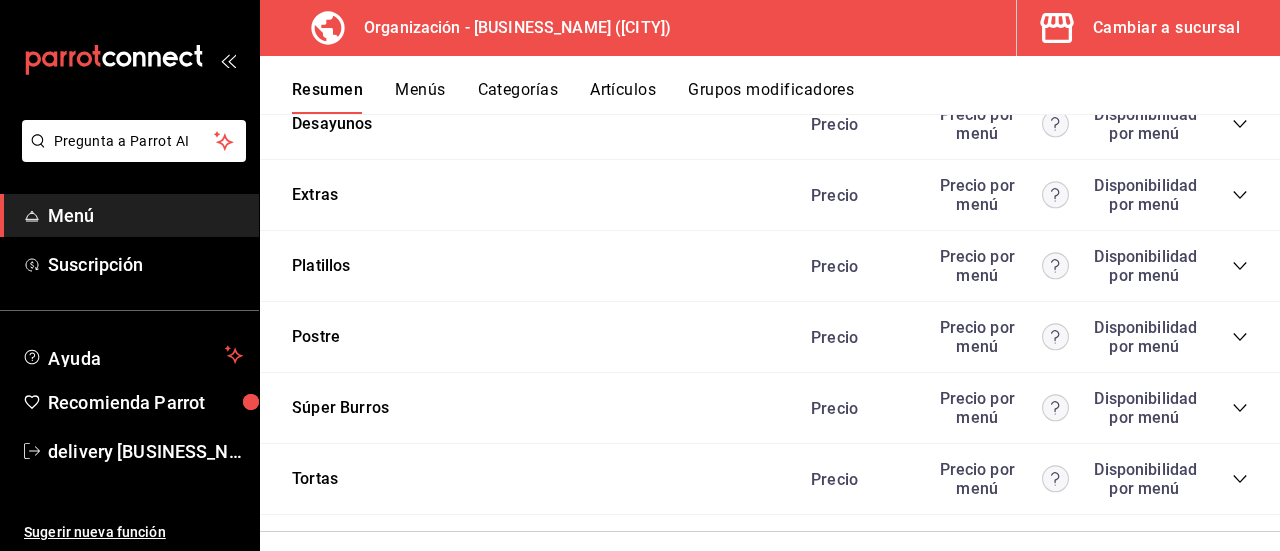click 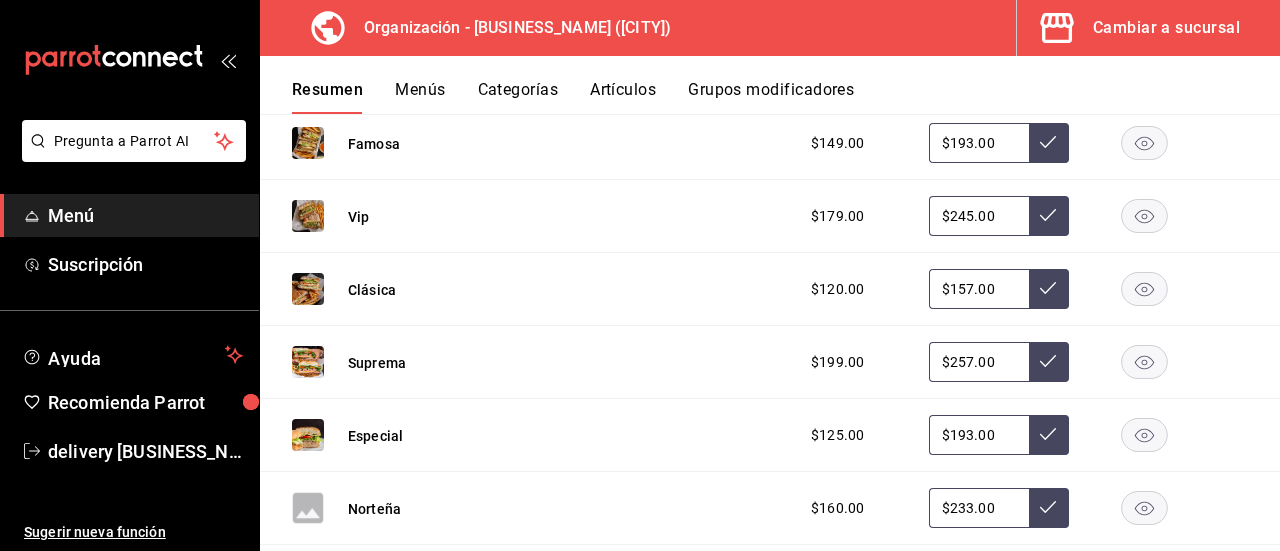 scroll, scrollTop: 8024, scrollLeft: 0, axis: vertical 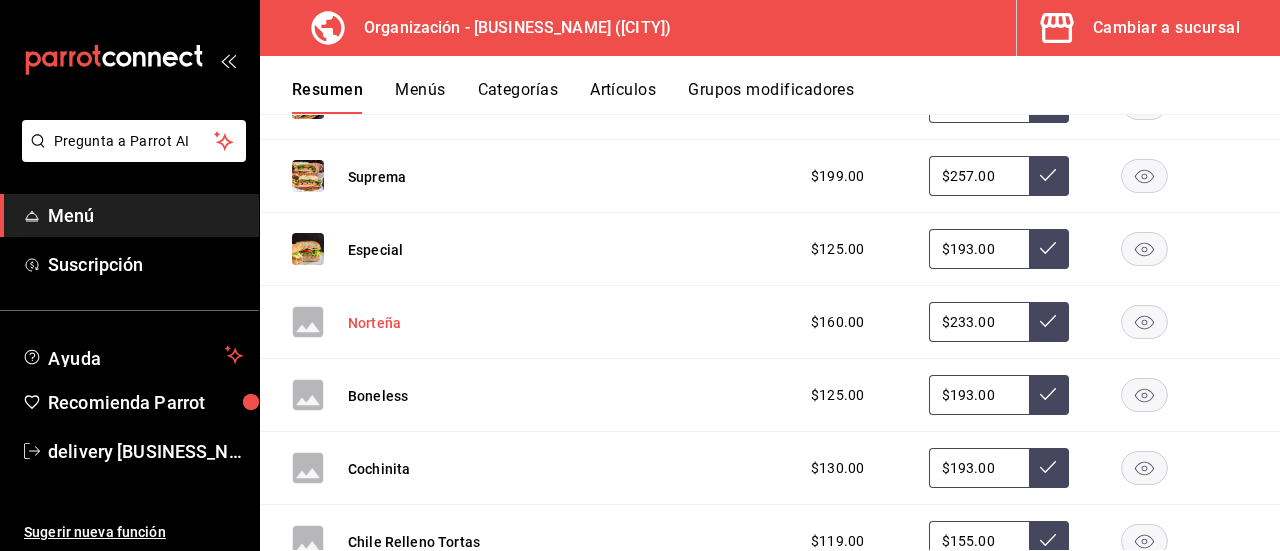 click on "Norteña" at bounding box center [374, 323] 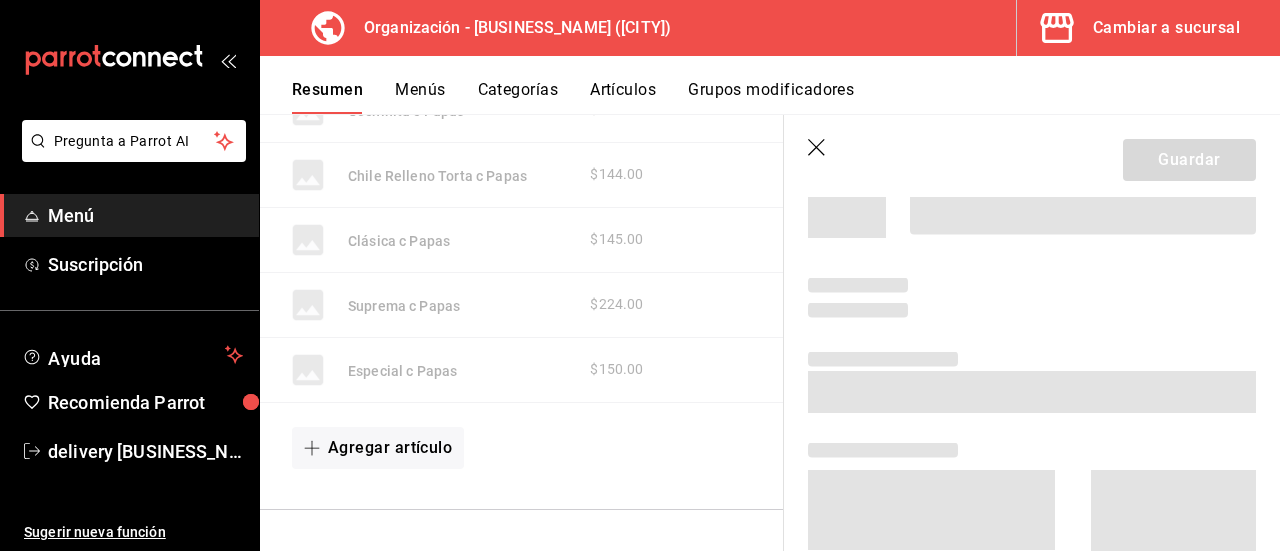 scroll, scrollTop: 7100, scrollLeft: 0, axis: vertical 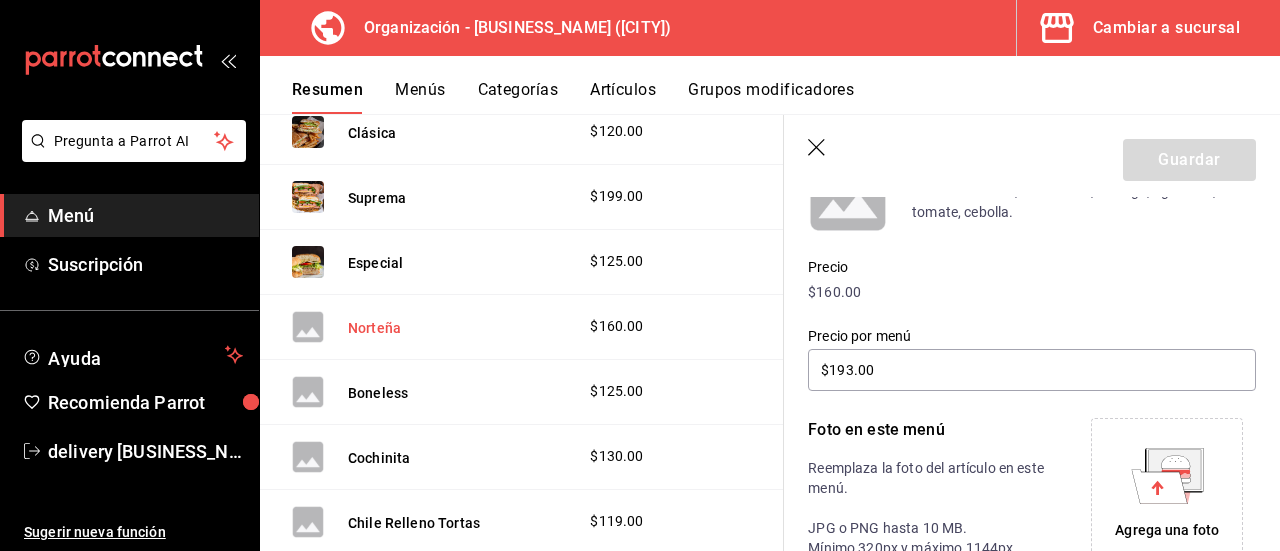 type on "$233.00" 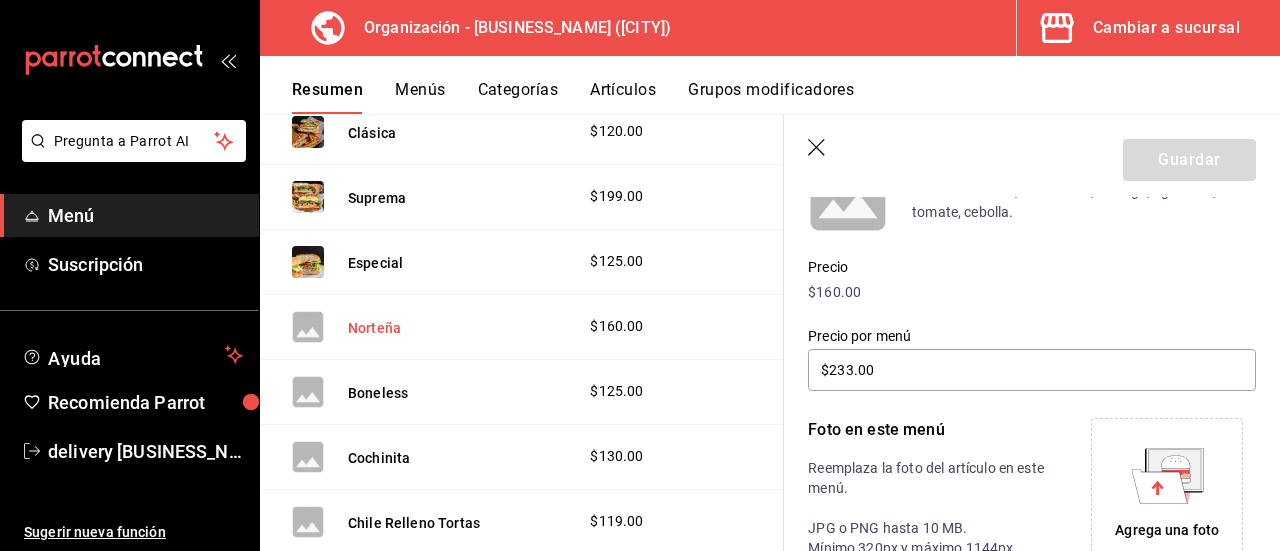 type 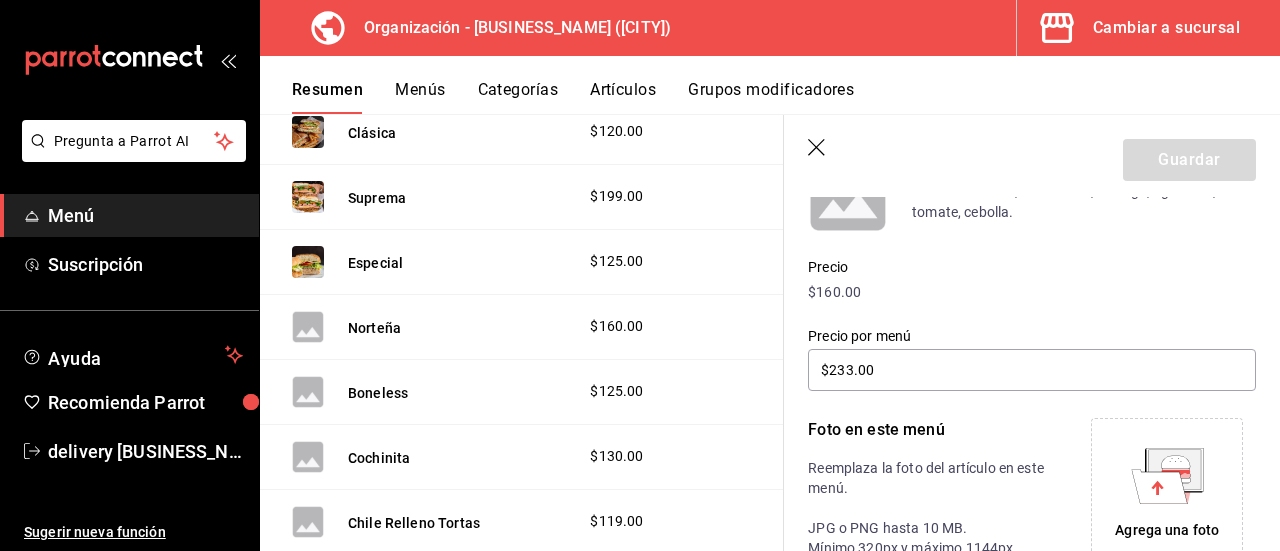 click on "Agrega una foto" at bounding box center [1167, 530] 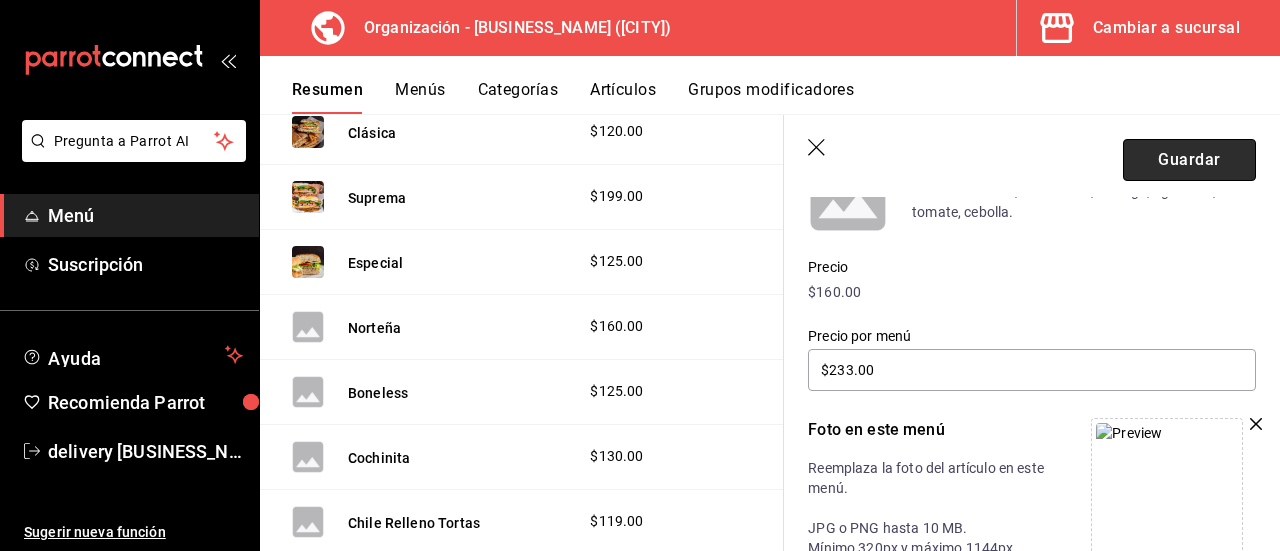 click on "Guardar" at bounding box center [1189, 160] 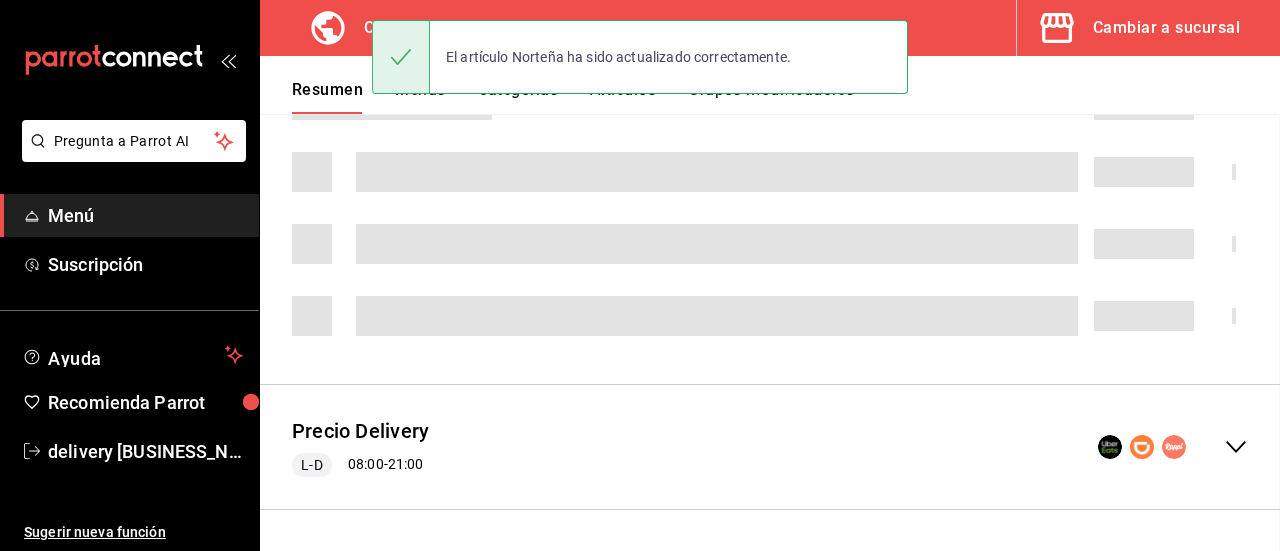 scroll, scrollTop: 590, scrollLeft: 0, axis: vertical 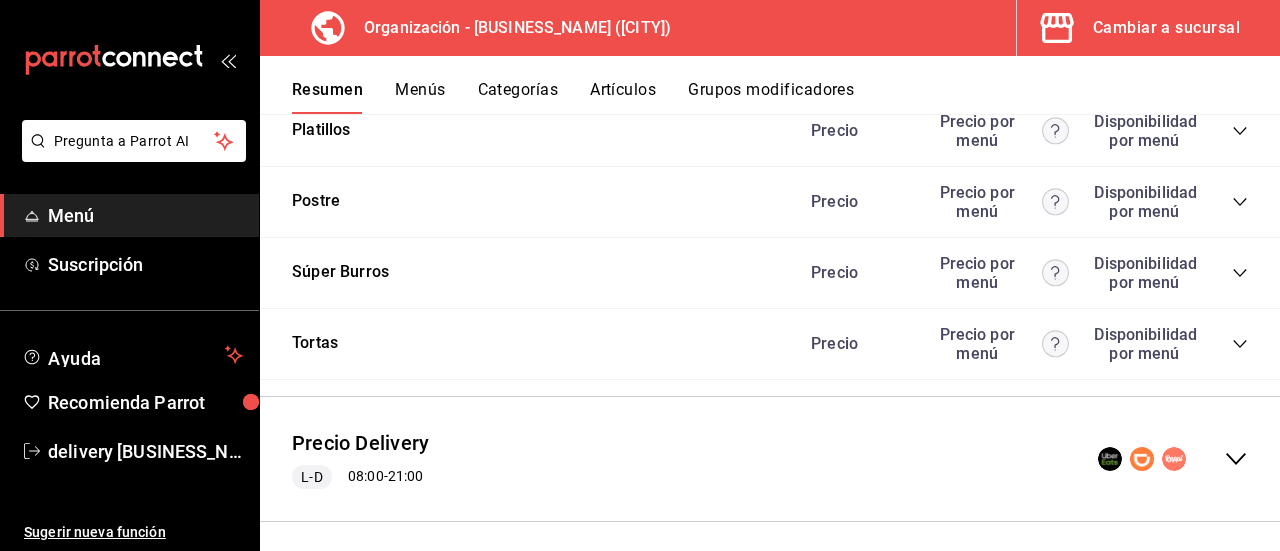 click 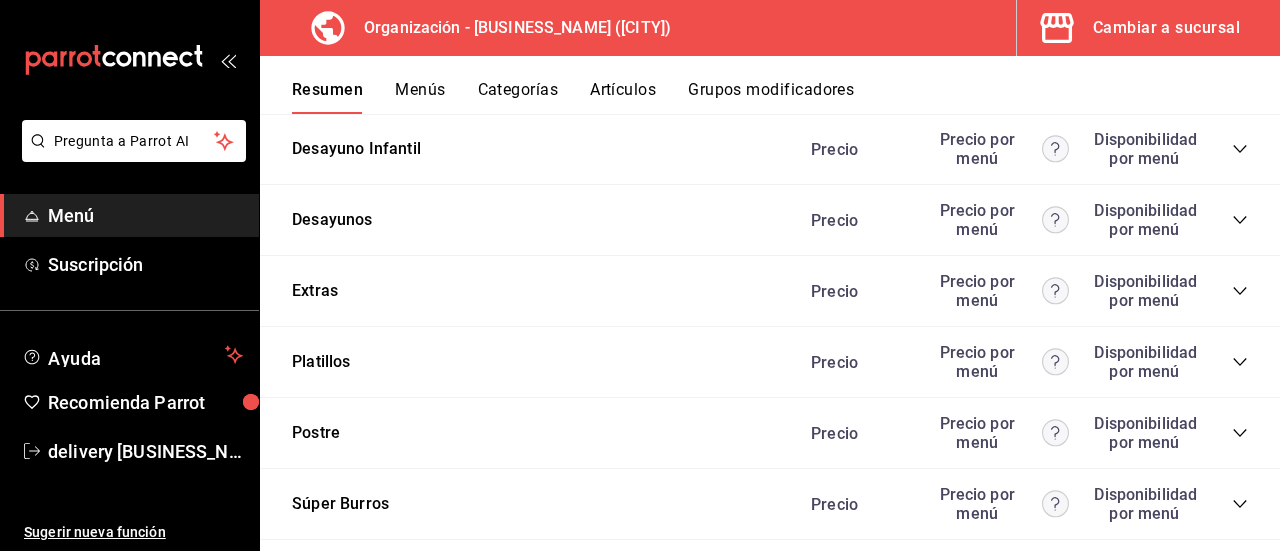 scroll, scrollTop: 7430, scrollLeft: 0, axis: vertical 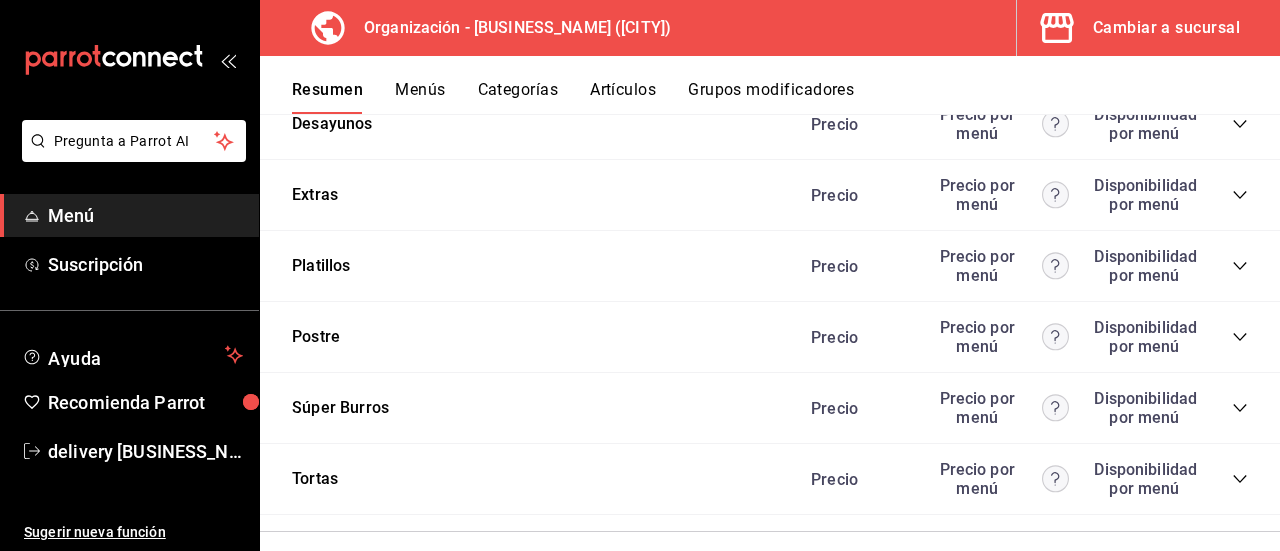 click 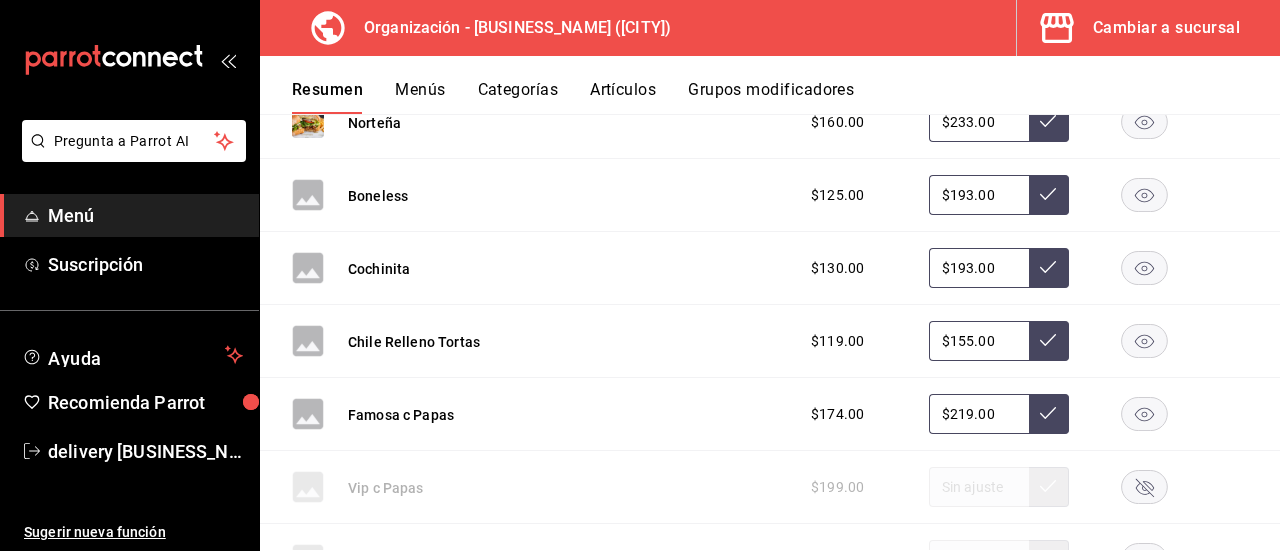 scroll, scrollTop: 8208, scrollLeft: 0, axis: vertical 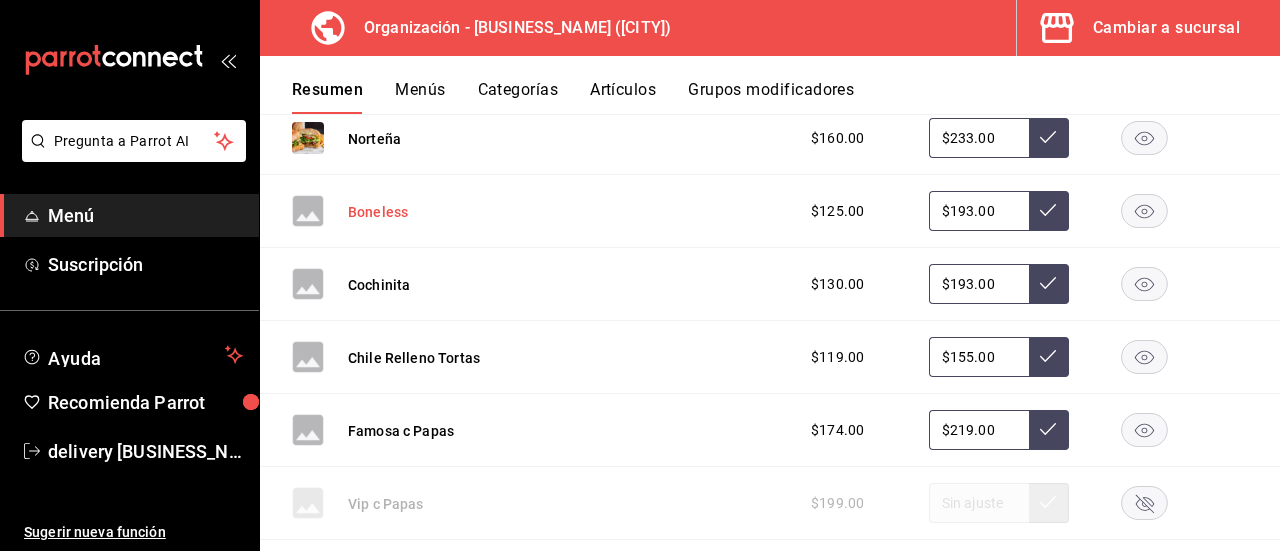 click on "Boneless" at bounding box center (378, 212) 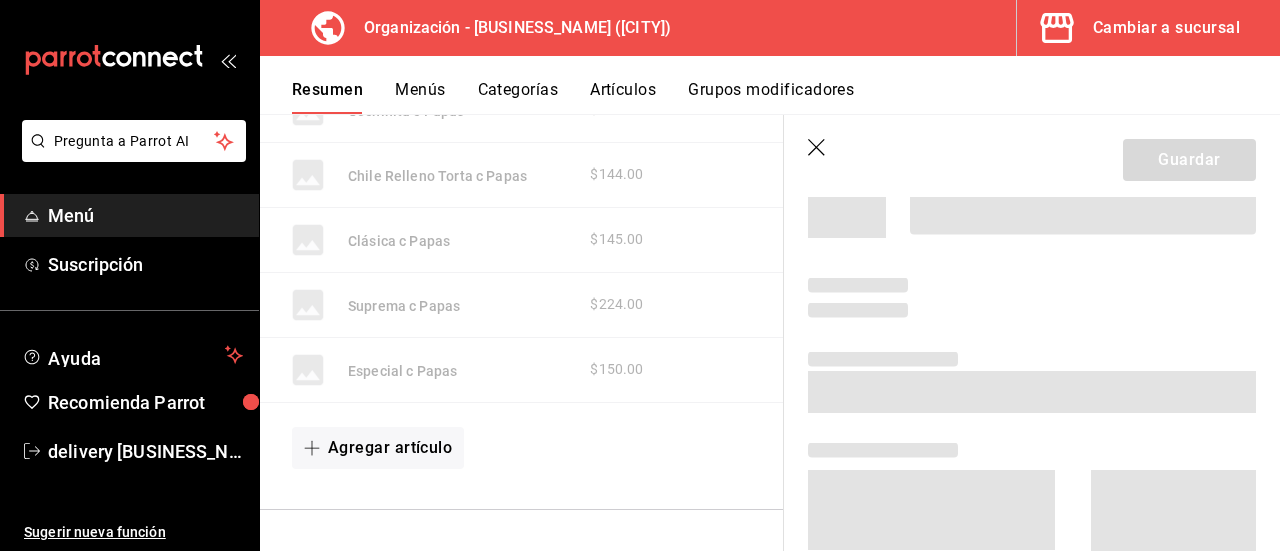 scroll, scrollTop: 7256, scrollLeft: 0, axis: vertical 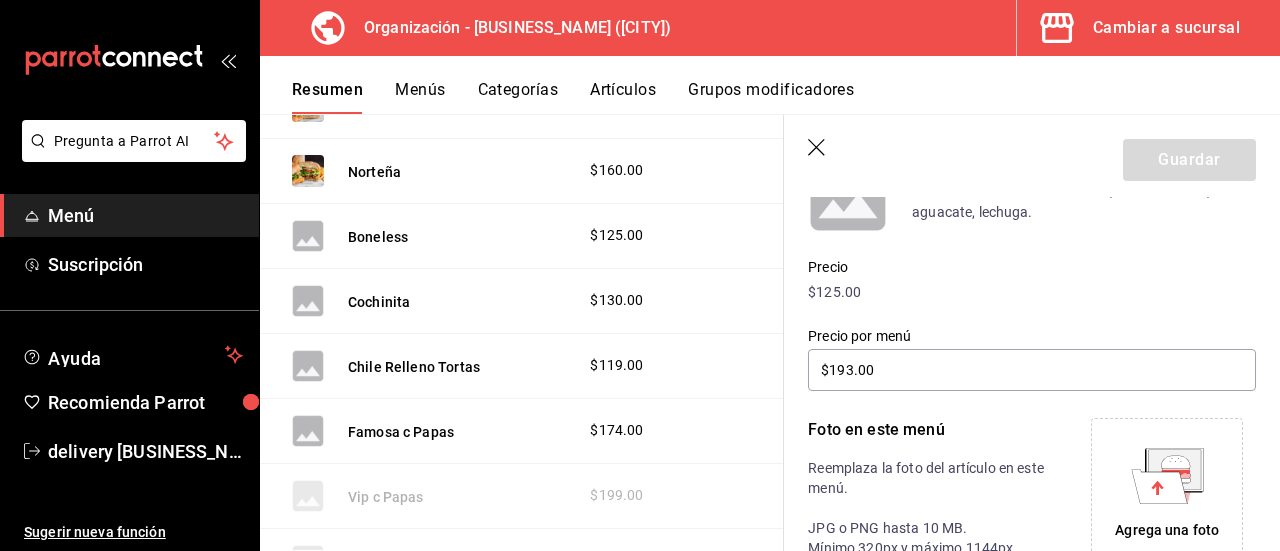 click on "Agrega una foto" at bounding box center [1167, 530] 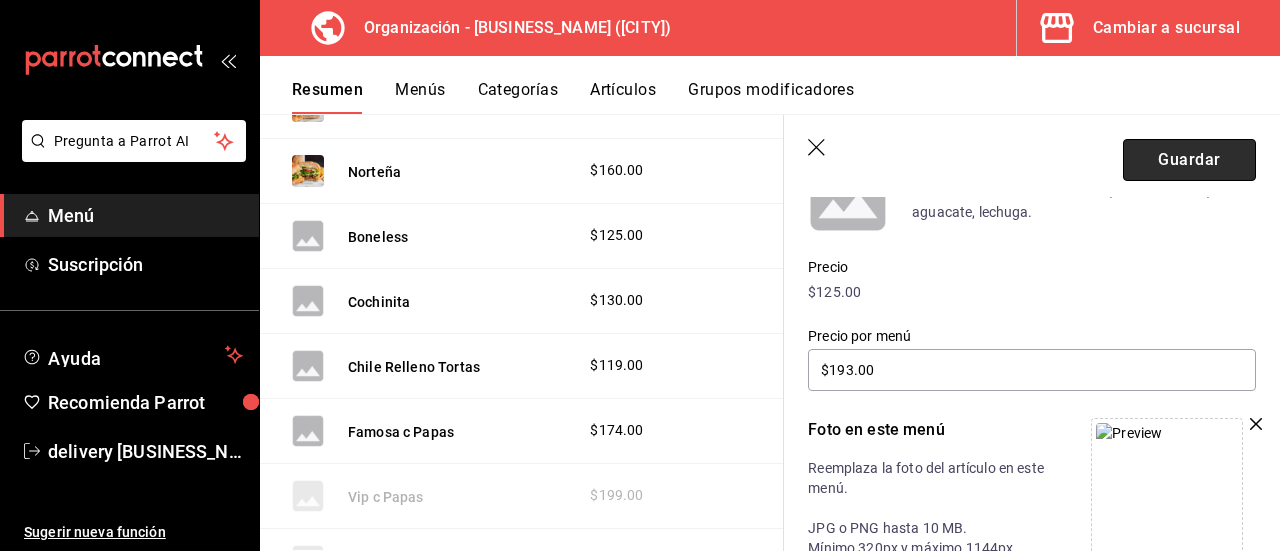 click on "Guardar" at bounding box center [1189, 160] 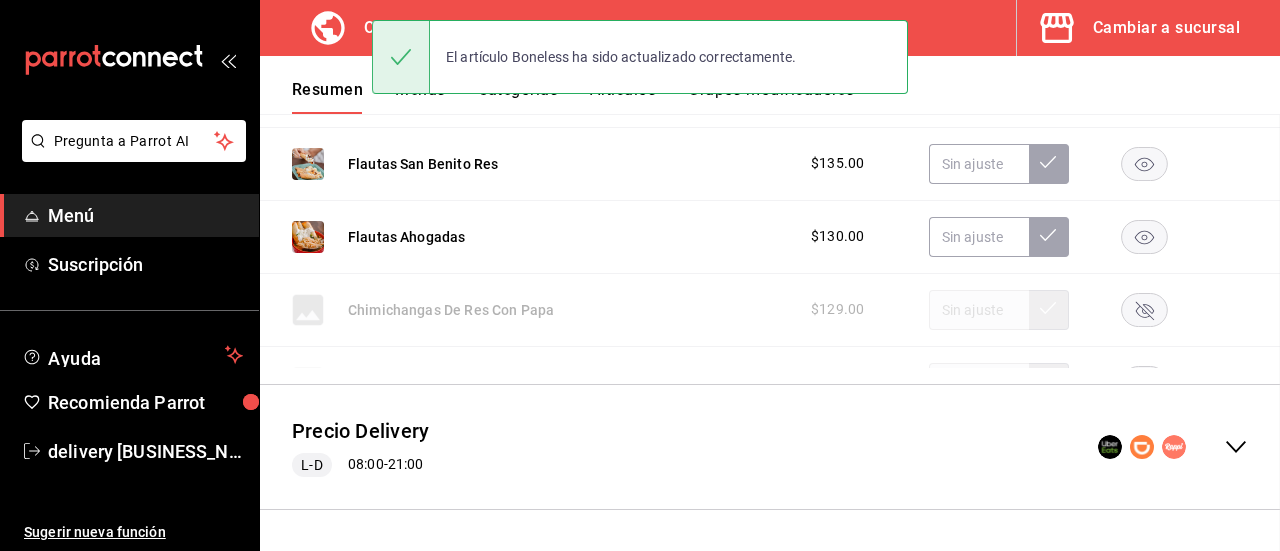 scroll, scrollTop: 590, scrollLeft: 0, axis: vertical 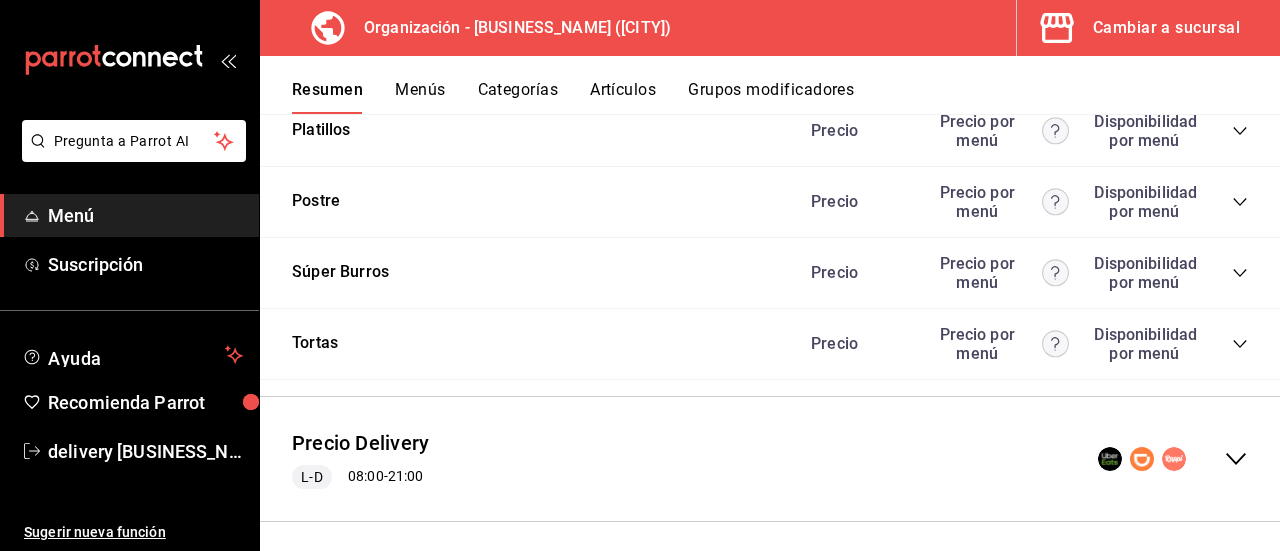 click 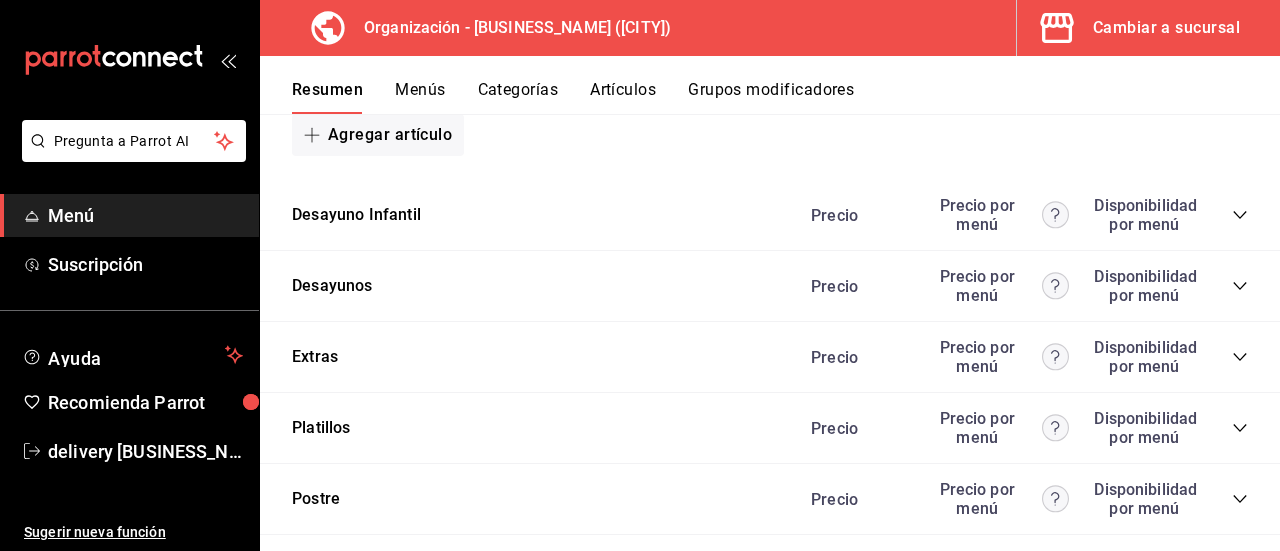 scroll, scrollTop: 7430, scrollLeft: 0, axis: vertical 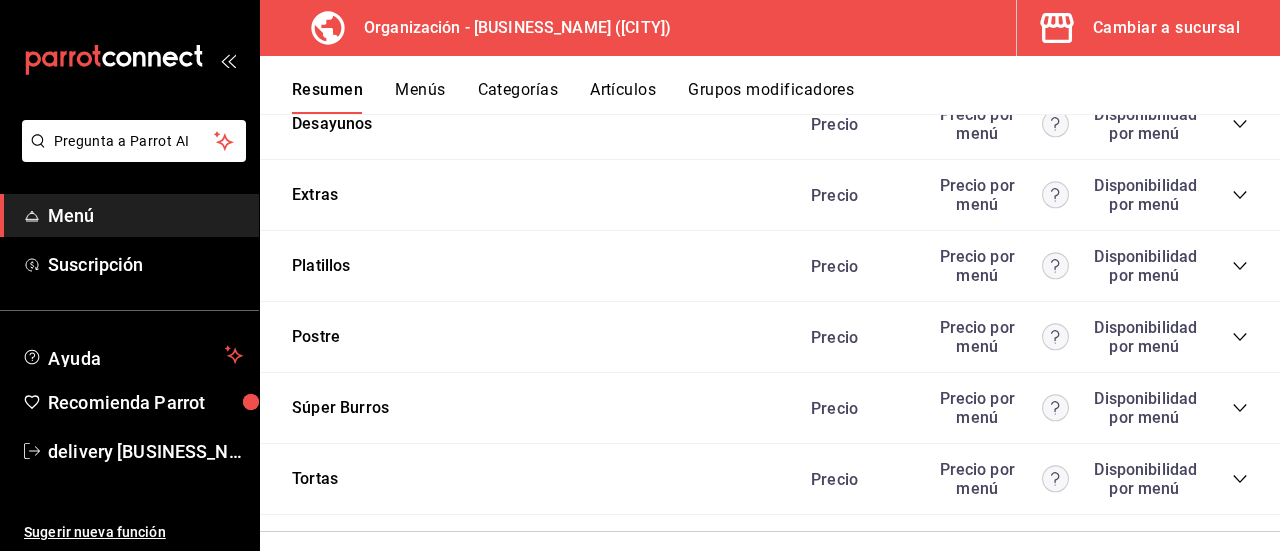 click 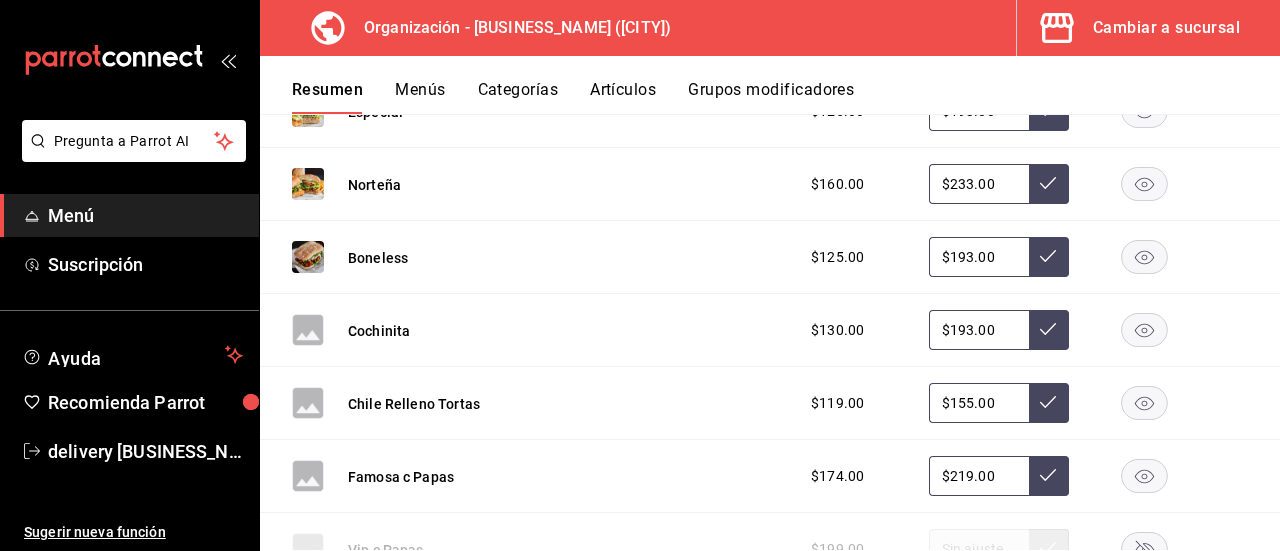 scroll, scrollTop: 8254, scrollLeft: 0, axis: vertical 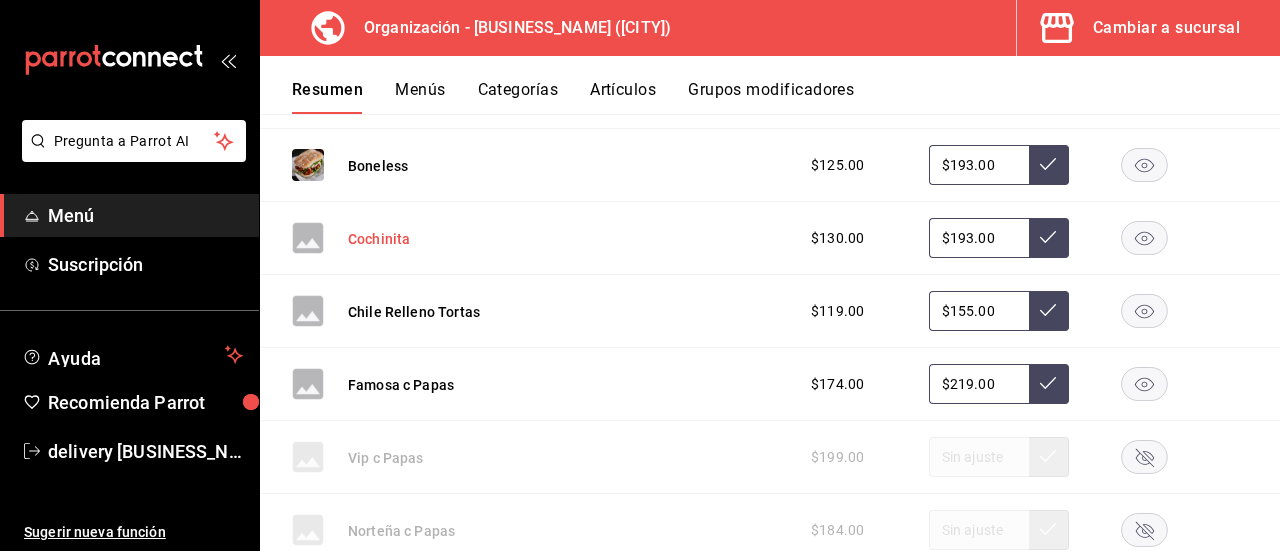 click on "Cochinita" at bounding box center [379, 239] 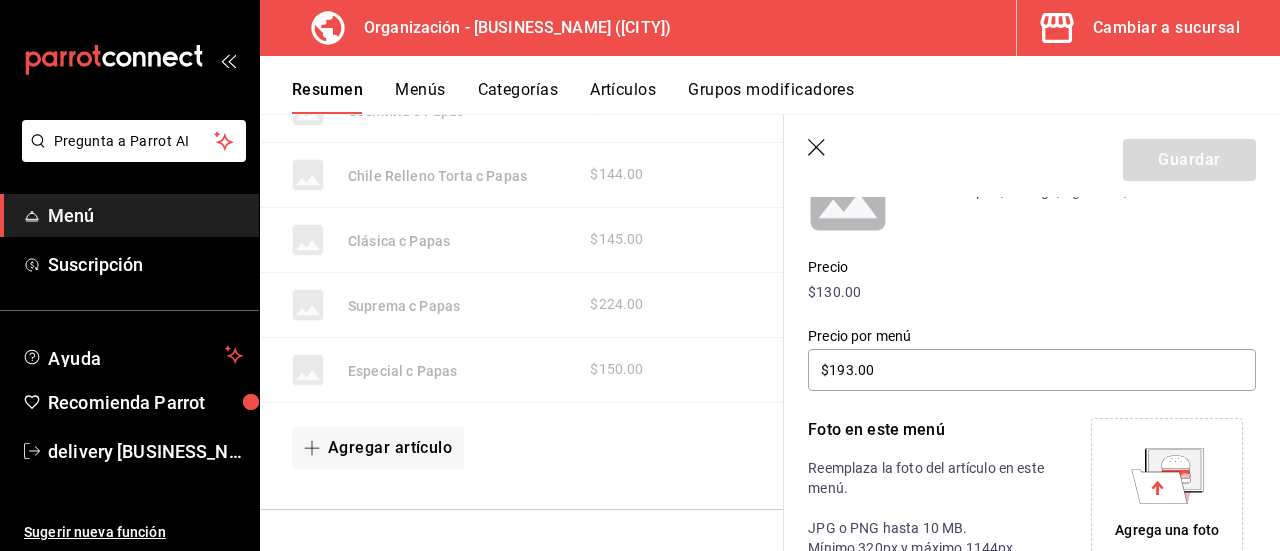scroll, scrollTop: 7294, scrollLeft: 0, axis: vertical 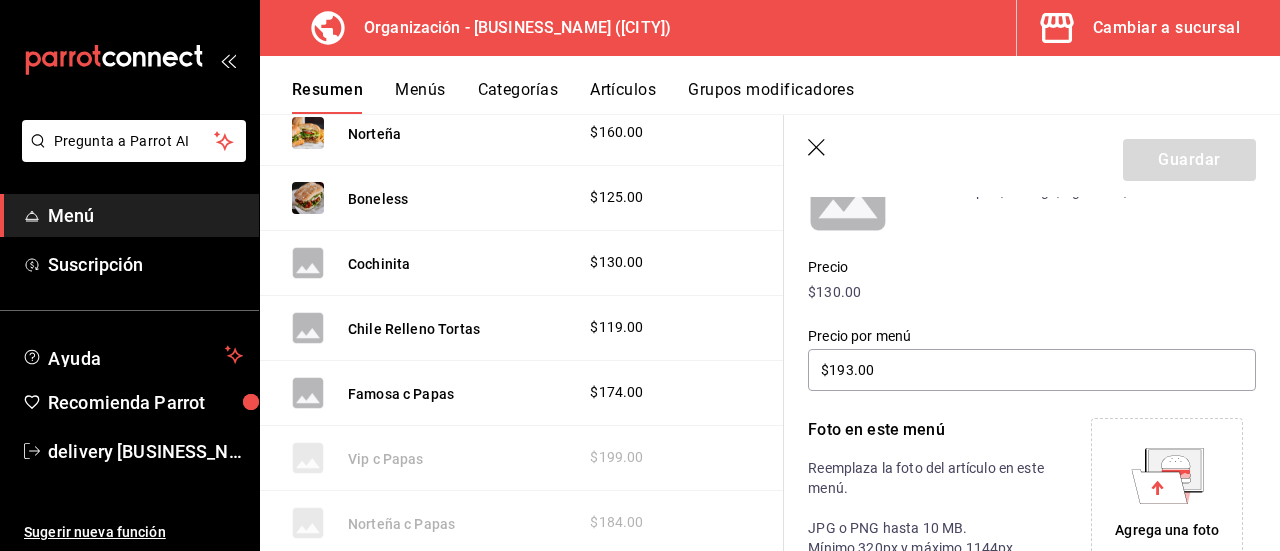 click on "Agrega una foto" at bounding box center (1167, 530) 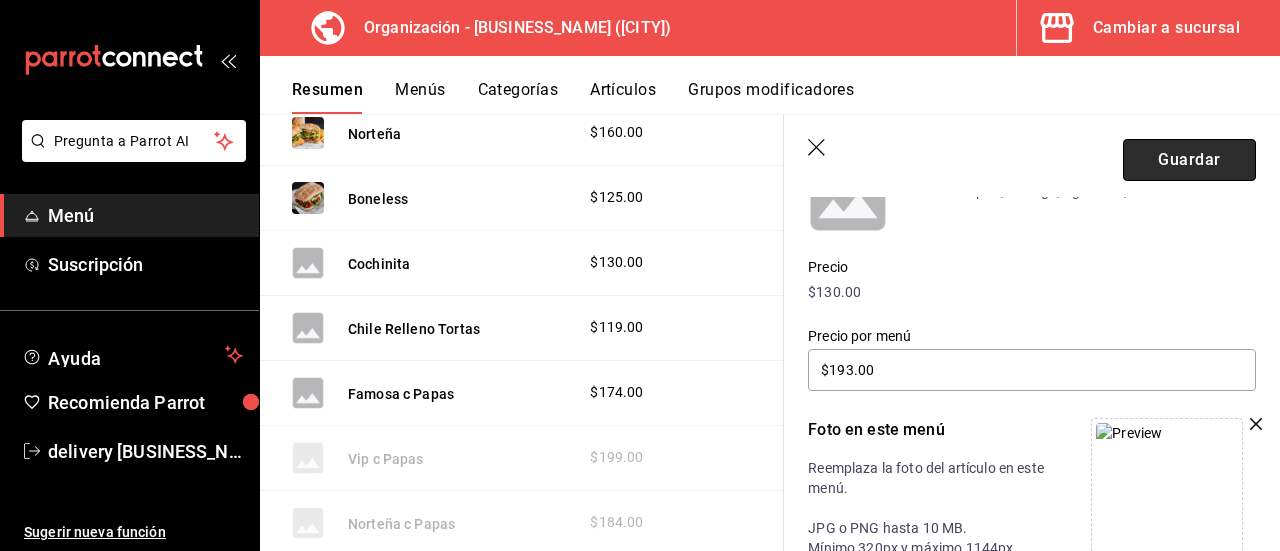 click on "Guardar" at bounding box center (1189, 160) 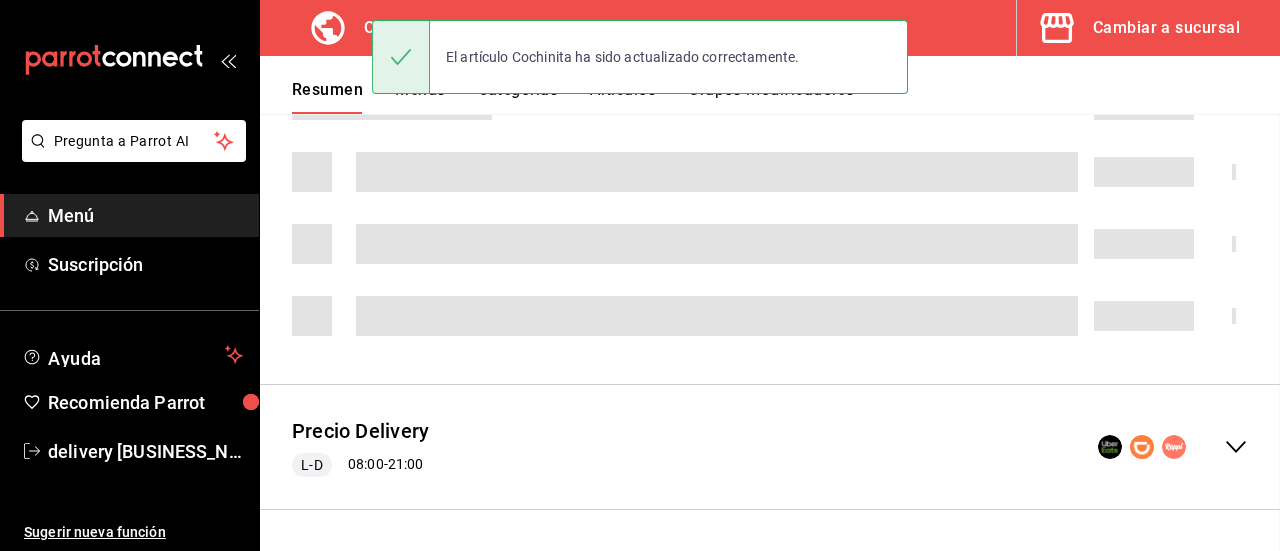 scroll, scrollTop: 590, scrollLeft: 0, axis: vertical 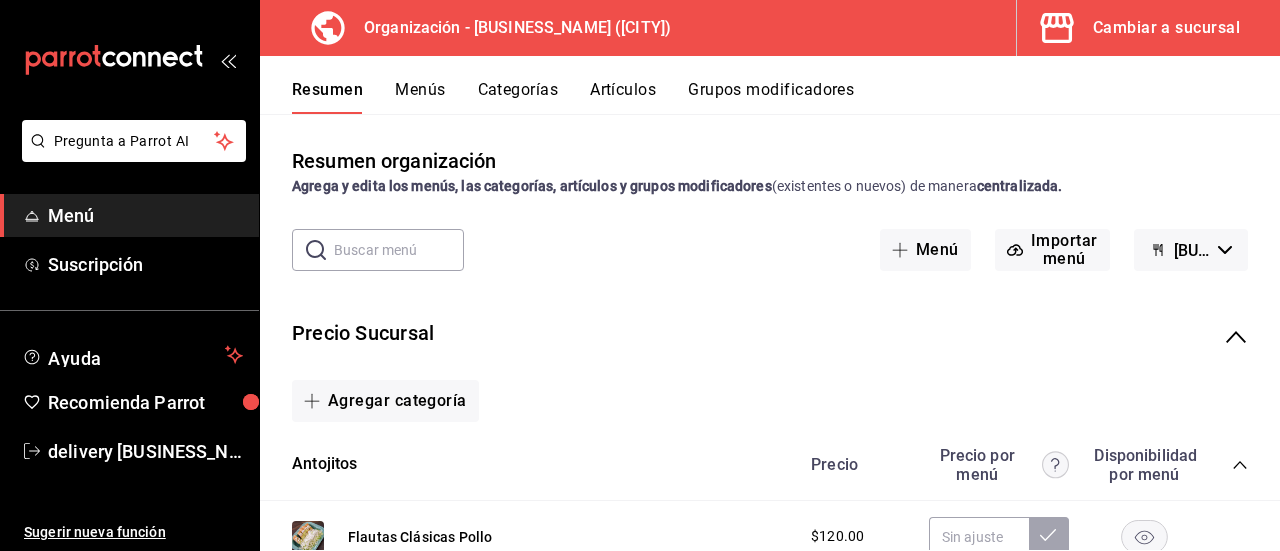 click 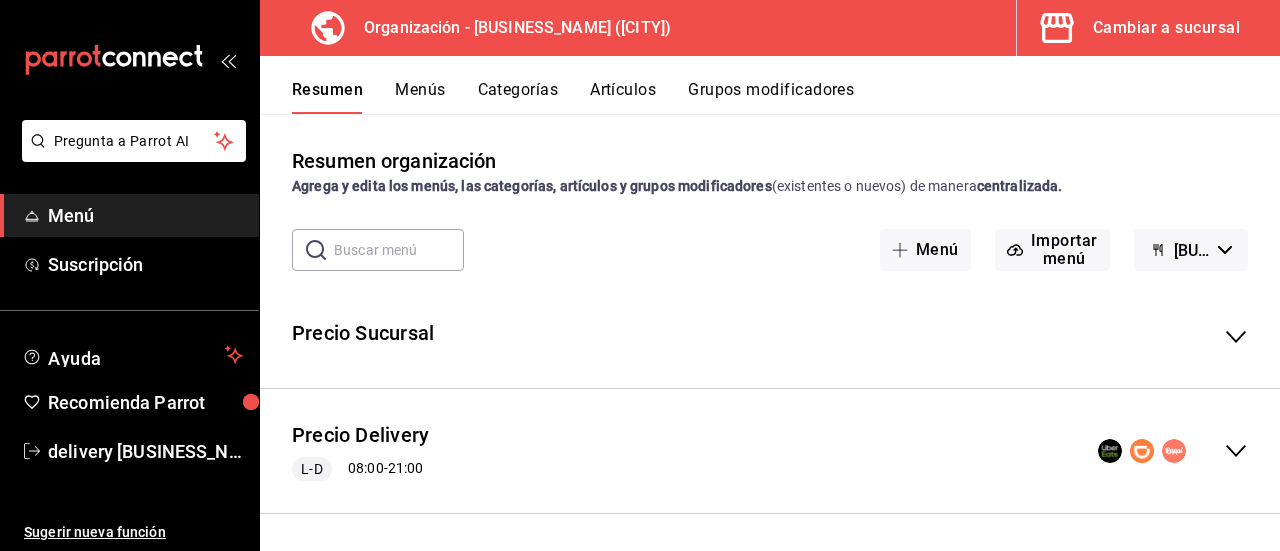 click 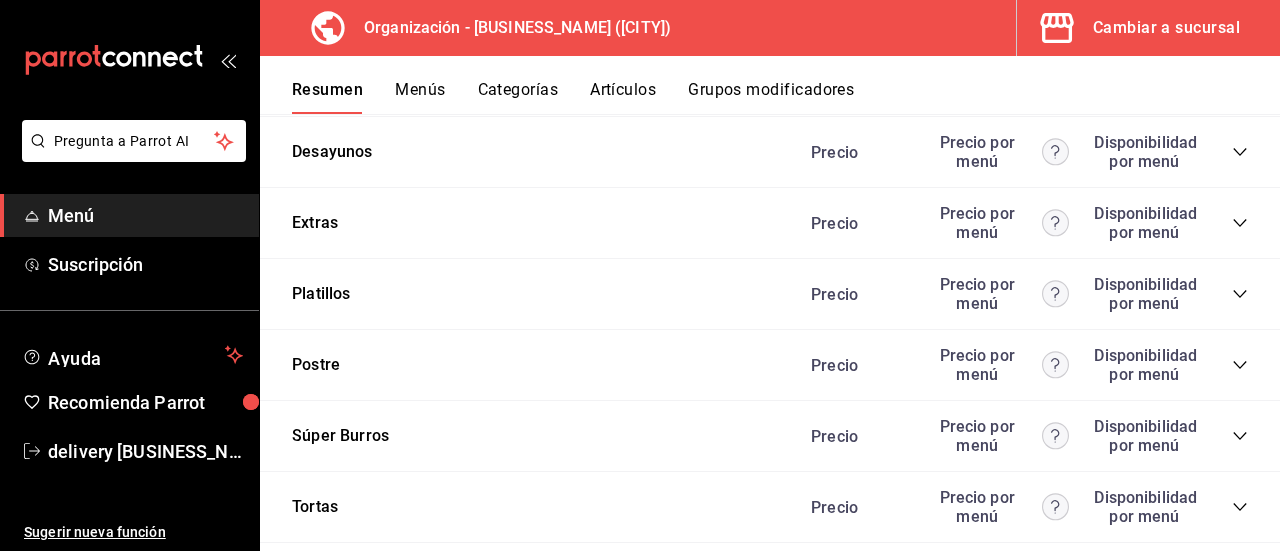 scroll, scrollTop: 3716, scrollLeft: 0, axis: vertical 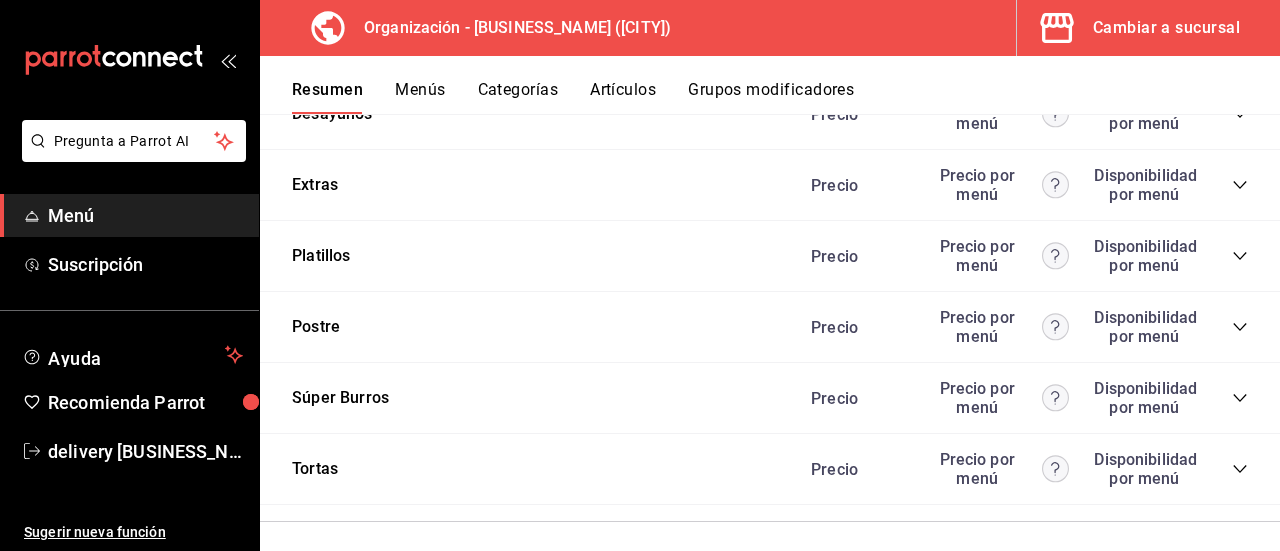 click 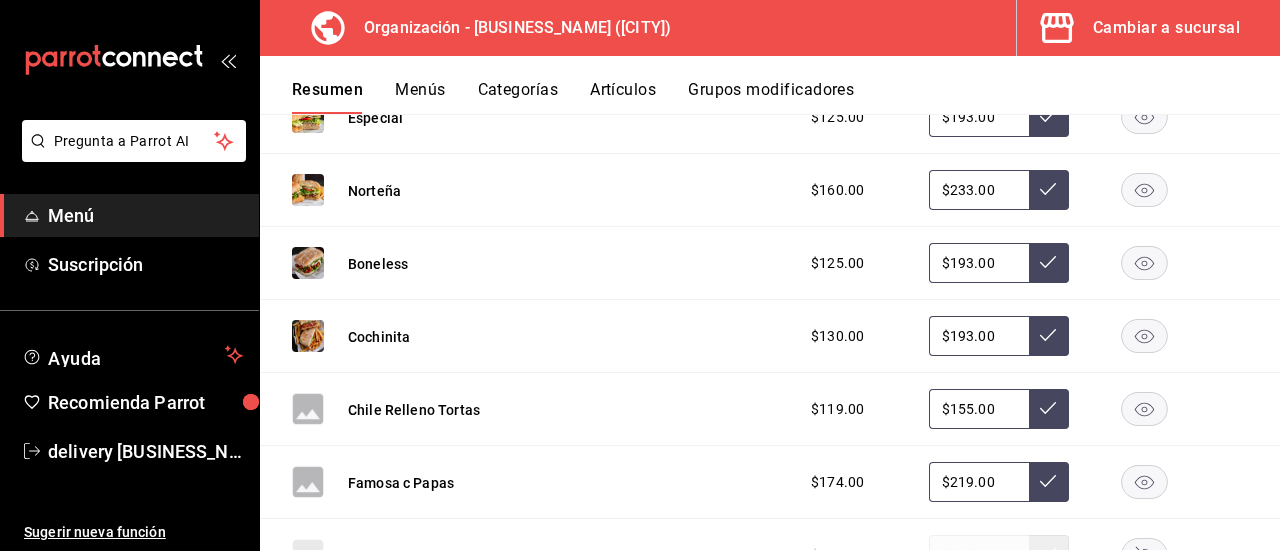 scroll, scrollTop: 4367, scrollLeft: 0, axis: vertical 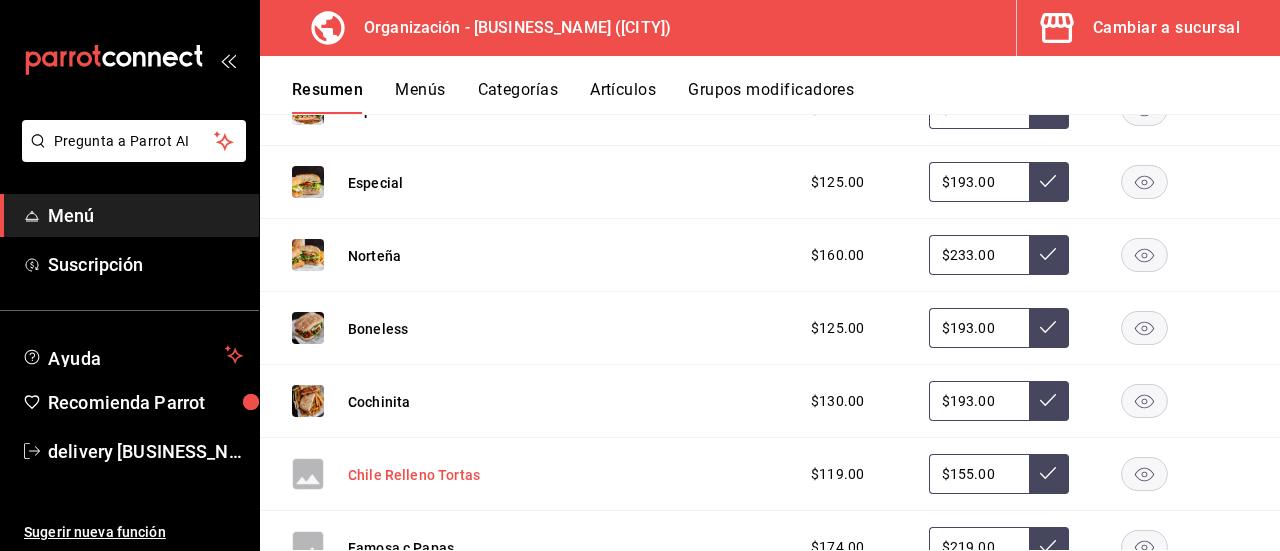 click on "Chile Relleno Tortas" at bounding box center [414, 475] 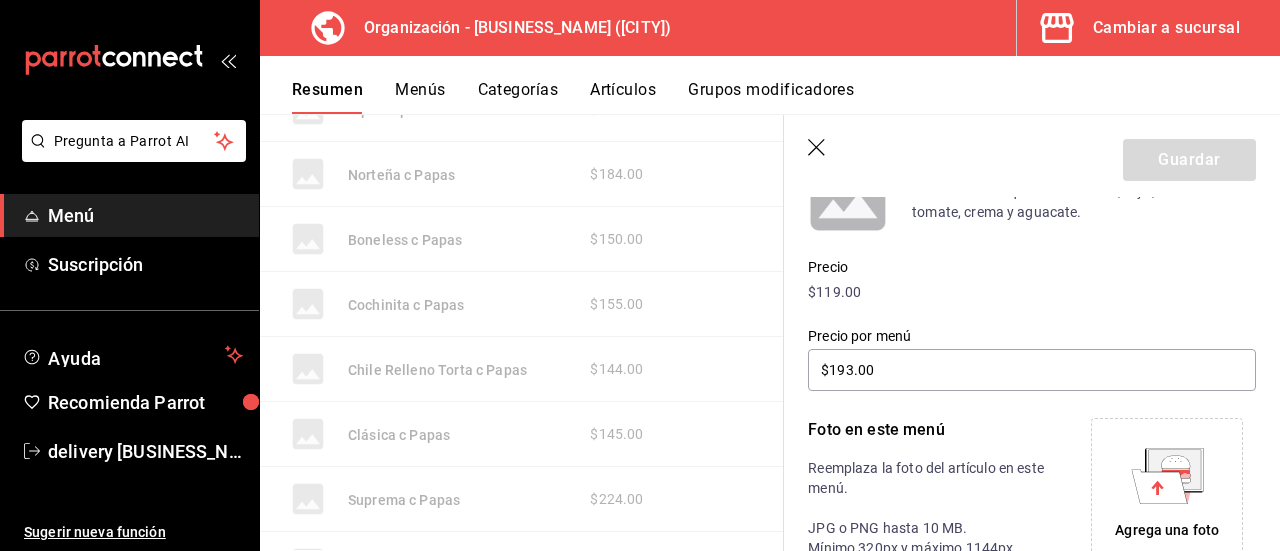 scroll, scrollTop: 3885, scrollLeft: 0, axis: vertical 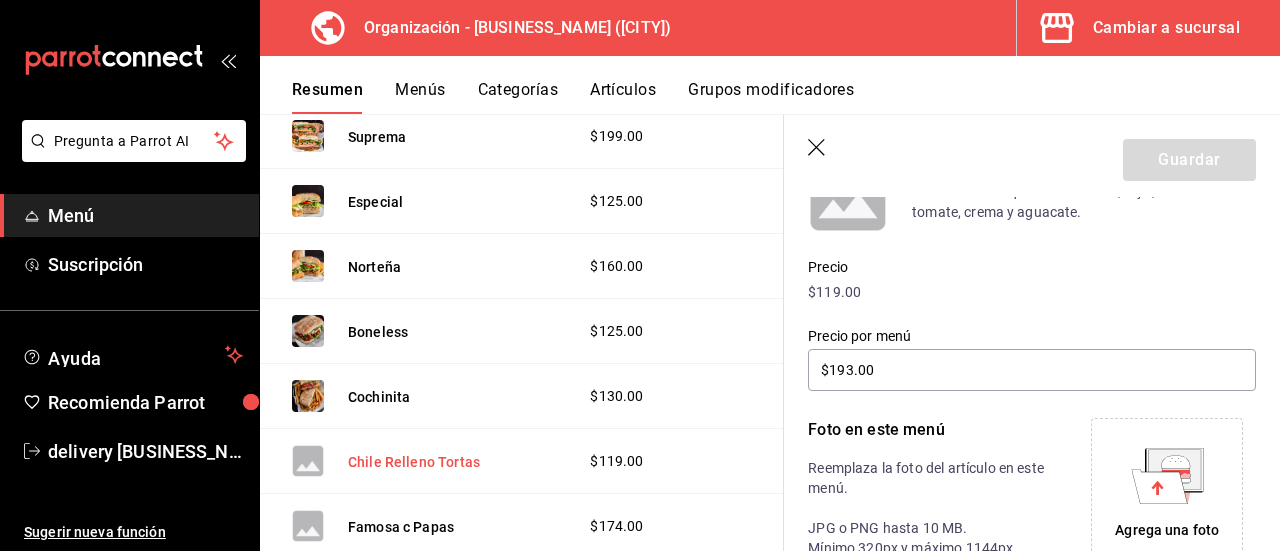 type on "$155.00" 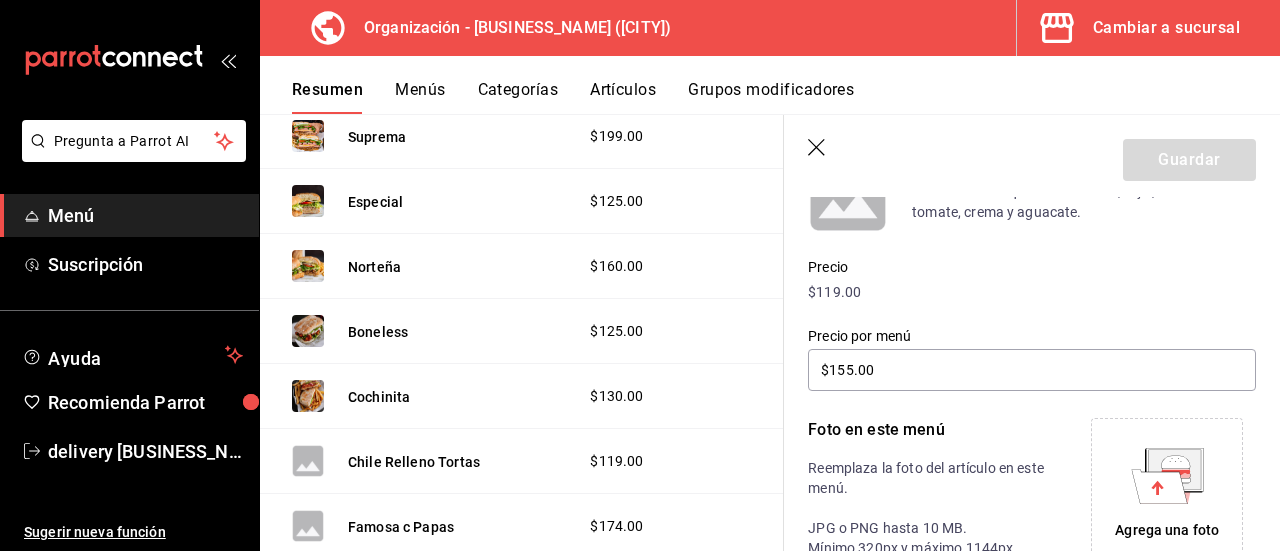 click on "Agrega una foto" at bounding box center (1167, 530) 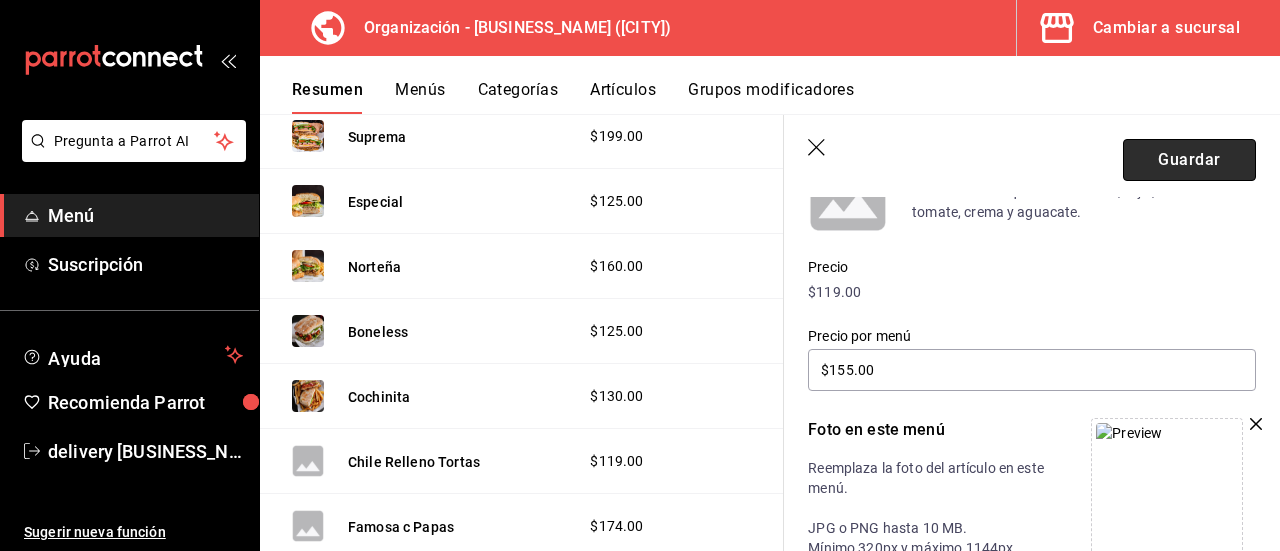 click on "Guardar" at bounding box center (1189, 160) 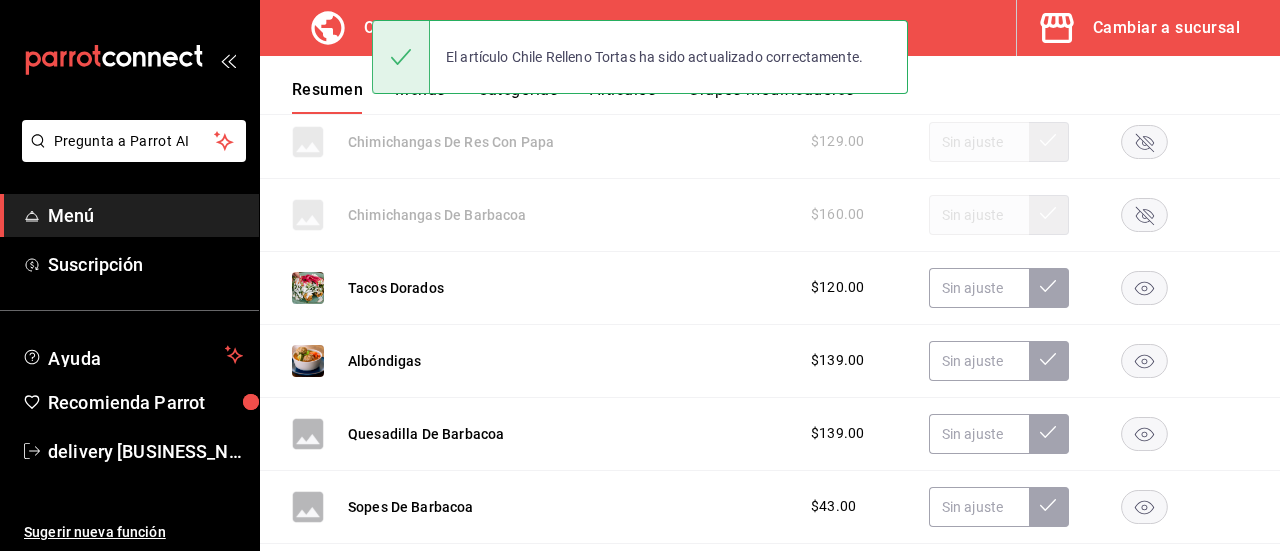 scroll, scrollTop: 590, scrollLeft: 0, axis: vertical 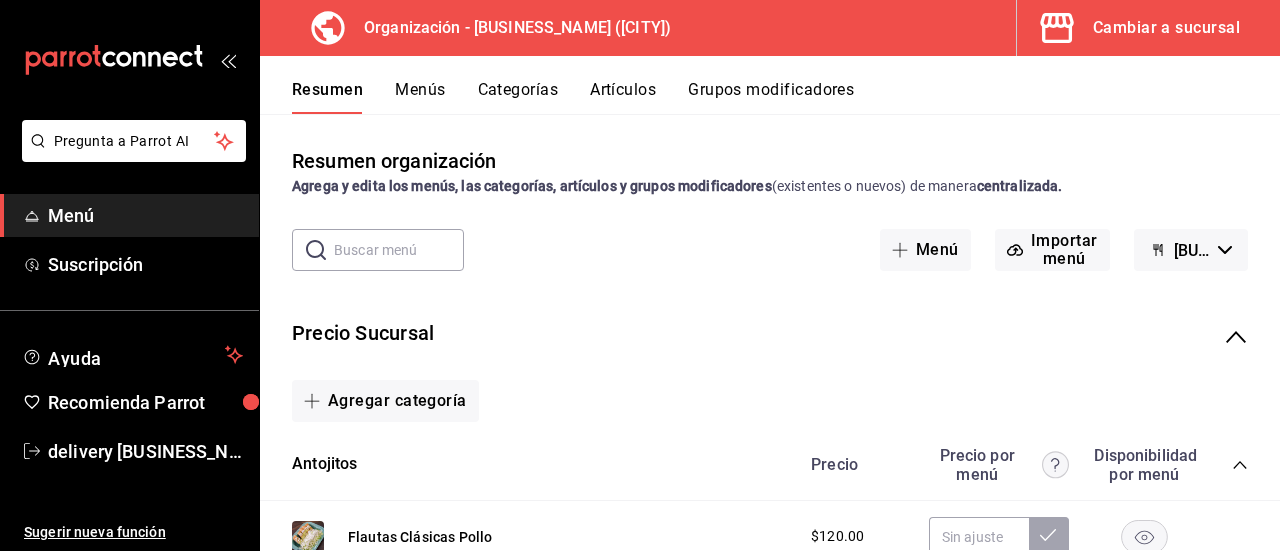 click 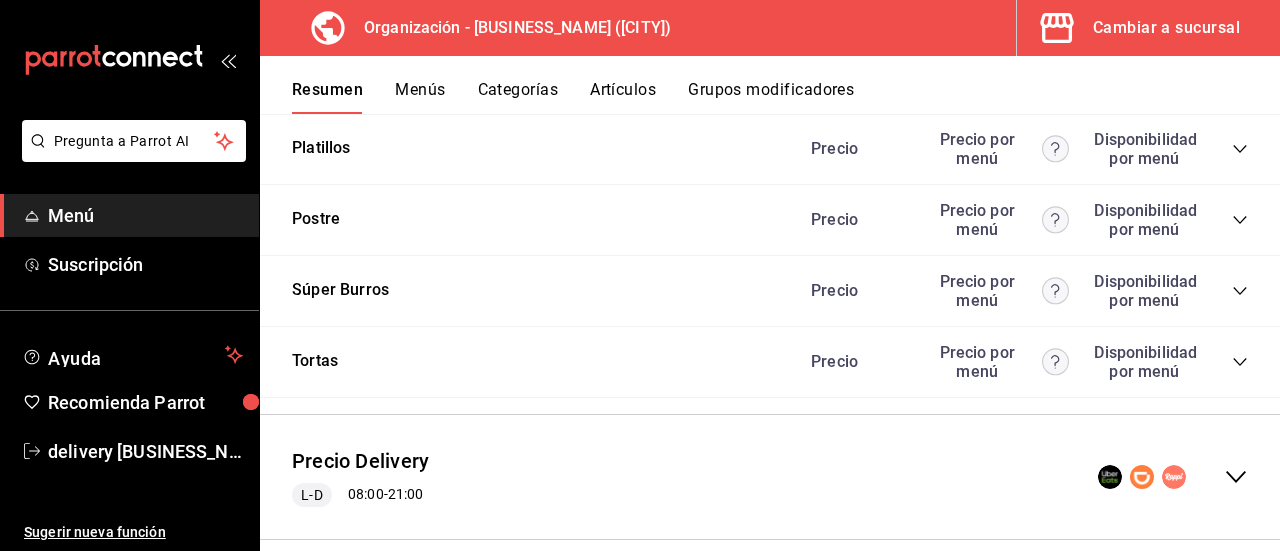 scroll, scrollTop: 2246, scrollLeft: 0, axis: vertical 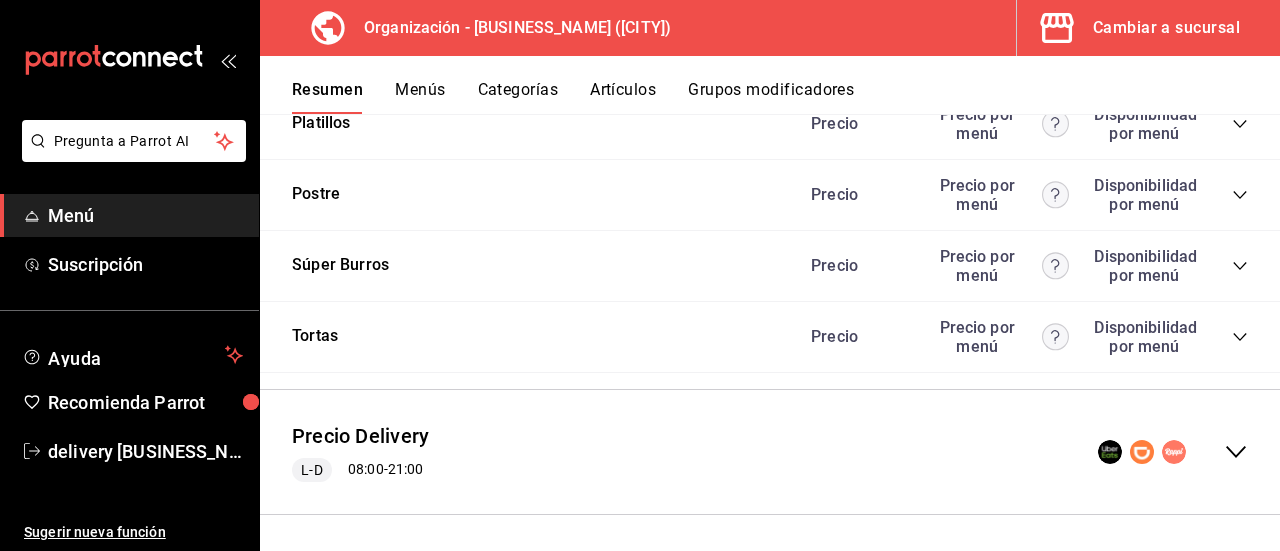 click 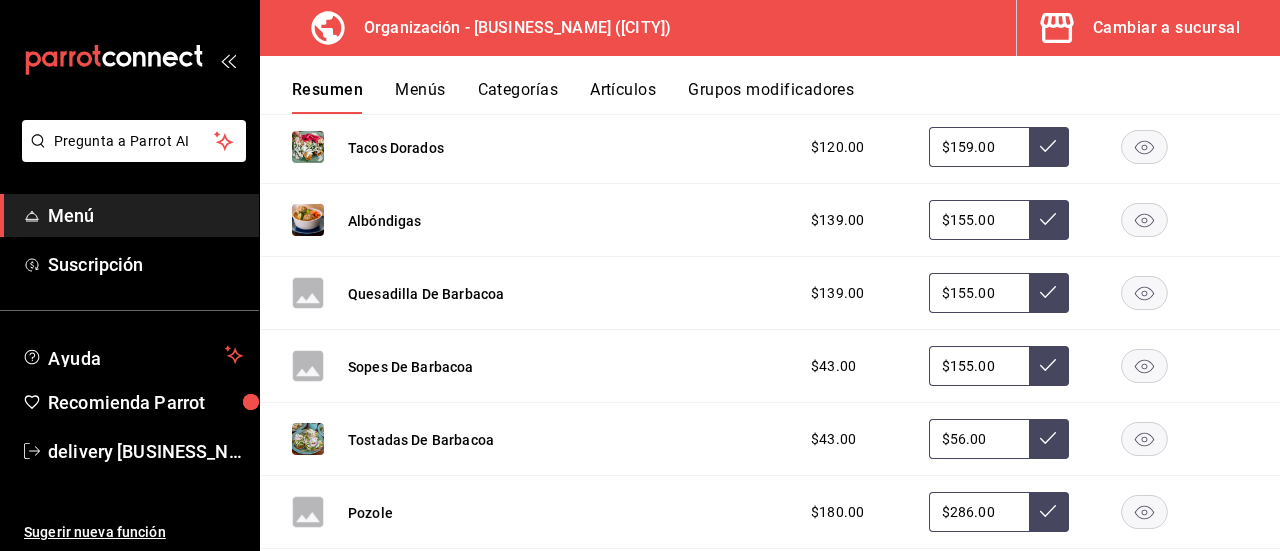 scroll, scrollTop: 3379, scrollLeft: 0, axis: vertical 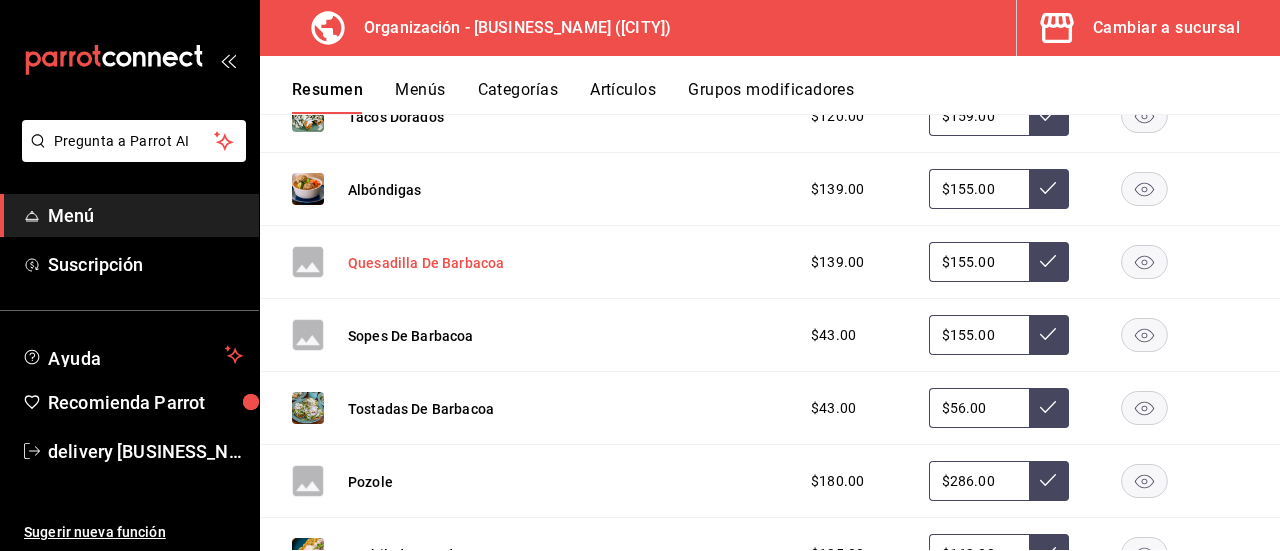 click on "Quesadilla De Barbacoa" at bounding box center (426, 263) 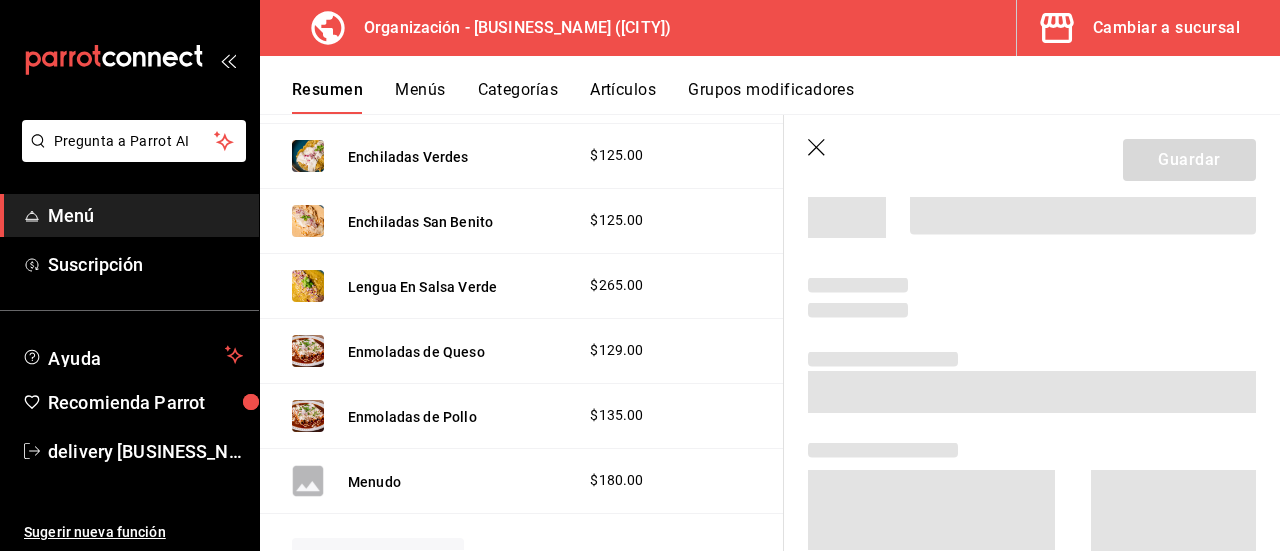 scroll, scrollTop: 2926, scrollLeft: 0, axis: vertical 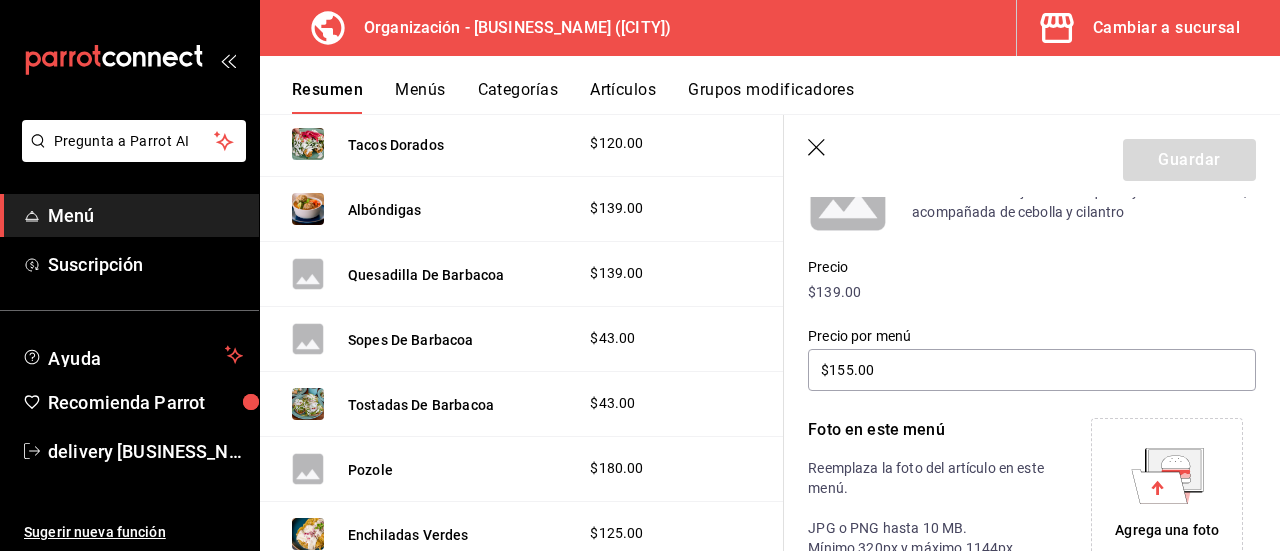 click on "Agrega una foto" at bounding box center (1167, 530) 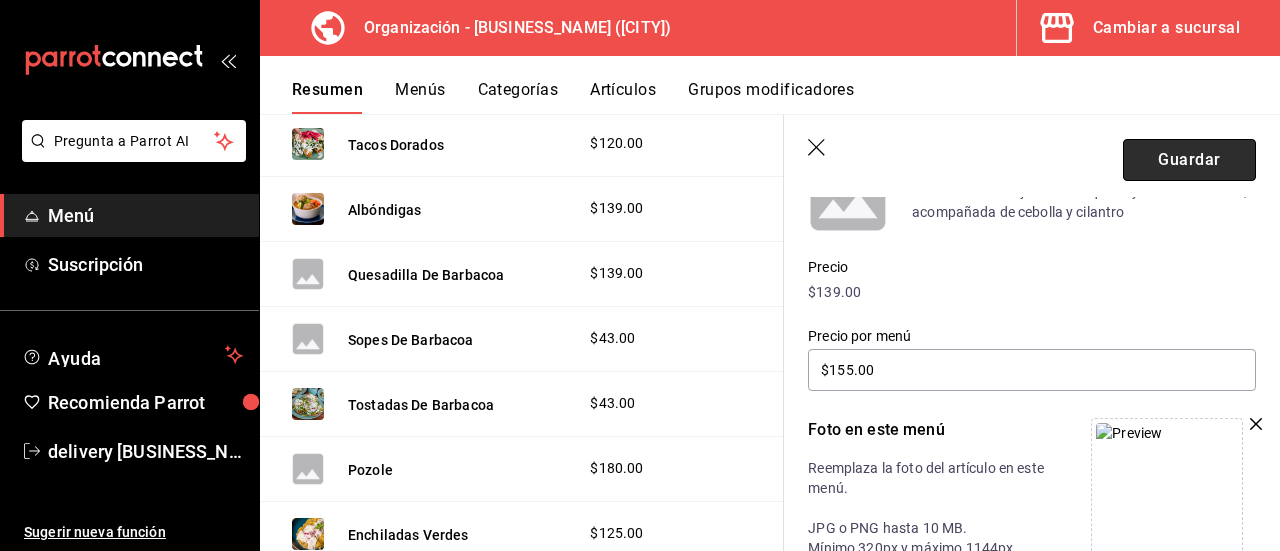 click on "Guardar" at bounding box center (1189, 160) 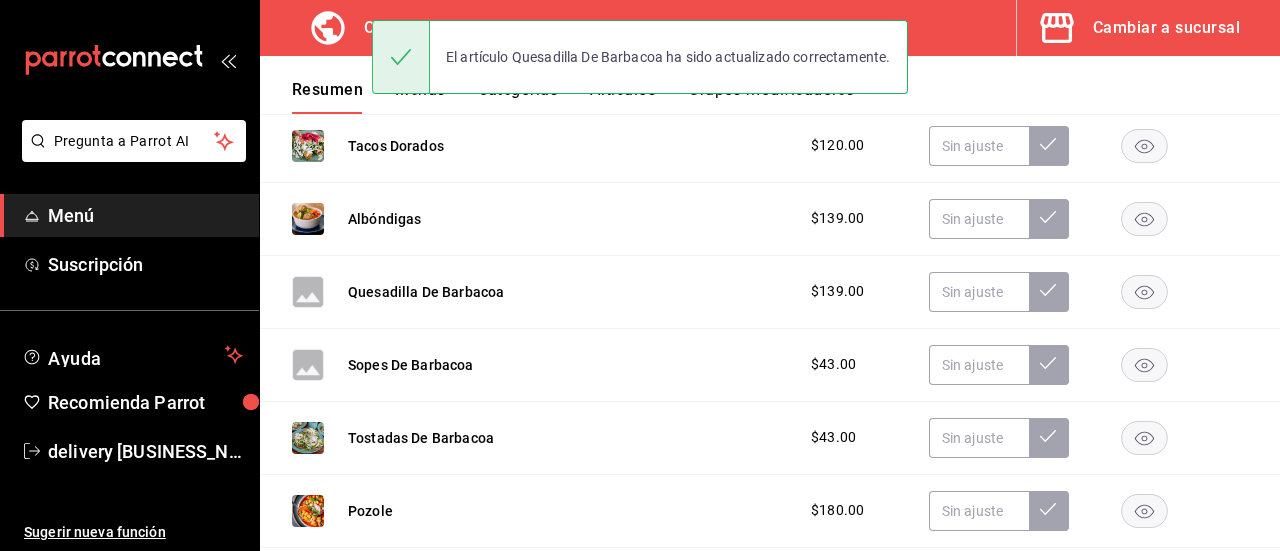 scroll, scrollTop: 590, scrollLeft: 0, axis: vertical 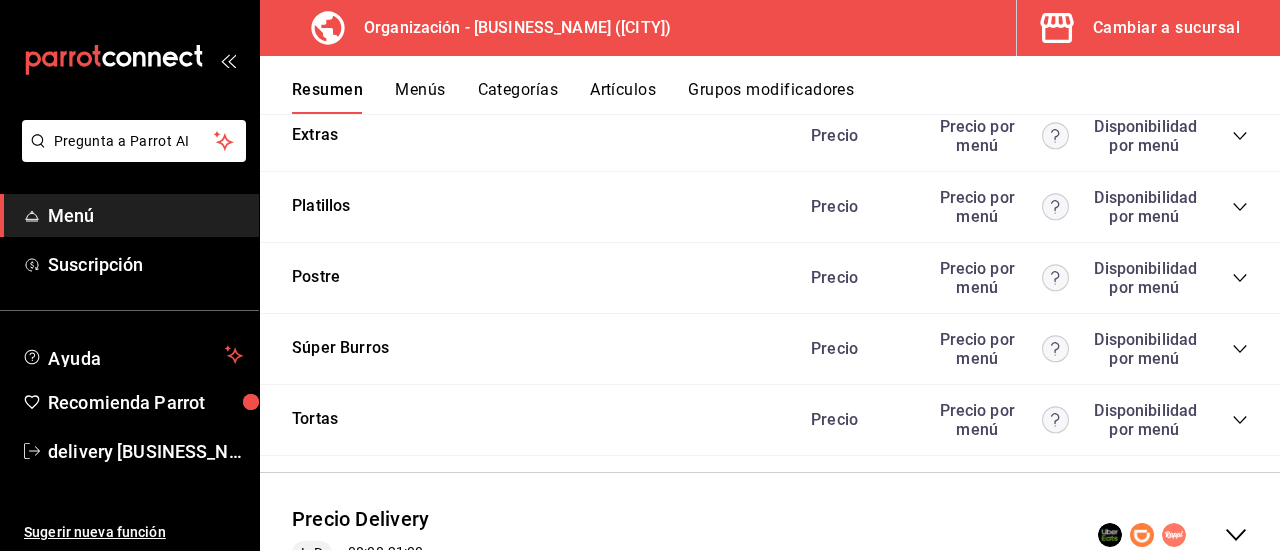 click 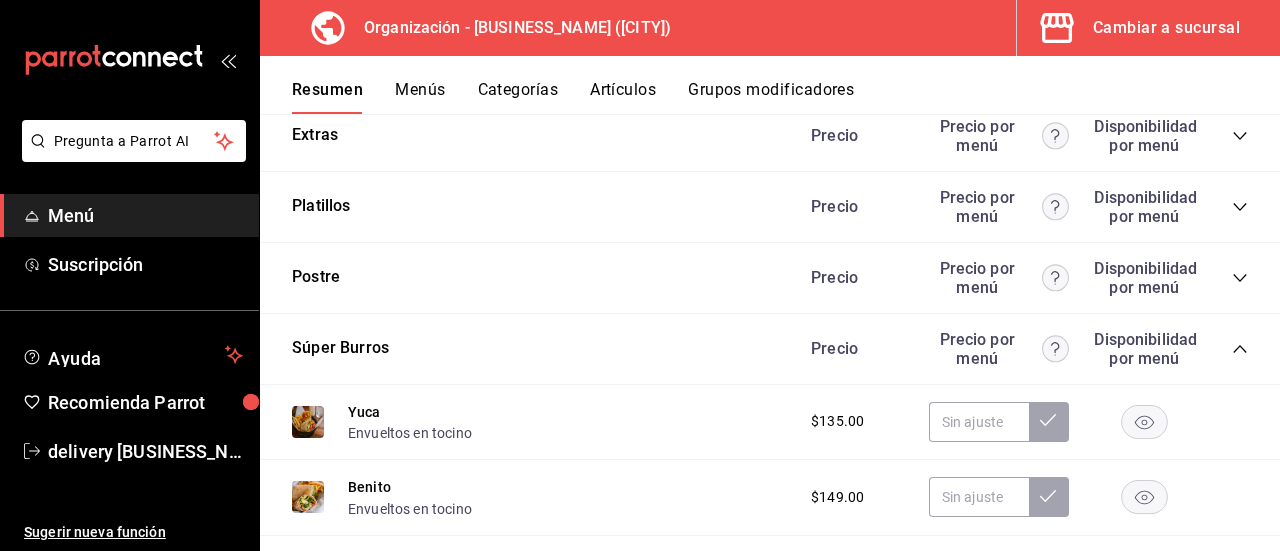 click 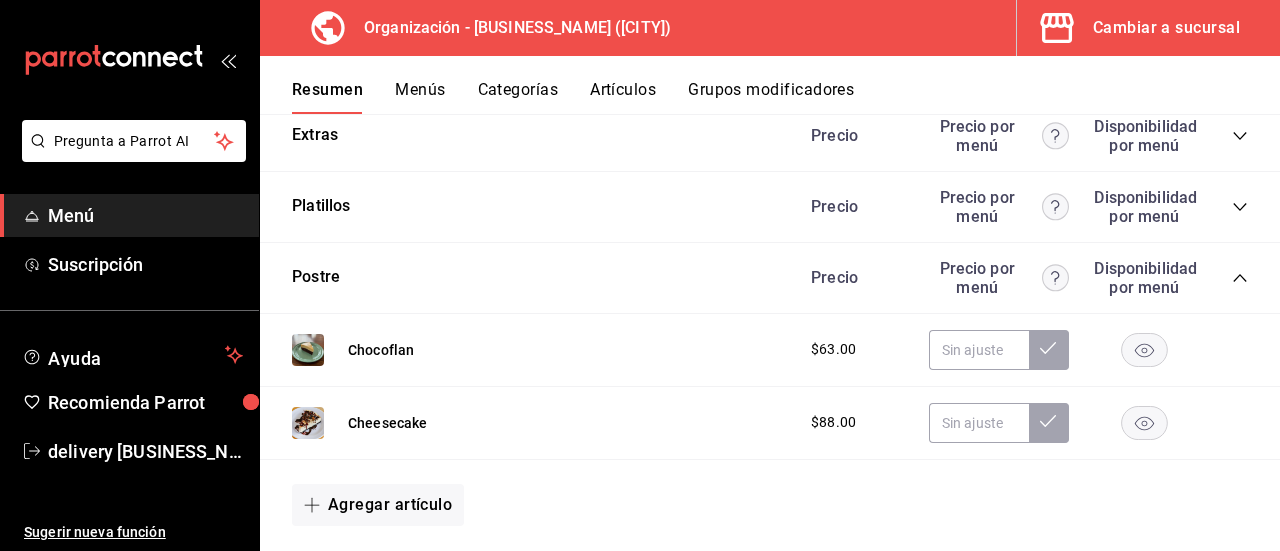 click 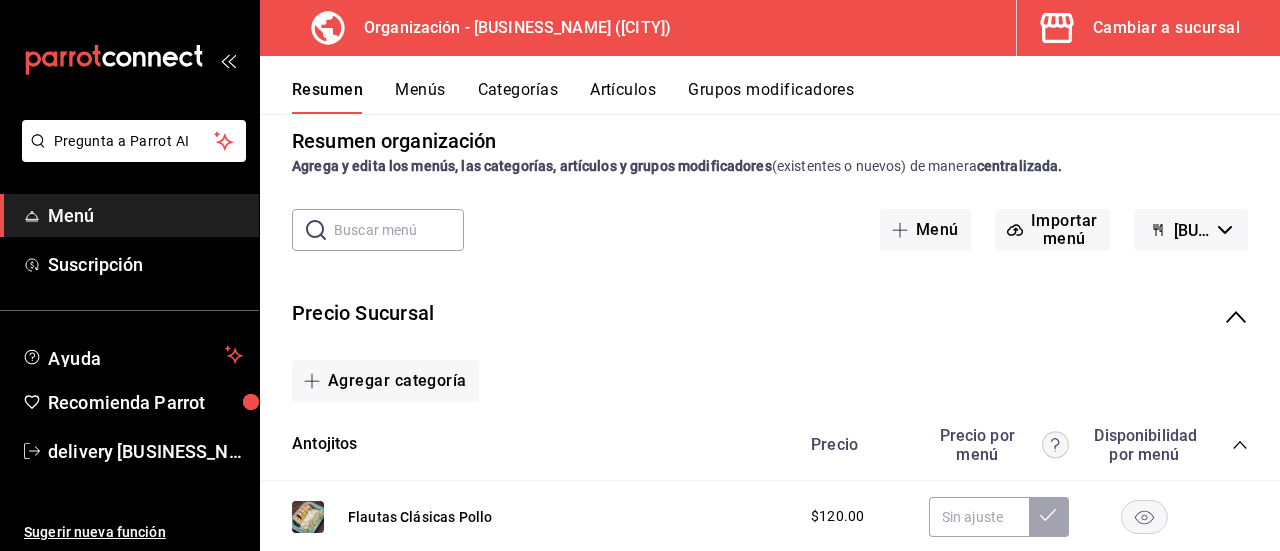 scroll, scrollTop: 0, scrollLeft: 0, axis: both 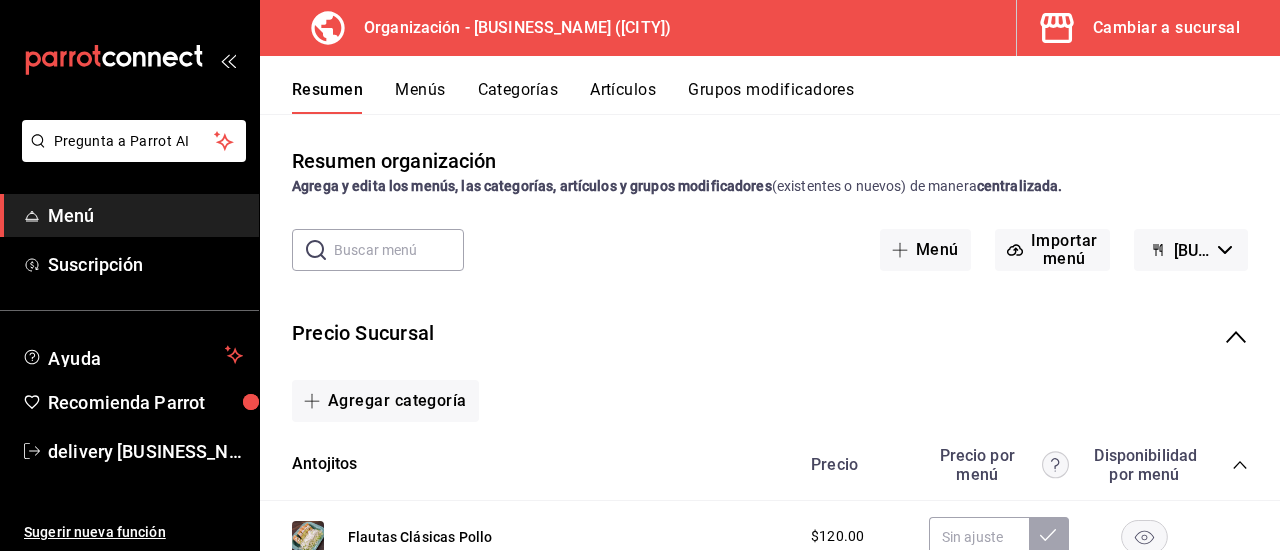 click on "Menús" at bounding box center (420, 97) 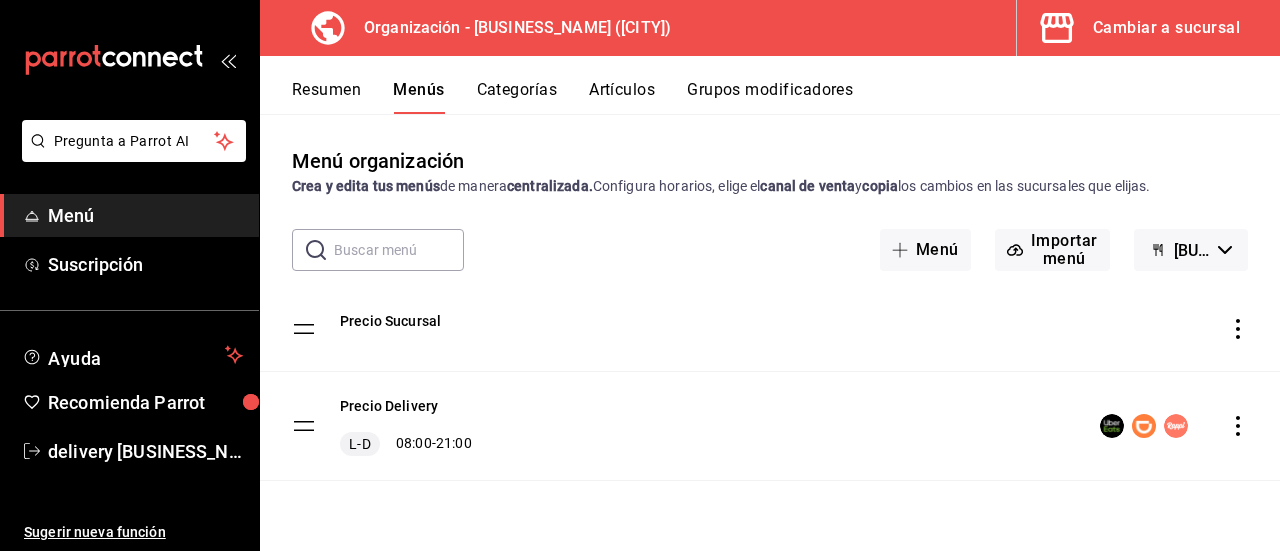 click 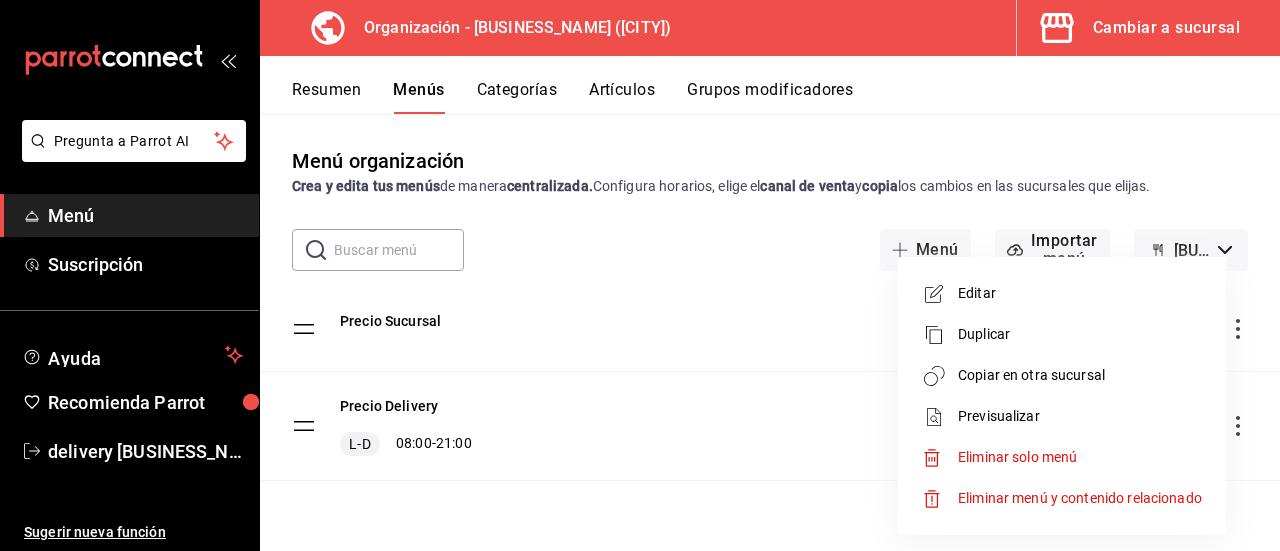 click on "Copiar en otra sucursal" at bounding box center [1080, 375] 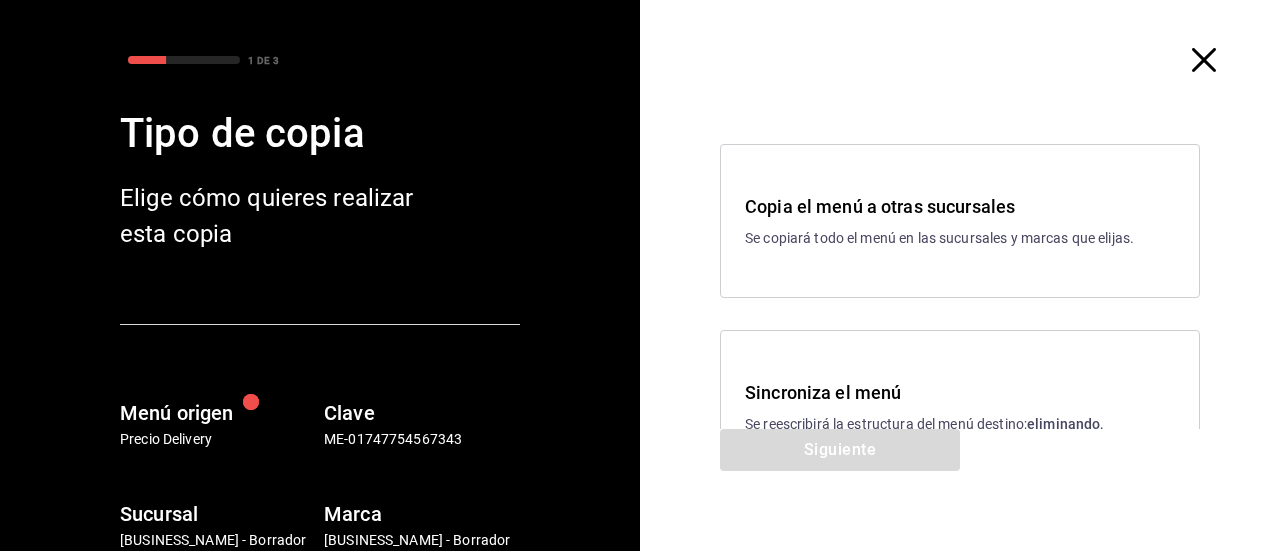 click on "Sincroniza el menú" at bounding box center [960, 392] 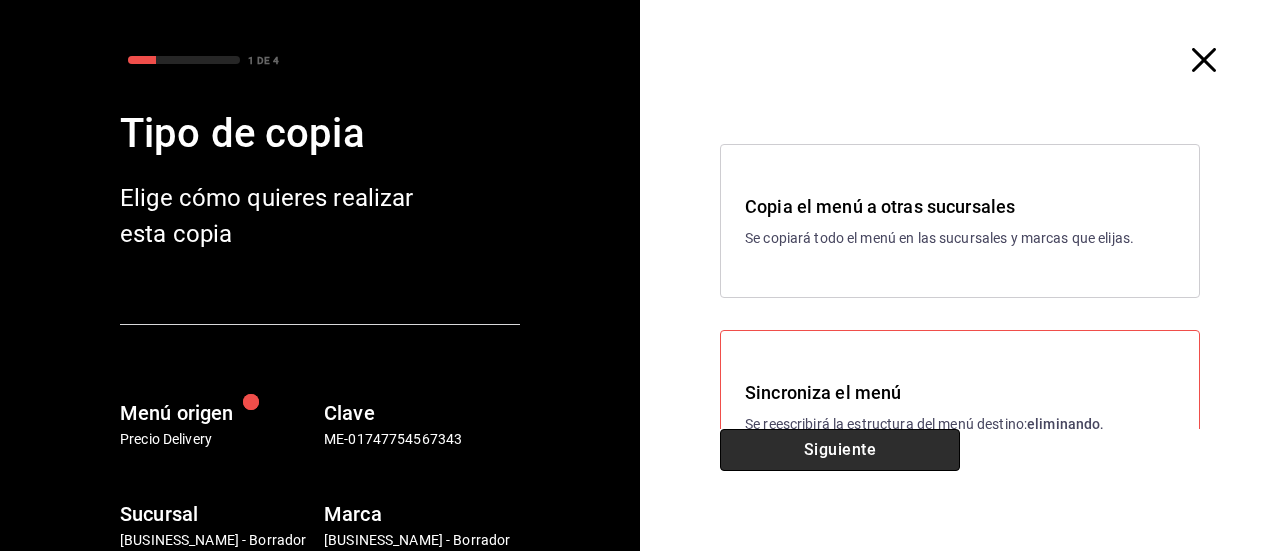 click on "Siguiente" at bounding box center [840, 450] 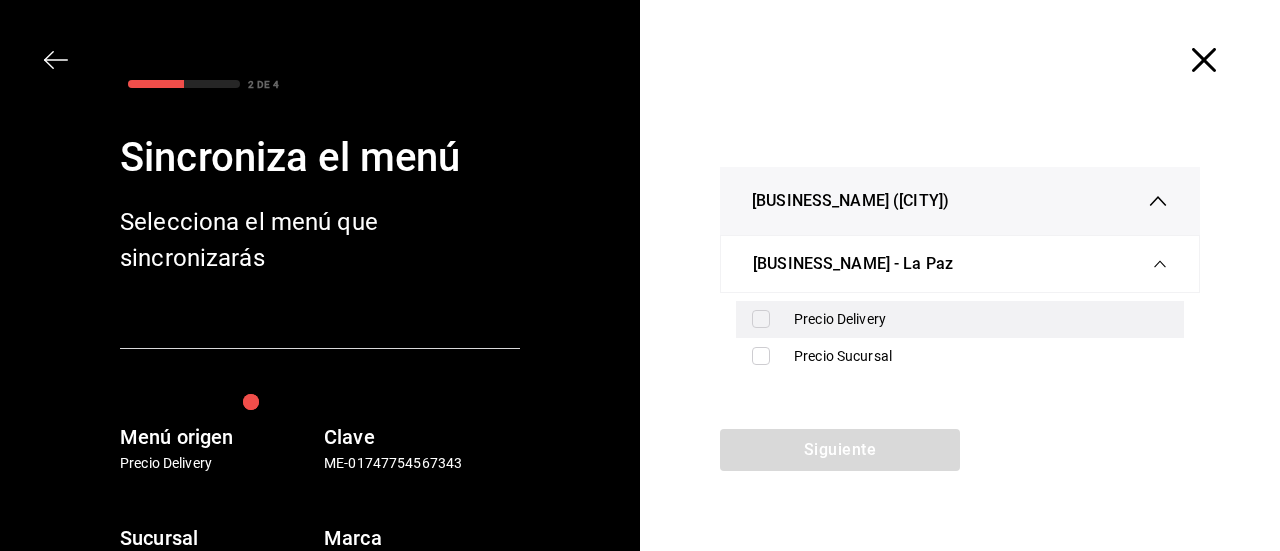 click on "Precio Delivery" at bounding box center (981, 319) 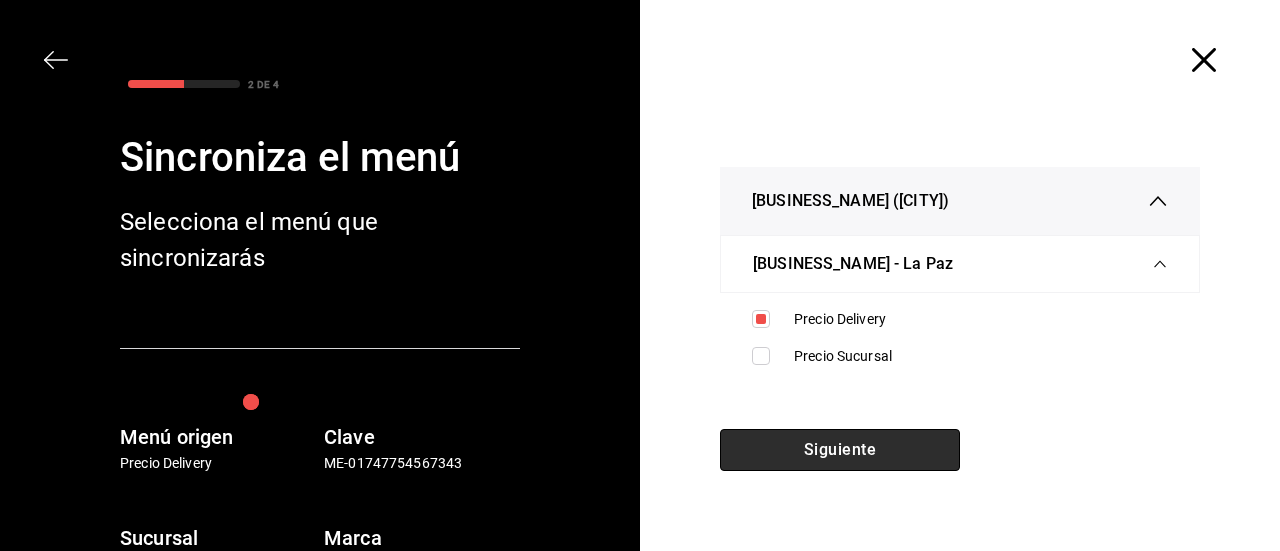 click on "Siguiente" at bounding box center [840, 450] 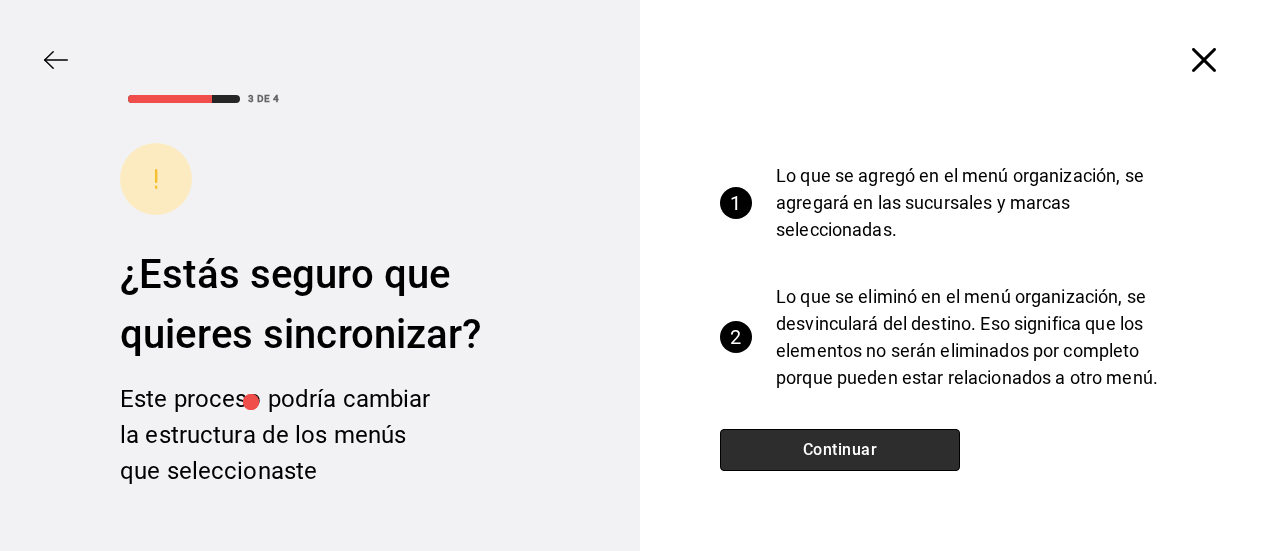 click on "Continuar" at bounding box center (840, 450) 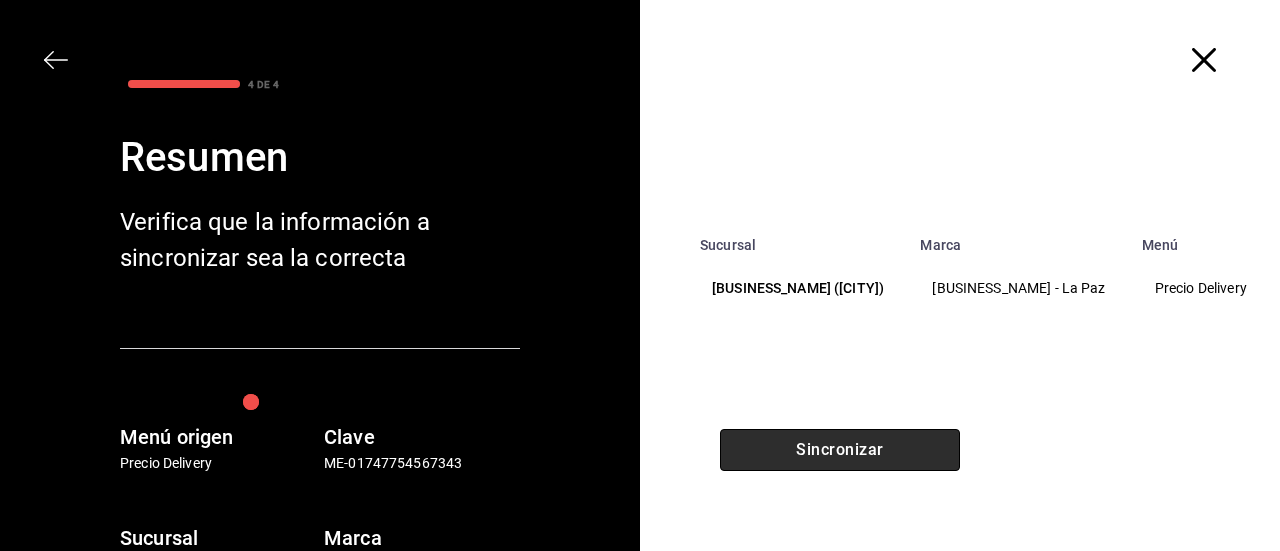 click on "Sincronizar" at bounding box center (840, 450) 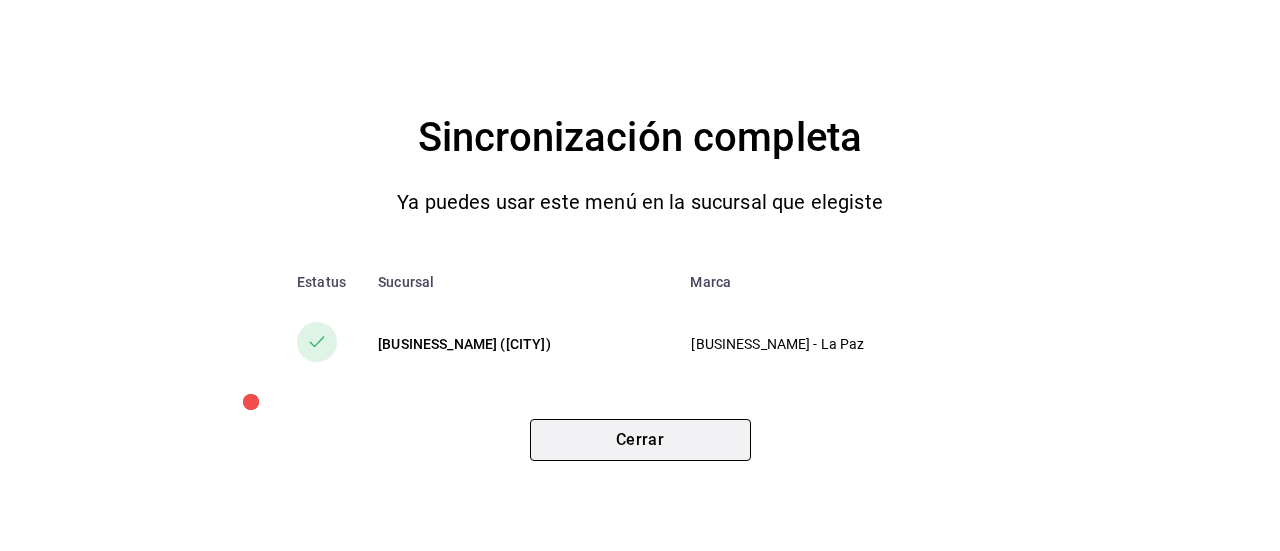 click on "Cerrar" at bounding box center [640, 440] 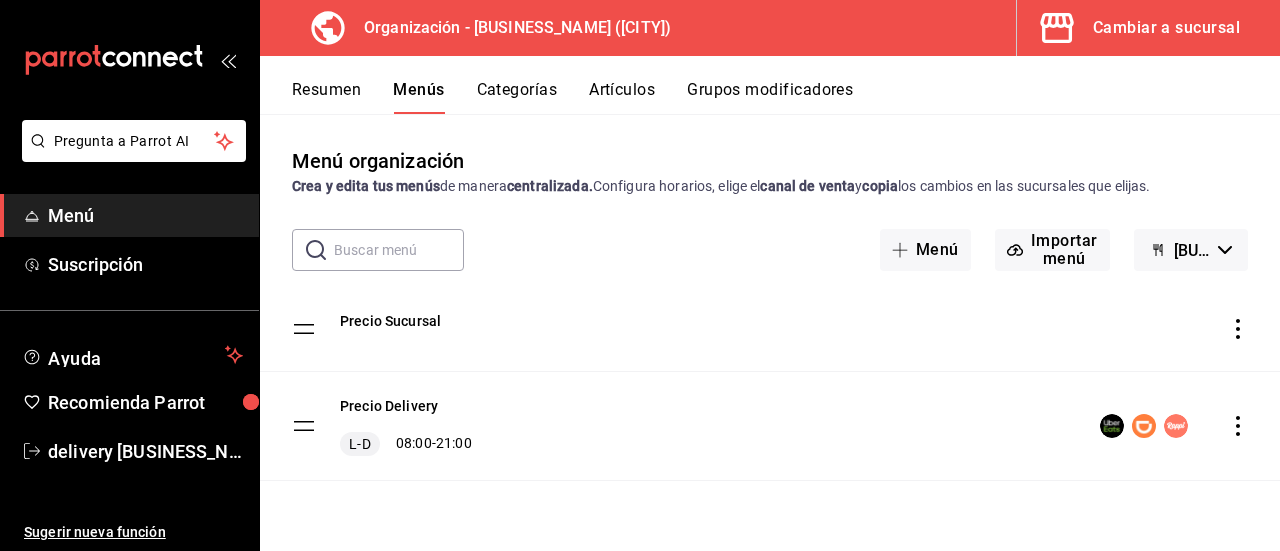 click on "Resumen" at bounding box center [326, 97] 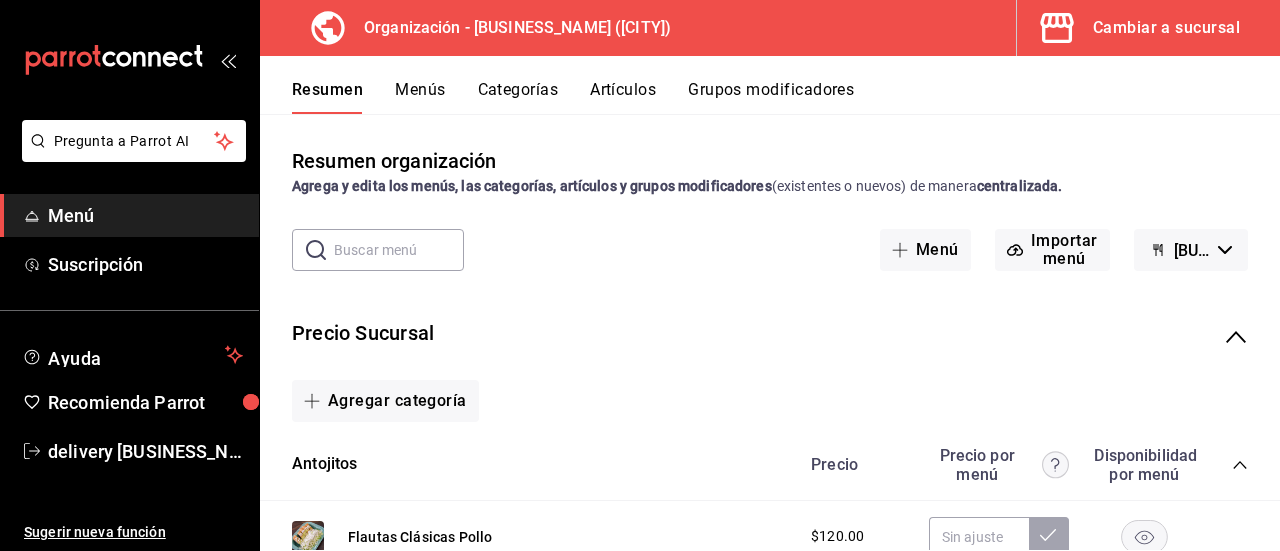 click on "Cambiar a sucursal" at bounding box center [1166, 28] 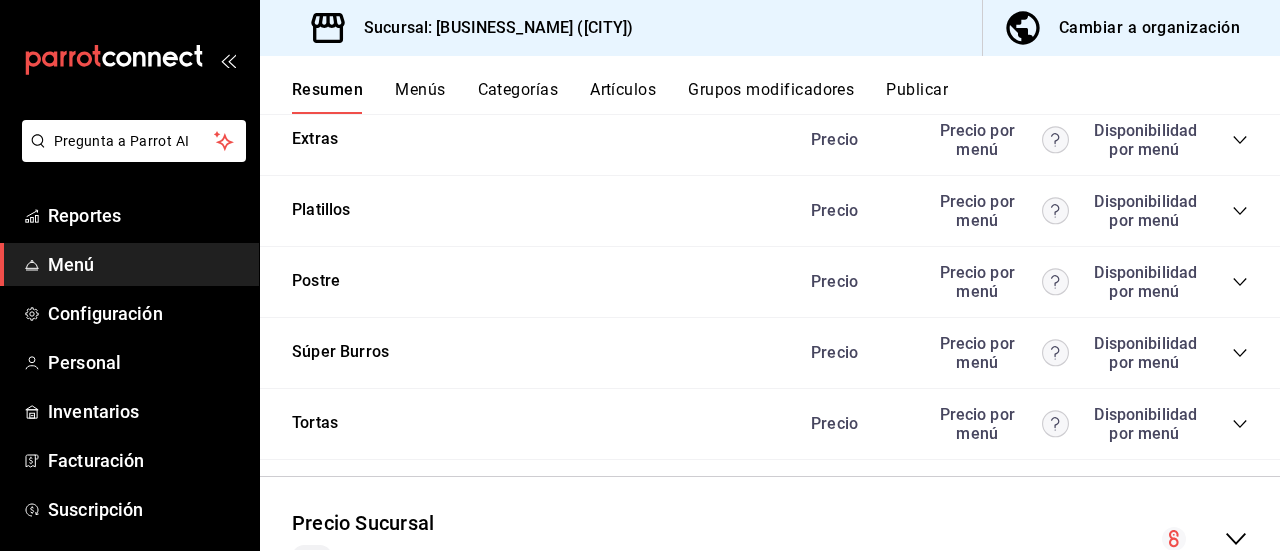 scroll, scrollTop: 3740, scrollLeft: 0, axis: vertical 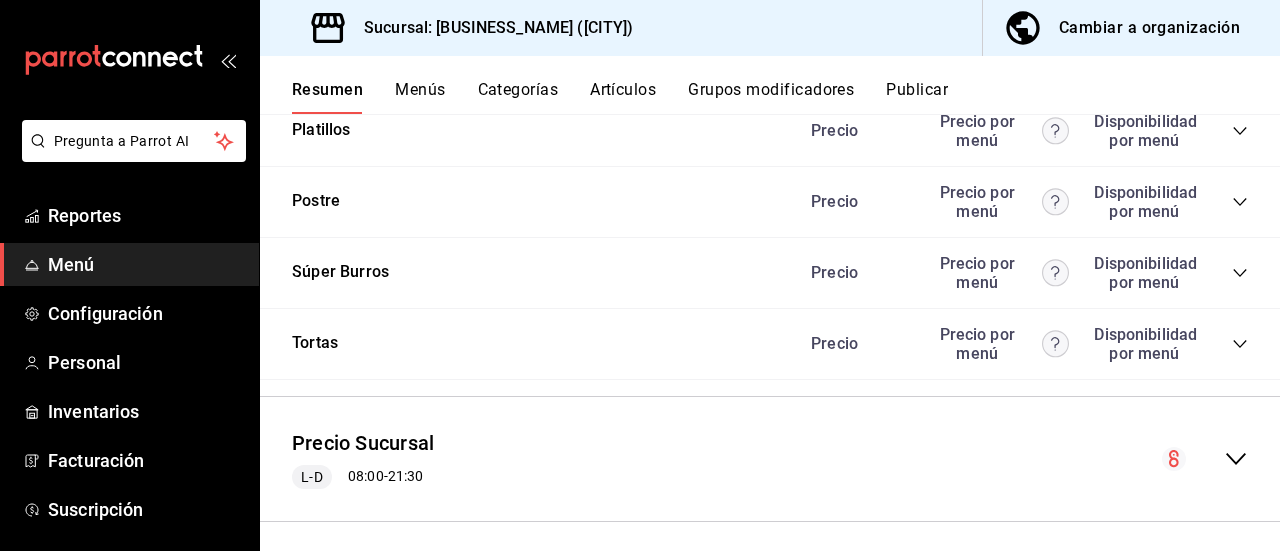 click 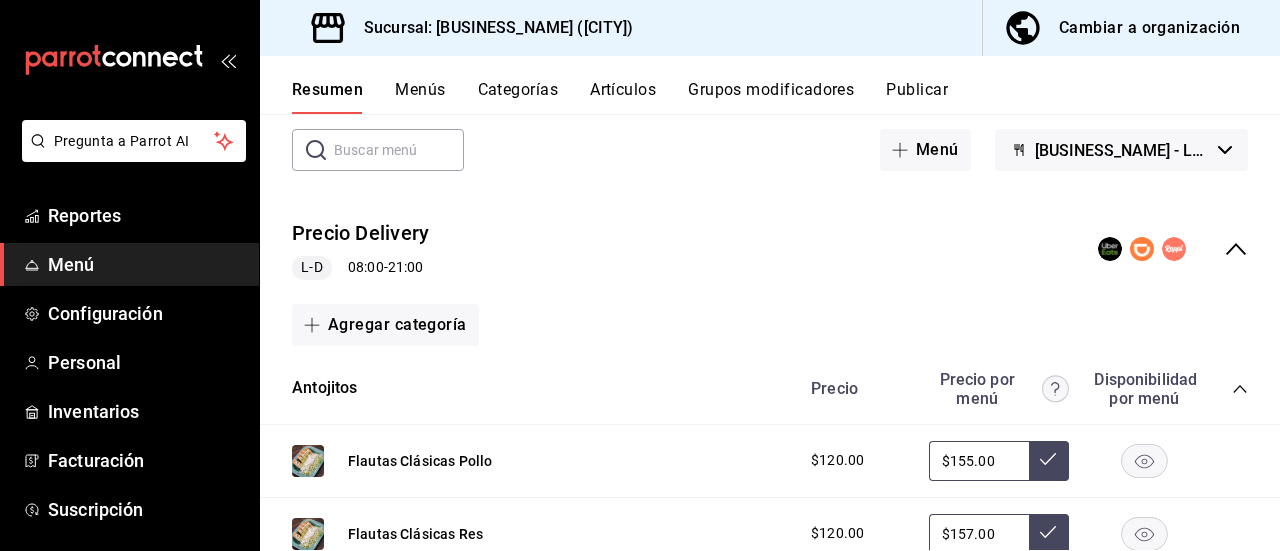 scroll, scrollTop: 0, scrollLeft: 0, axis: both 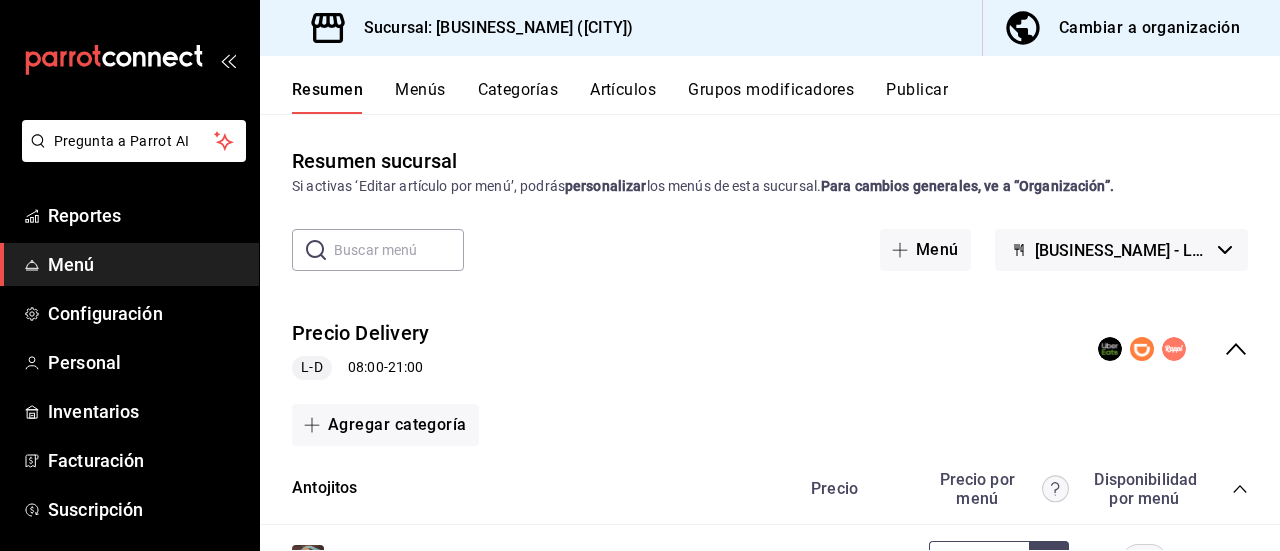click on "Publicar" at bounding box center [917, 97] 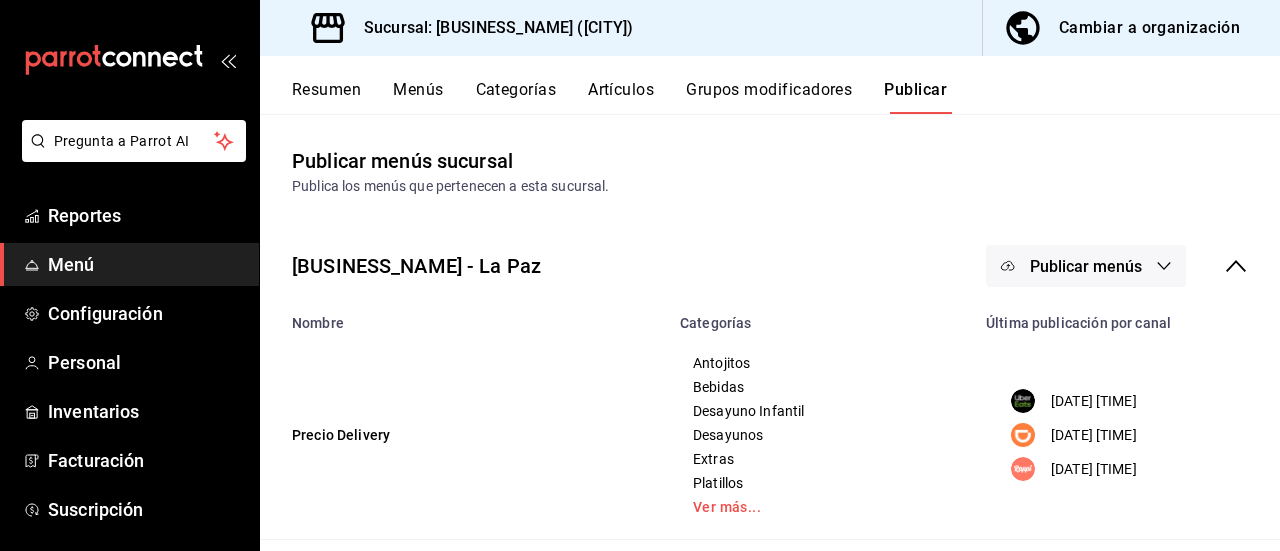 scroll, scrollTop: 2, scrollLeft: 0, axis: vertical 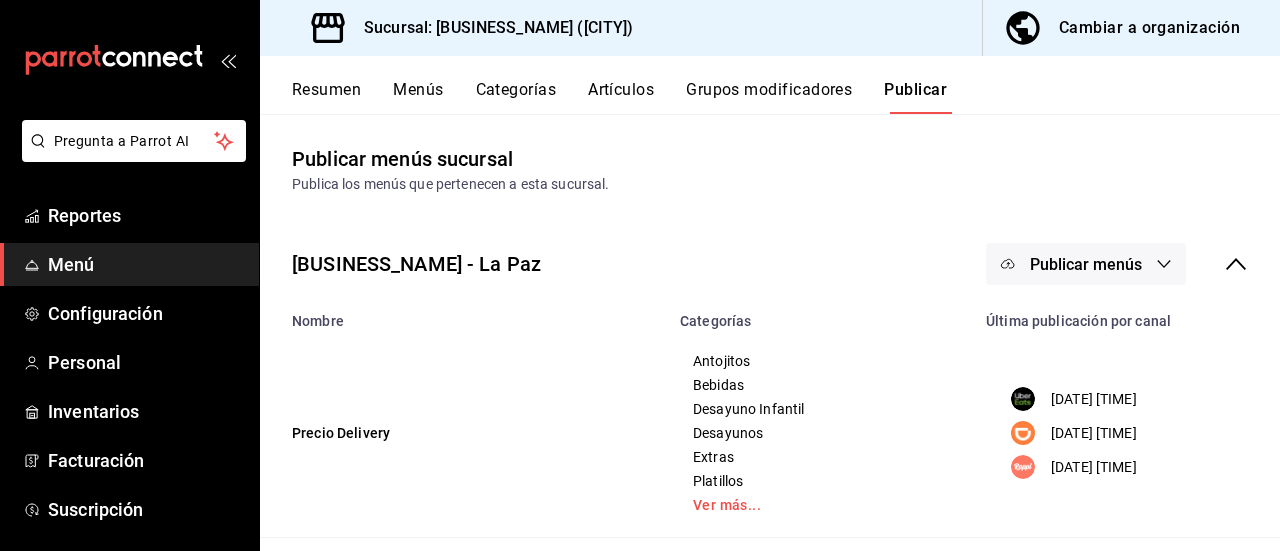 click on "Publicar menús" at bounding box center (1086, 264) 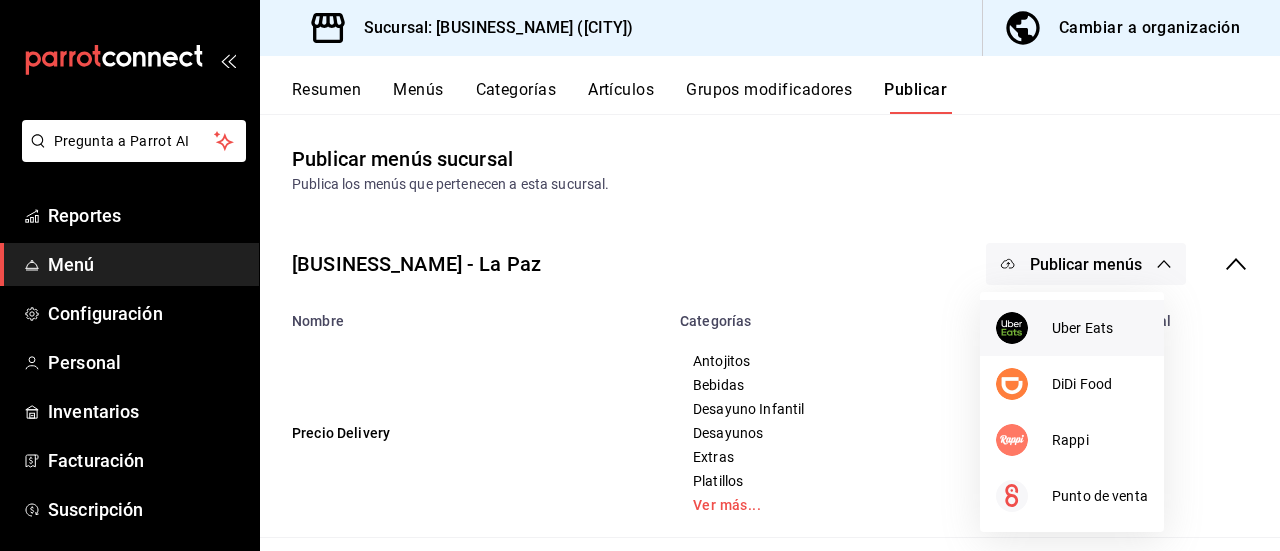 click on "Uber Eats" at bounding box center [1100, 328] 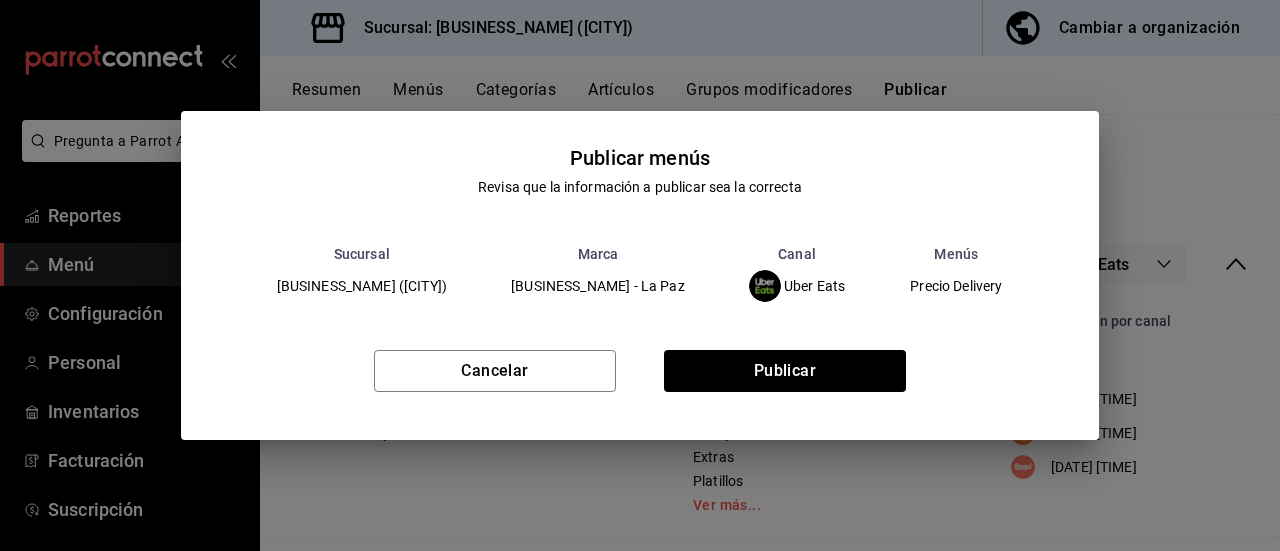 click on "Cancelar Publicar" at bounding box center (640, 379) 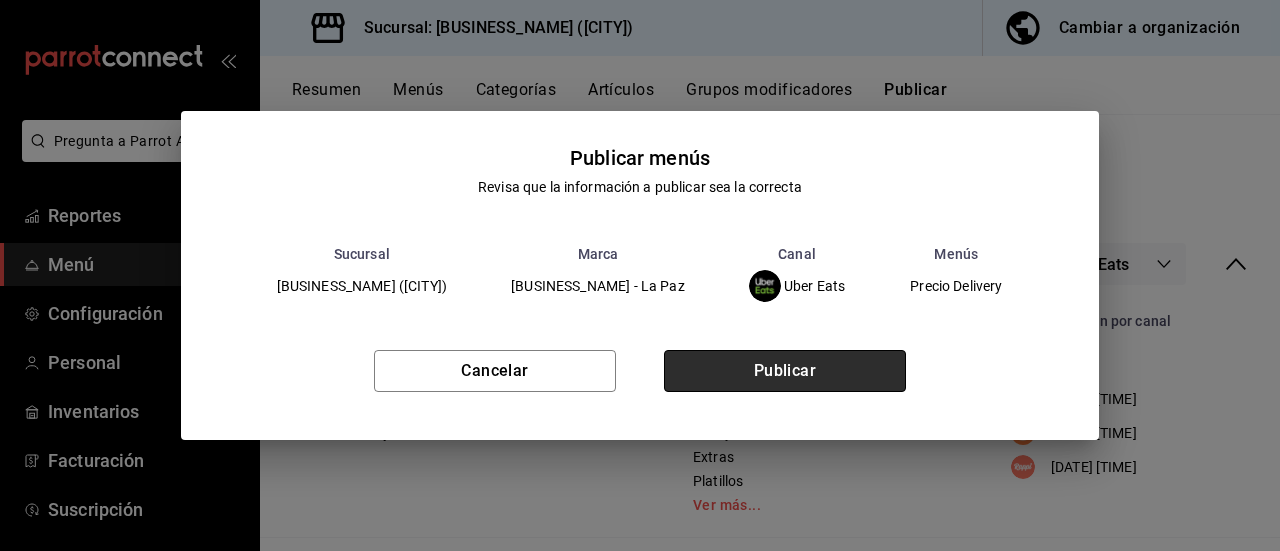 click on "Publicar" at bounding box center [785, 371] 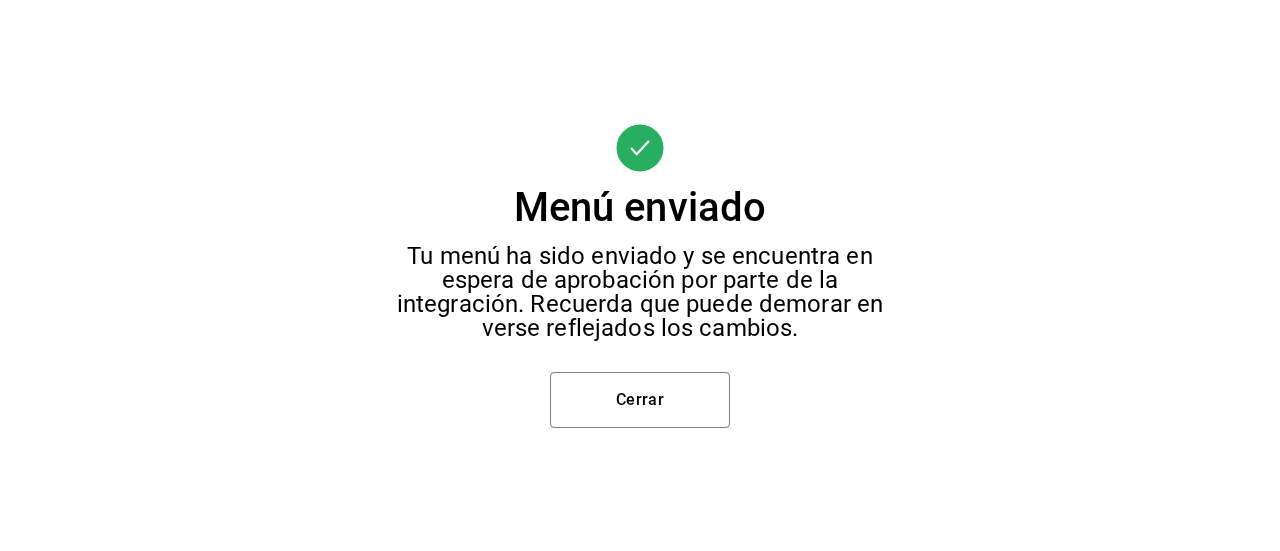scroll, scrollTop: 0, scrollLeft: 0, axis: both 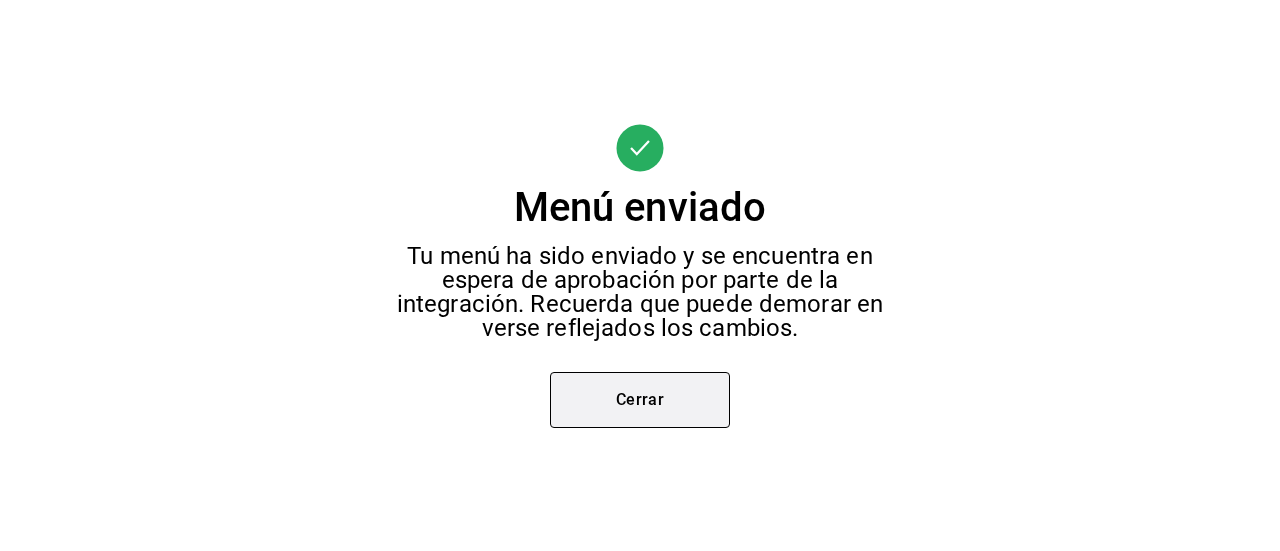 click on "Cerrar" at bounding box center (640, 400) 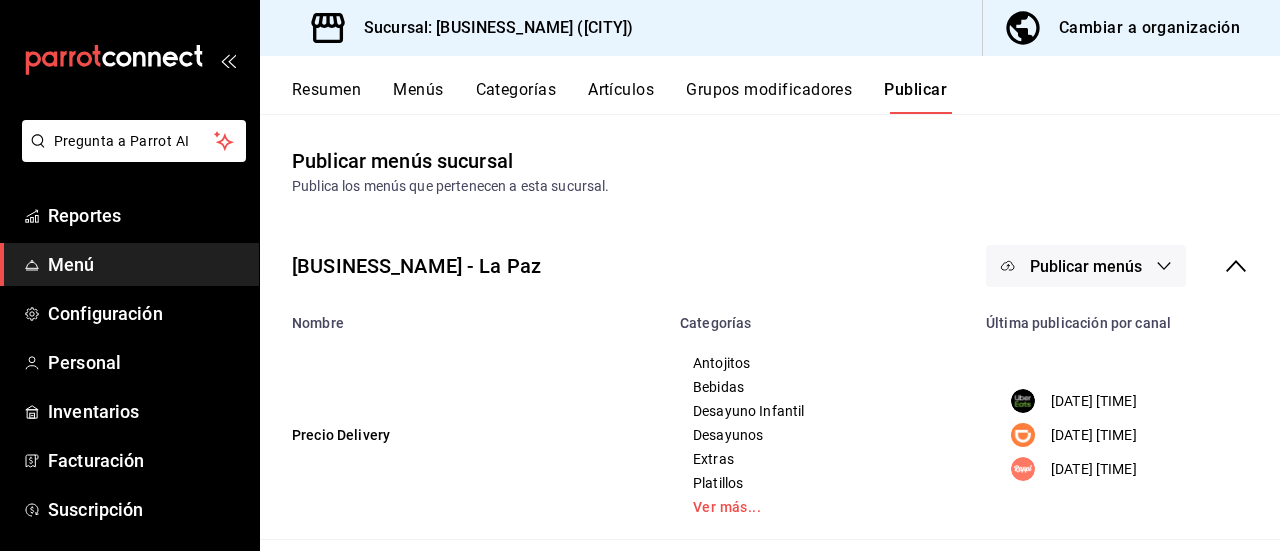 click on "Publicar menús" at bounding box center (1086, 266) 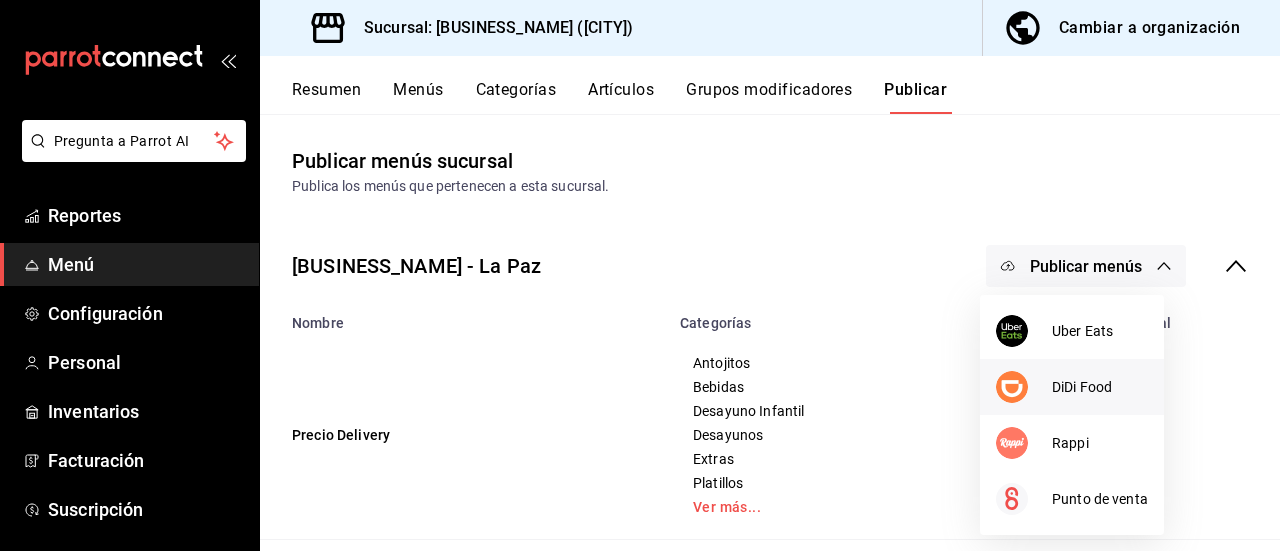 click on "DiDi Food" at bounding box center [1100, 387] 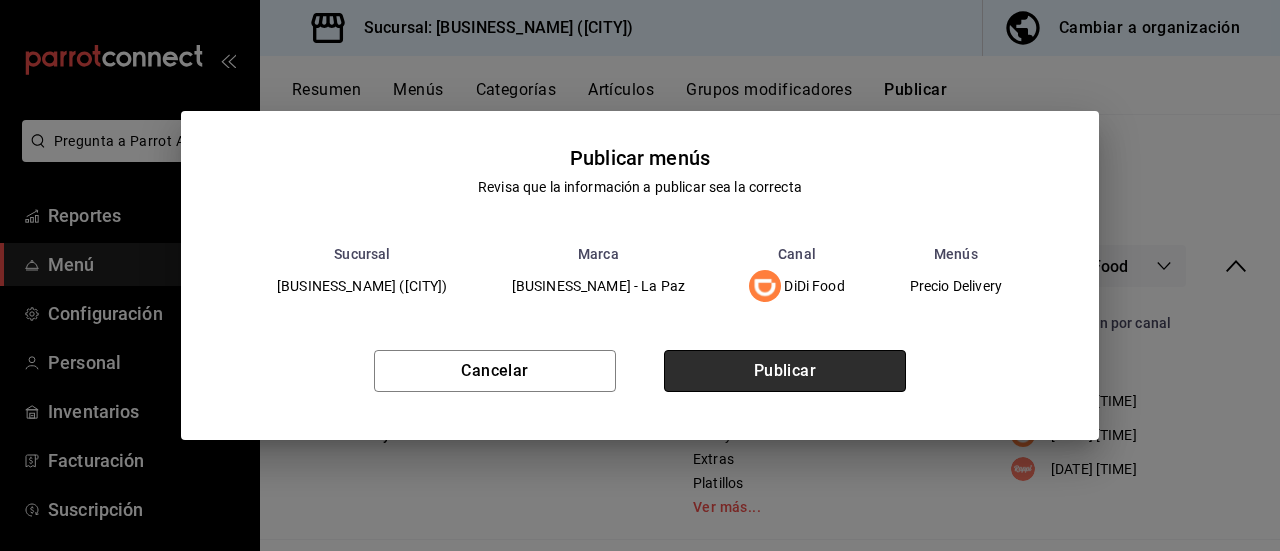 click on "Publicar" at bounding box center [785, 371] 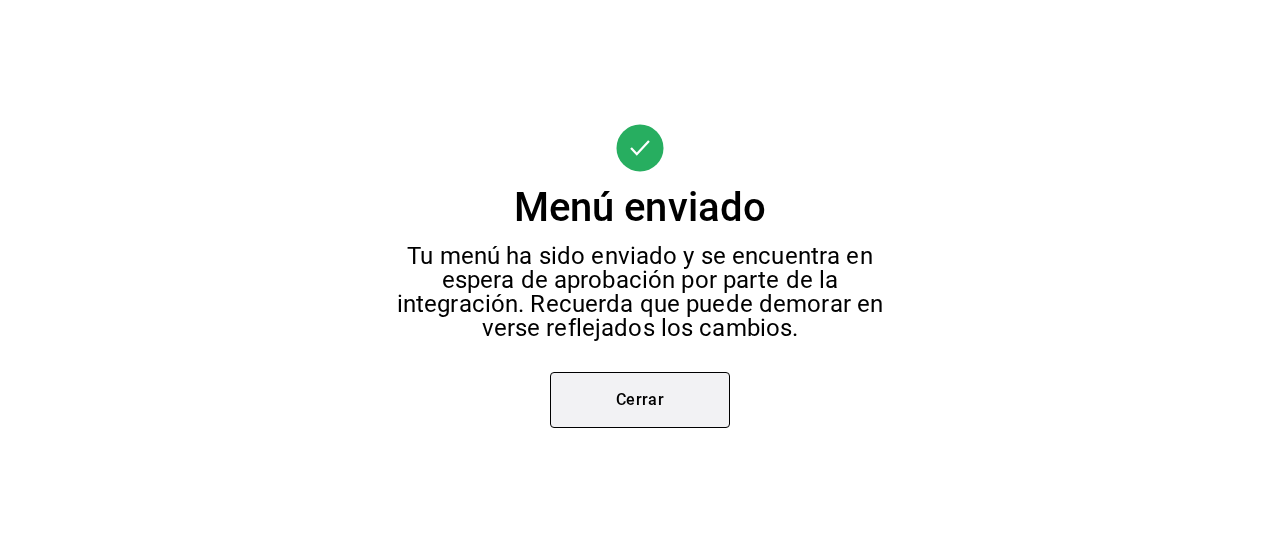 click on "Cerrar" at bounding box center (640, 400) 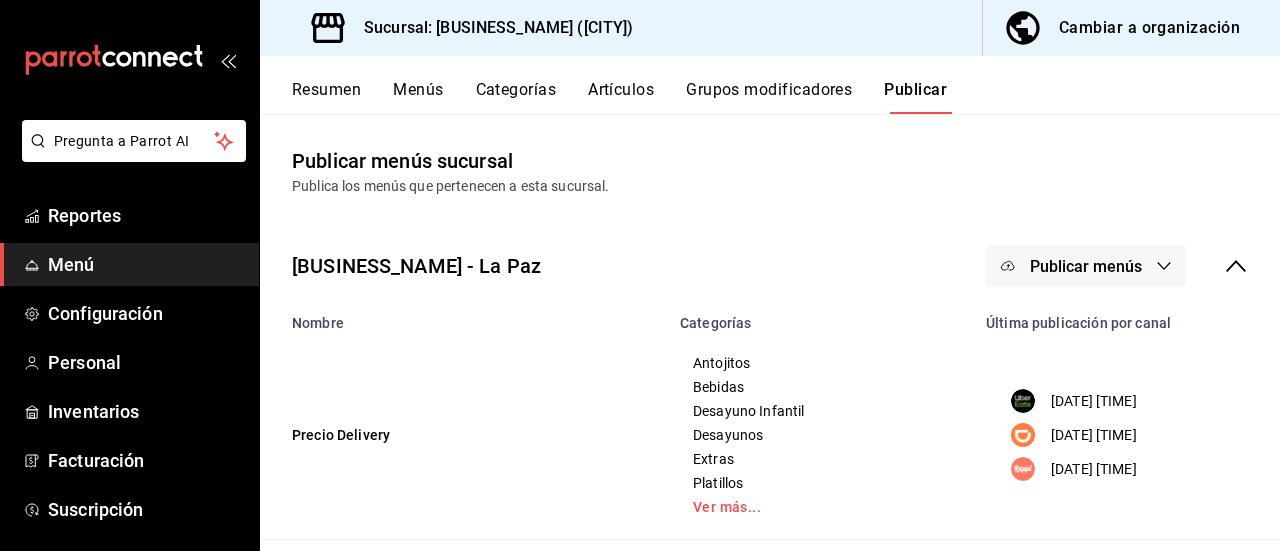 click on "Publicar menús" at bounding box center [1086, 266] 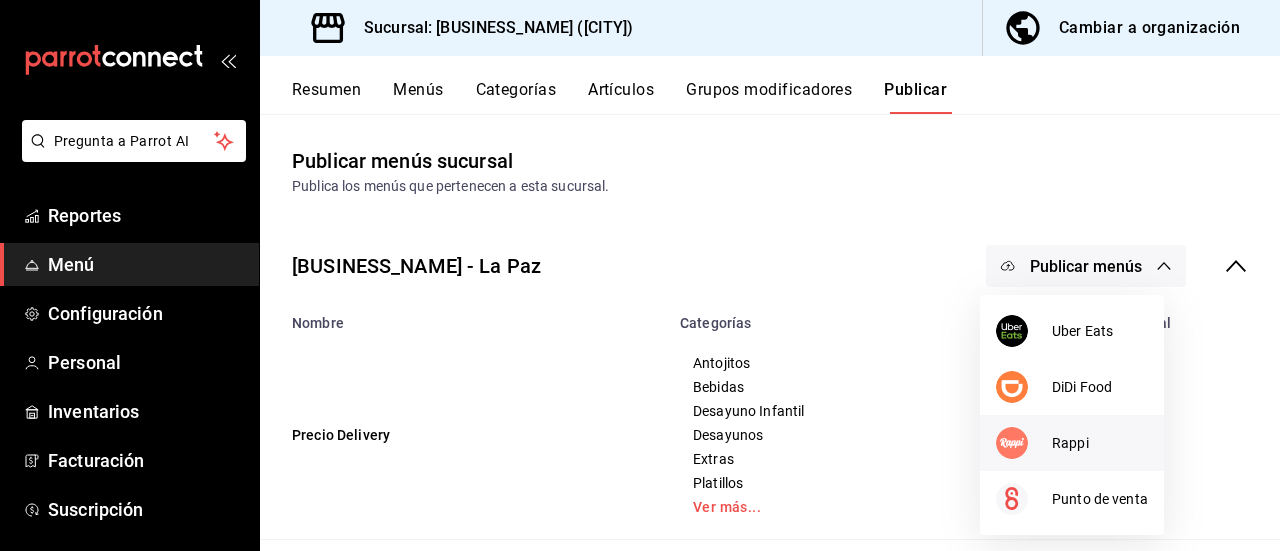 click on "Rappi" at bounding box center [1100, 443] 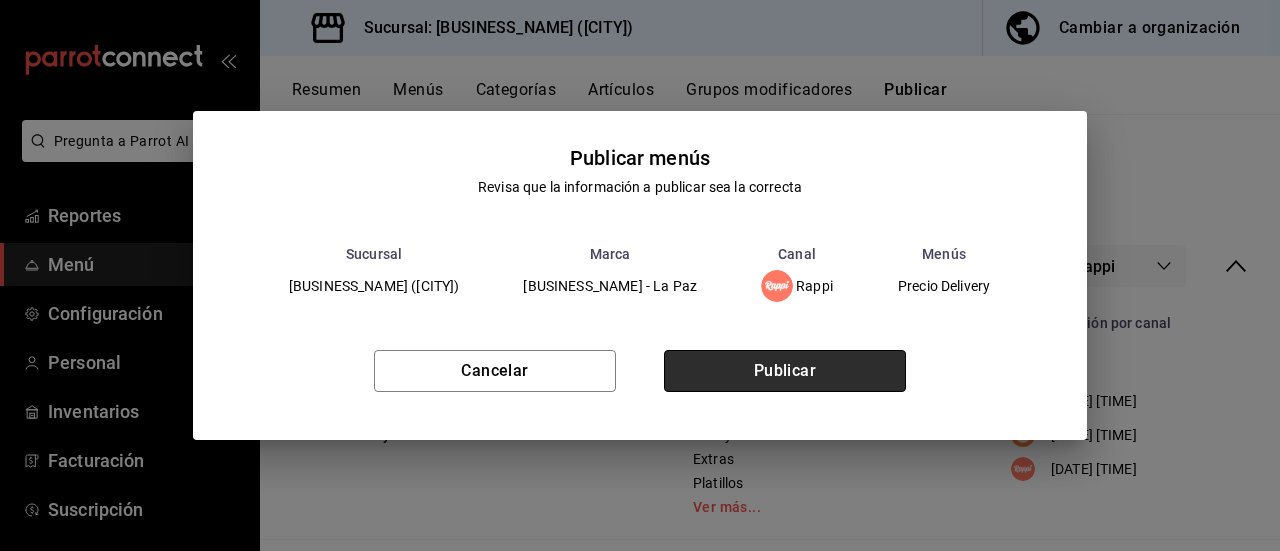 click on "Publicar" at bounding box center [785, 371] 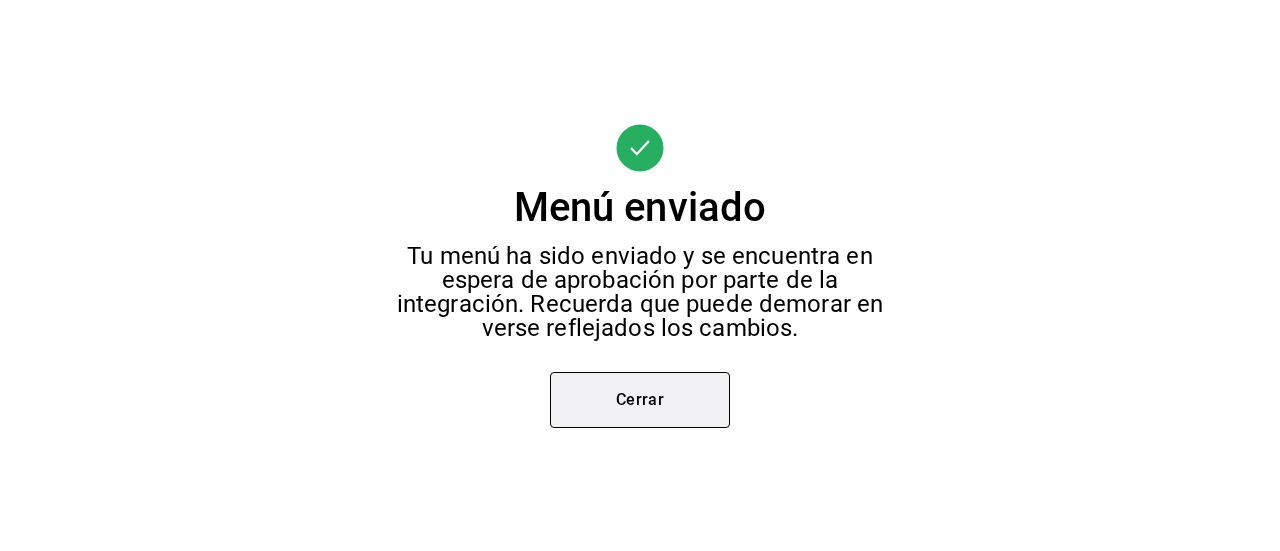 click on "Cerrar" at bounding box center [640, 400] 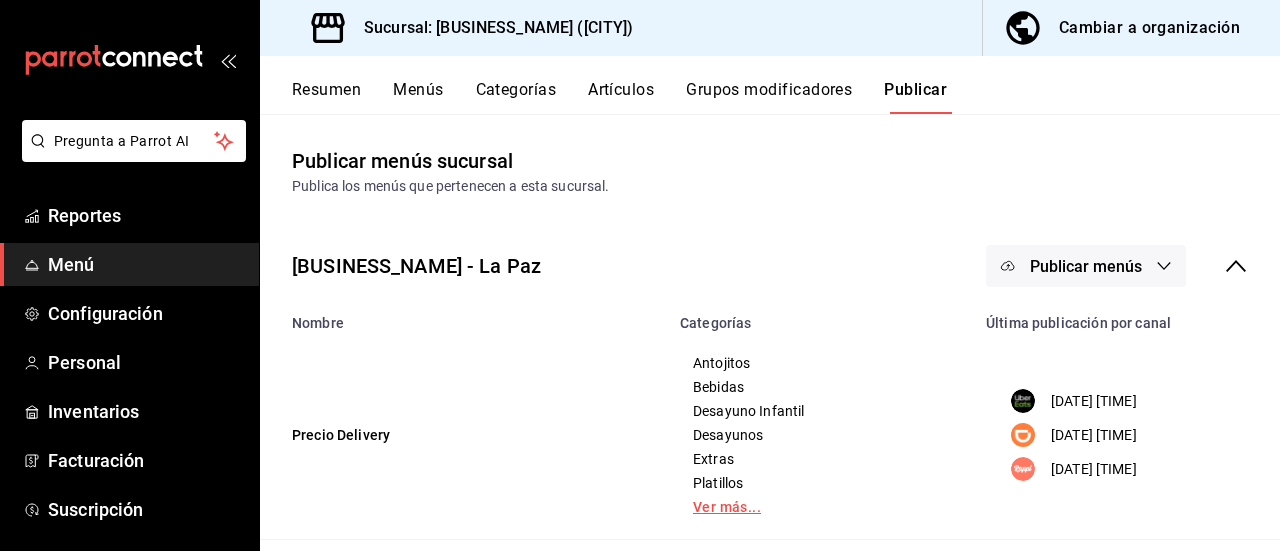 click on "Ver más..." at bounding box center [821, 507] 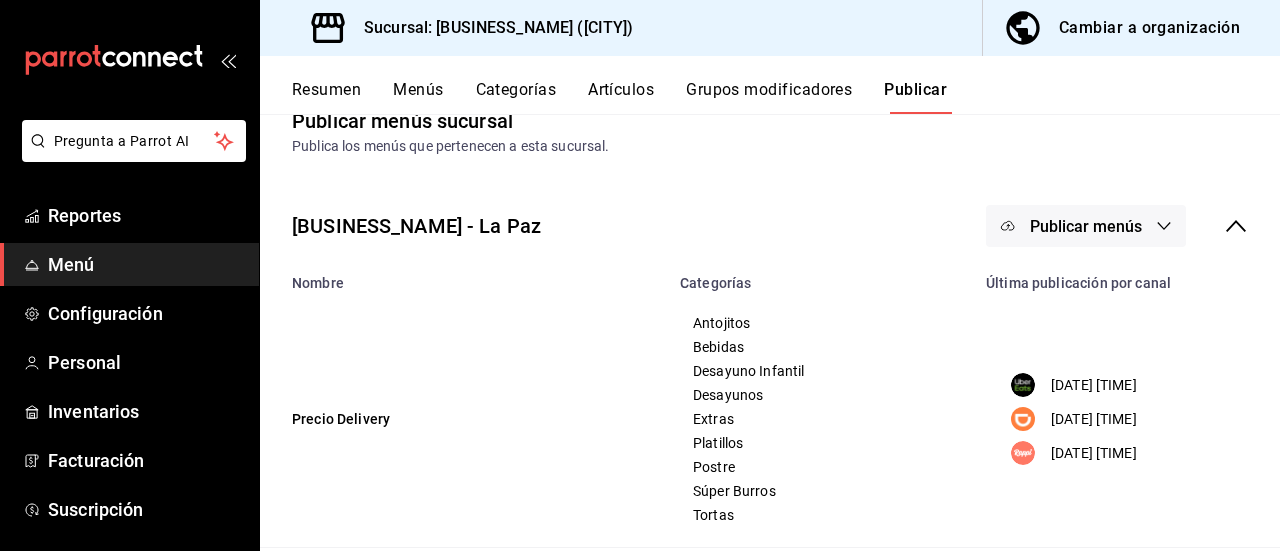 scroll, scrollTop: 0, scrollLeft: 0, axis: both 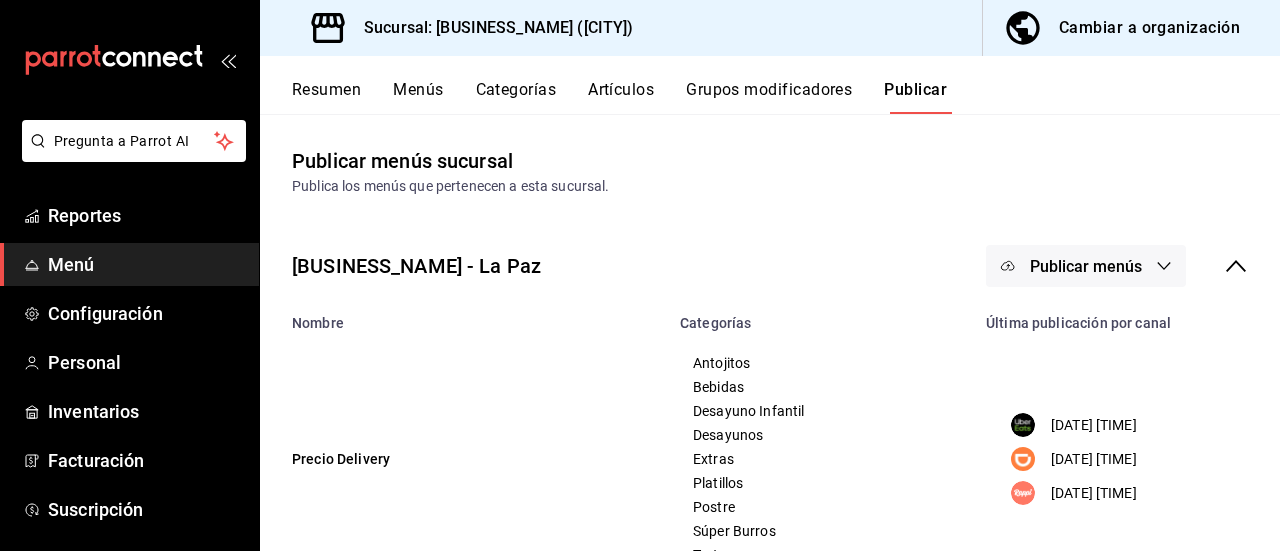 click on "Cambiar a organización" at bounding box center (1149, 28) 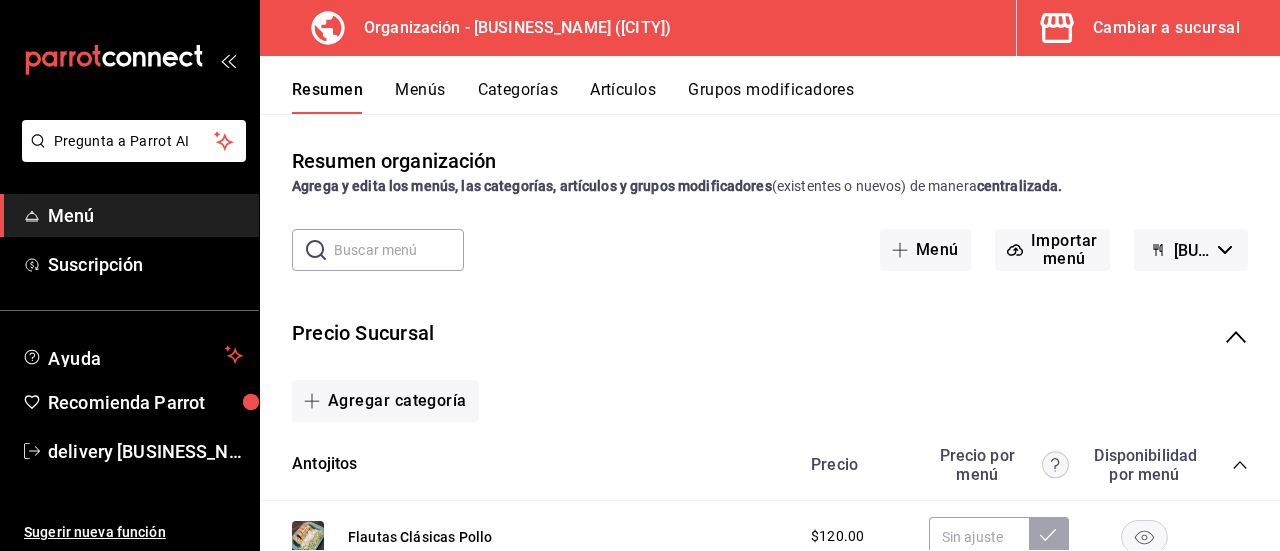 click on "Artículos" at bounding box center (623, 97) 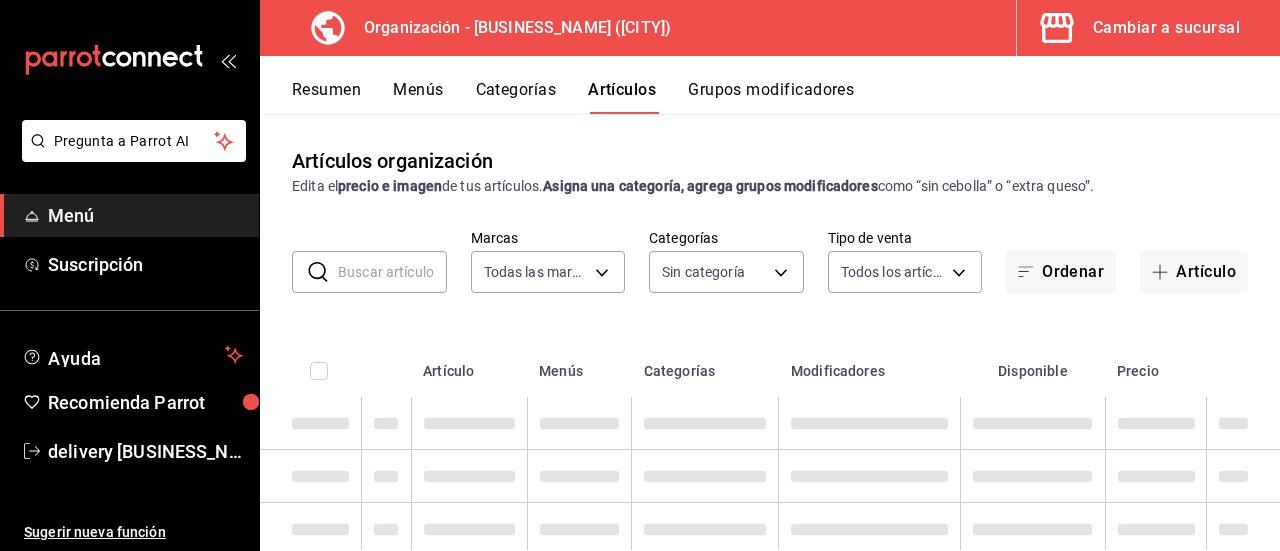 type on "[UUID]" 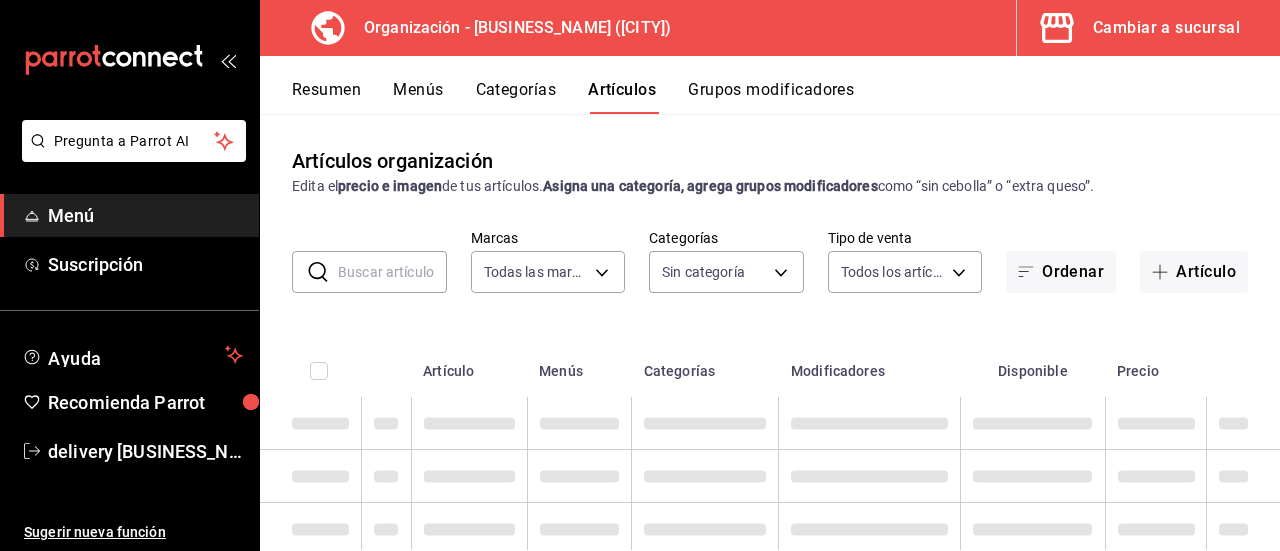type on "[UUID],[UUID],[UUID],[UUID],[UUID],[UUID],[UUID],[UUID],[UUID]" 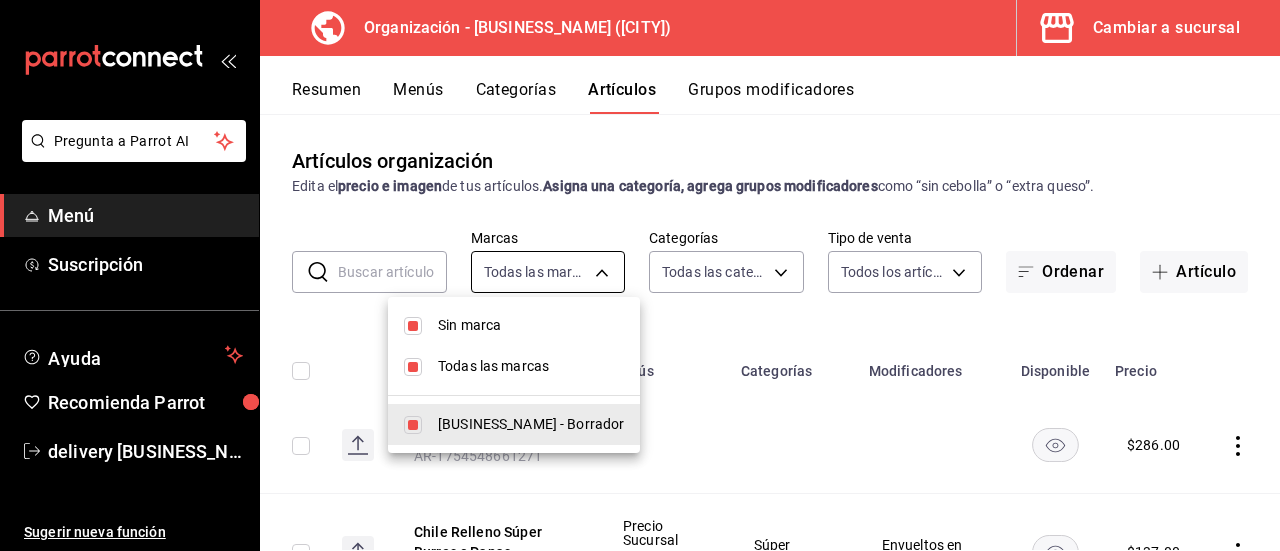 click on "Pregunta a Parrot AI Menú   Suscripción   Ayuda Recomienda Parrot   delivery san benito   Sugerir nueva función   Organización - San Benito Tortas y Burritos (La Paz) Cambiar a sucursal Resumen Menús Categorías Artículos Grupos modificadores Artículos organización Edita el  precio e imagen  de tus artículos.  Asigna una categoría, agrega grupos modificadores  como “sin cebolla” o “extra queso”. ​ ​ Marcas Todas las marcas, Sin marca 71a957b8-f98a-4b28-affd-9df87362fa5d Categorías Todas las categorías, Sin categoría 04ac169b-da6c-4b3e-bf2e-eb8a702c35e2,9e5fddf8-11f6-4952-8022-81827ce69fc8,57e056d3-284f-4853-b4ee-718177168628,e06f678c-da92-4d84-adbe-38ac4706c66e,fa63b4c5-fd4d-4ea7-84ef-1adda1d5ba7a,6786ec92-97f0-490c-b469-2699cbce22fc,ccd5b0d4-7c52-42b8-9857-8e53f199f506,3fa30df0-758a-4b8f-9fe3-68f53245e791,8040578e-501c-45e4-94f6-0757fe79b544 Tipo de venta Todos los artículos ALL Ordenar Artículo Artículo Menús Categorías Modificadores Disponible Precio Menudo Rojo $ 286.00 $ $ $" at bounding box center [640, 275] 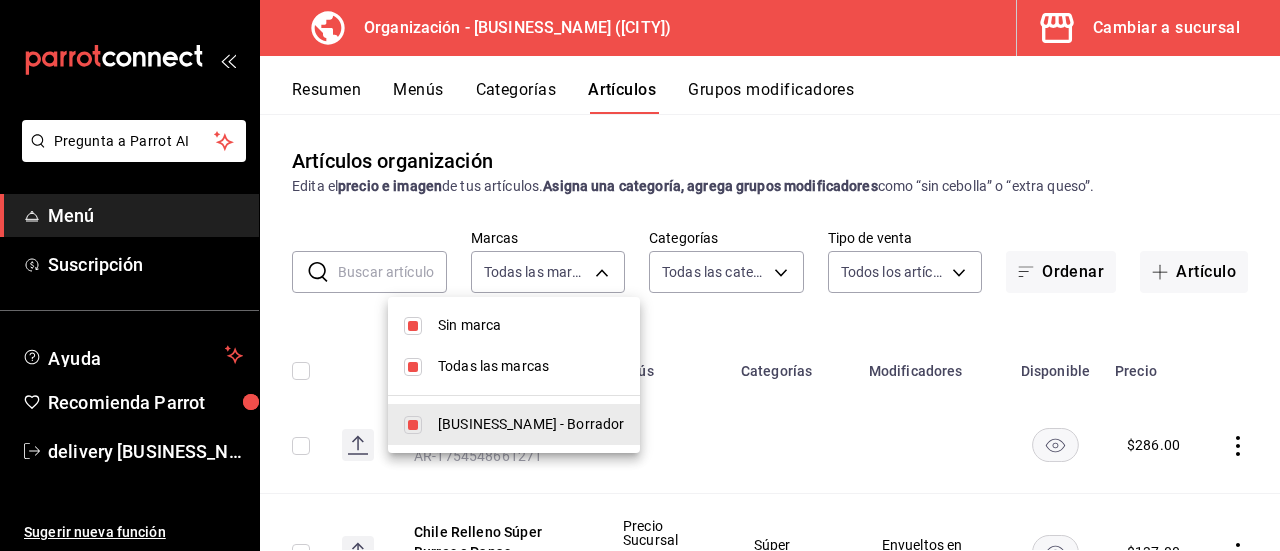 click at bounding box center (640, 275) 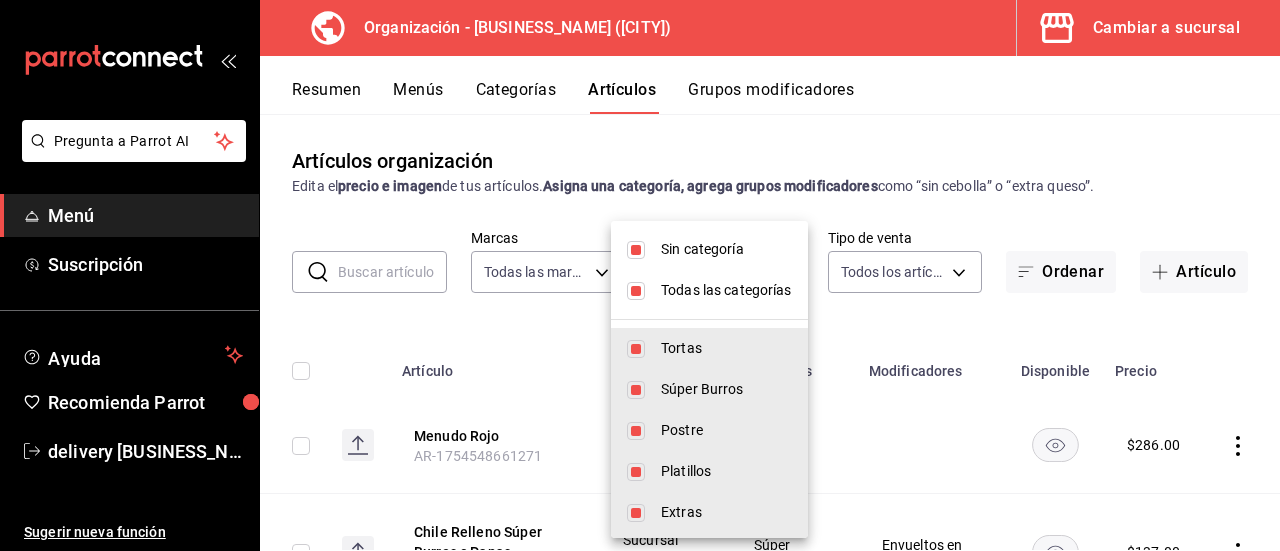 click on "Pregunta a Parrot AI Menú   Suscripción   Ayuda Recomienda Parrot   delivery san benito   Sugerir nueva función   Organización - San Benito Tortas y Burritos (La Paz) Cambiar a sucursal Resumen Menús Categorías Artículos Grupos modificadores Artículos organización Edita el  precio e imagen  de tus artículos.  Asigna una categoría, agrega grupos modificadores  como “sin cebolla” o “extra queso”. ​ ​ Marcas Todas las marcas, Sin marca 71a957b8-f98a-4b28-affd-9df87362fa5d Categorías Todas las categorías, Sin categoría 04ac169b-da6c-4b3e-bf2e-eb8a702c35e2,9e5fddf8-11f6-4952-8022-81827ce69fc8,57e056d3-284f-4853-b4ee-718177168628,e06f678c-da92-4d84-adbe-38ac4706c66e,fa63b4c5-fd4d-4ea7-84ef-1adda1d5ba7a,6786ec92-97f0-490c-b469-2699cbce22fc,ccd5b0d4-7c52-42b8-9857-8e53f199f506,3fa30df0-758a-4b8f-9fe3-68f53245e791,8040578e-501c-45e4-94f6-0757fe79b544 Tipo de venta Todos los artículos ALL Ordenar Artículo Artículo Menús Categorías Modificadores Disponible Precio Menudo Rojo $ 286.00 $ $ $" at bounding box center (640, 275) 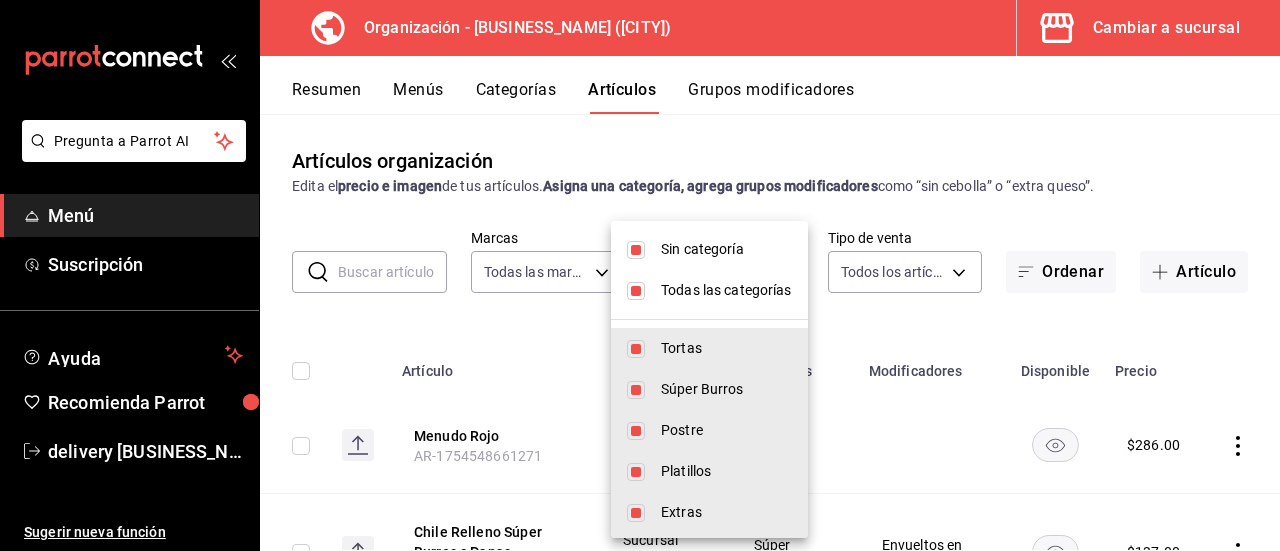 click at bounding box center [636, 250] 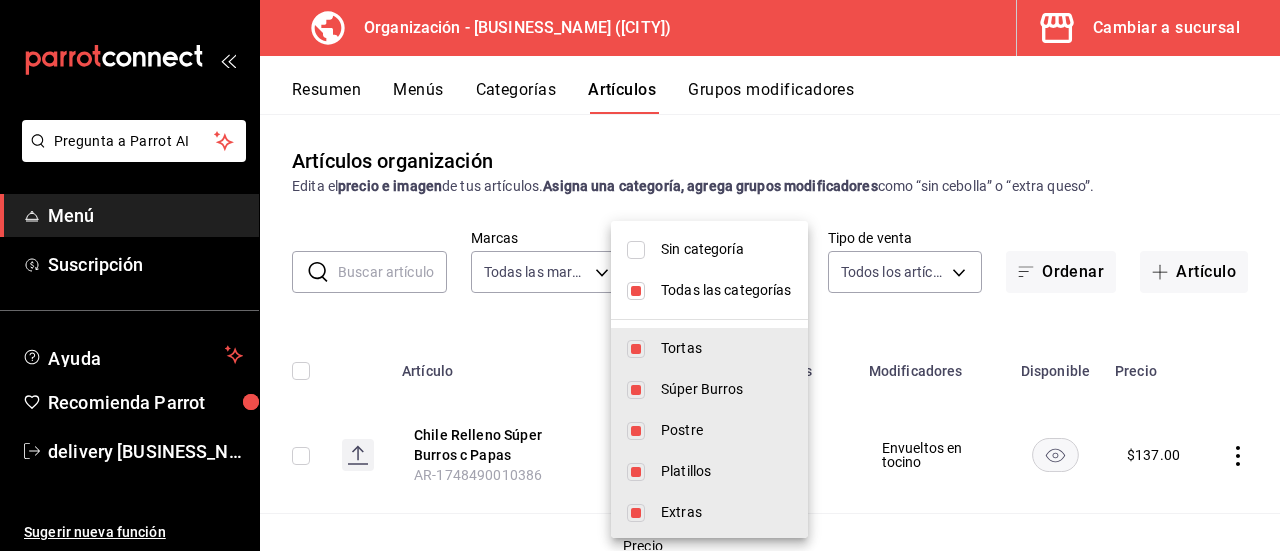 click at bounding box center (636, 291) 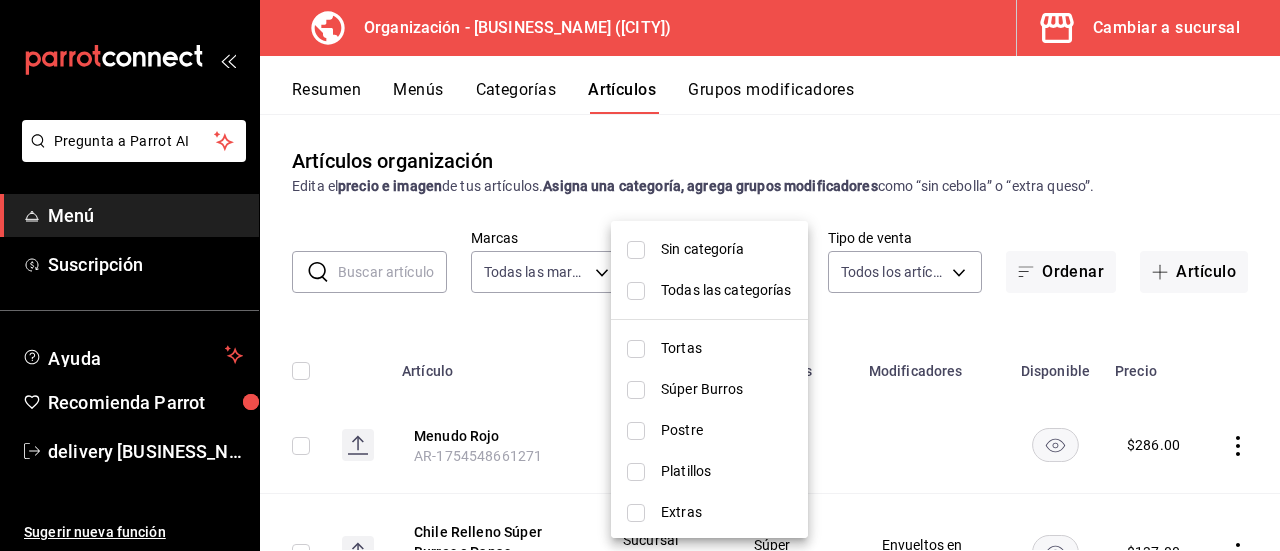 click at bounding box center [636, 513] 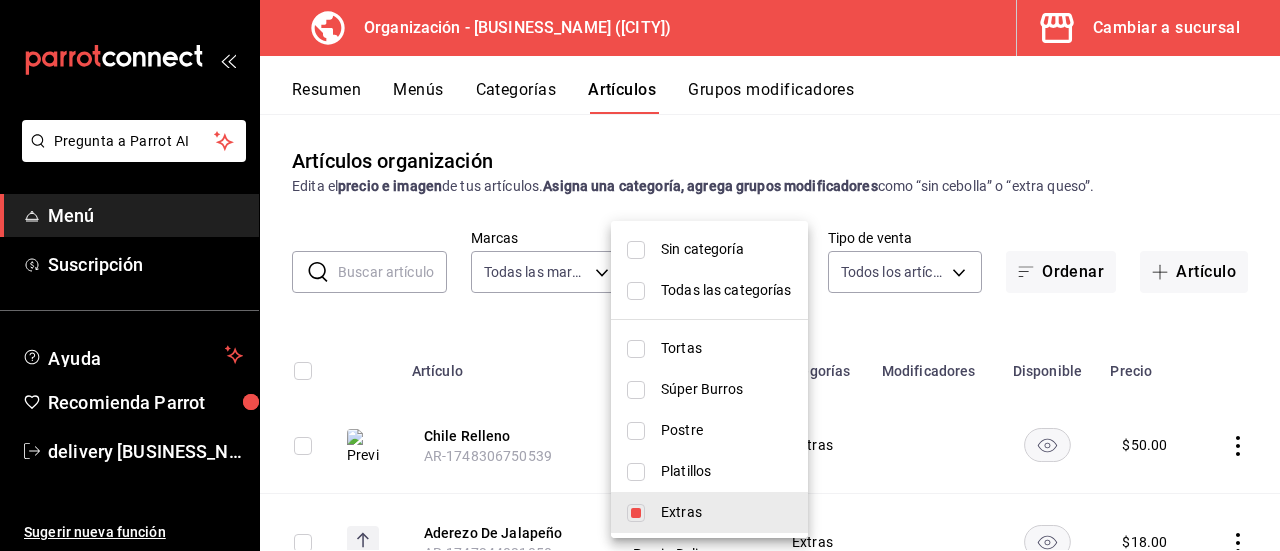 click at bounding box center (640, 275) 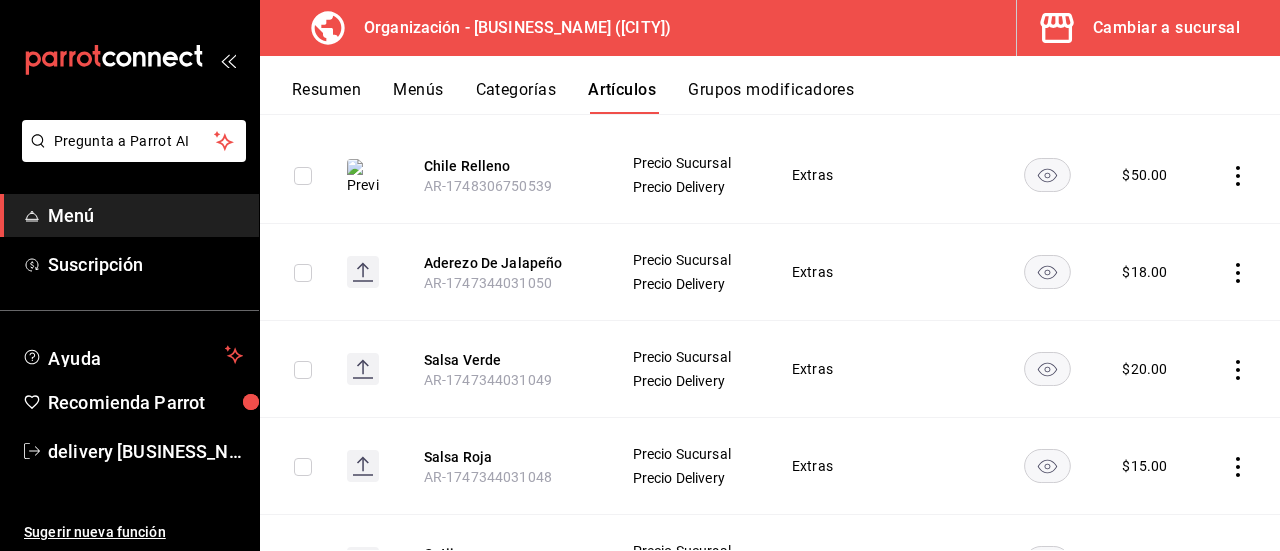 scroll, scrollTop: 265, scrollLeft: 0, axis: vertical 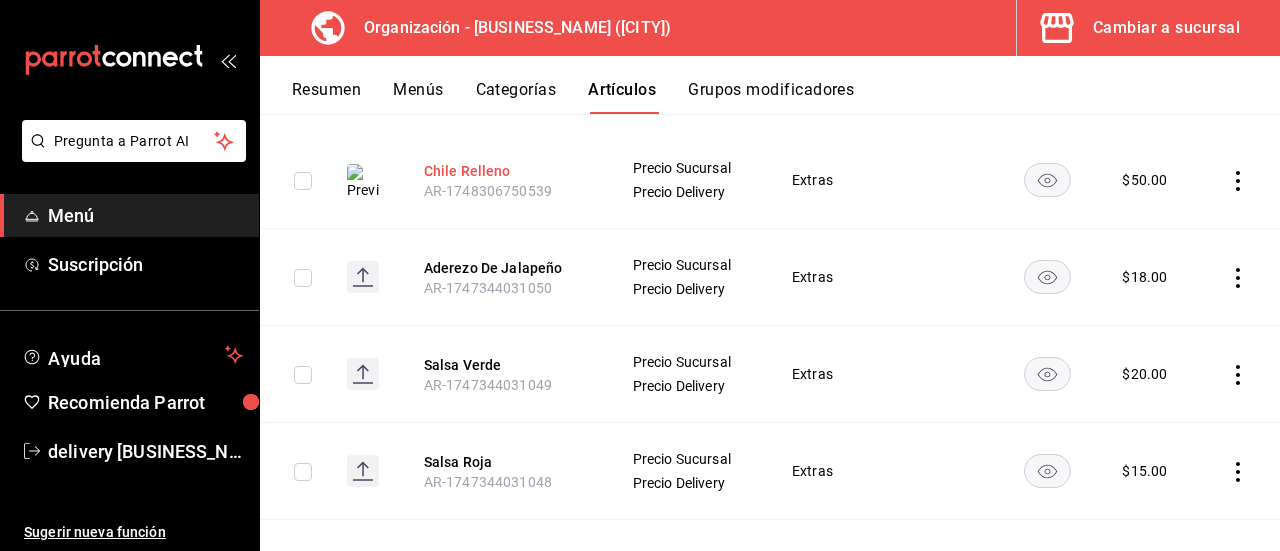 click on "Chile Relleno" at bounding box center (504, 171) 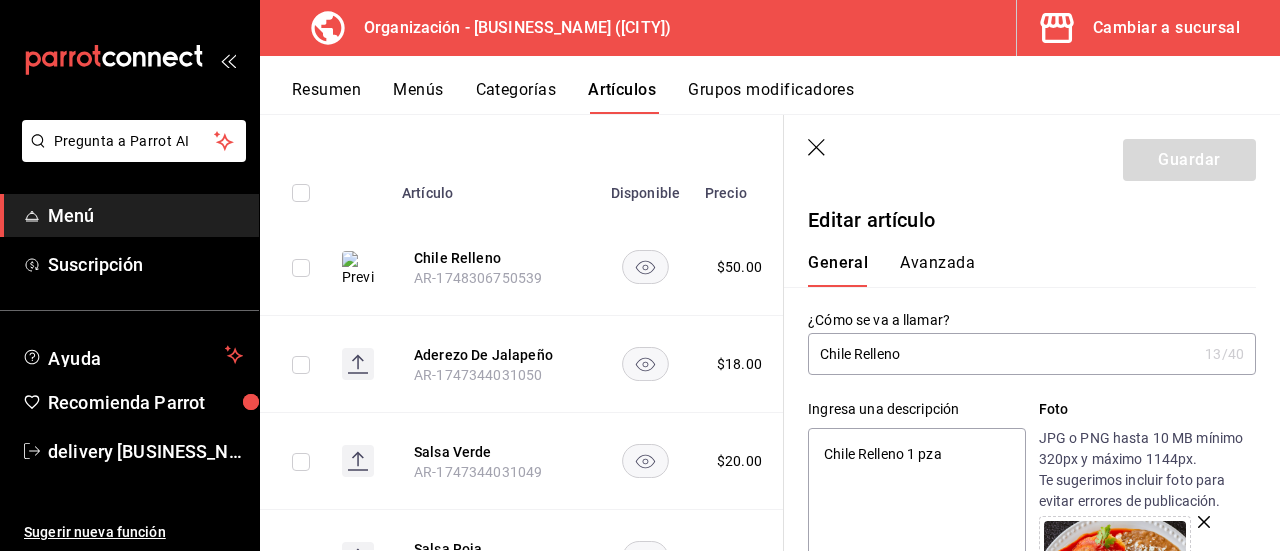 click on "Chile Relleno" at bounding box center [1002, 354] 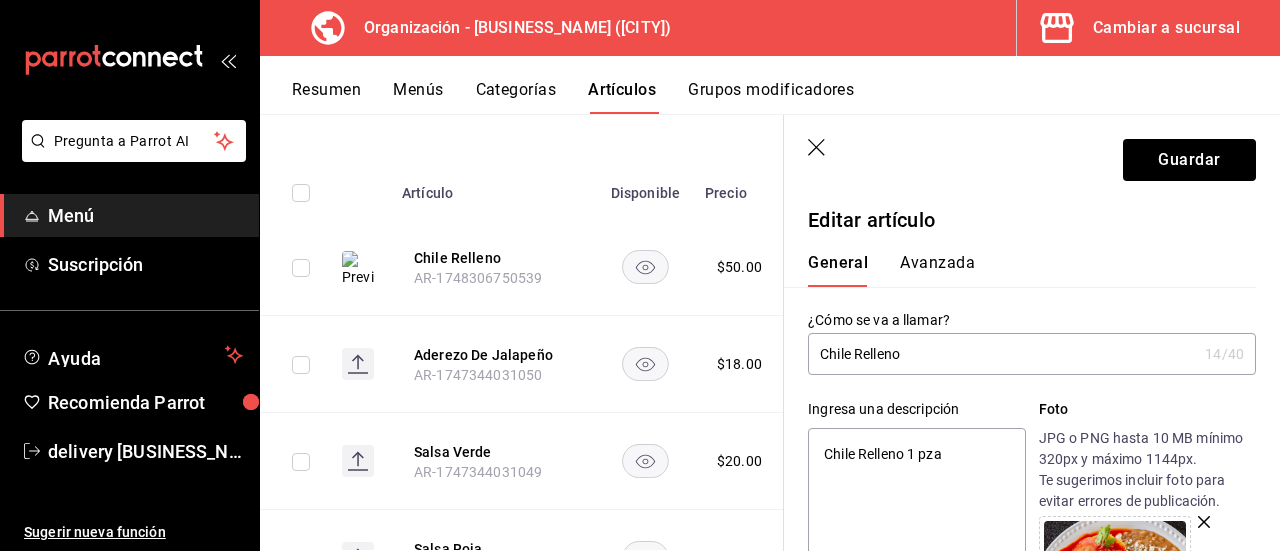 type on "x" 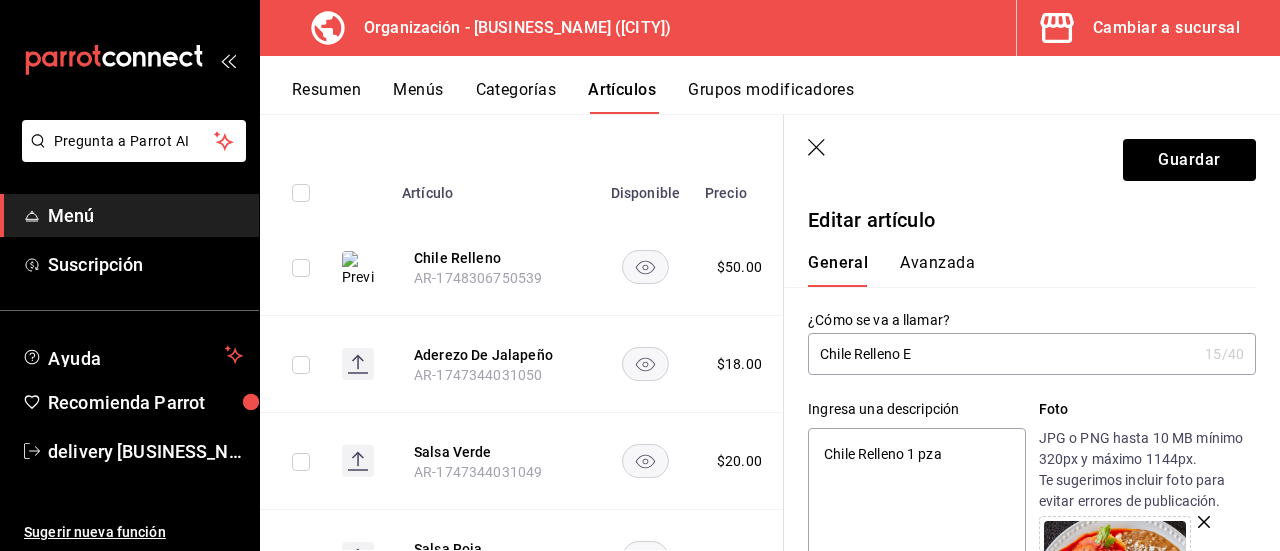 type on "Chile Relleno Ex" 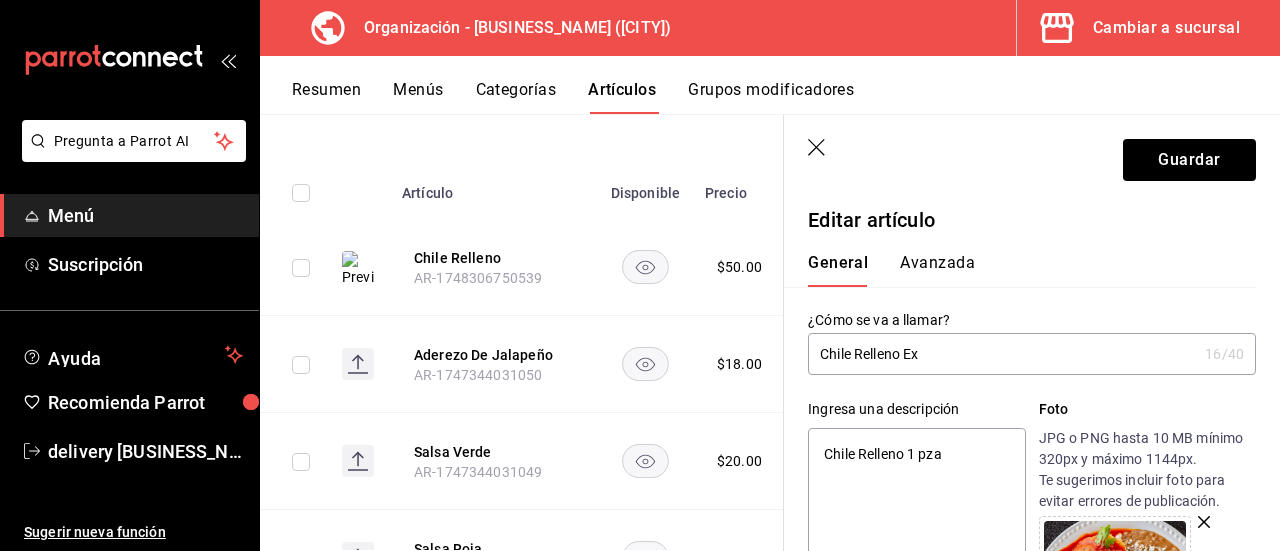 type on "Chile Relleno Ext" 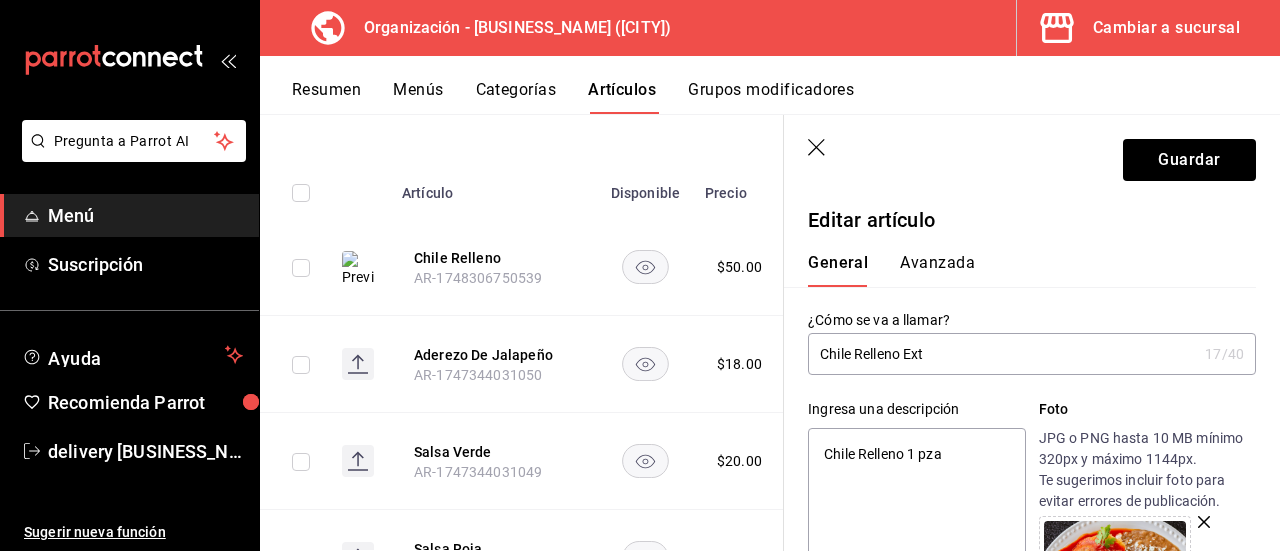 type on "Chile Relleno Extr" 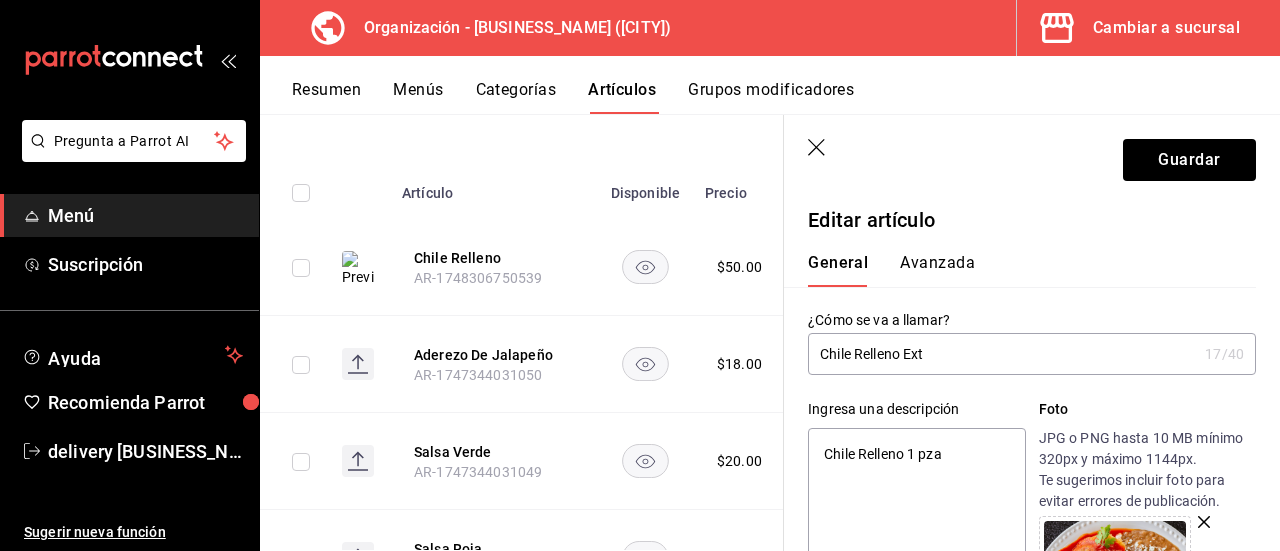 type on "x" 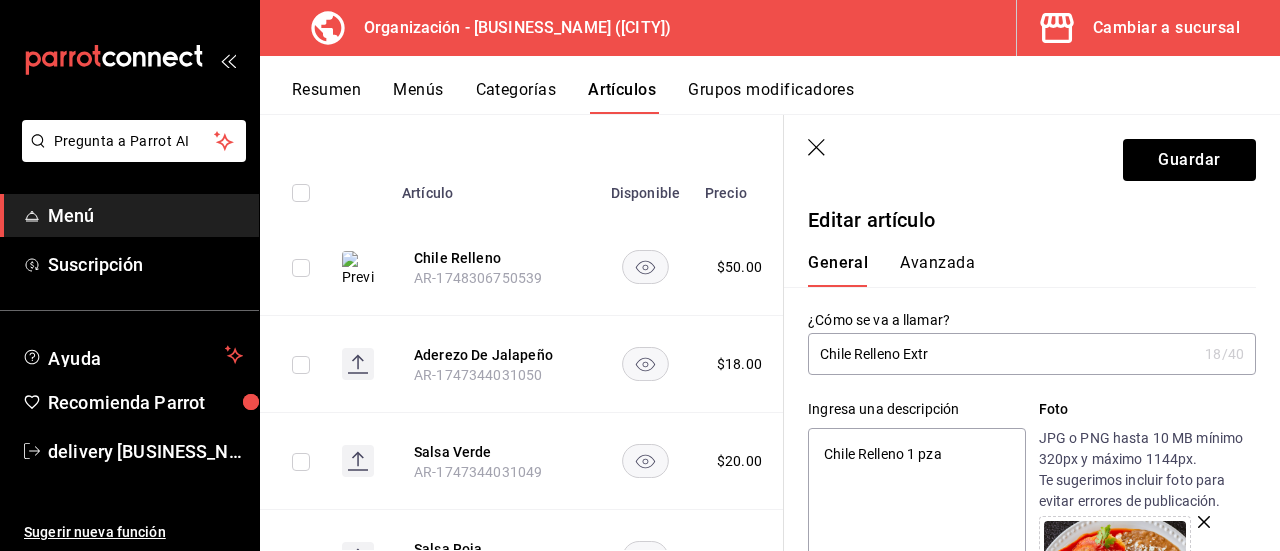 type on "Chile Relleno Extra" 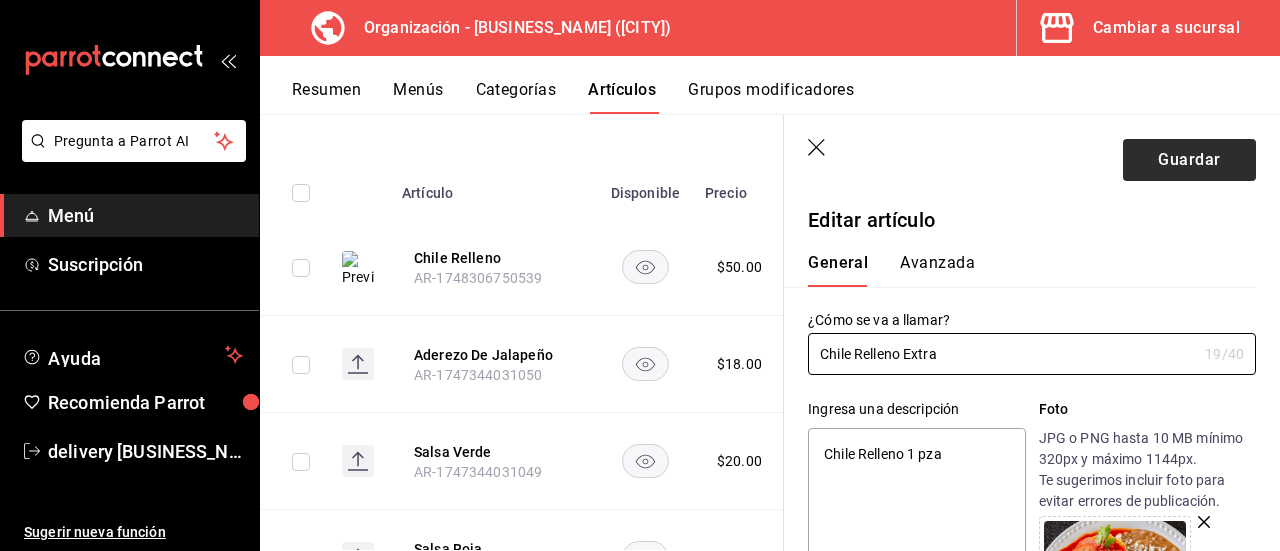 type on "Chile Relleno Extra" 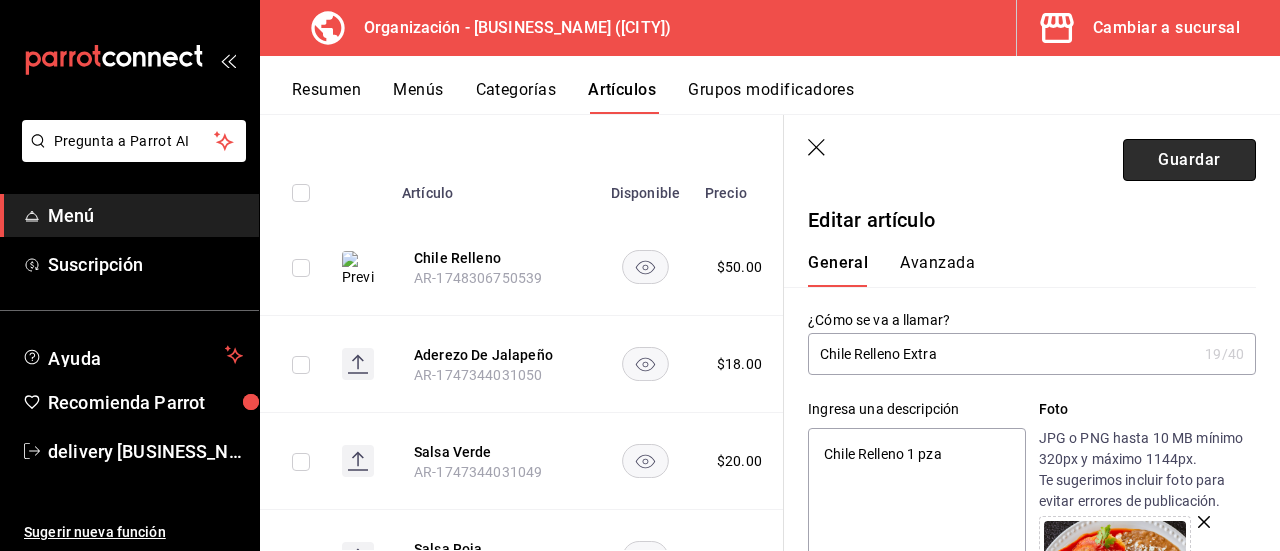 click on "Guardar" at bounding box center (1189, 160) 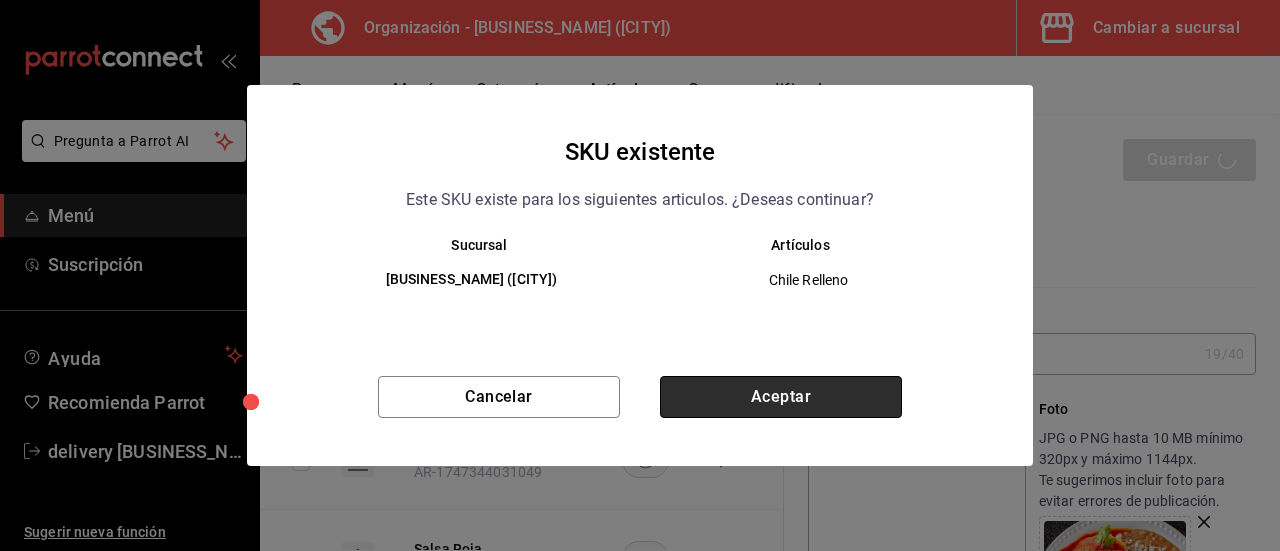 click on "Aceptar" at bounding box center (781, 397) 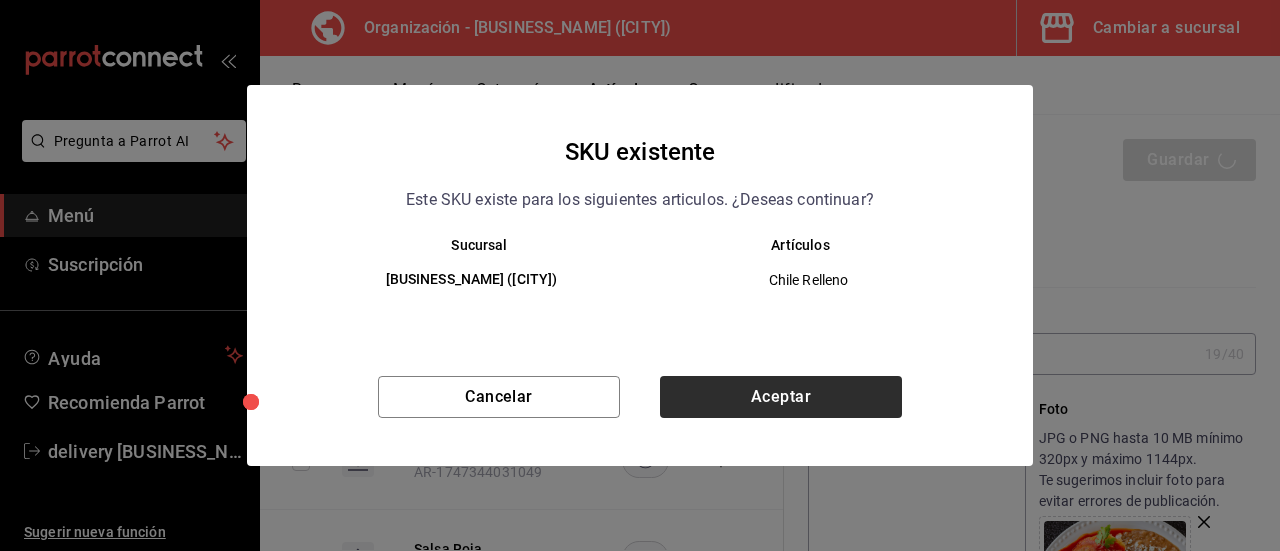 type on "x" 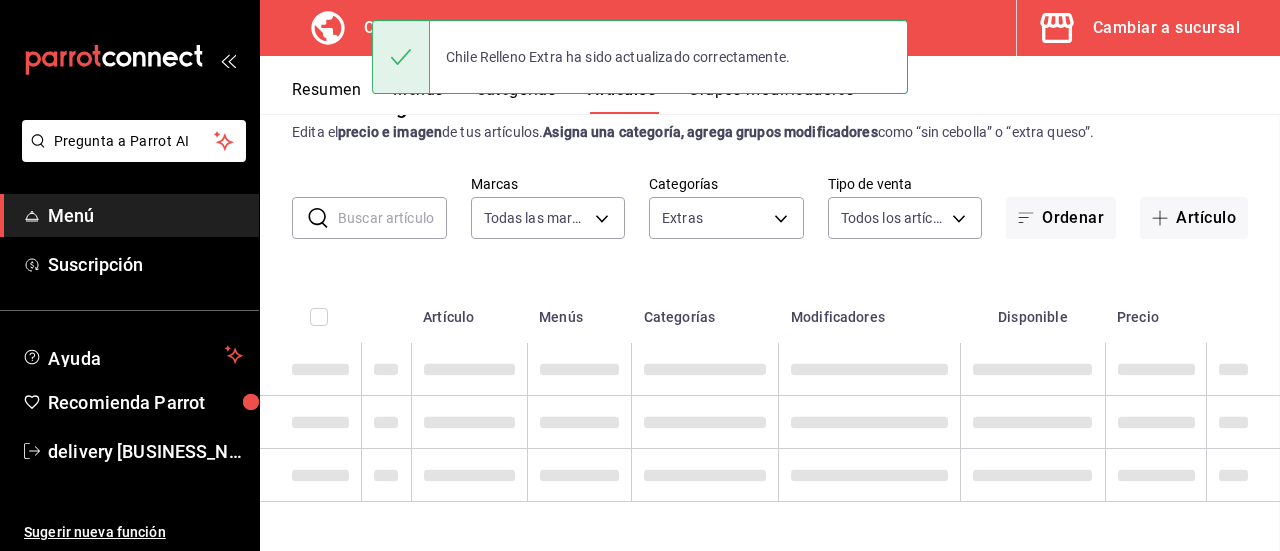scroll, scrollTop: 52, scrollLeft: 0, axis: vertical 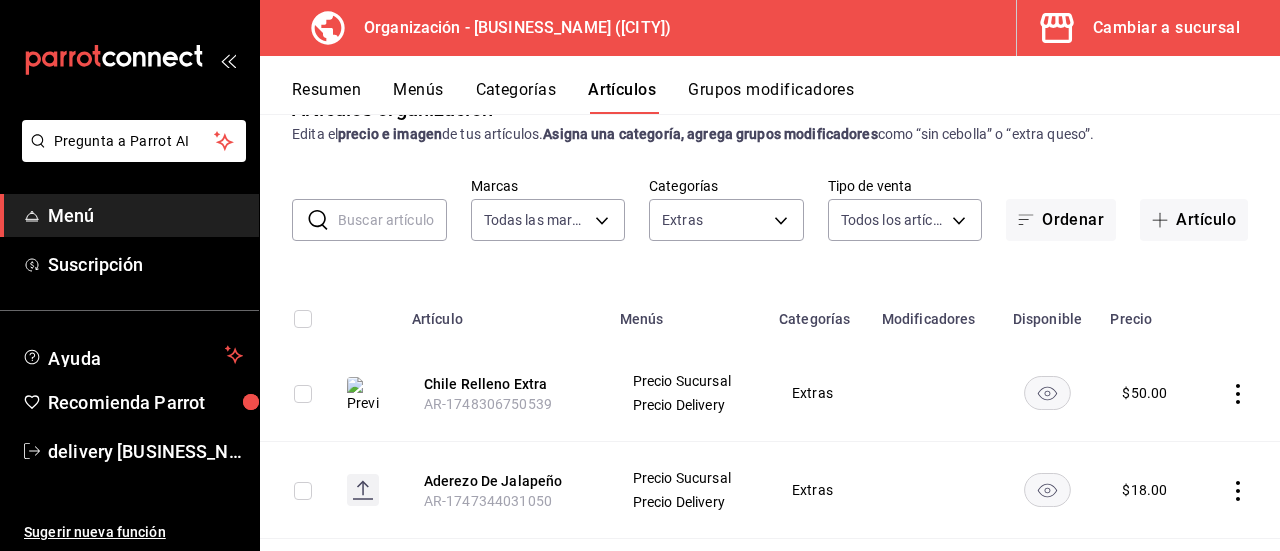 click 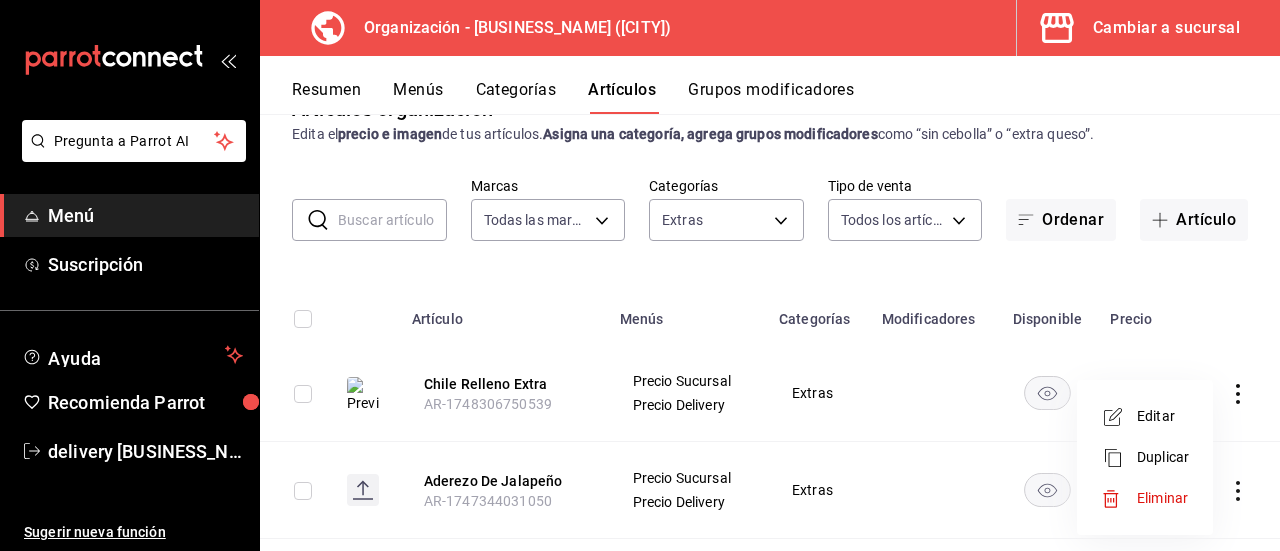 click on "Editar" at bounding box center (1163, 416) 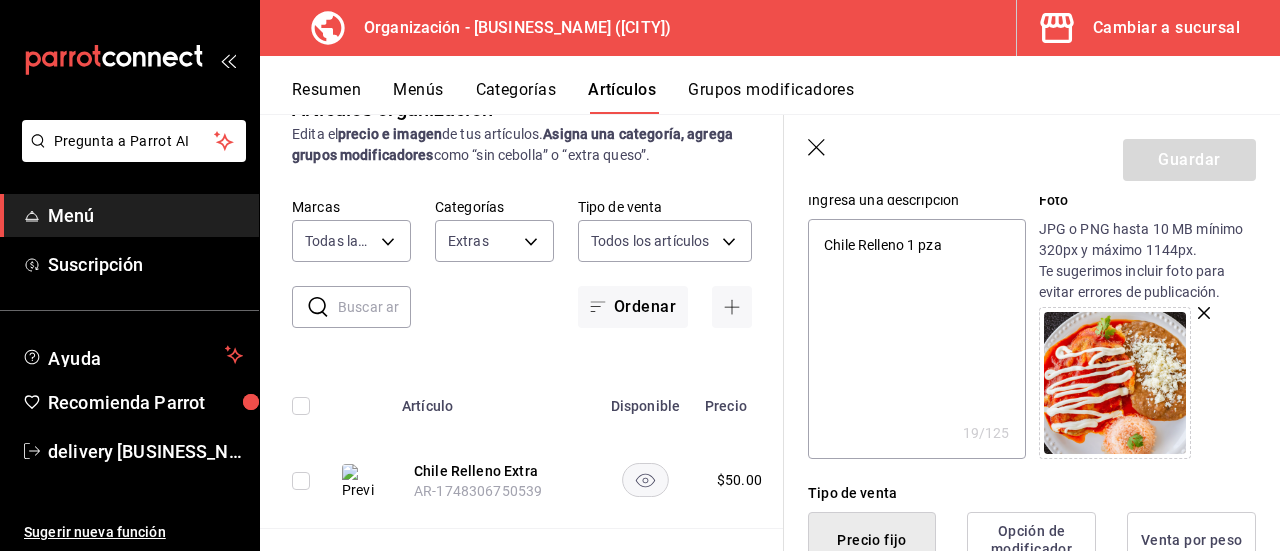 scroll, scrollTop: 0, scrollLeft: 0, axis: both 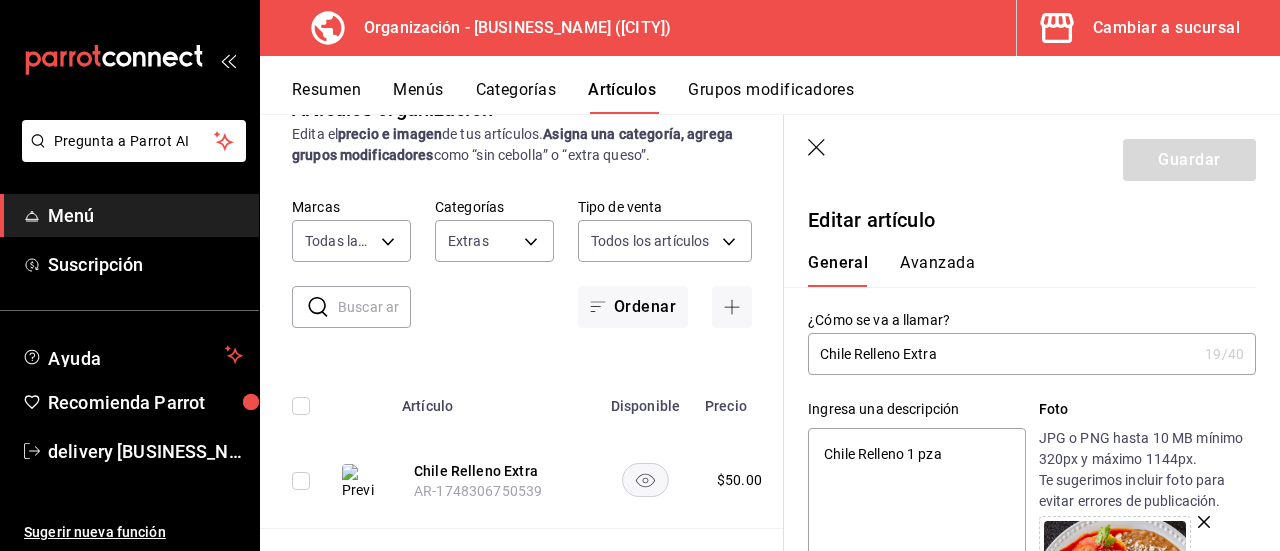 click on "Menús" at bounding box center (418, 97) 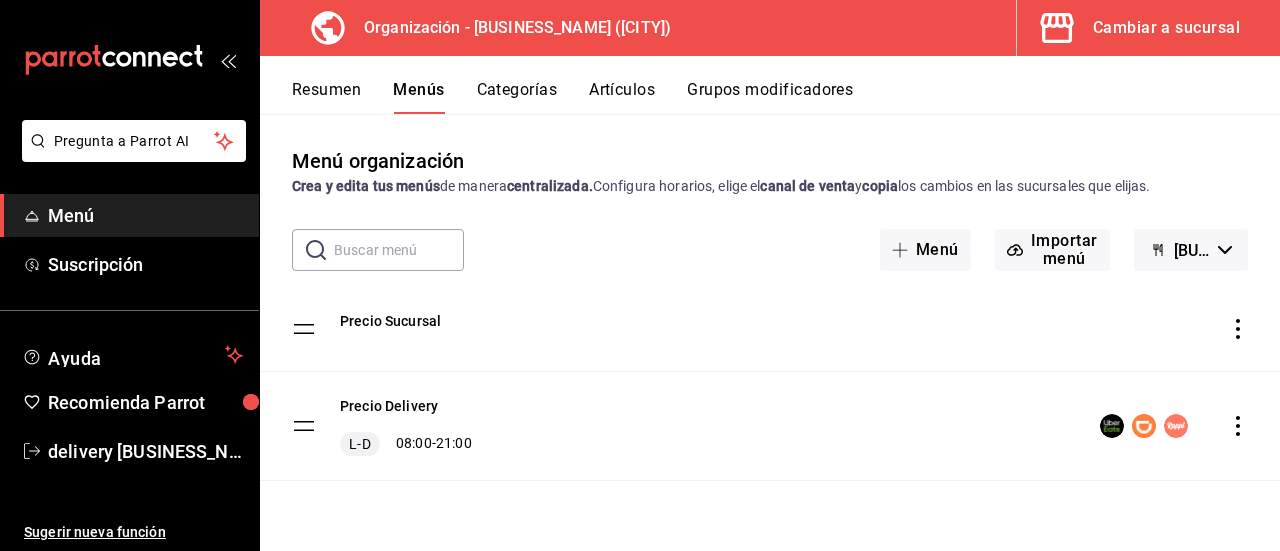 click 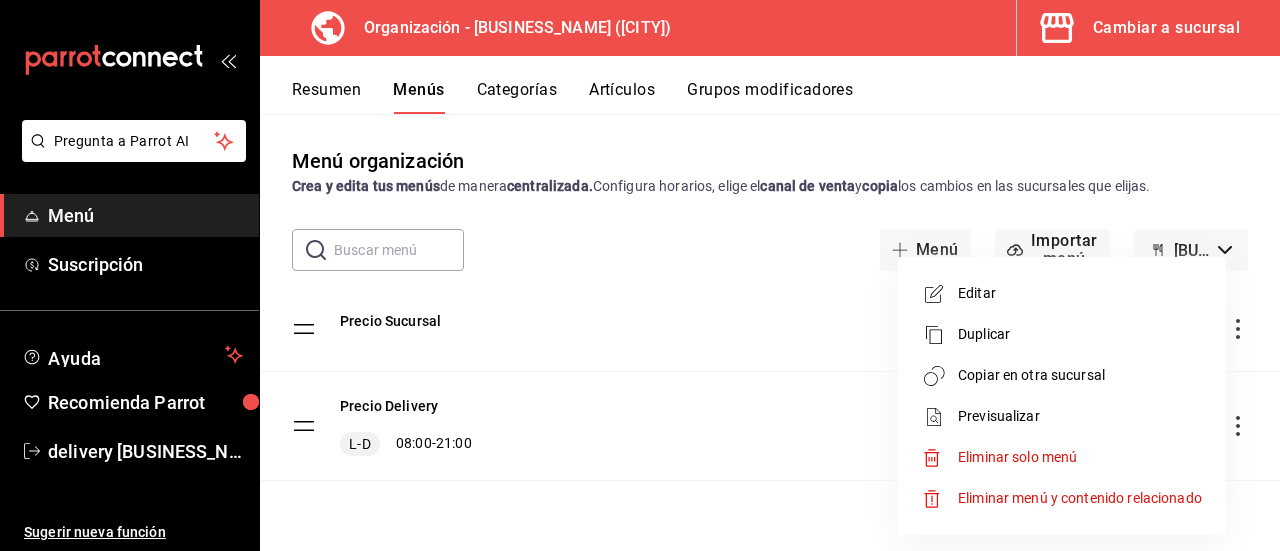 click on "Copiar en otra sucursal" at bounding box center (1062, 375) 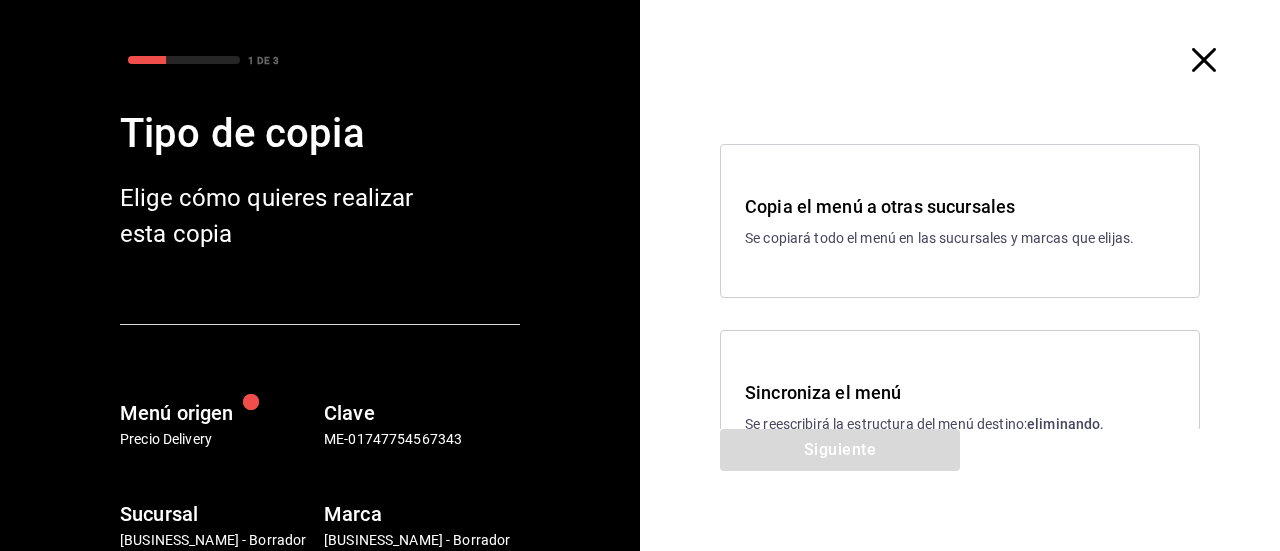 click on "Sincroniza el menú" at bounding box center (960, 392) 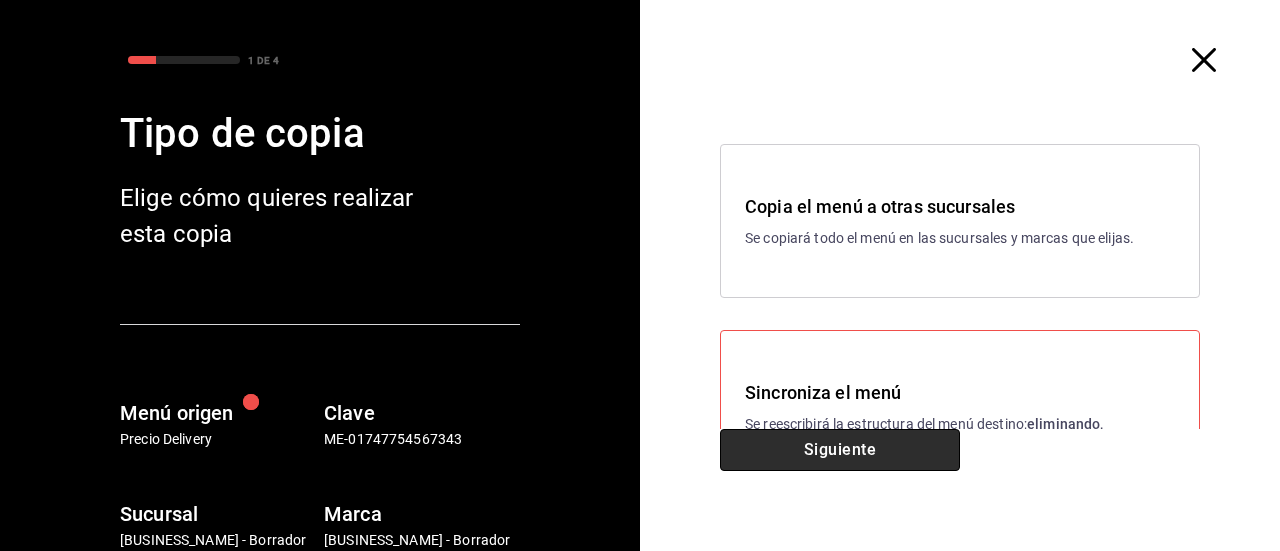 click on "Siguiente" at bounding box center (840, 450) 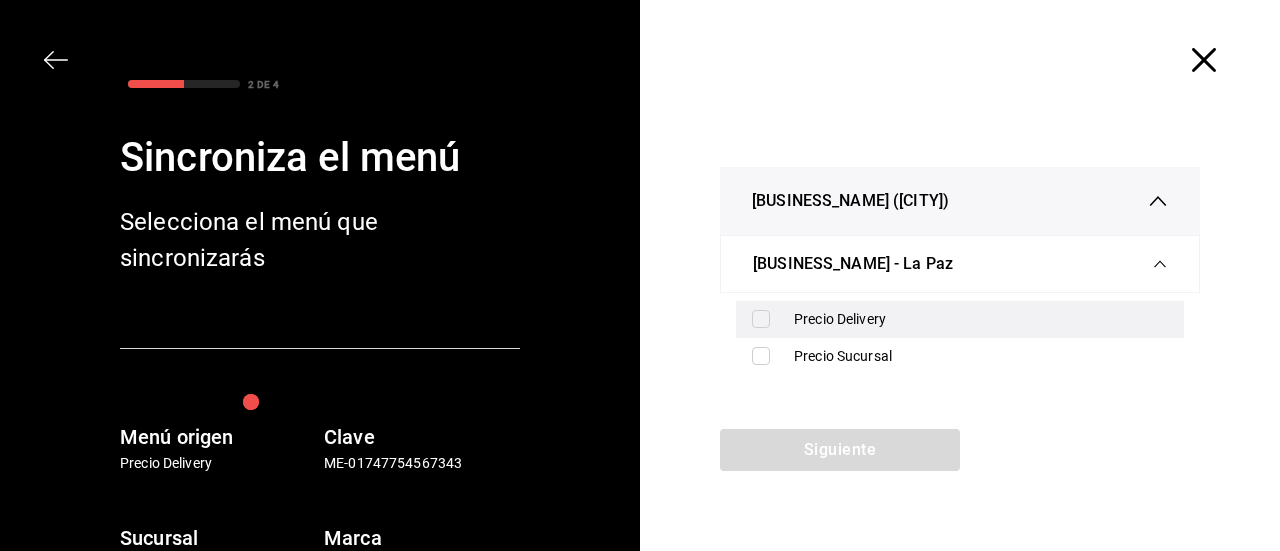 click on "Precio Delivery" at bounding box center (981, 319) 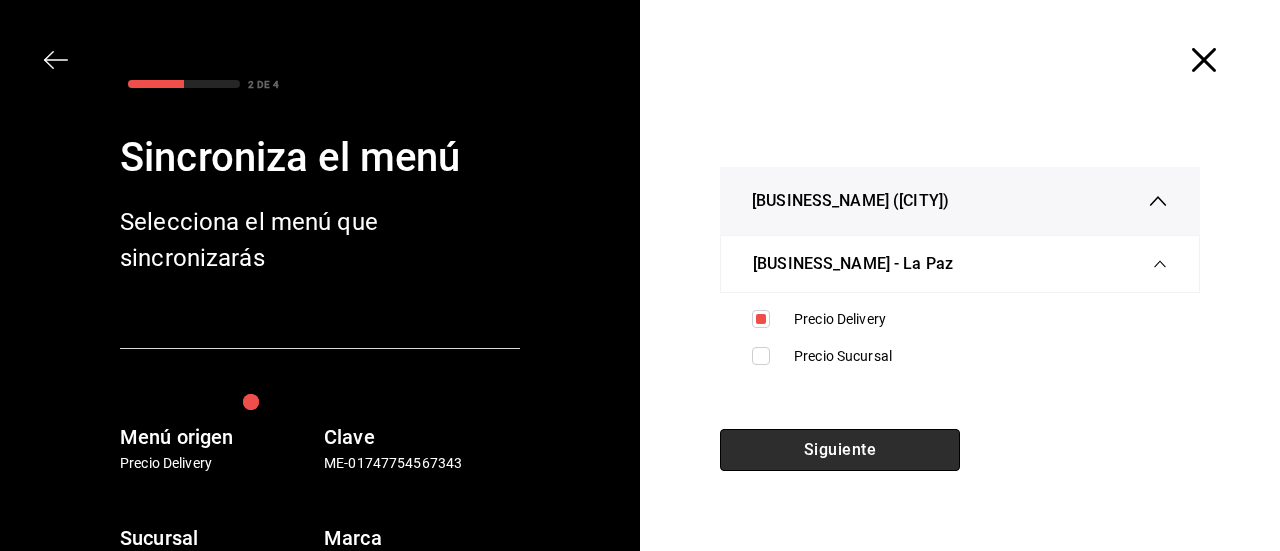 click on "Siguiente" at bounding box center [840, 450] 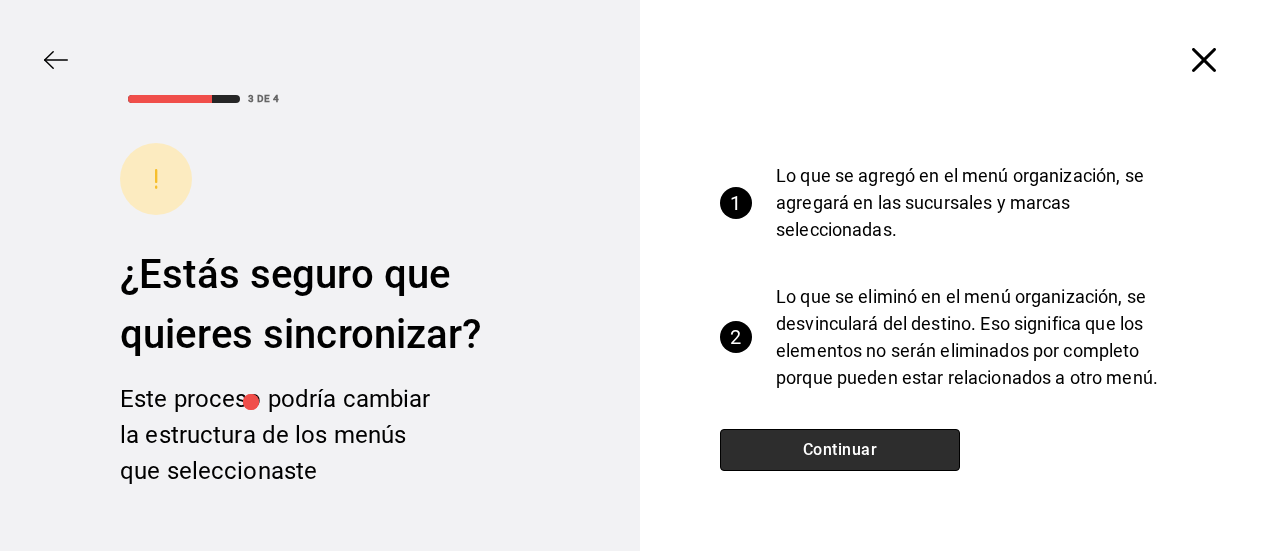 click on "Continuar" at bounding box center (840, 450) 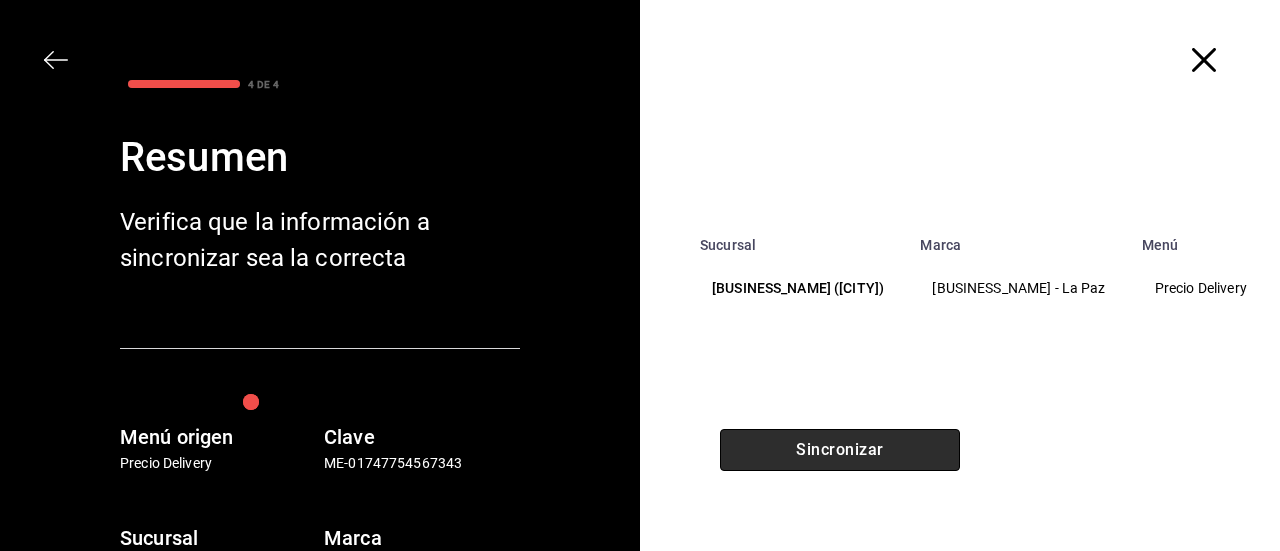 click on "Sincronizar" at bounding box center (840, 450) 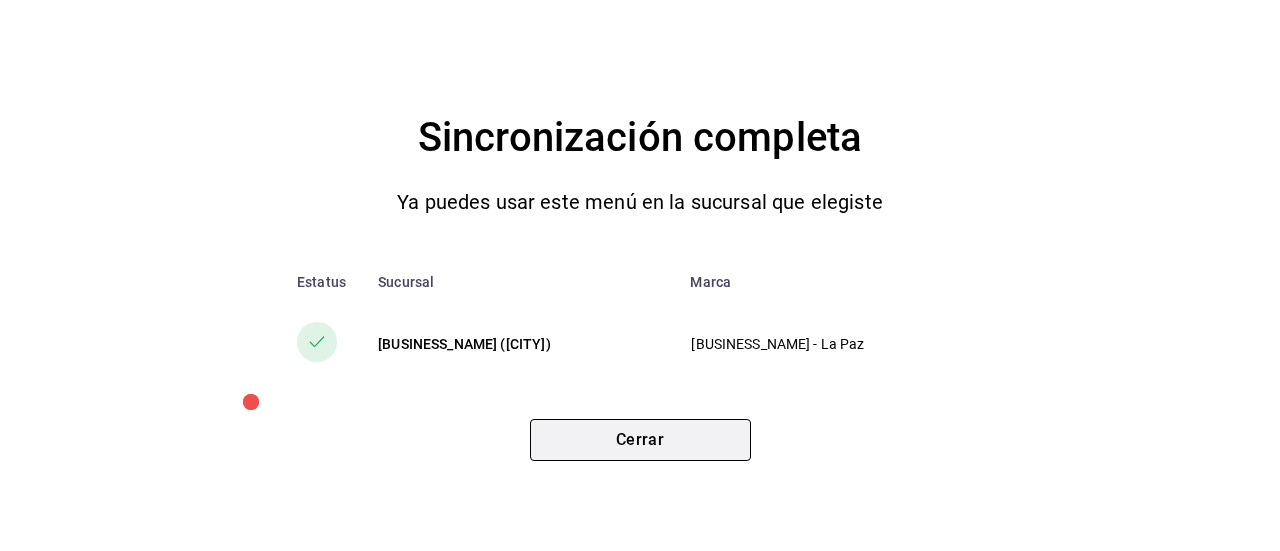 click on "Cerrar" at bounding box center [640, 440] 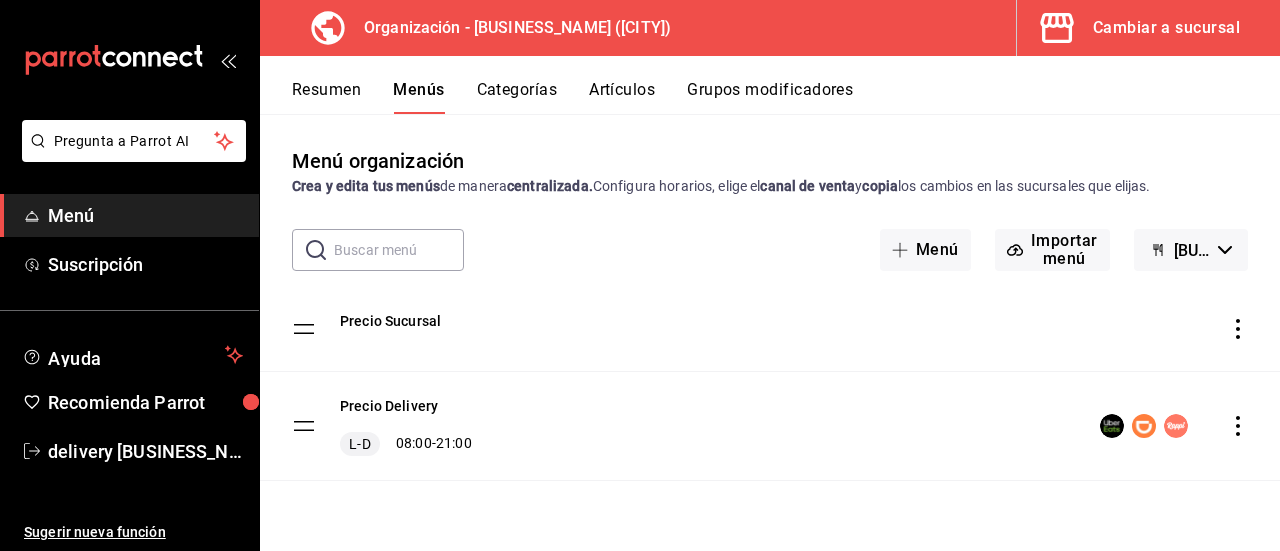 click on "Resumen" at bounding box center [326, 97] 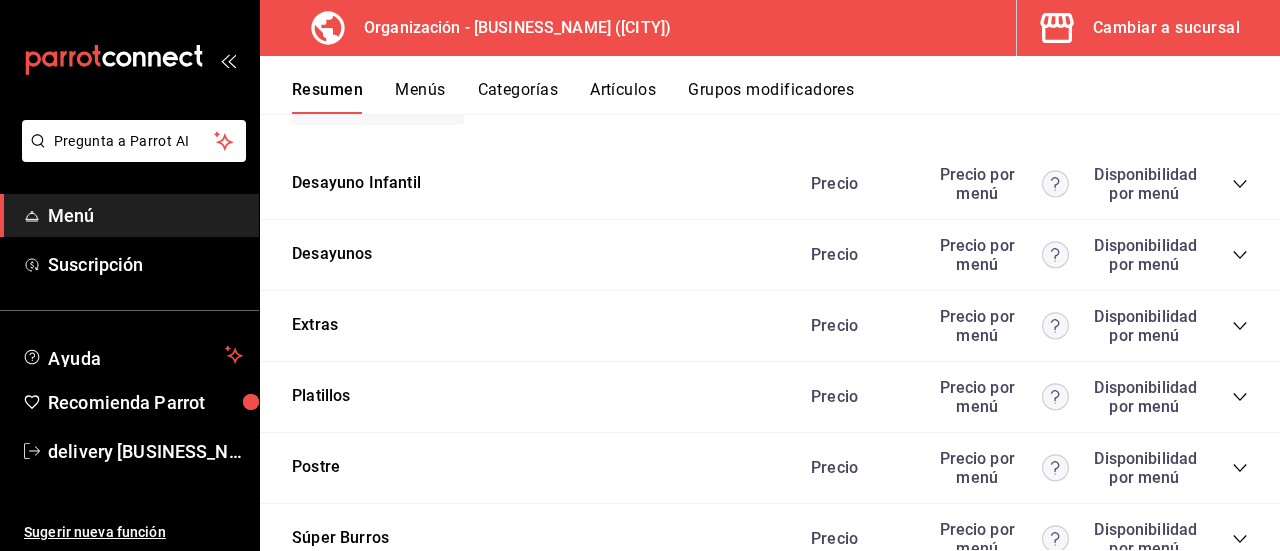 scroll, scrollTop: 3464, scrollLeft: 0, axis: vertical 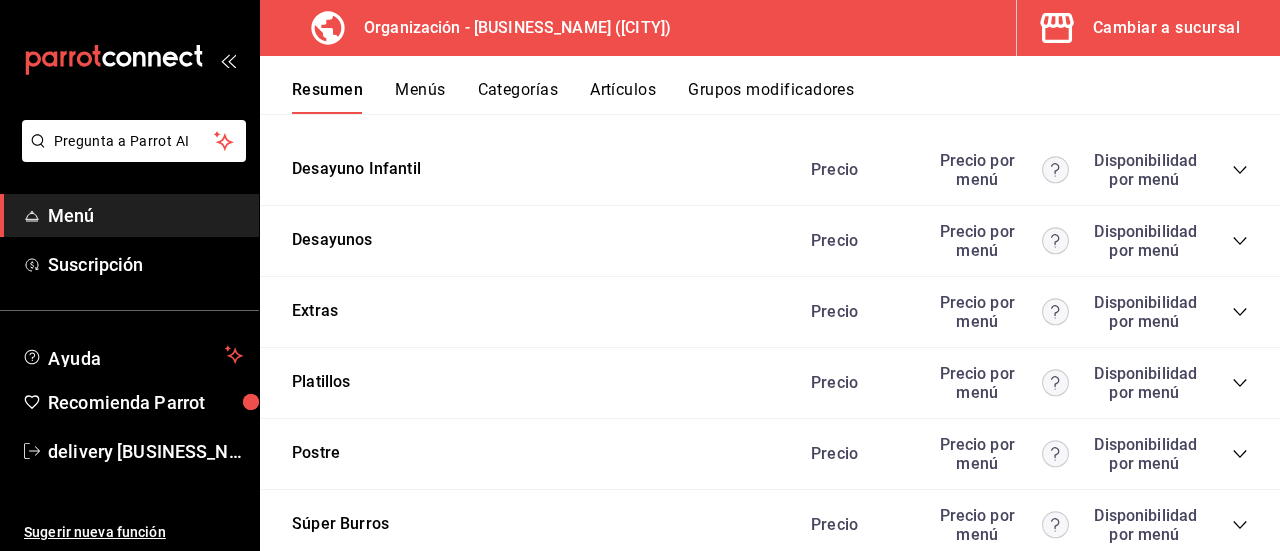 click 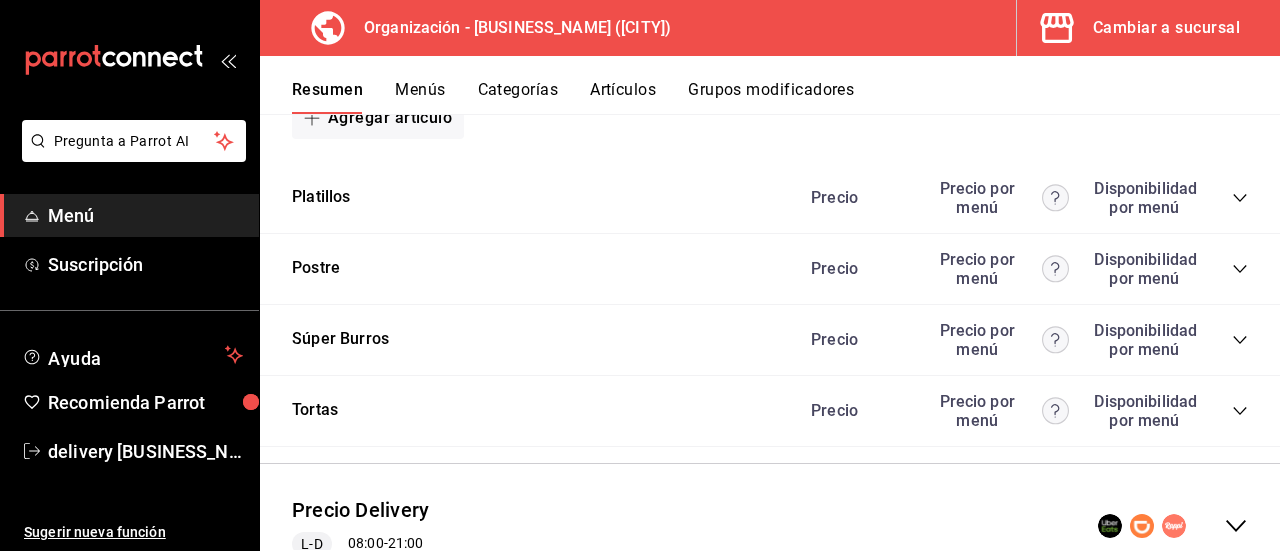 scroll, scrollTop: 4606, scrollLeft: 0, axis: vertical 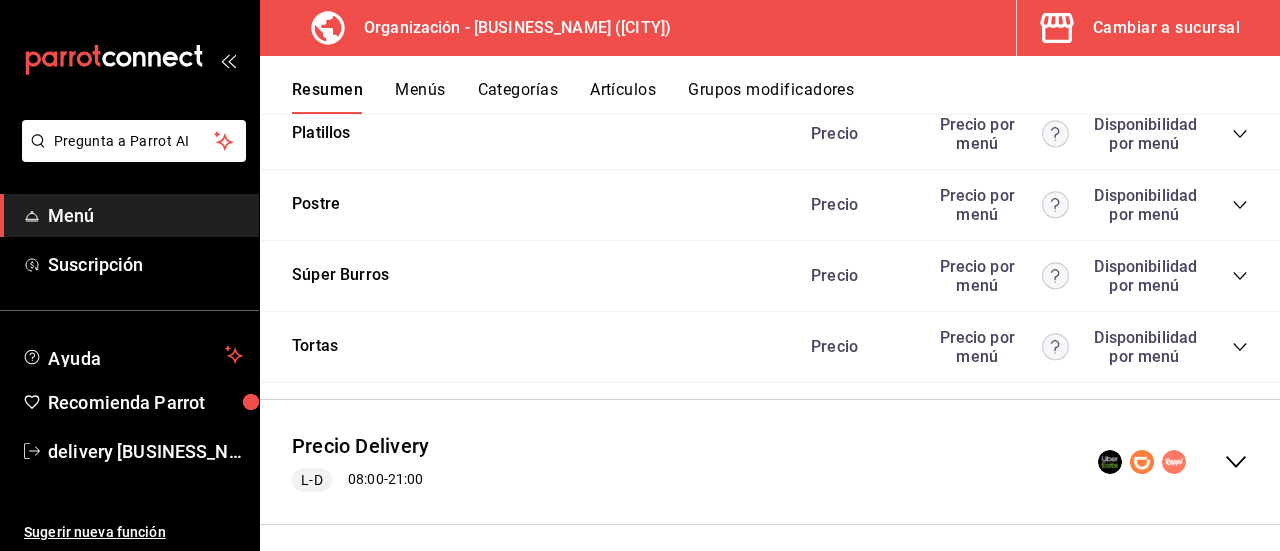 click 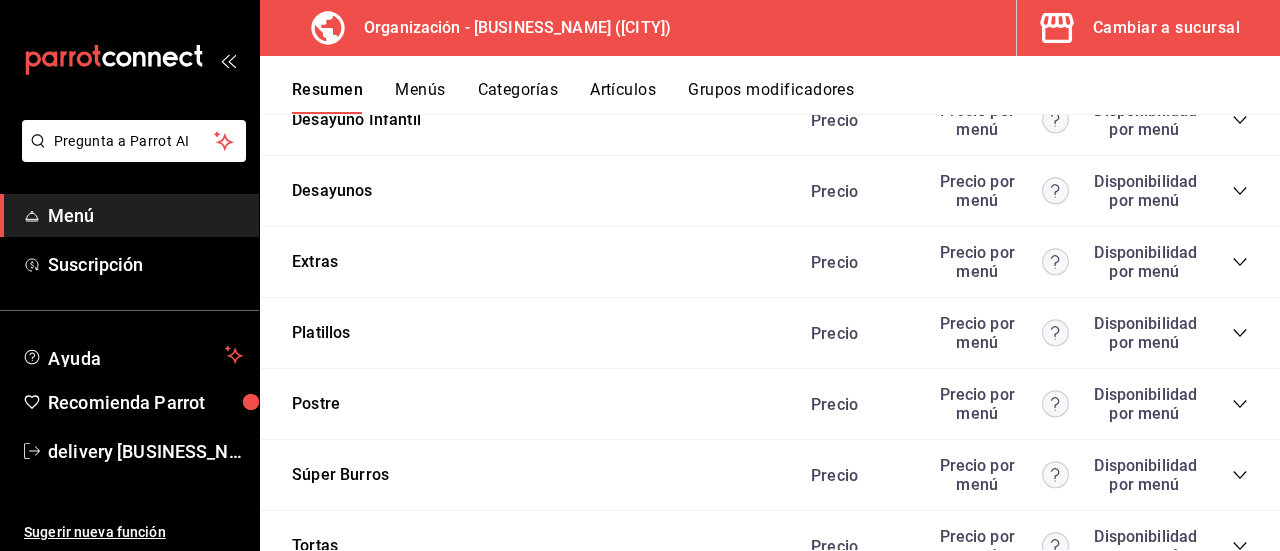 scroll, scrollTop: 8270, scrollLeft: 0, axis: vertical 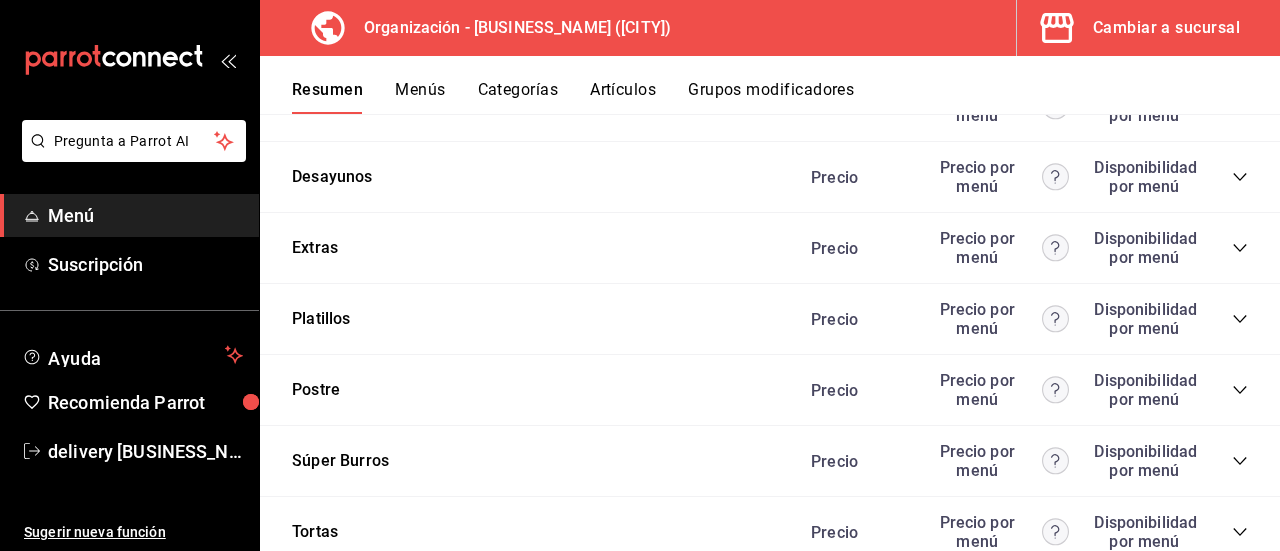 click 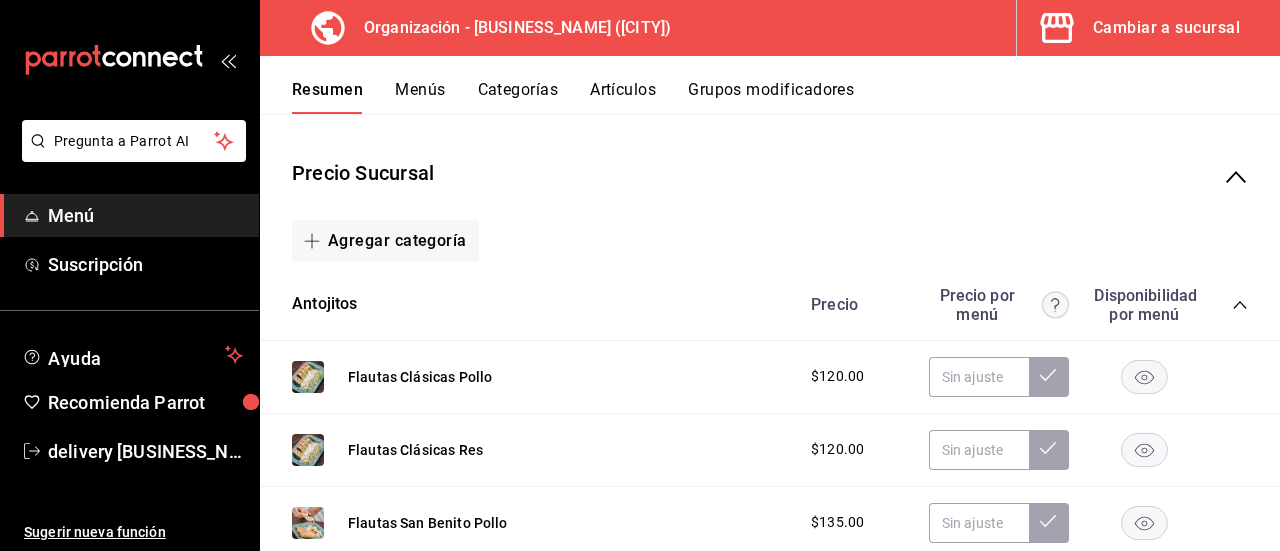 scroll, scrollTop: 0, scrollLeft: 0, axis: both 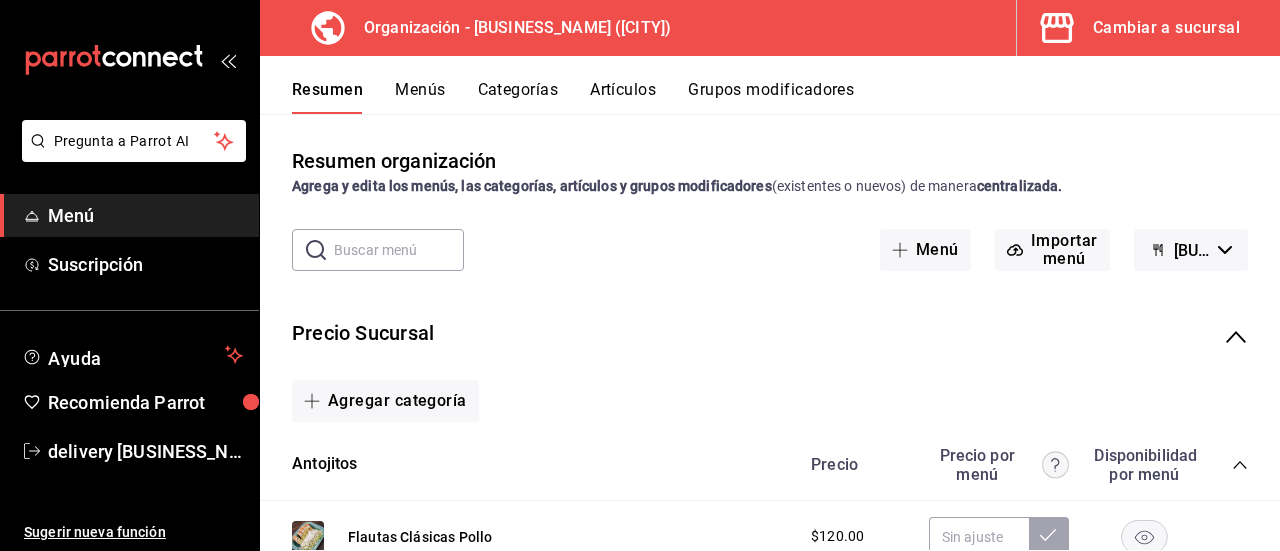 click on "Cambiar a sucursal" at bounding box center (1166, 28) 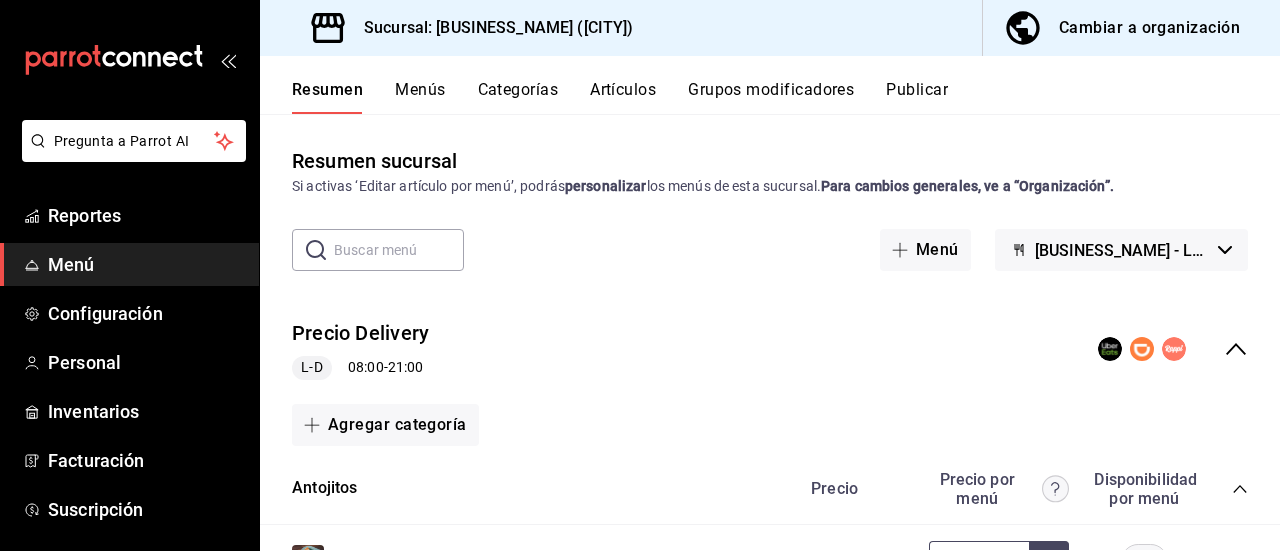 click on "Publicar" at bounding box center (917, 97) 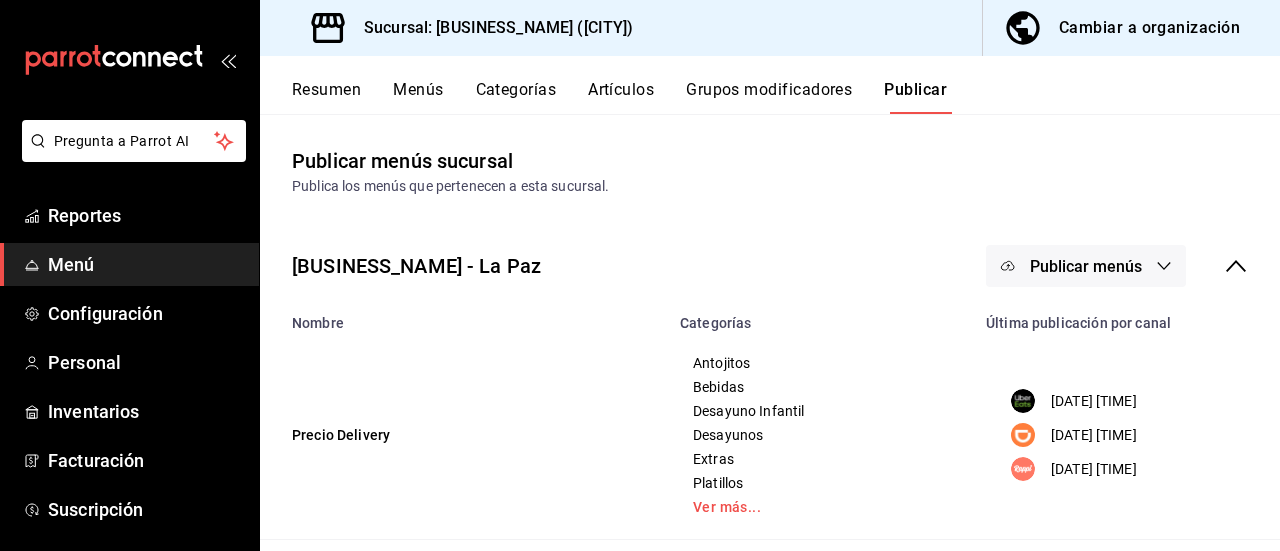 click on "Publicar menús" at bounding box center (1086, 266) 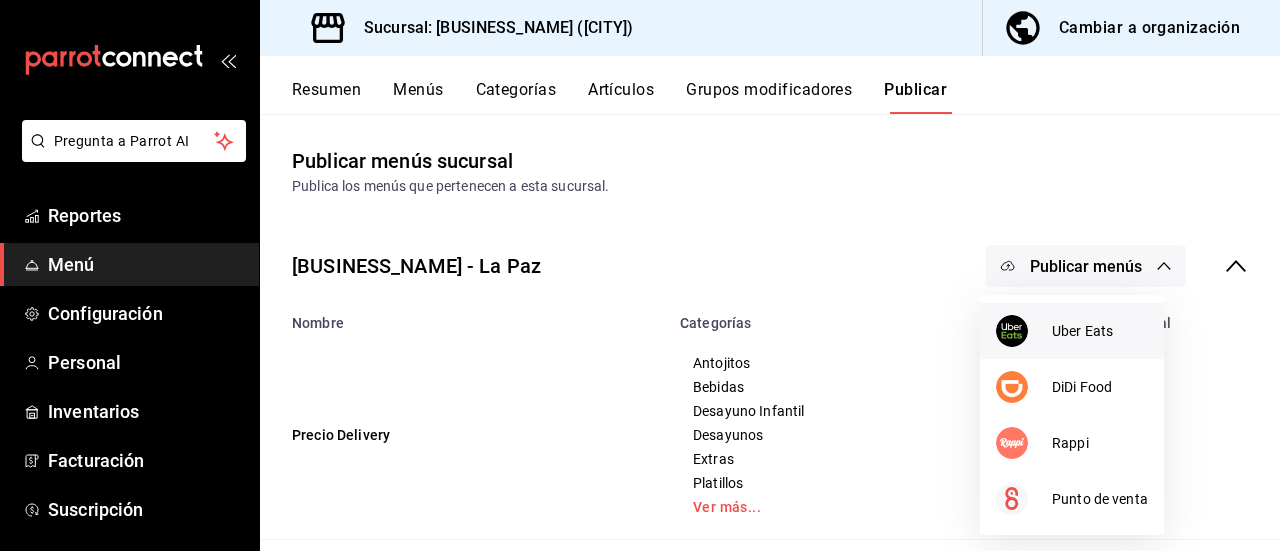 click on "Uber Eats" at bounding box center [1100, 331] 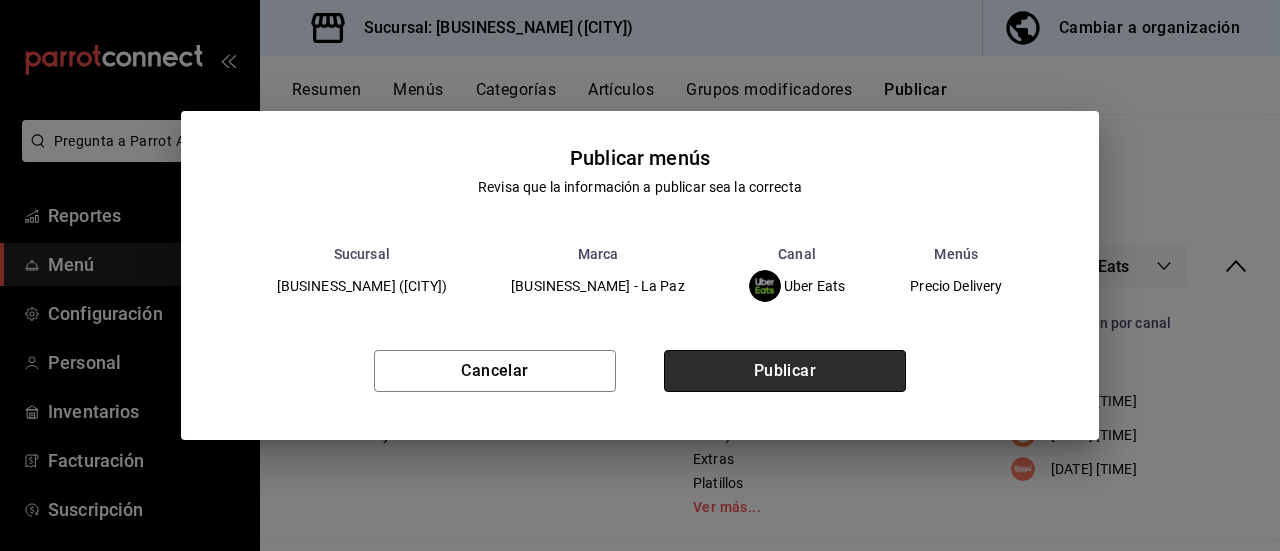 click on "Publicar" at bounding box center [785, 371] 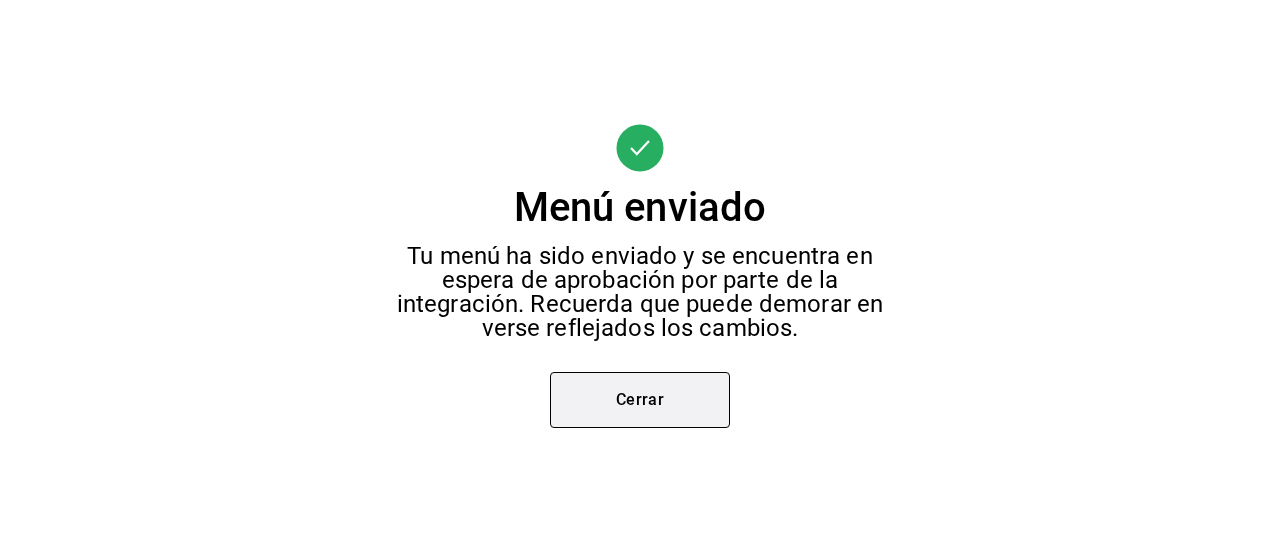 click on "Cerrar" at bounding box center [640, 400] 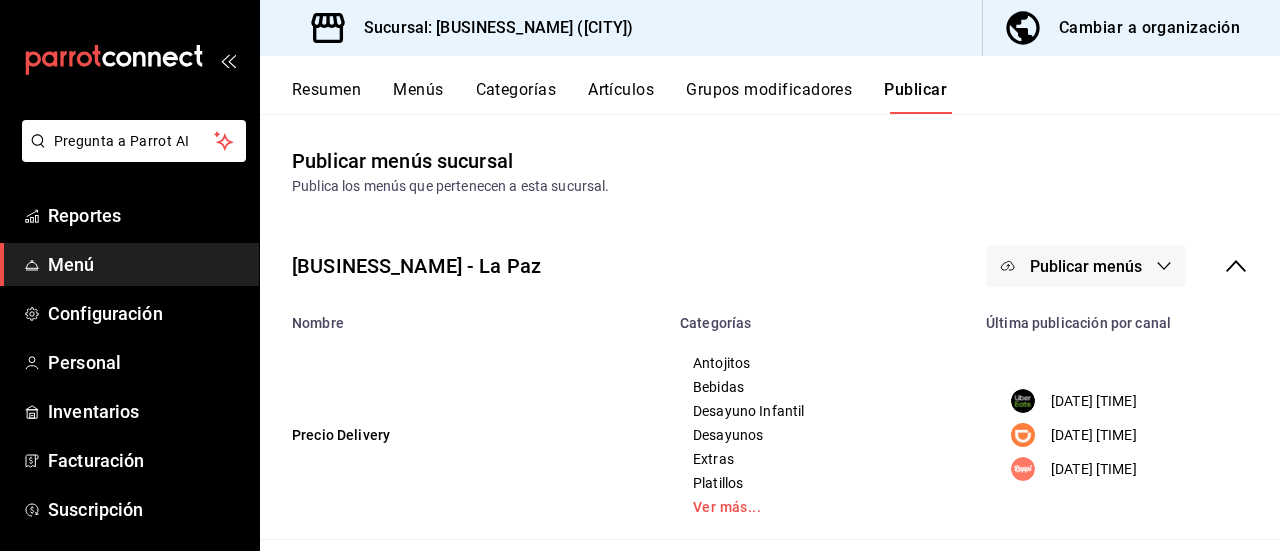 click on "Publicar menús" at bounding box center (1086, 266) 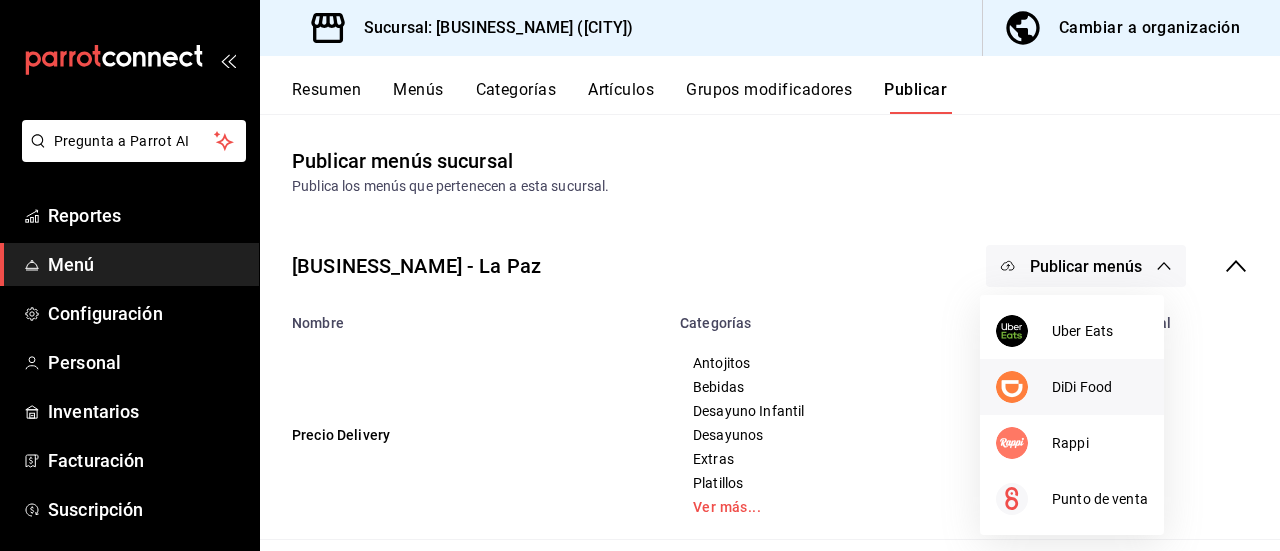 click on "DiDi Food" at bounding box center [1100, 387] 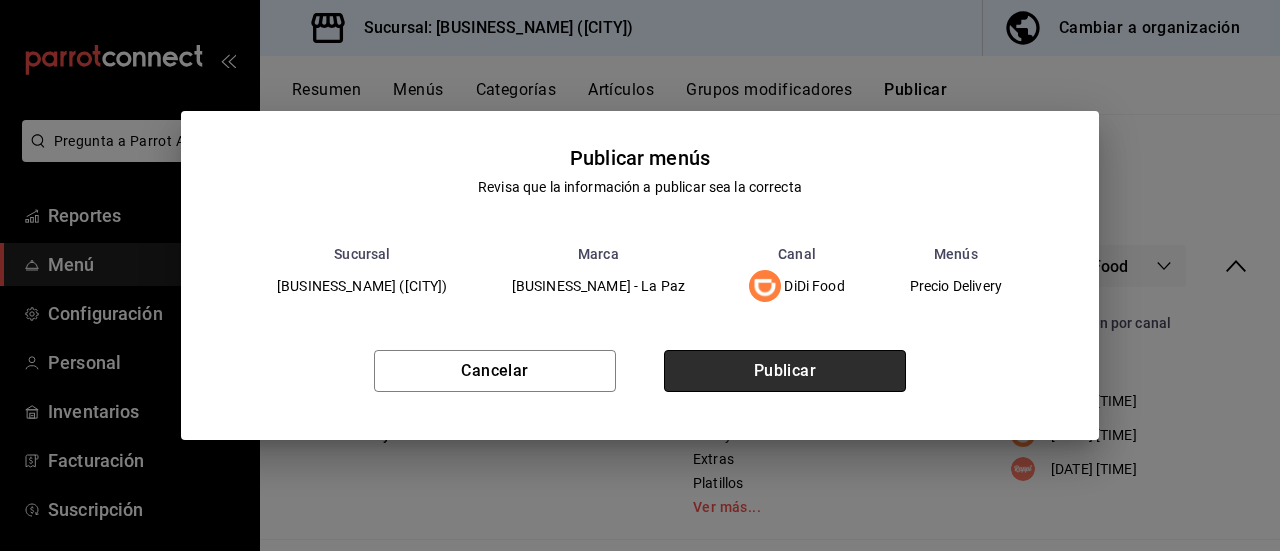 click on "Publicar" at bounding box center [785, 371] 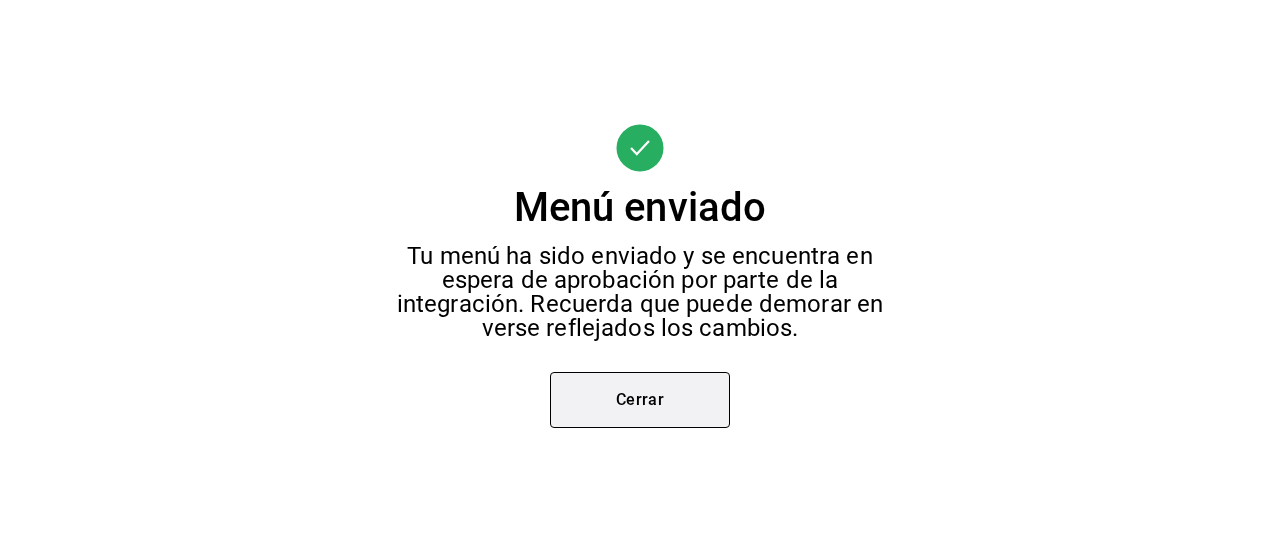 click on "Cerrar" at bounding box center (640, 400) 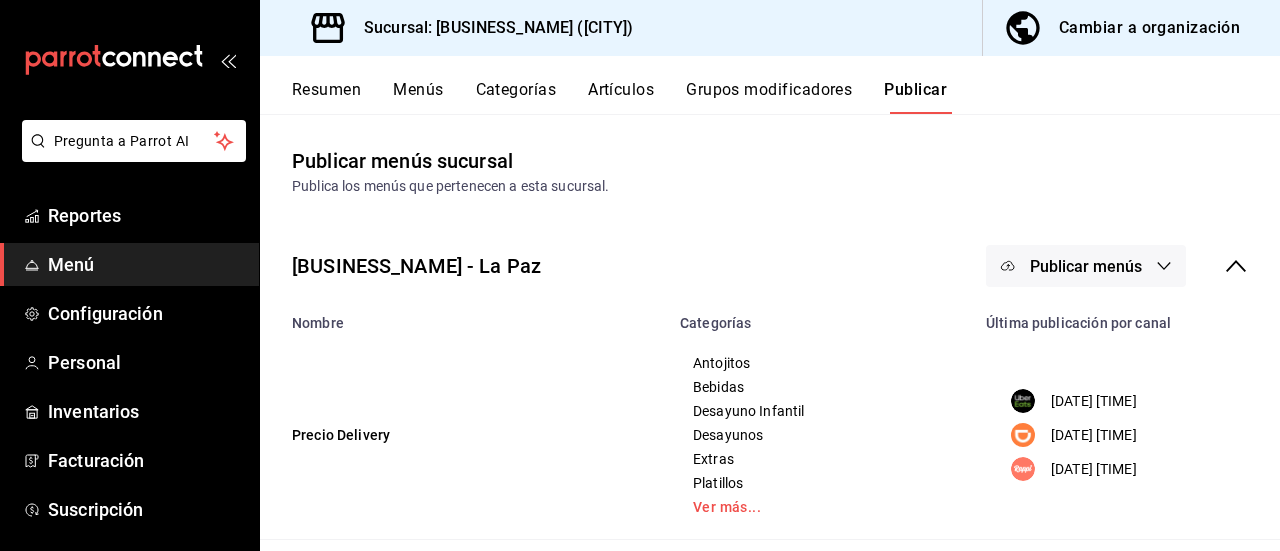 click on "Publicar menús" at bounding box center [1086, 266] 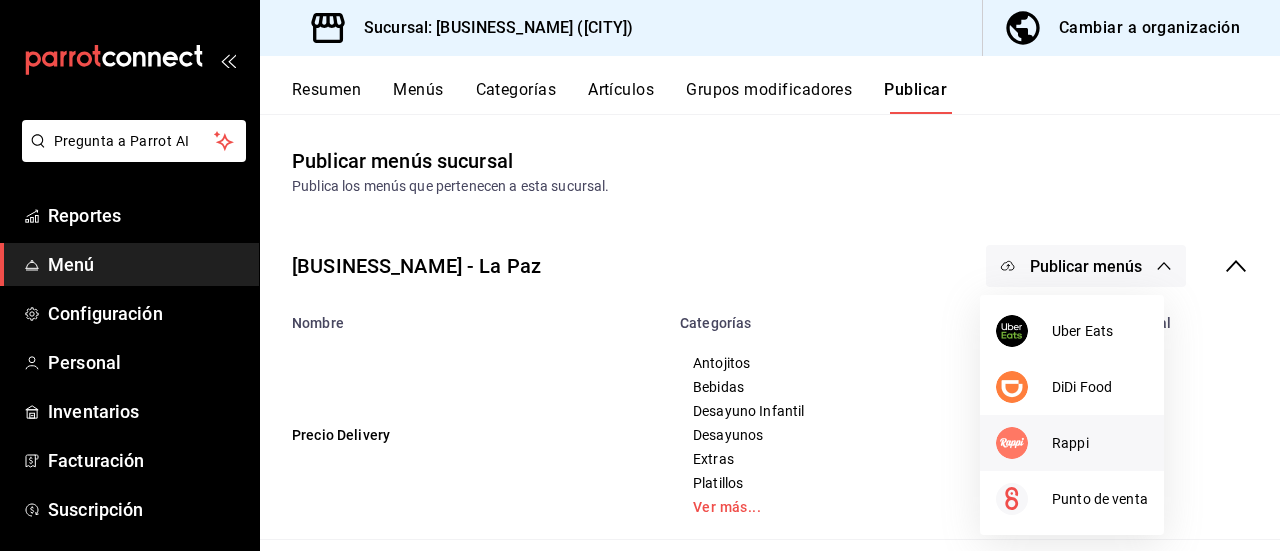 click on "Rappi" at bounding box center [1100, 443] 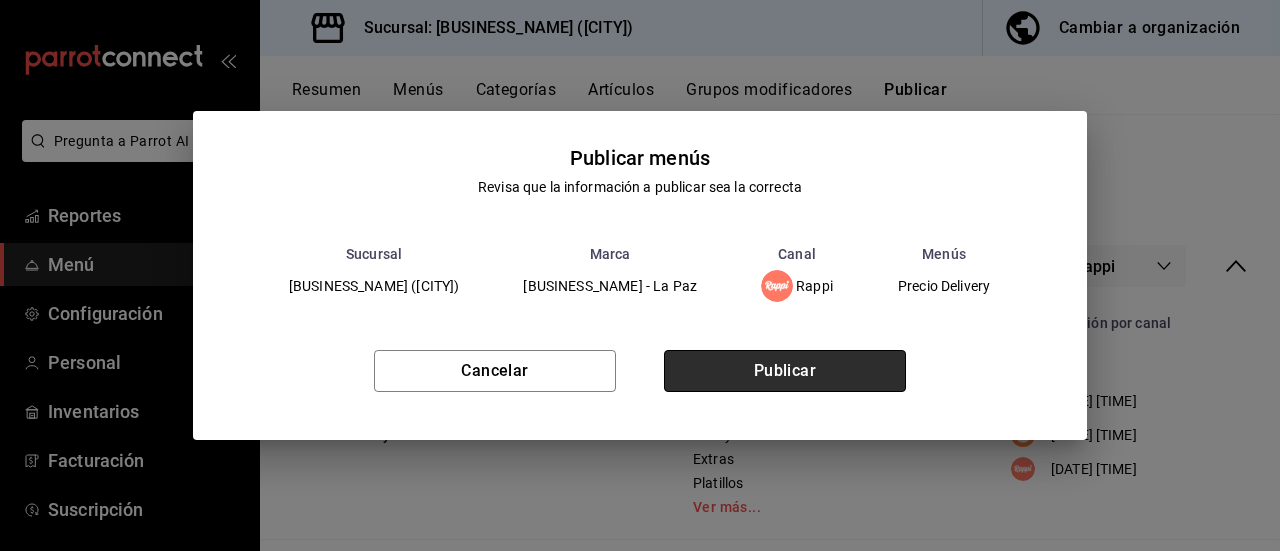 click on "Publicar" at bounding box center [785, 371] 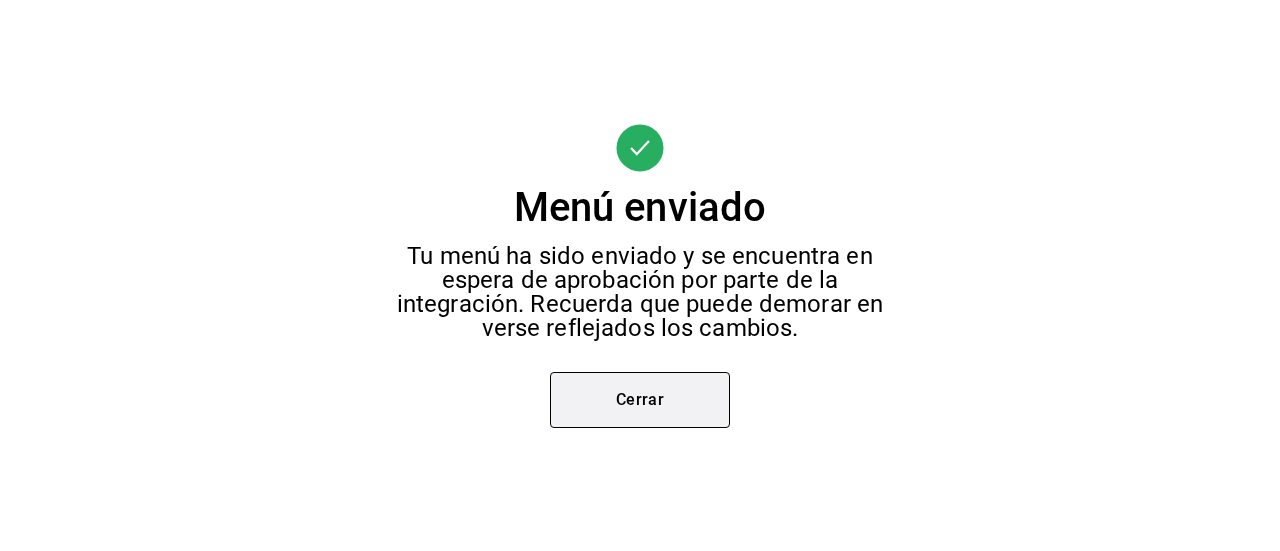 click on "Cerrar" at bounding box center [640, 400] 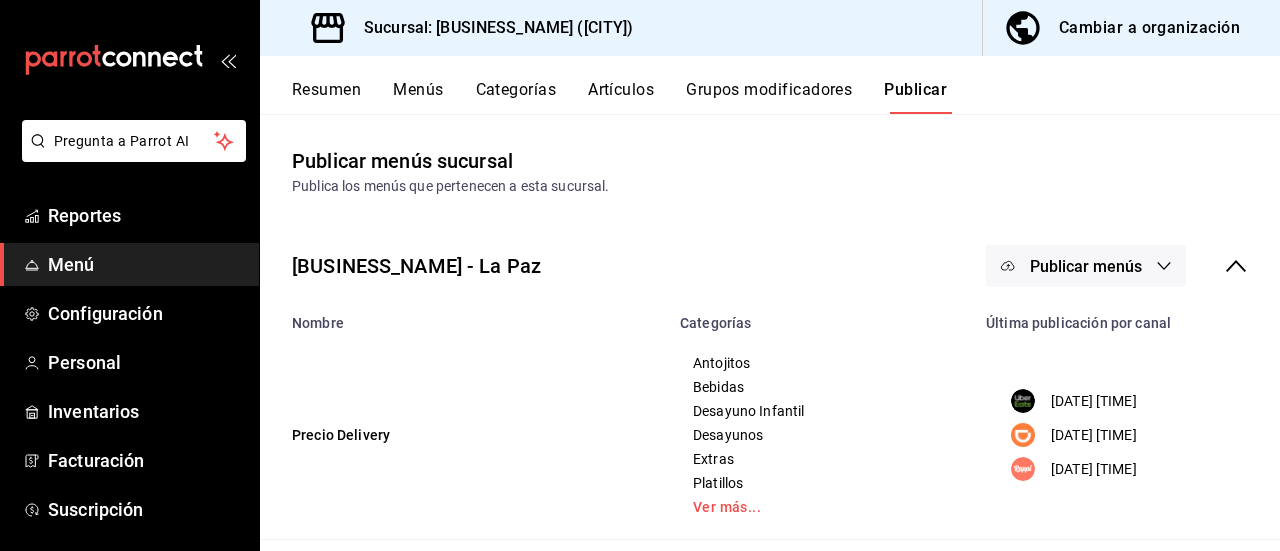 click on "Resumen" at bounding box center (326, 97) 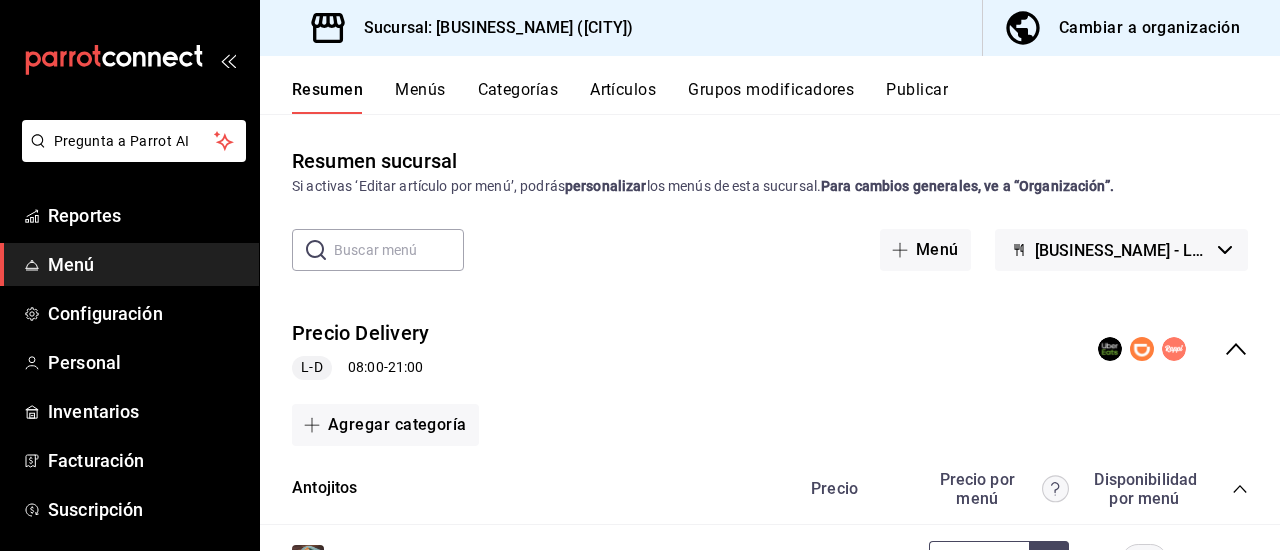 click on "Cambiar a organización" at bounding box center (1149, 28) 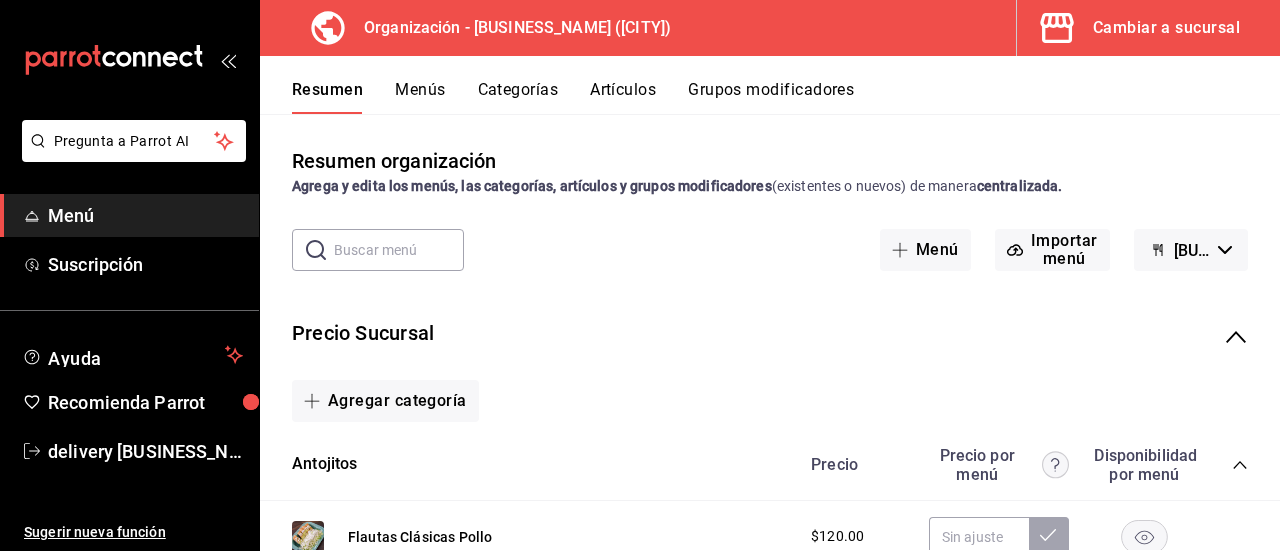 click on "Artículos" at bounding box center (623, 97) 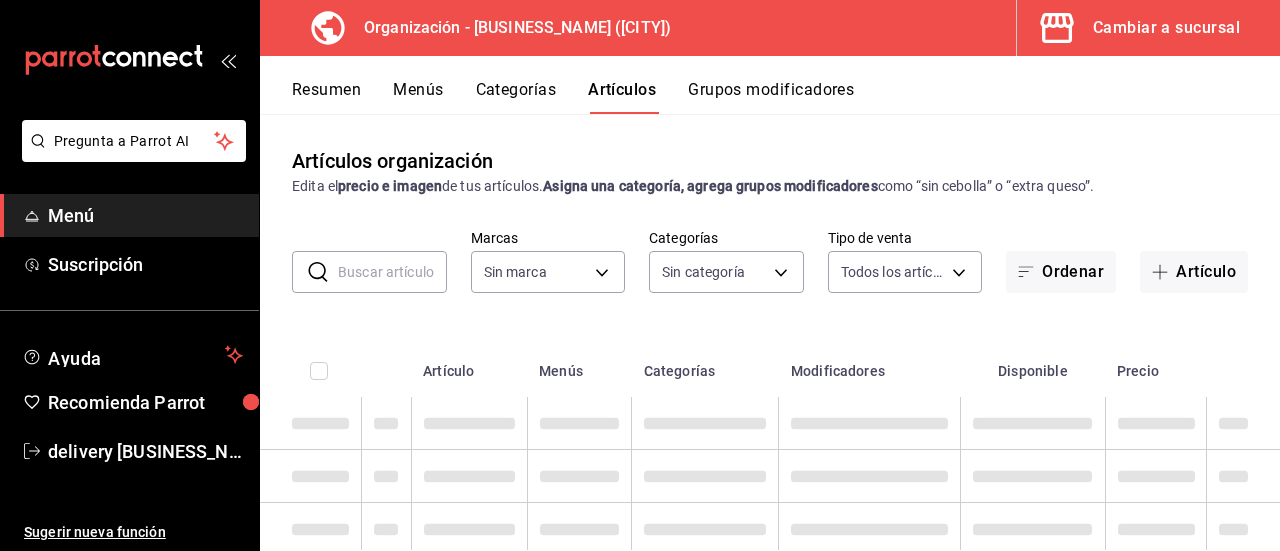 type on "[UUID]" 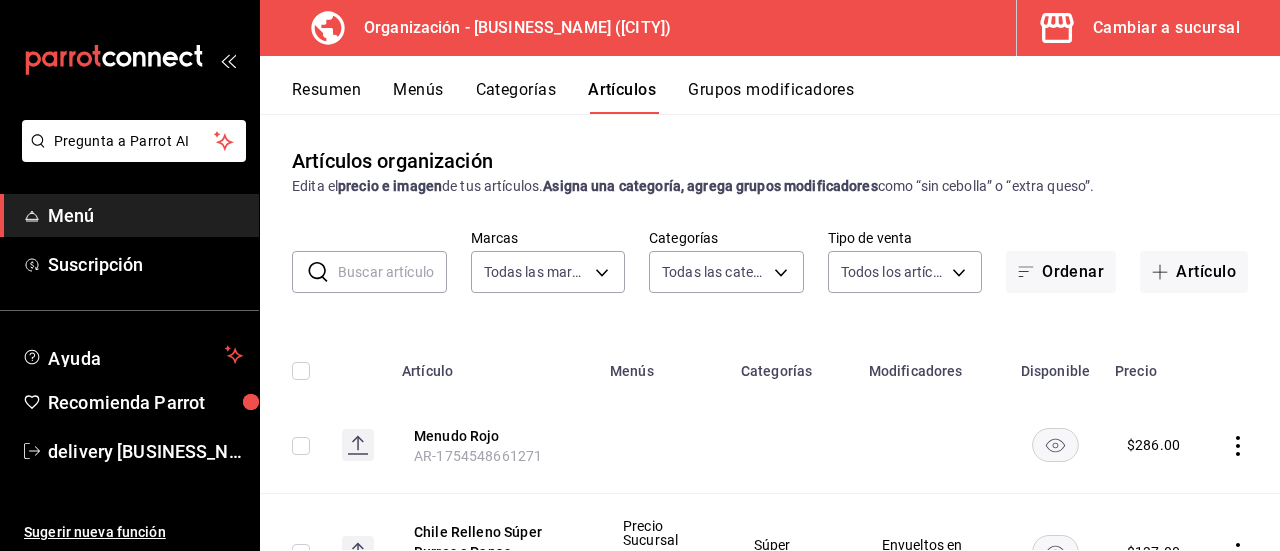 type on "[UUID],[UUID],[UUID],[UUID],[UUID],[UUID],[UUID],[UUID],[UUID]" 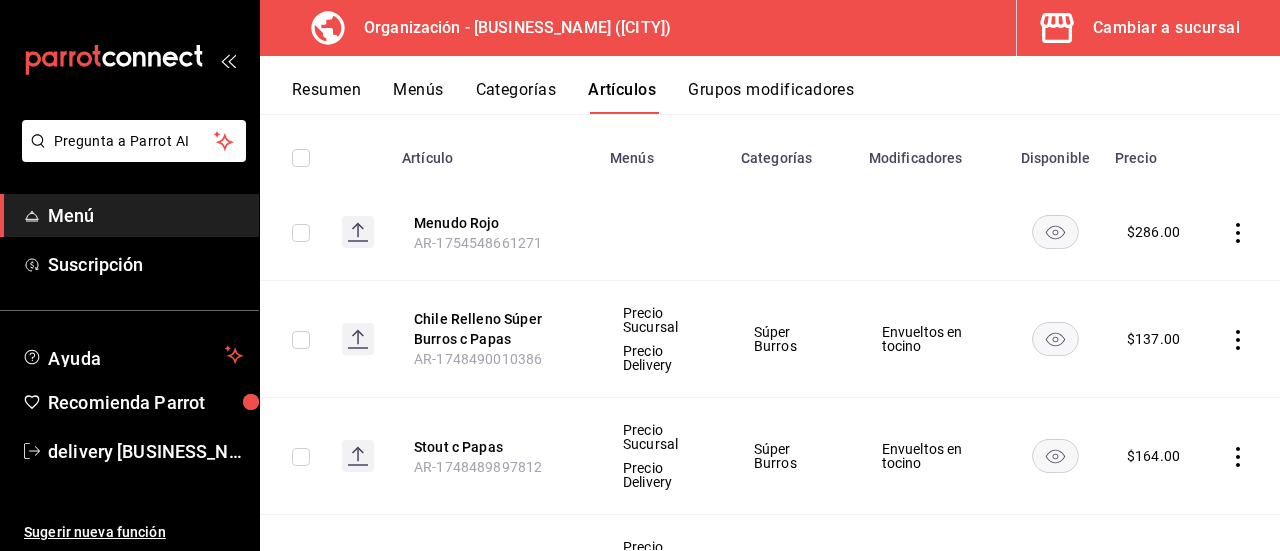 scroll, scrollTop: 217, scrollLeft: 0, axis: vertical 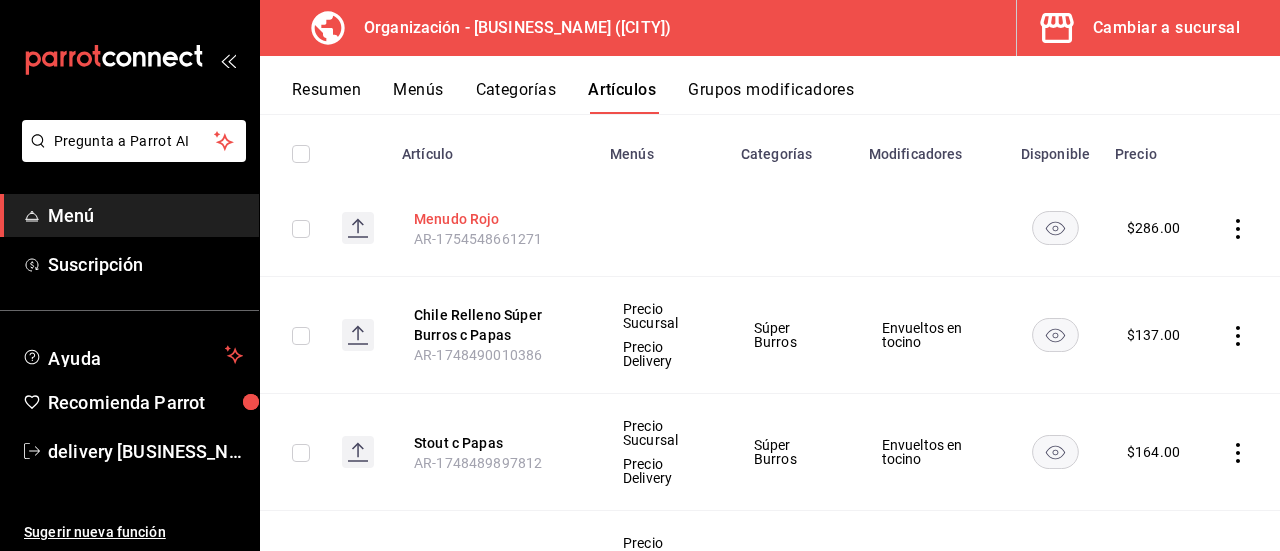 click on "Menudo Rojo" at bounding box center [494, 219] 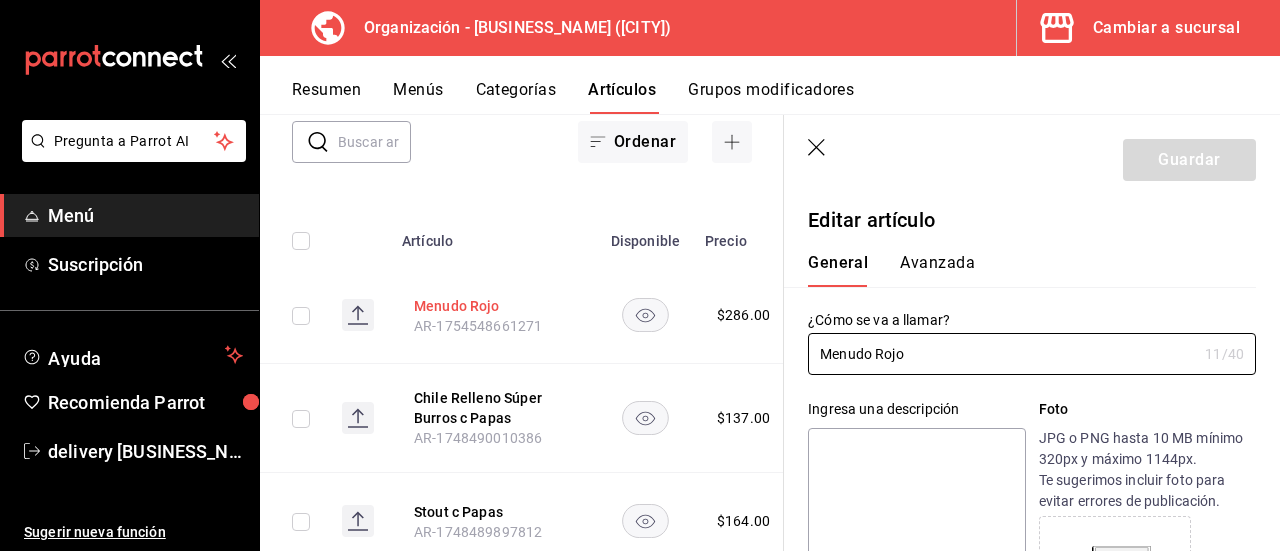 type on "$286.00" 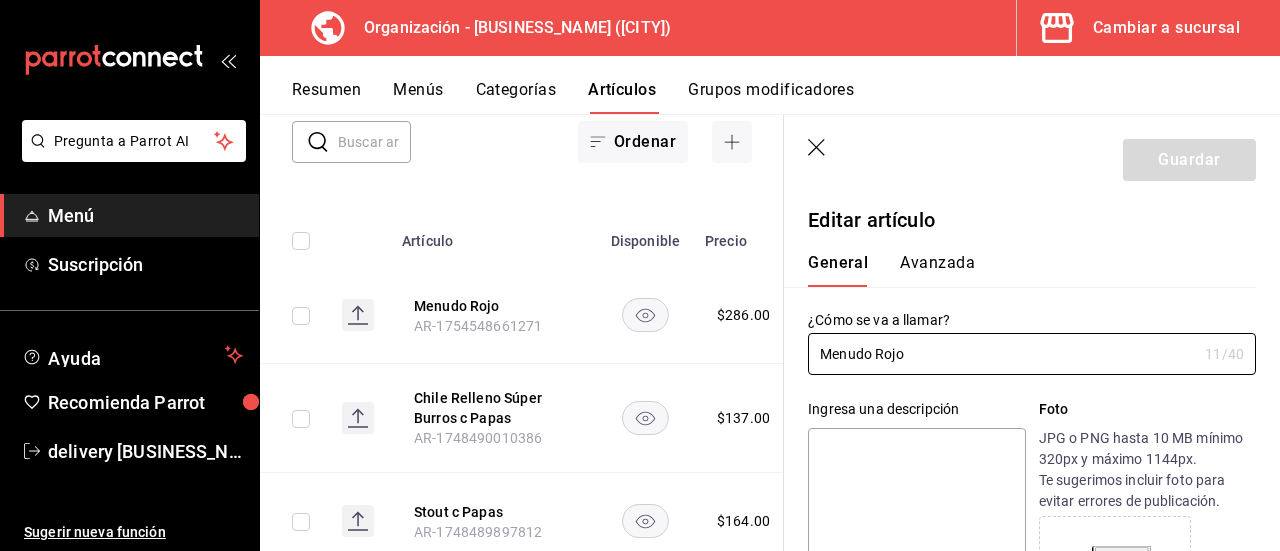 click on "Menudo Rojo AR-1754548661271" at bounding box center (494, 315) 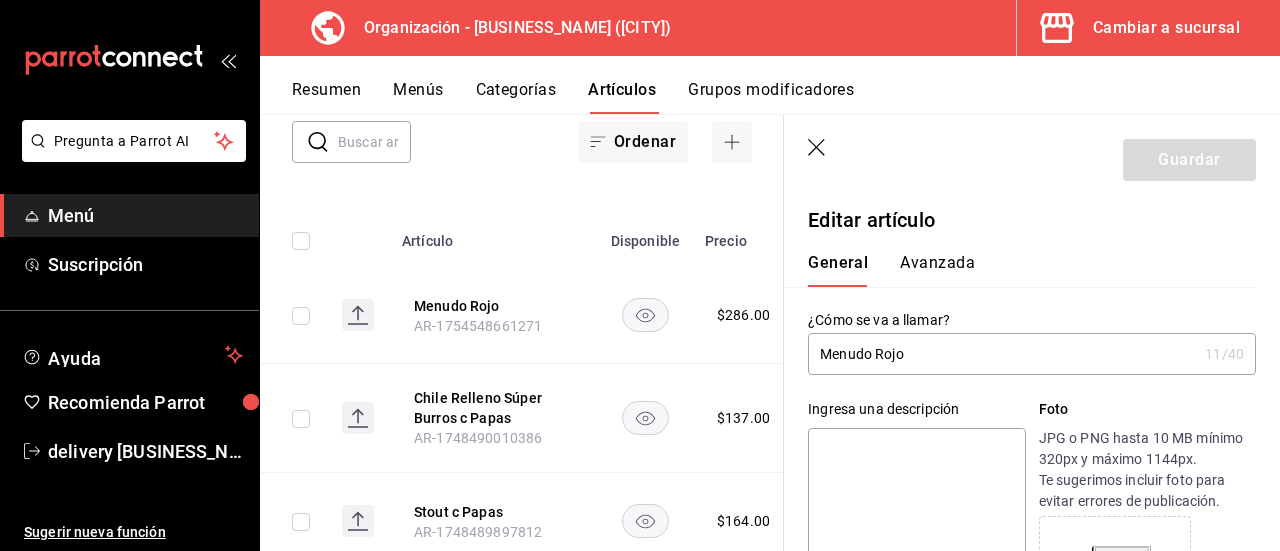 scroll, scrollTop: 599, scrollLeft: 0, axis: vertical 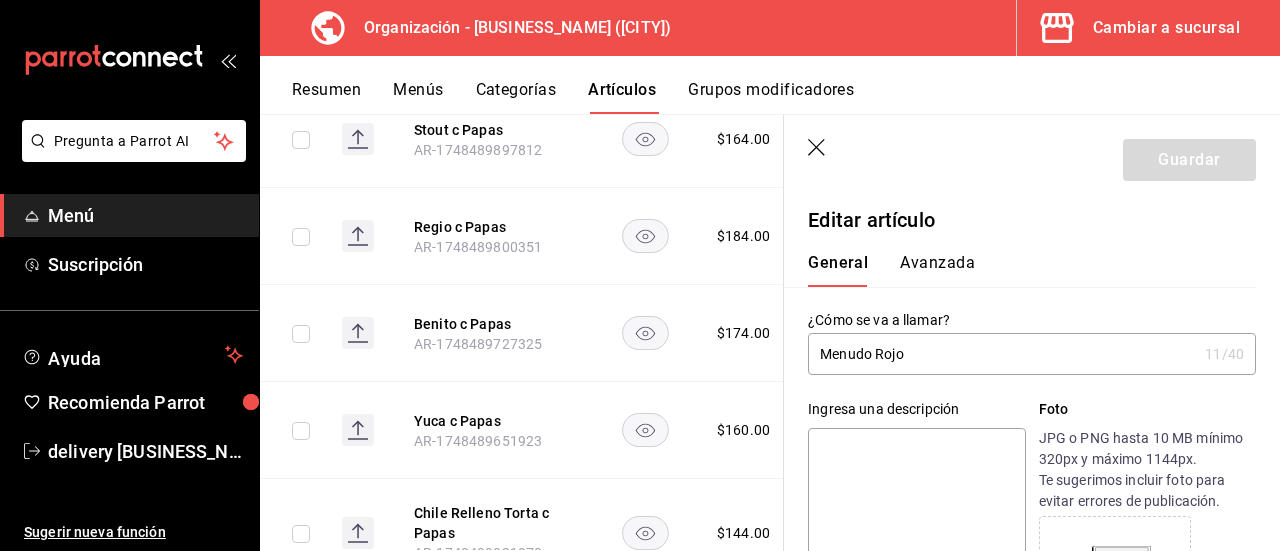 click on "Menudo Rojo" at bounding box center (1002, 354) 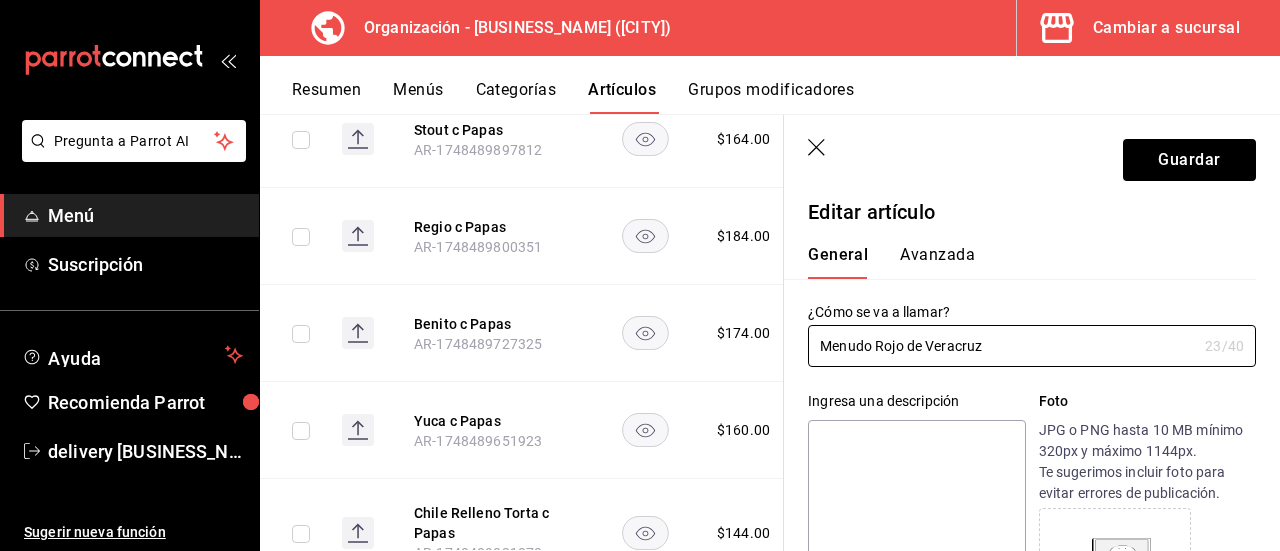 scroll, scrollTop: 13, scrollLeft: 0, axis: vertical 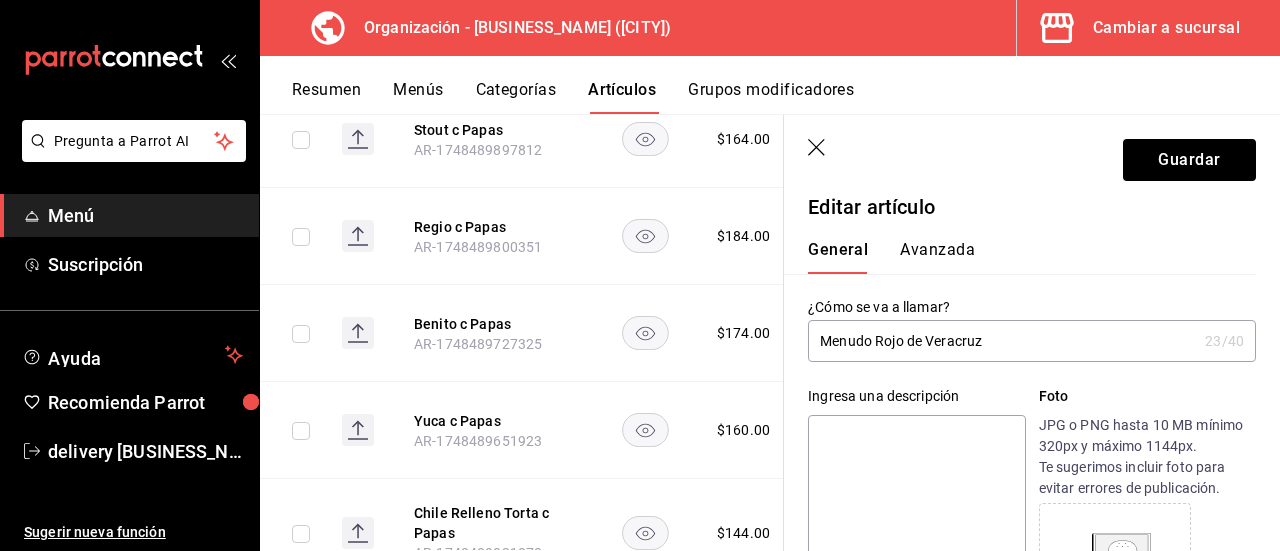 click on "Menudo Rojo de Veracruz" at bounding box center (1002, 341) 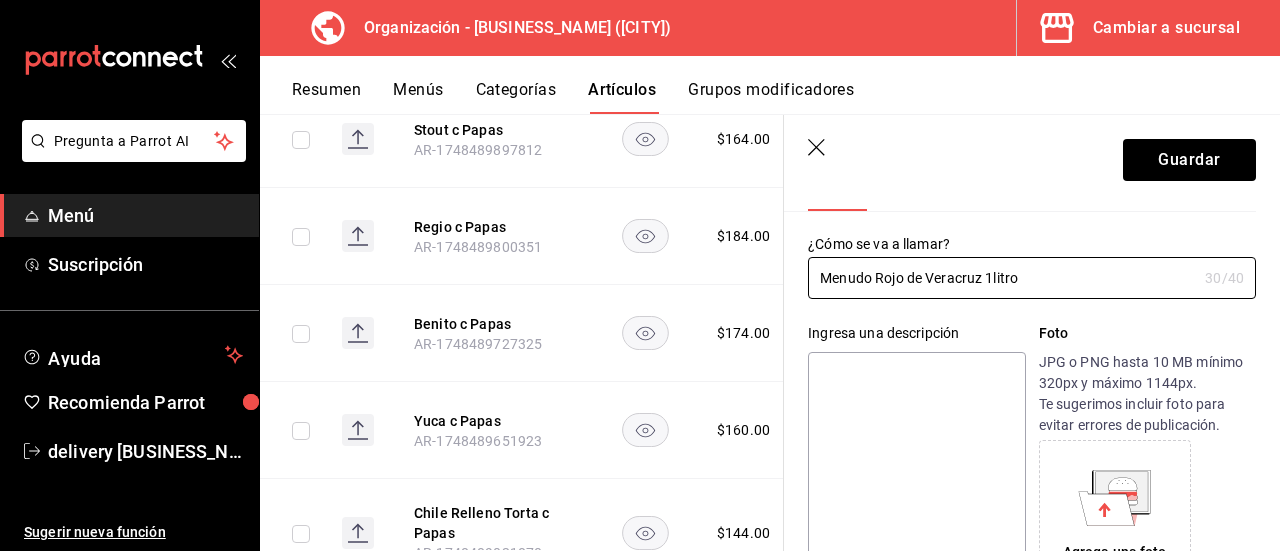 scroll, scrollTop: 0, scrollLeft: 0, axis: both 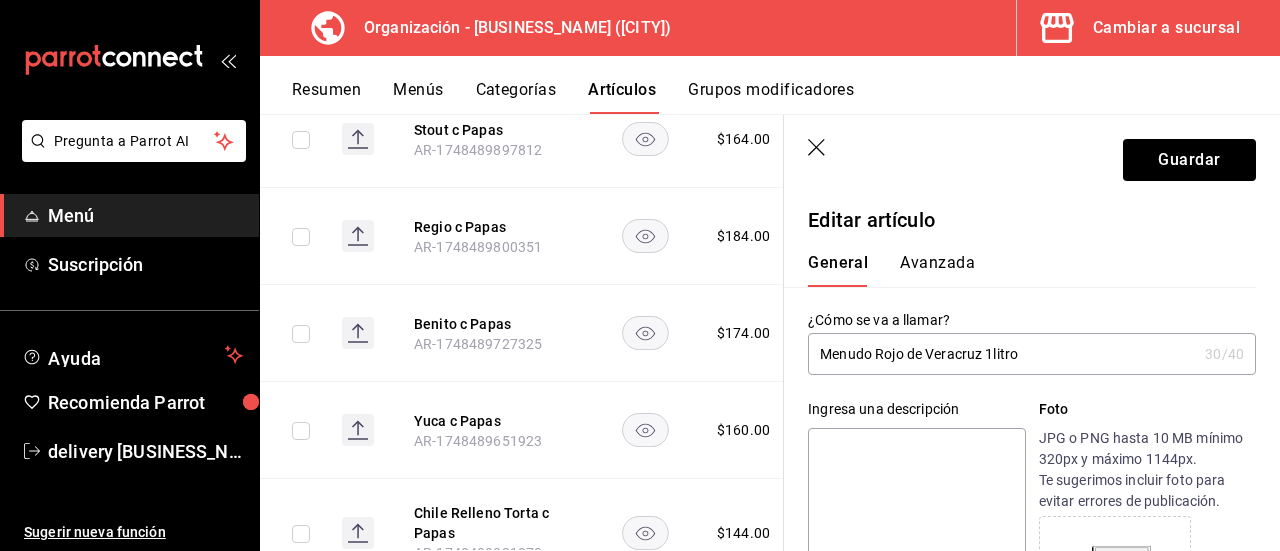 click on "Avanzada" at bounding box center [937, 270] 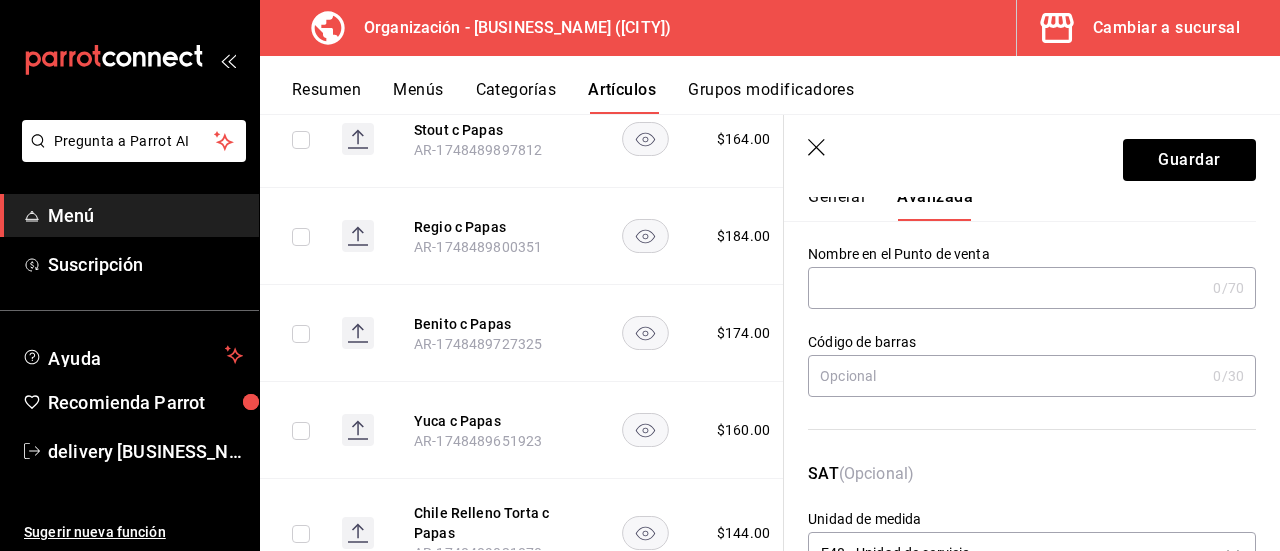 scroll, scrollTop: 0, scrollLeft: 0, axis: both 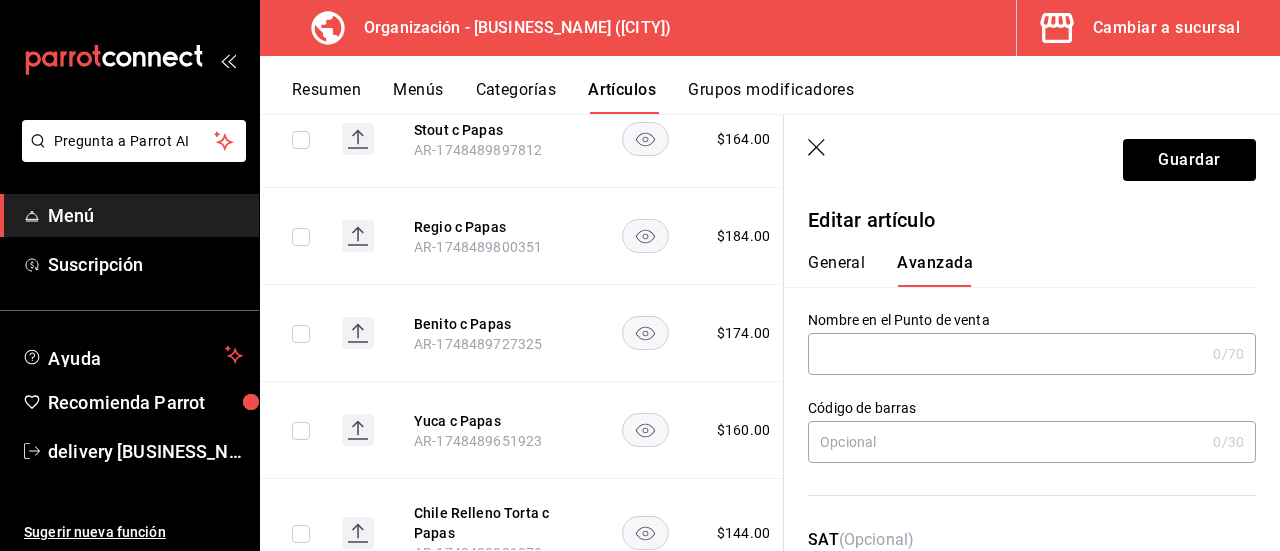 click on "General" at bounding box center (836, 270) 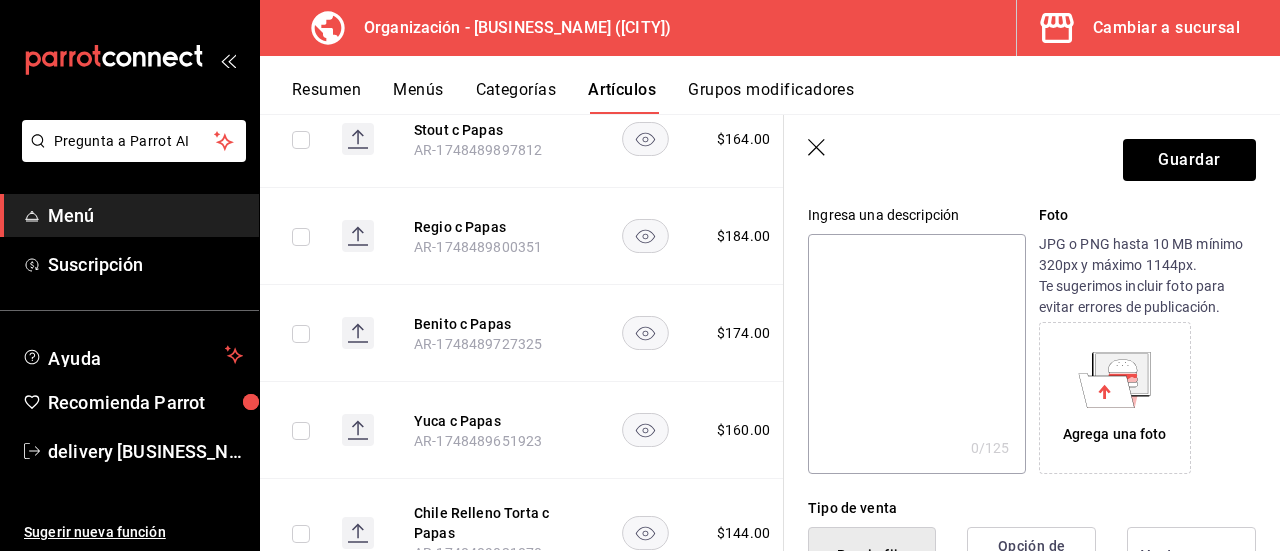 scroll, scrollTop: 196, scrollLeft: 0, axis: vertical 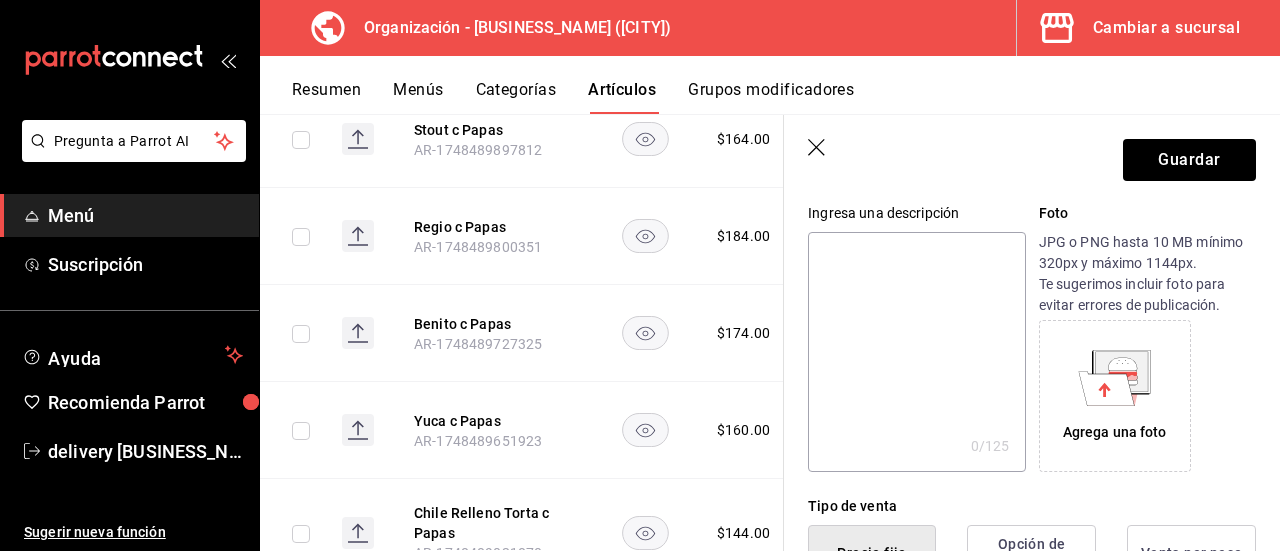 click on "Agrega una foto" at bounding box center [1115, 432] 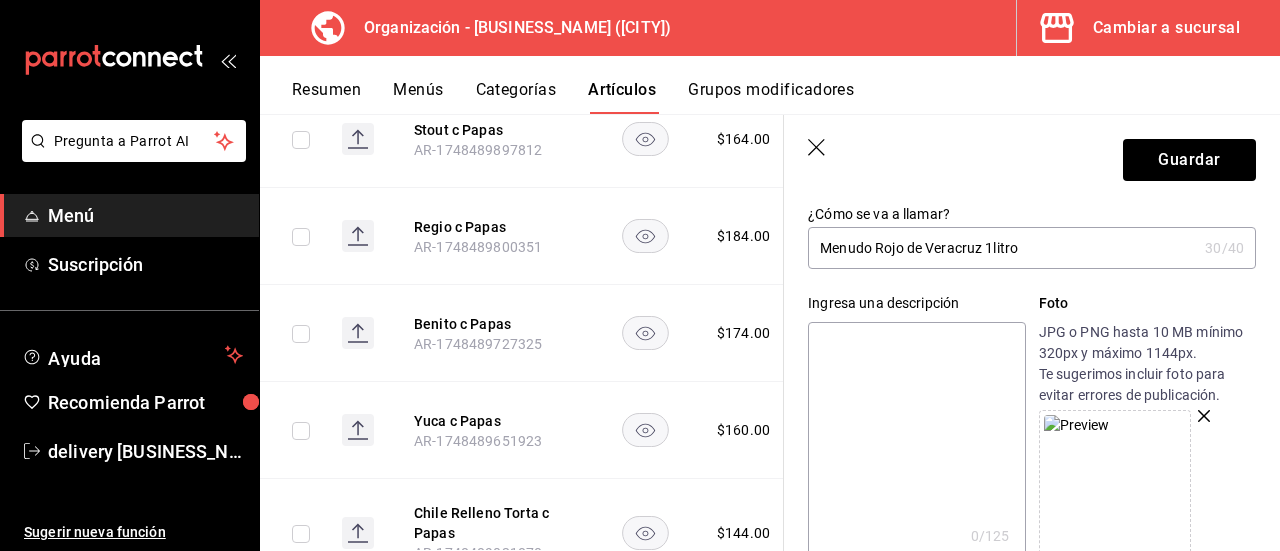 scroll, scrollTop: 101, scrollLeft: 0, axis: vertical 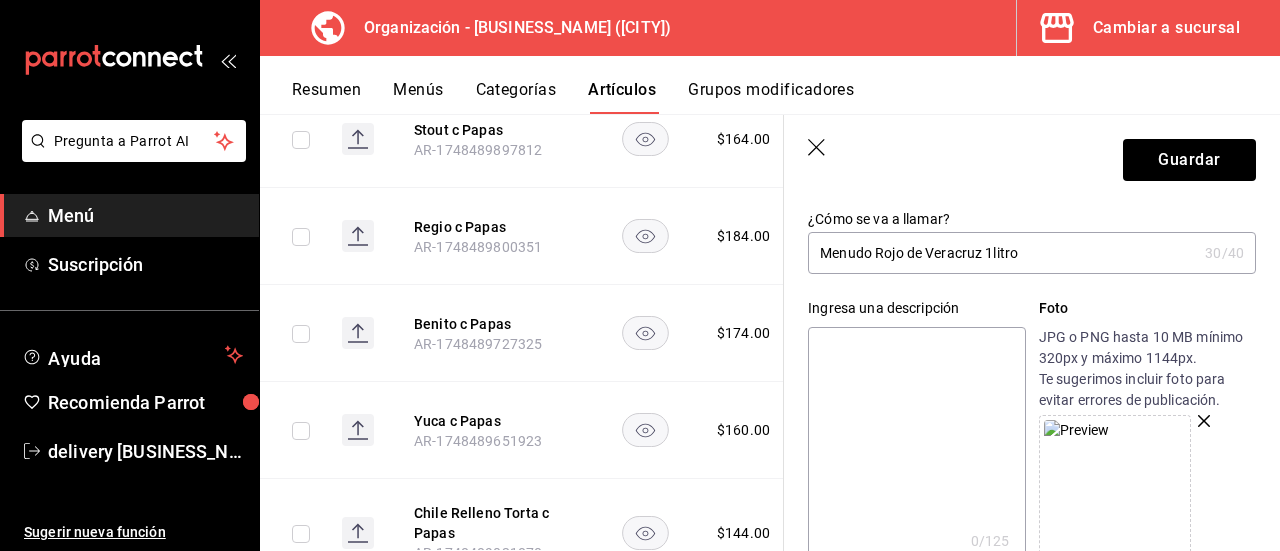 click on "Menudo Rojo de Veracruz 1litro" at bounding box center (1002, 253) 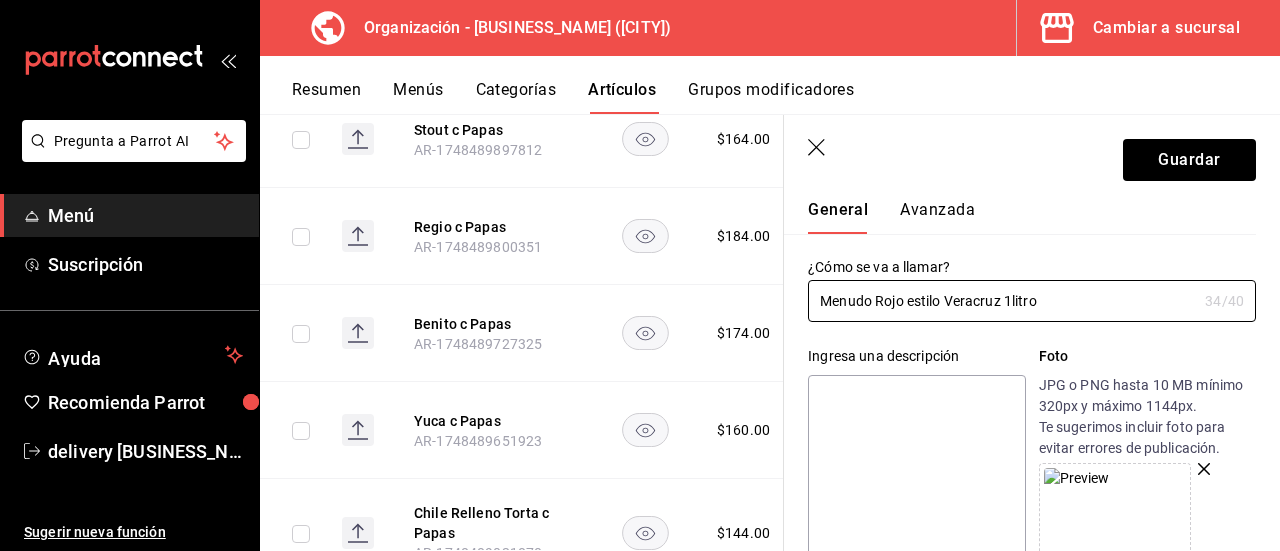 scroll, scrollTop: 11, scrollLeft: 0, axis: vertical 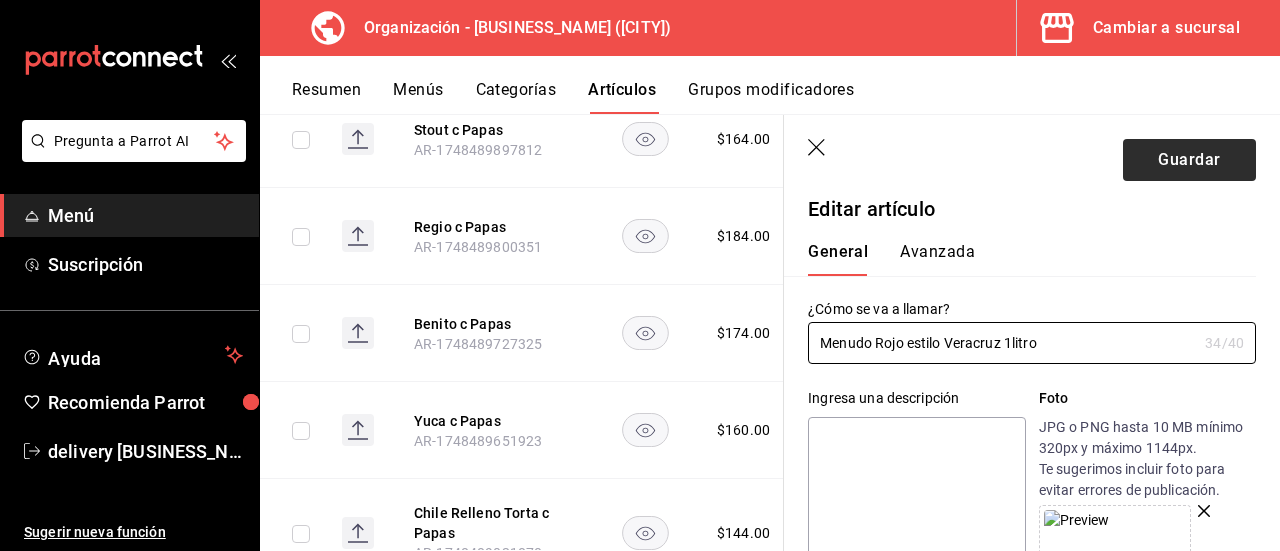 type on "Menudo Rojo estilo Veracruz 1litro" 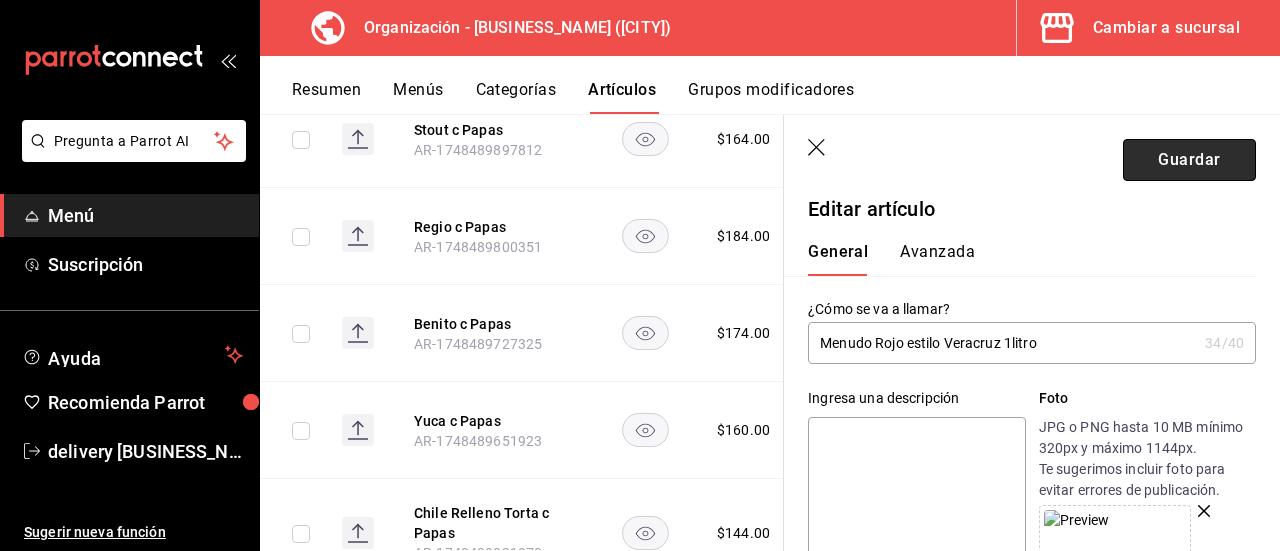 click on "Guardar" at bounding box center (1189, 160) 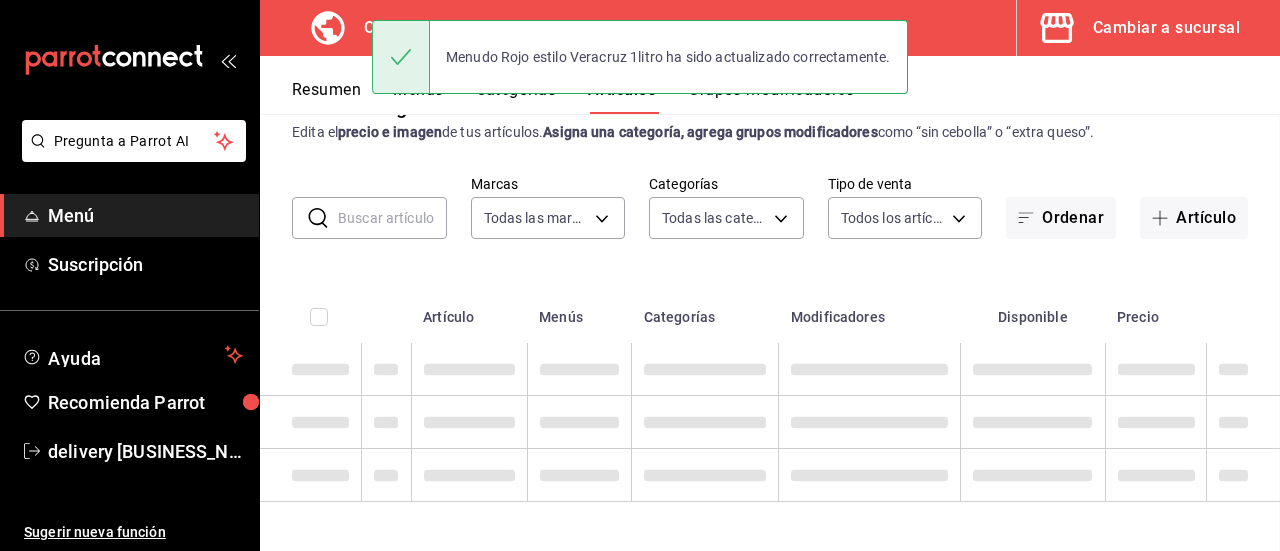 scroll, scrollTop: 52, scrollLeft: 0, axis: vertical 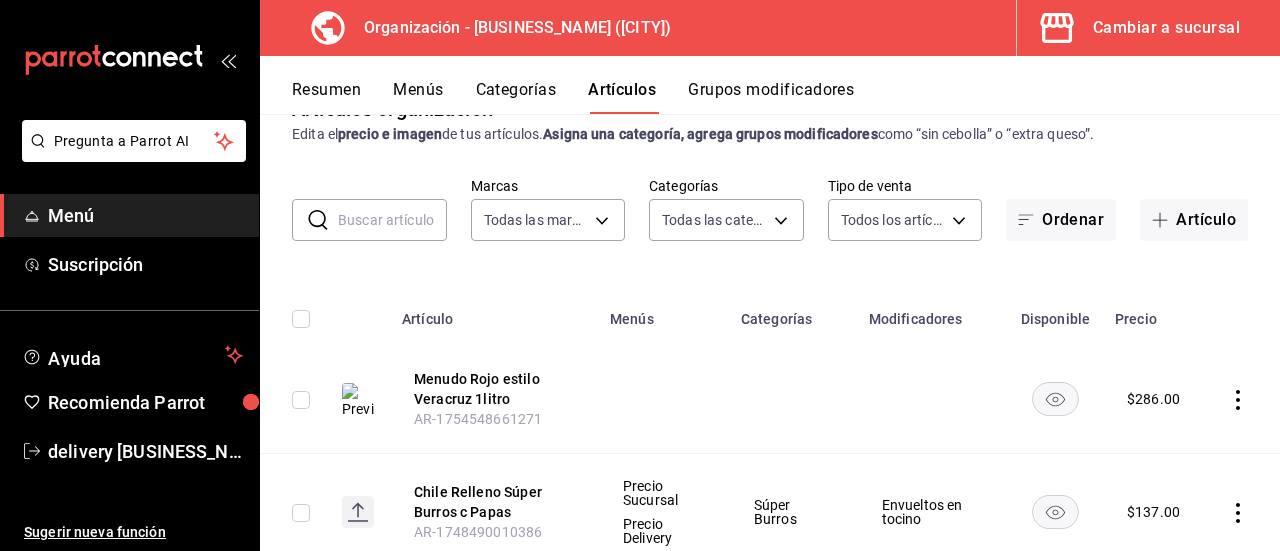 click at bounding box center [301, 400] 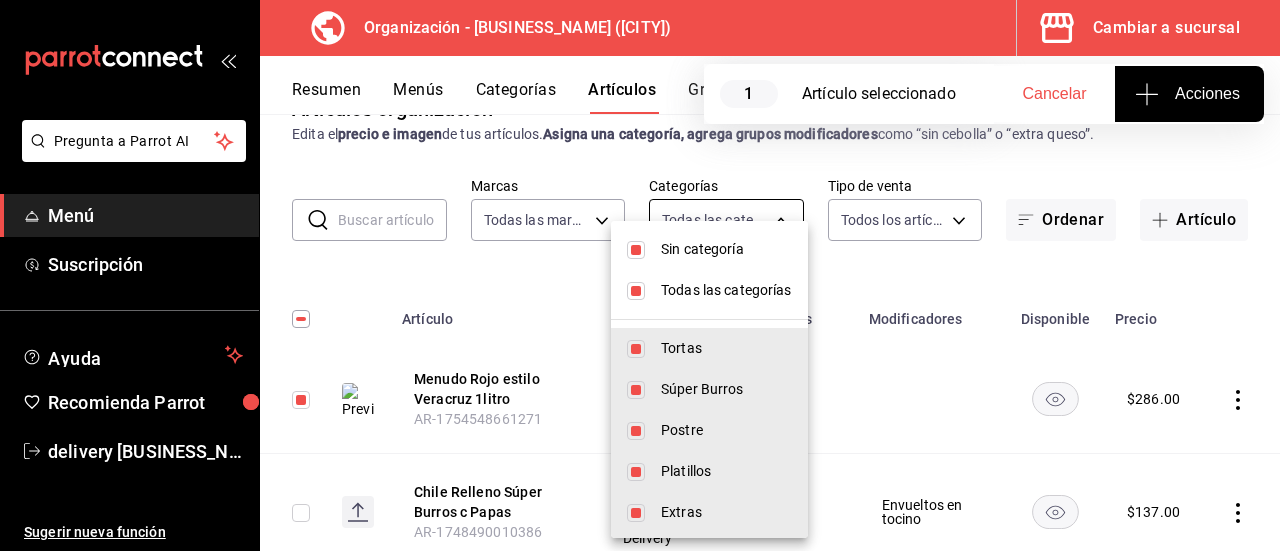 click on "Pregunta a Parrot AI Menú   Suscripción   Ayuda Recomienda Parrot   delivery san benito   Sugerir nueva función   Organización - San Benito Tortas y Burritos (La Paz) Cambiar a sucursal Resumen Menús Categorías Artículos Grupos modificadores 1 Artículo seleccionado Cancelar Acciones Artículos organización Edita el  precio e imagen  de tus artículos.  Asigna una categoría, agrega grupos modificadores  como “sin cebolla” o “extra queso”. ​ ​ Marcas Todas las marcas, Sin marca 71a957b8-f98a-4b28-affd-9df87362fa5d Categorías Todas las categorías, Sin categoría 04ac169b-da6c-4b3e-bf2e-eb8a702c35e2,9e5fddf8-11f6-4952-8022-81827ce69fc8,57e056d3-284f-4853-b4ee-718177168628,e06f678c-da92-4d84-adbe-38ac4706c66e,fa63b4c5-fd4d-4ea7-84ef-1adda1d5ba7a,6786ec92-97f0-490c-b469-2699cbce22fc,ccd5b0d4-7c52-42b8-9857-8e53f199f506,3fa30df0-758a-4b8f-9fe3-68f53245e791,8040578e-501c-45e4-94f6-0757fe79b544 Tipo de venta Todos los artículos ALL Ordenar Artículo Artículo Menús Categorías Modificadores $" at bounding box center (640, 275) 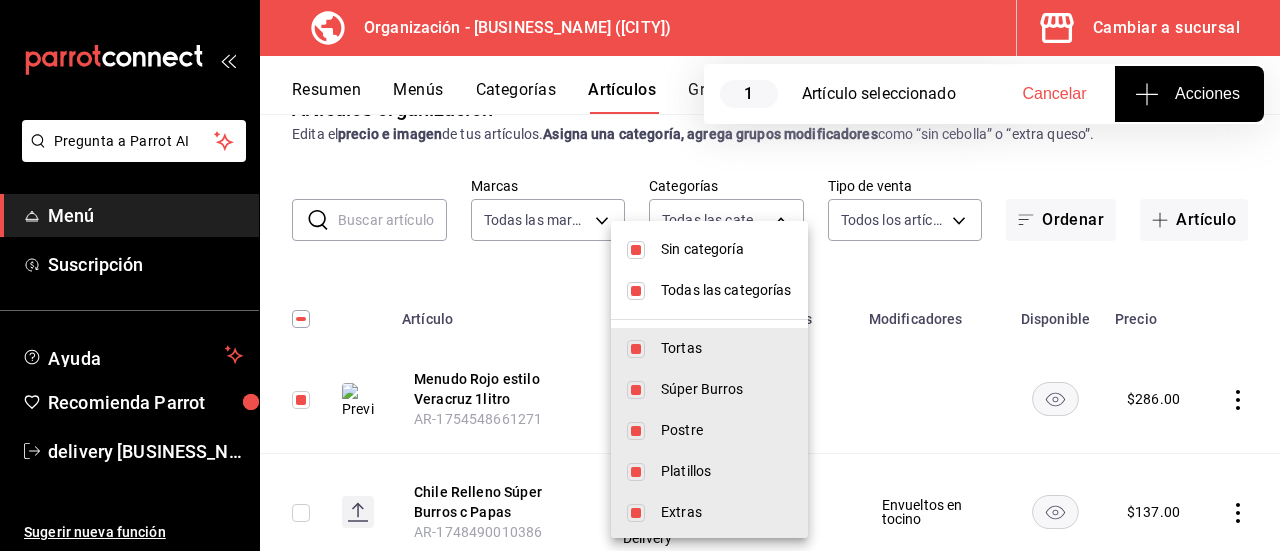 click at bounding box center (636, 250) 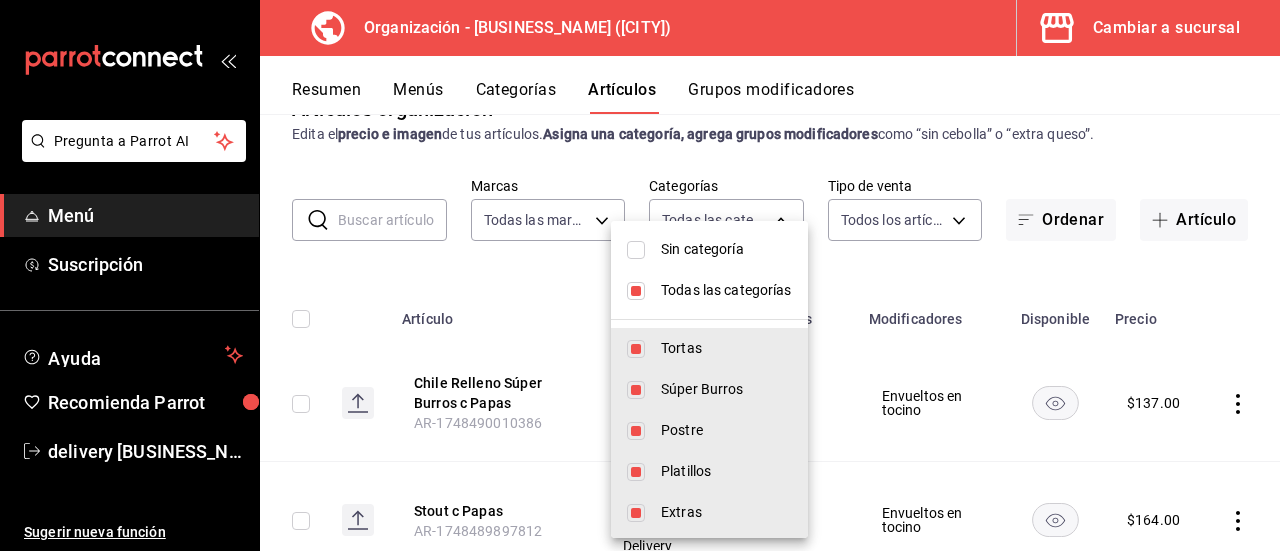 click at bounding box center (636, 250) 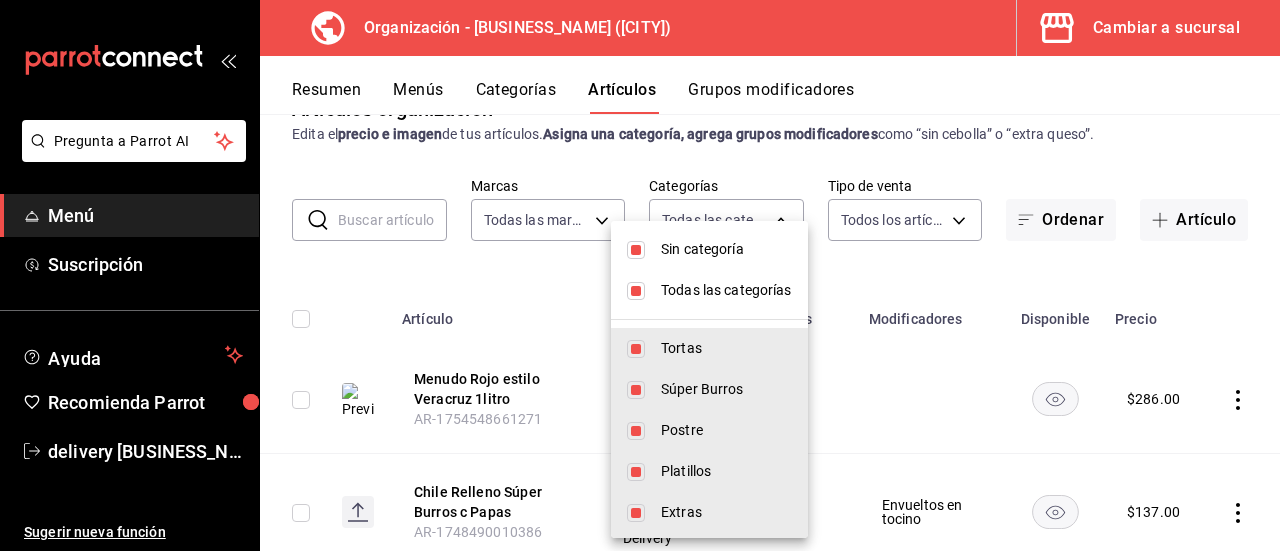click at bounding box center (640, 275) 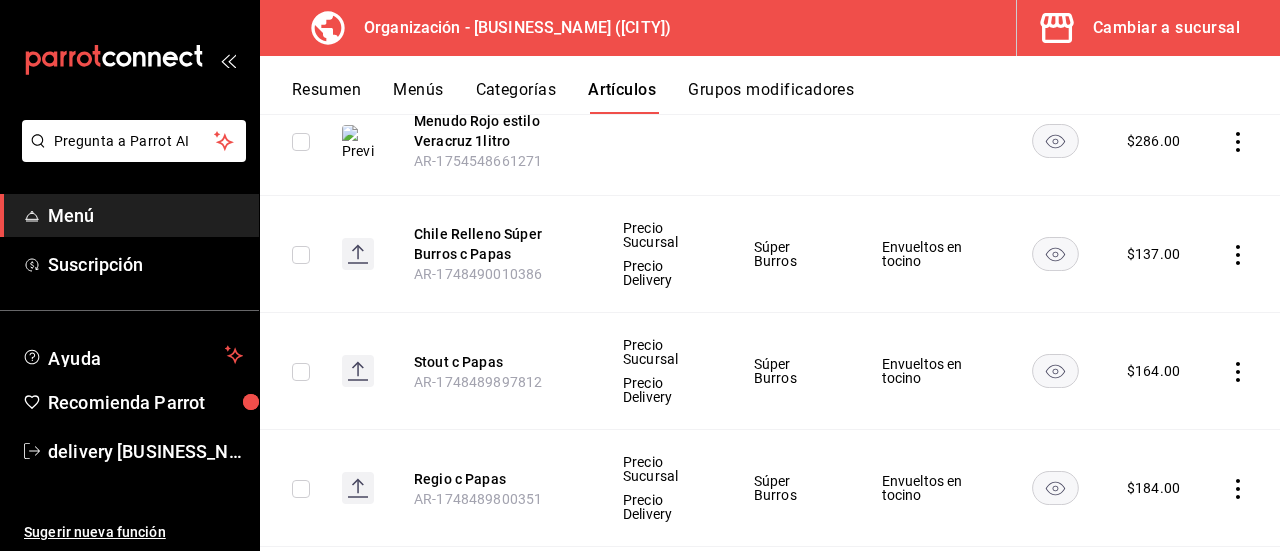 scroll, scrollTop: 0, scrollLeft: 0, axis: both 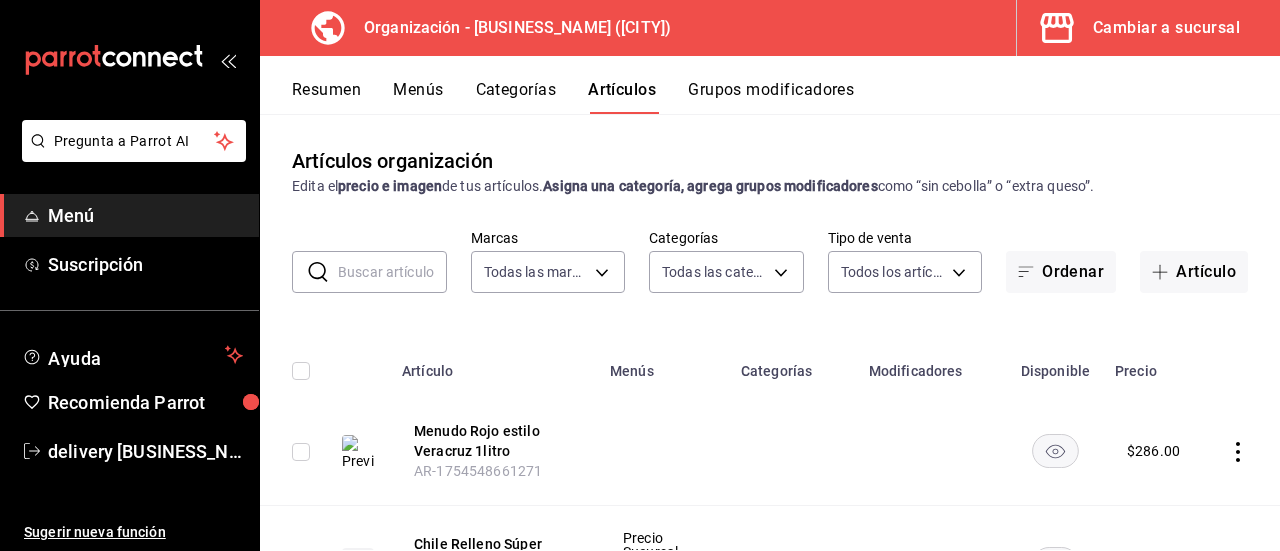 click on "Resumen" at bounding box center [326, 97] 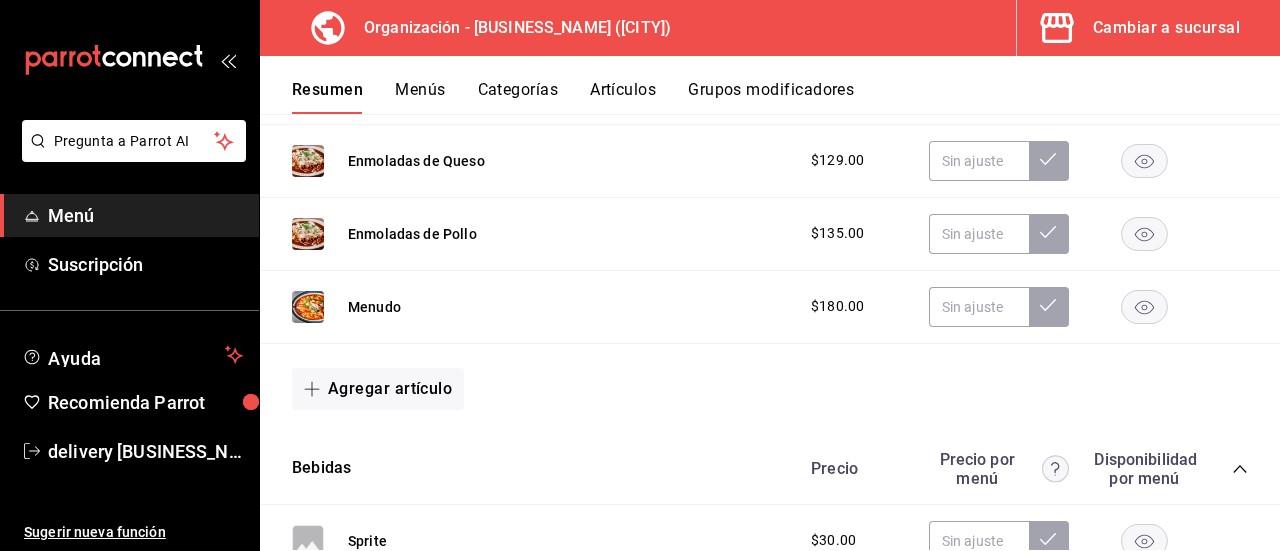 scroll, scrollTop: 1585, scrollLeft: 0, axis: vertical 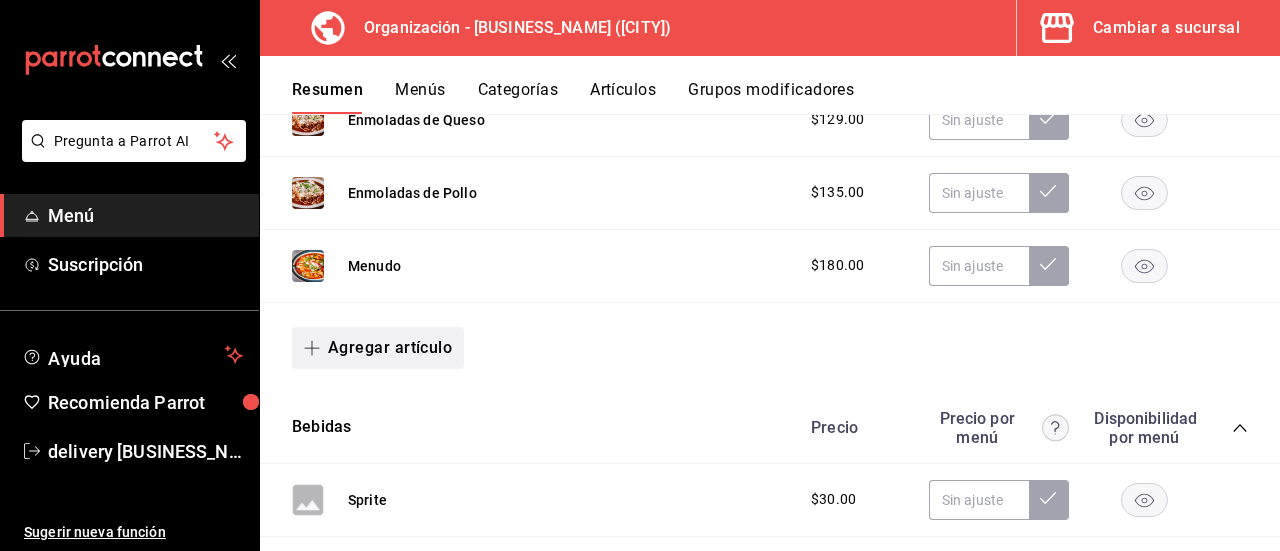 click on "Agregar artículo" at bounding box center [378, 348] 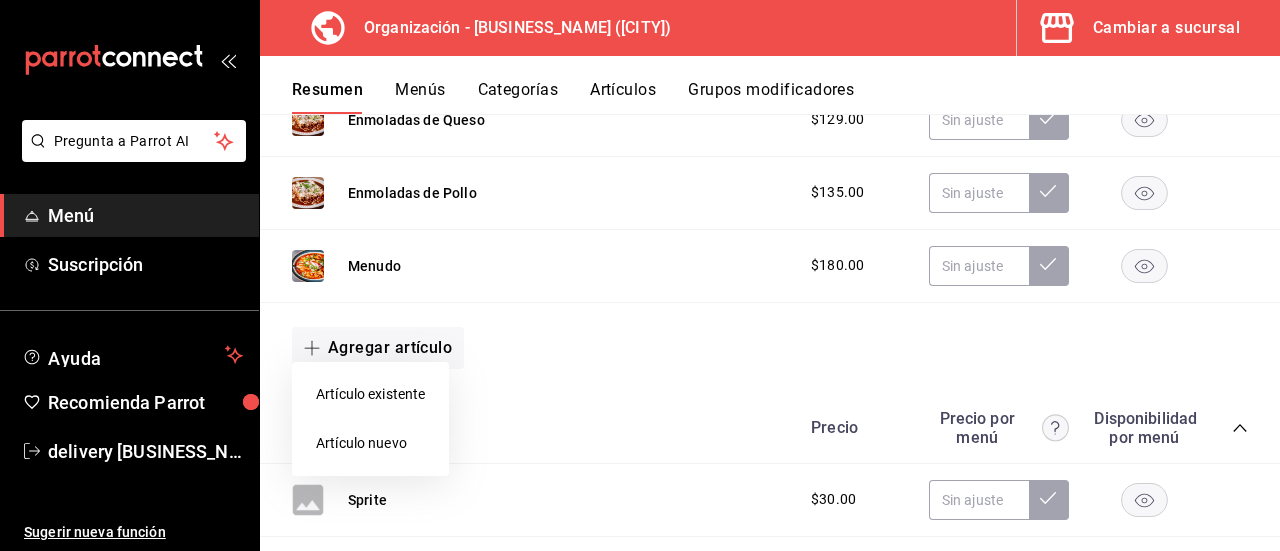 click on "Artículo nuevo" at bounding box center [370, 443] 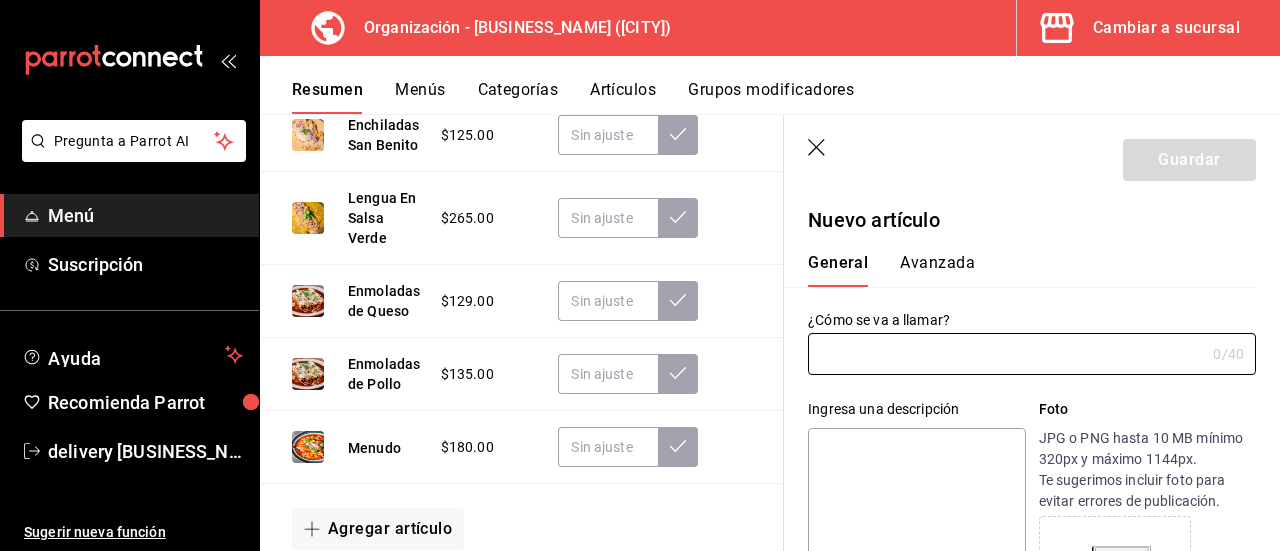 type on "AR-1754615136655" 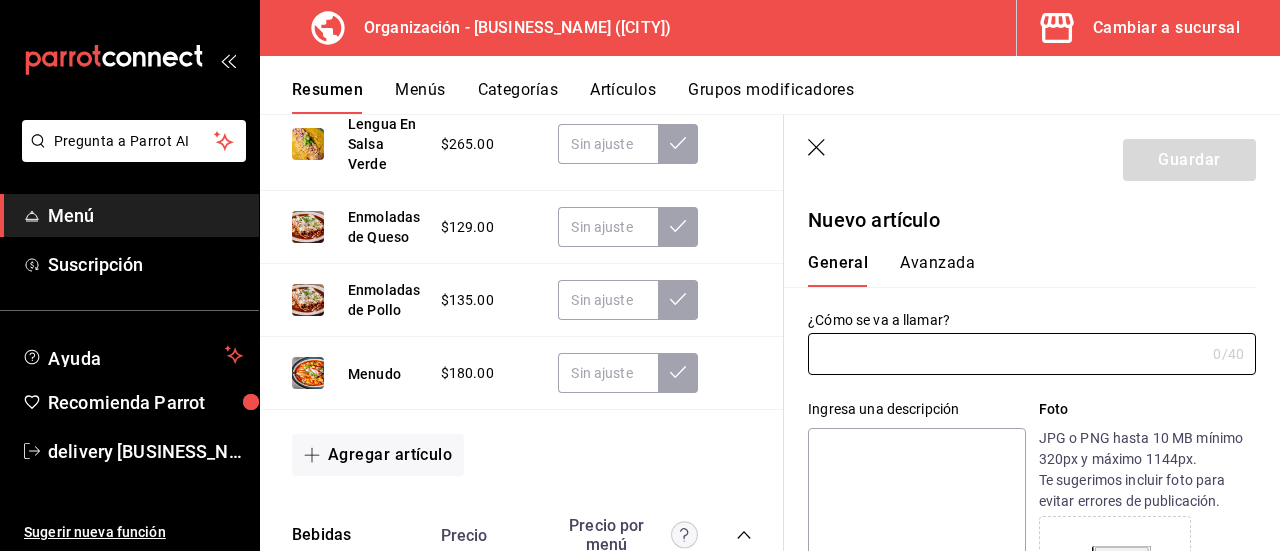scroll, scrollTop: 1663, scrollLeft: 0, axis: vertical 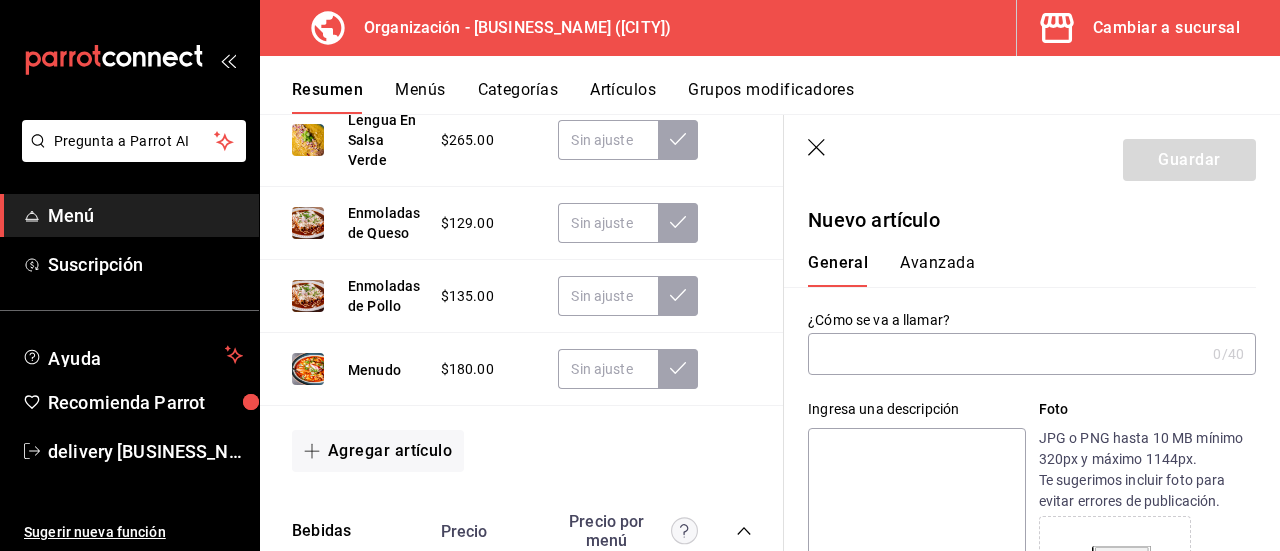 click 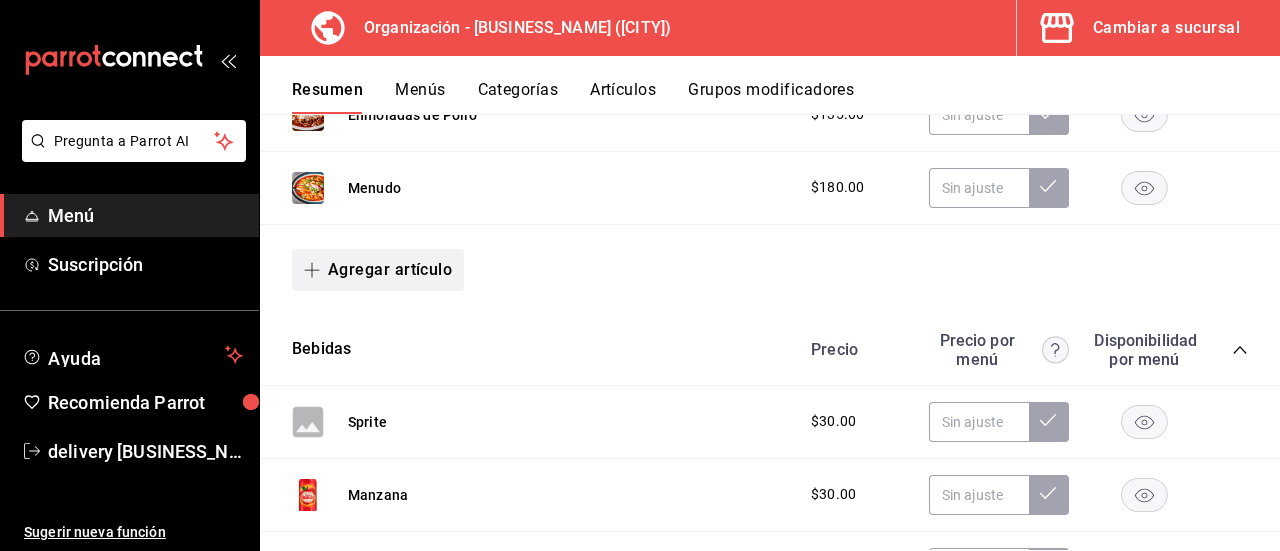 click on "Agregar artículo" at bounding box center [378, 270] 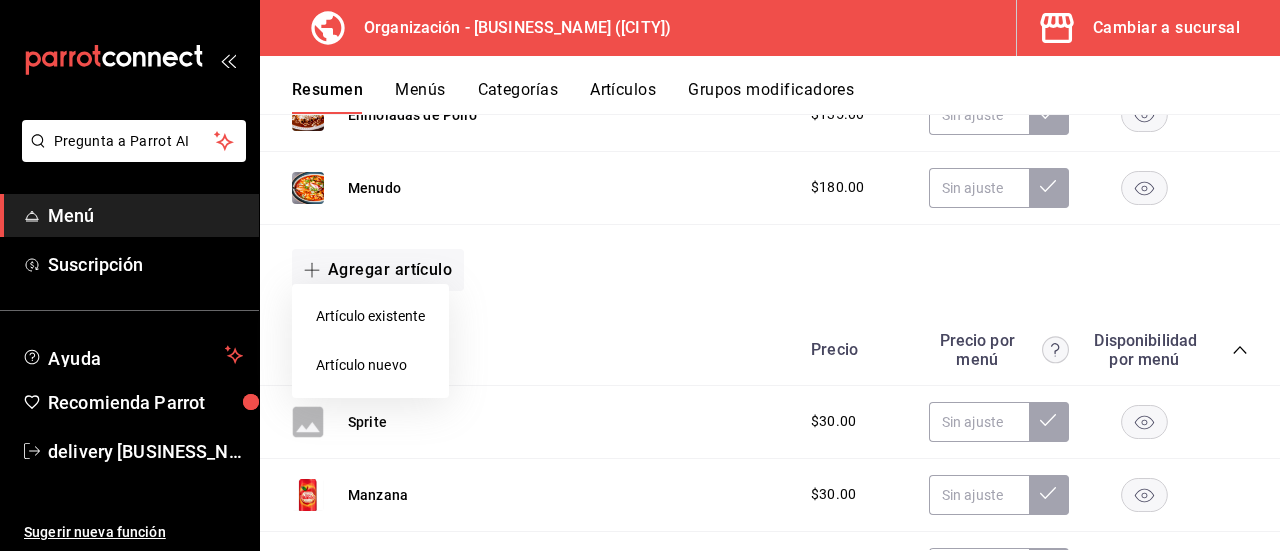click on "Artículo existente" at bounding box center [370, 316] 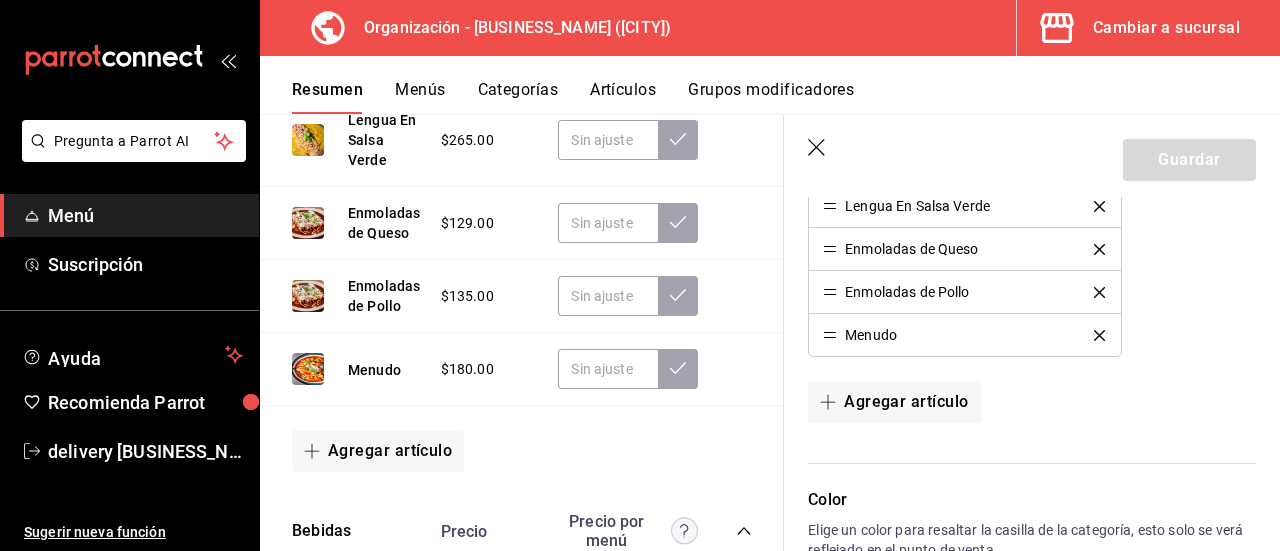 scroll, scrollTop: 1313, scrollLeft: 0, axis: vertical 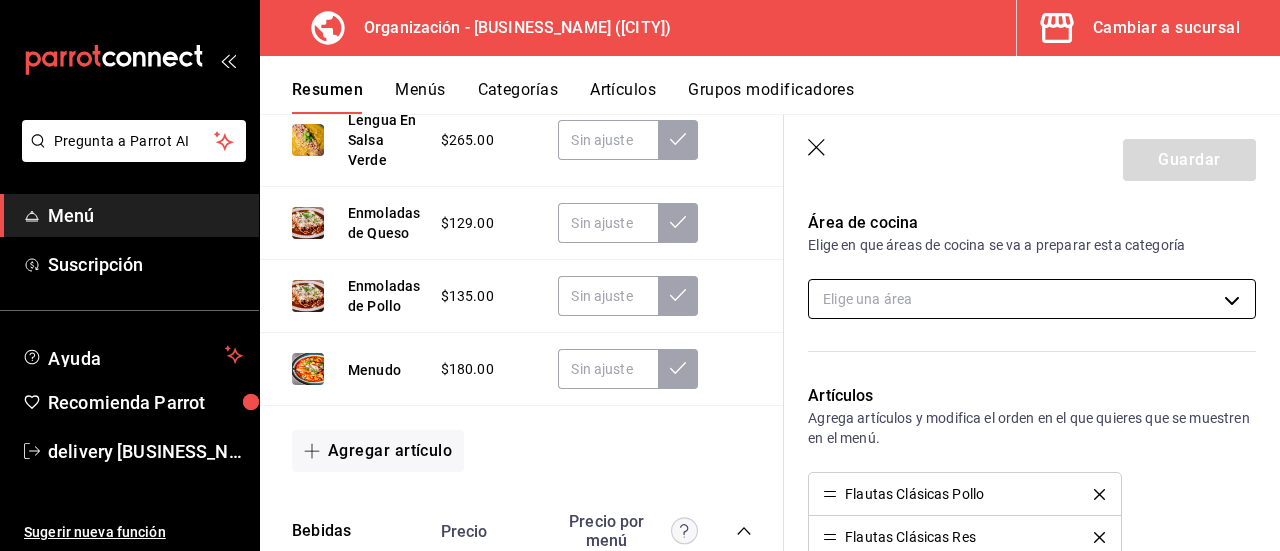 click on "Pregunta a Parrot AI Menú   Suscripción   Ayuda Recomienda Parrot   delivery san benito   Sugerir nueva función   Organización - San Benito Tortas y Burritos (La Paz) Cambiar a sucursal Resumen Menús Categorías Artículos Grupos modificadores Resumen organización Agrega y edita los menús, las categorías, artículos y grupos modificadores  (existentes o nuevos) de manera  centralizada. ​ ​ Importar menú San Benito Tortas y Burritos - Borrador Precio Sucursal Agregar categoría Antojitos Precio Precio por menú   Flautas Clásicas Pollo $120.00 Flautas Clásicas Res $120.00 Flautas San Benito Pollo $135.00 Flautas San Benito Res $135.00 Flautas Ahogadas $130.00 Chimichangas De Res Con Papa $129.00 Chimichangas De Barbacoa $160.00 Tacos Dorados $120.00 Albóndigas $139.00 Quesadilla De Barbacoa $139.00 Sopes De Barbacoa $43.00 Tostadas De Barbacoa $43.00 Pozole $180.00 Enchiladas Verdes $125.00 Enchiladas San Benito $125.00 Lengua En Salsa Verde $265.00 Enmoladas de Queso $129.00 Enmoladas de Pollo" at bounding box center (640, 275) 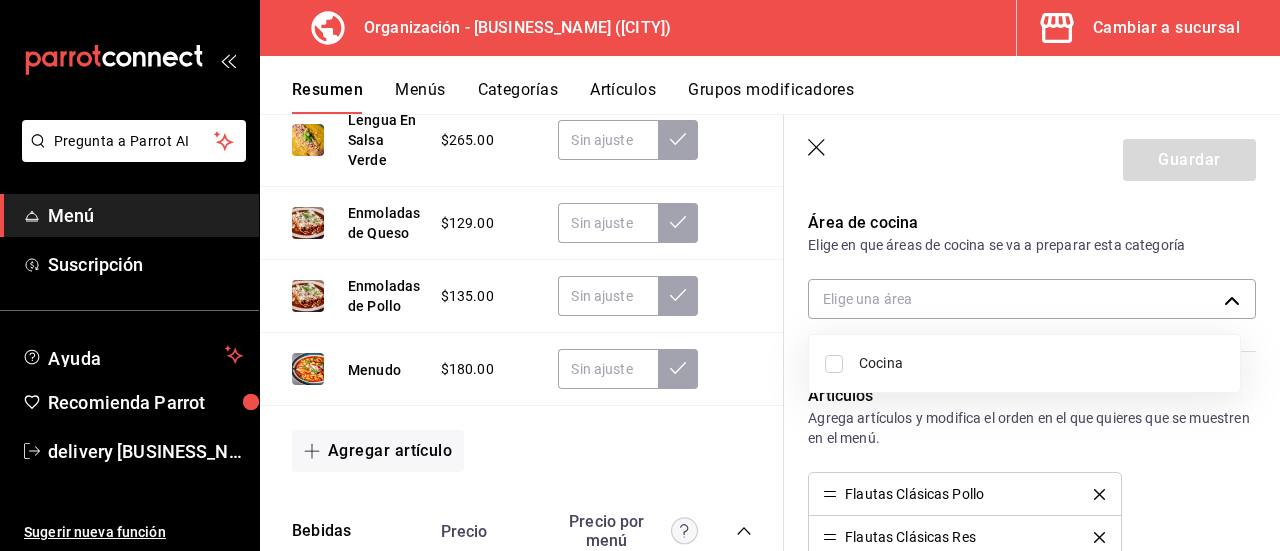click at bounding box center [834, 364] 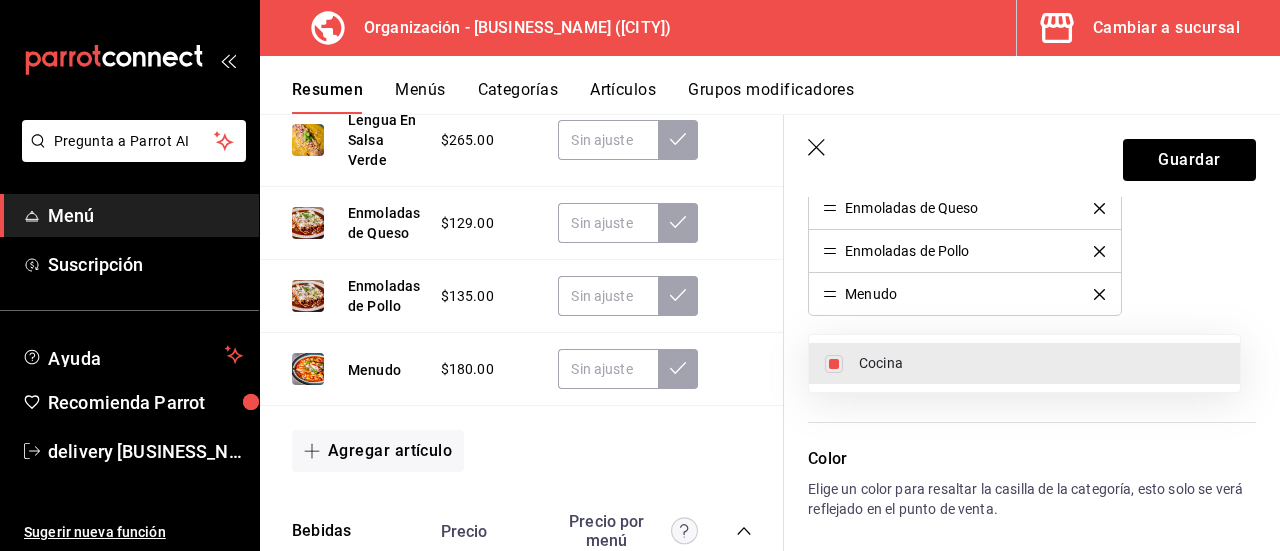scroll, scrollTop: 1313, scrollLeft: 0, axis: vertical 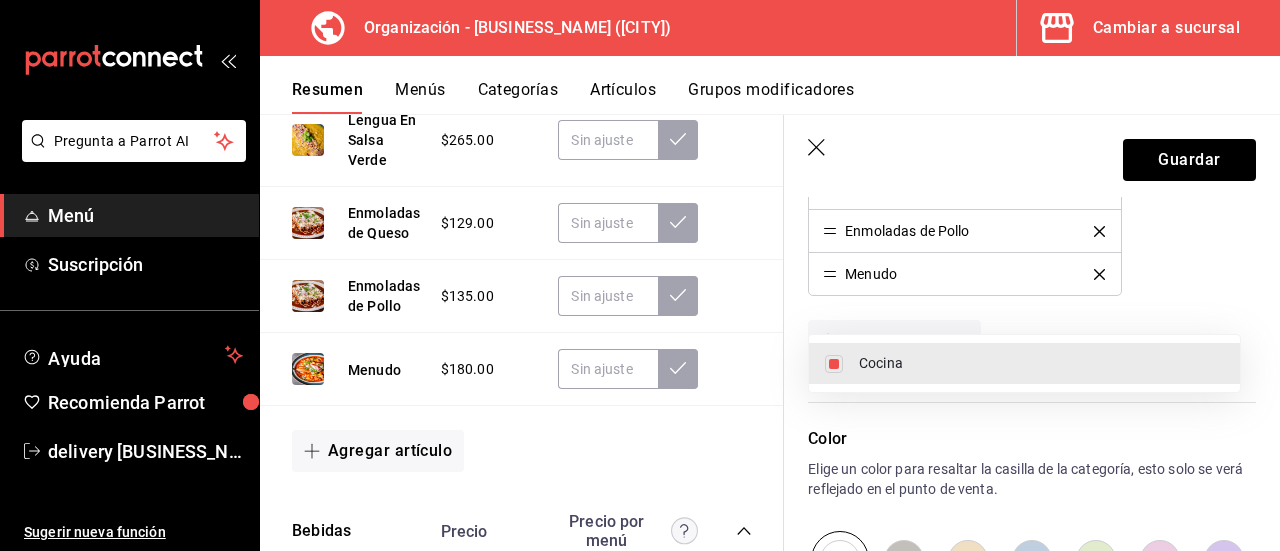 drag, startPoint x: 1273, startPoint y: 430, endPoint x: 1274, endPoint y: 355, distance: 75.00667 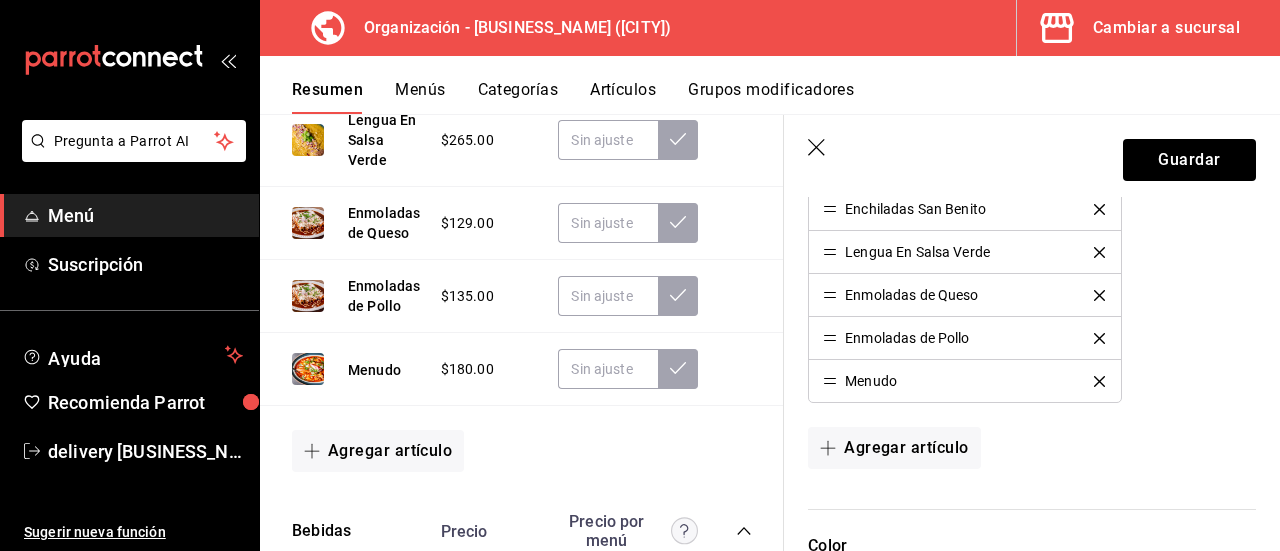 scroll, scrollTop: 1186, scrollLeft: 0, axis: vertical 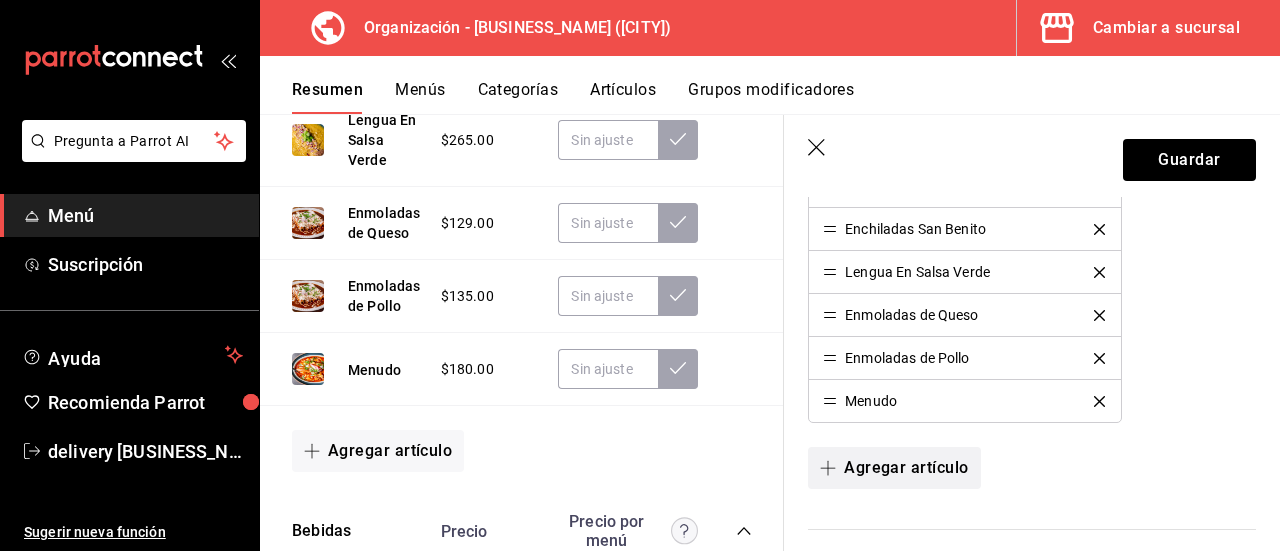 click on "Agregar artículo" at bounding box center [894, 468] 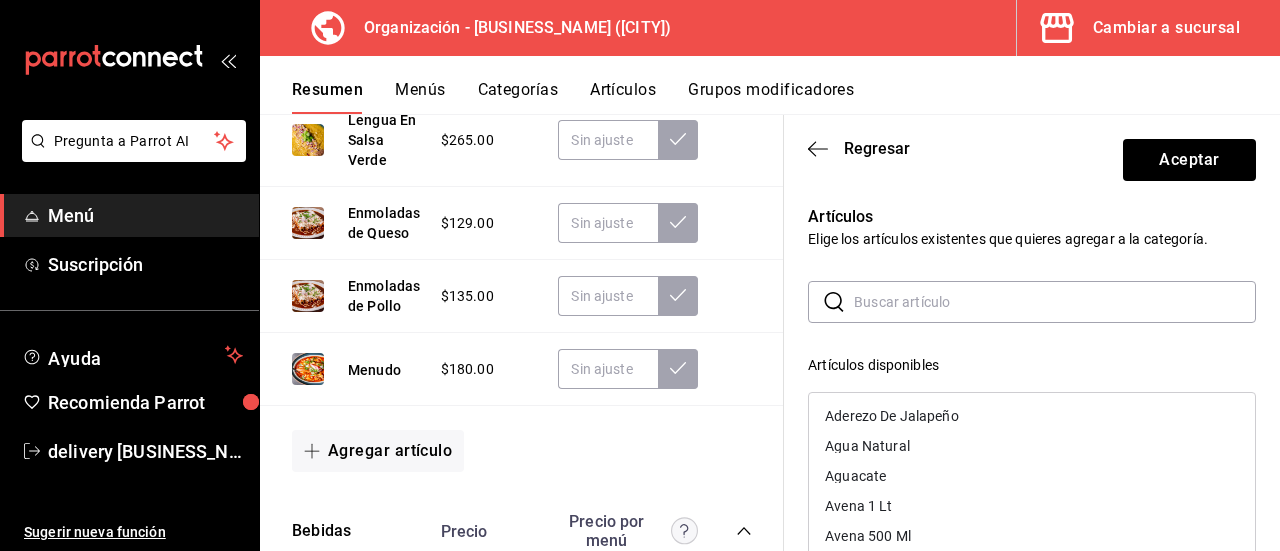 click at bounding box center [1055, 302] 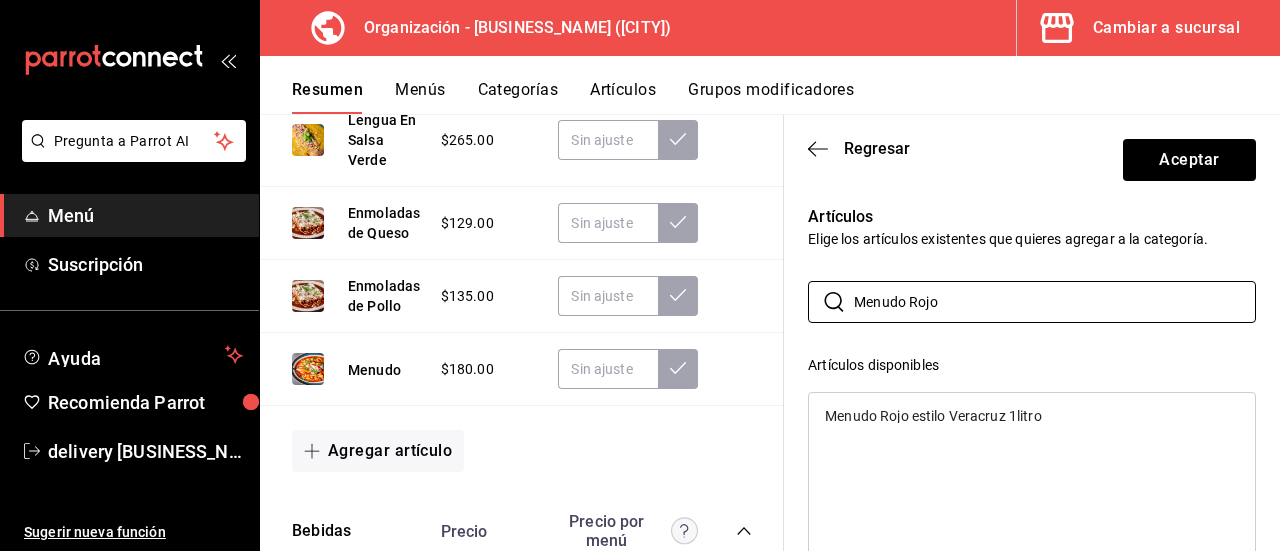 type on "Menudo Rojo" 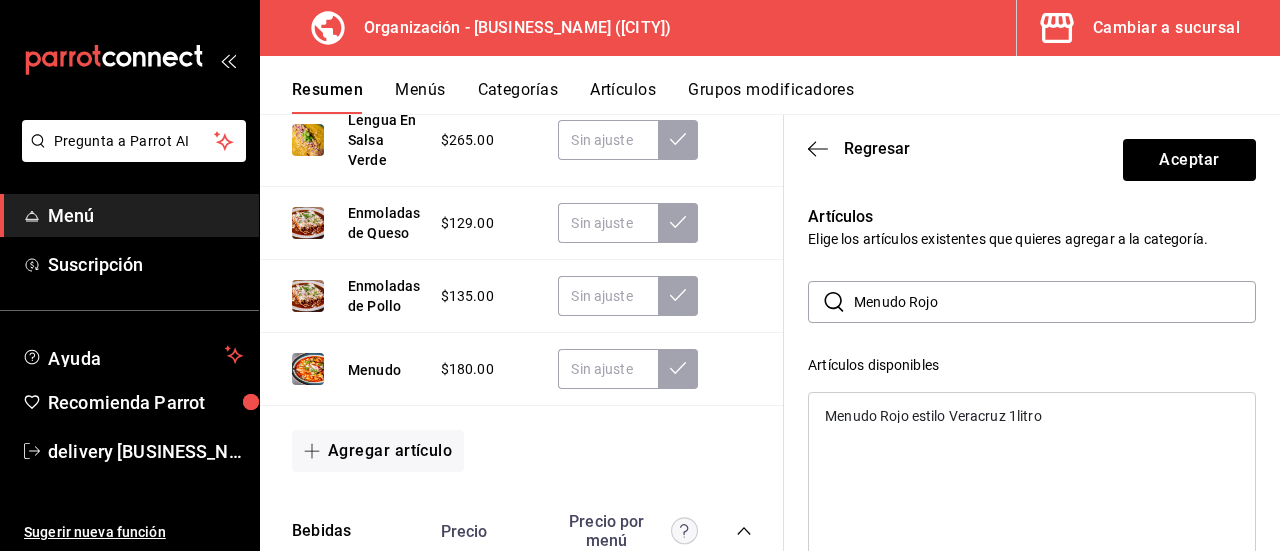 click on "Menudo Rojo estilo Veracruz 1litro" at bounding box center (1032, 416) 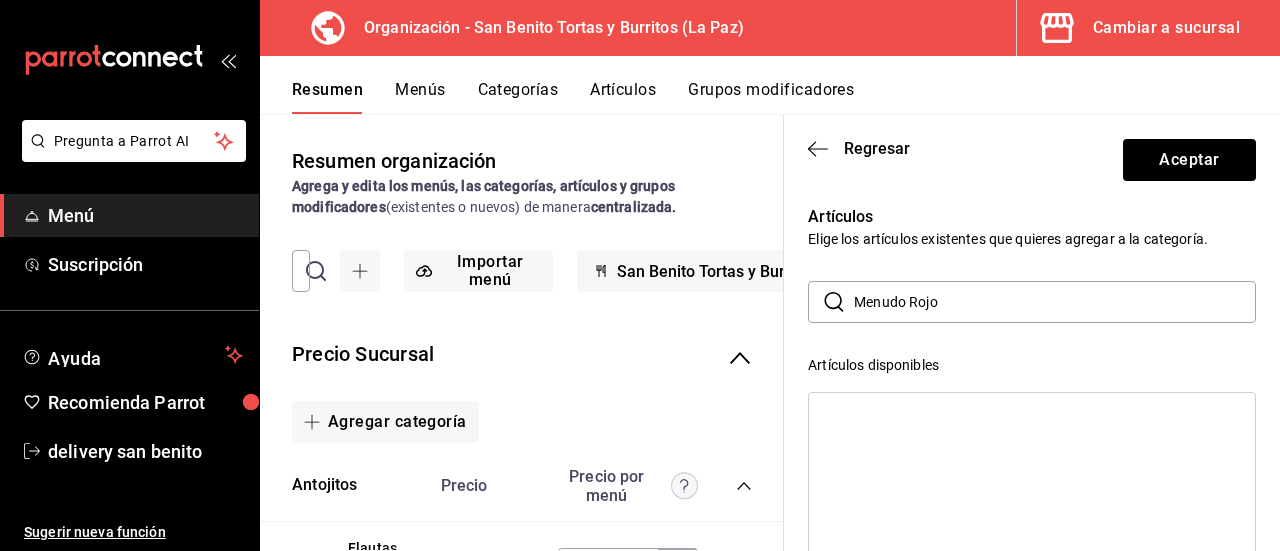 scroll, scrollTop: 0, scrollLeft: 0, axis: both 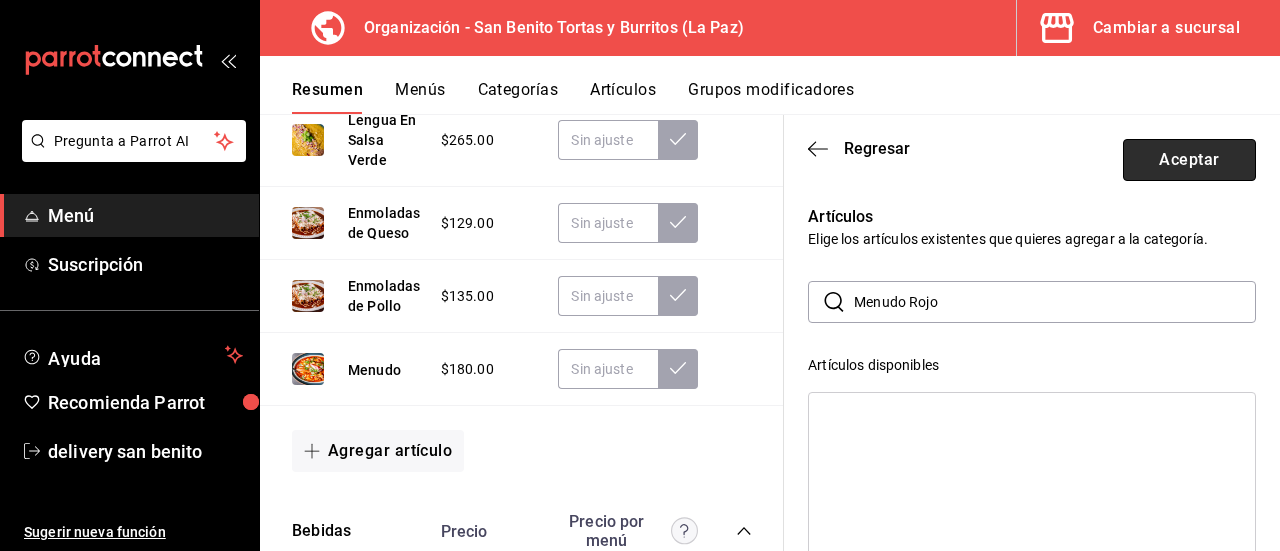 click on "Aceptar" at bounding box center (1189, 160) 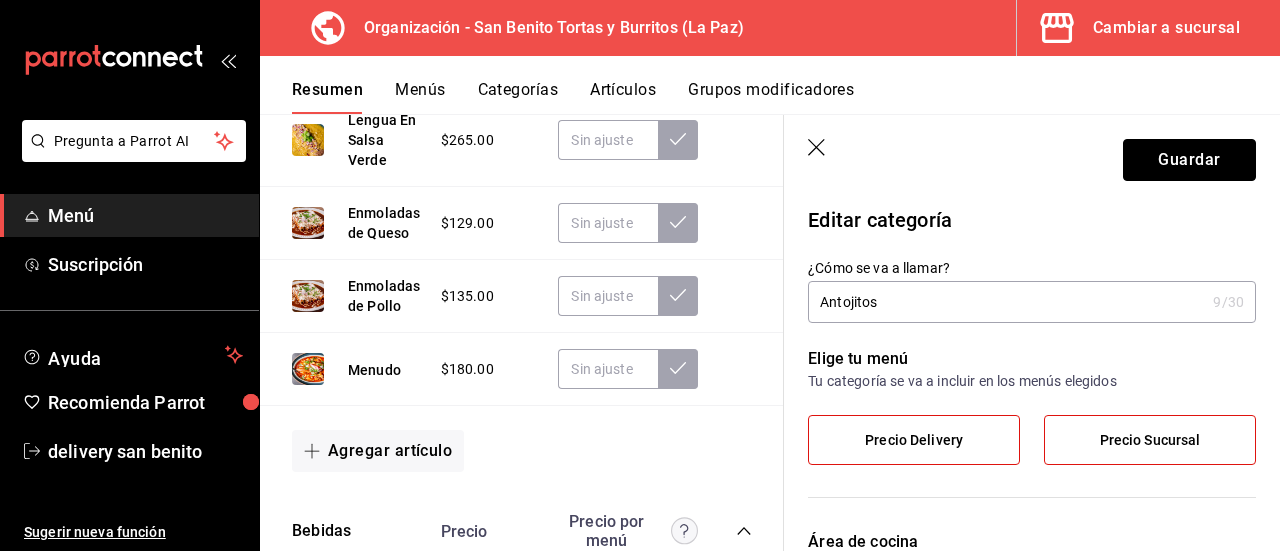 click on "Guardar" at bounding box center (1189, 160) 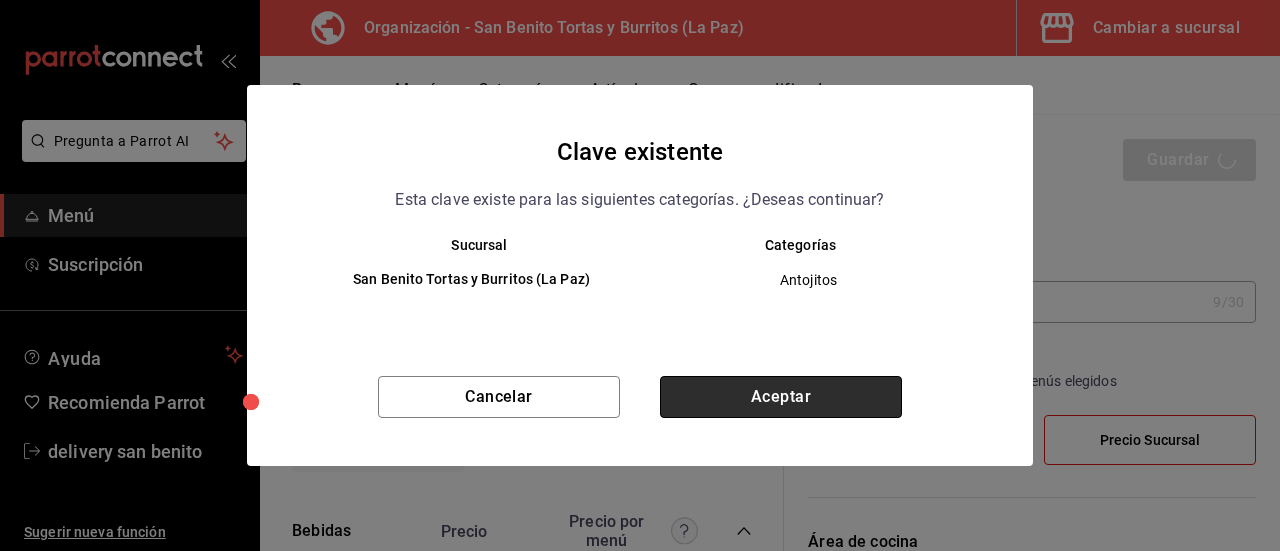 click on "Aceptar" at bounding box center (781, 397) 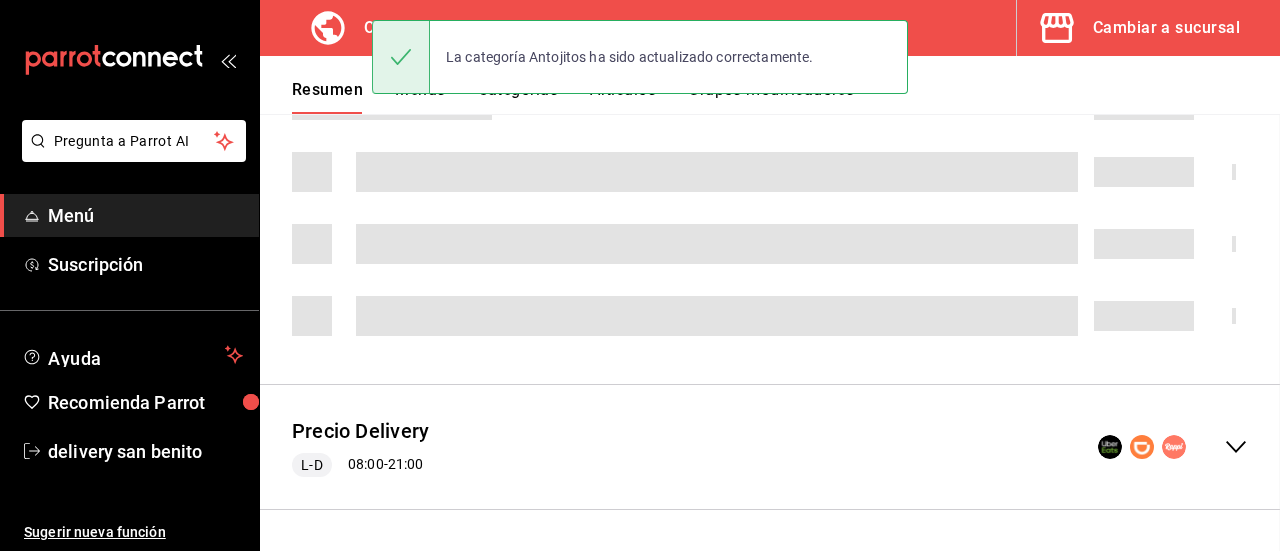 scroll, scrollTop: 0, scrollLeft: 0, axis: both 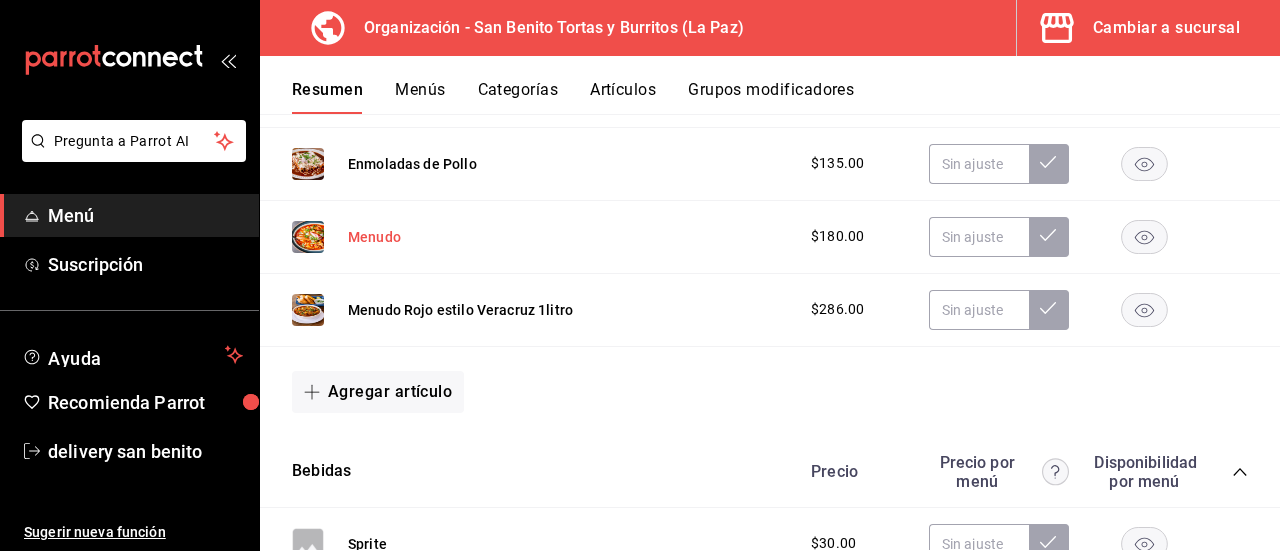 click on "Menudo" at bounding box center [374, 237] 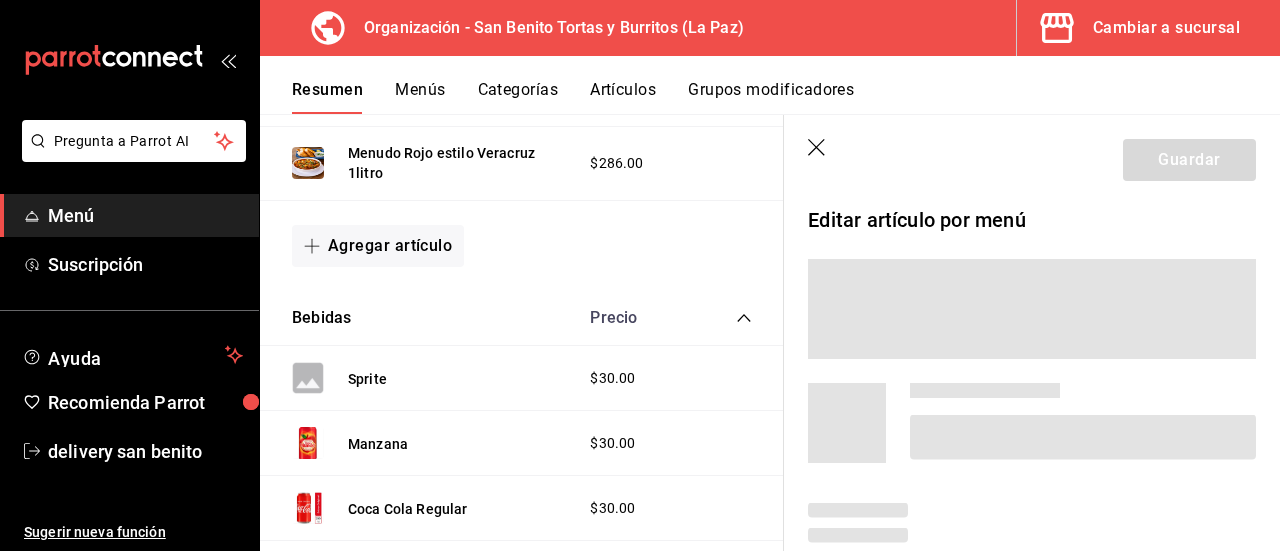scroll, scrollTop: 1470, scrollLeft: 0, axis: vertical 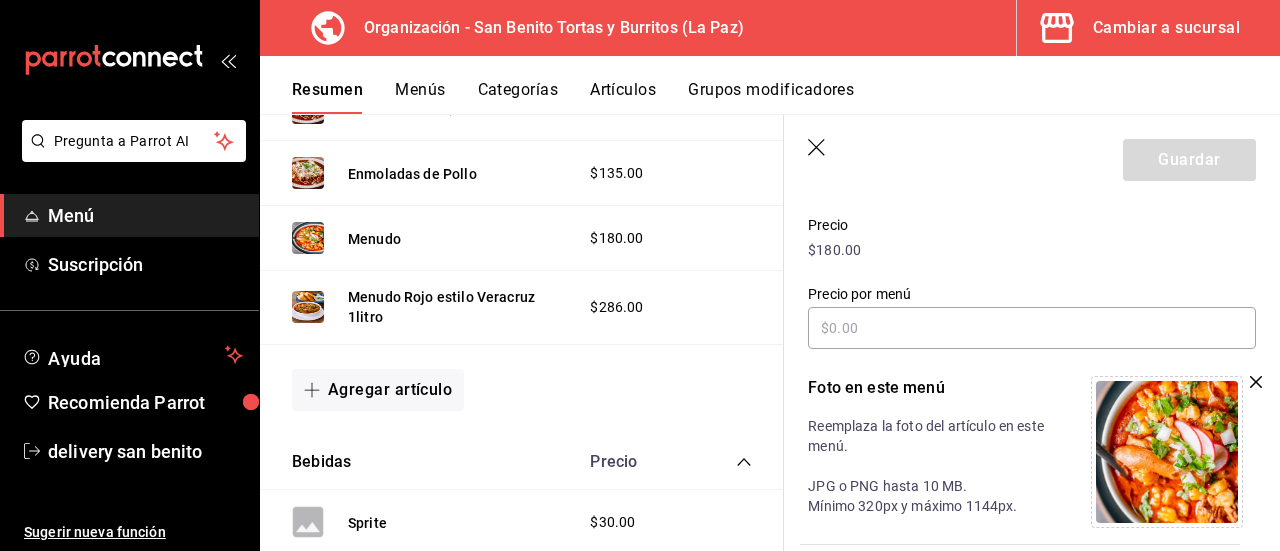 click 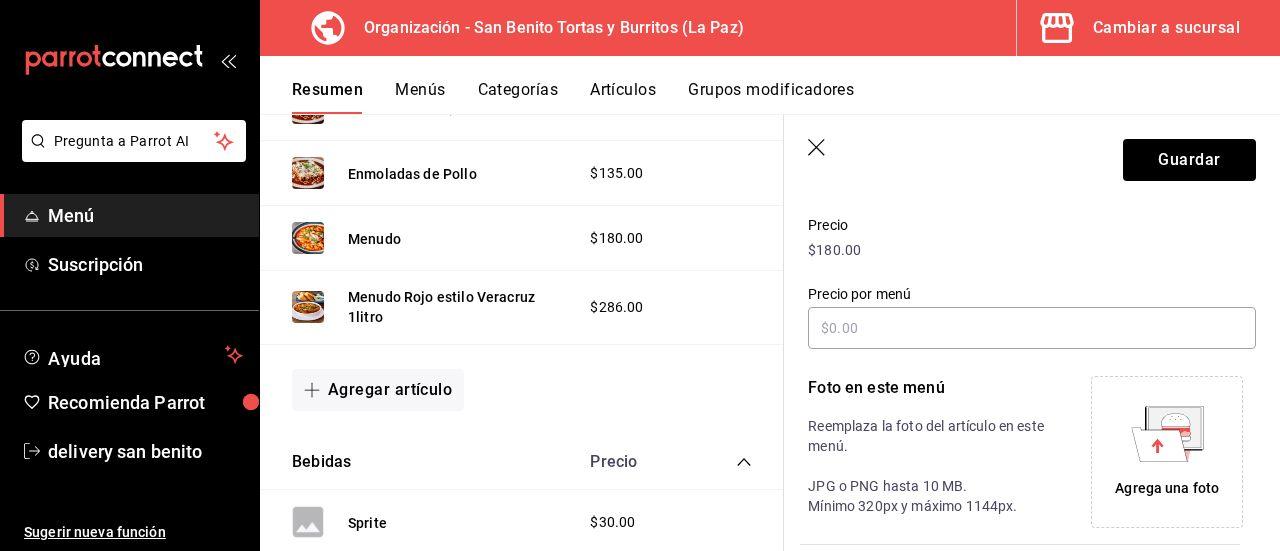 click on "Agrega una foto" at bounding box center (1167, 488) 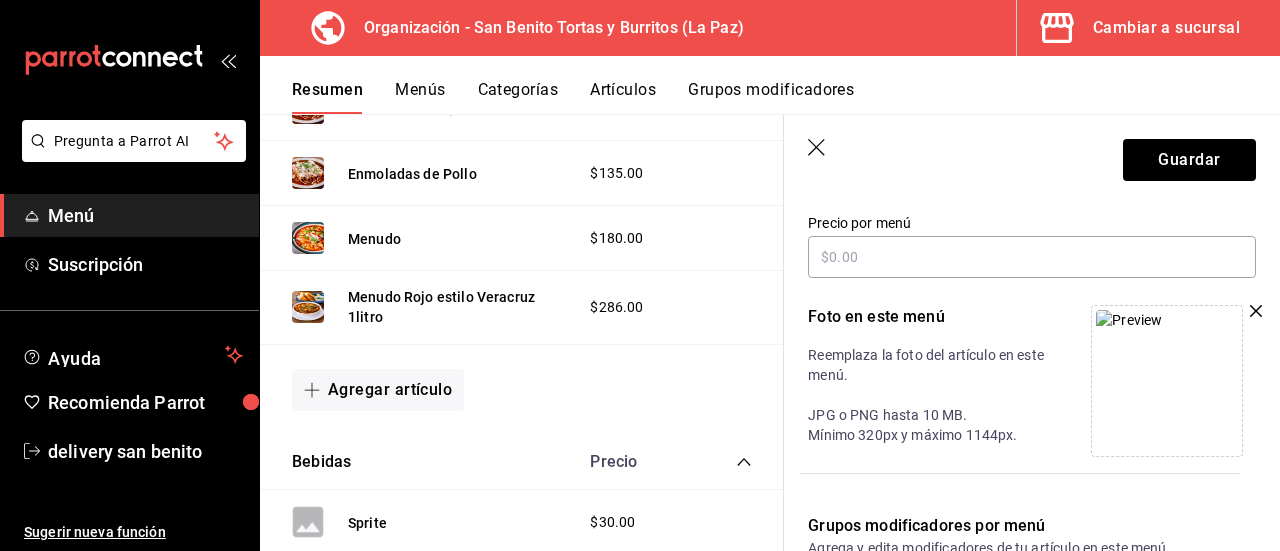 scroll, scrollTop: 271, scrollLeft: 0, axis: vertical 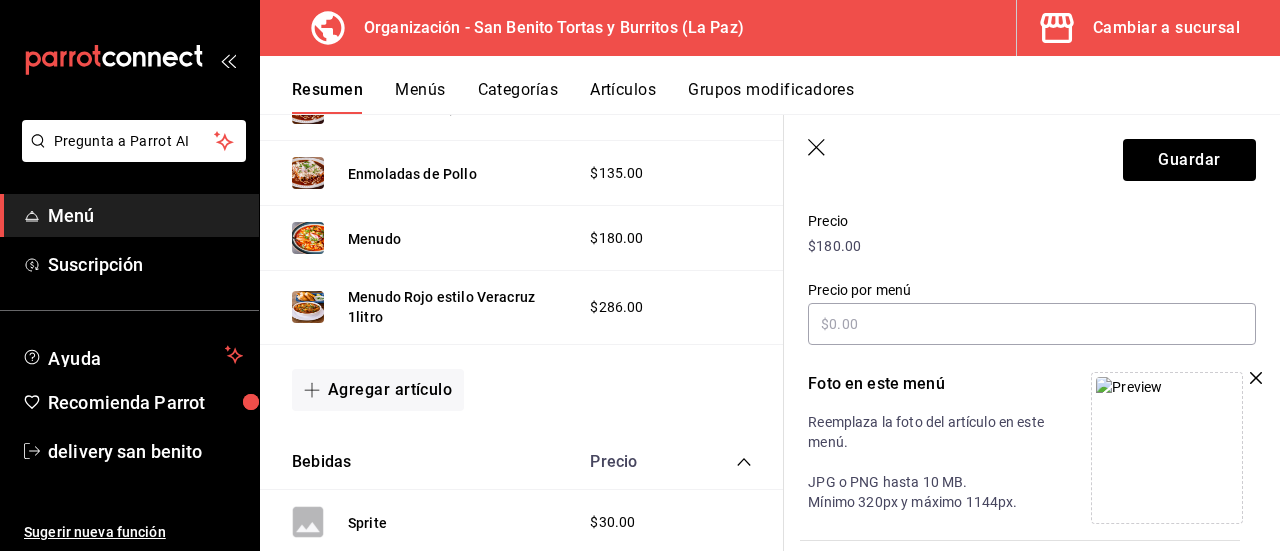 click 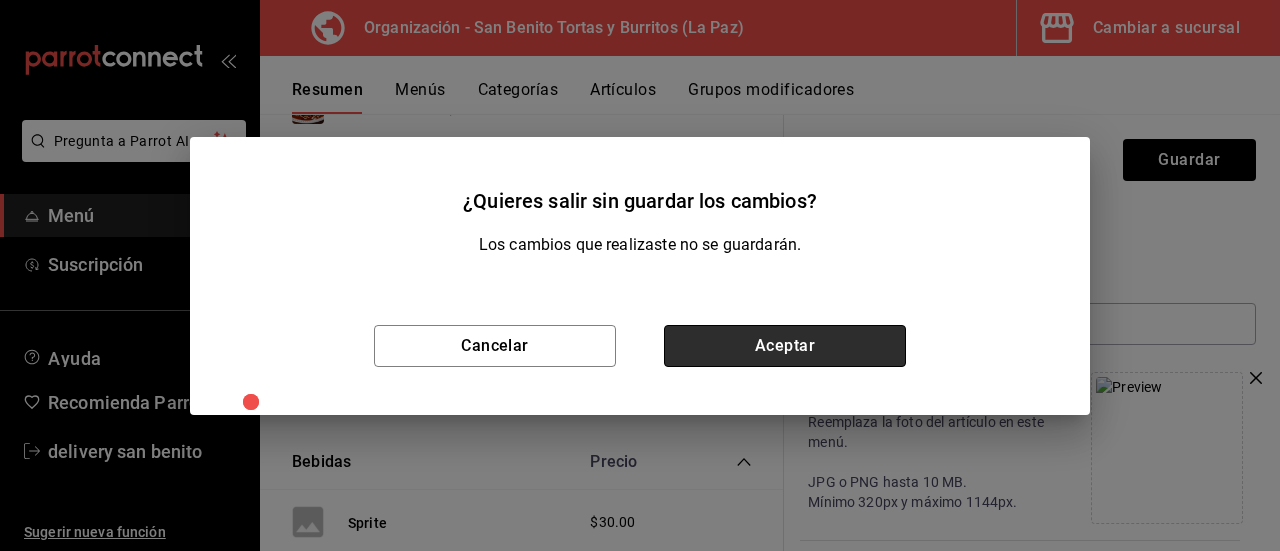 click on "Aceptar" at bounding box center [785, 346] 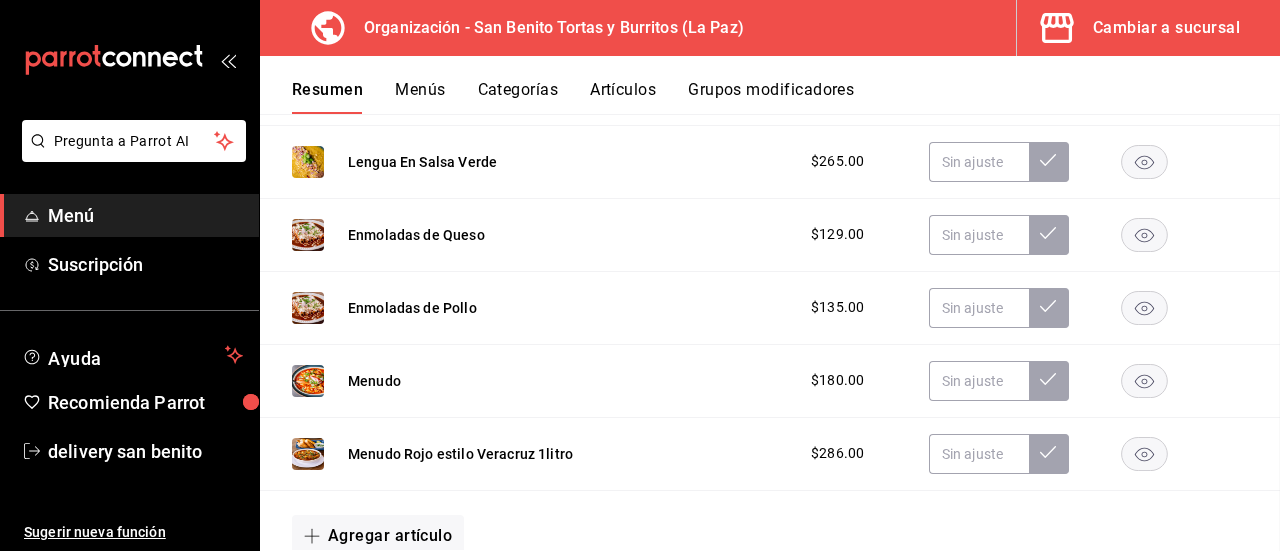scroll, scrollTop: 1839, scrollLeft: 0, axis: vertical 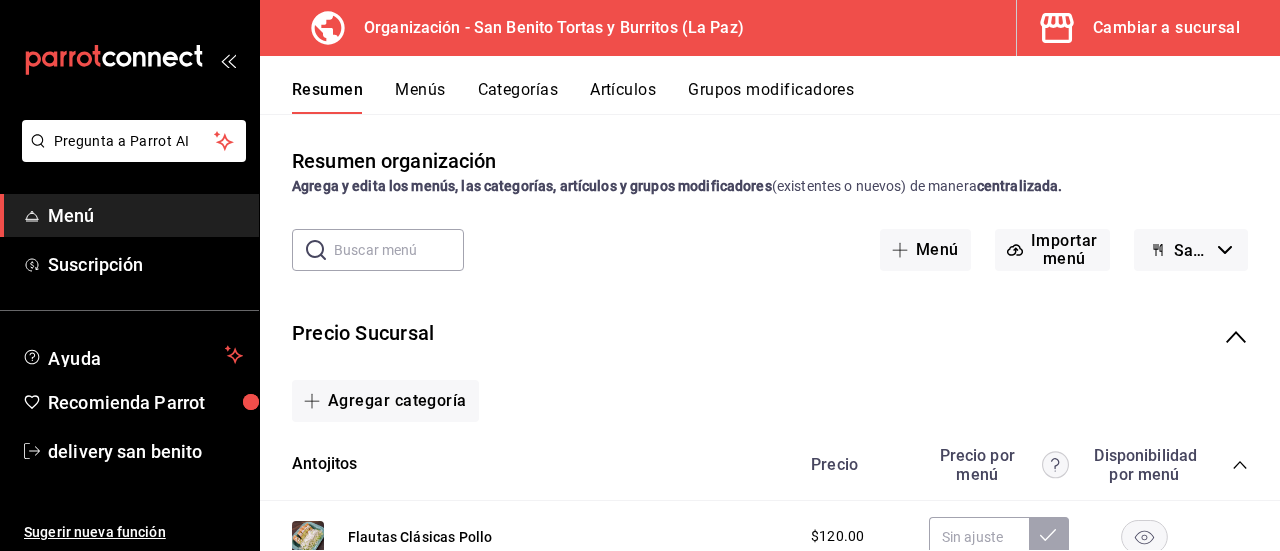 click 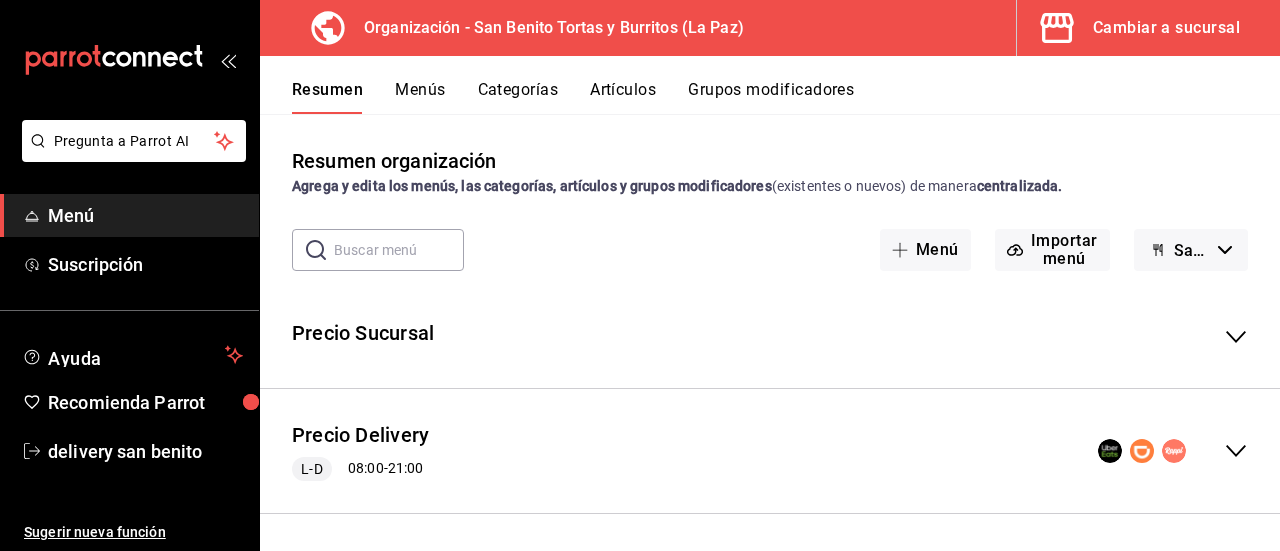 click 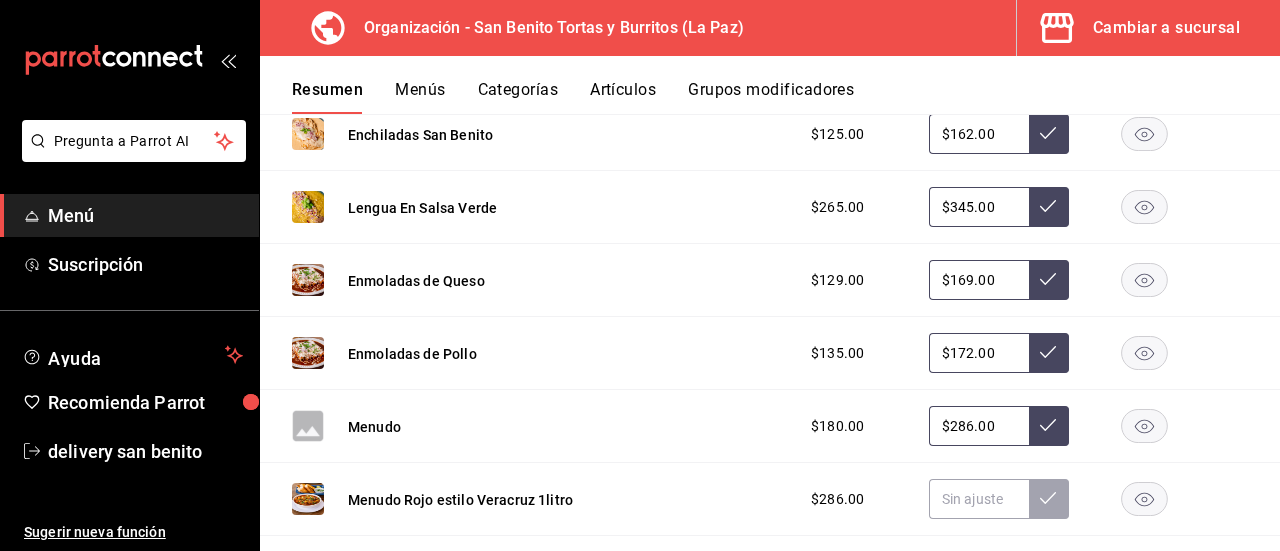 scroll, scrollTop: 1627, scrollLeft: 0, axis: vertical 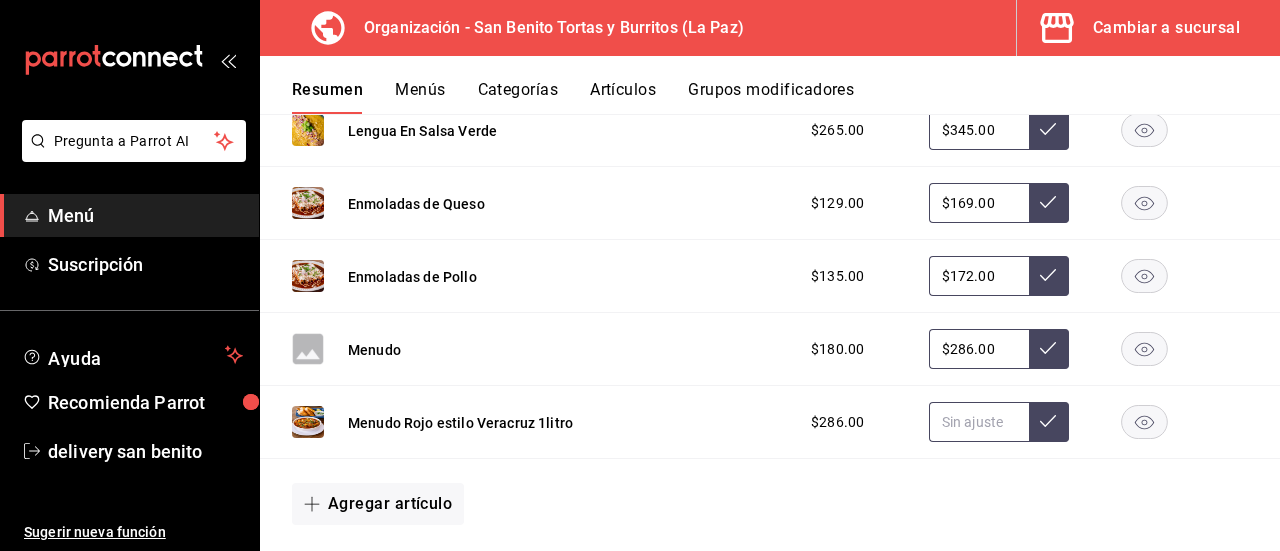 click 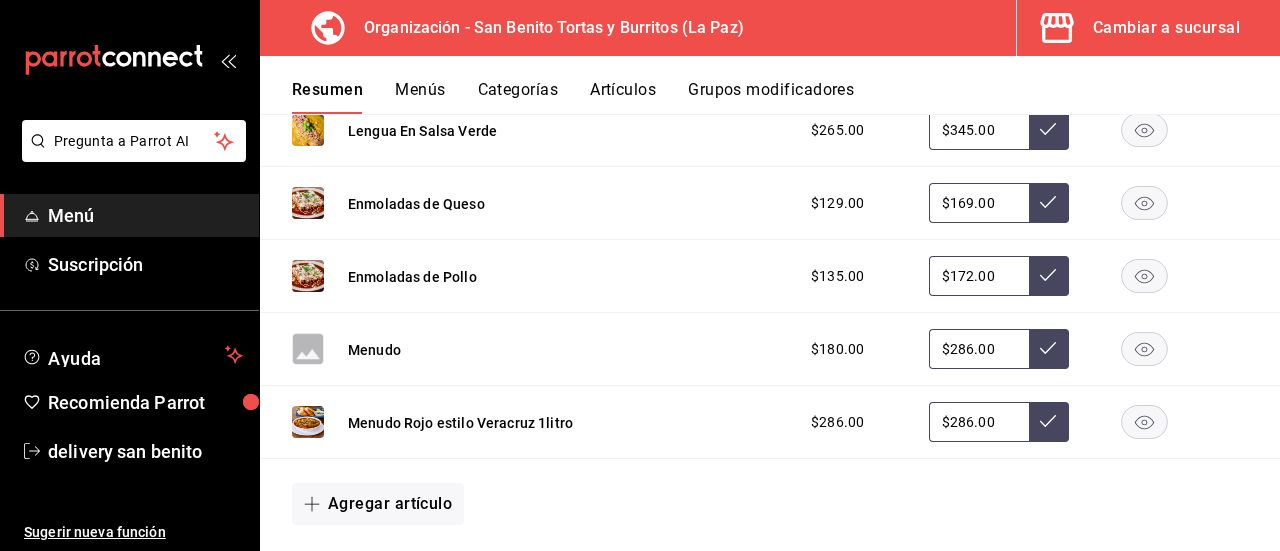 click at bounding box center (1049, 422) 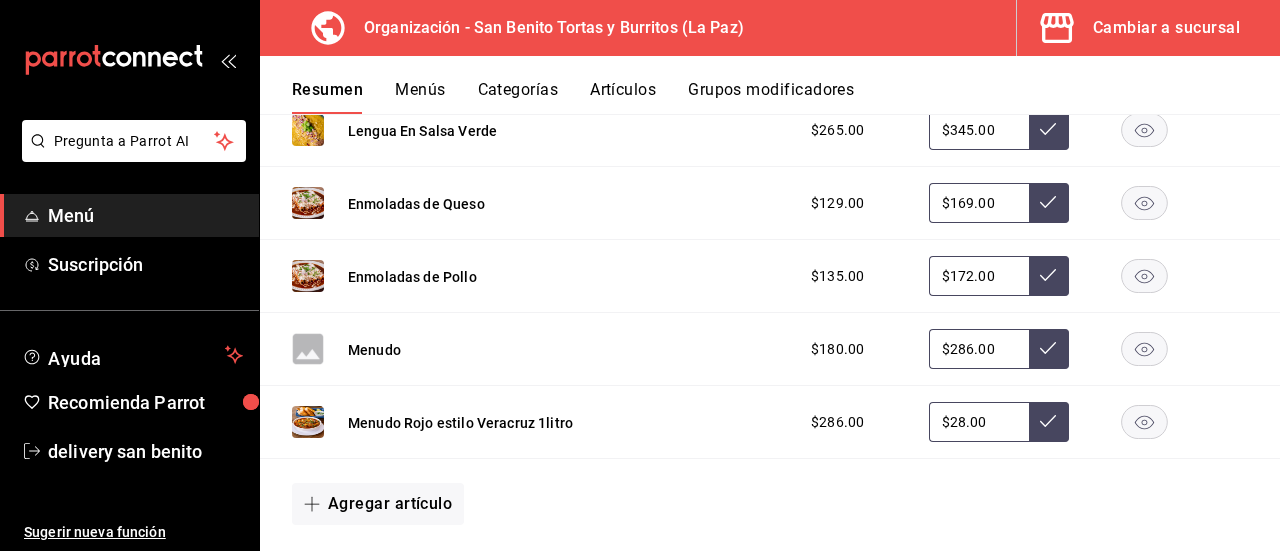 type on "$2.00" 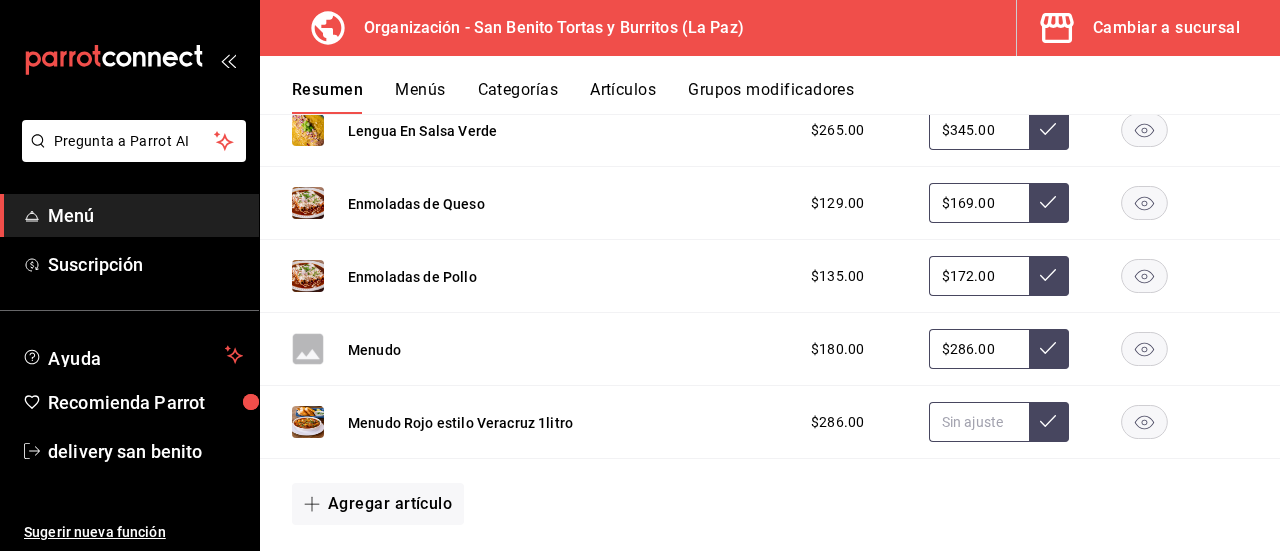 click at bounding box center (979, 422) 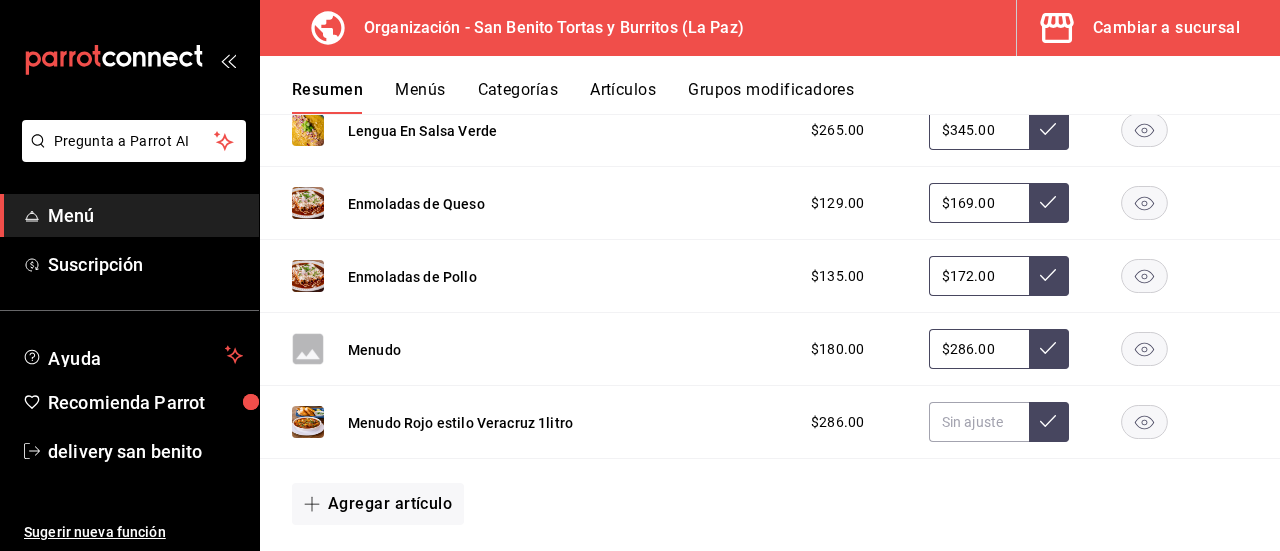 click on "Artículos" at bounding box center [623, 97] 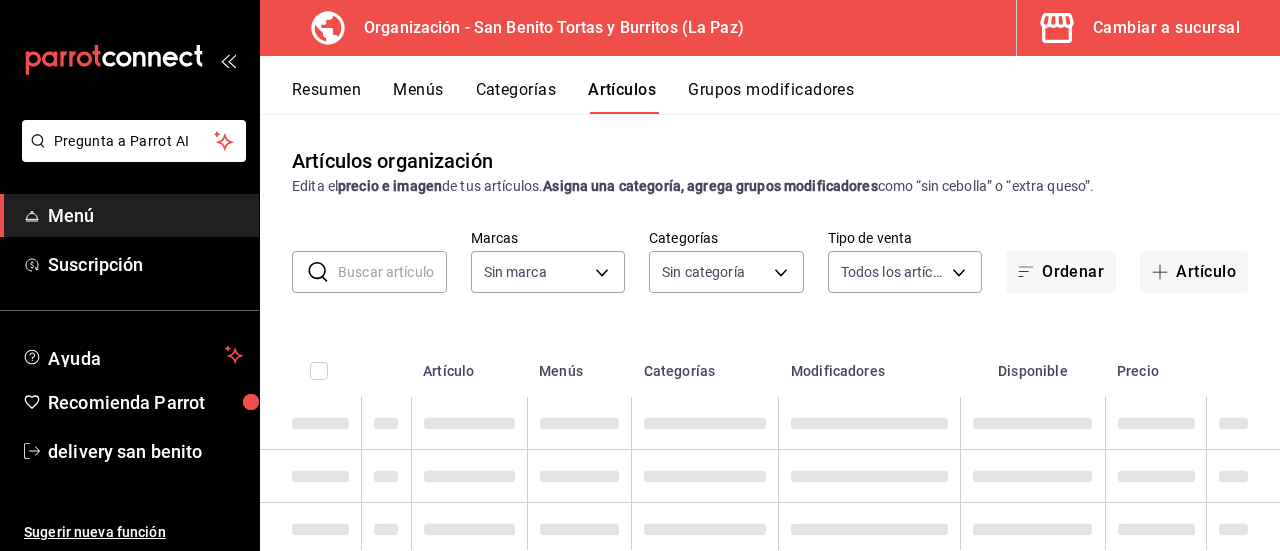 type on "[UUID]" 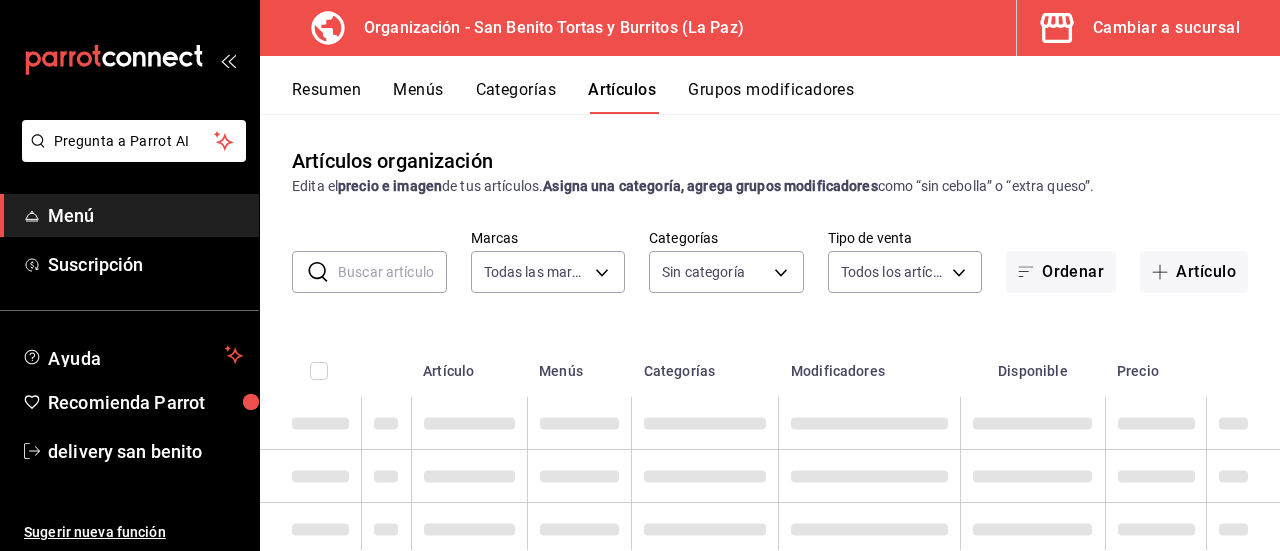 type on "[UUID],[UUID],[UUID],[UUID],[UUID],[UUID],[UUID],[UUID],[UUID]" 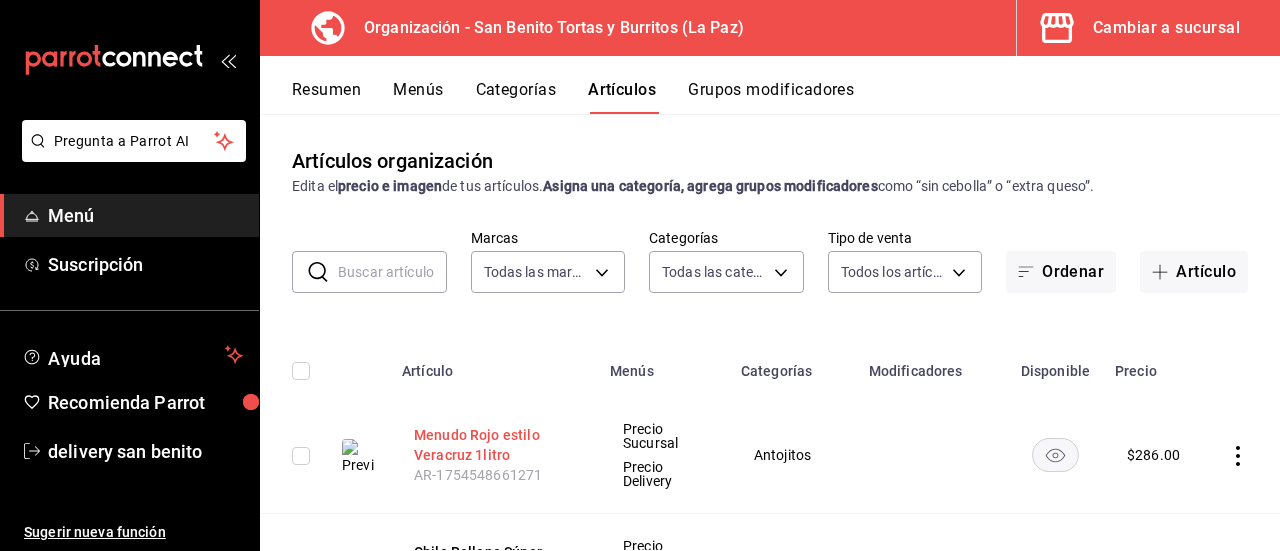 click on "Menudo Rojo estilo Veracruz 1litro" at bounding box center [494, 445] 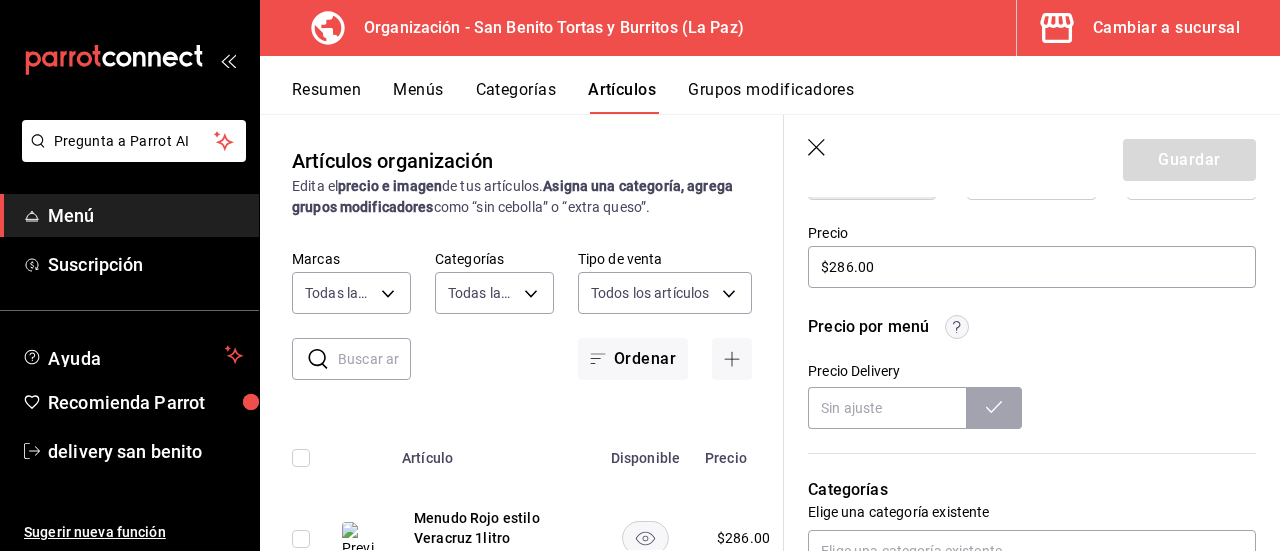 scroll, scrollTop: 574, scrollLeft: 0, axis: vertical 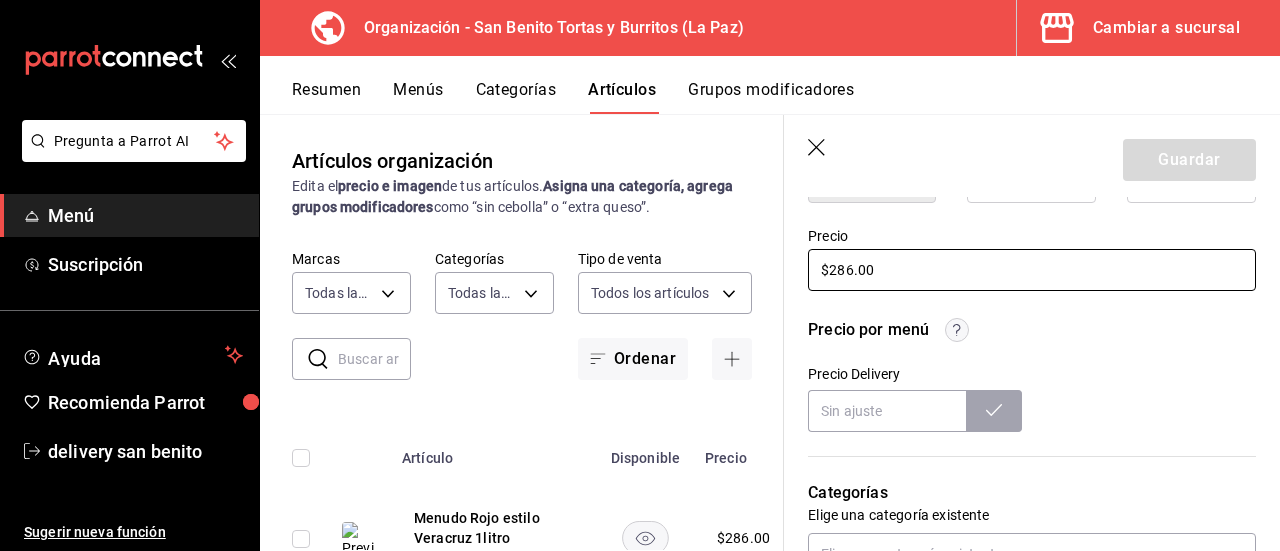 click on "$286.00" at bounding box center [1032, 270] 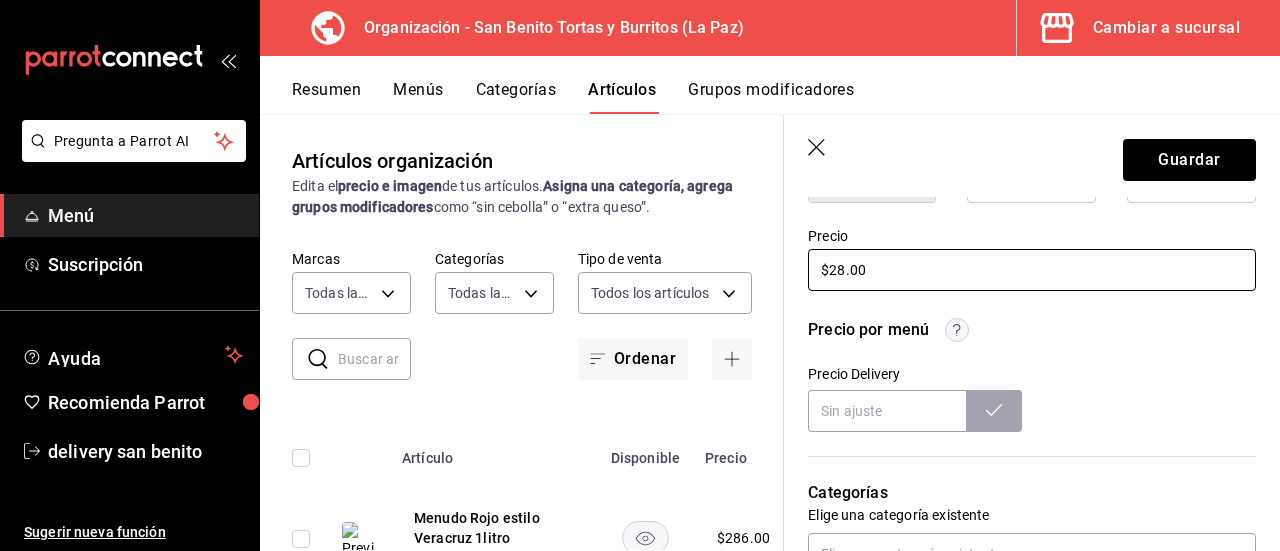 type on "$2.00" 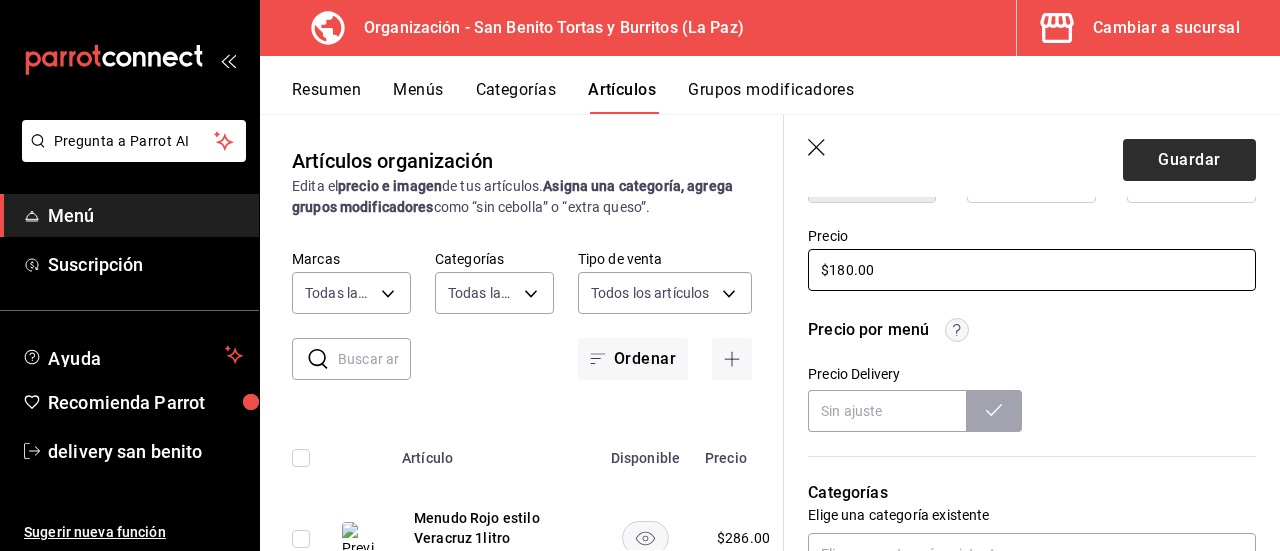 type on "$180.00" 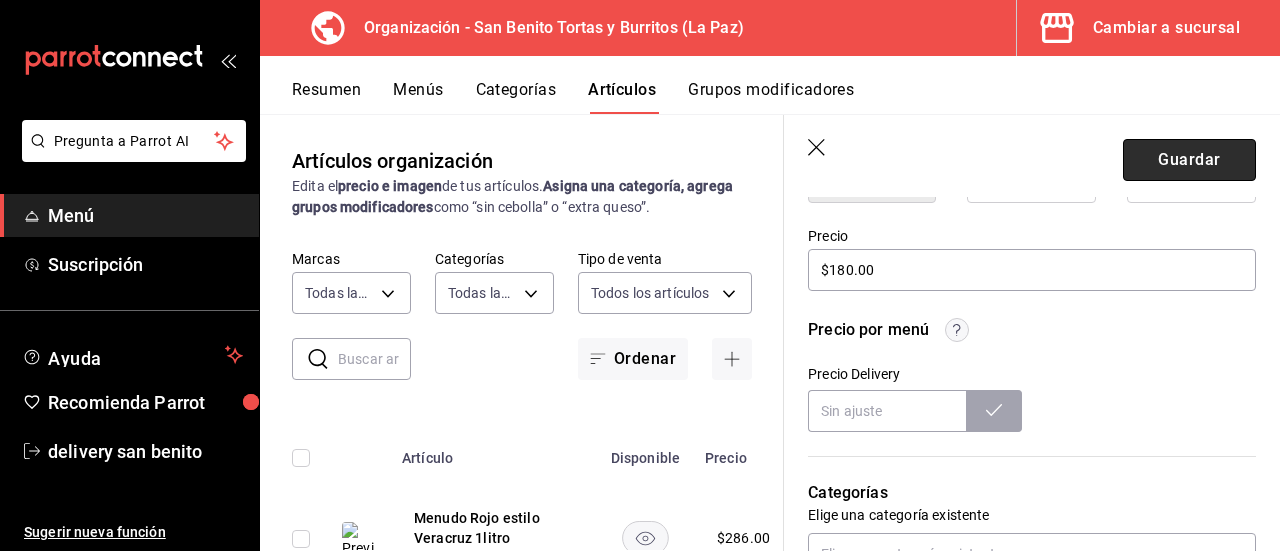 click on "Guardar" at bounding box center [1189, 160] 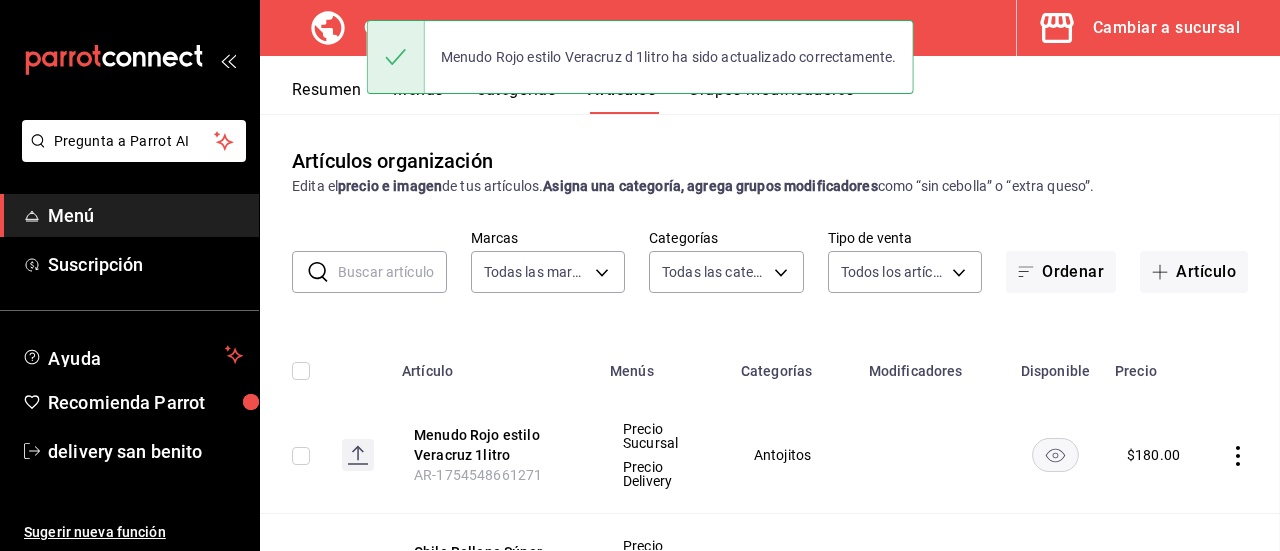 scroll, scrollTop: 0, scrollLeft: 0, axis: both 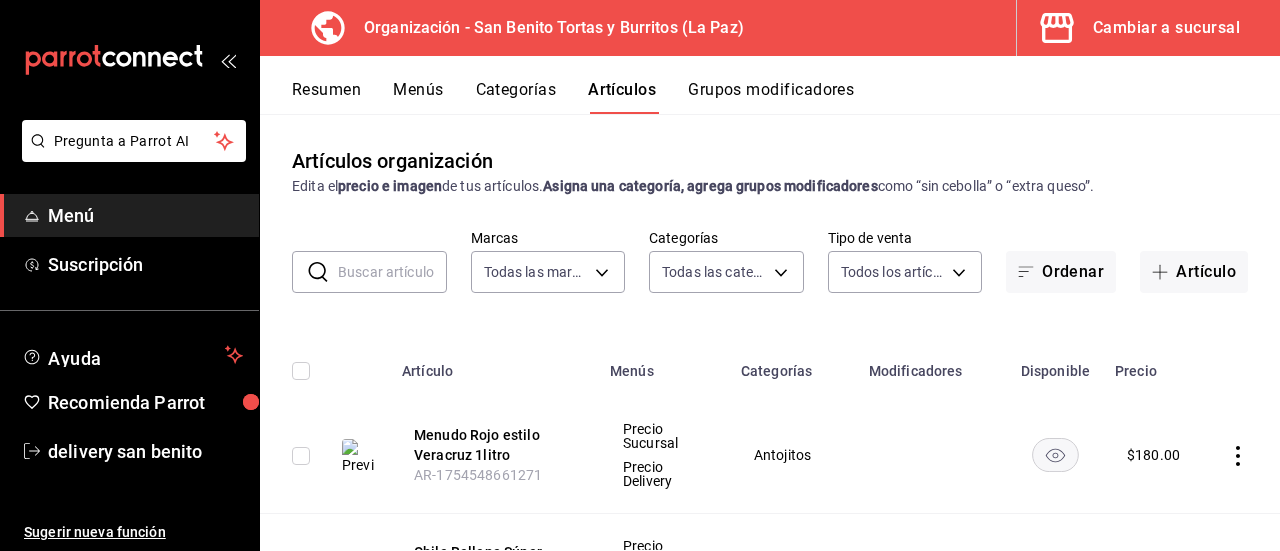 click on "Menús" at bounding box center [418, 97] 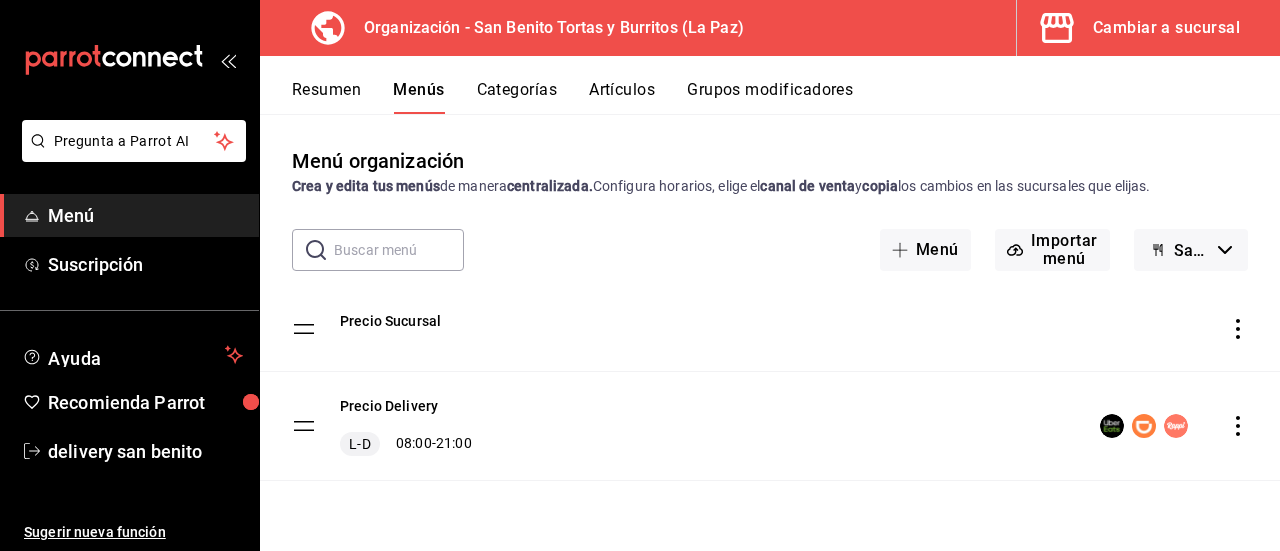 click on "Resumen" at bounding box center [326, 97] 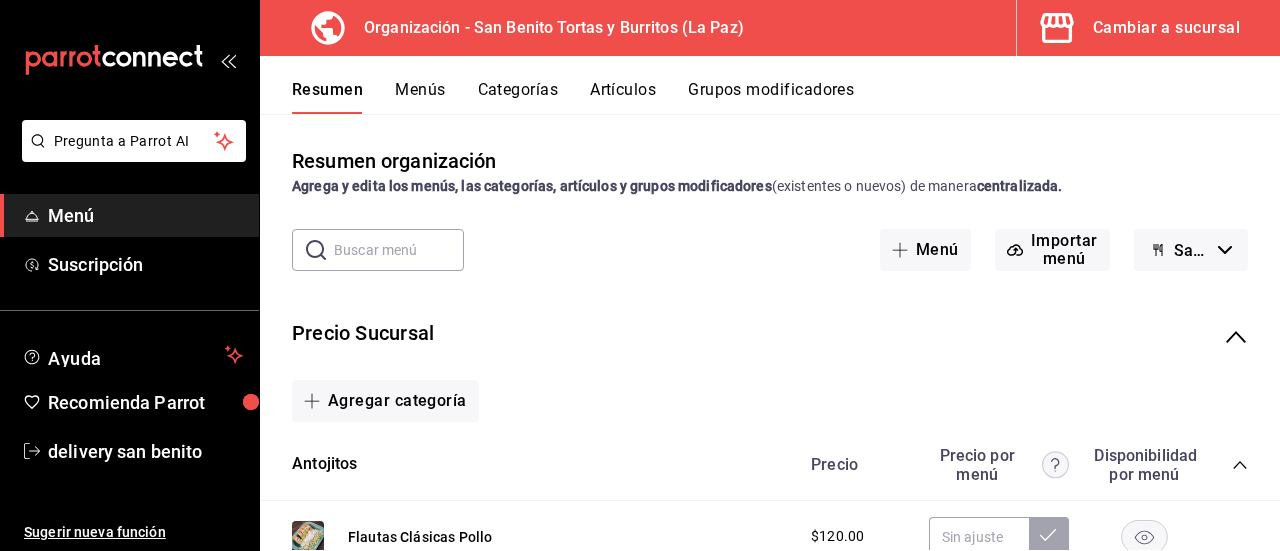 click 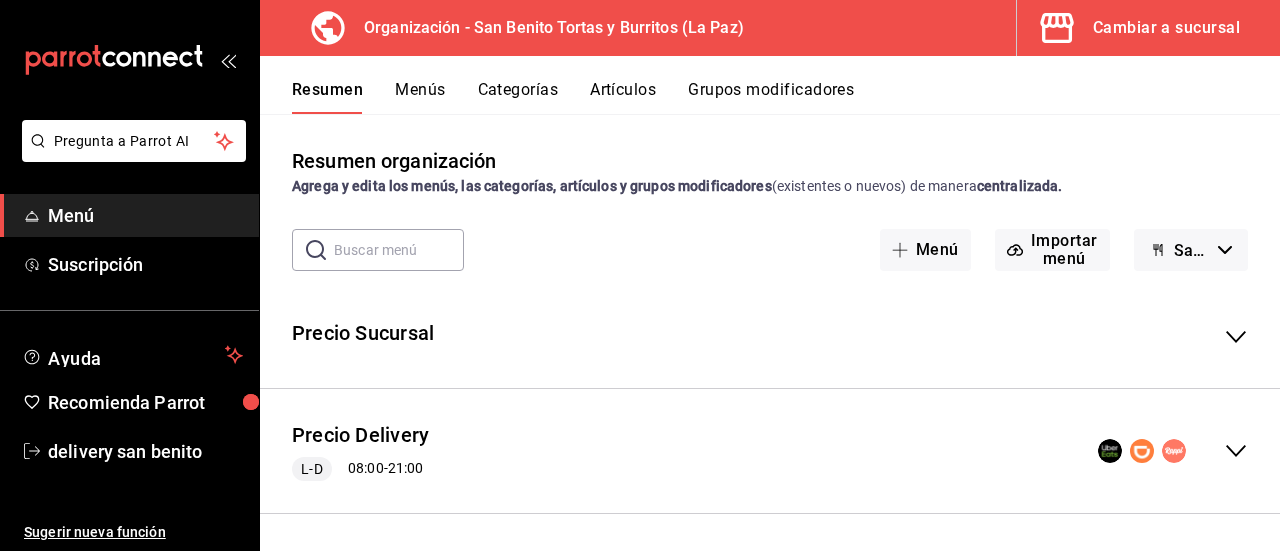 click 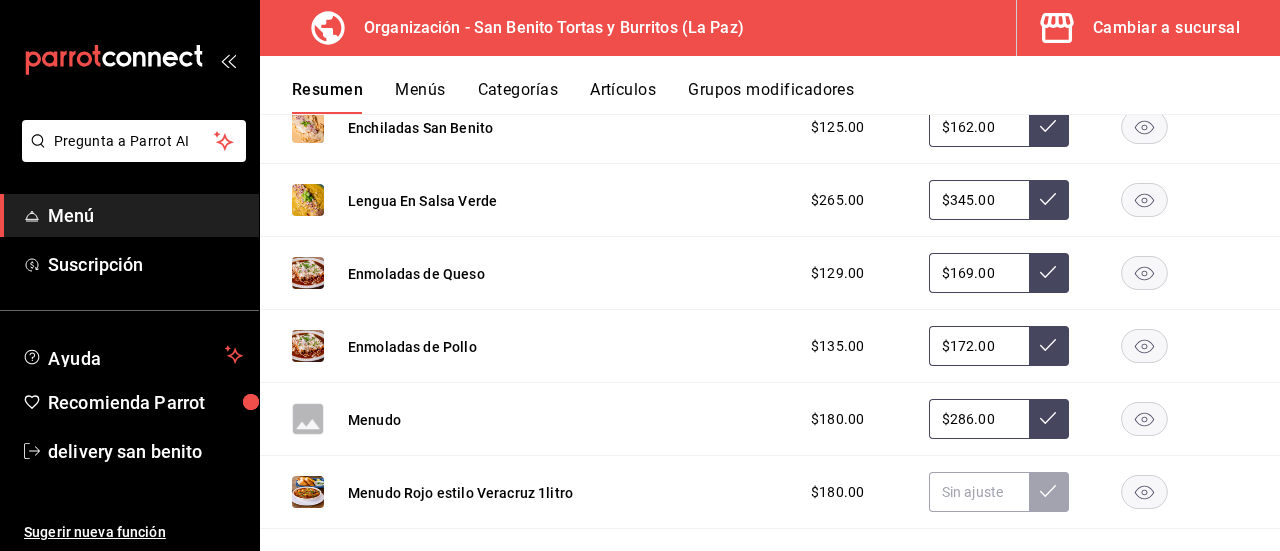scroll, scrollTop: 1712, scrollLeft: 0, axis: vertical 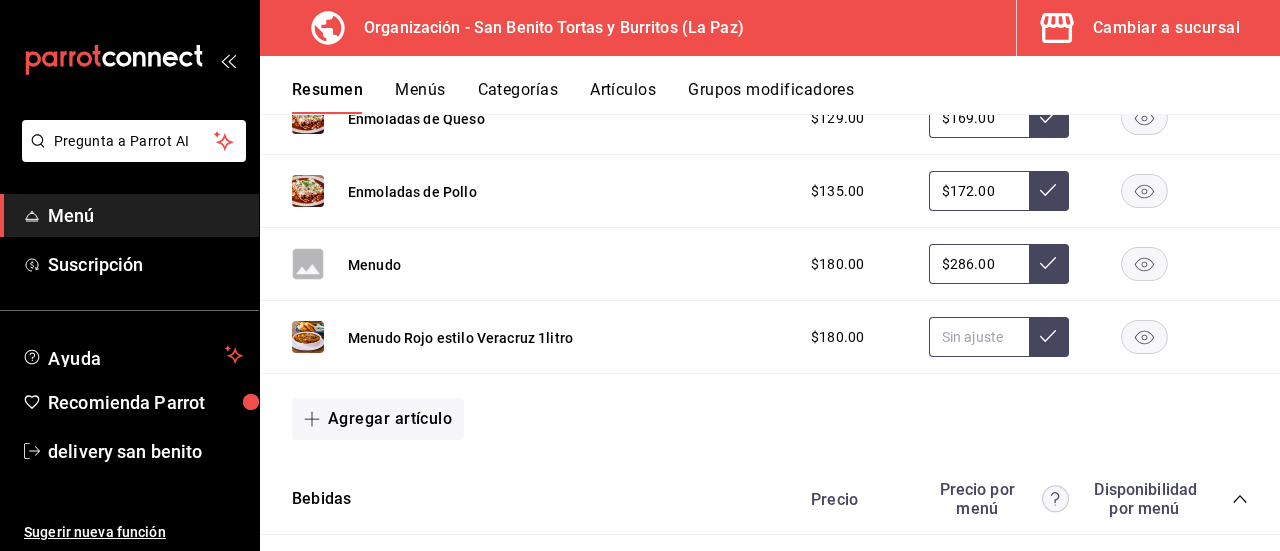 click at bounding box center (979, 337) 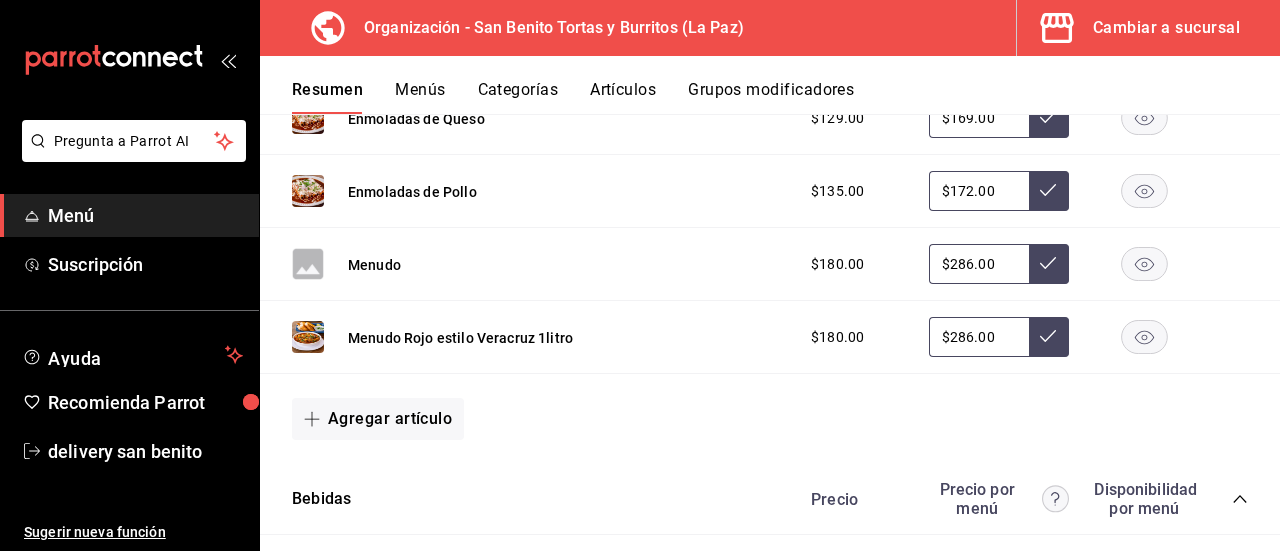 type on "$286.00" 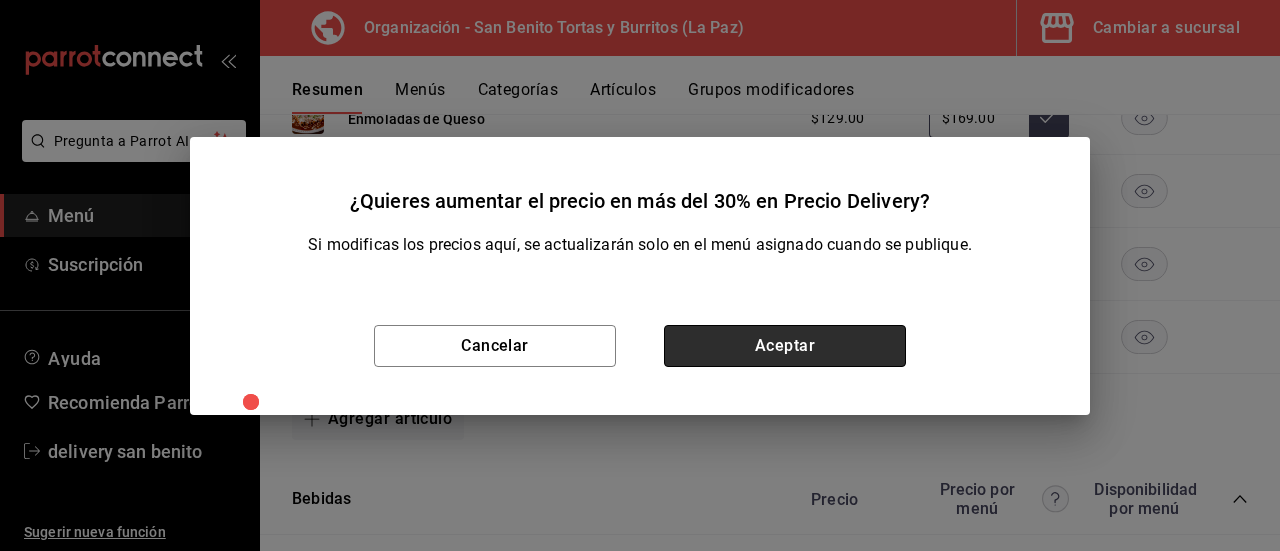 click on "Aceptar" at bounding box center (785, 346) 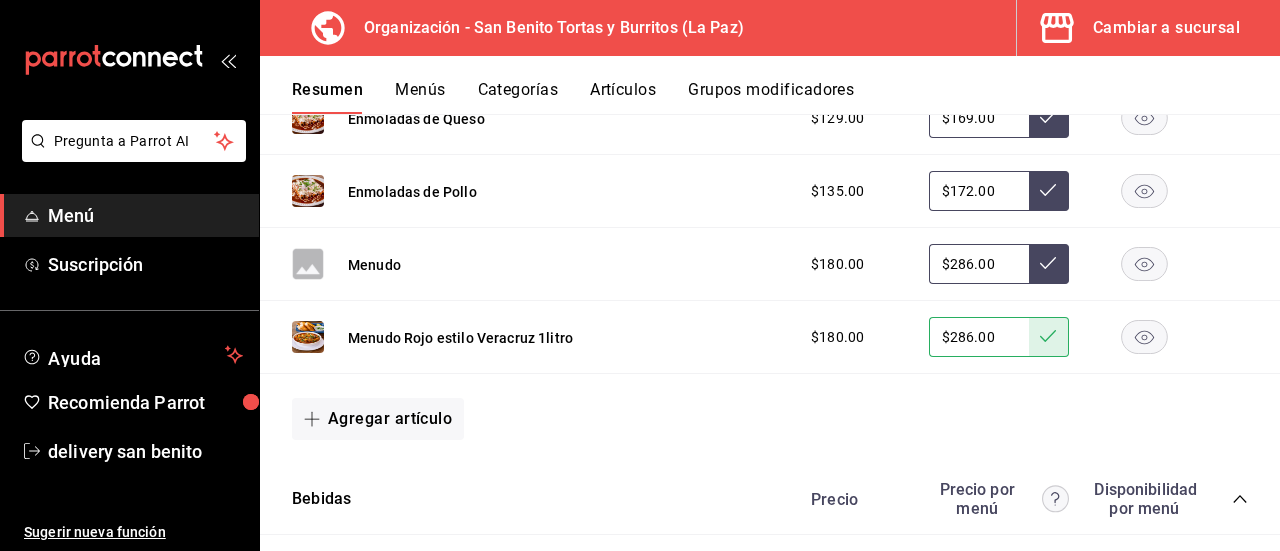 click 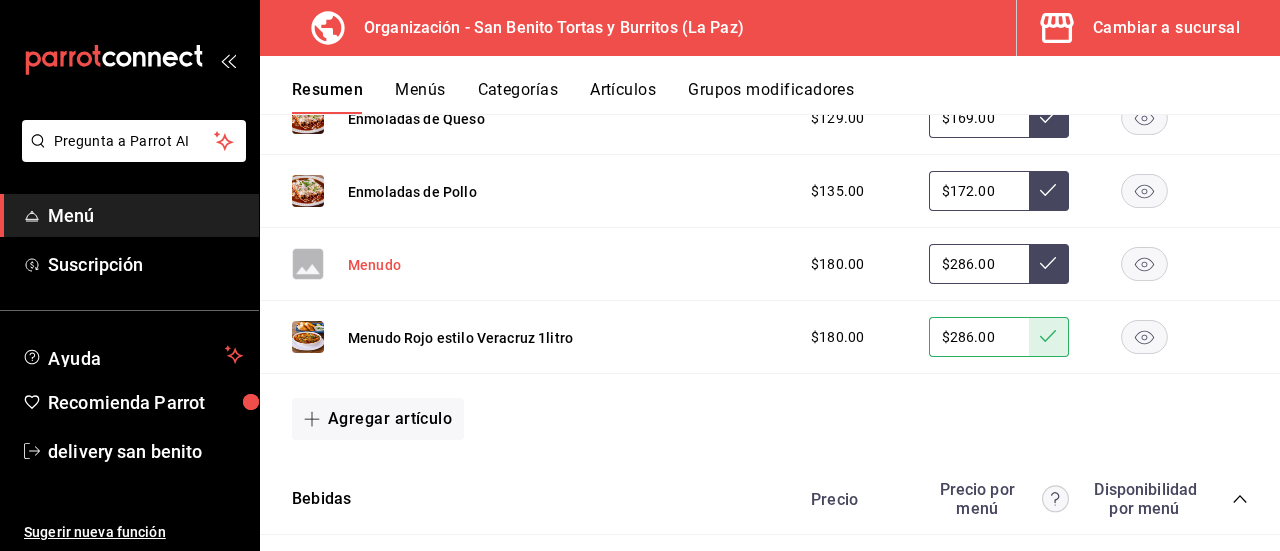 click on "Menudo" at bounding box center (374, 265) 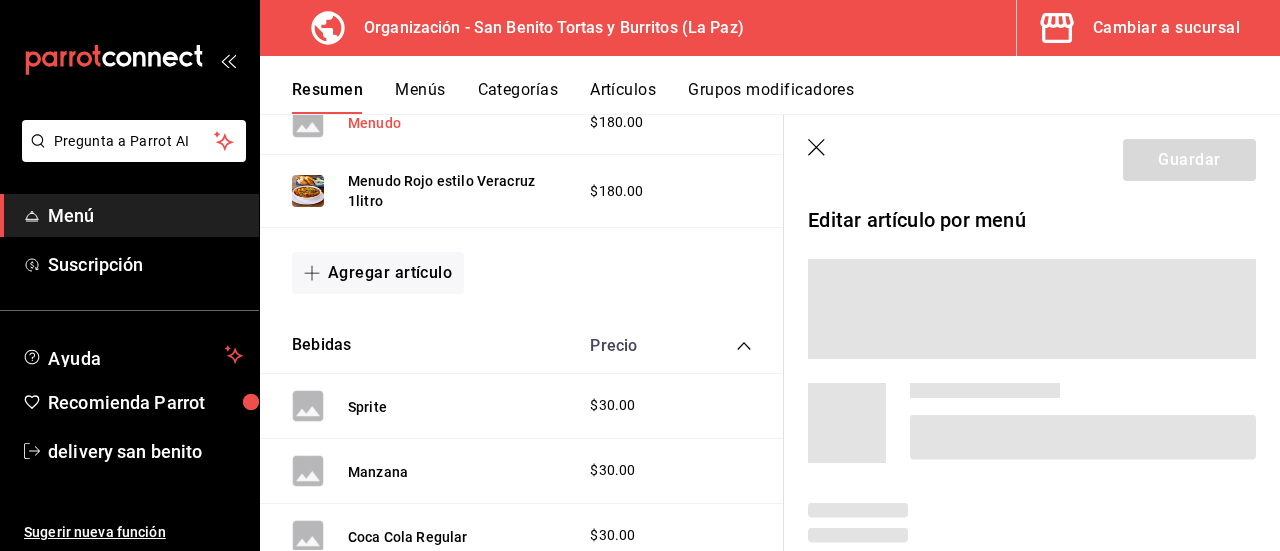 scroll, scrollTop: 1564, scrollLeft: 0, axis: vertical 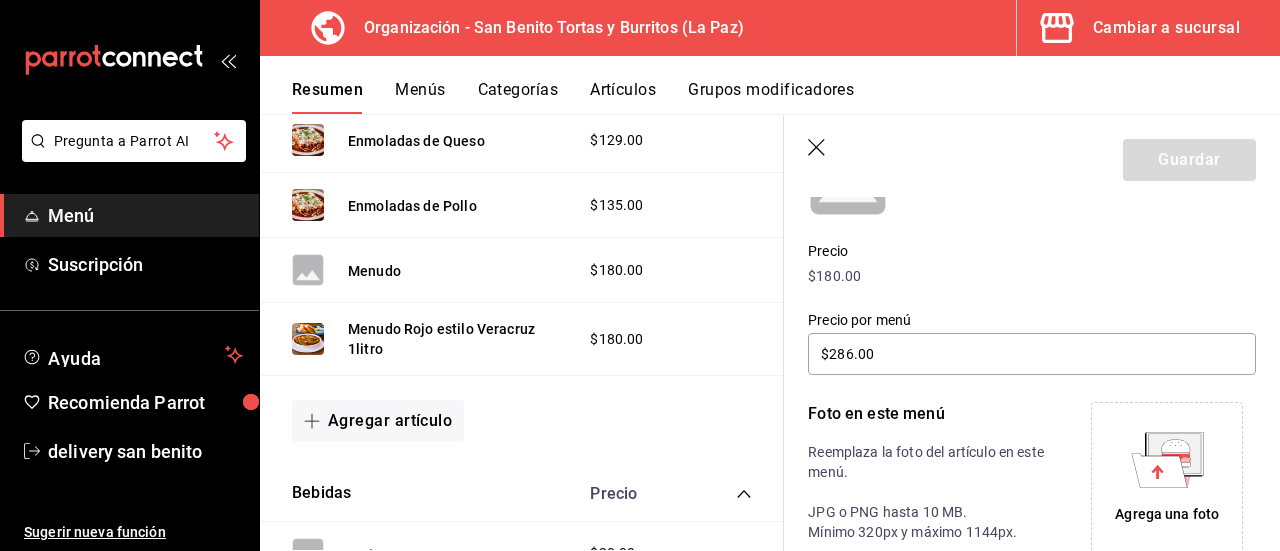 click on "Agrega una foto" at bounding box center [1167, 514] 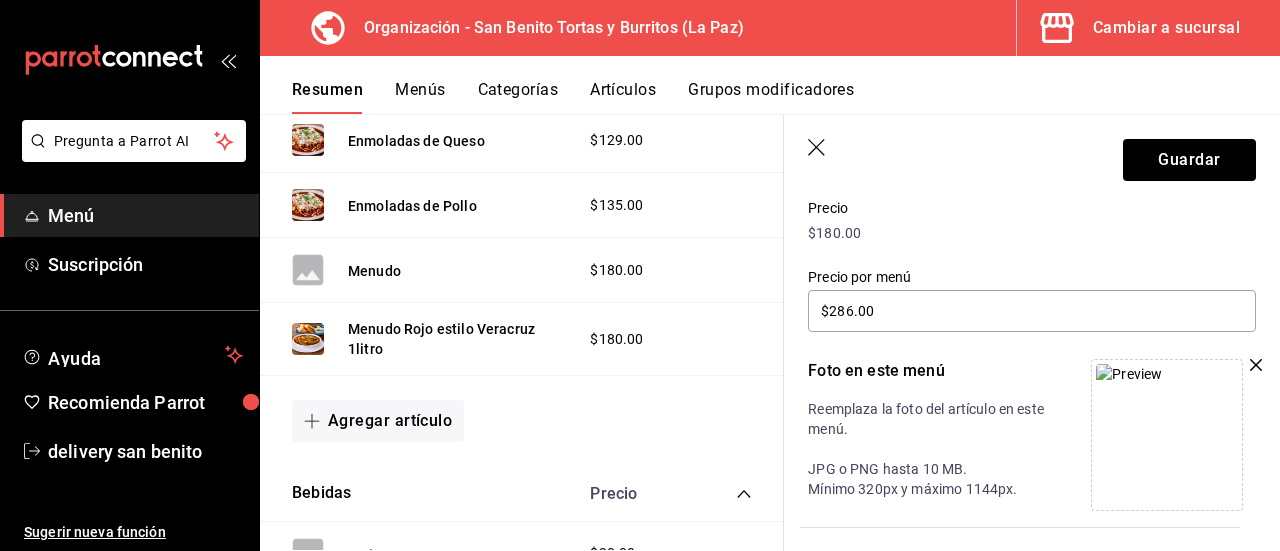 scroll, scrollTop: 286, scrollLeft: 0, axis: vertical 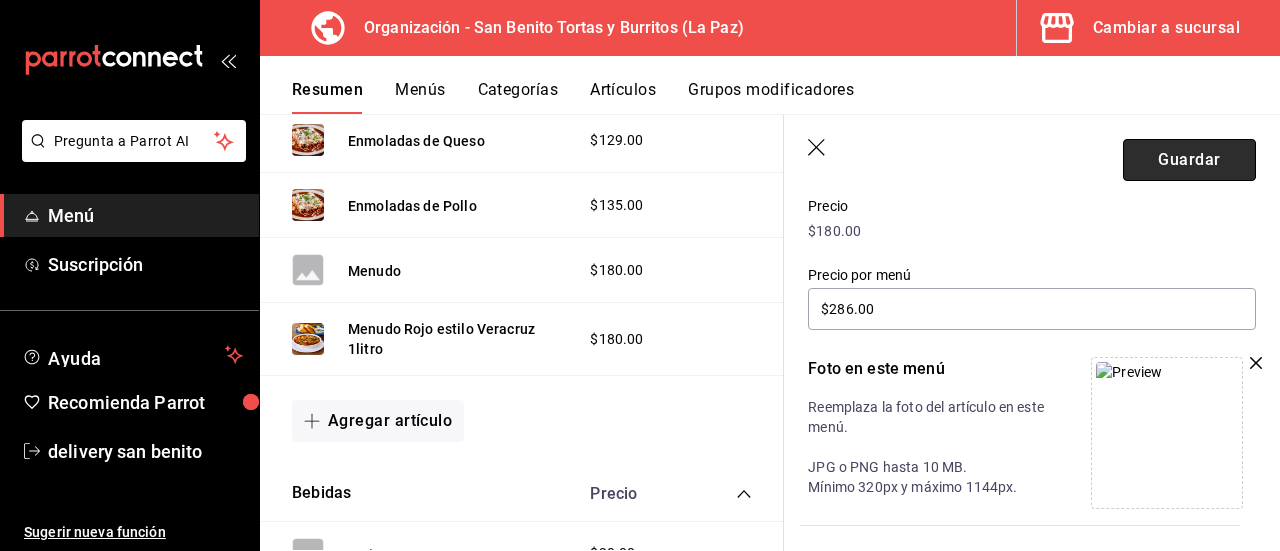 click on "Guardar" at bounding box center (1189, 160) 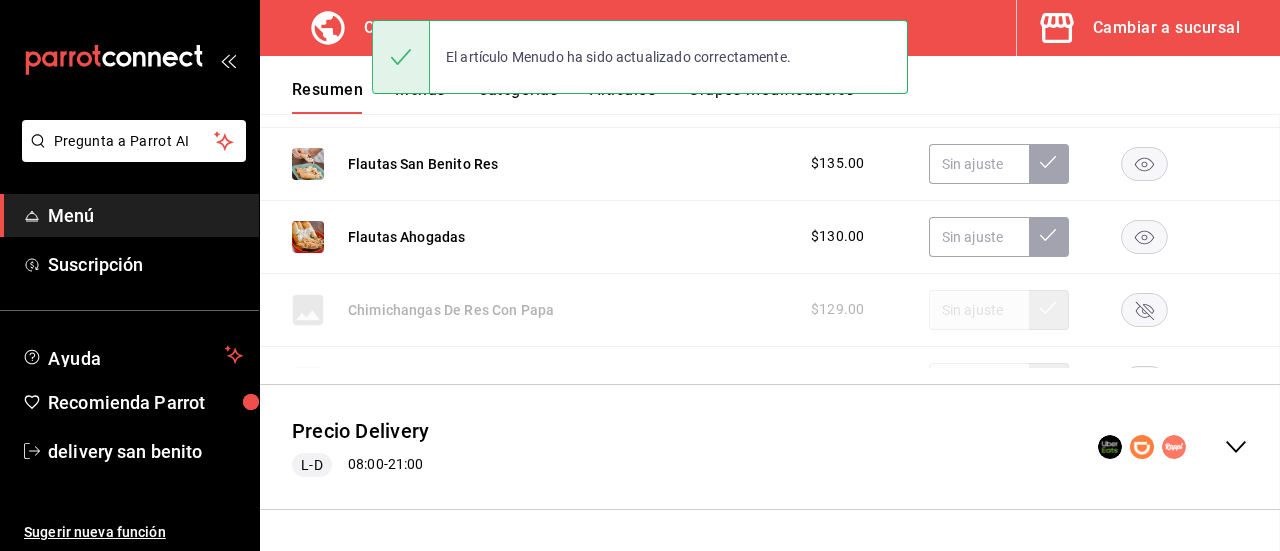 scroll, scrollTop: 590, scrollLeft: 0, axis: vertical 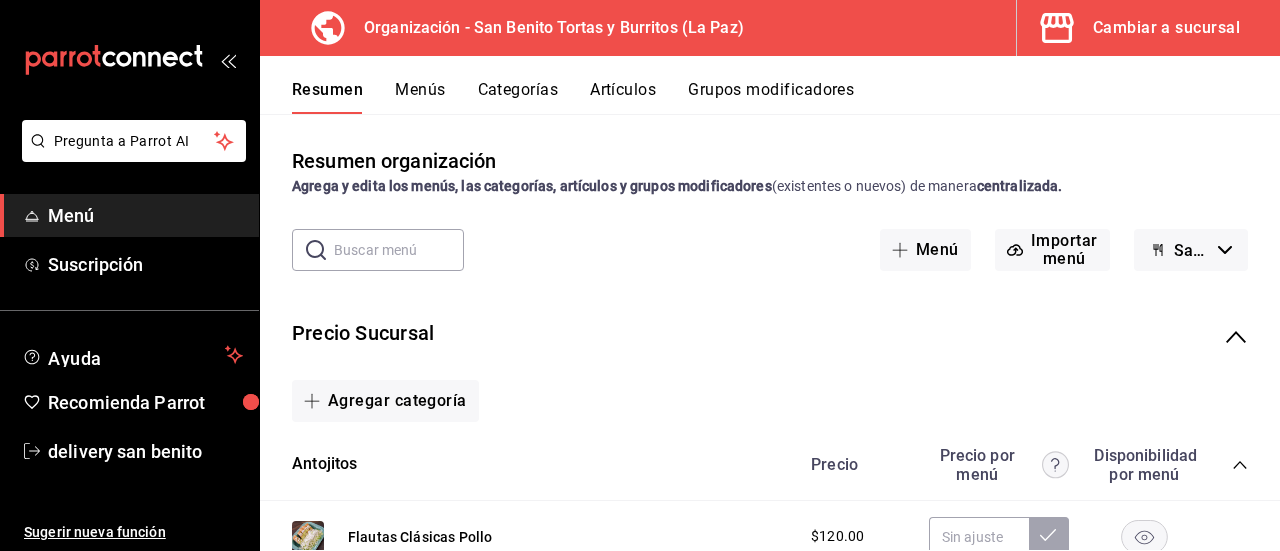 click 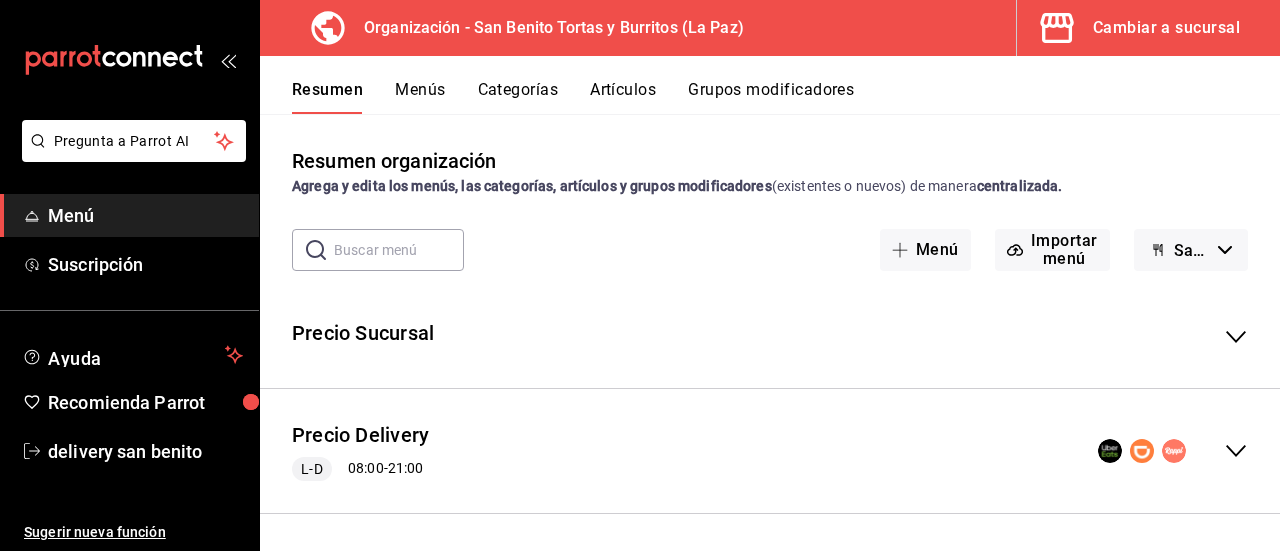 click 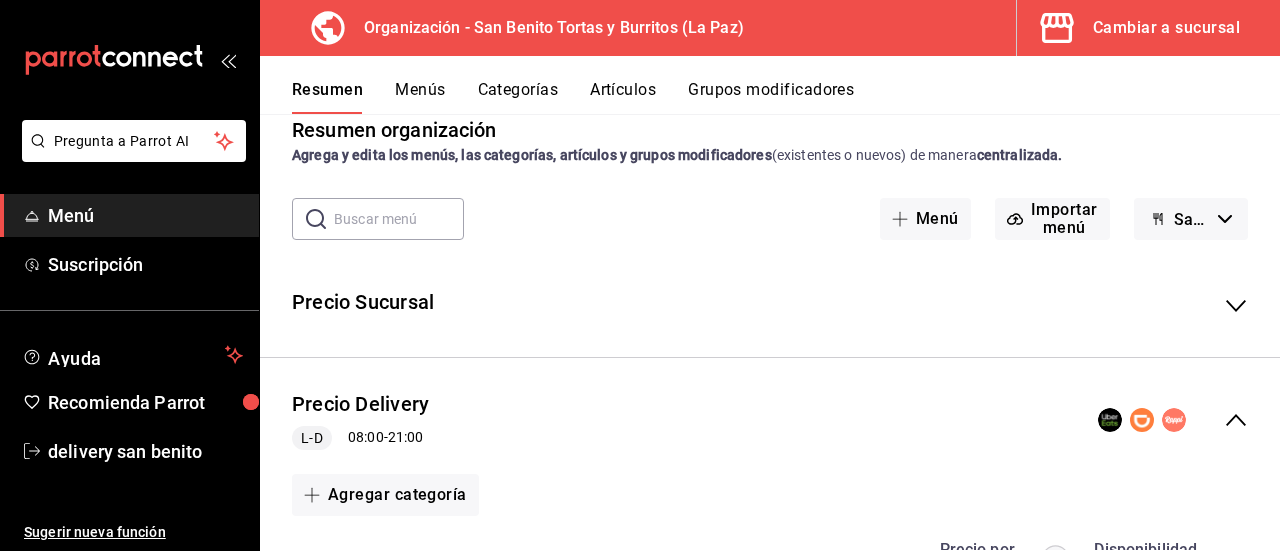 scroll, scrollTop: 0, scrollLeft: 0, axis: both 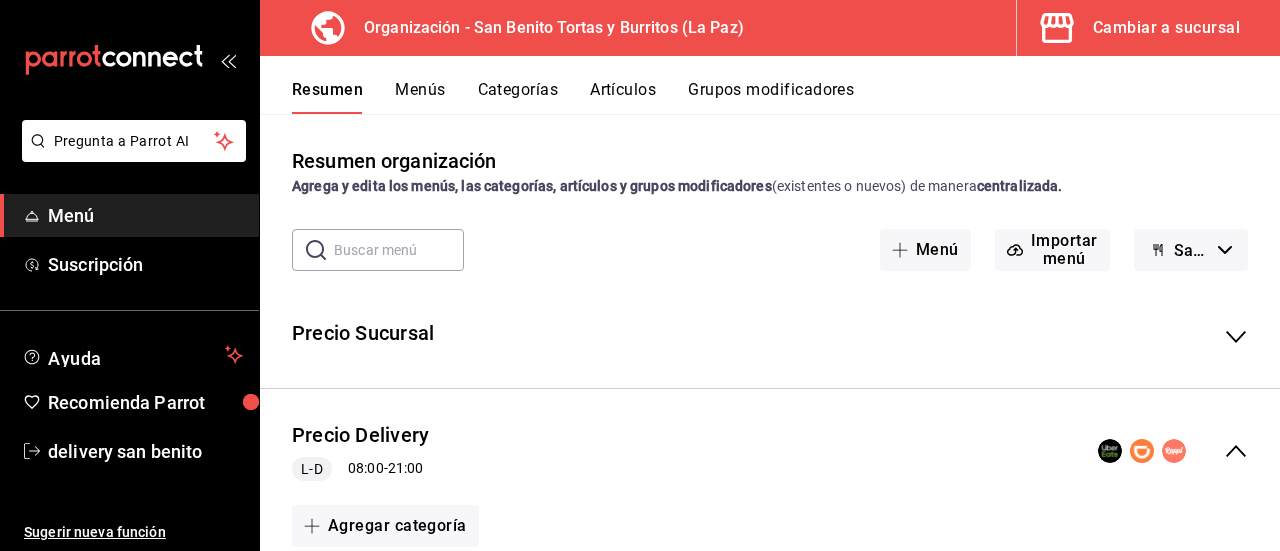 click on "Menús" at bounding box center [420, 97] 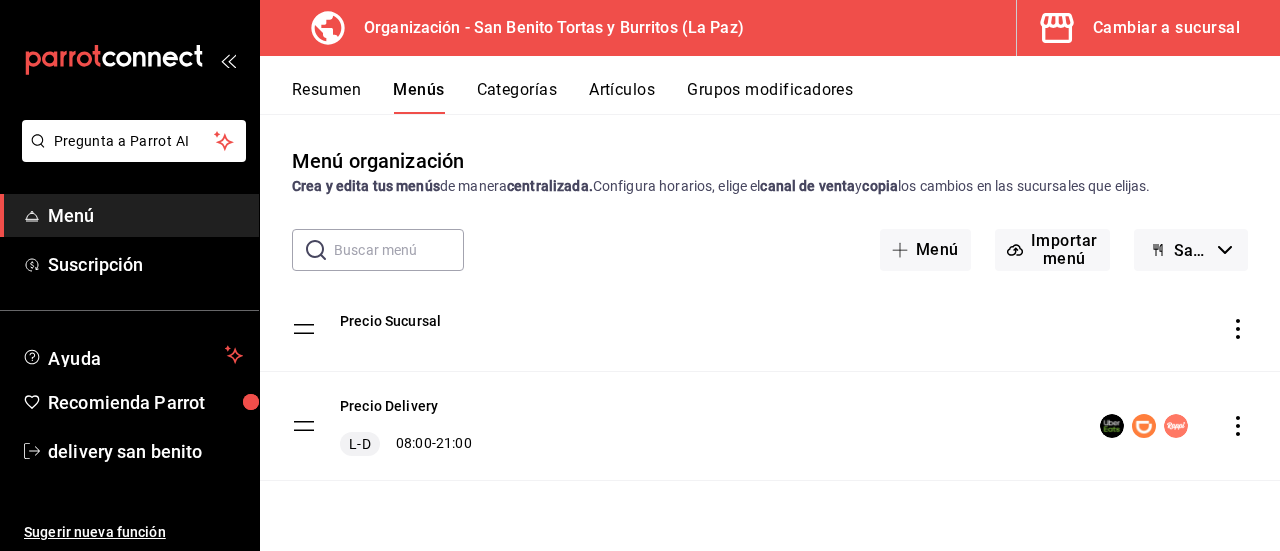 click 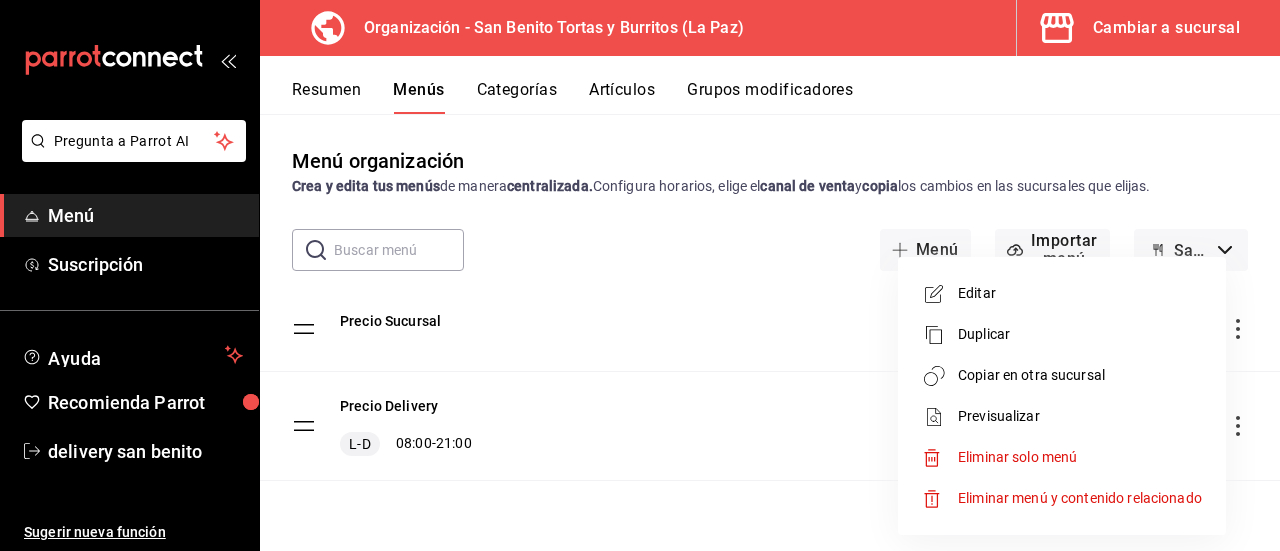 click on "Copiar en otra sucursal" at bounding box center (1080, 375) 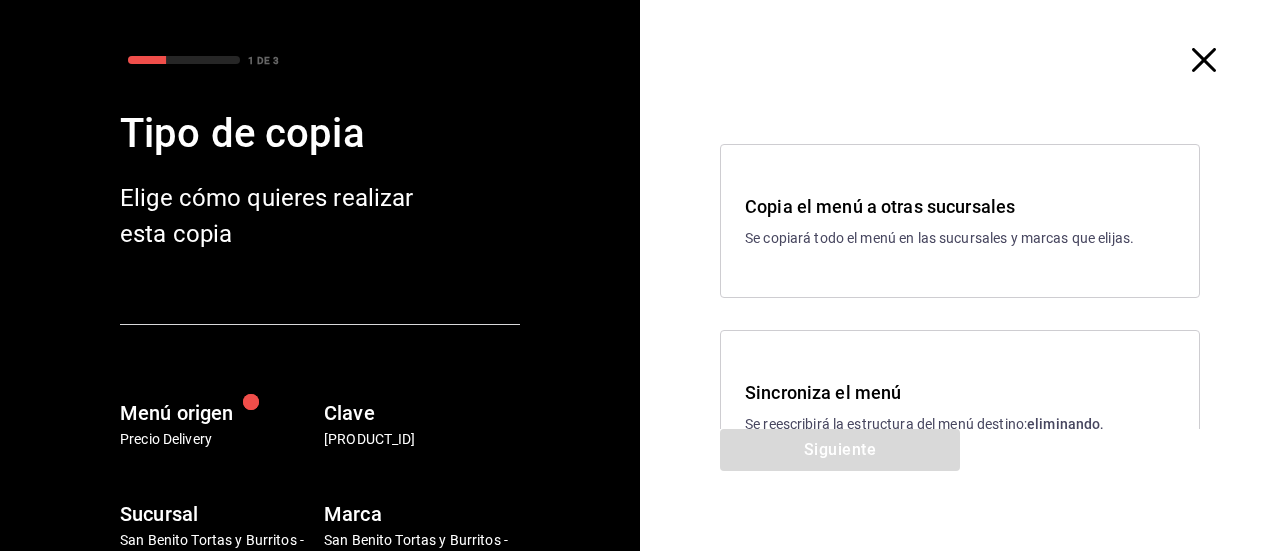 click on "Sincroniza el menú Se reescribirá la estructura del menú destino;  eliminando, agregando, cambiando la disponibilidad y la configuración  de los elementos con la misma Clave que el menú origen." at bounding box center [960, 428] 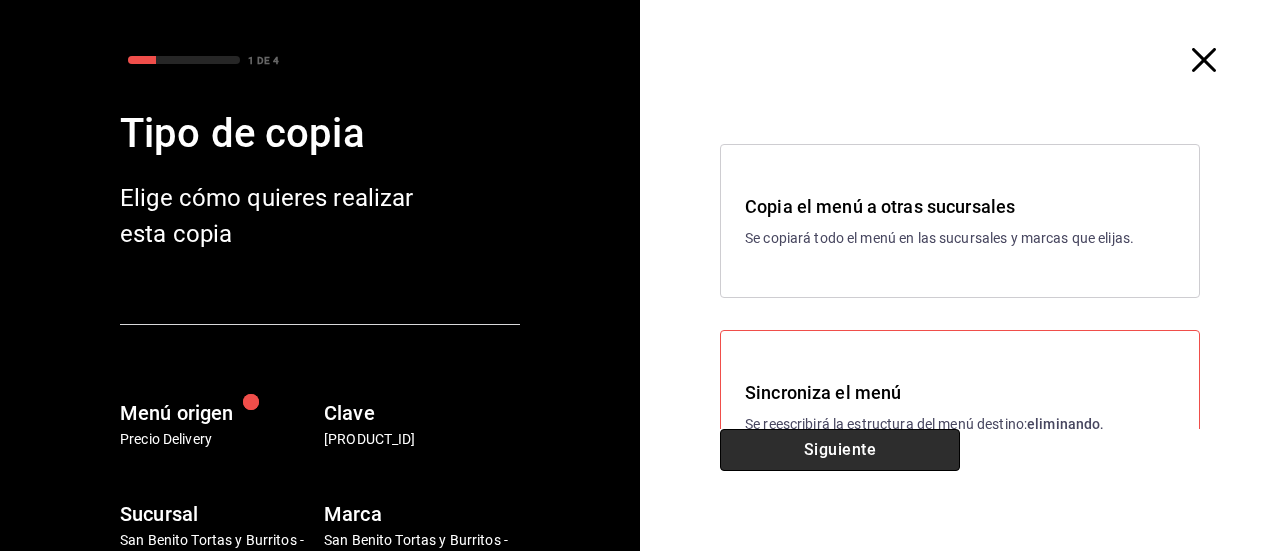 click on "Siguiente" at bounding box center (840, 450) 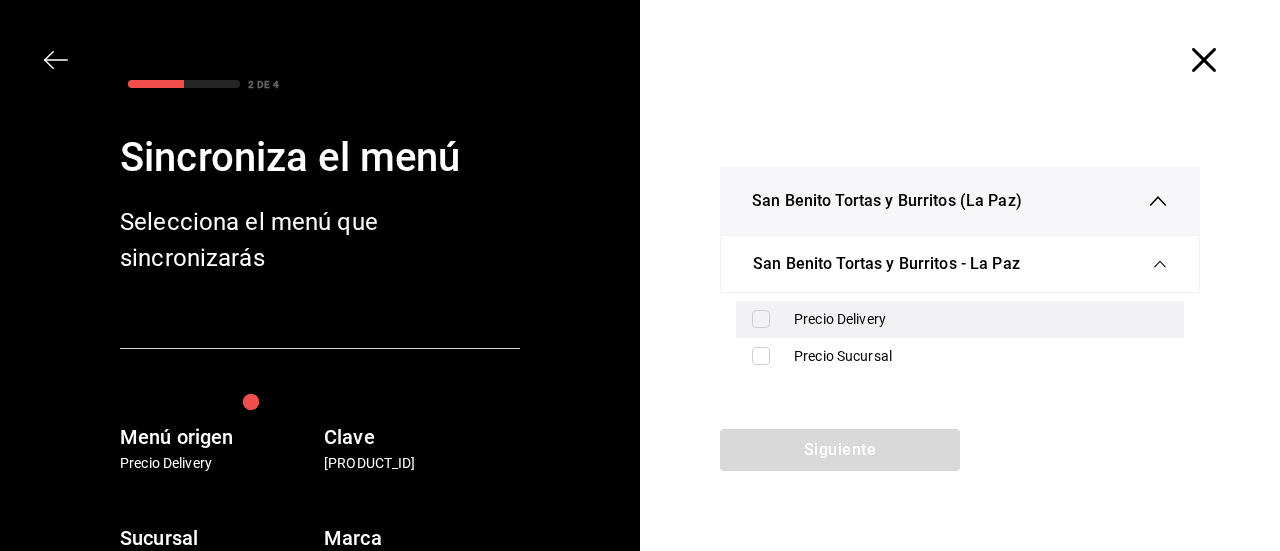click on "Precio Delivery" at bounding box center (981, 319) 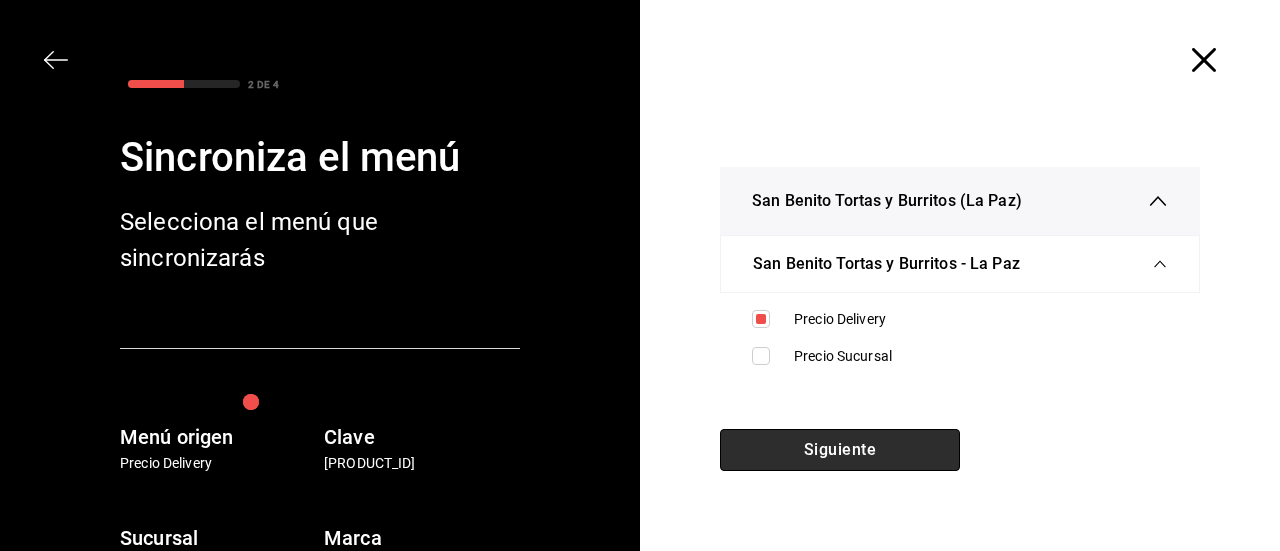 click on "Siguiente" at bounding box center [840, 450] 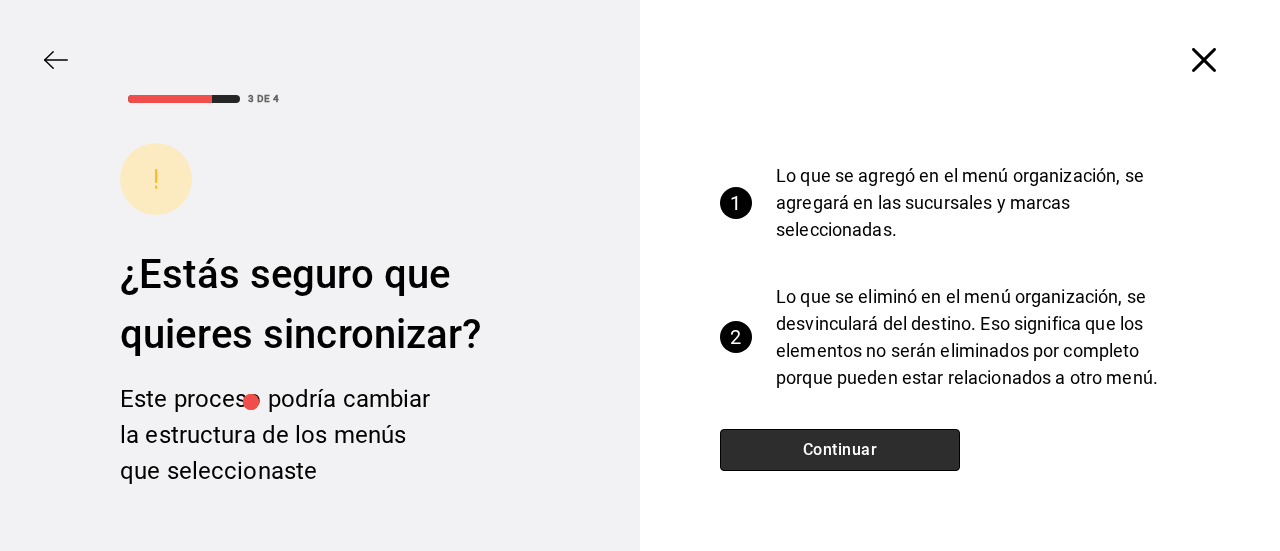 click on "Continuar" at bounding box center (840, 450) 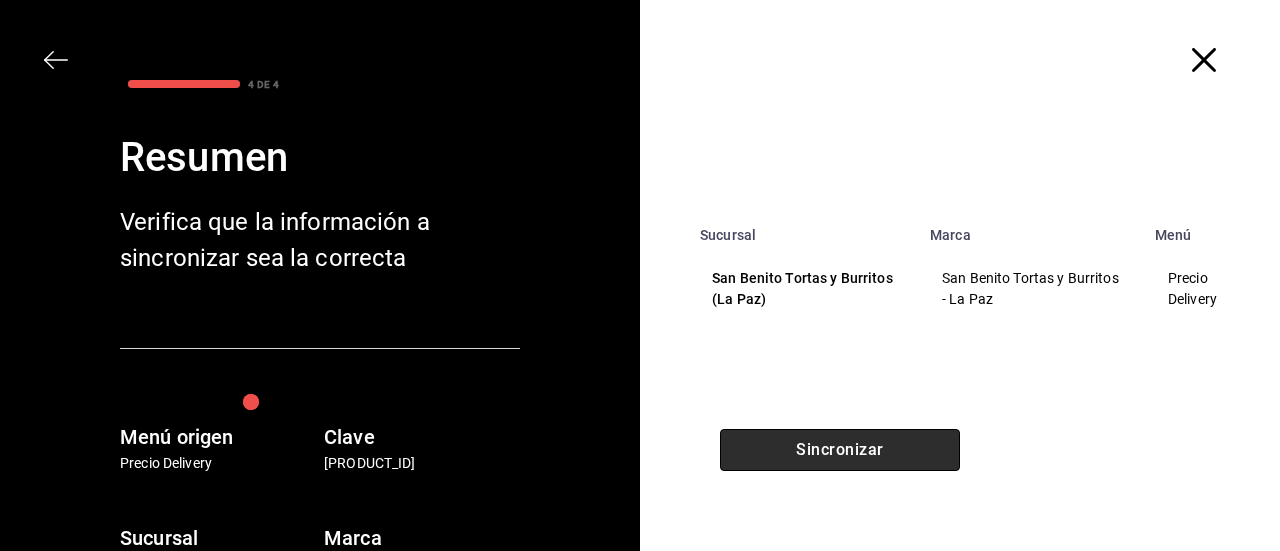 click on "Sincronizar" at bounding box center (840, 450) 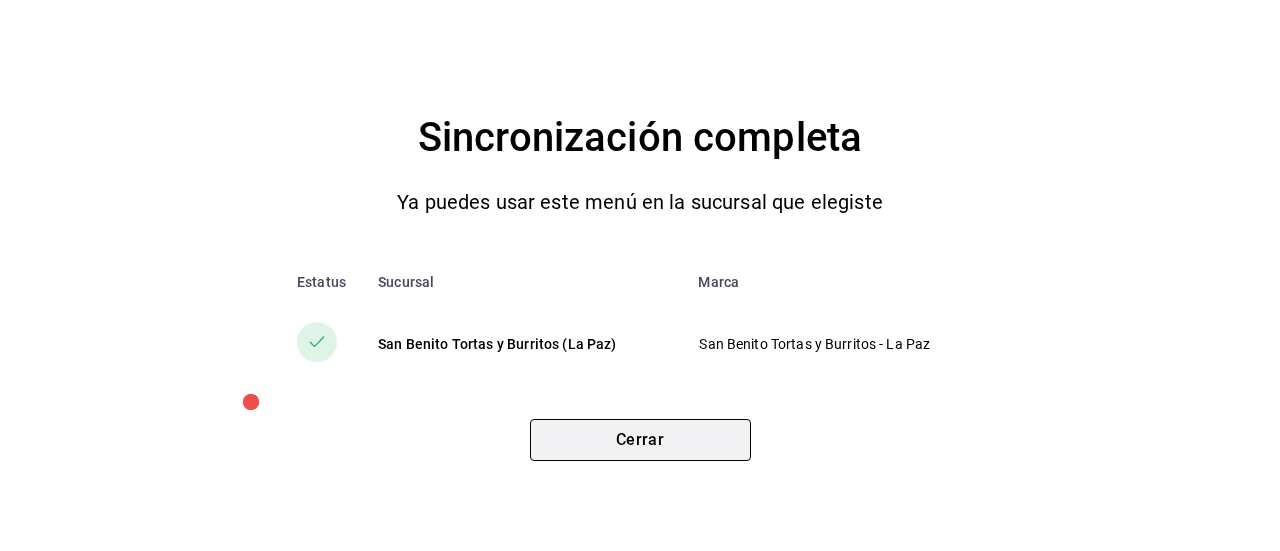 click on "Cerrar" at bounding box center [640, 440] 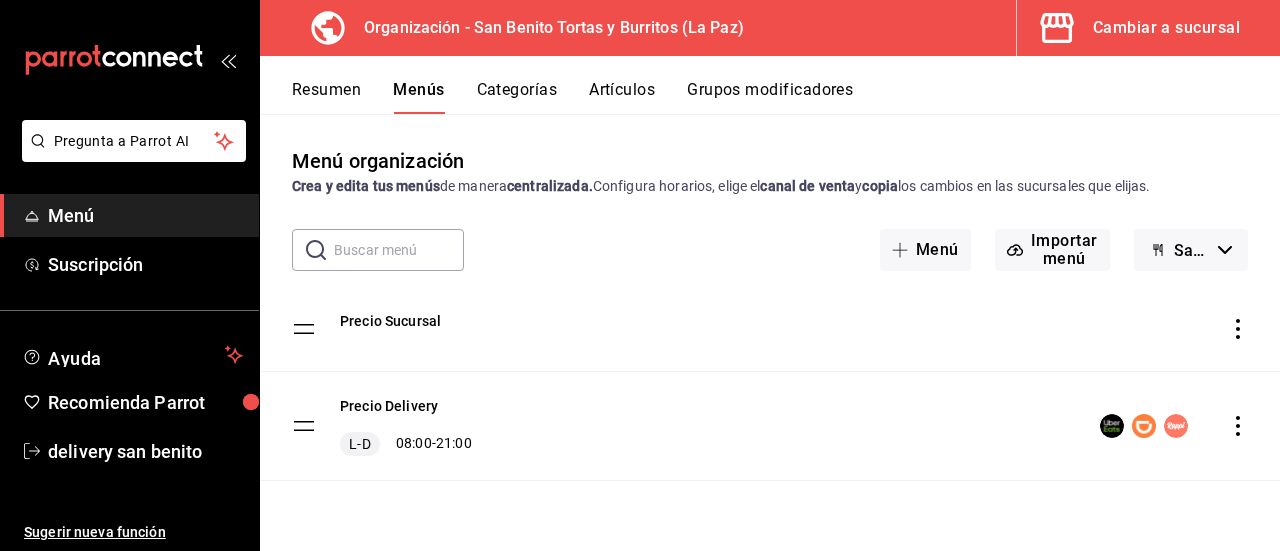 click on "Cambiar a sucursal" at bounding box center (1166, 28) 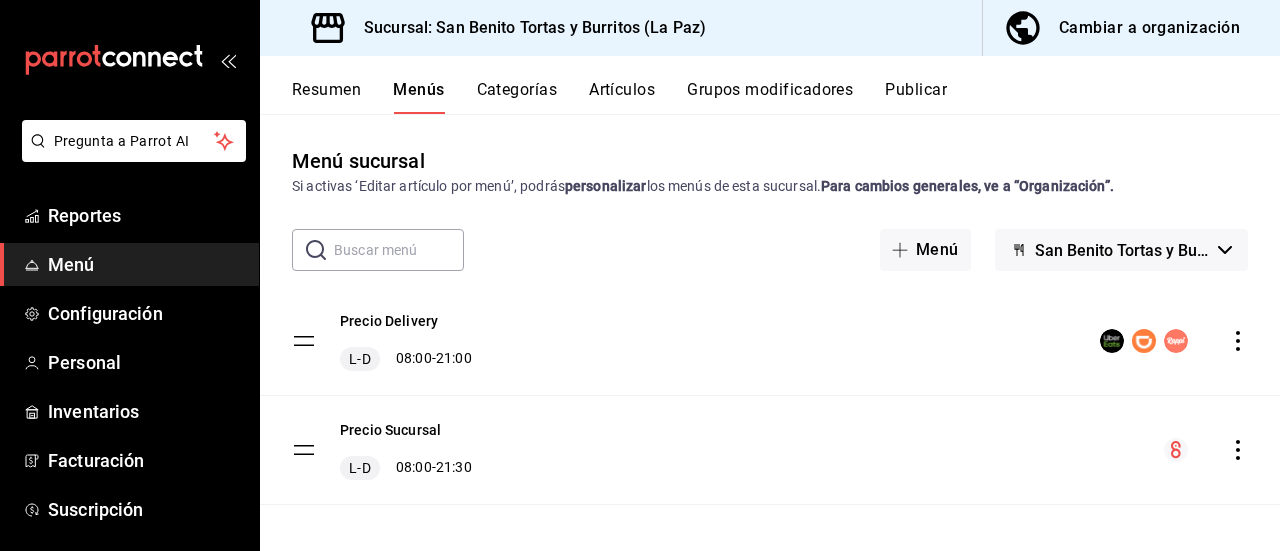 click 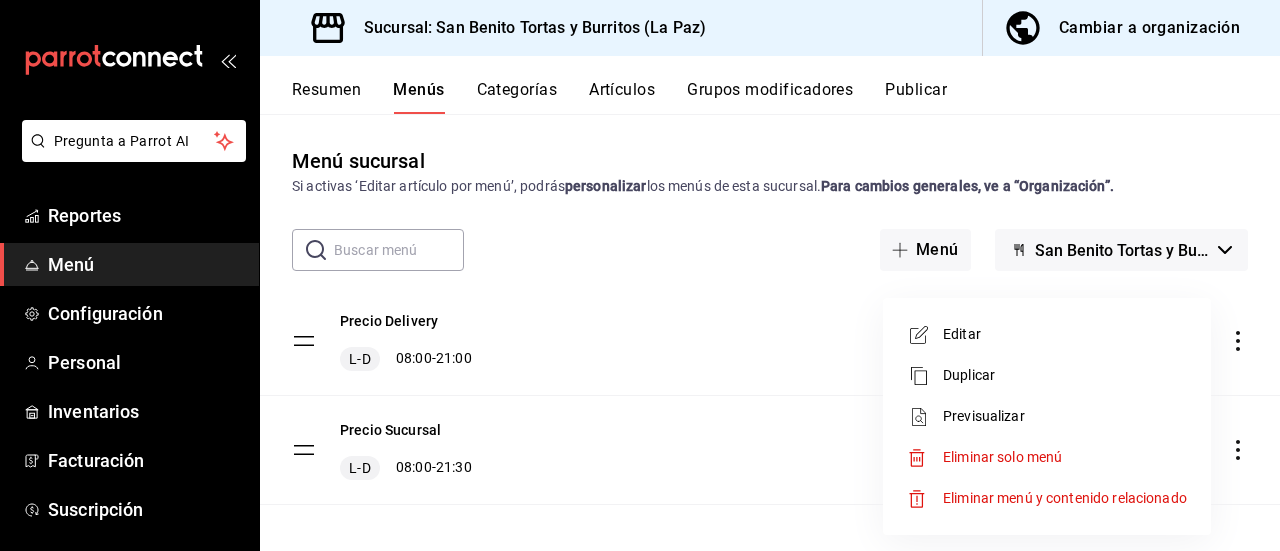 click on "Previsualizar" at bounding box center (1065, 416) 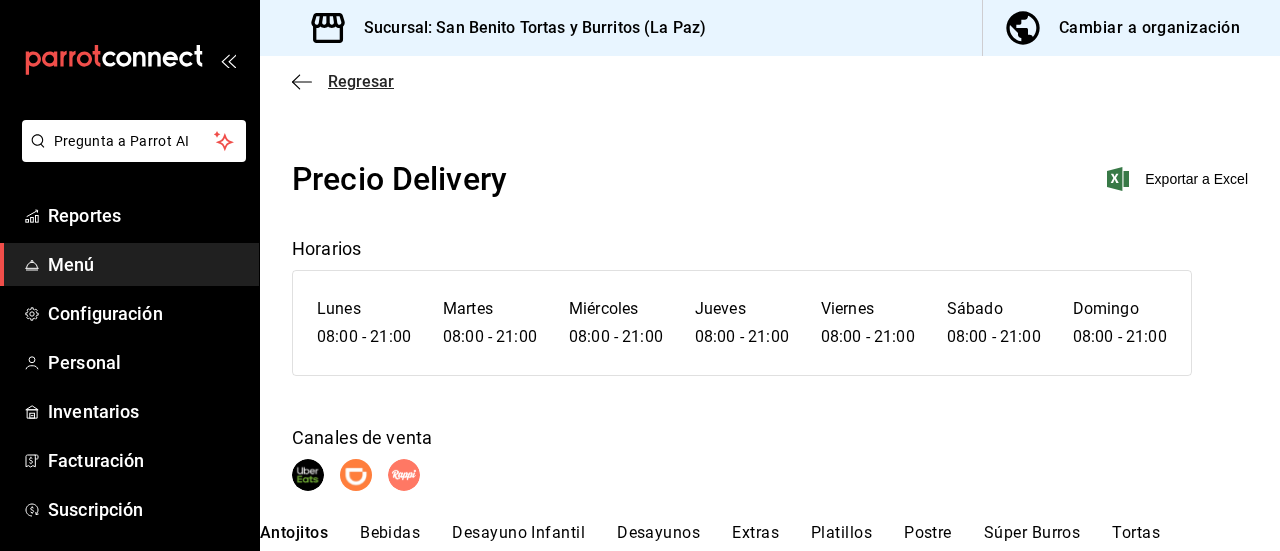 click 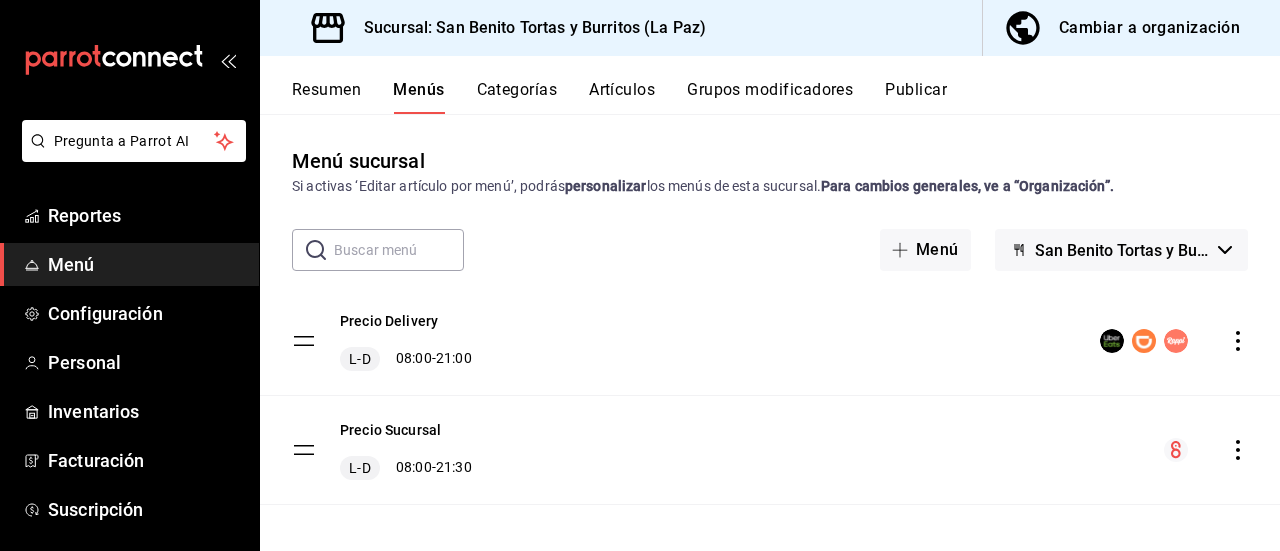 click on "Publicar" at bounding box center [916, 97] 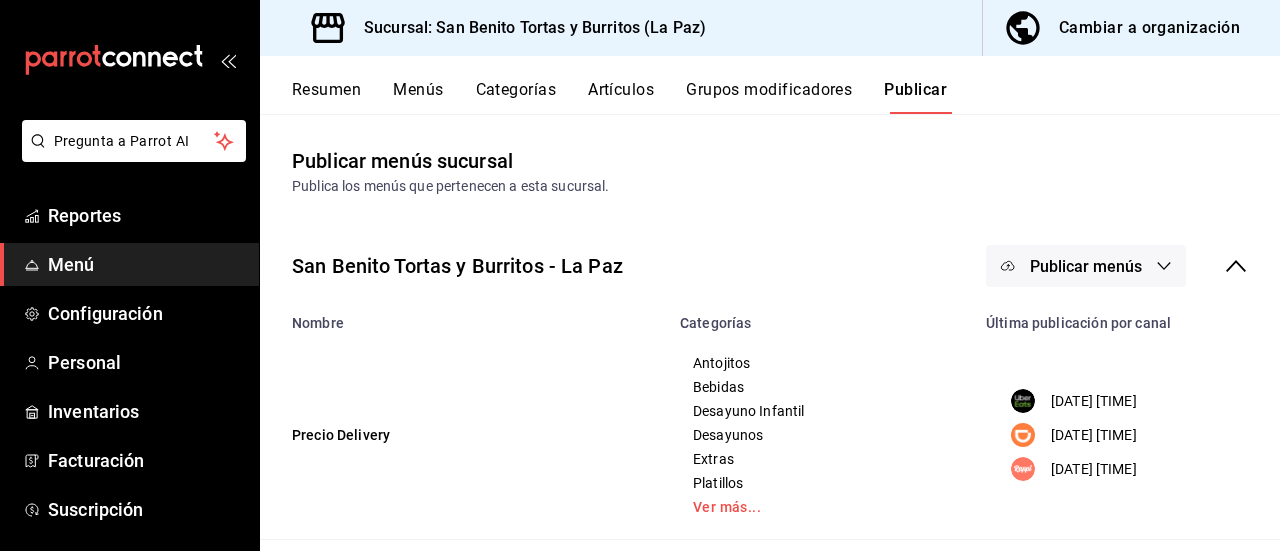 click on "Menús" at bounding box center [418, 97] 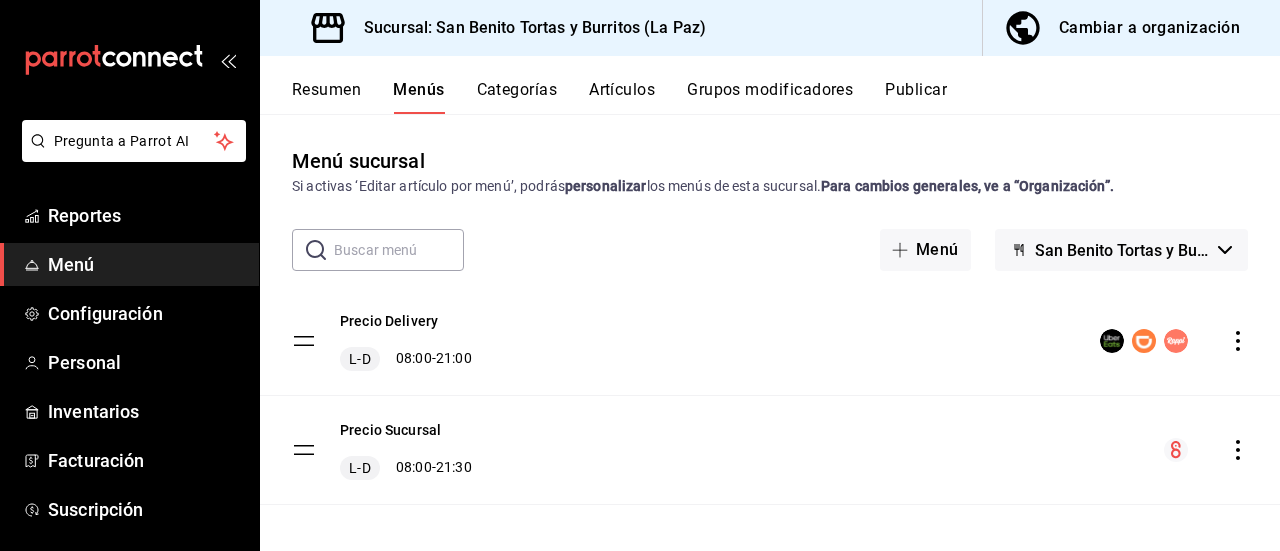 click on "Resumen" at bounding box center (326, 97) 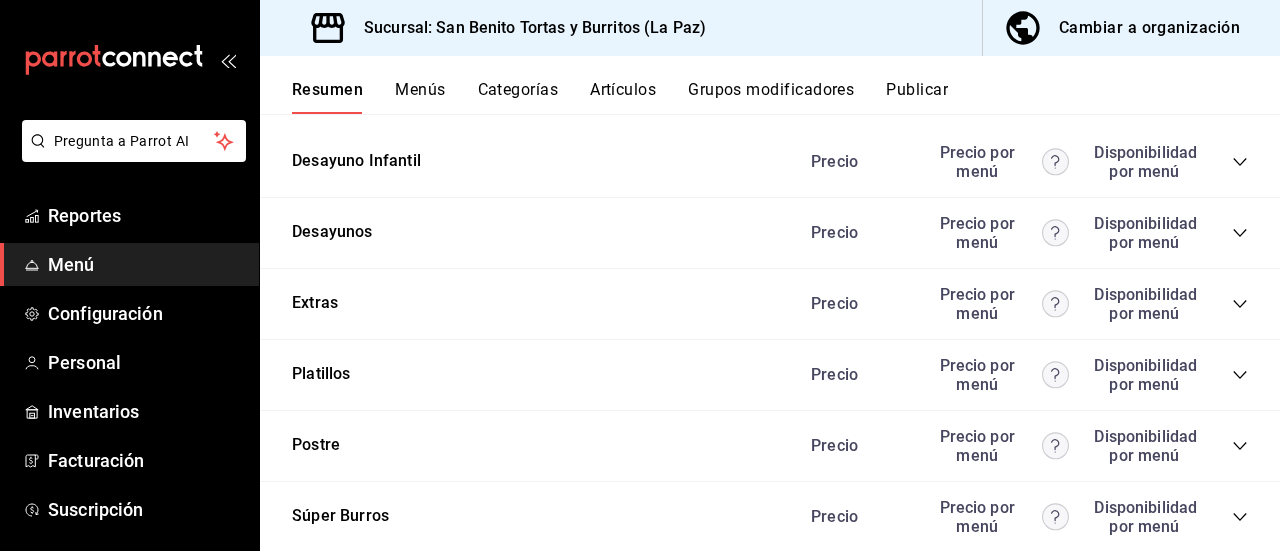scroll, scrollTop: 3576, scrollLeft: 0, axis: vertical 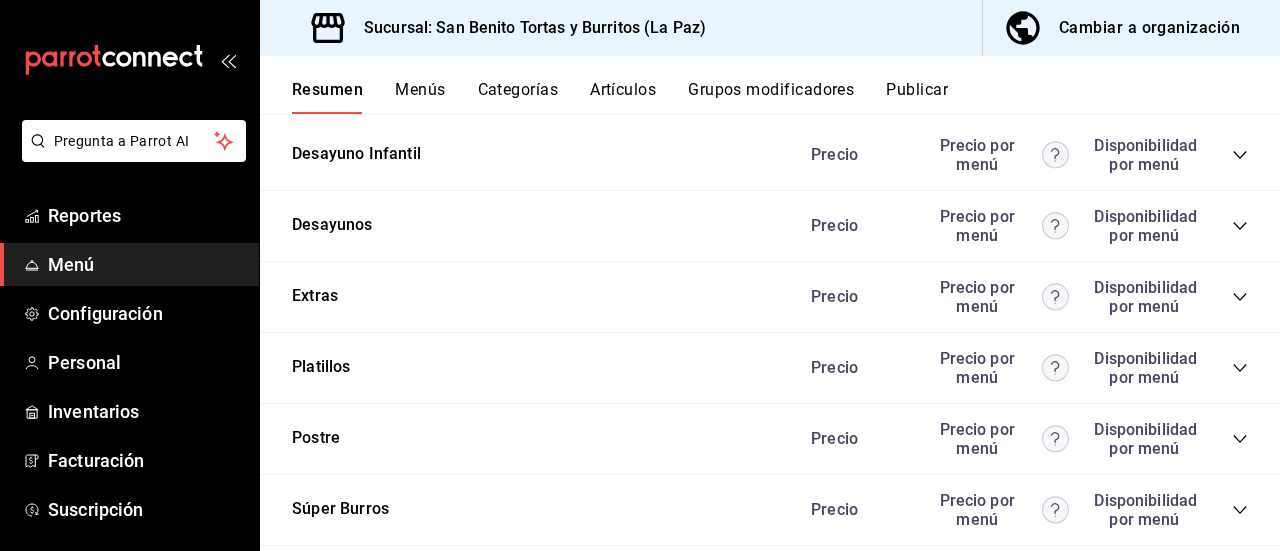 click 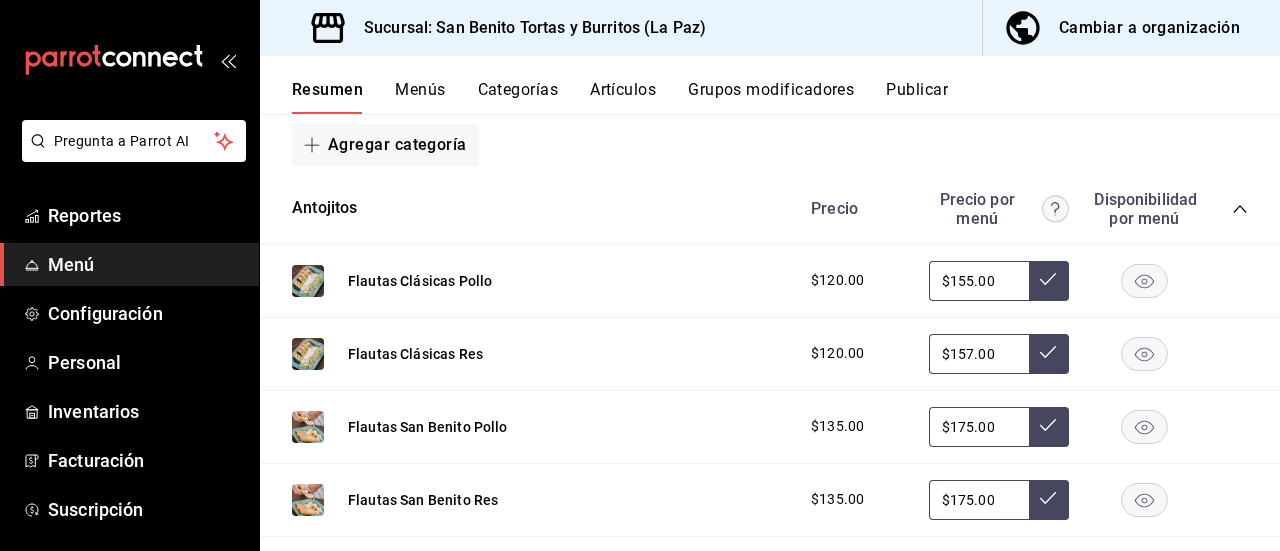 scroll, scrollTop: 0, scrollLeft: 0, axis: both 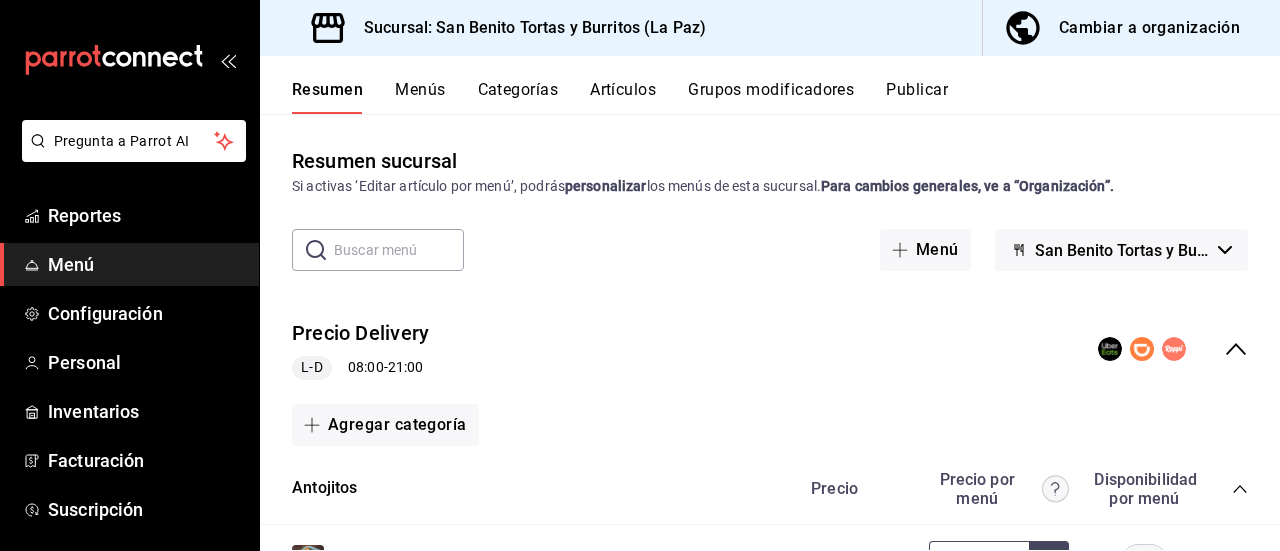 click on "Publicar" at bounding box center (917, 97) 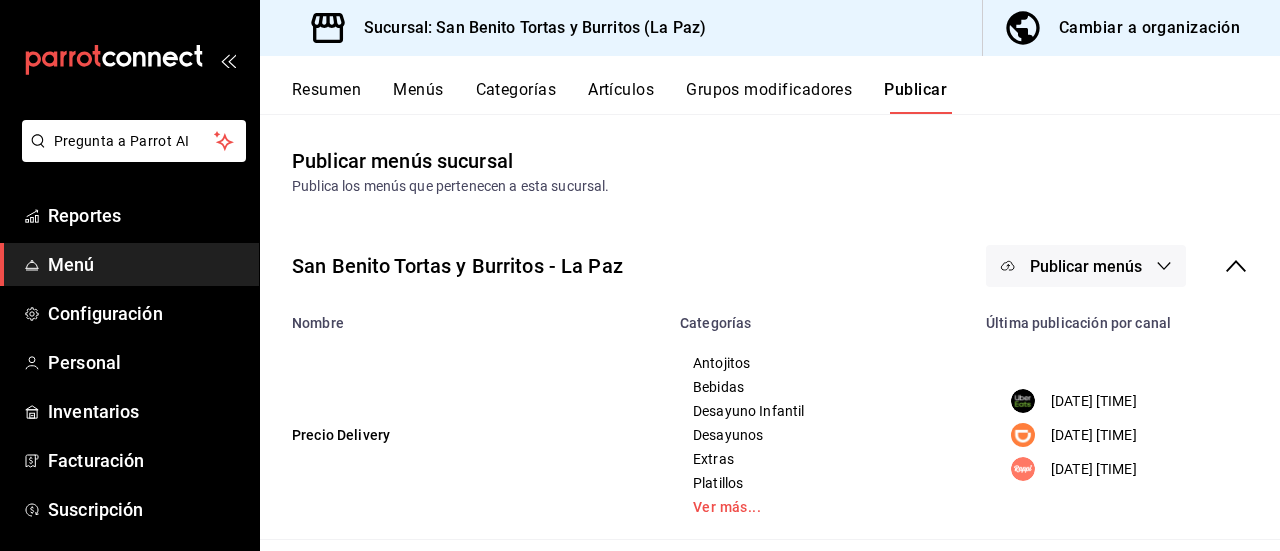 click on "Publicar menús" at bounding box center (1086, 266) 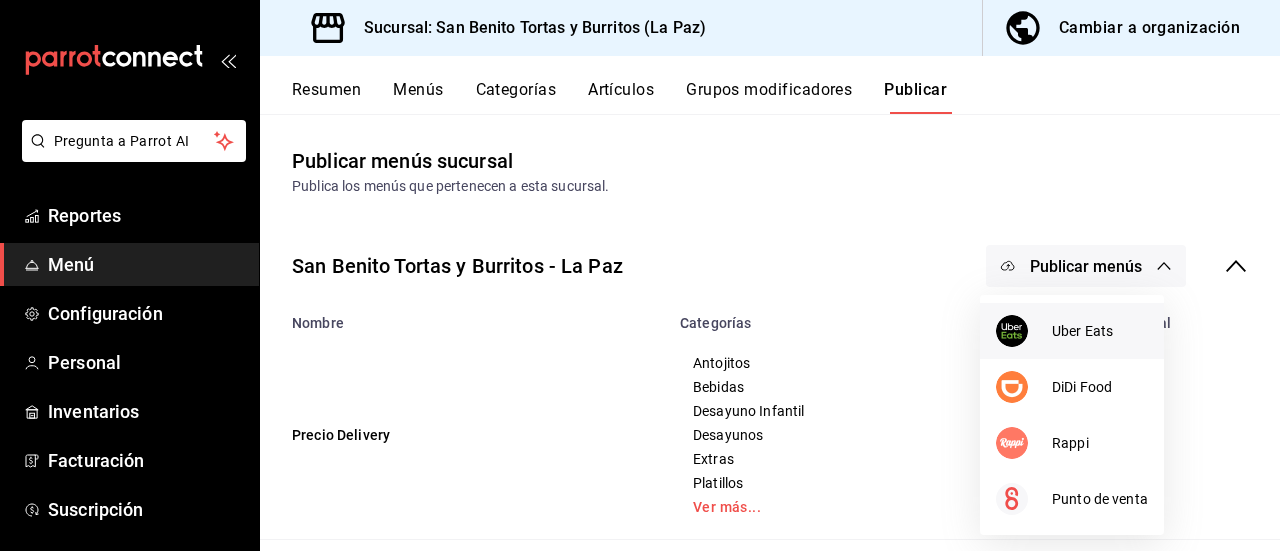 click on "Uber Eats" at bounding box center (1100, 331) 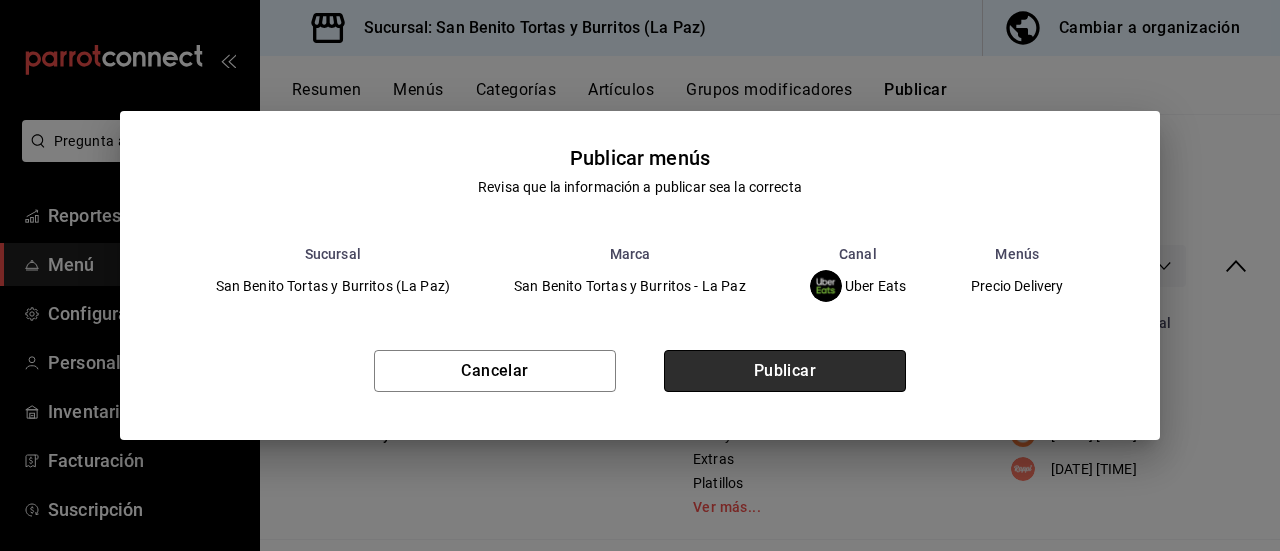 click on "Publicar" at bounding box center [785, 371] 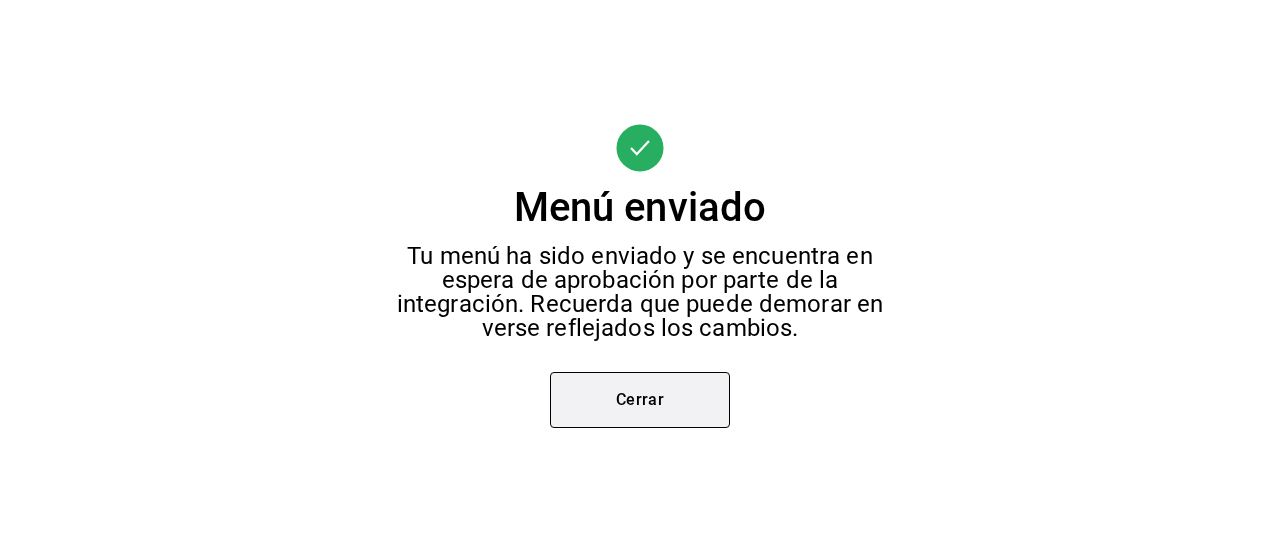 click on "Cerrar" at bounding box center (640, 400) 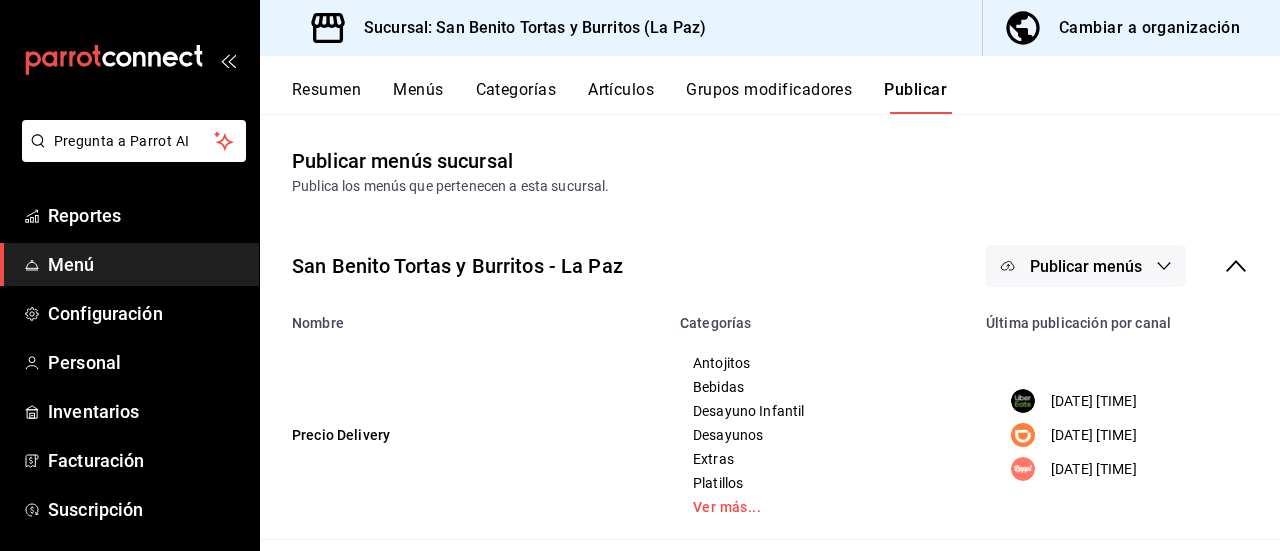 click on "Publicar menús" at bounding box center [1086, 266] 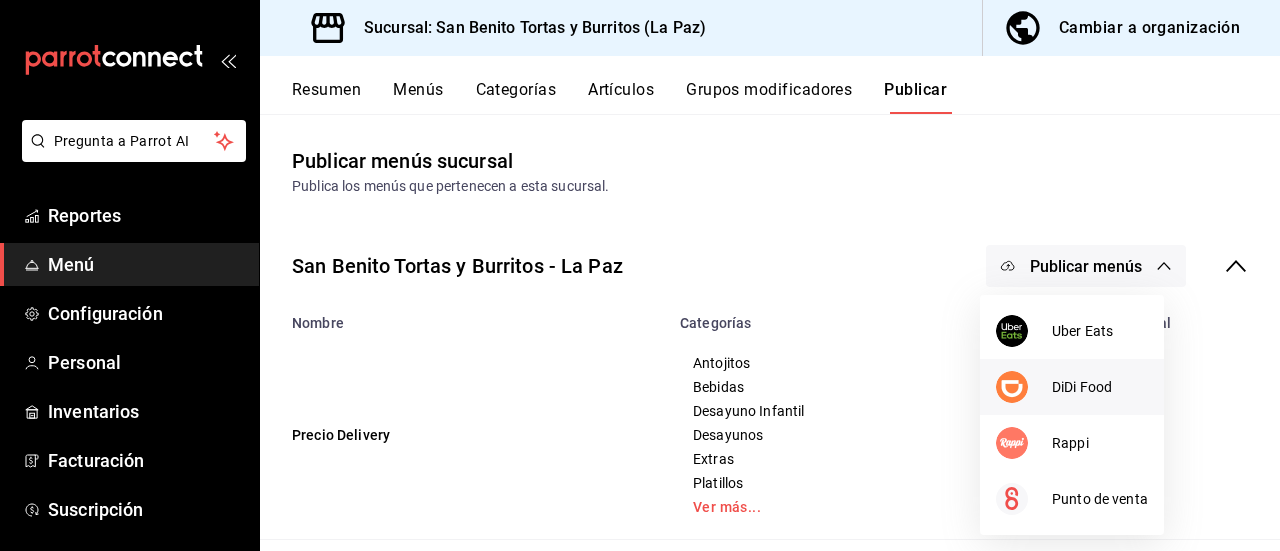 click on "DiDi Food" at bounding box center (1100, 387) 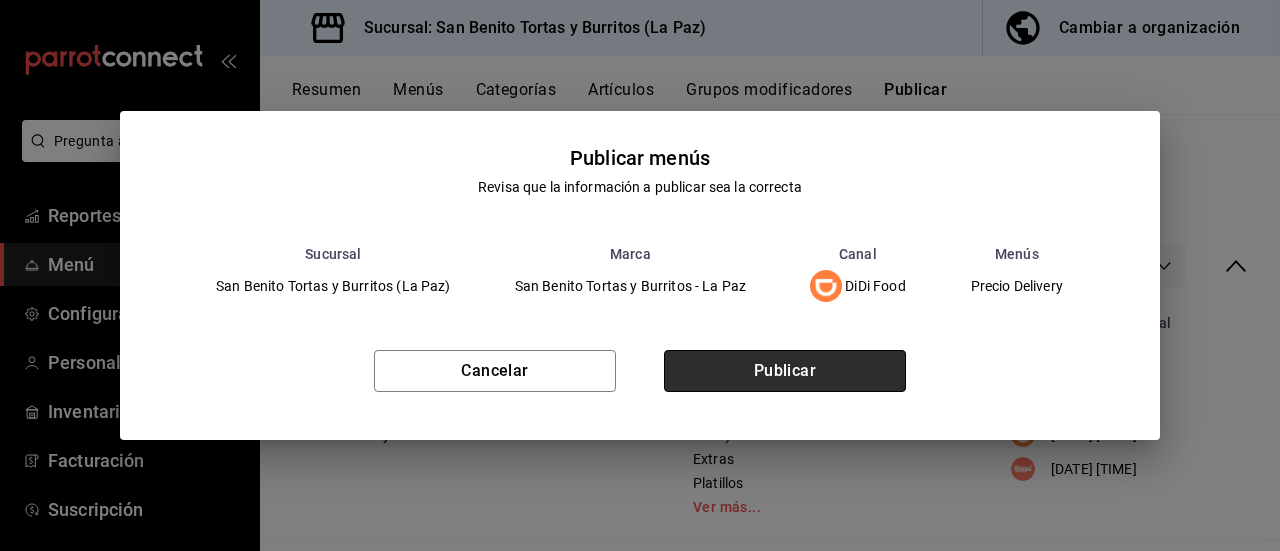 click on "Publicar" at bounding box center (785, 371) 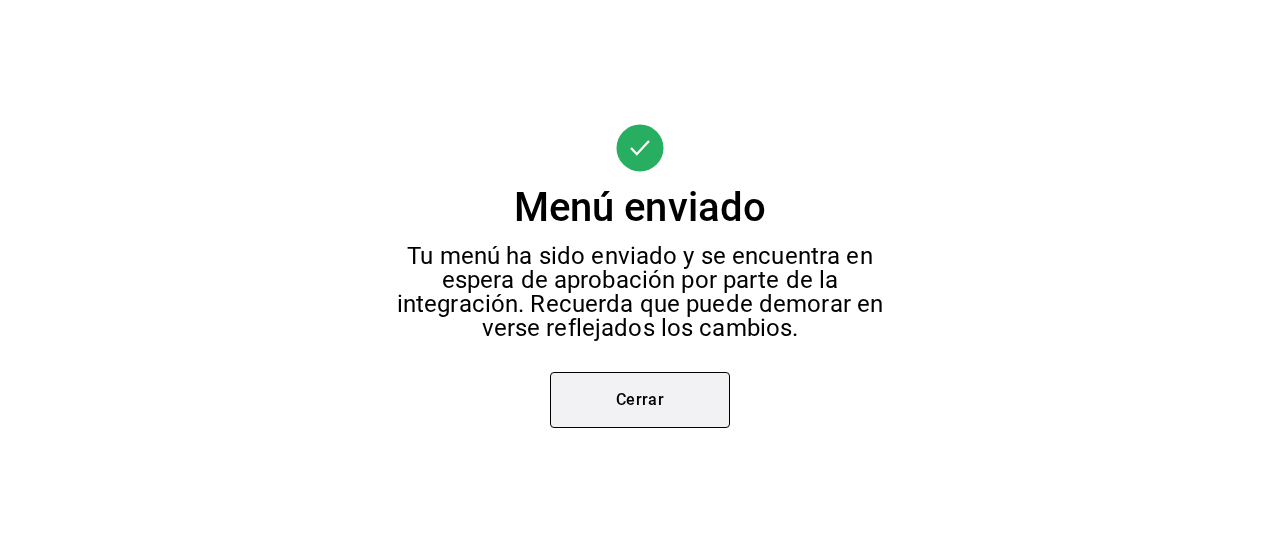 click on "Cerrar" at bounding box center (640, 400) 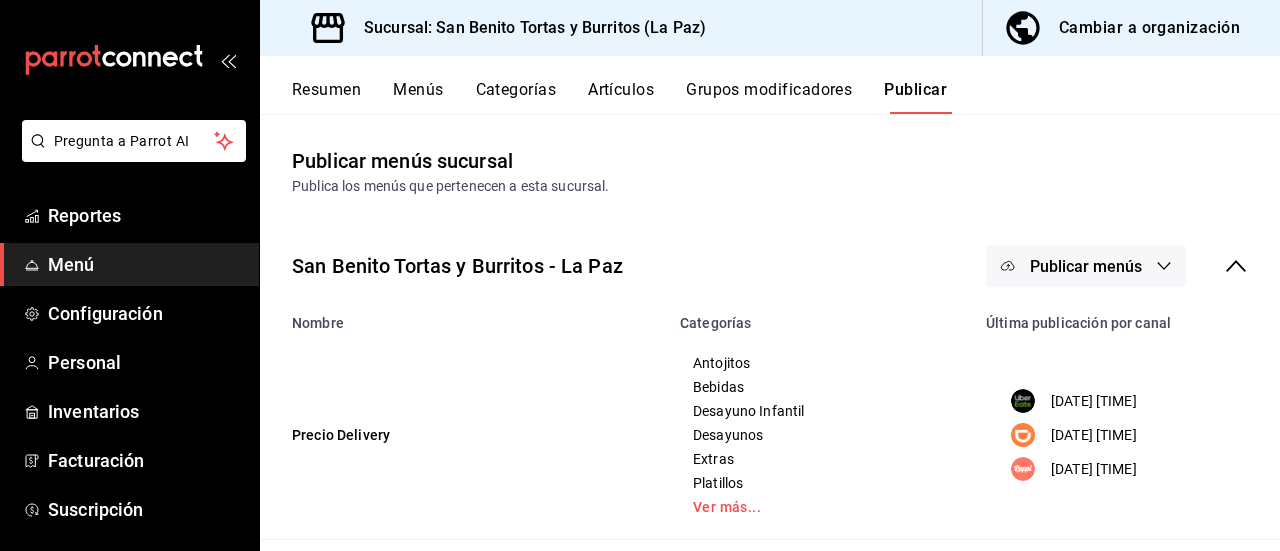 click 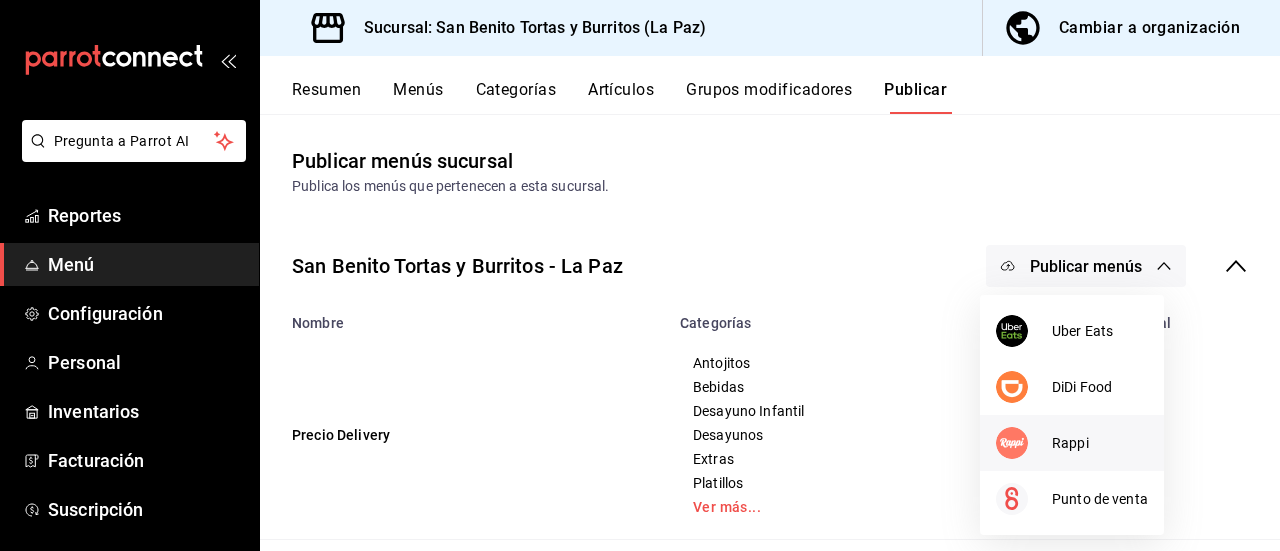click on "Rappi" at bounding box center (1100, 443) 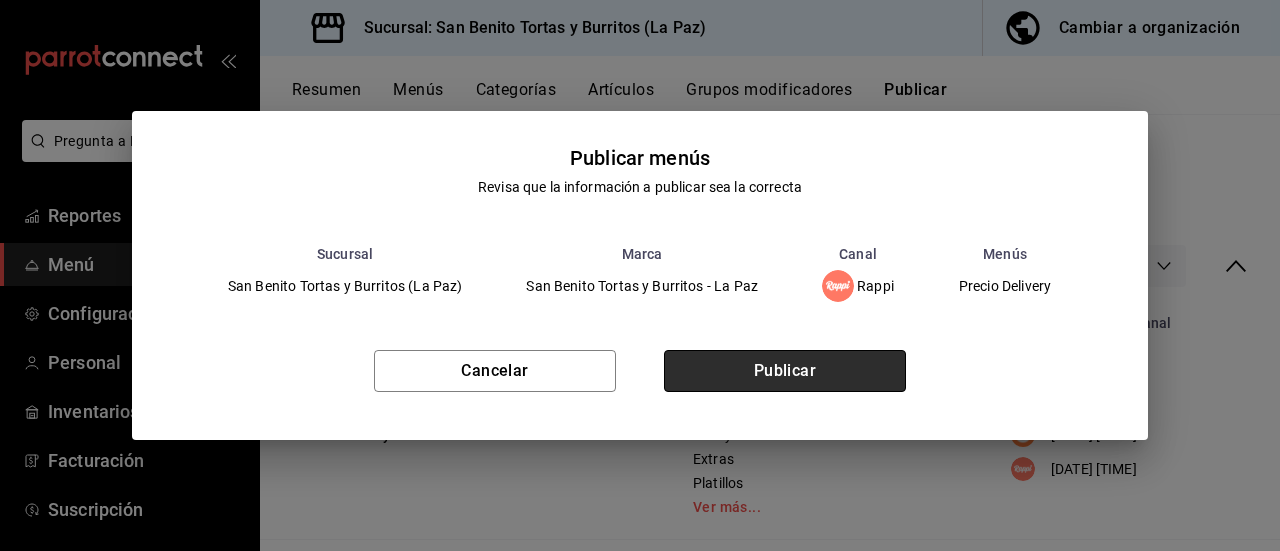 click on "Publicar" at bounding box center (785, 371) 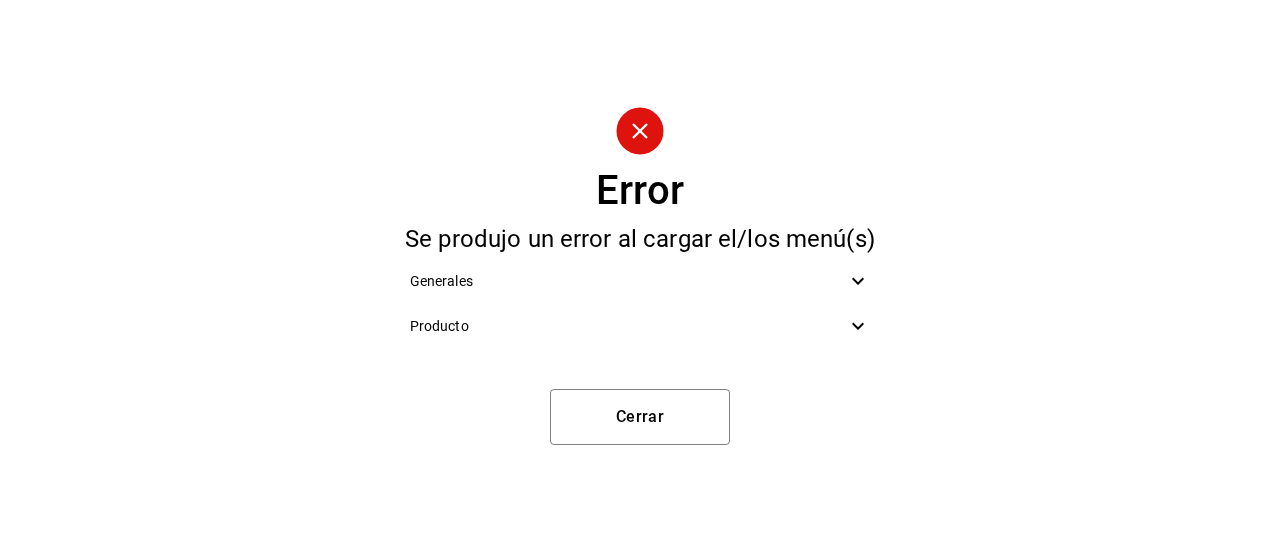 click 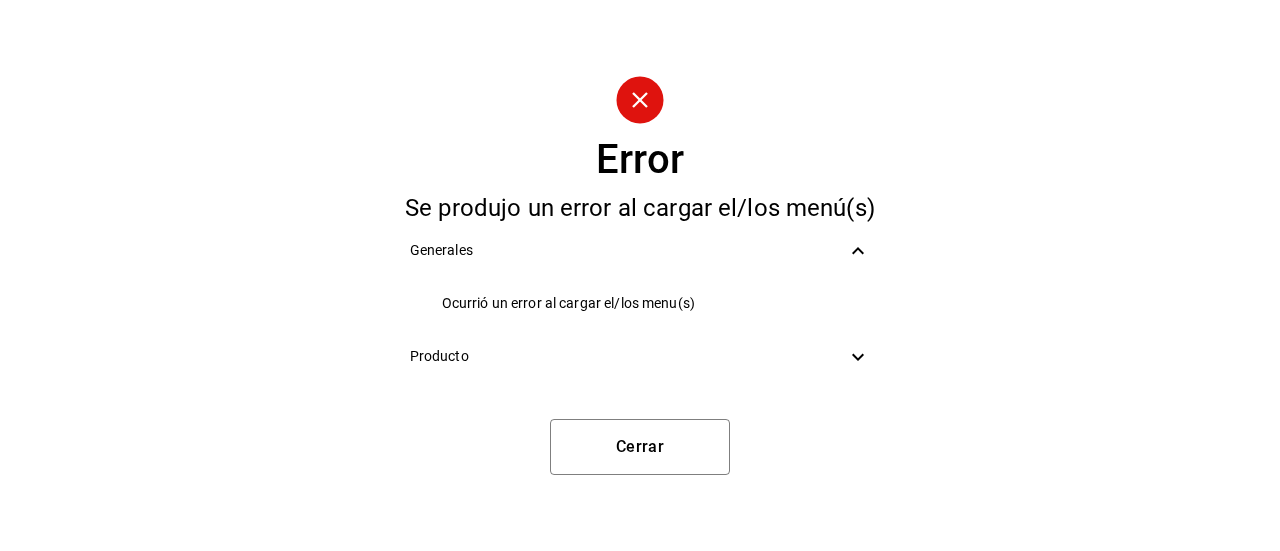 click 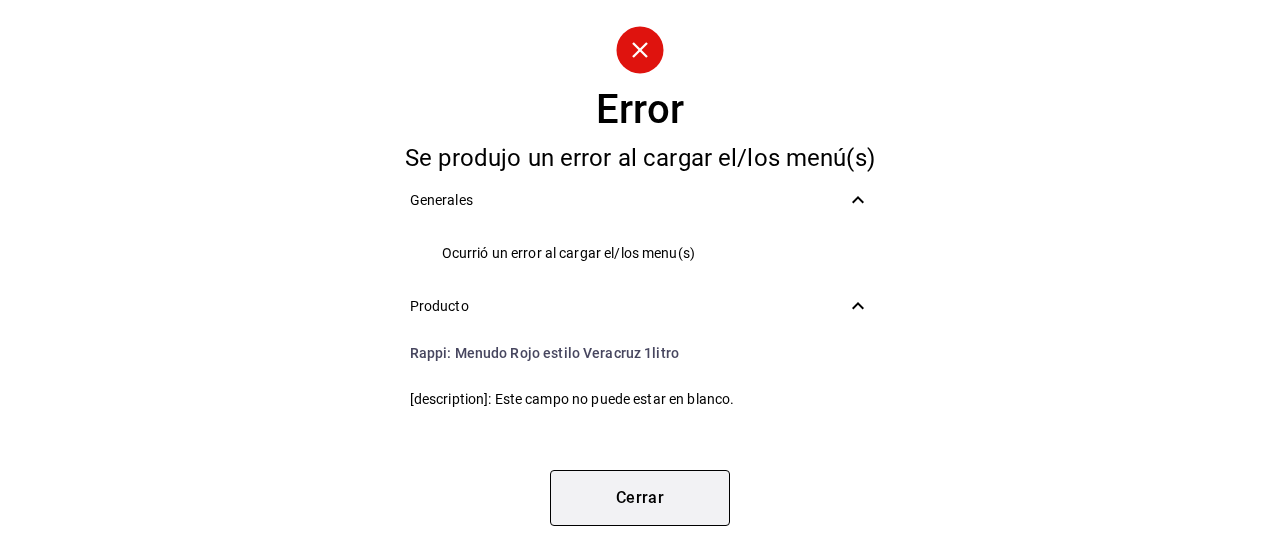 click on "Cerrar" at bounding box center [640, 498] 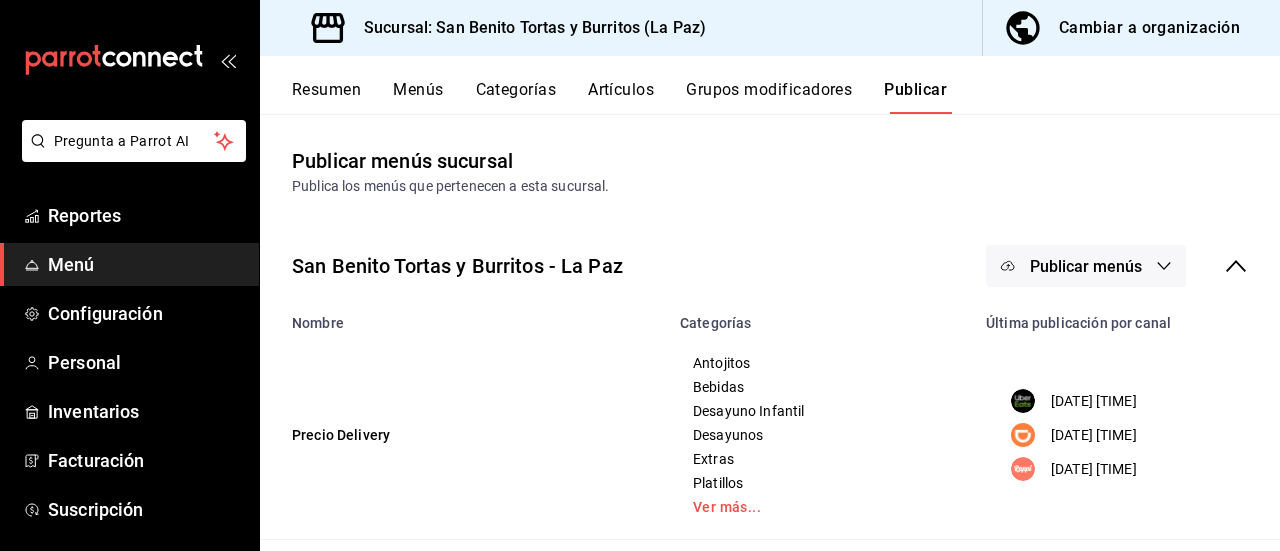 click on "Artículos" at bounding box center [621, 97] 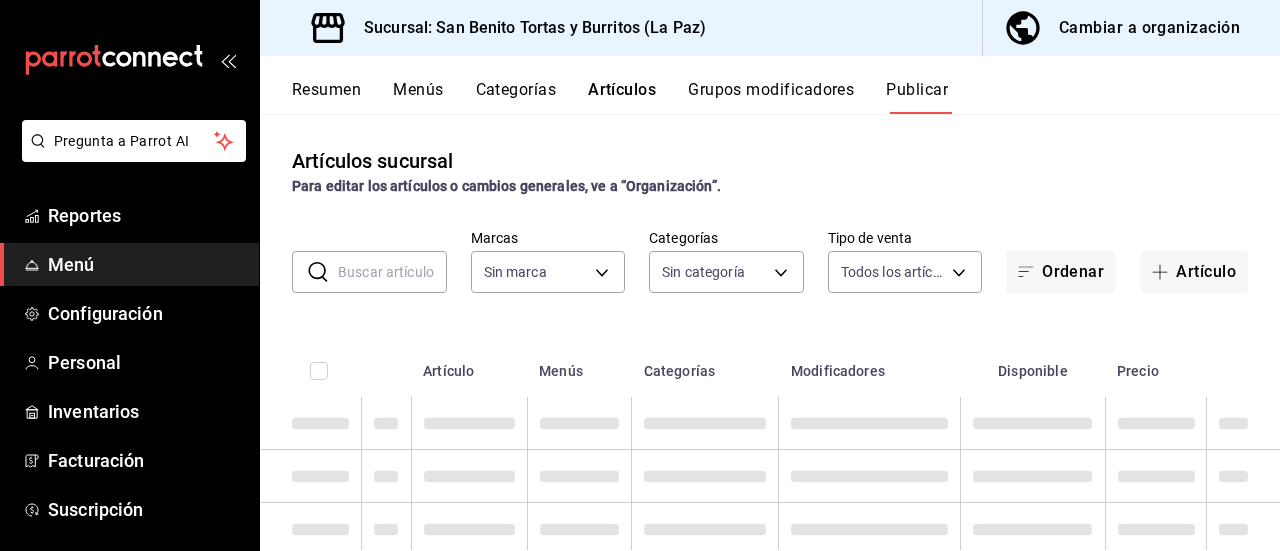 type on "[UUID]" 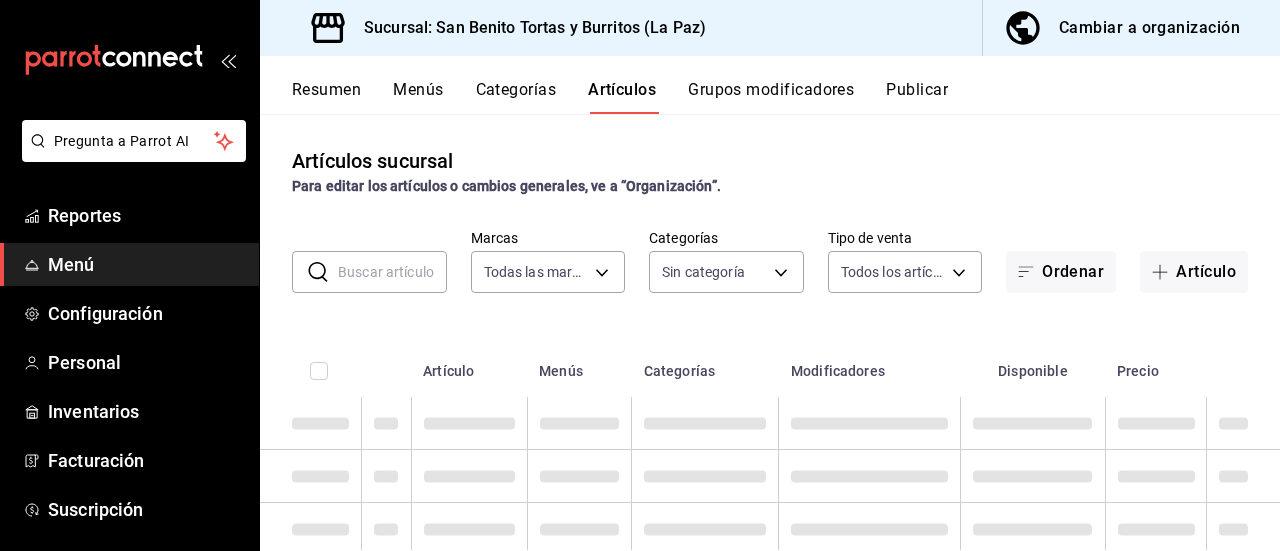 type on "[UUID]" 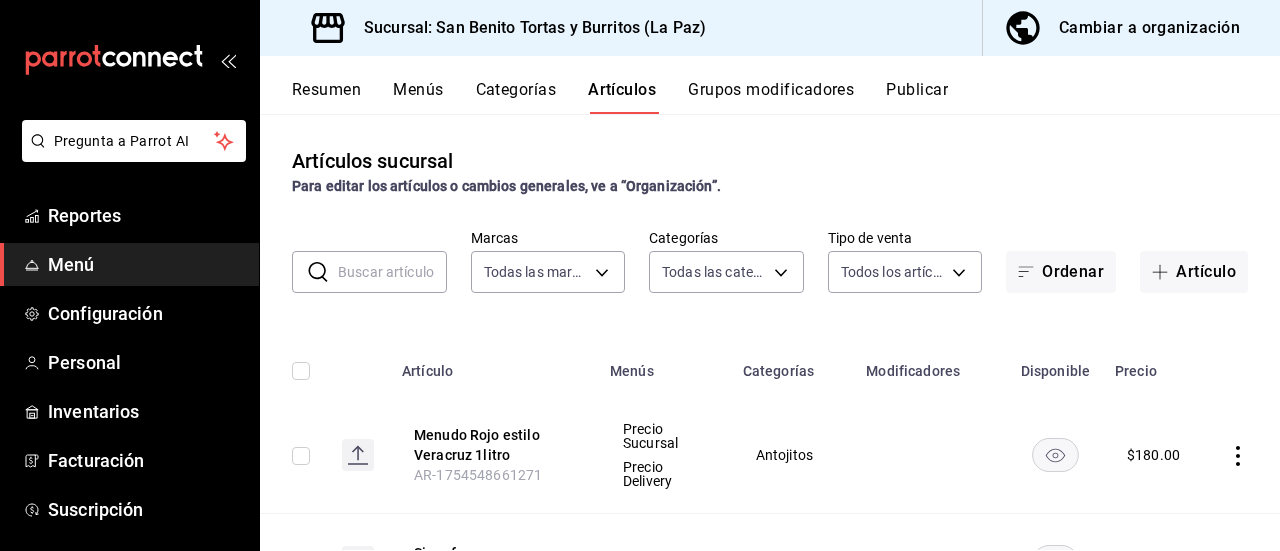 type on "[UUID],[UUID],[UUID],[UUID],[UUID],[UUID],[UUID],[UUID],[UUID]" 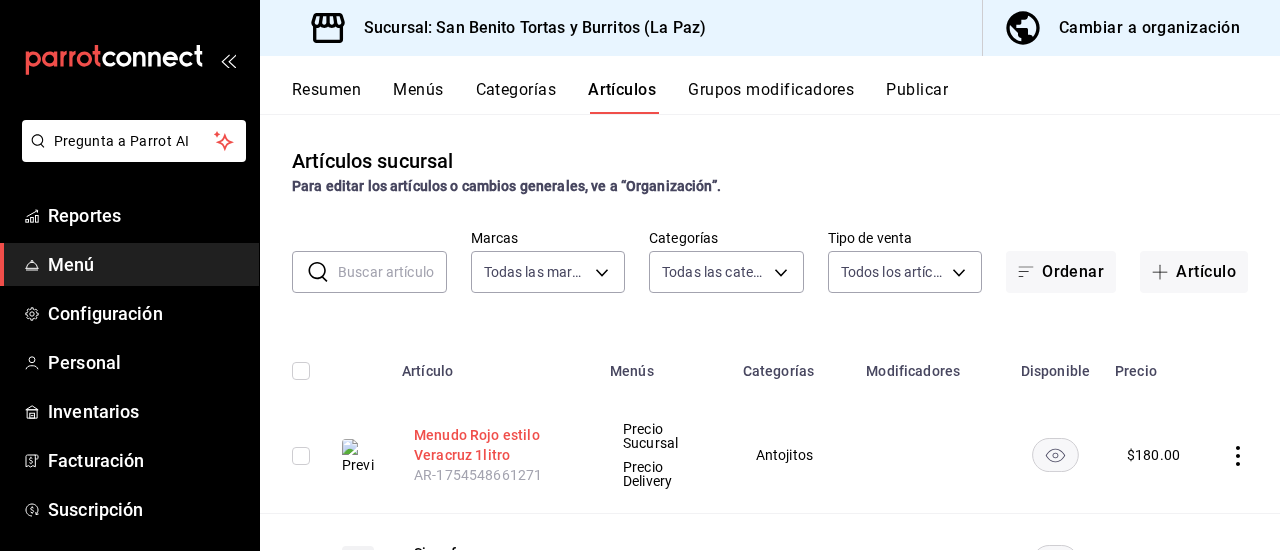 click on "Menudo Rojo estilo Veracruz 1litro" at bounding box center [494, 445] 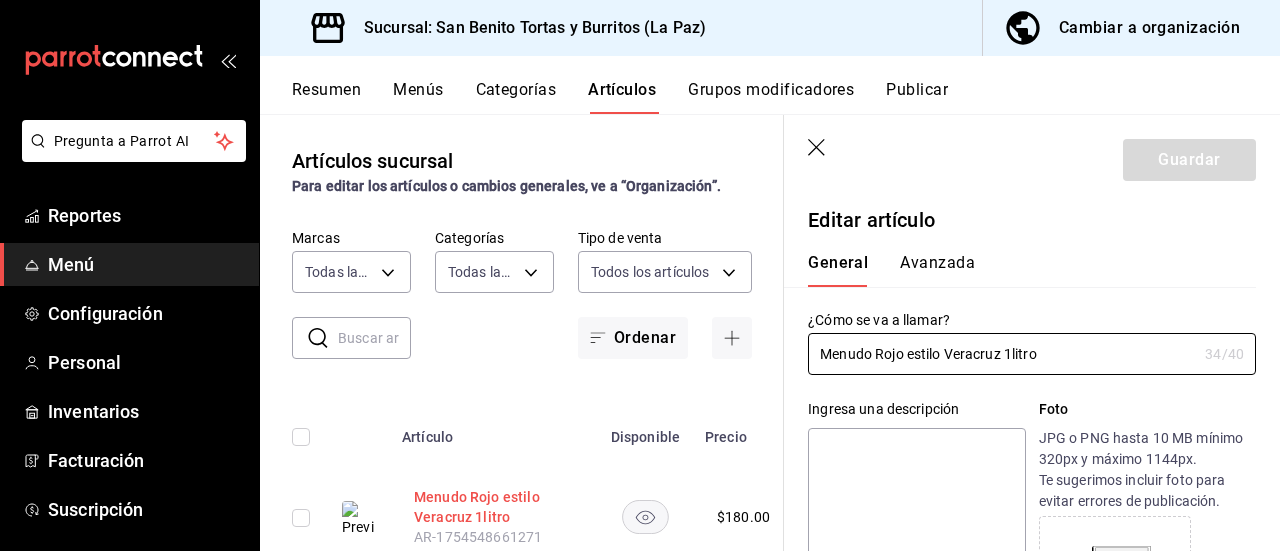 type on "$180.00" 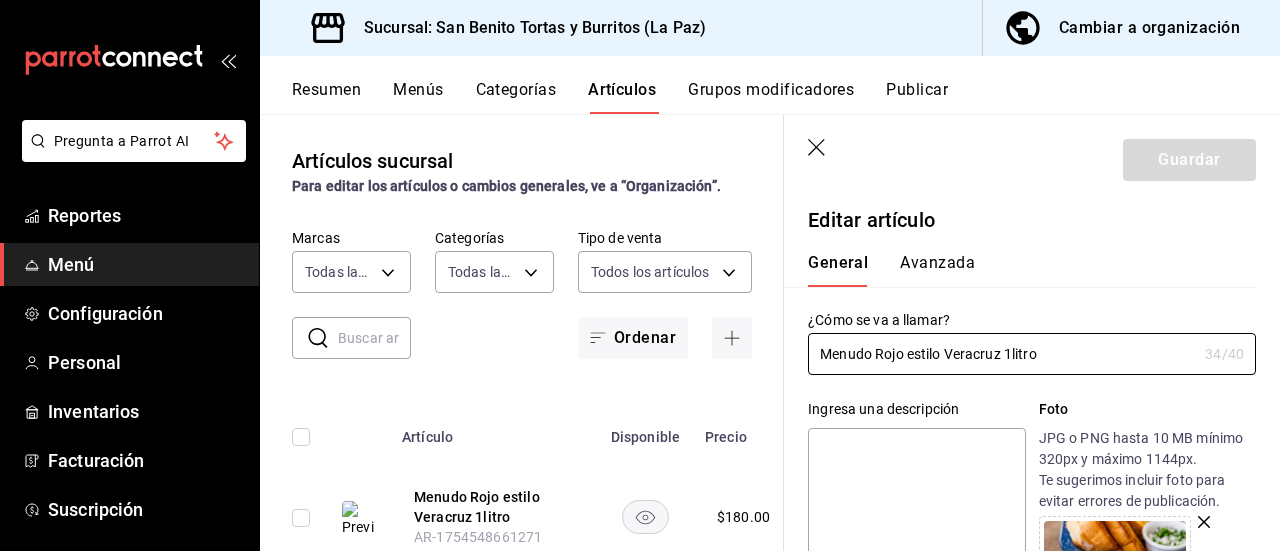 drag, startPoint x: 1045, startPoint y: 354, endPoint x: 779, endPoint y: 377, distance: 266.99252 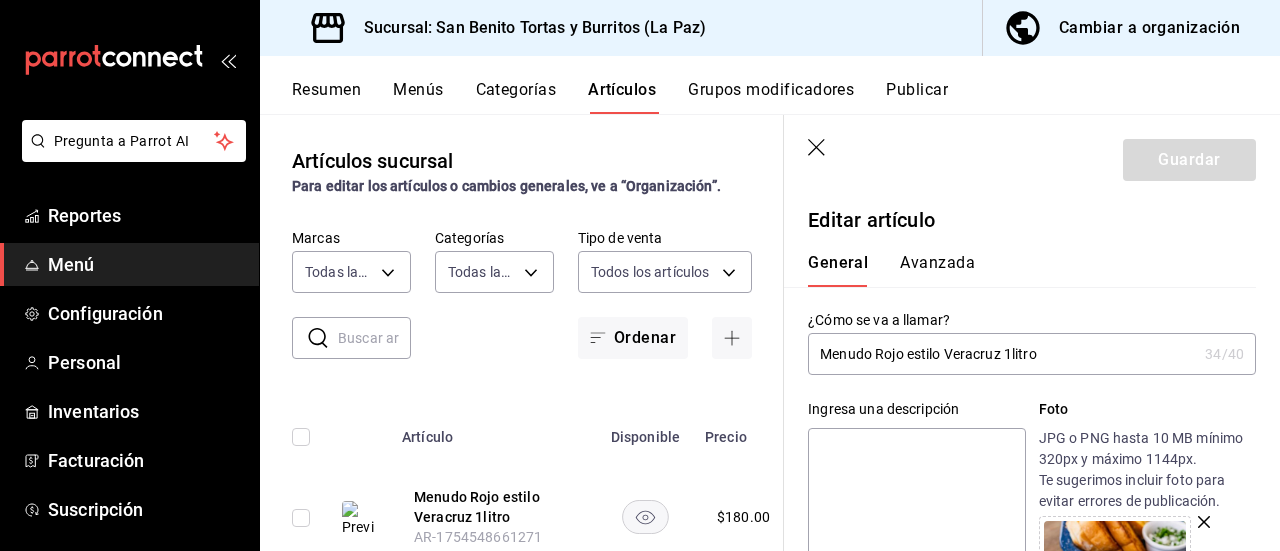 click at bounding box center [916, 548] 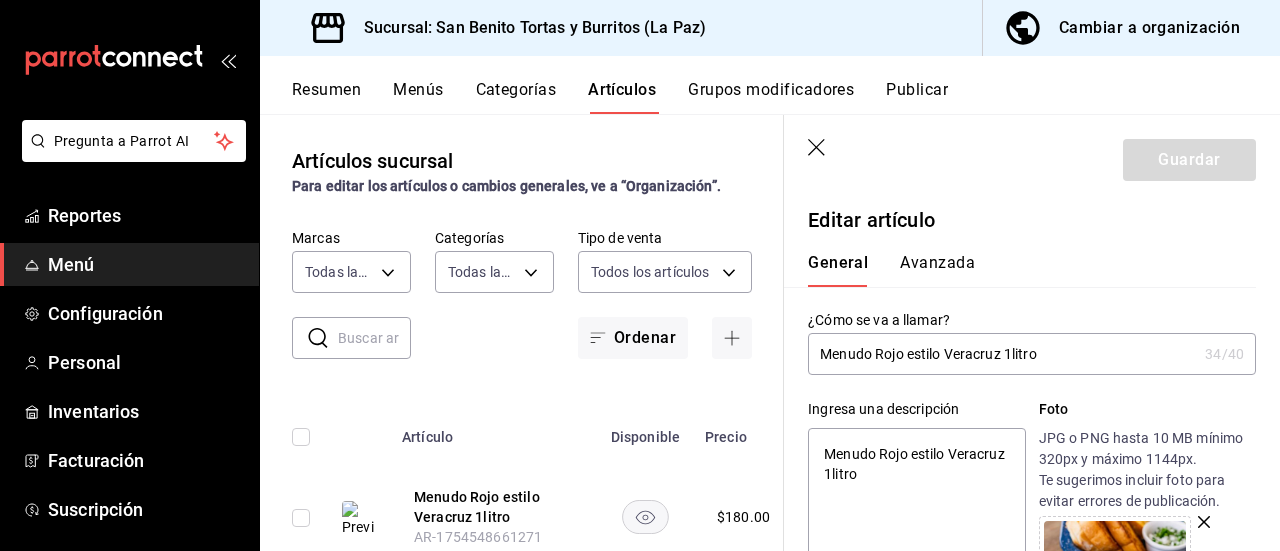 type on "x" 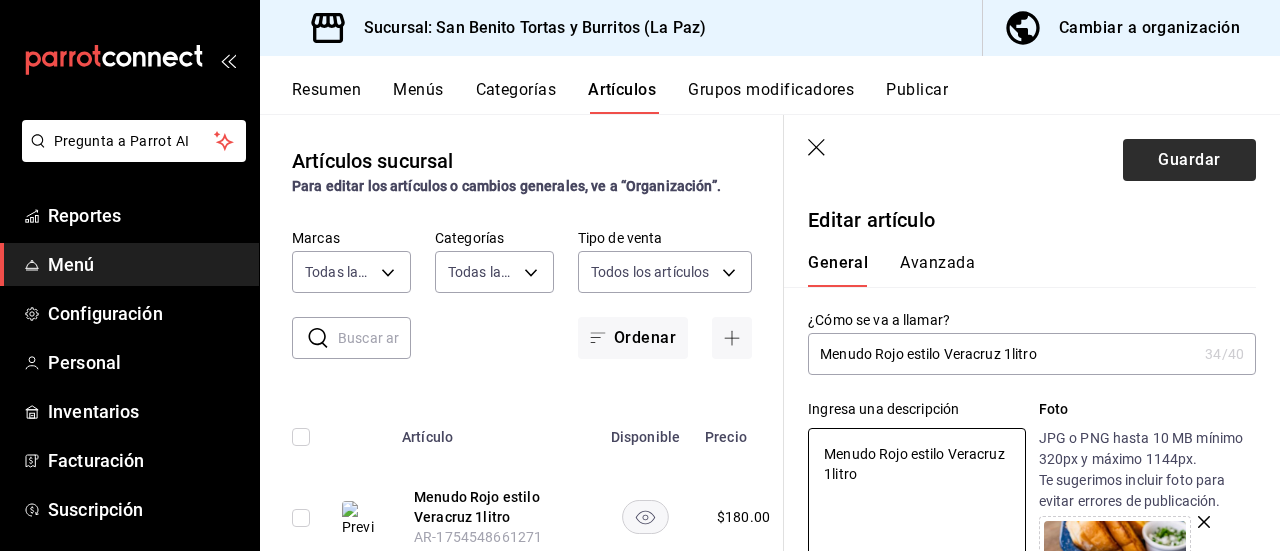 type on "Menudo Rojo estilo Veracruz 1litro" 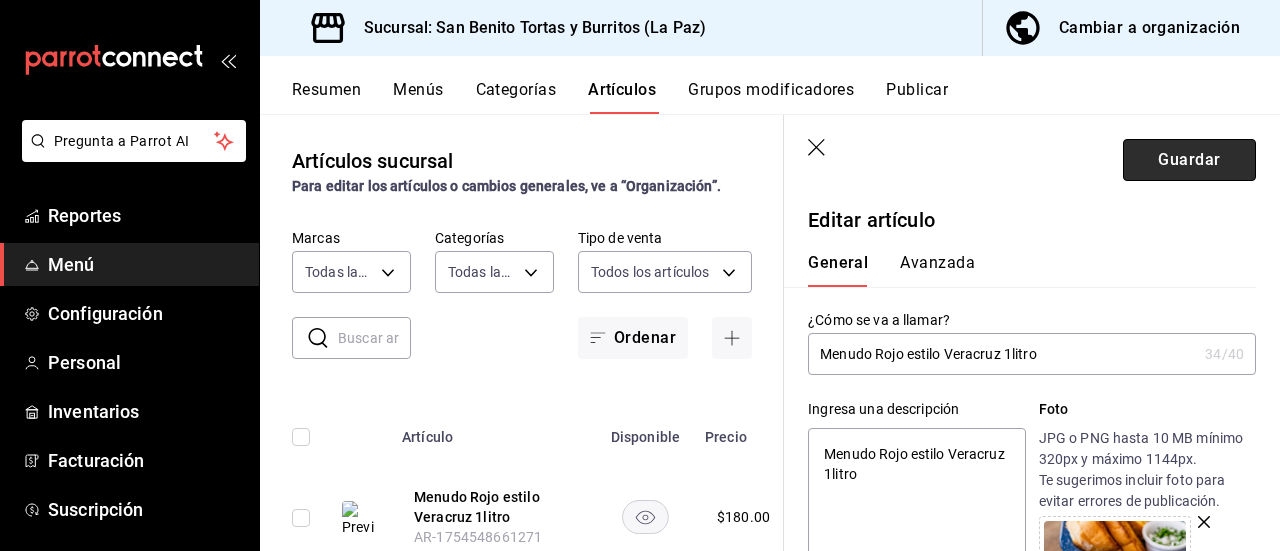 click on "Guardar" at bounding box center [1189, 160] 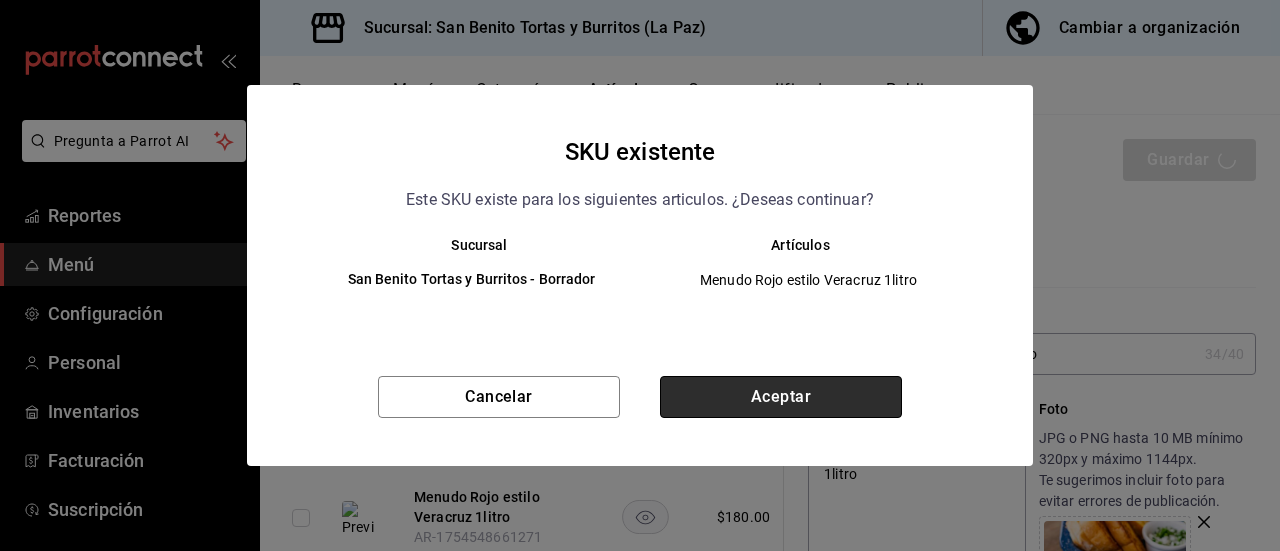 click on "Aceptar" at bounding box center [781, 397] 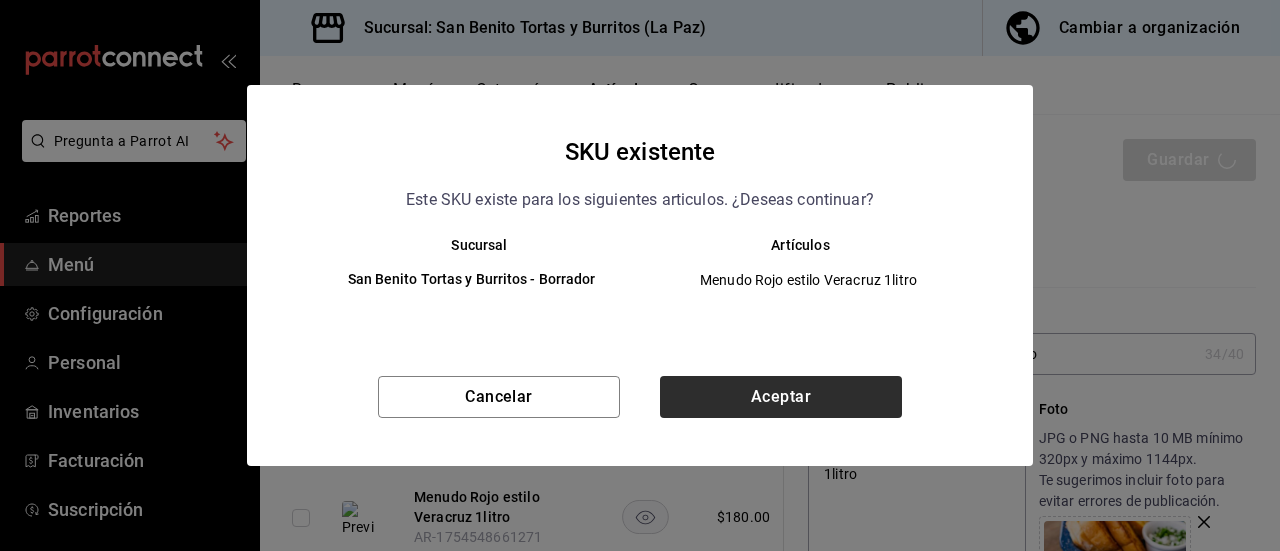 type on "x" 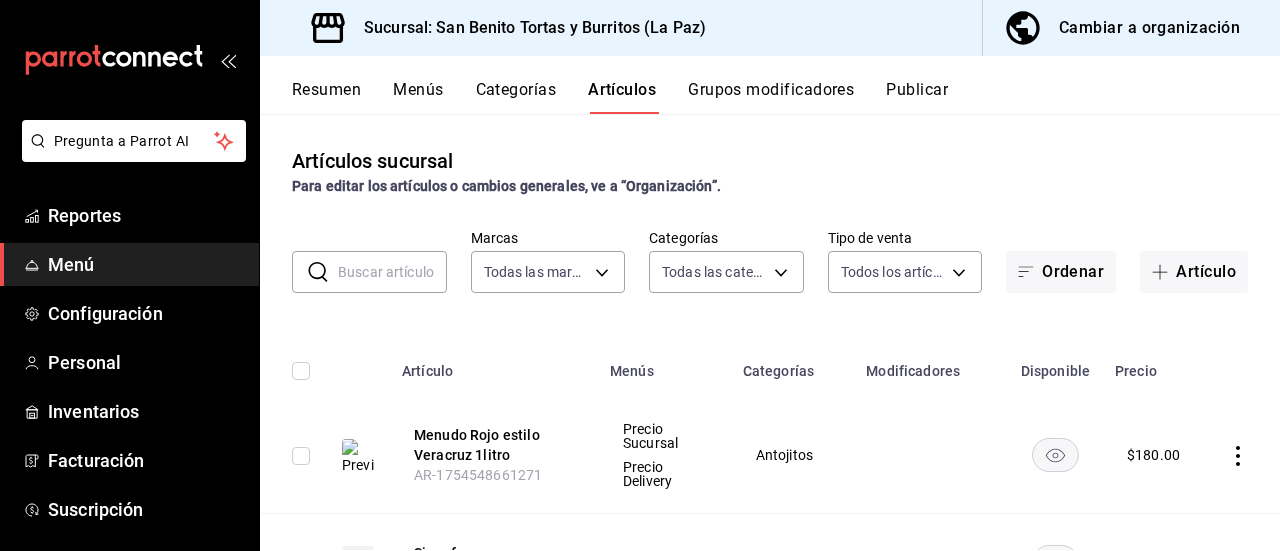 click on "Menús" at bounding box center (418, 97) 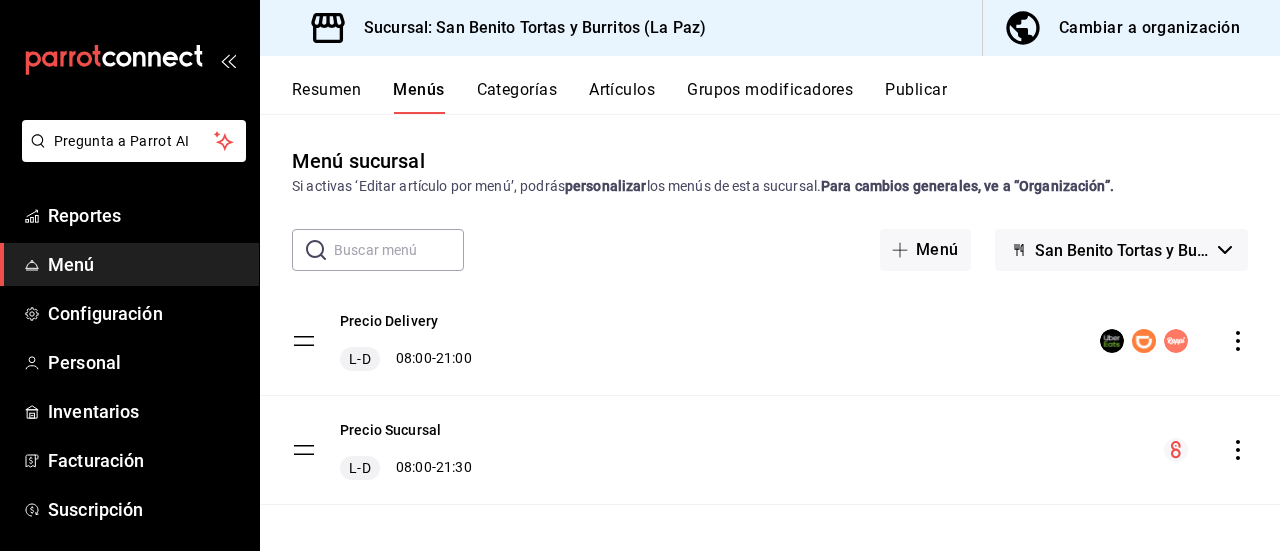 click on "Cambiar a organización" at bounding box center (1149, 28) 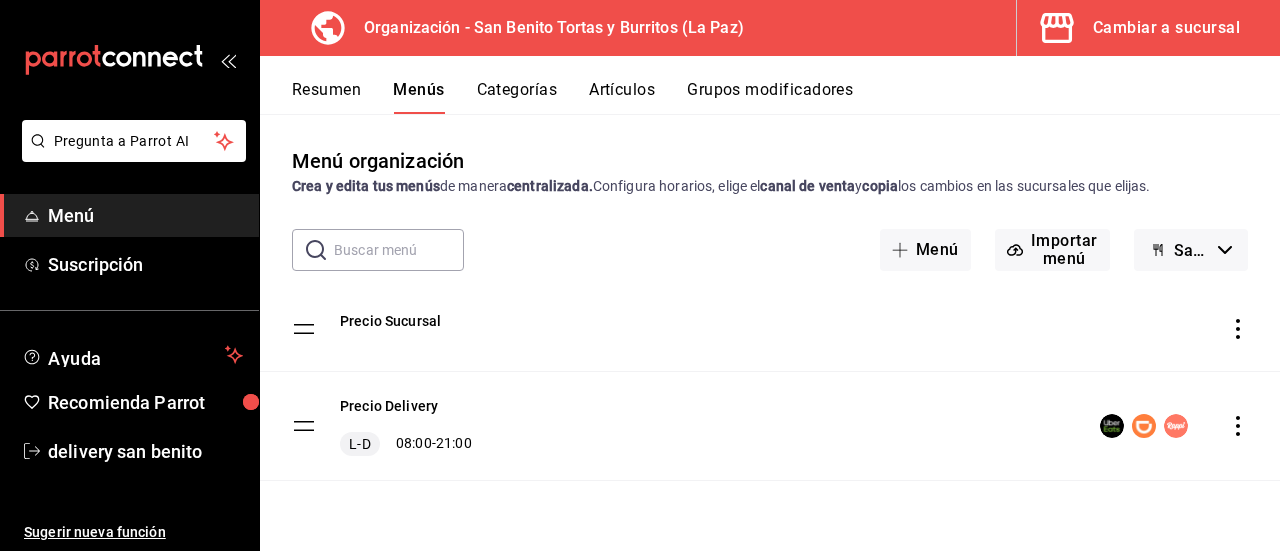 click on "Artículos" at bounding box center (622, 97) 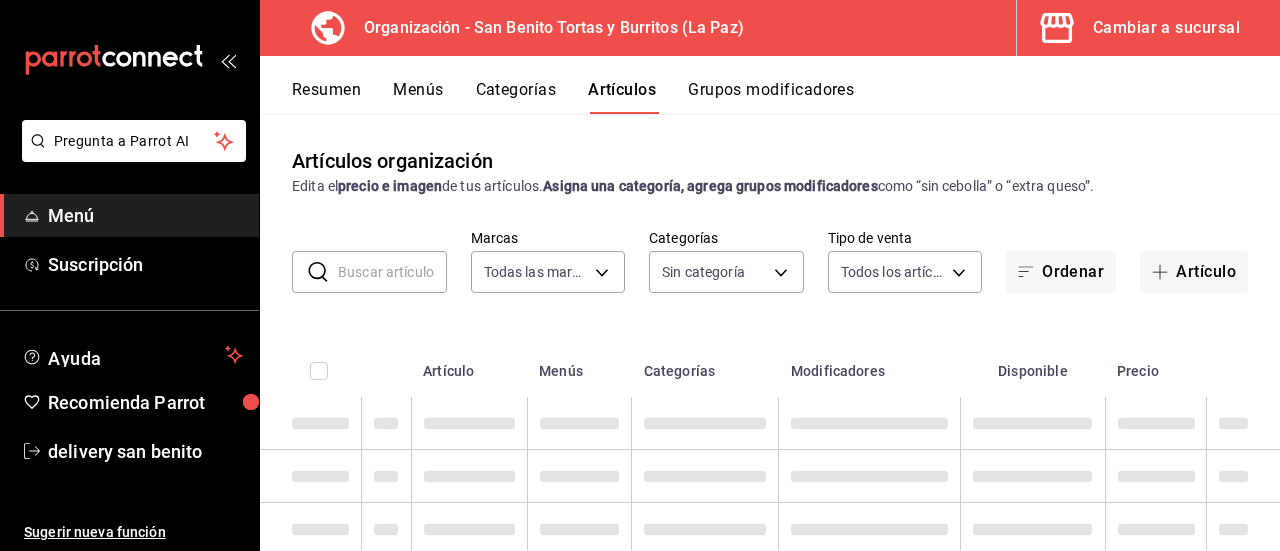 type on "[UUID]" 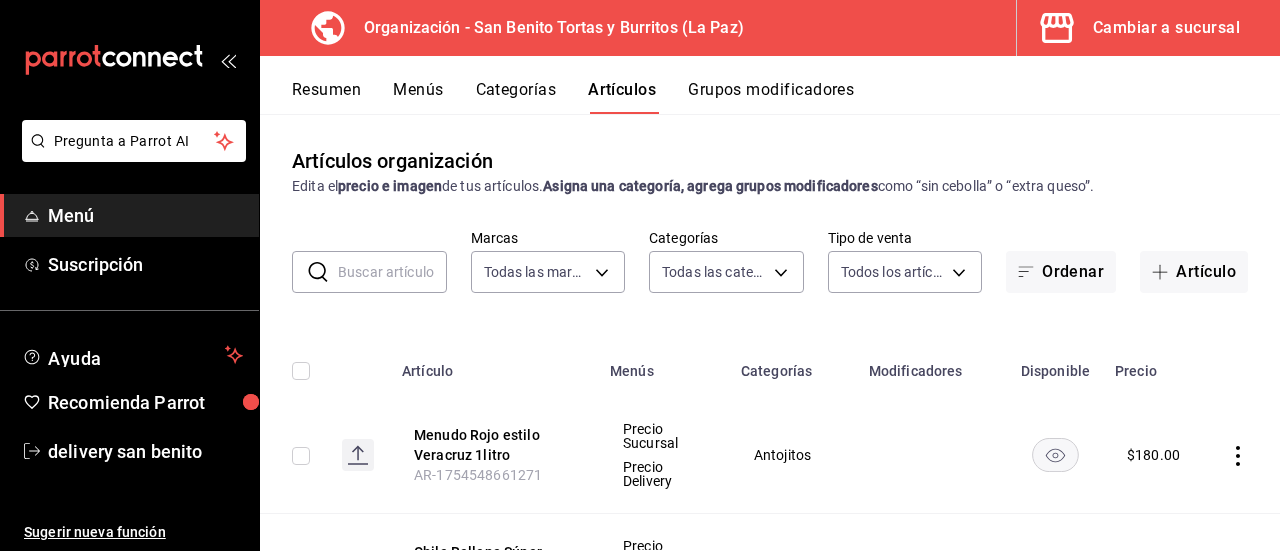 type on "[UUID],[UUID],[UUID],[UUID],[UUID],[UUID],[UUID],[UUID],[UUID]" 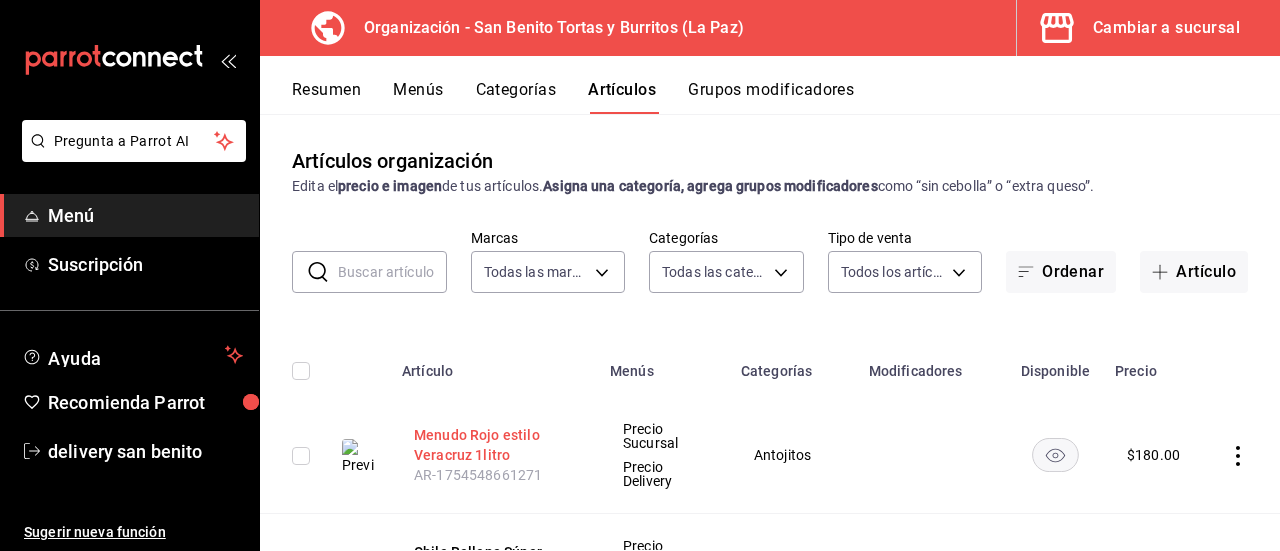click on "Menudo Rojo estilo Veracruz 1litro" at bounding box center [494, 445] 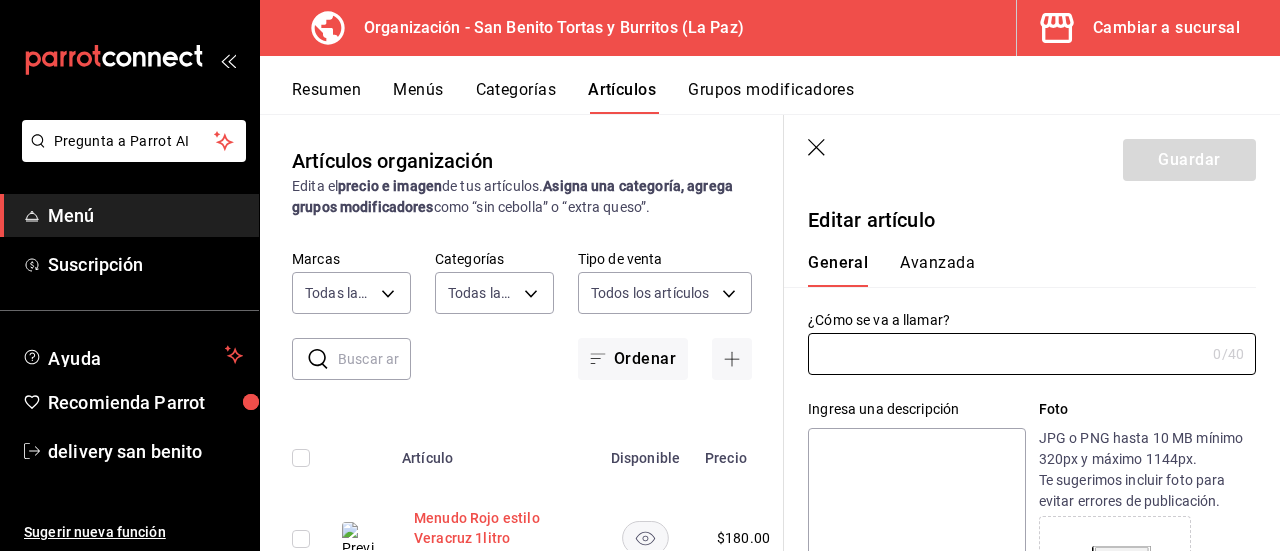 type on "Menudo Rojo estilo Veracruz 1litro" 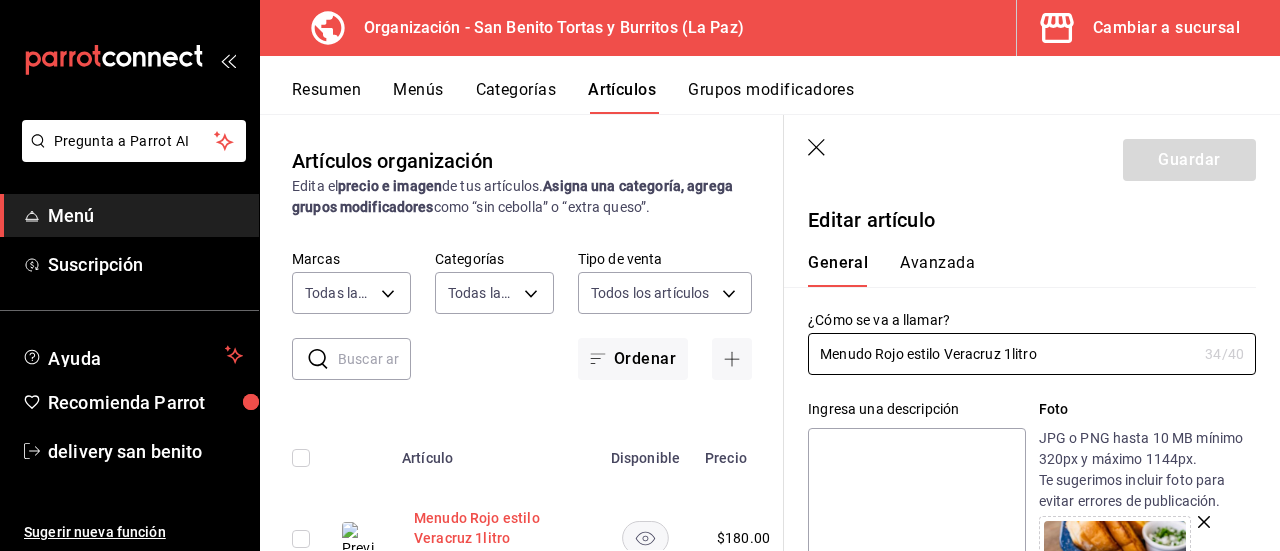 type on "$180.00" 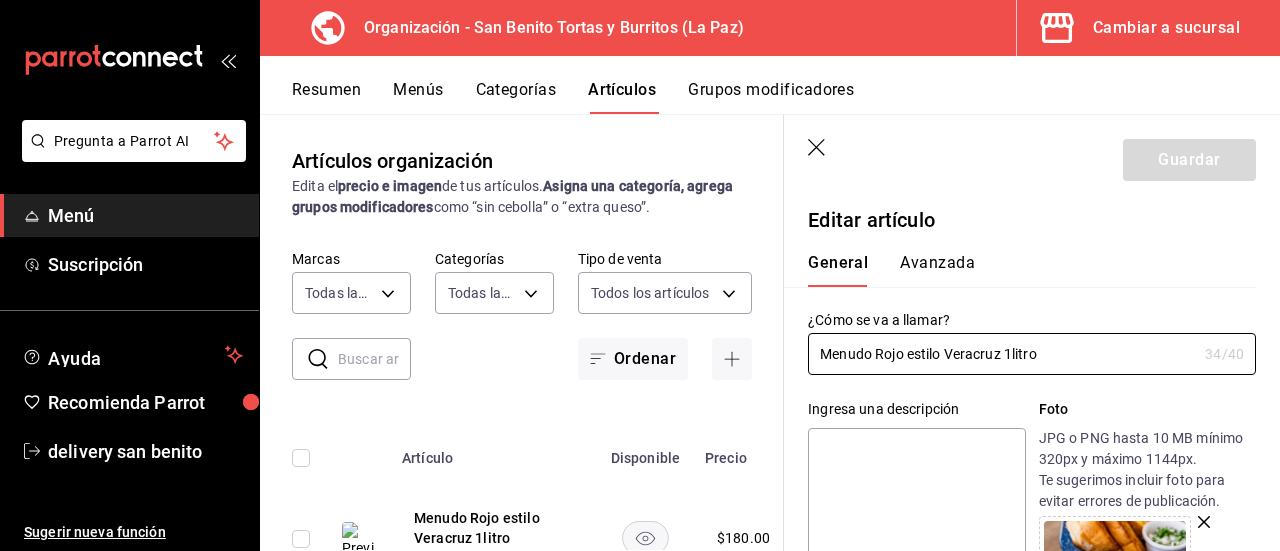 drag, startPoint x: 1049, startPoint y: 354, endPoint x: 740, endPoint y: 355, distance: 309.00162 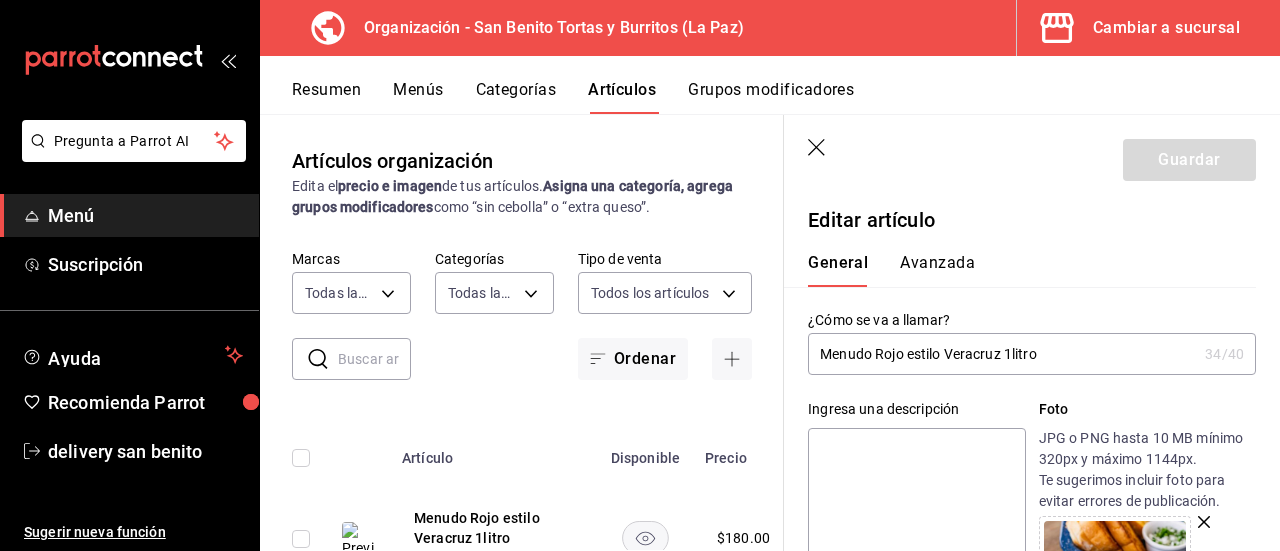 click at bounding box center [916, 548] 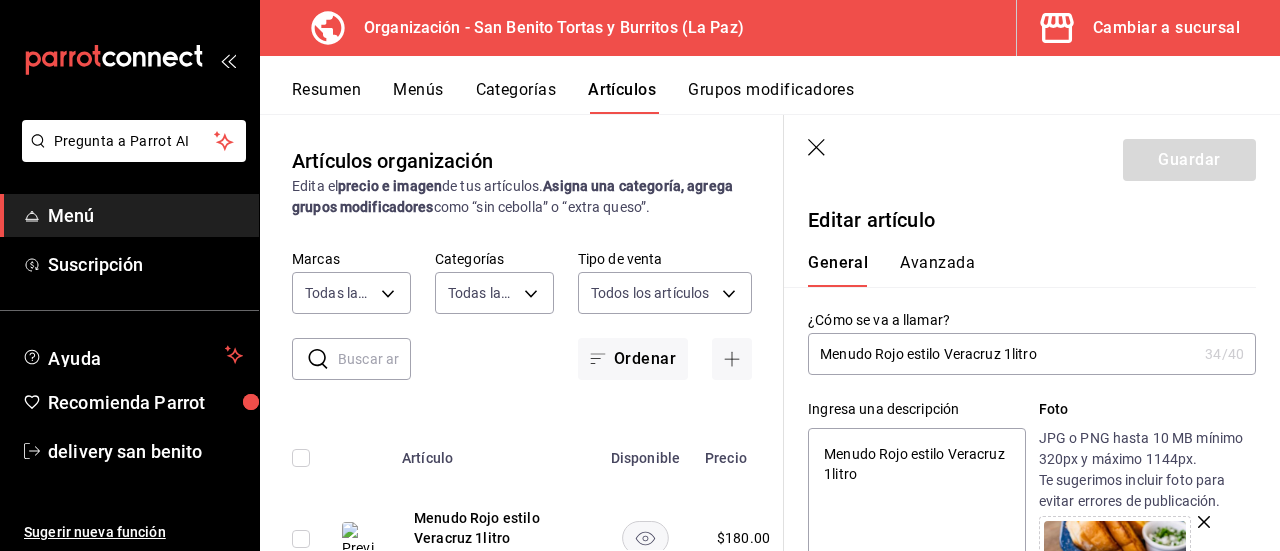 type on "x" 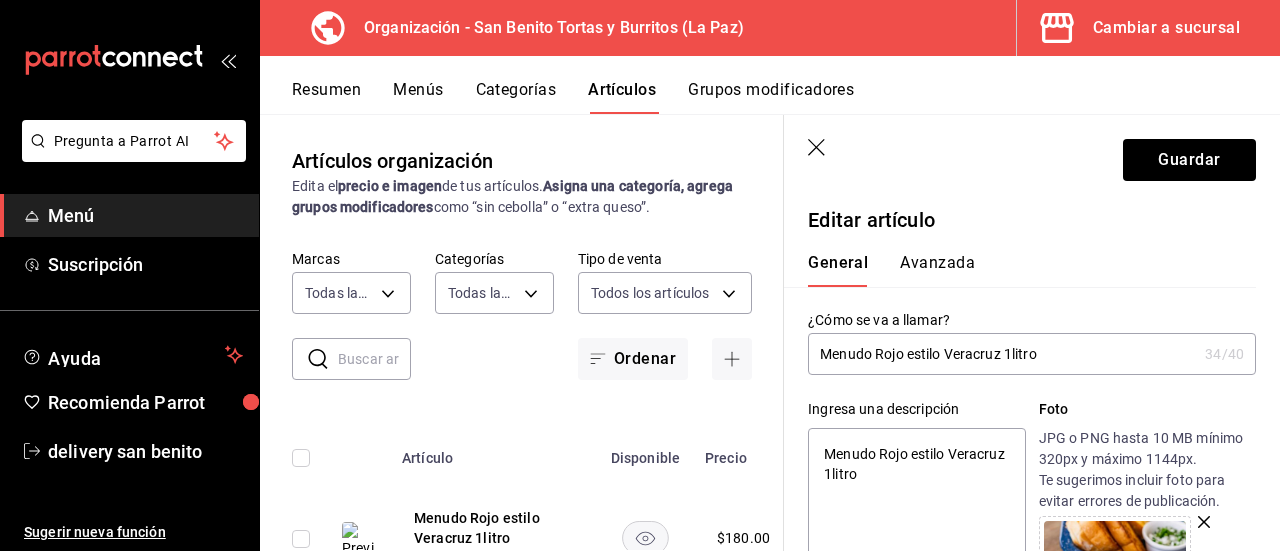 click on "Menudo Rojo estilo Veracruz 1litro" at bounding box center [916, 548] 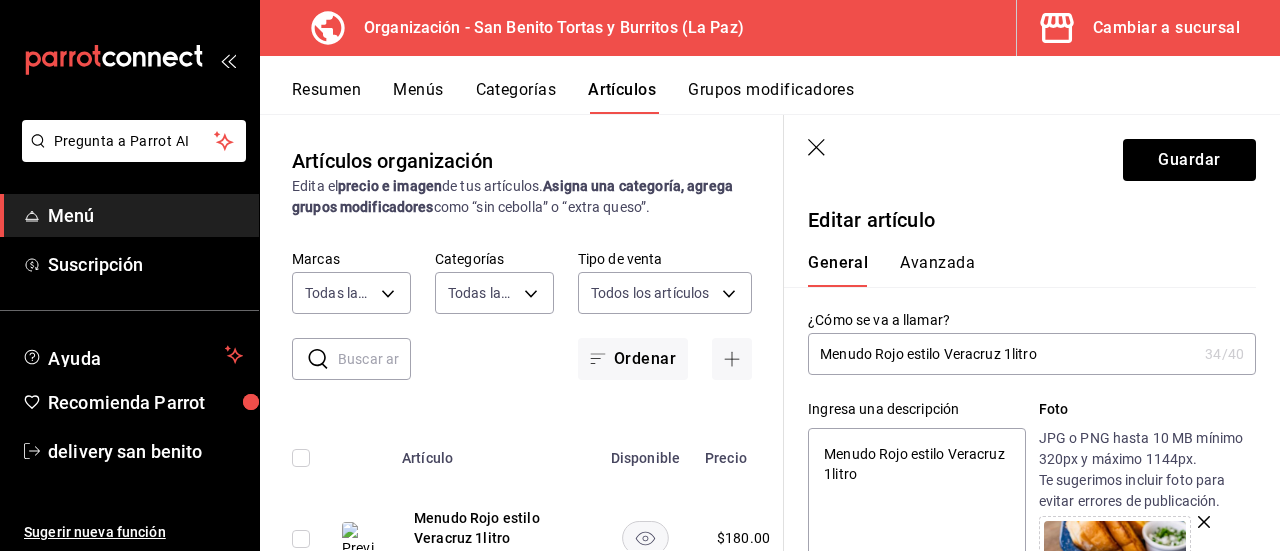 type on "Menudo Rojo estilo Veracruz d 1litro" 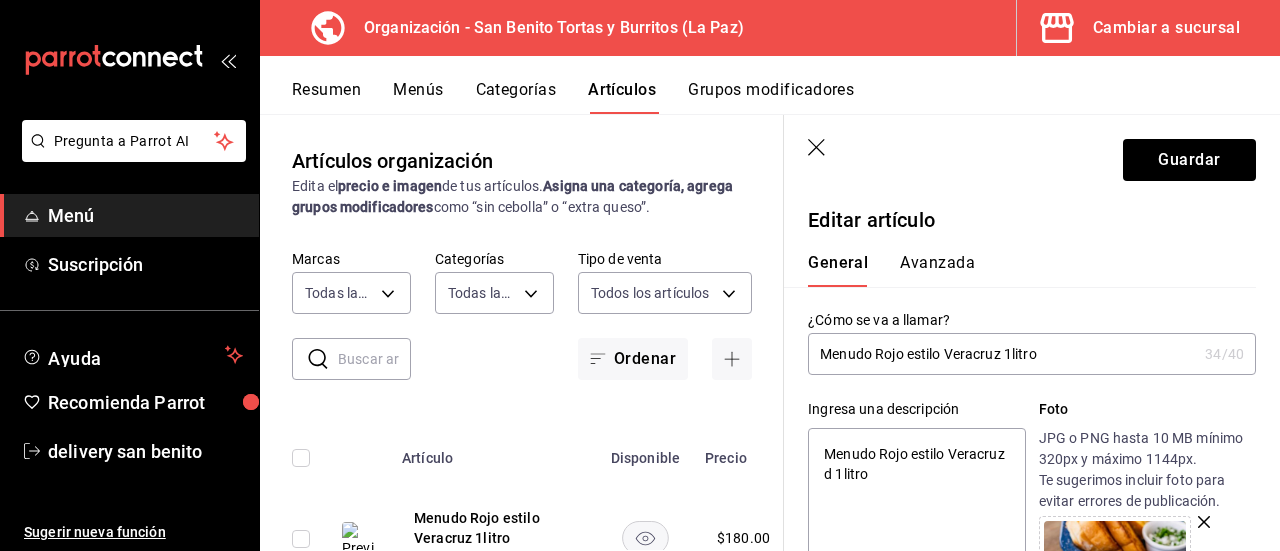type on "Menudo Rojo estilo Veracruz de 1litro" 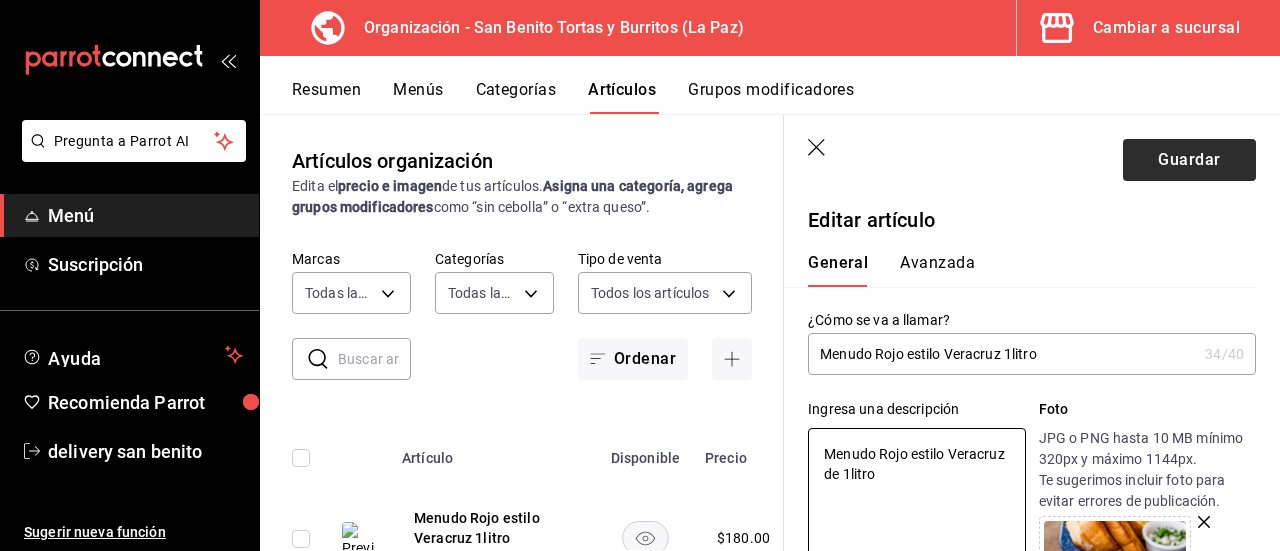 type on "Menudo Rojo estilo Veracruz de 1litro" 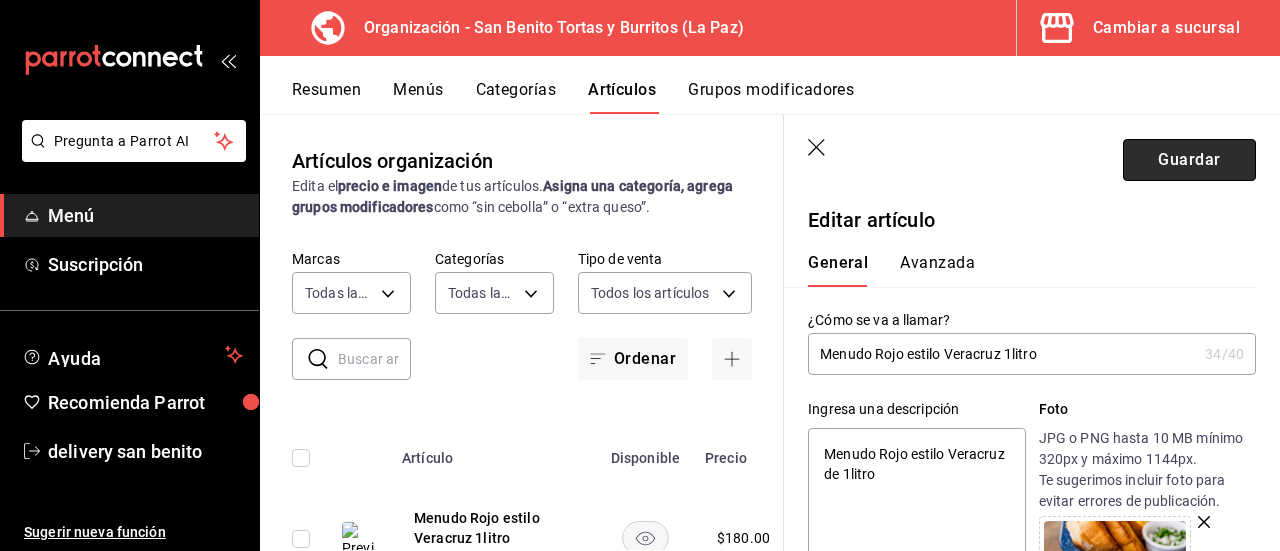 click on "Guardar" at bounding box center (1189, 160) 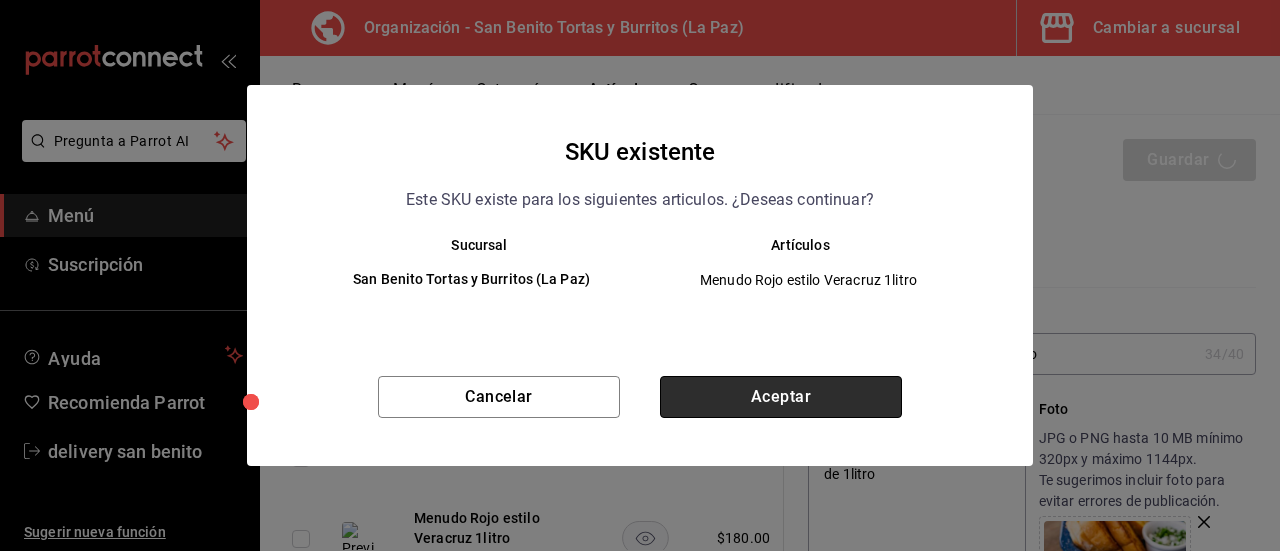 click on "Aceptar" at bounding box center [781, 397] 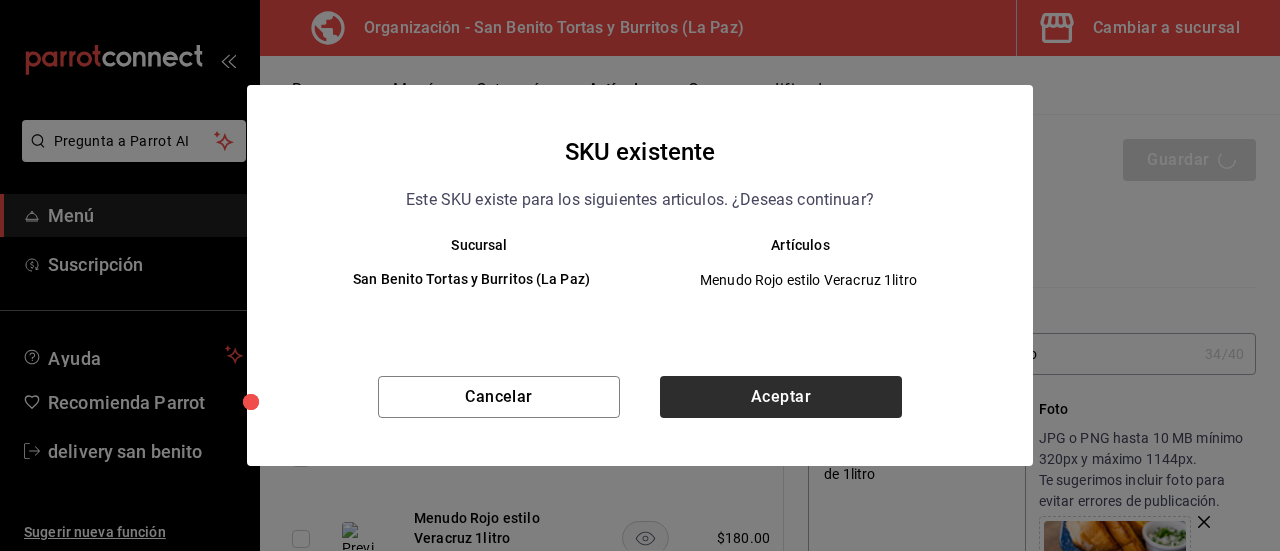 type on "x" 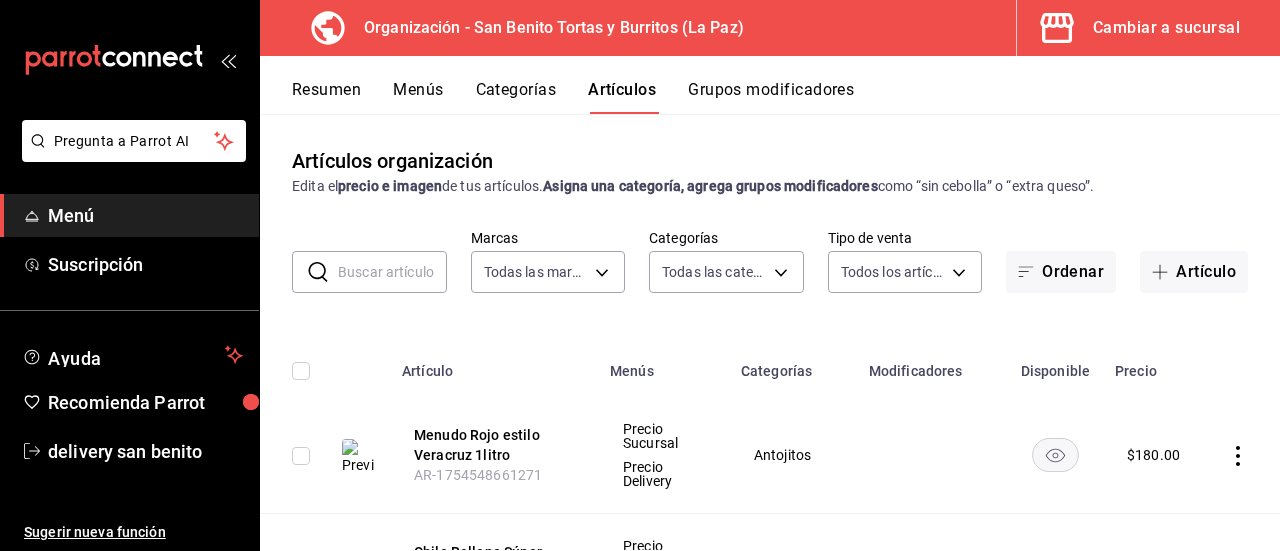 click on "Menús" at bounding box center (418, 97) 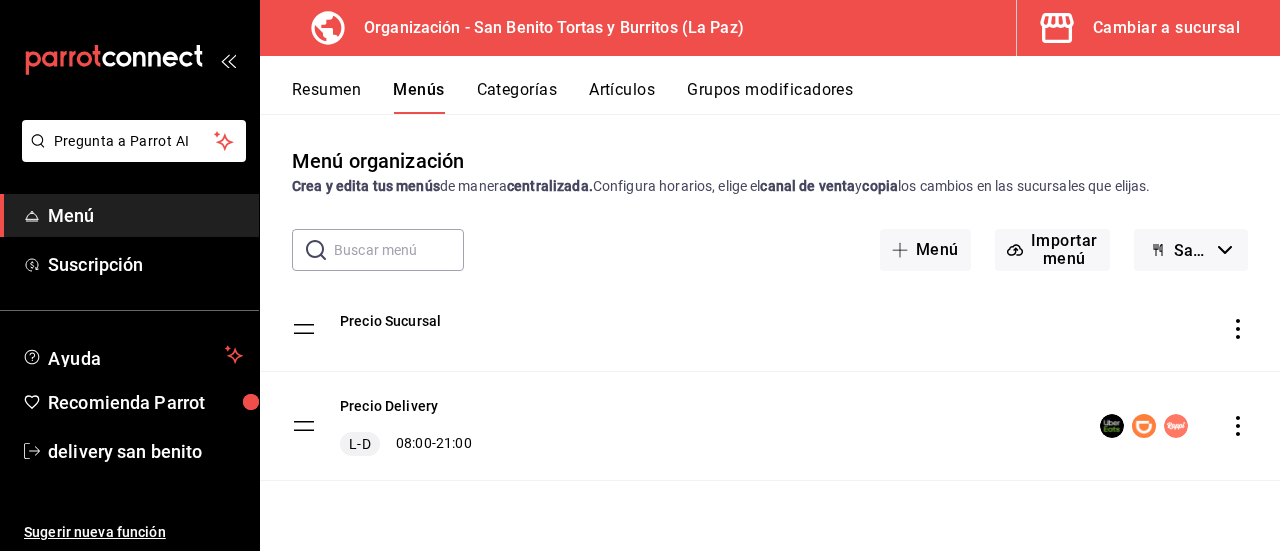 click 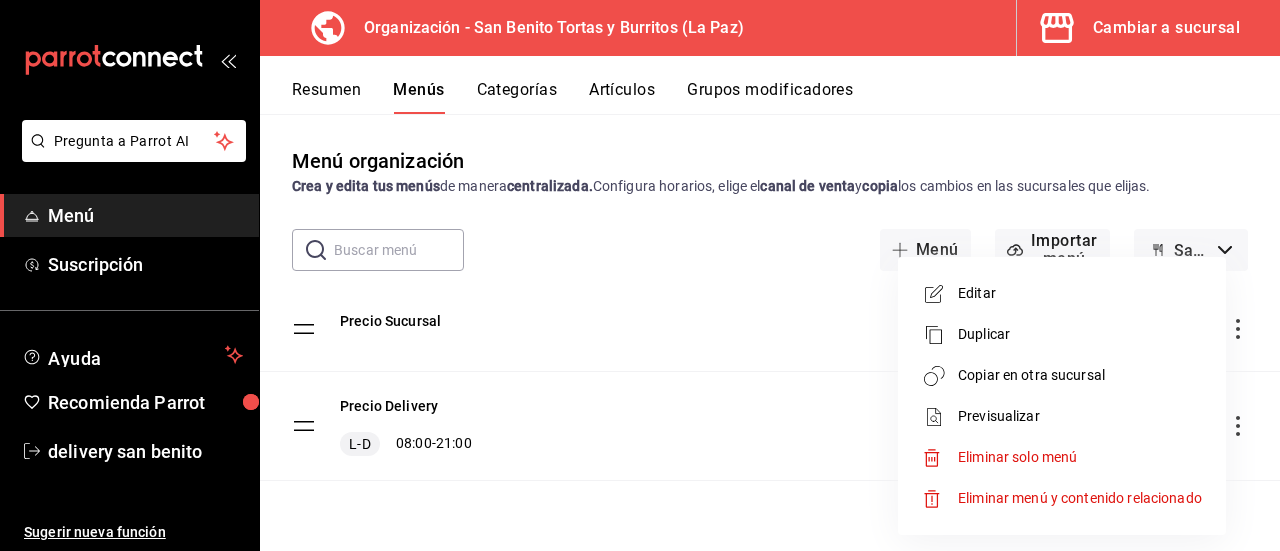 click on "Copiar en otra sucursal" at bounding box center [1080, 375] 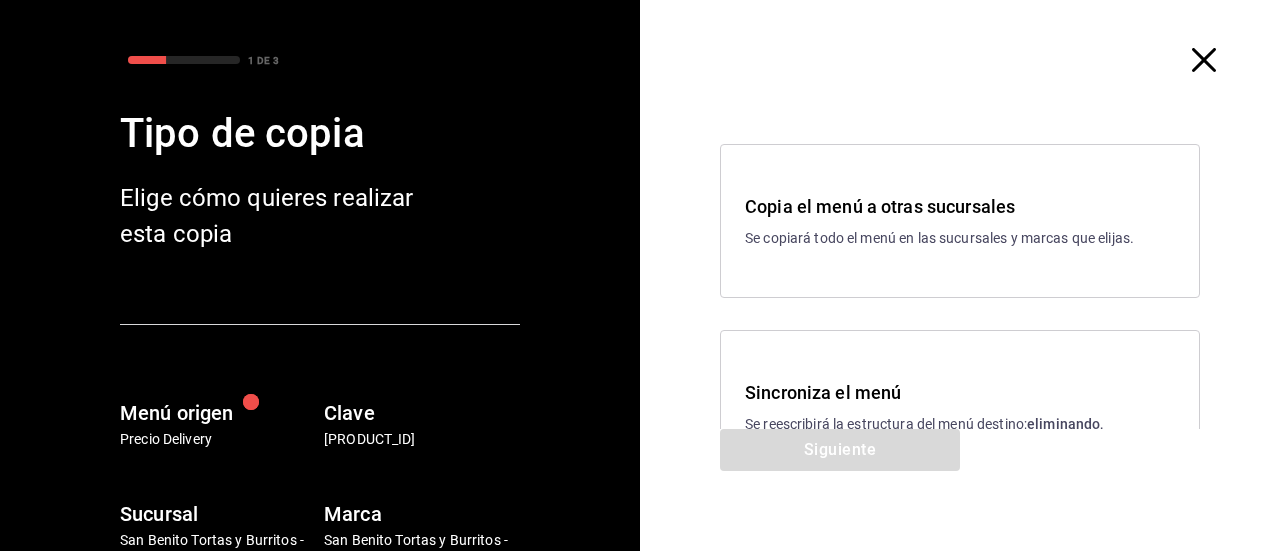 click on "Sincroniza el menú" at bounding box center [960, 392] 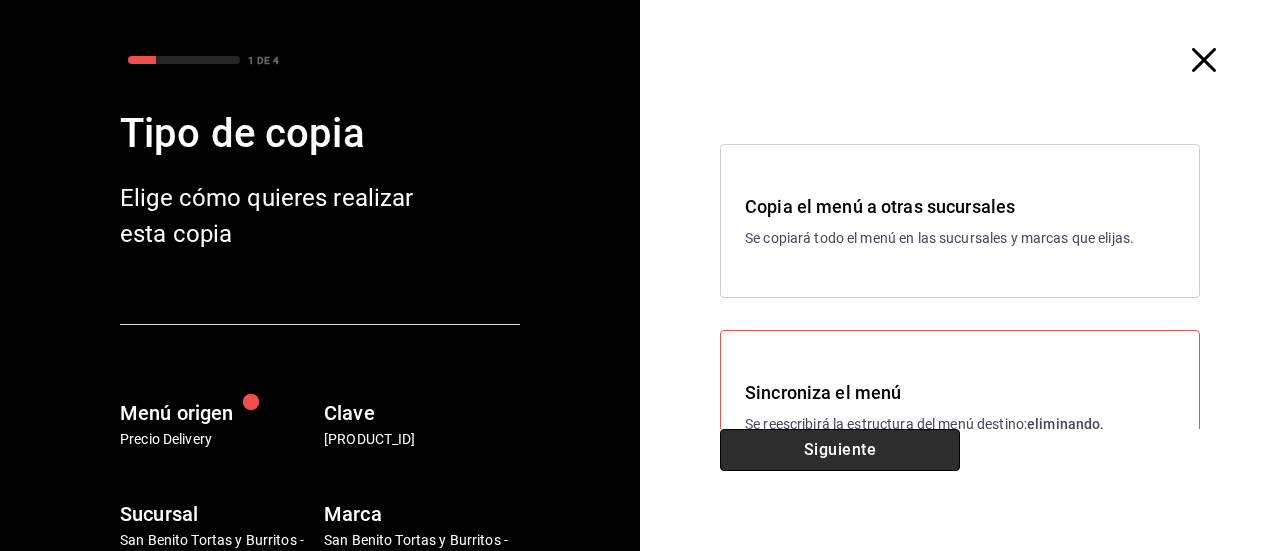 click on "Siguiente" at bounding box center (840, 450) 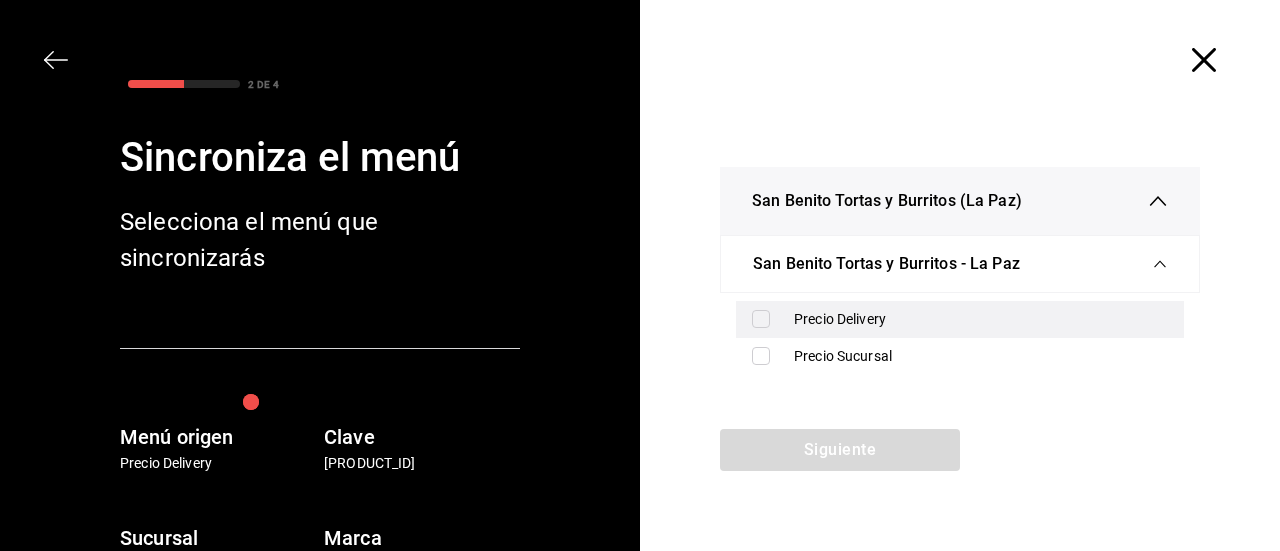 click on "Precio Delivery" at bounding box center (981, 319) 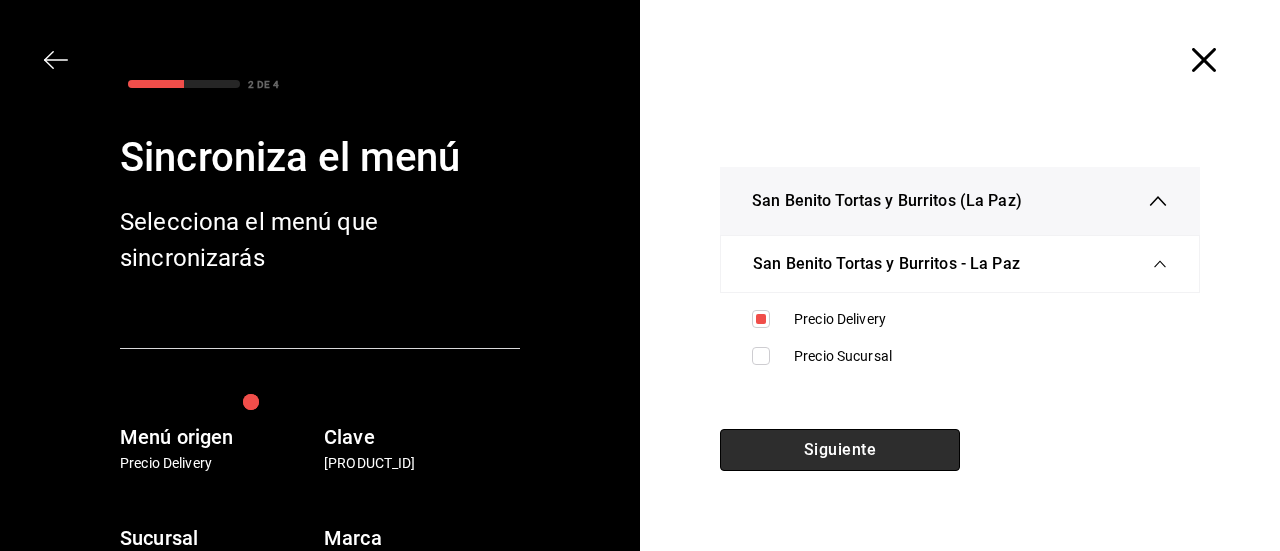 click on "Siguiente" at bounding box center (840, 450) 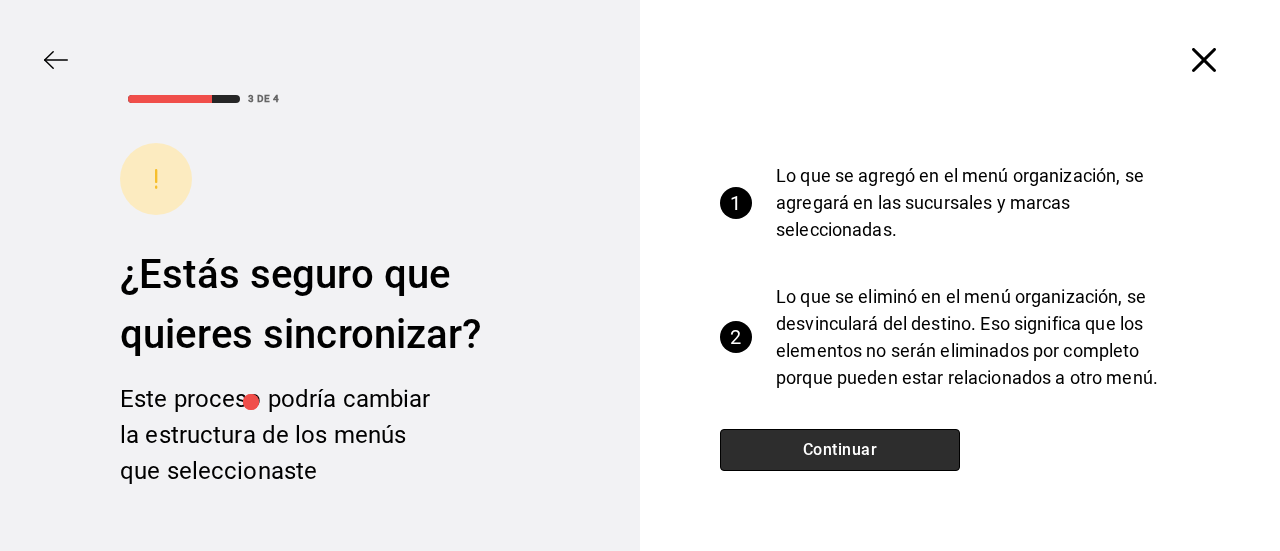 click on "Continuar" at bounding box center [840, 450] 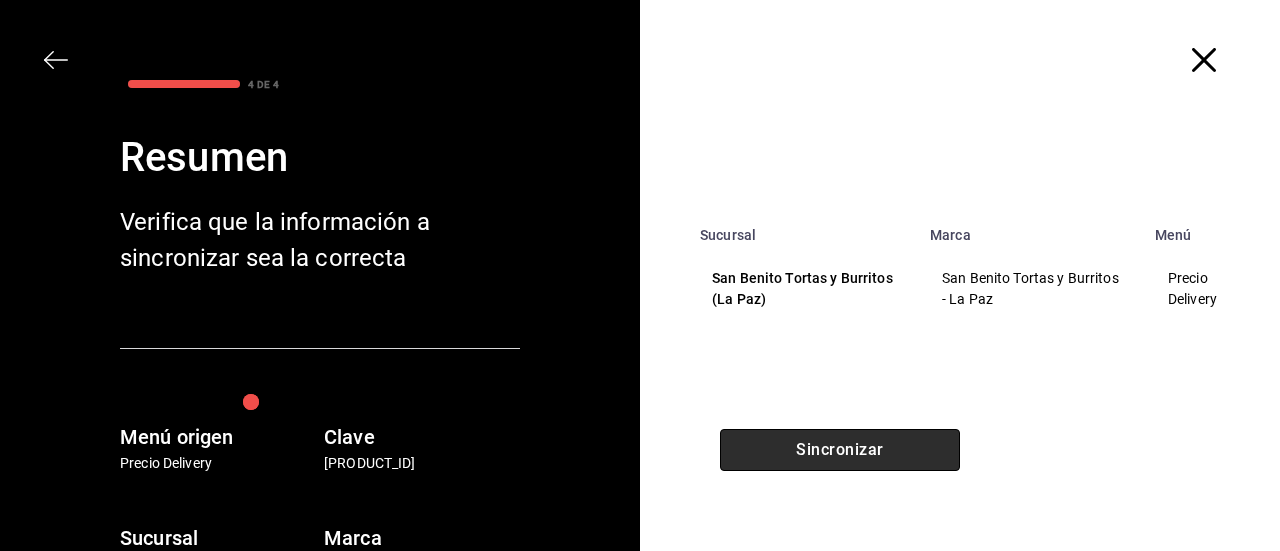 click on "Sincronizar" at bounding box center [840, 450] 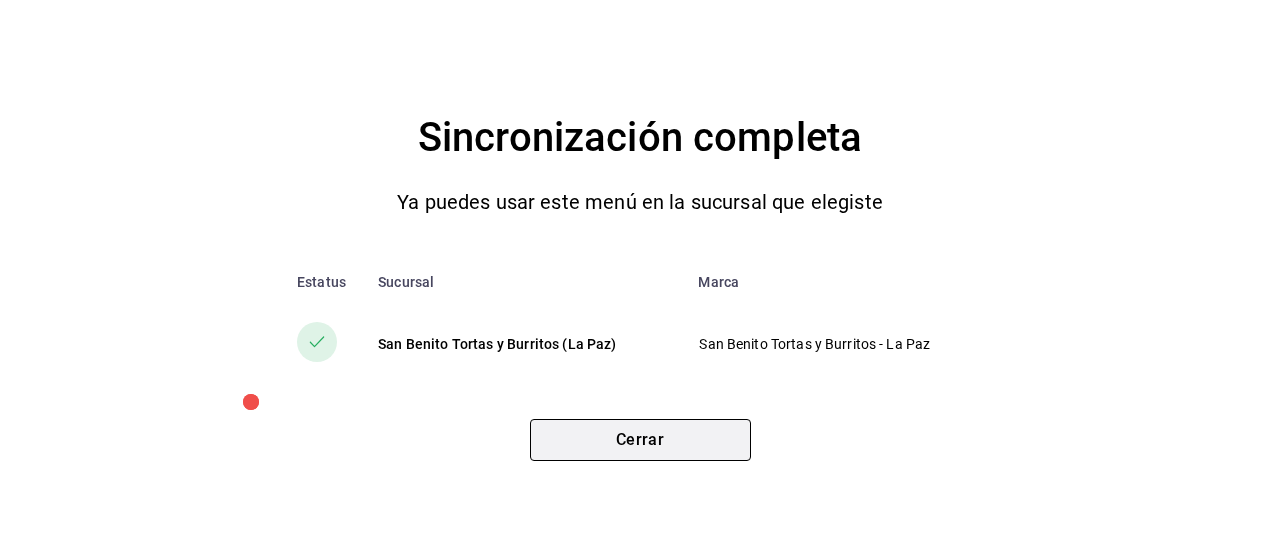 click on "Cerrar" at bounding box center (640, 440) 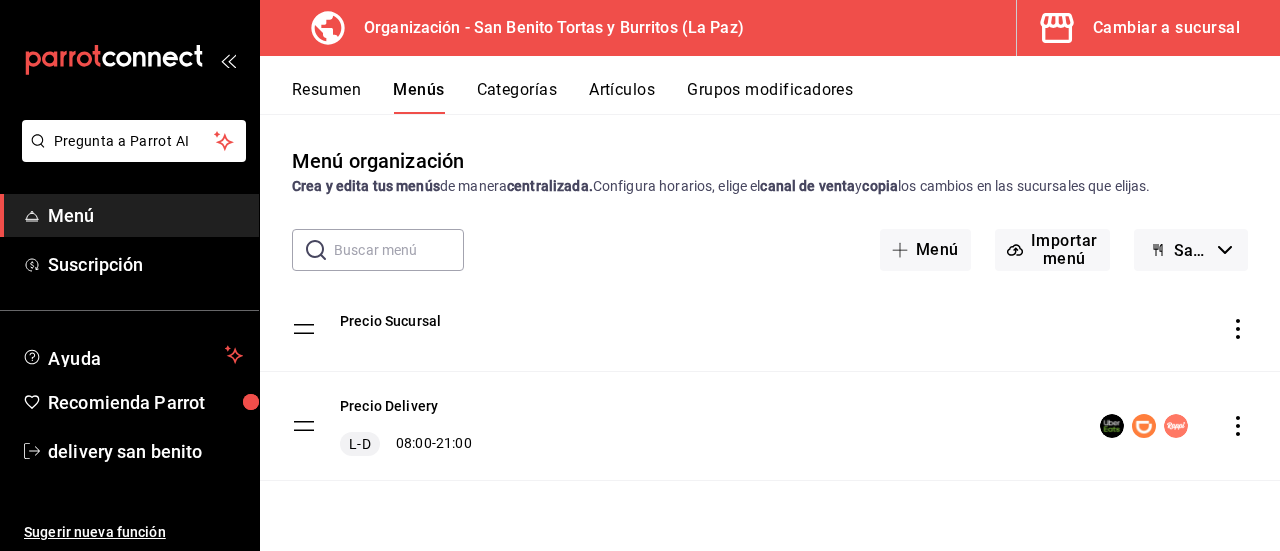 click on "Cambiar a sucursal" at bounding box center [1166, 28] 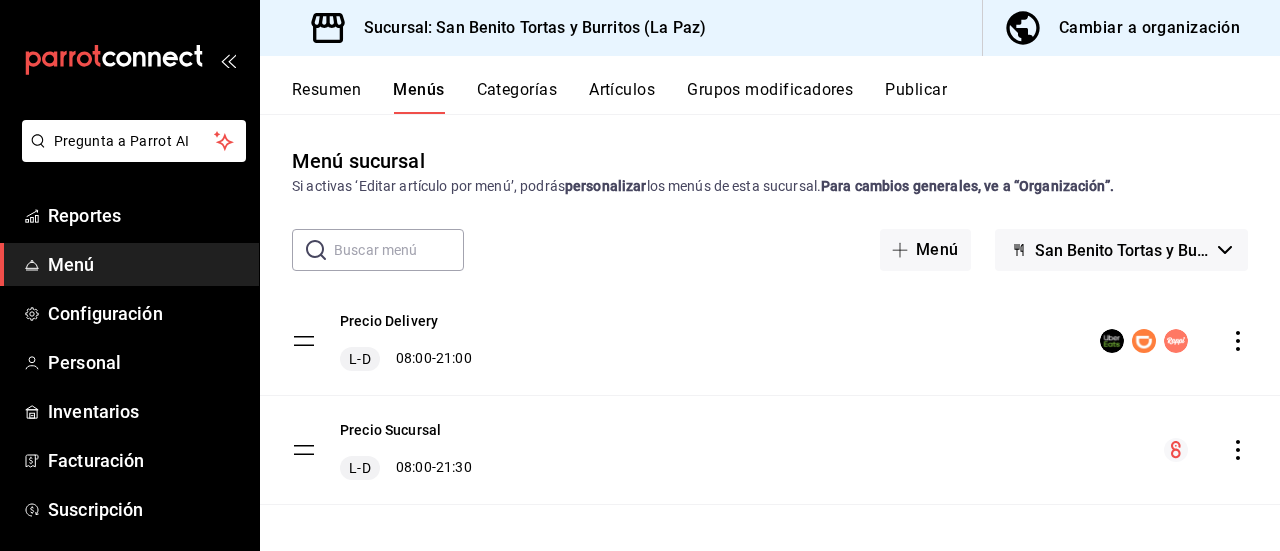 click on "Publicar" at bounding box center (916, 97) 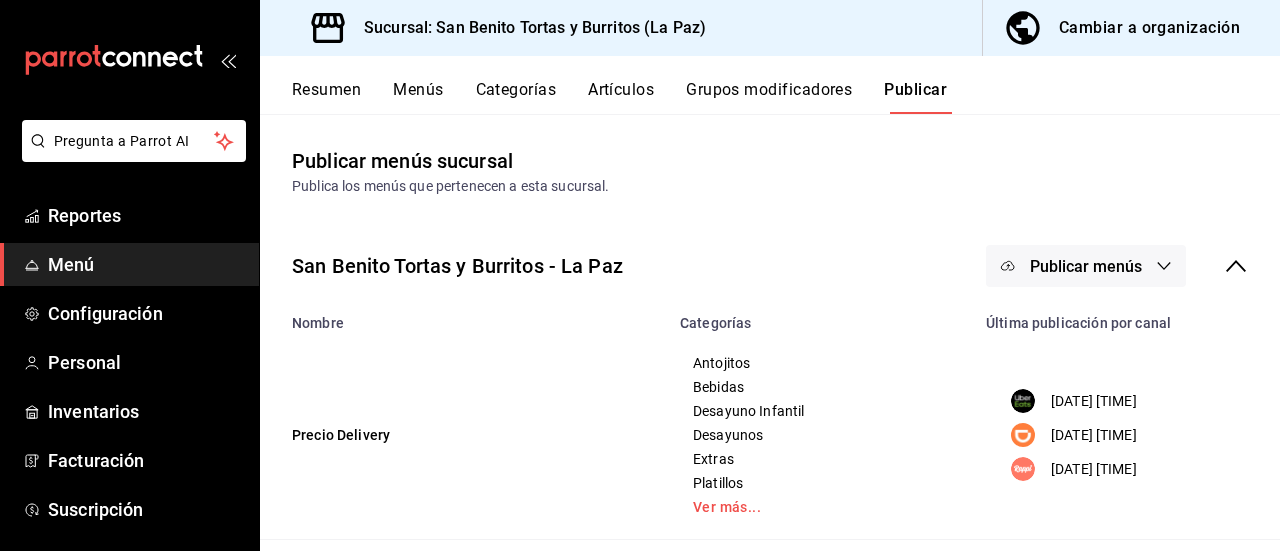 click on "Publicar menús" at bounding box center [1086, 266] 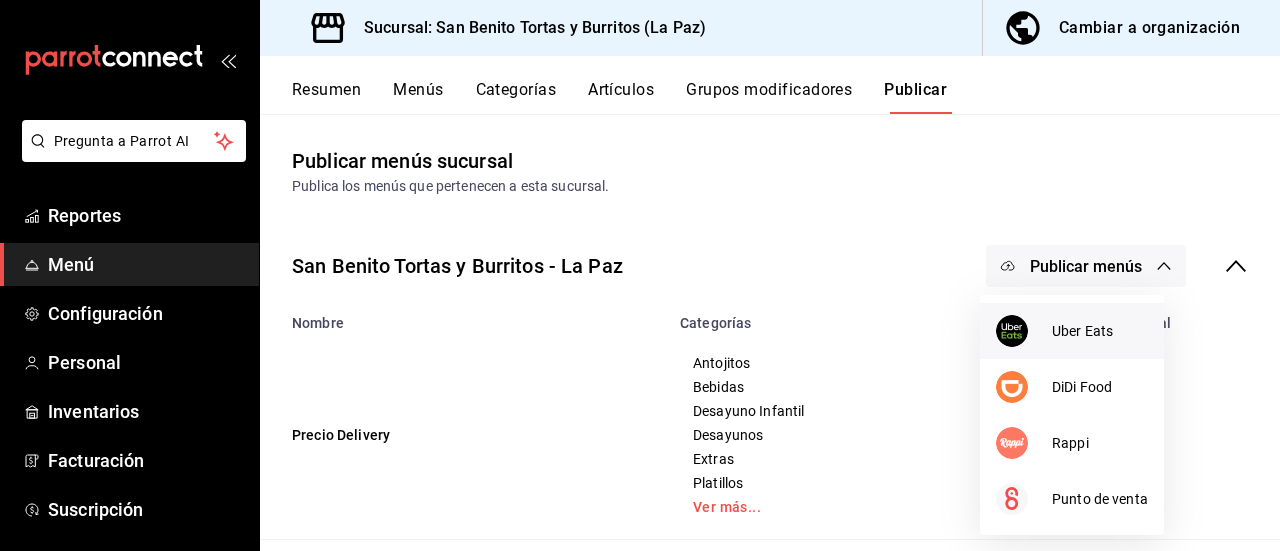 click on "Uber Eats" at bounding box center [1072, 331] 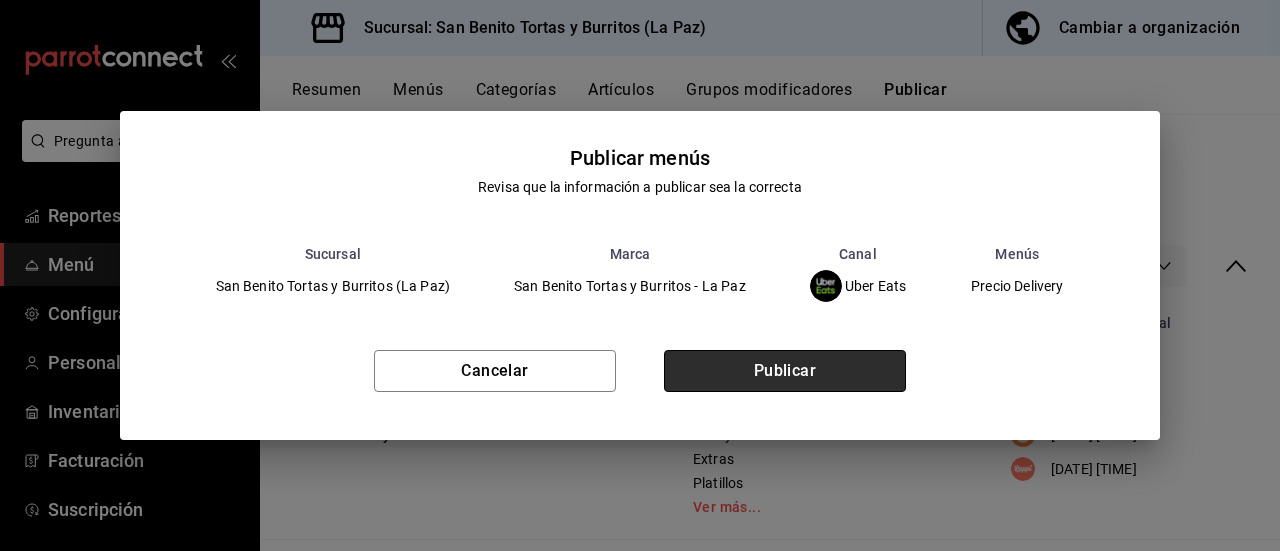 click on "Publicar" at bounding box center (785, 371) 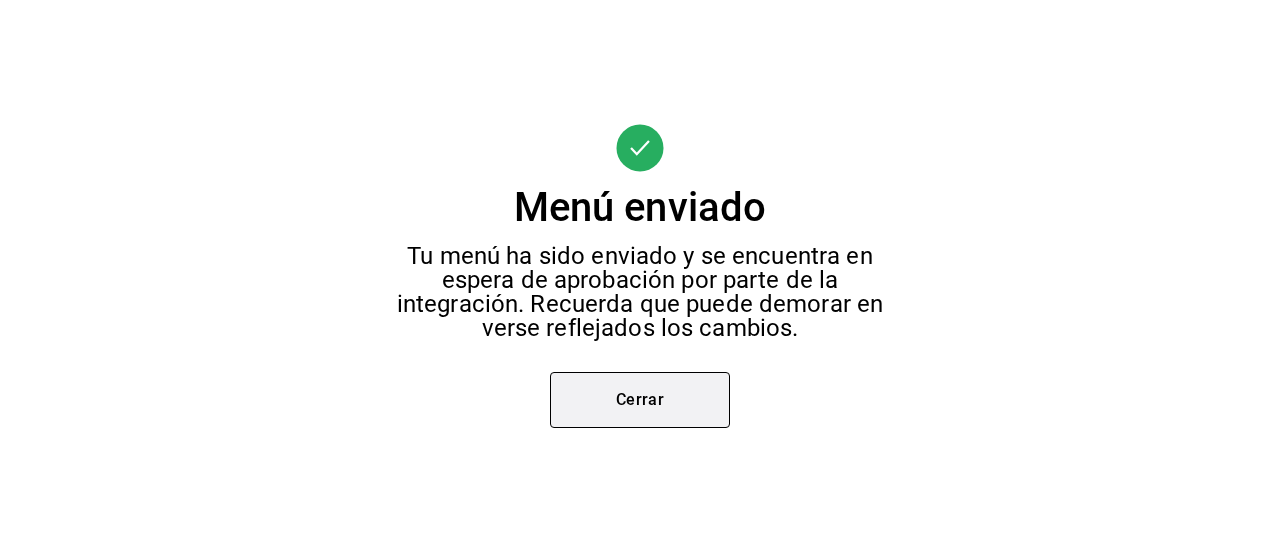 click on "Cerrar" at bounding box center (640, 400) 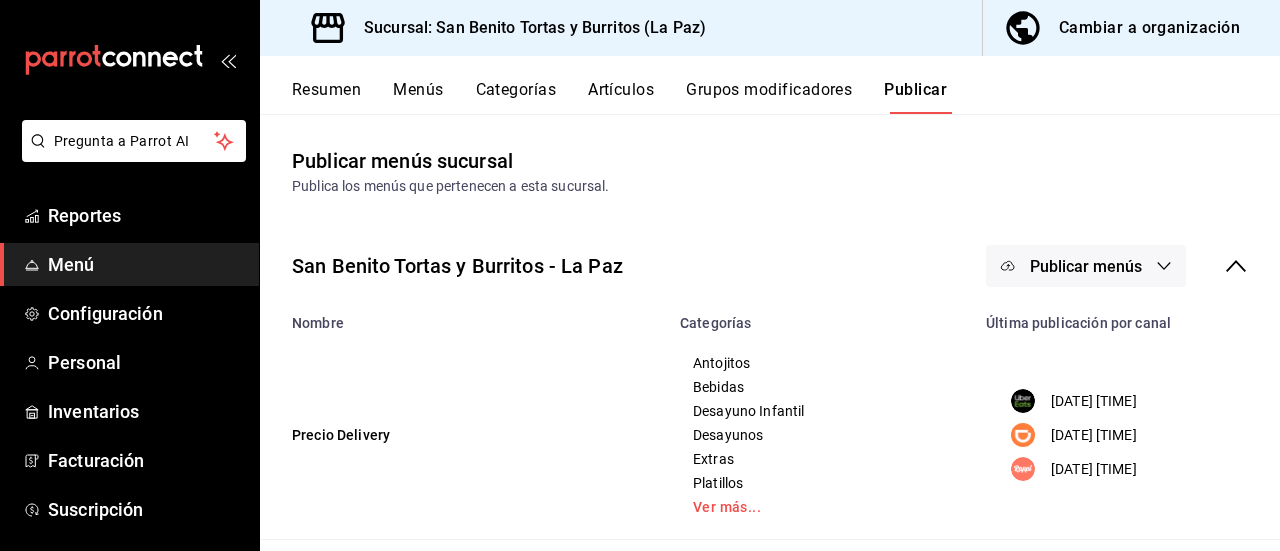 click on "Publicar menús" at bounding box center (1086, 266) 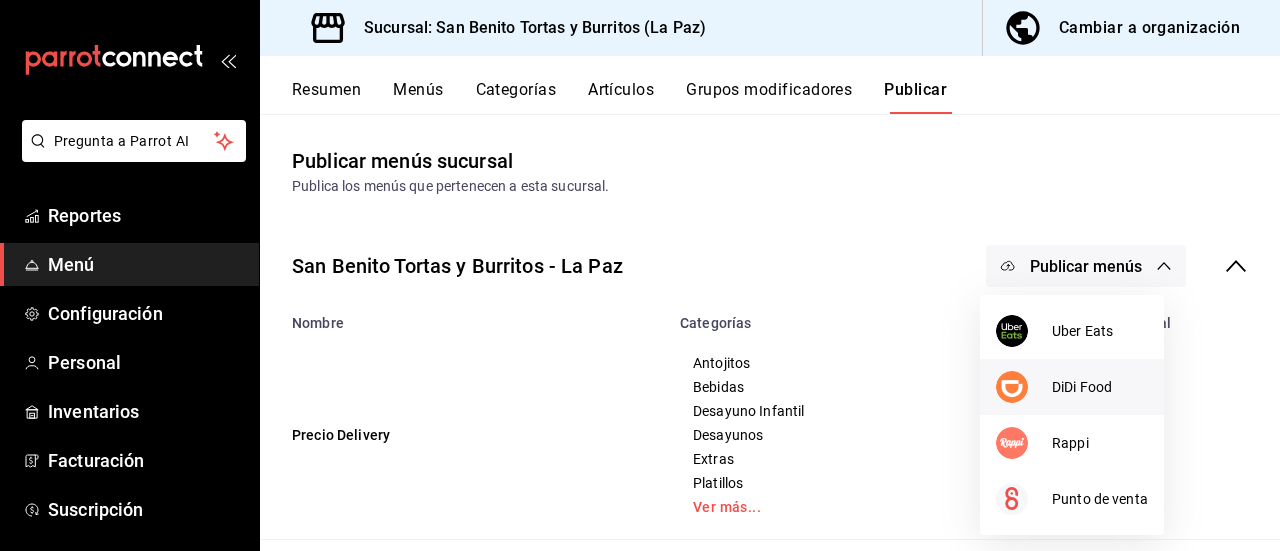 click on "DiDi Food" at bounding box center (1100, 387) 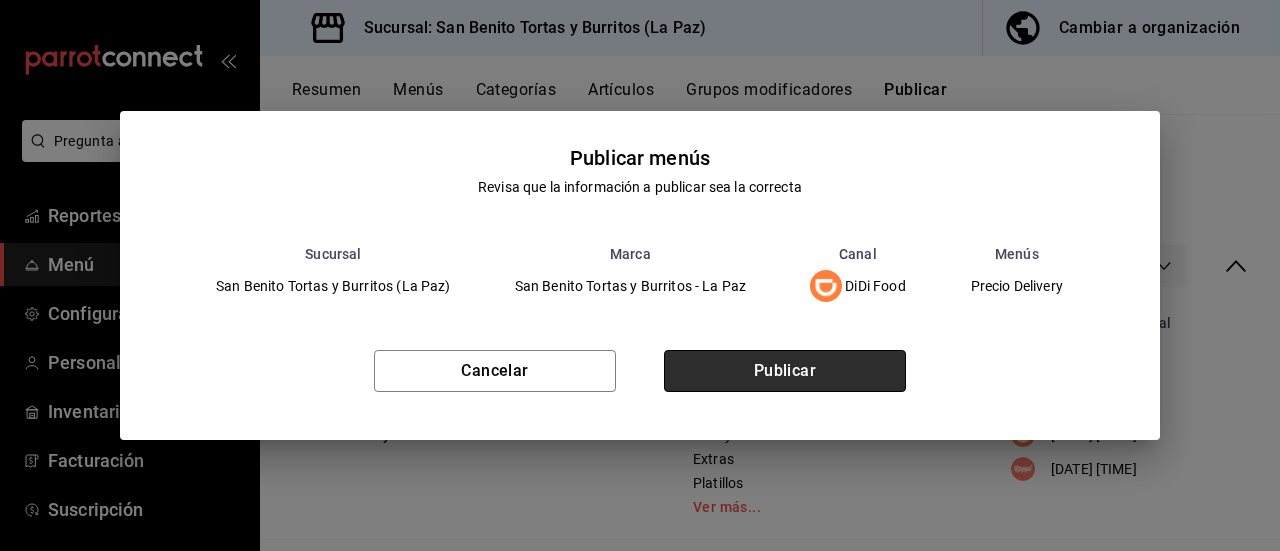 click on "Publicar" at bounding box center (785, 371) 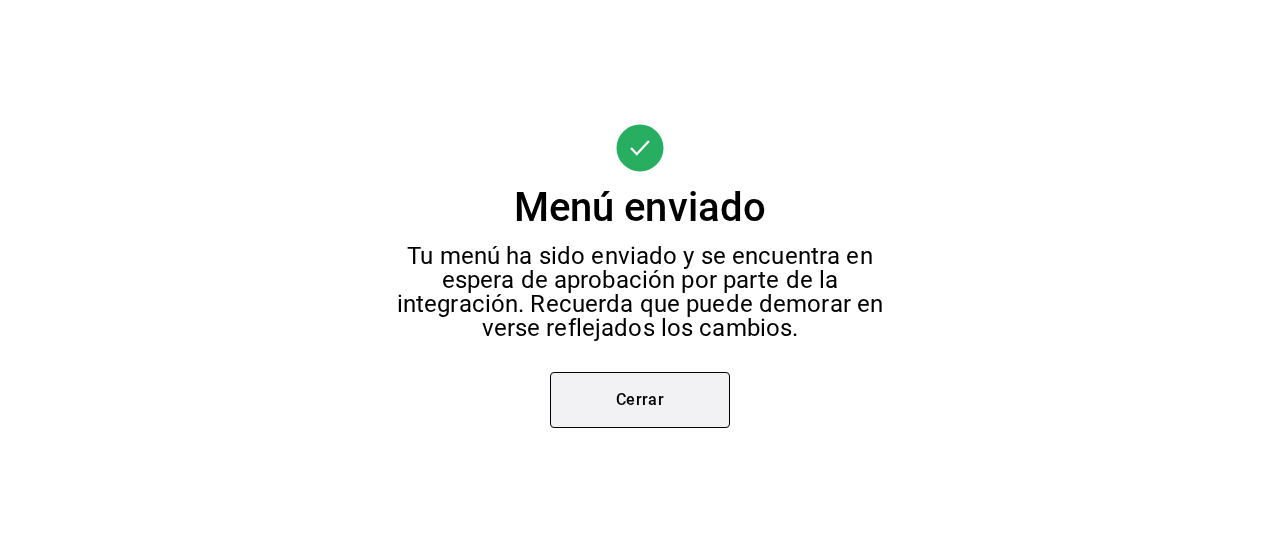 click on "Cerrar" at bounding box center [640, 400] 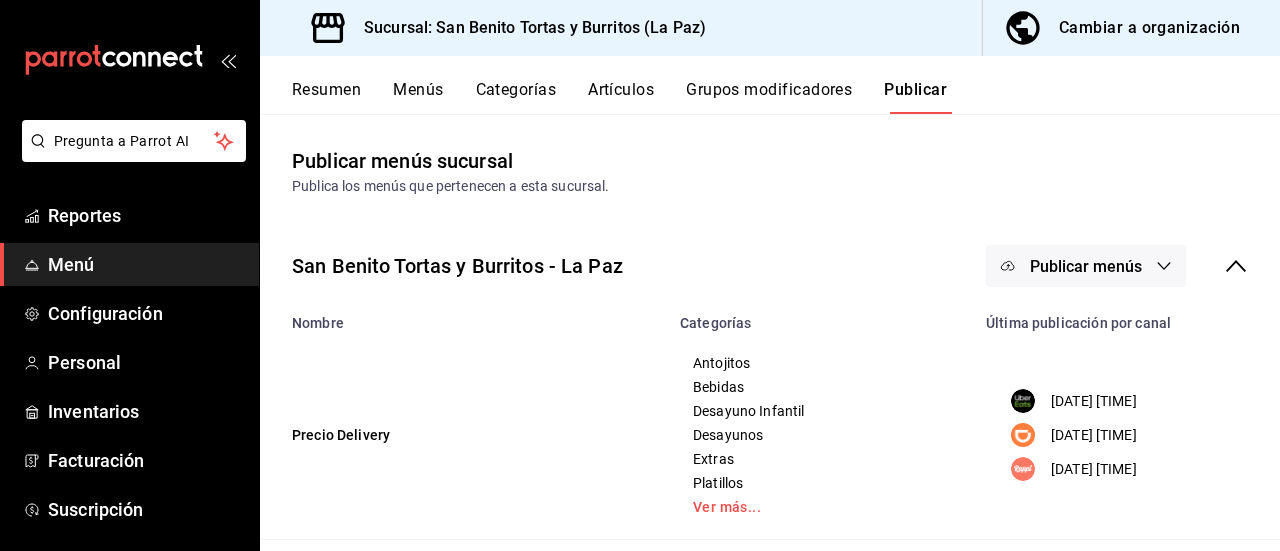 click on "Publicar menús" at bounding box center (1086, 266) 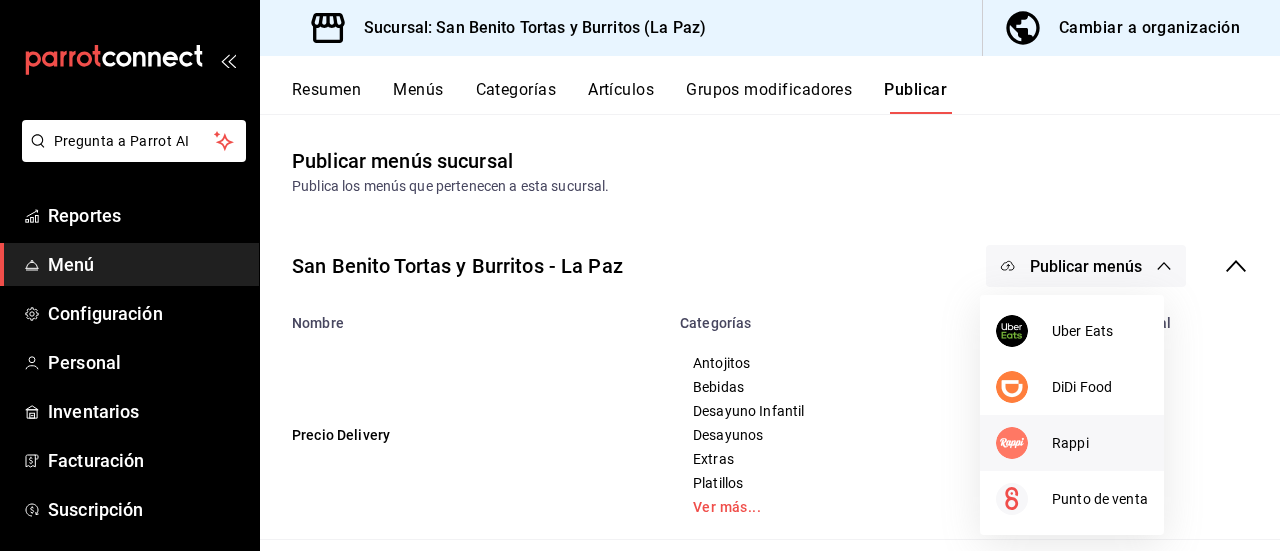 click on "Rappi" at bounding box center [1100, 443] 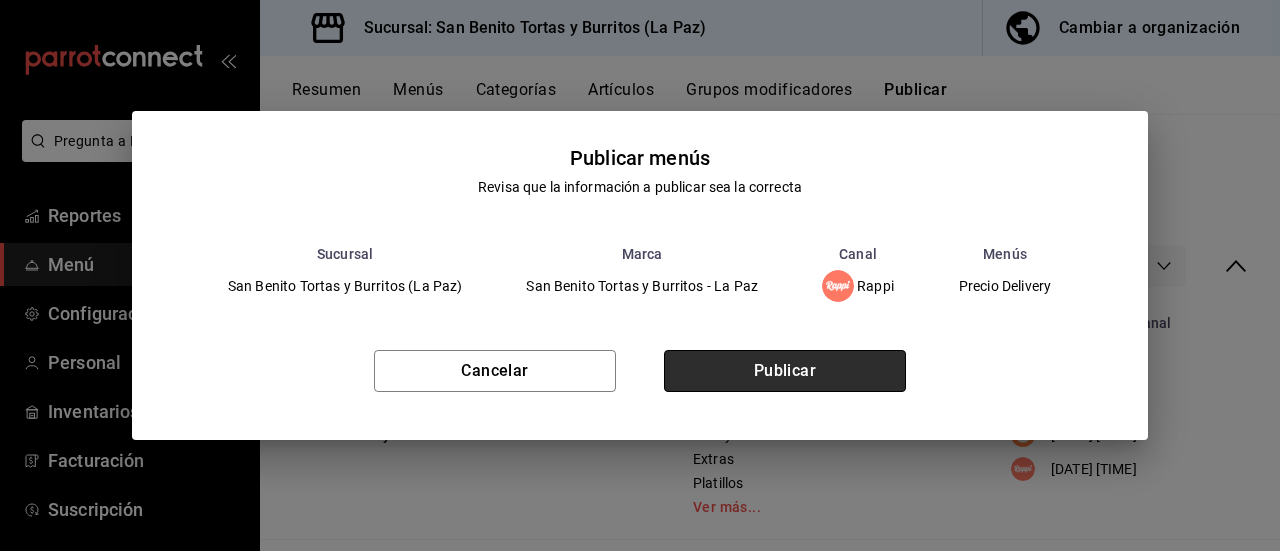 click on "Publicar" at bounding box center (785, 371) 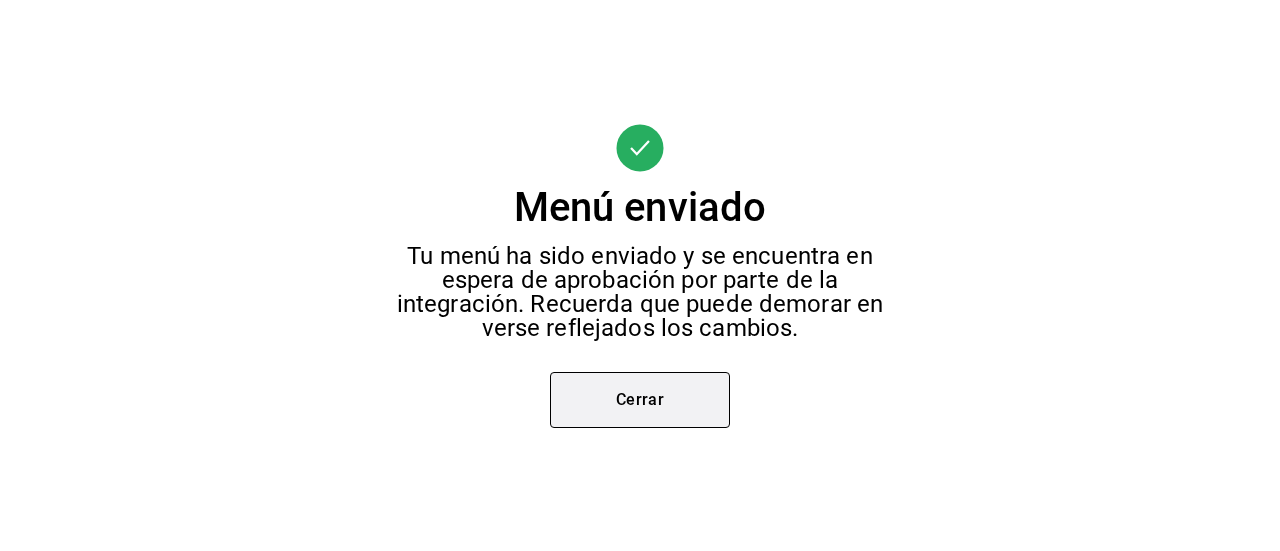 click on "Cerrar" at bounding box center [640, 400] 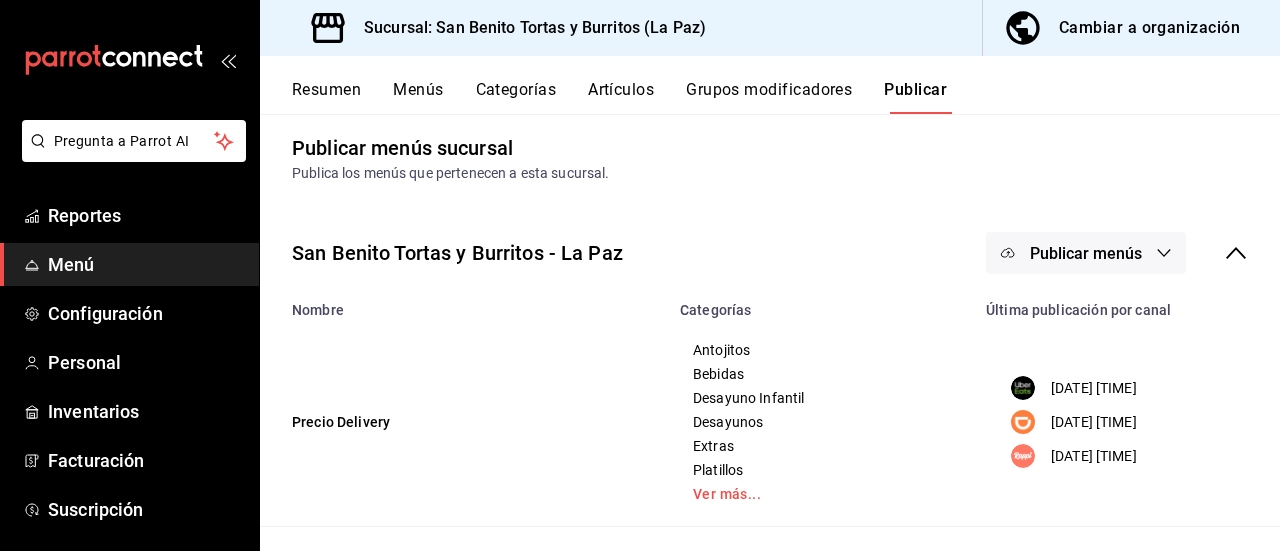 scroll, scrollTop: 0, scrollLeft: 0, axis: both 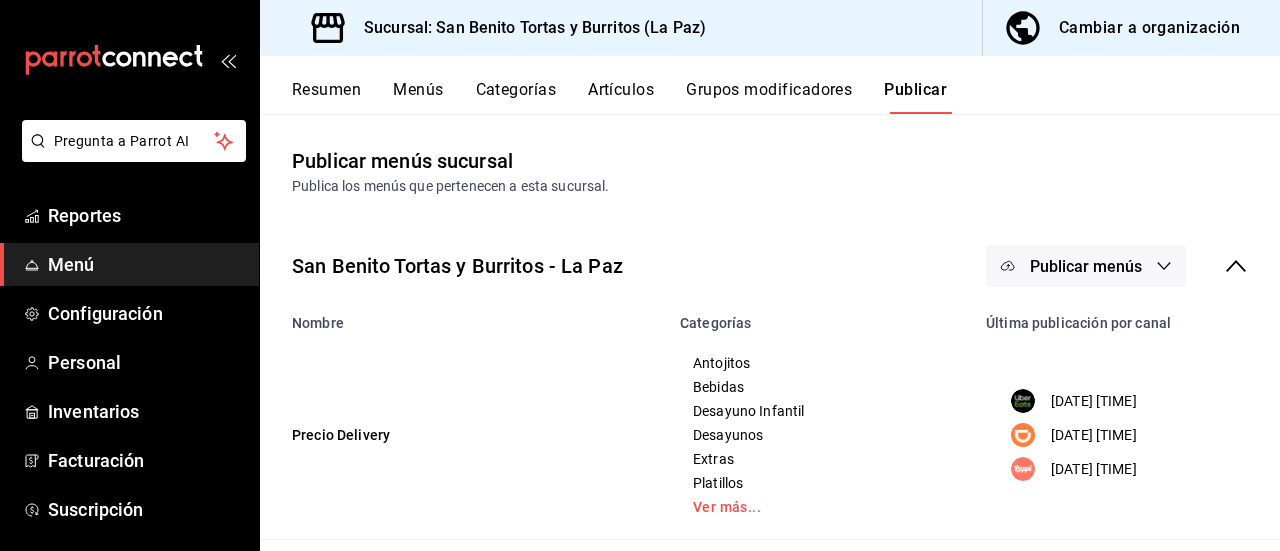 click on "Resumen" at bounding box center [326, 97] 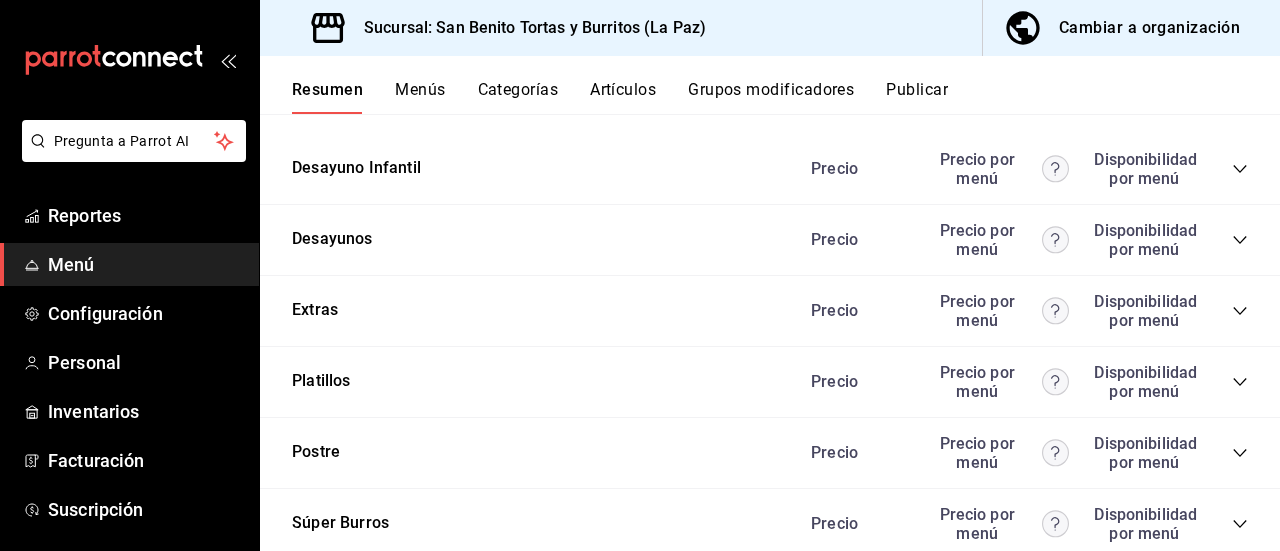 scroll, scrollTop: 3477, scrollLeft: 0, axis: vertical 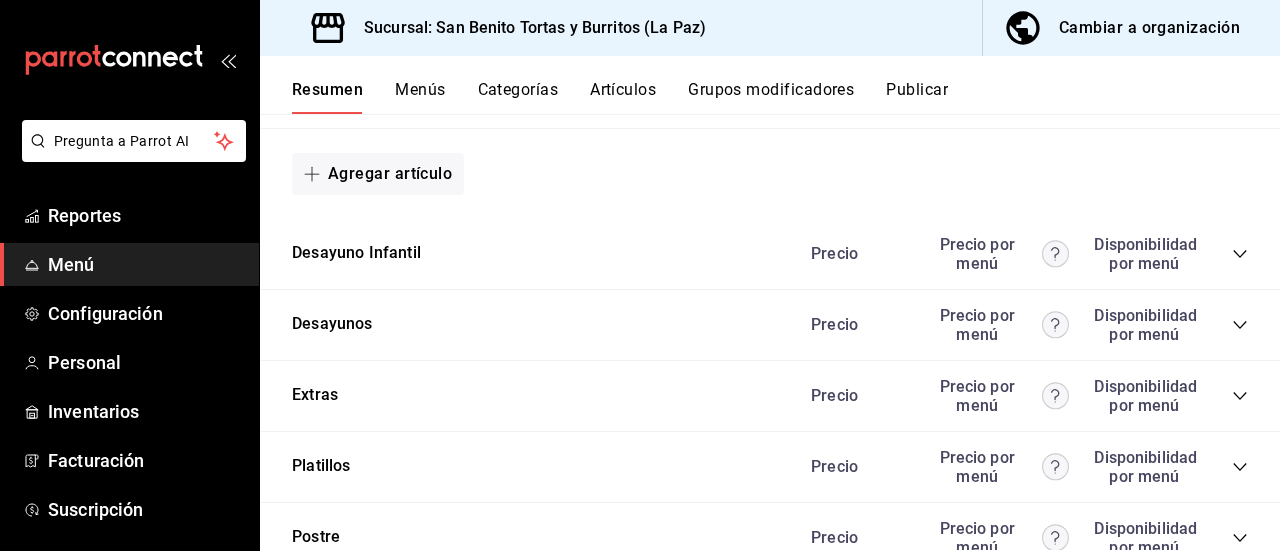 click 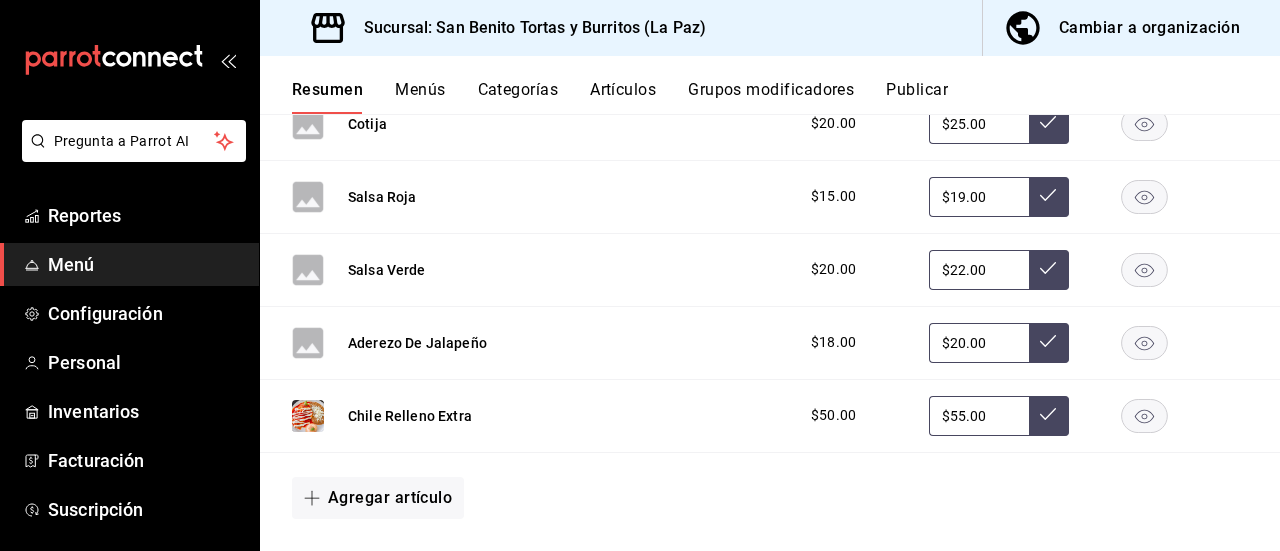 scroll, scrollTop: 4268, scrollLeft: 0, axis: vertical 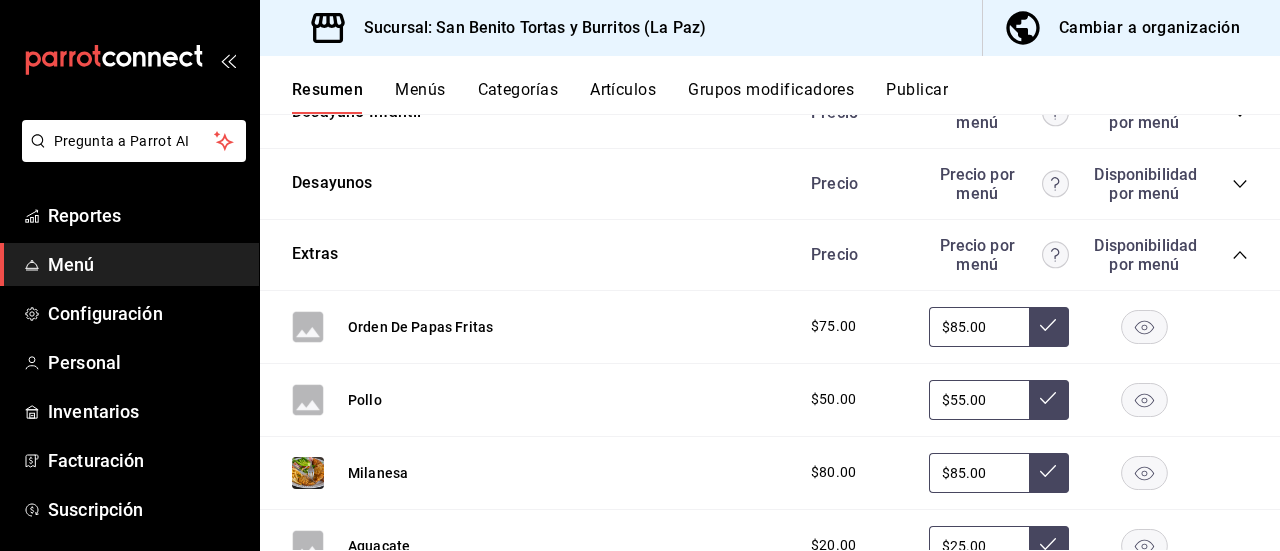 click 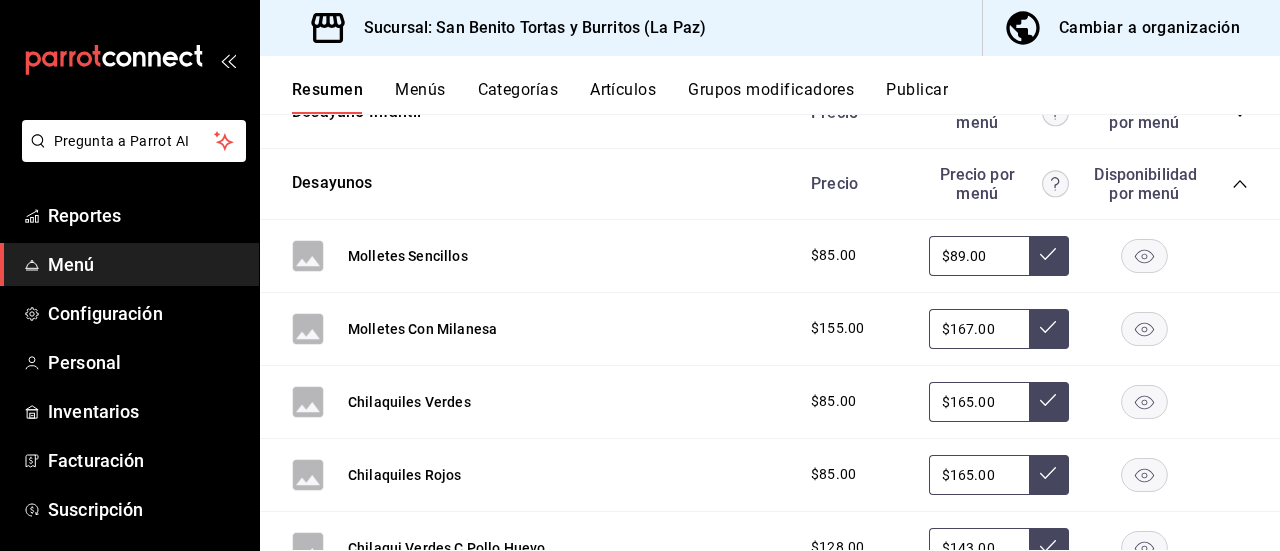 type 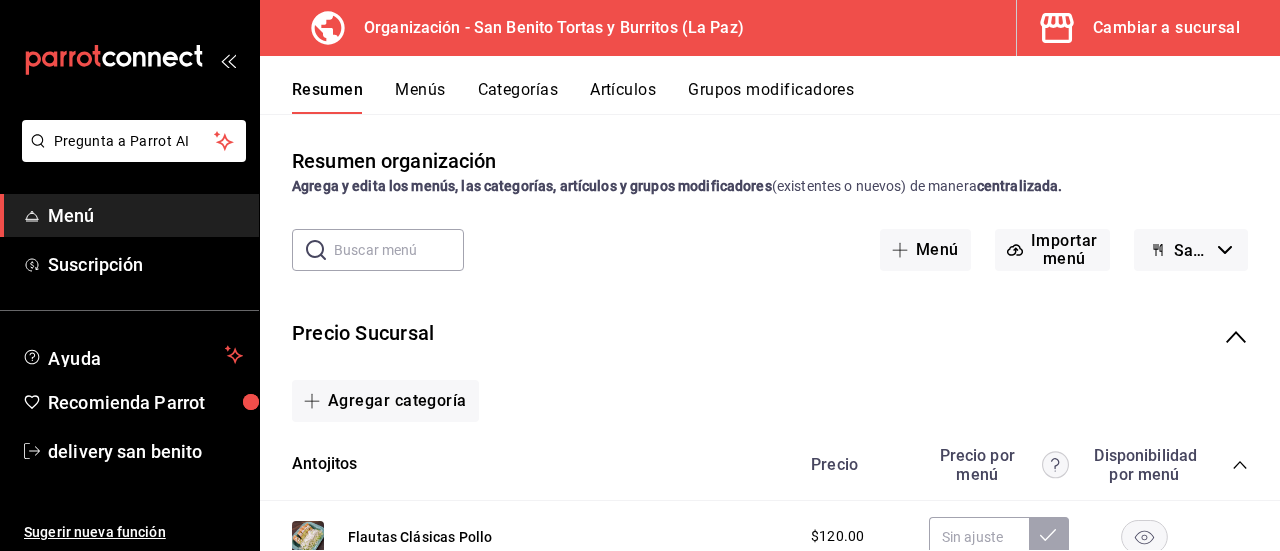 click 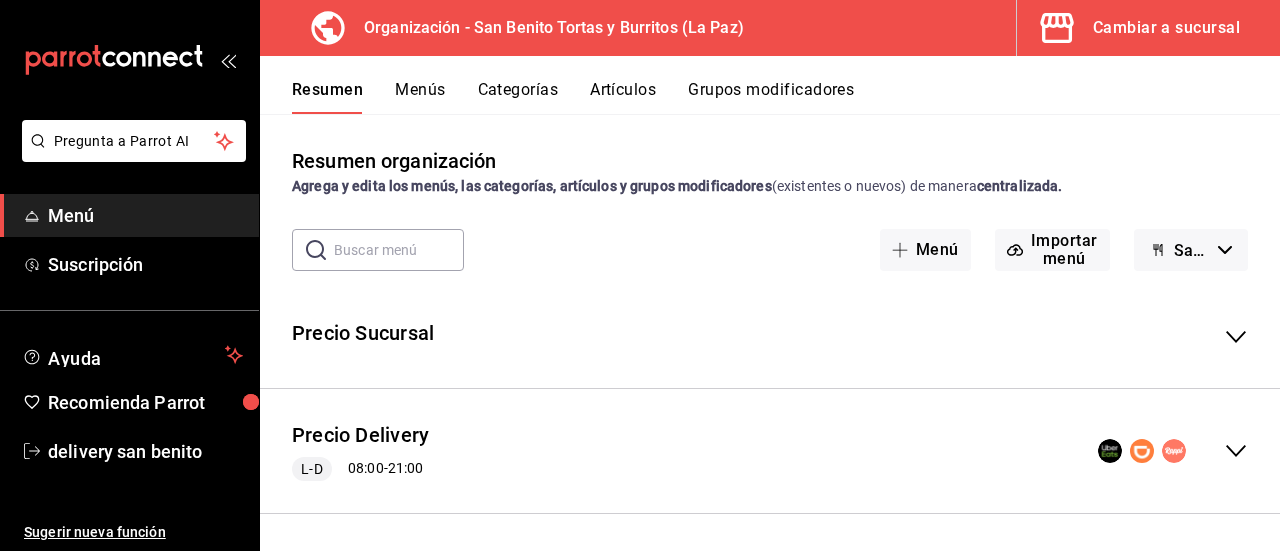 scroll, scrollTop: 2, scrollLeft: 0, axis: vertical 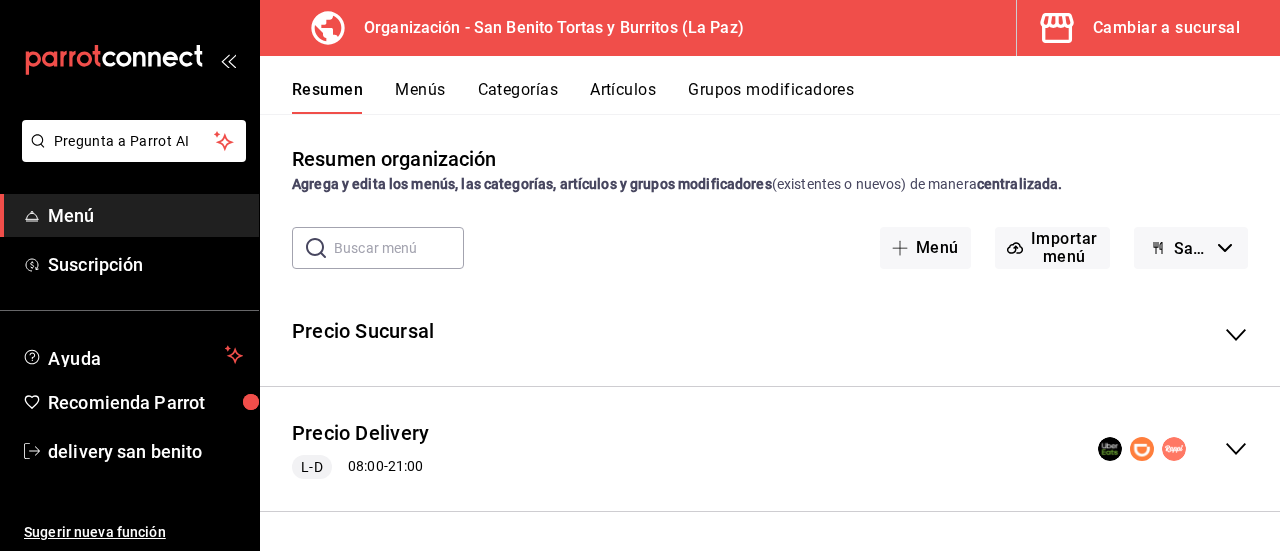 click 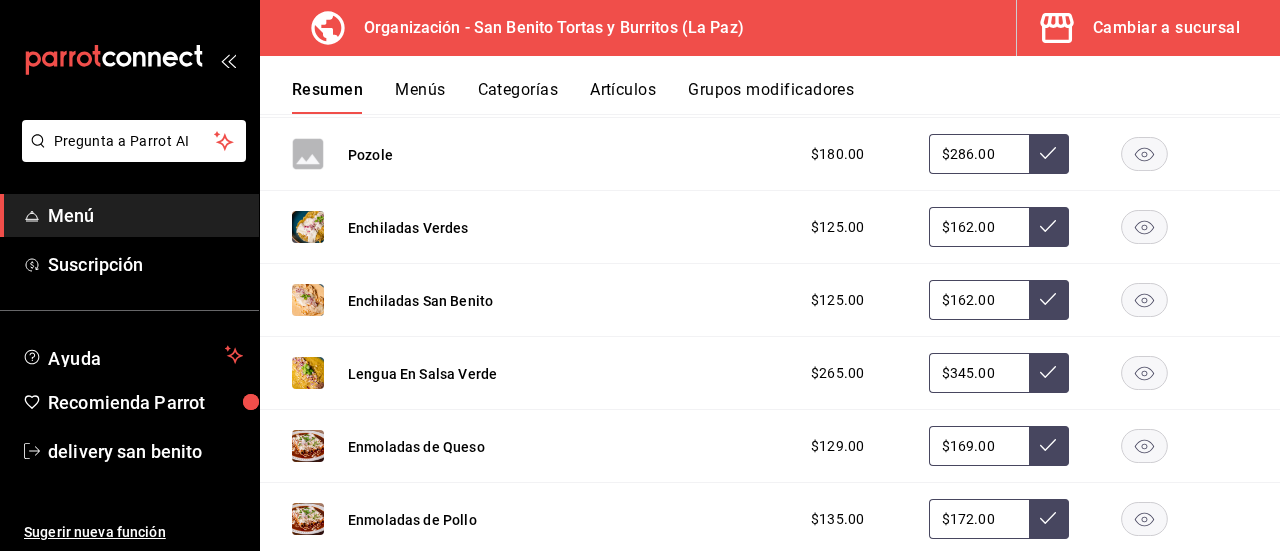 scroll, scrollTop: 1412, scrollLeft: 0, axis: vertical 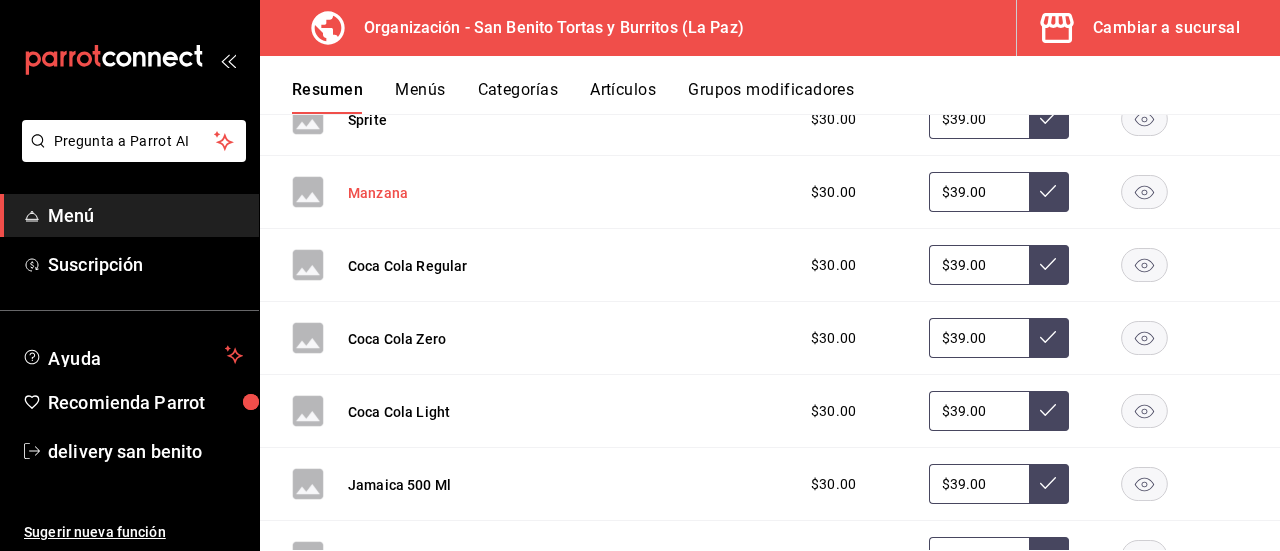 click on "Manzana" at bounding box center (378, 193) 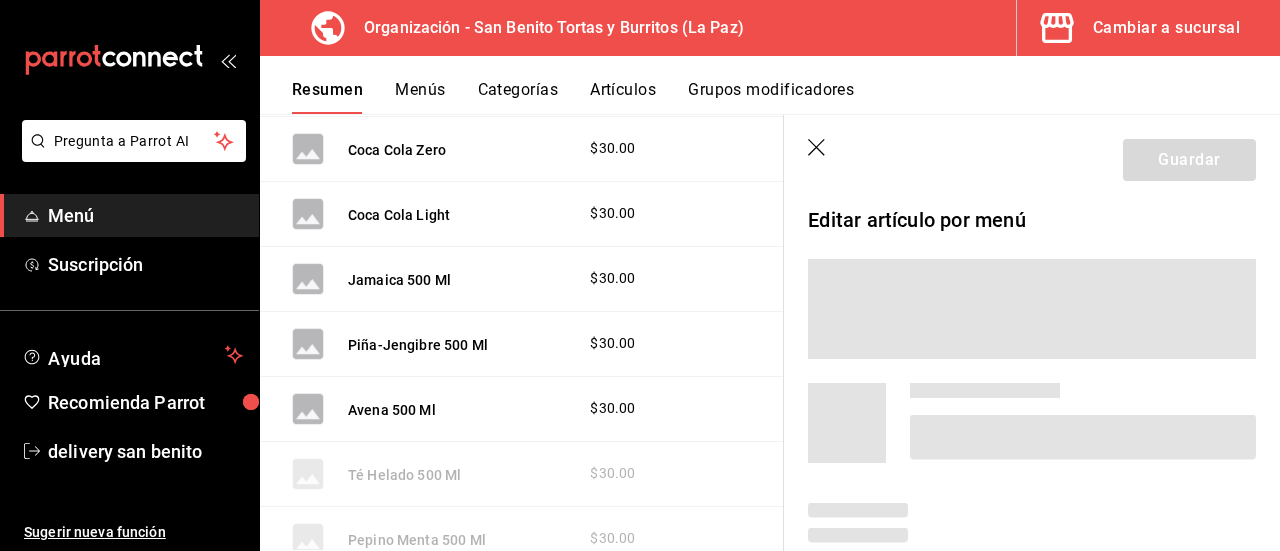 scroll, scrollTop: 1969, scrollLeft: 0, axis: vertical 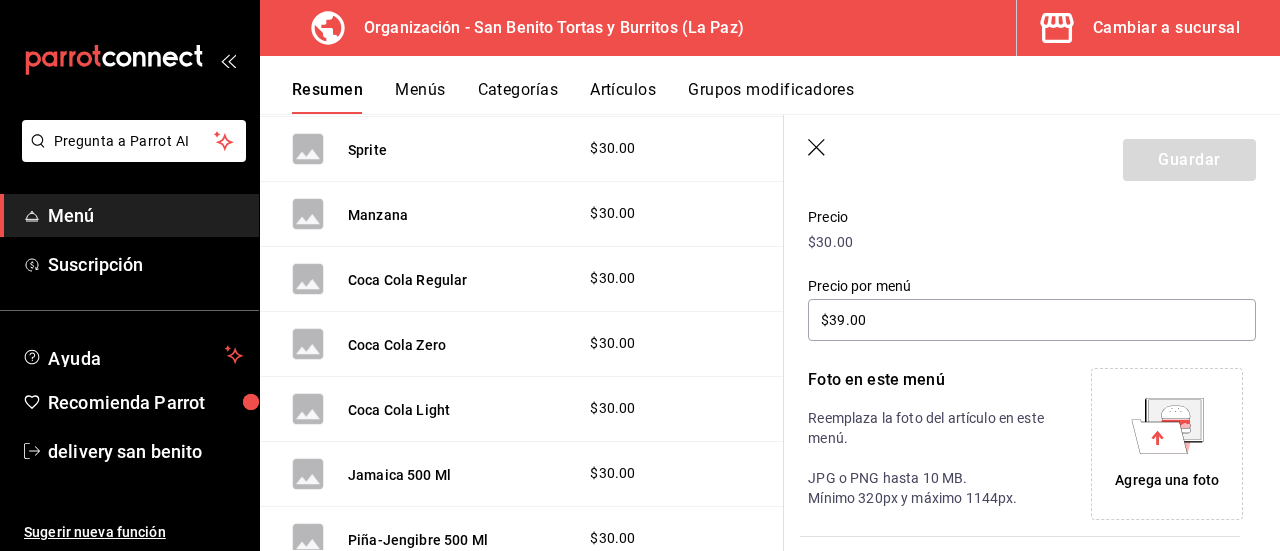 click 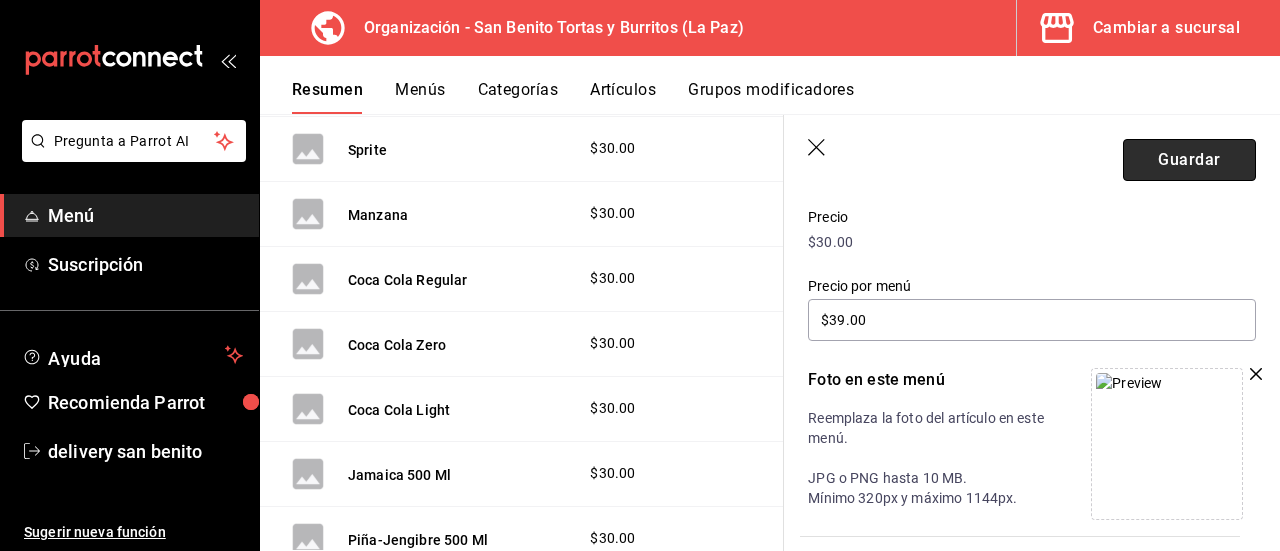 click on "Guardar" at bounding box center (1189, 160) 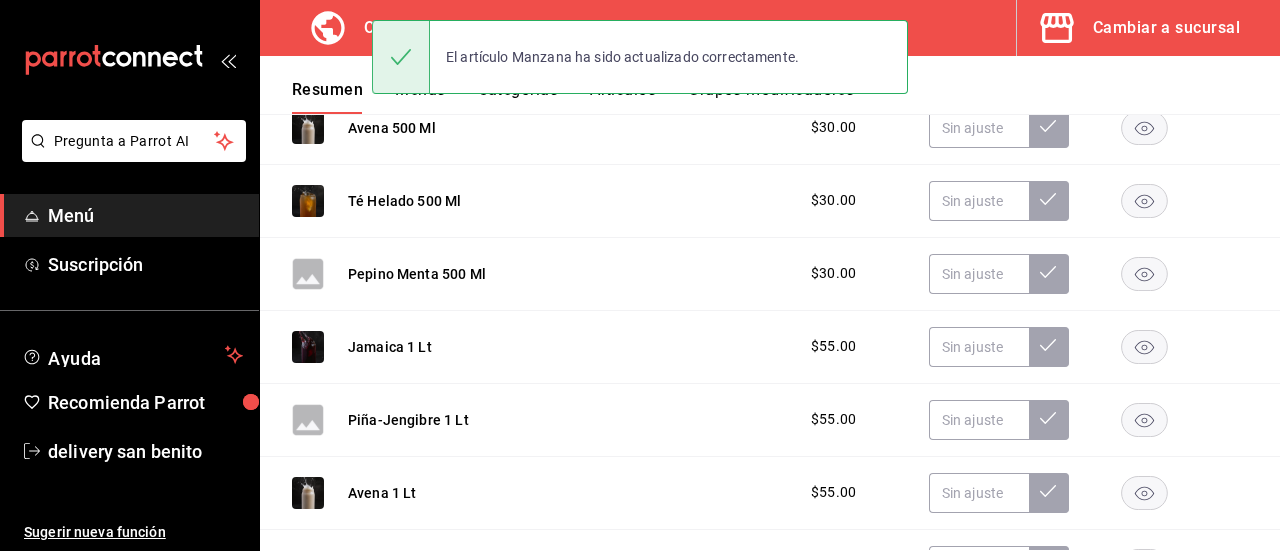 scroll, scrollTop: 590, scrollLeft: 0, axis: vertical 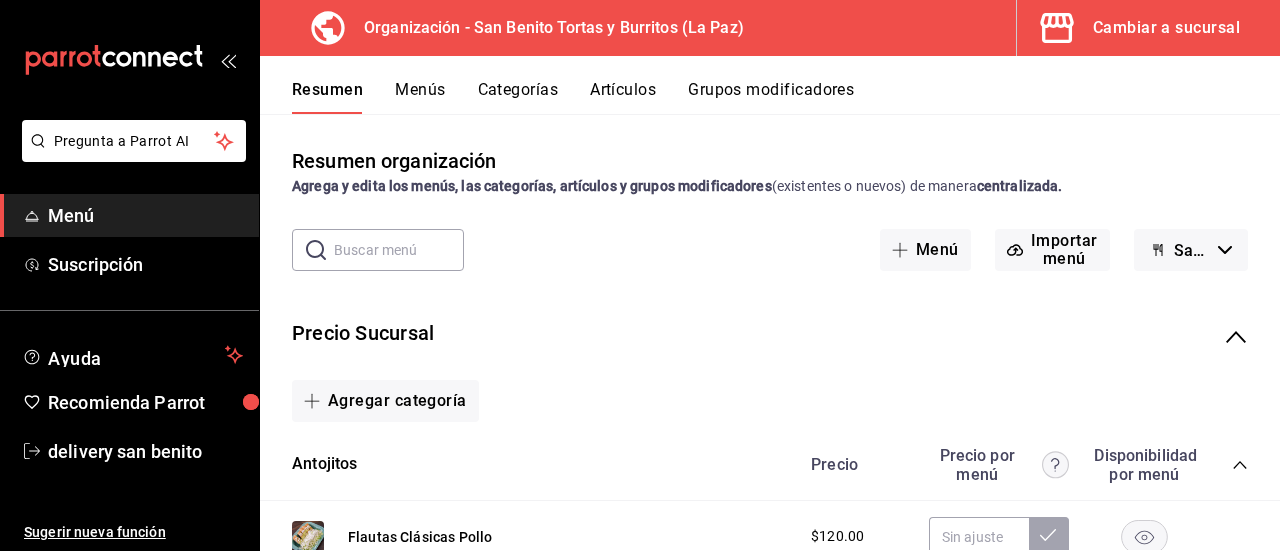 click 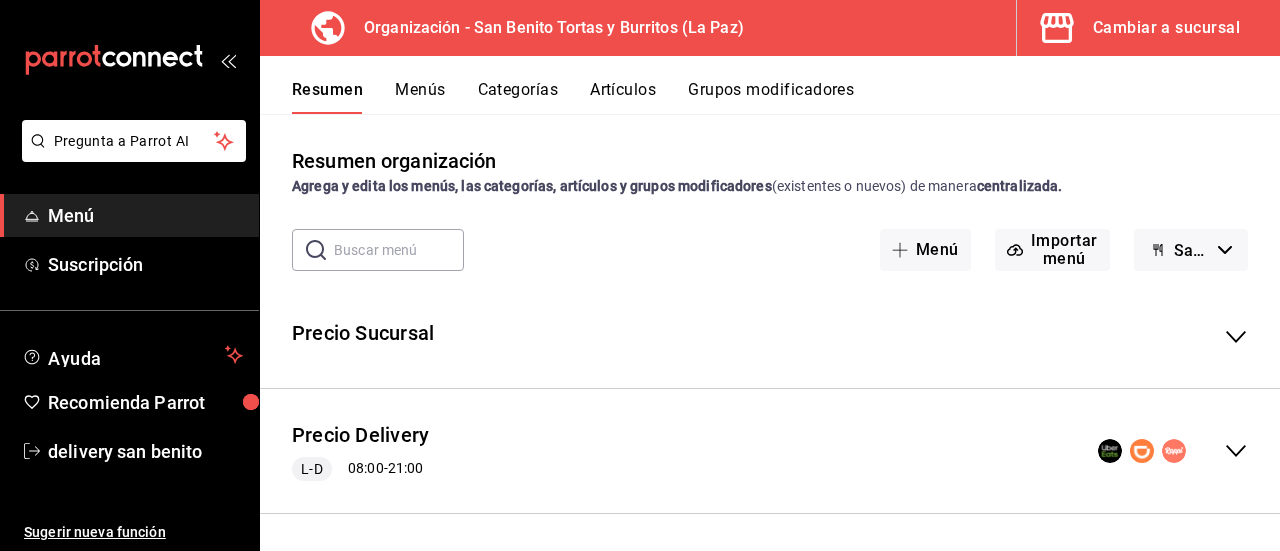 click 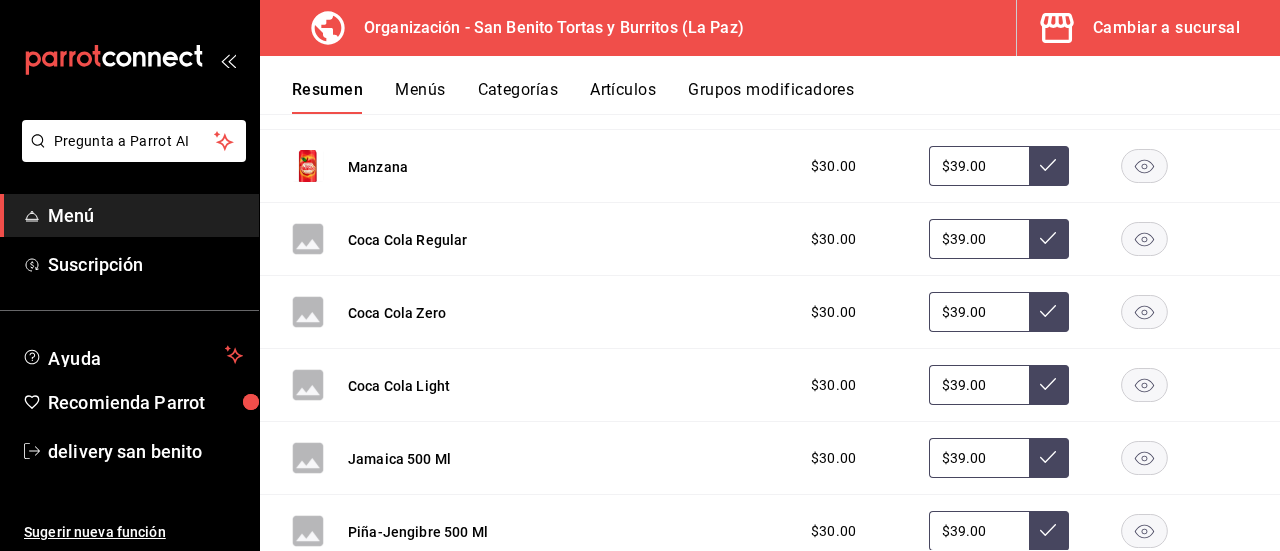 scroll, scrollTop: 2182, scrollLeft: 0, axis: vertical 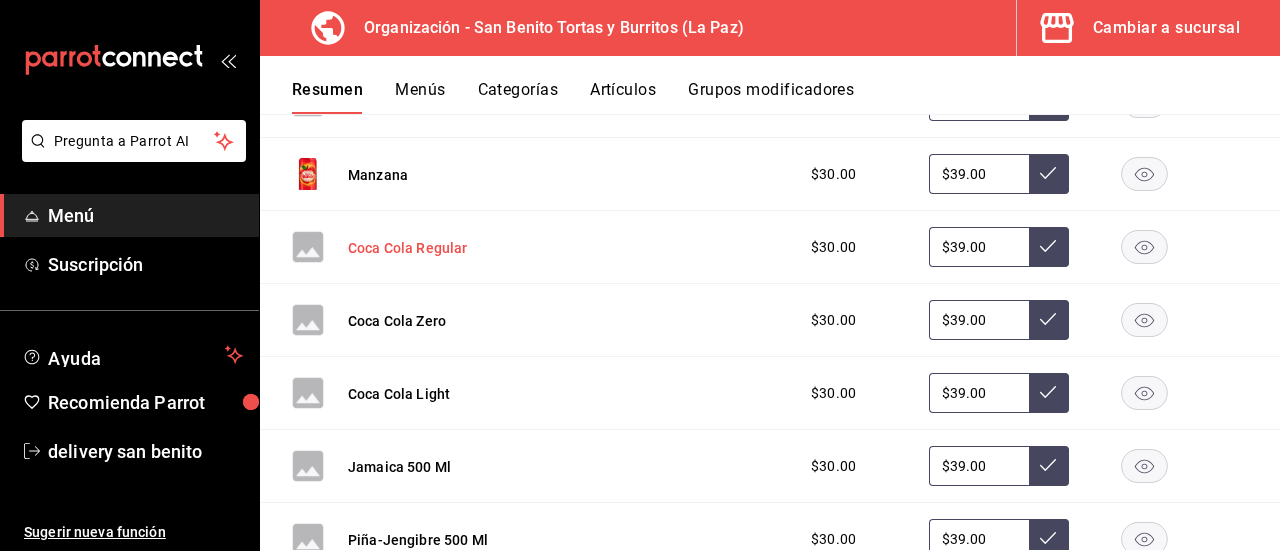 click on "Coca Cola Regular" at bounding box center [408, 248] 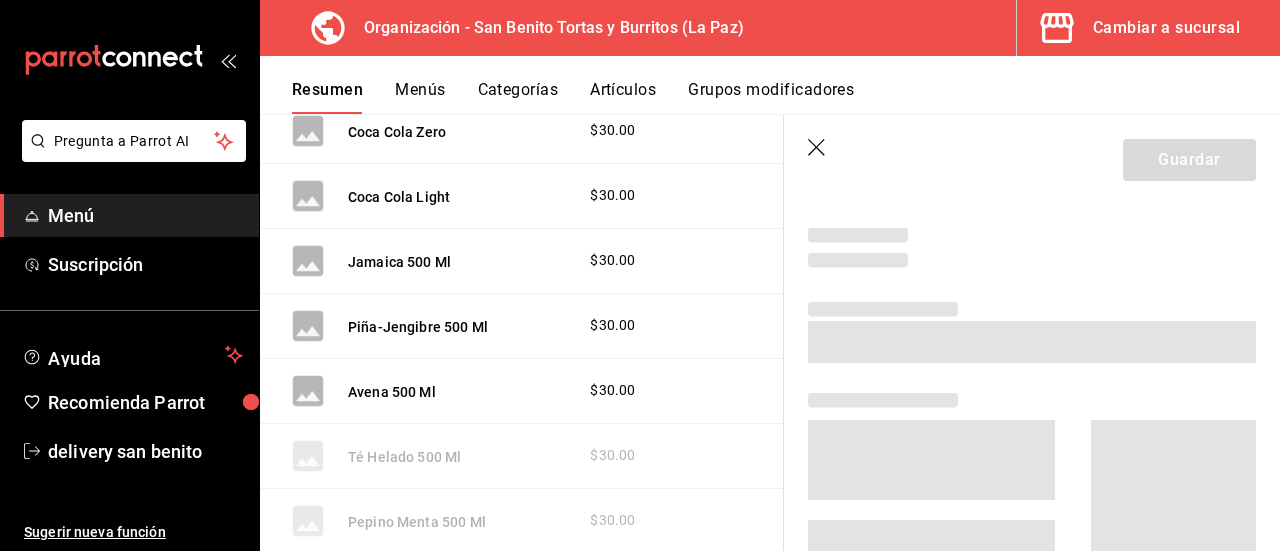 scroll, scrollTop: 1987, scrollLeft: 0, axis: vertical 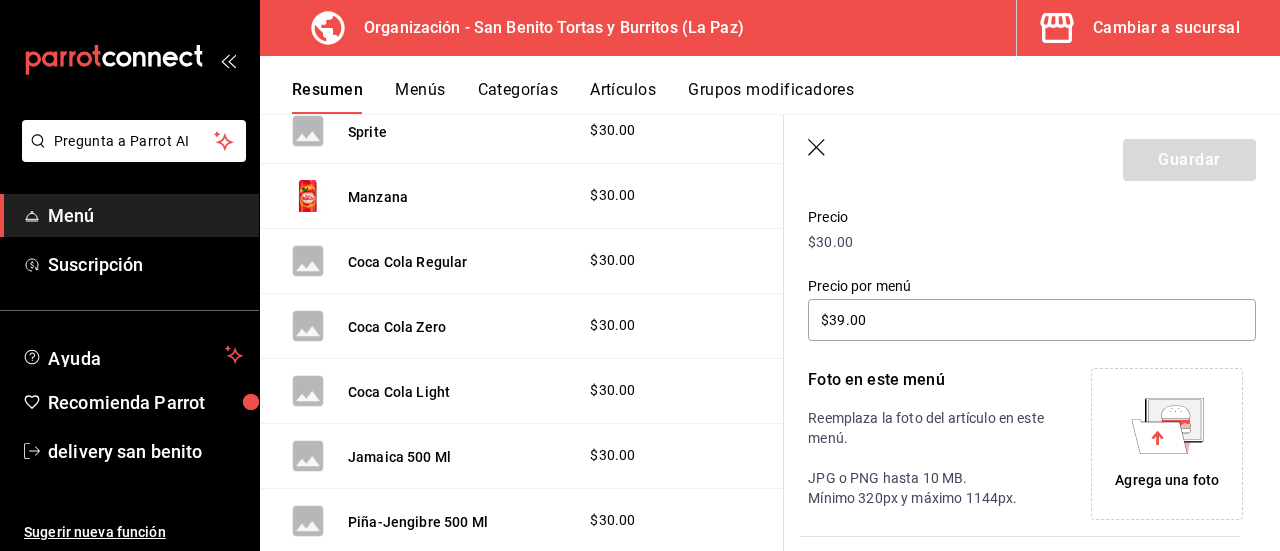 click on "Agrega una foto" at bounding box center [1167, 480] 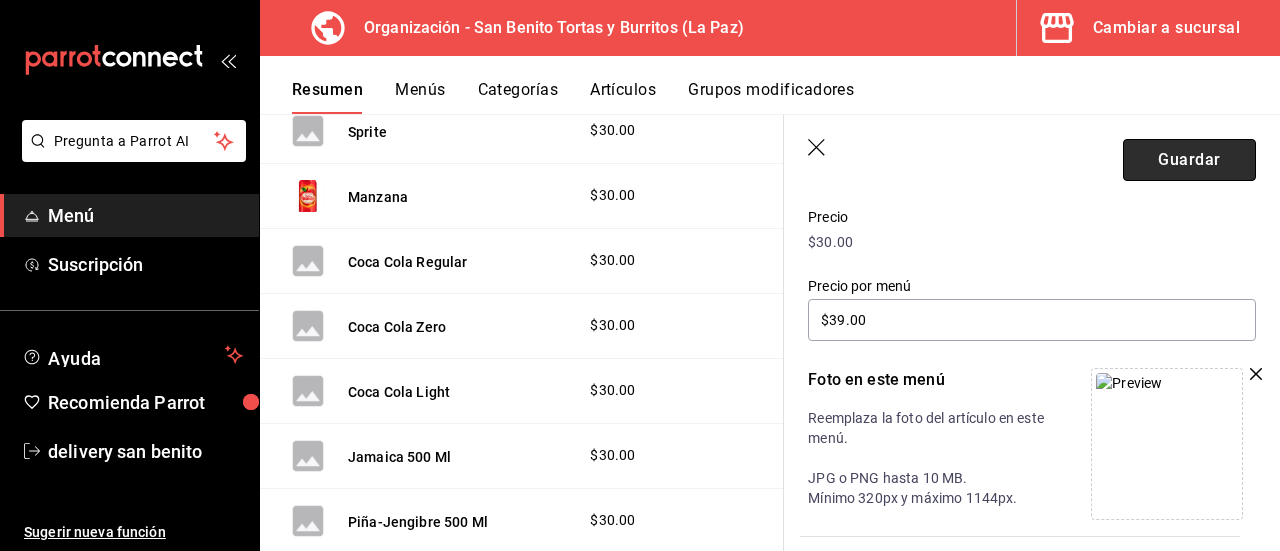 click on "Guardar" at bounding box center [1189, 160] 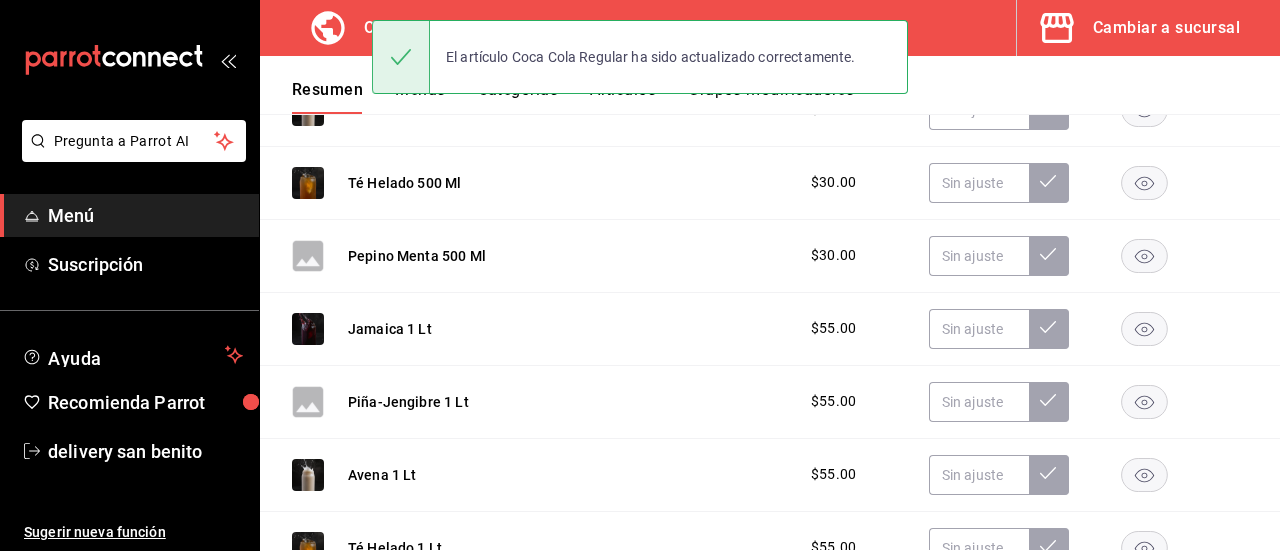 scroll, scrollTop: 590, scrollLeft: 0, axis: vertical 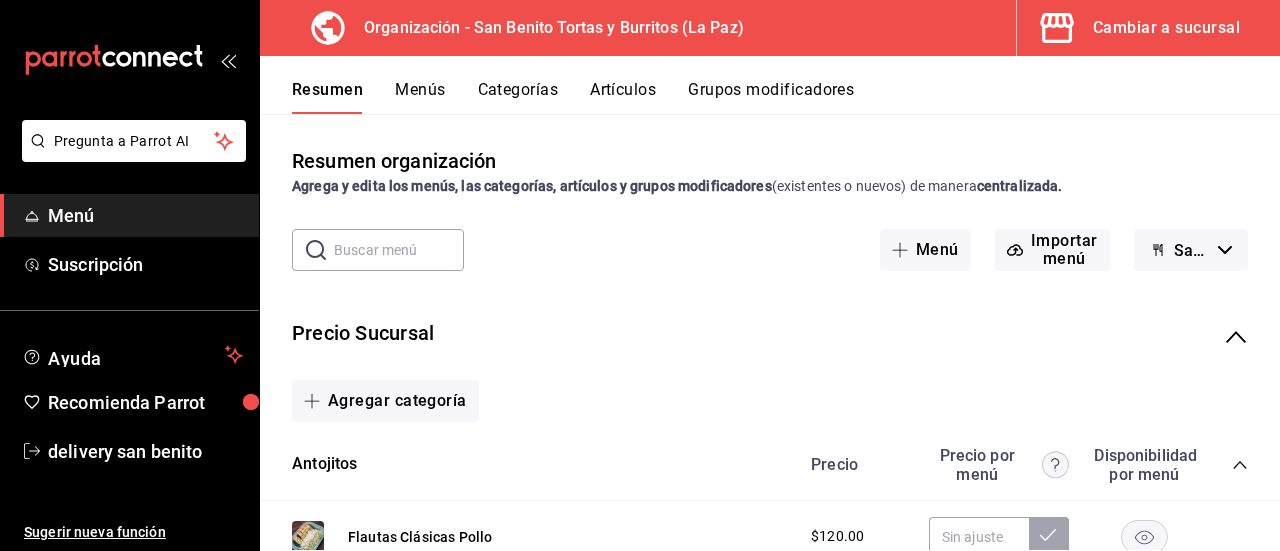 click 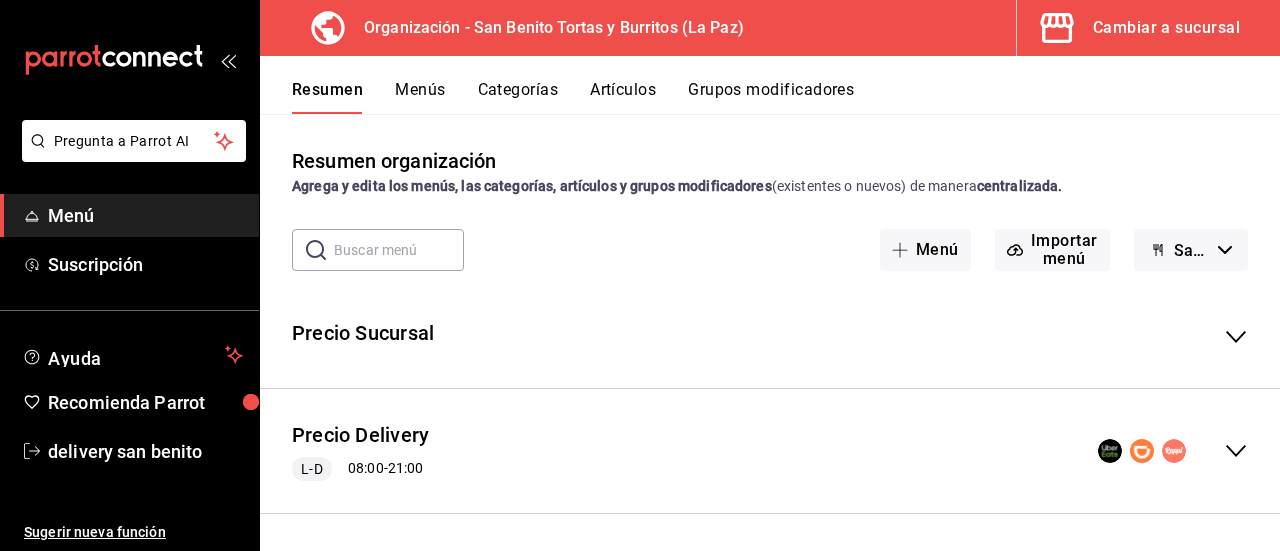 scroll, scrollTop: 2, scrollLeft: 0, axis: vertical 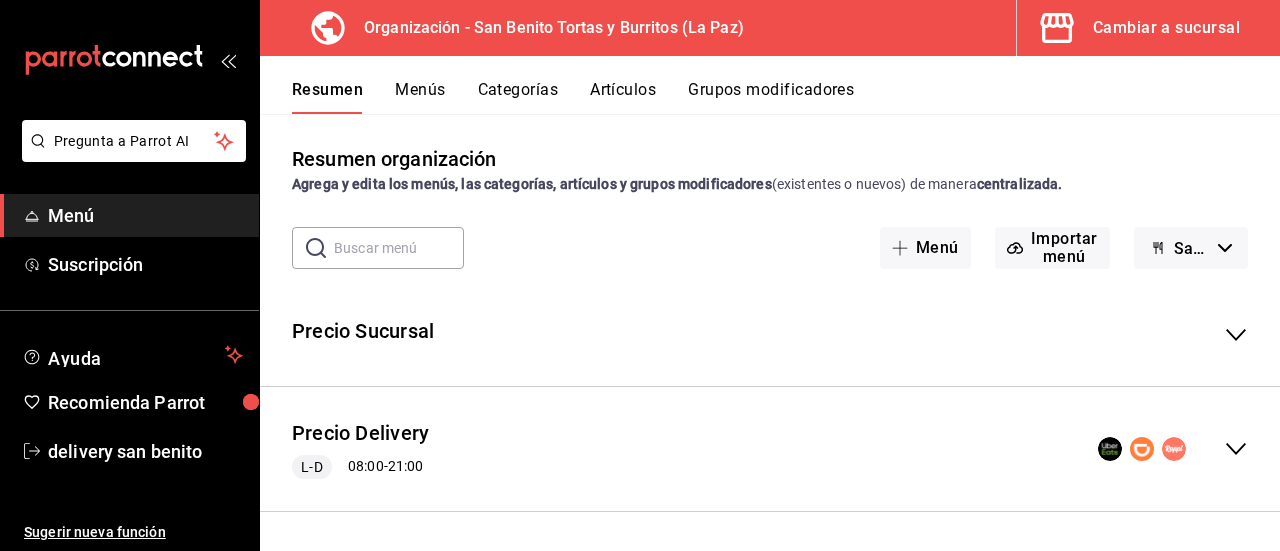 click at bounding box center (1173, 449) 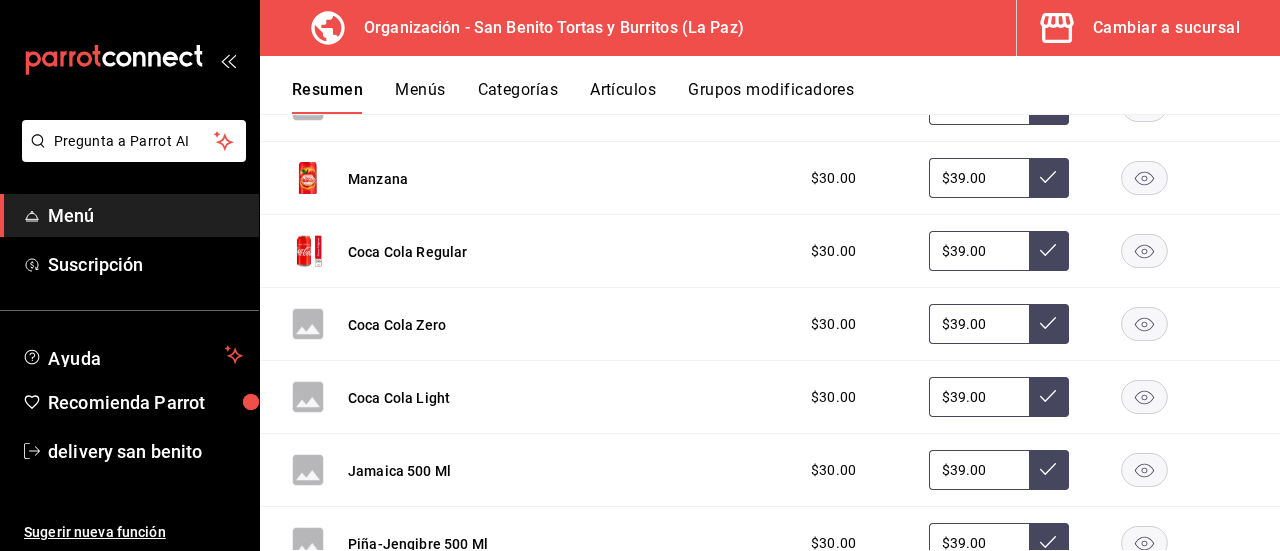 scroll, scrollTop: 2199, scrollLeft: 0, axis: vertical 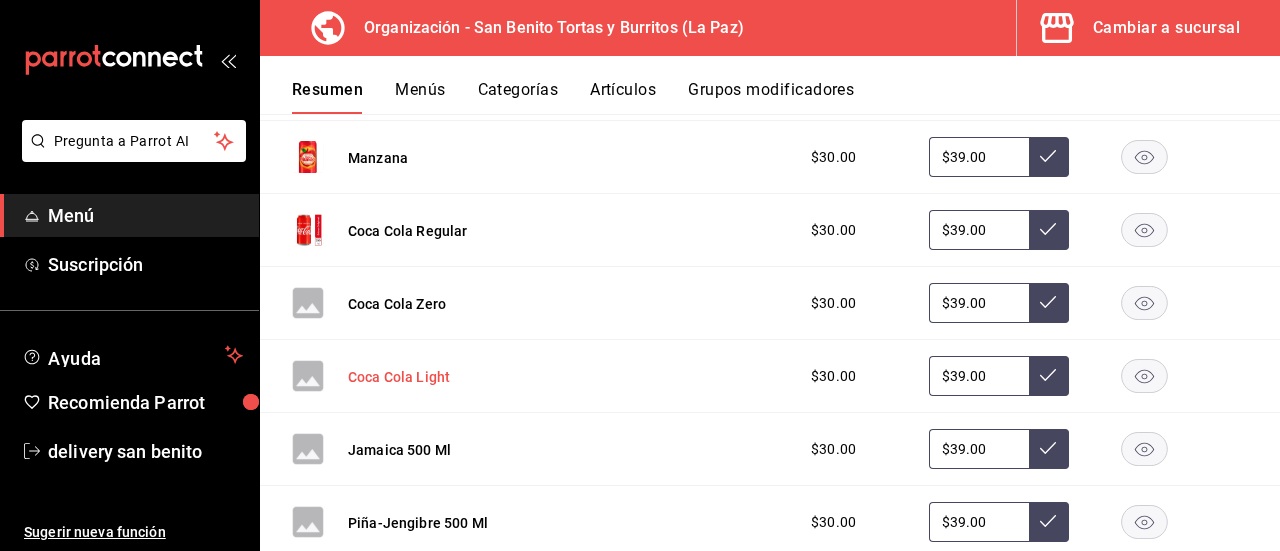 click on "Coca Cola Light" at bounding box center (399, 377) 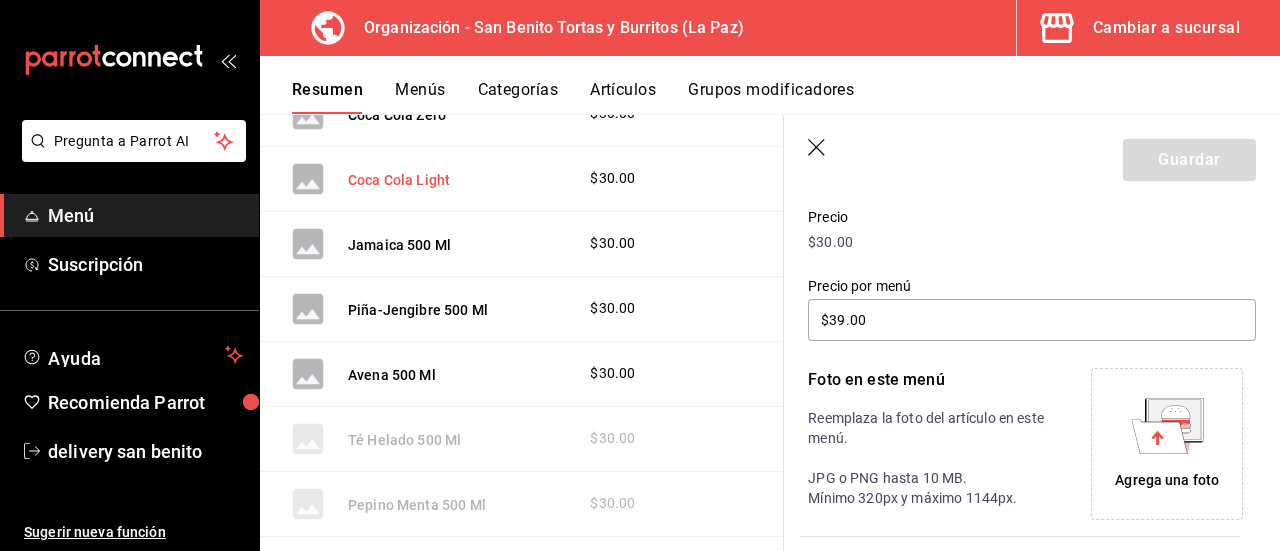 scroll, scrollTop: 2008, scrollLeft: 0, axis: vertical 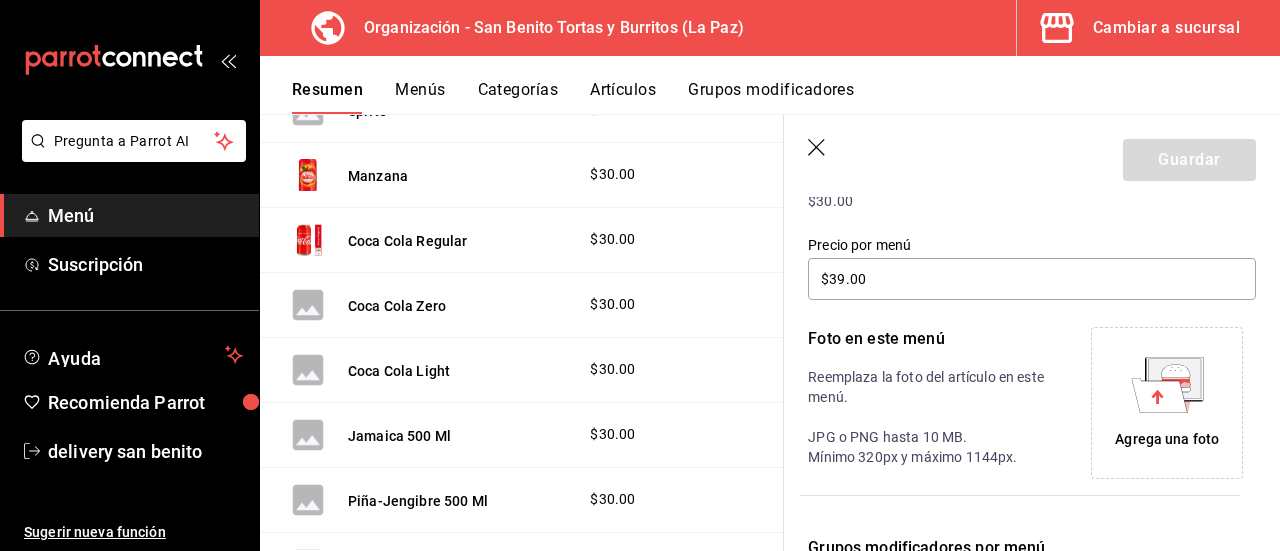 click on "Agrega una foto" at bounding box center [1167, 439] 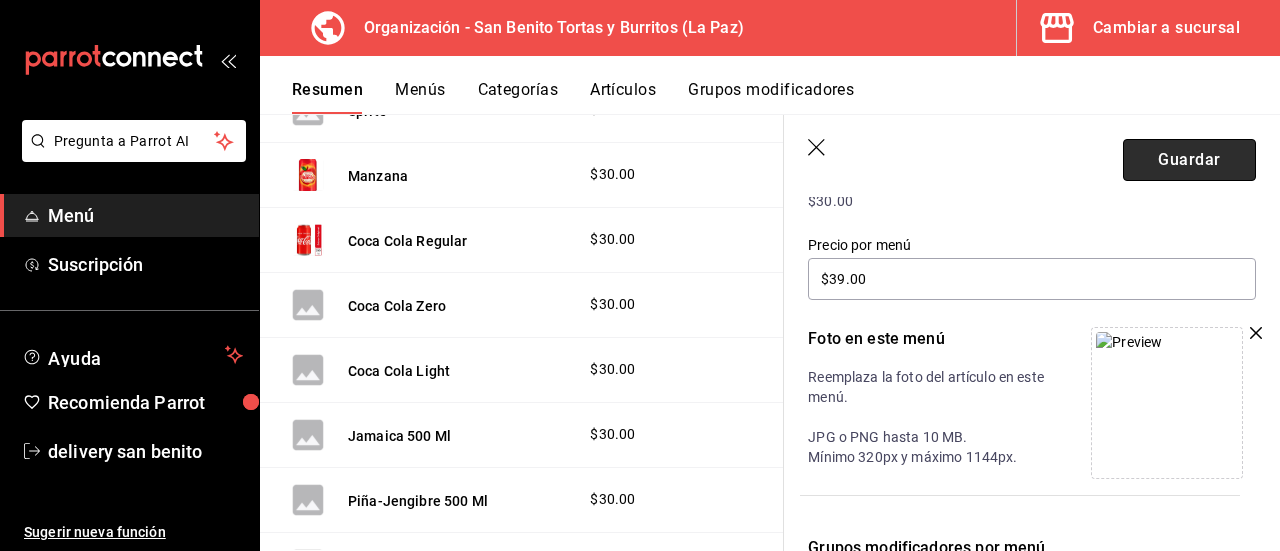 click on "Guardar" at bounding box center (1189, 160) 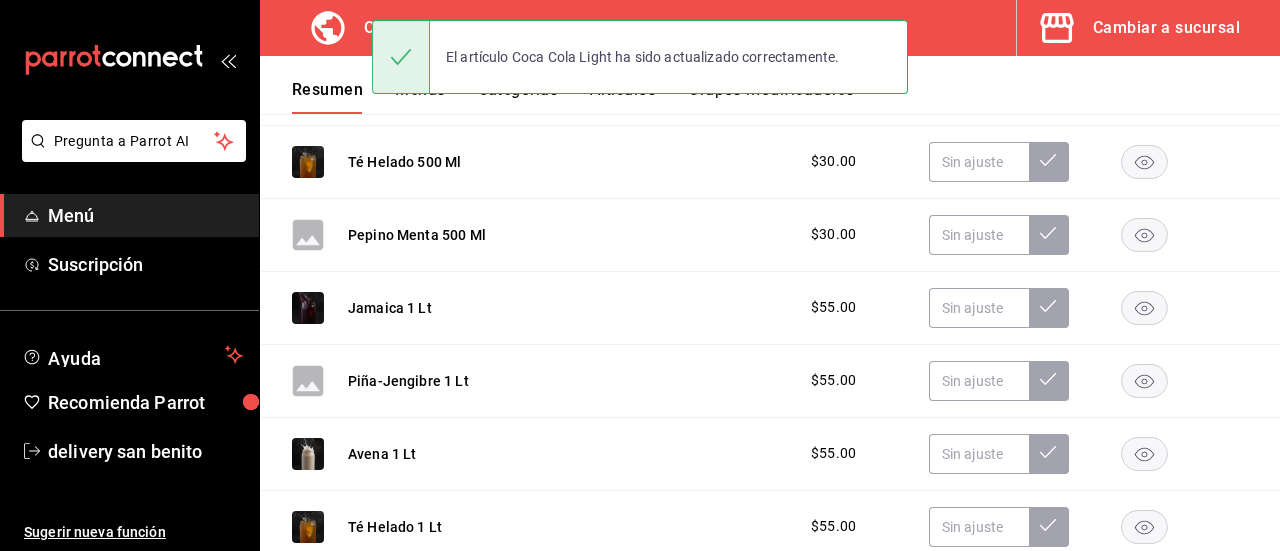 scroll, scrollTop: 590, scrollLeft: 0, axis: vertical 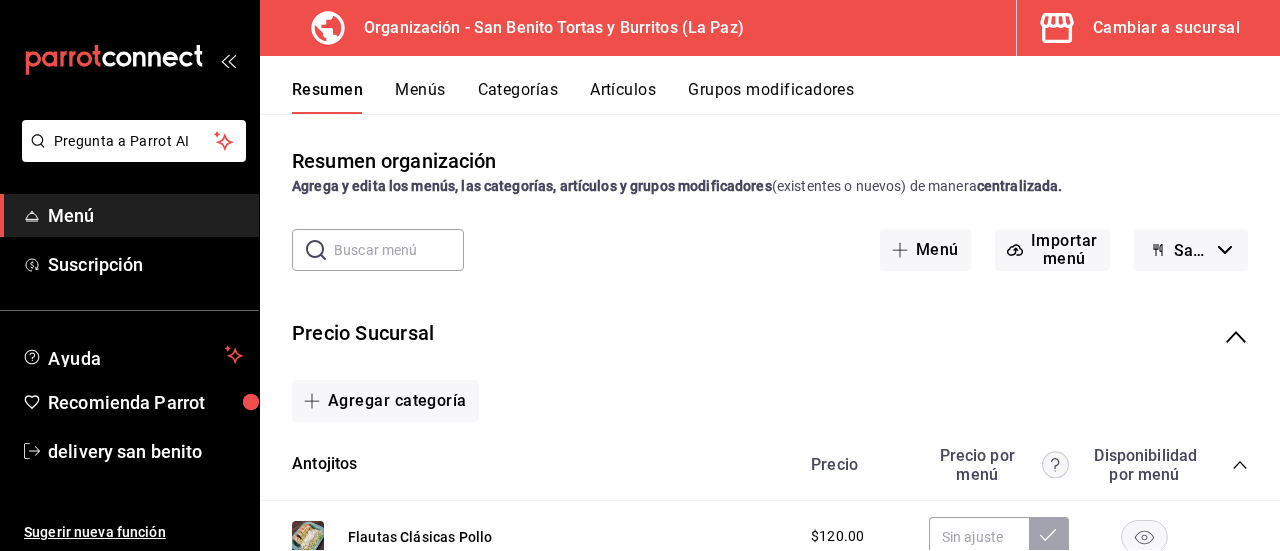 click 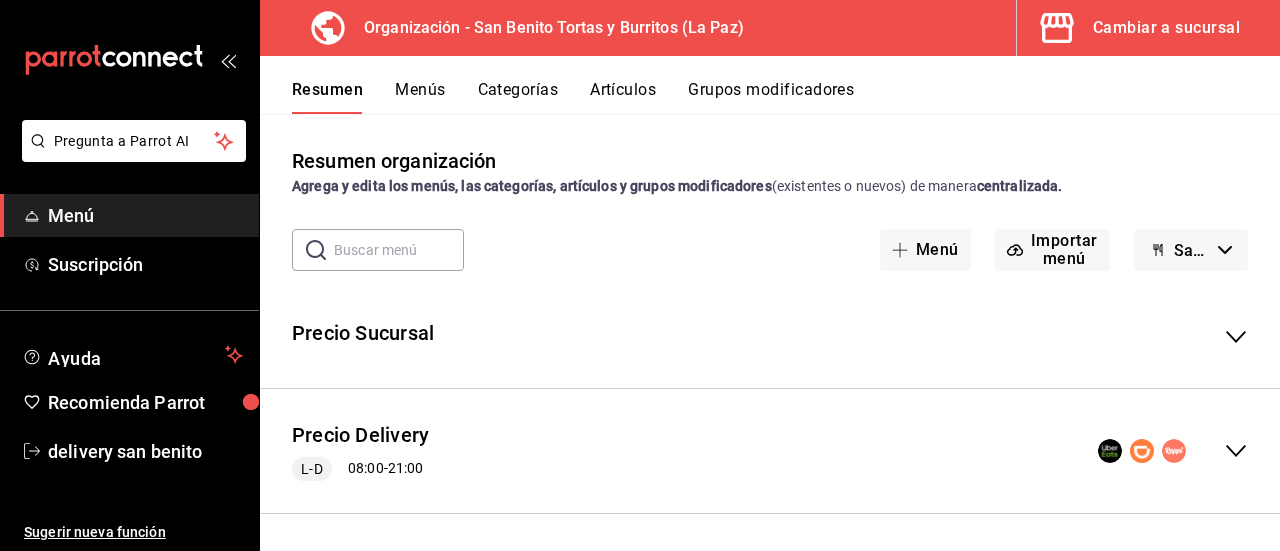 click 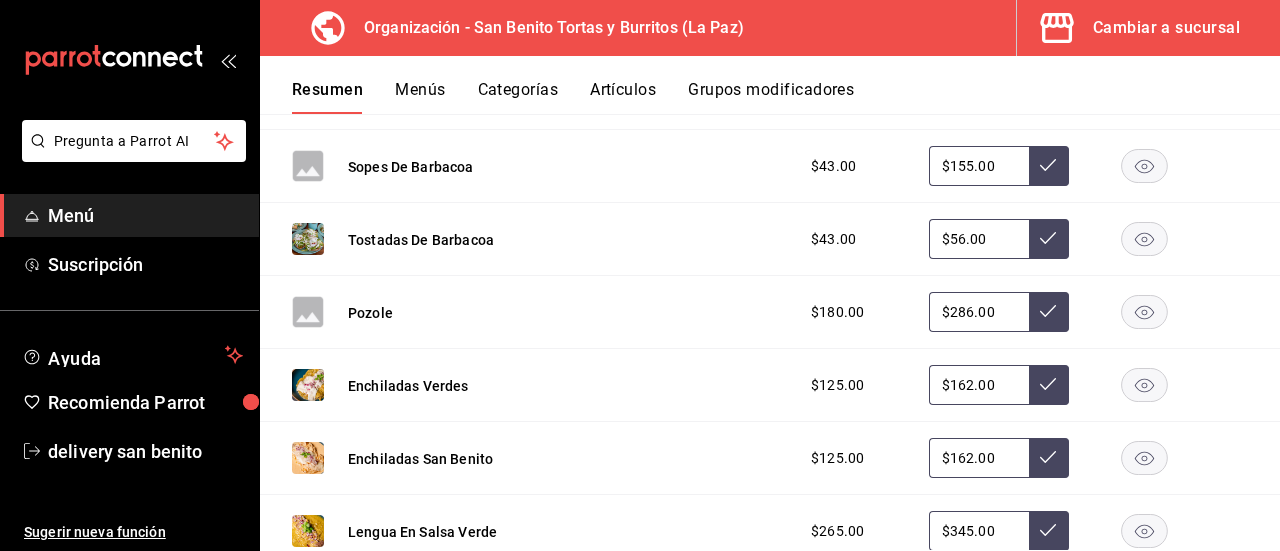 scroll, scrollTop: 1191, scrollLeft: 0, axis: vertical 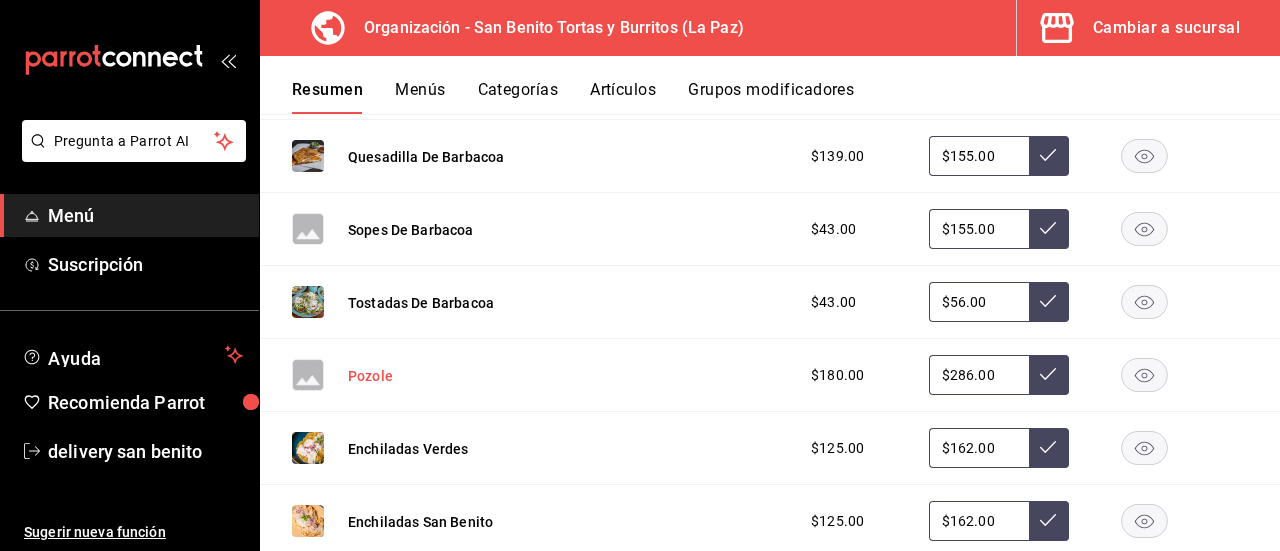 click on "Pozole" at bounding box center [370, 376] 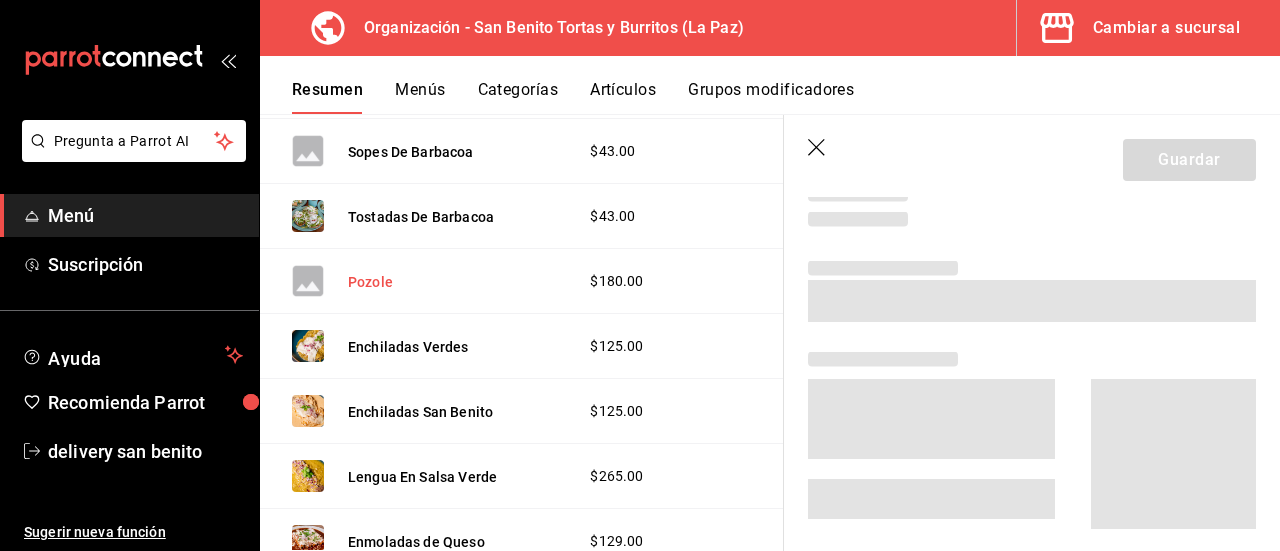 scroll, scrollTop: 1084, scrollLeft: 0, axis: vertical 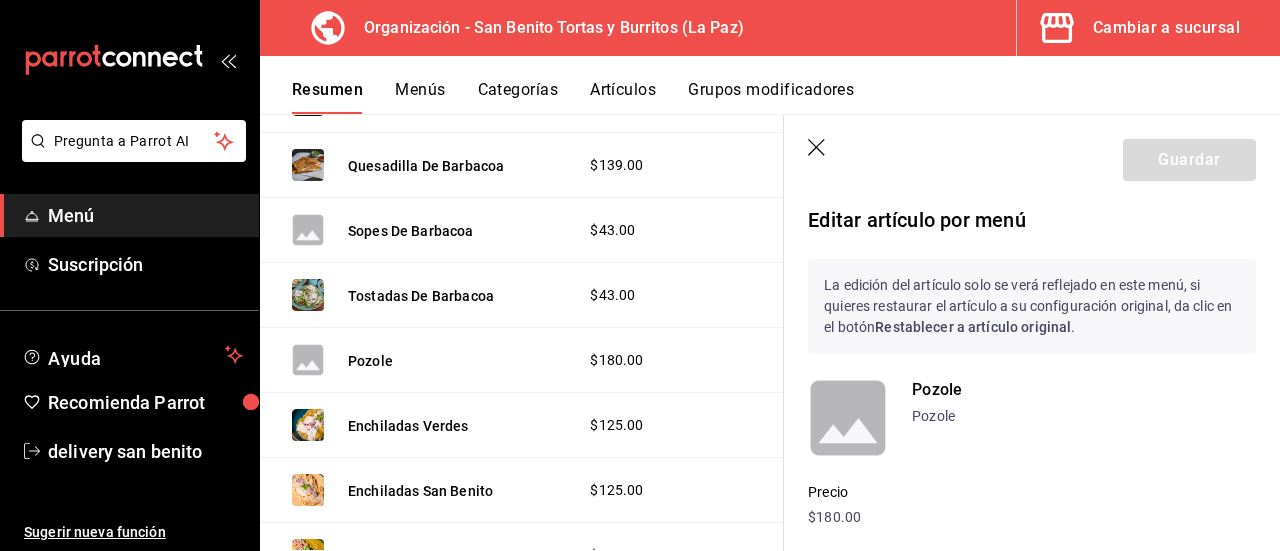 click on "Artículos" at bounding box center (623, 97) 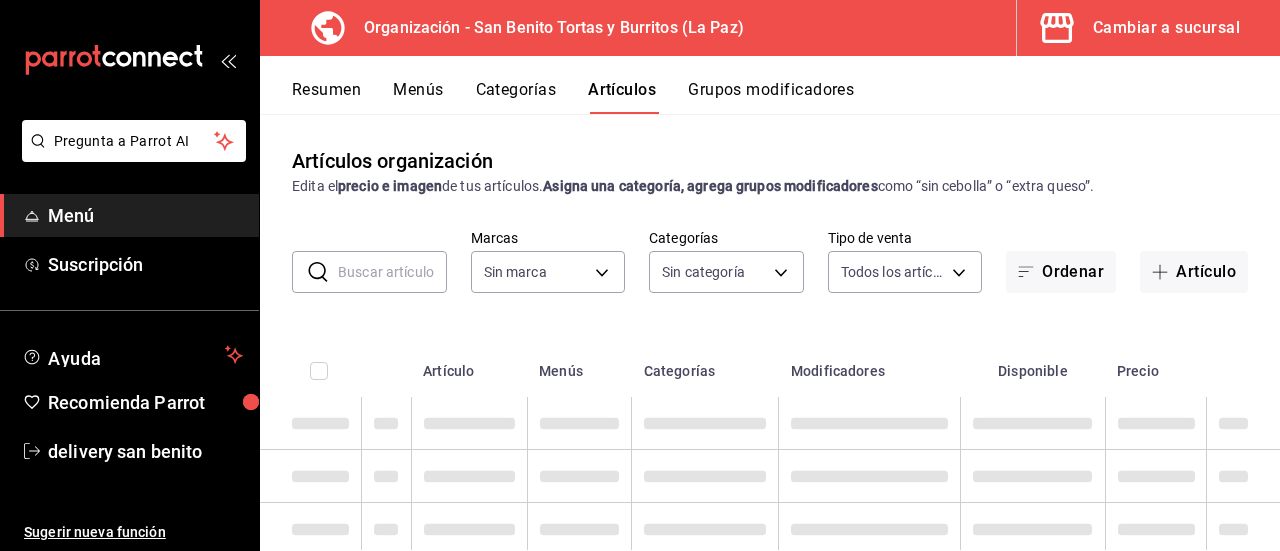 type on "[UUID]" 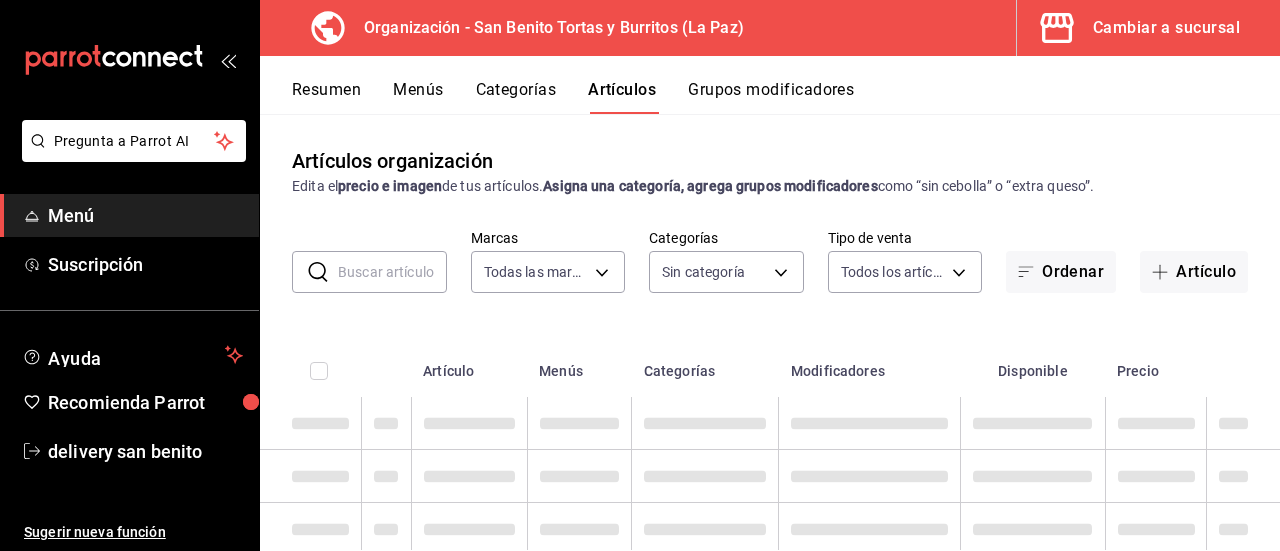 type on "[UUID],[UUID],[UUID],[UUID],[UUID],[UUID],[UUID],[UUID],[UUID]" 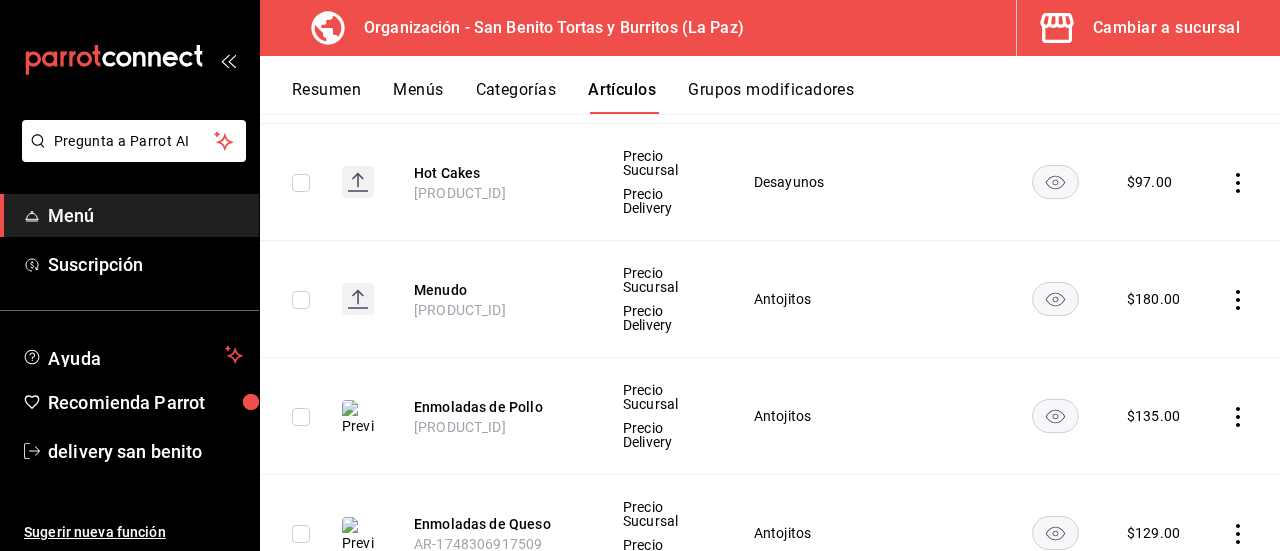 scroll, scrollTop: 2068, scrollLeft: 0, axis: vertical 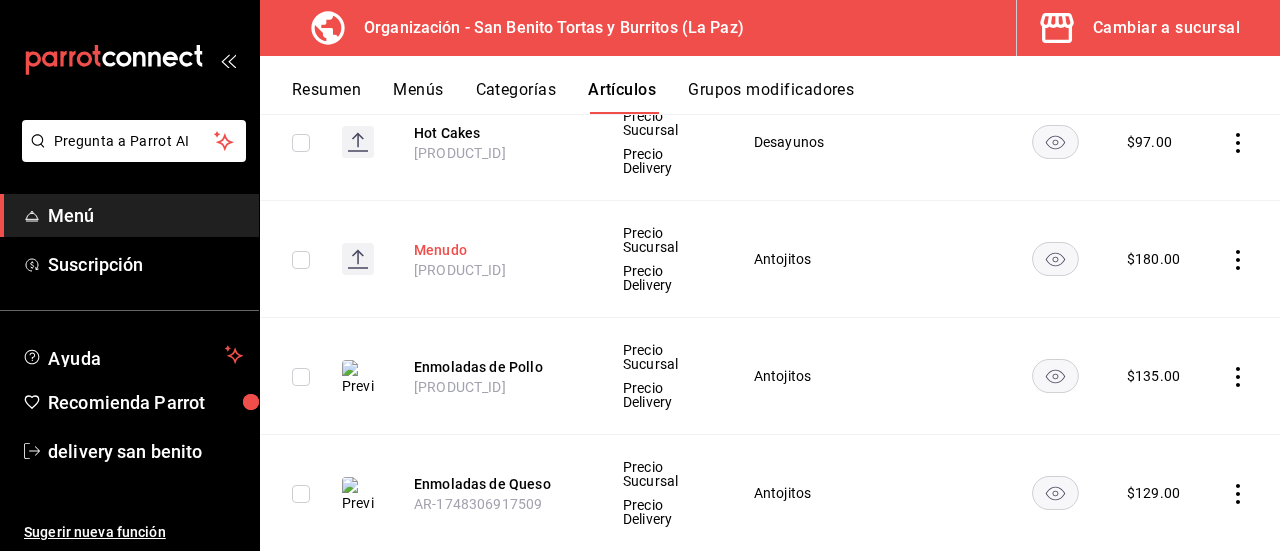click on "Menudo" at bounding box center [494, 250] 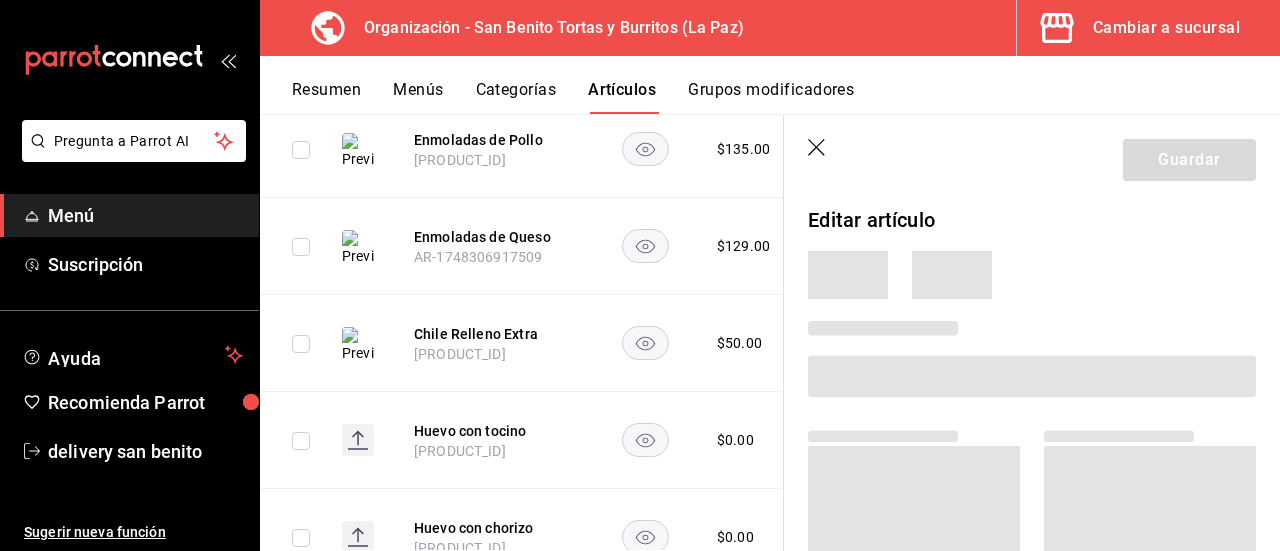 scroll, scrollTop: 1795, scrollLeft: 0, axis: vertical 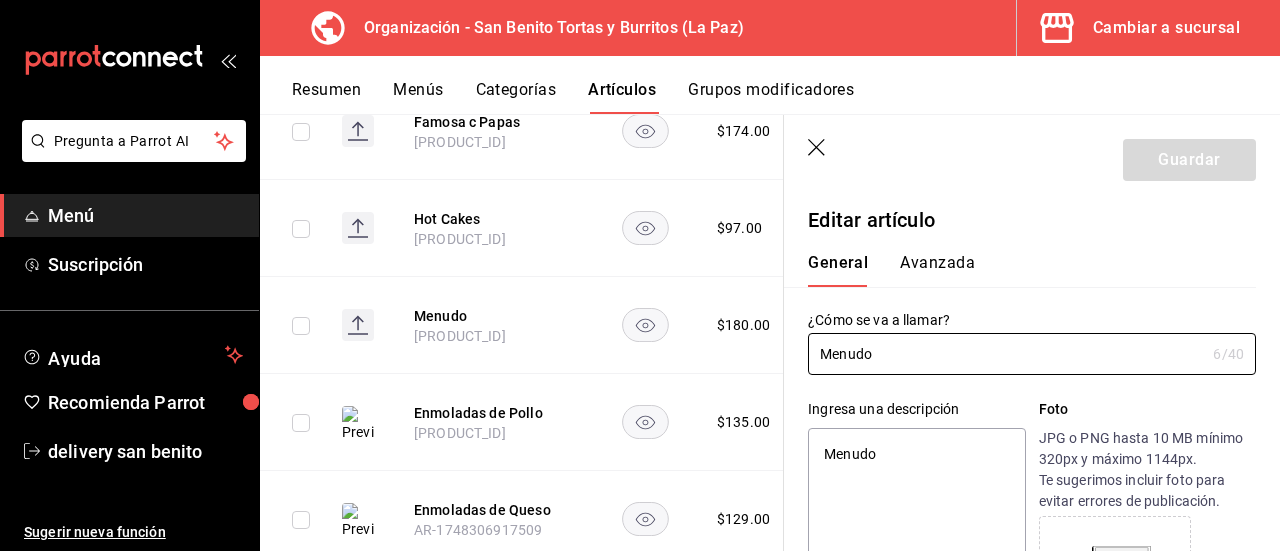 type on "Menudo" 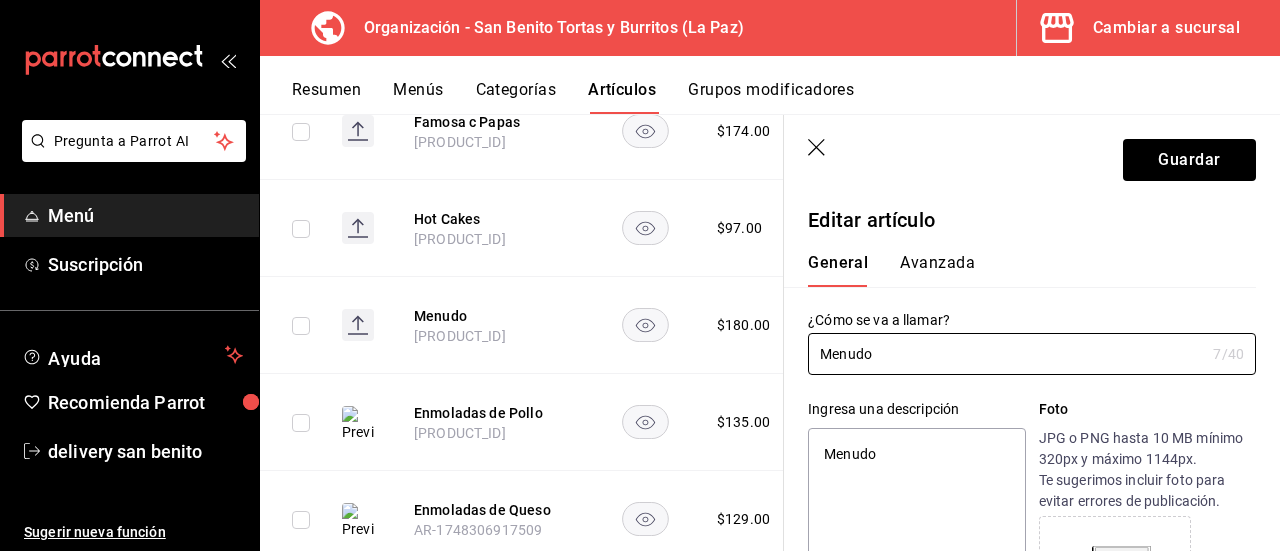 type on "Menudo B" 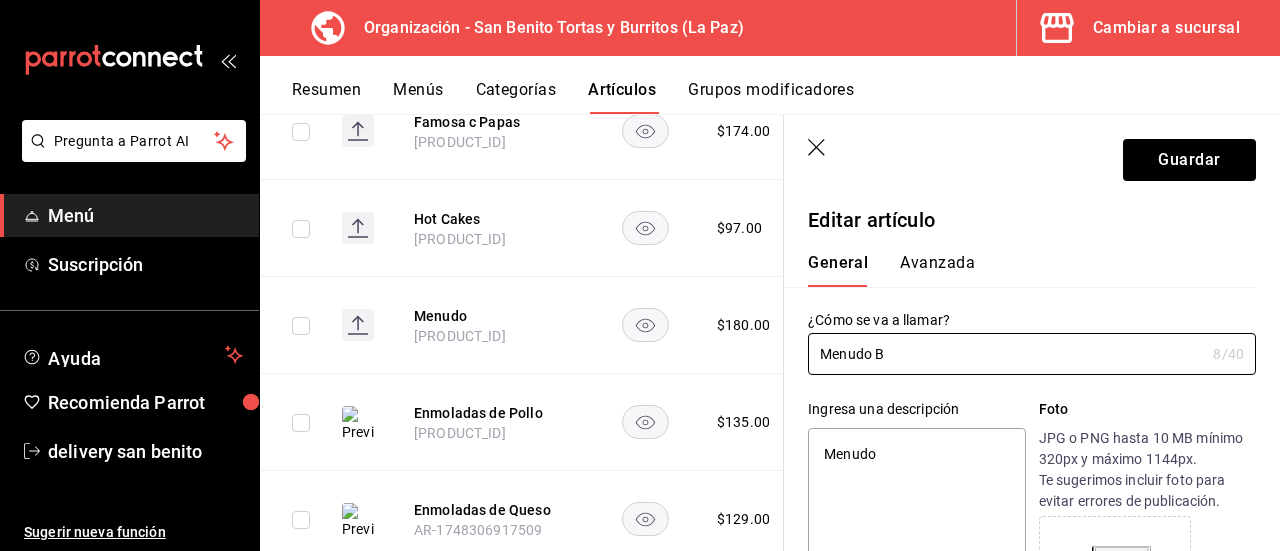 type on "Menudo Bl" 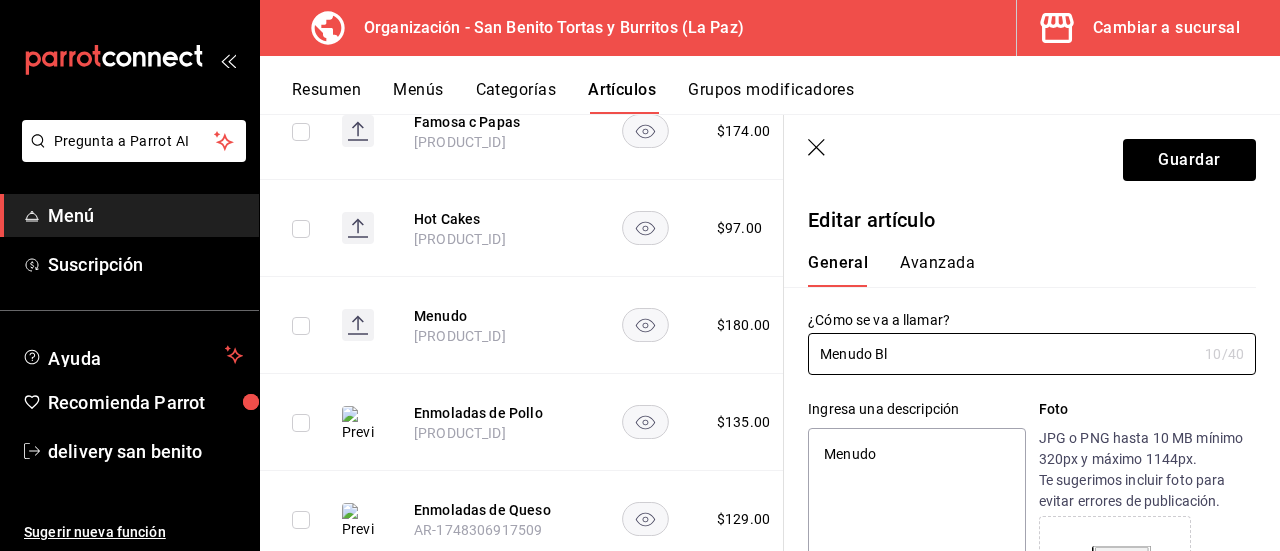 type on "Menudo Bla" 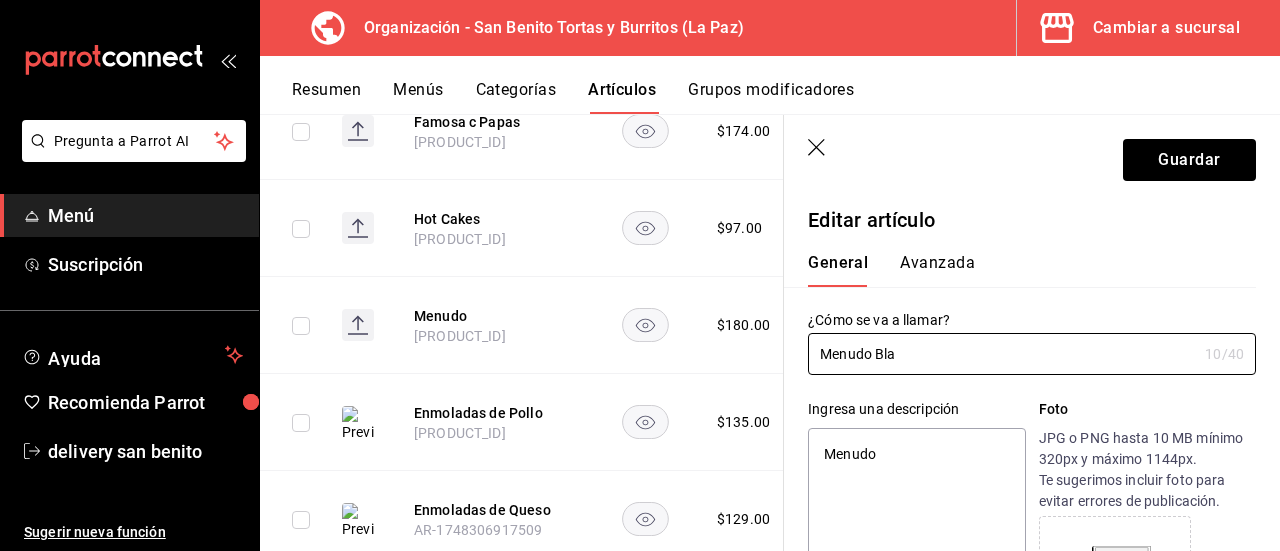 type on "Menudo Blan" 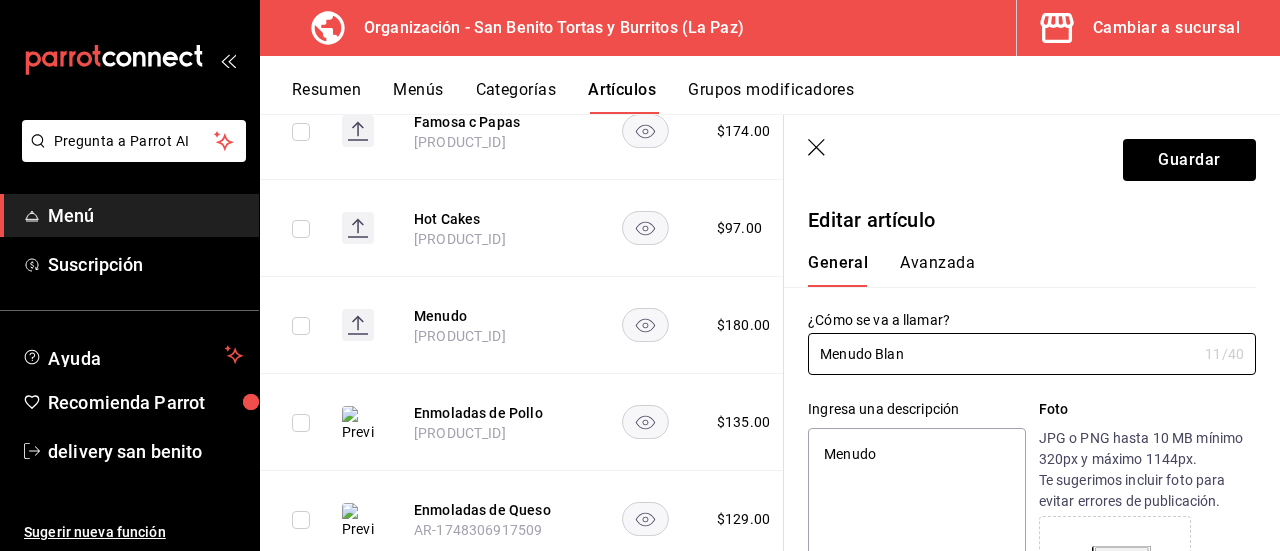 type on "Menudo Blanc" 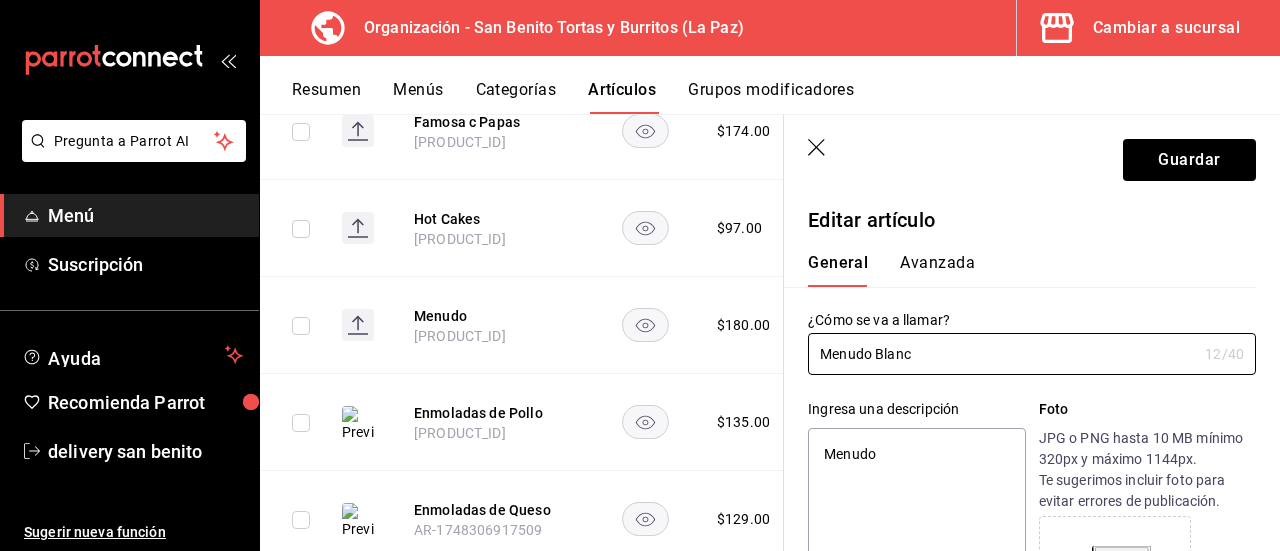 type on "Menudo Blanco" 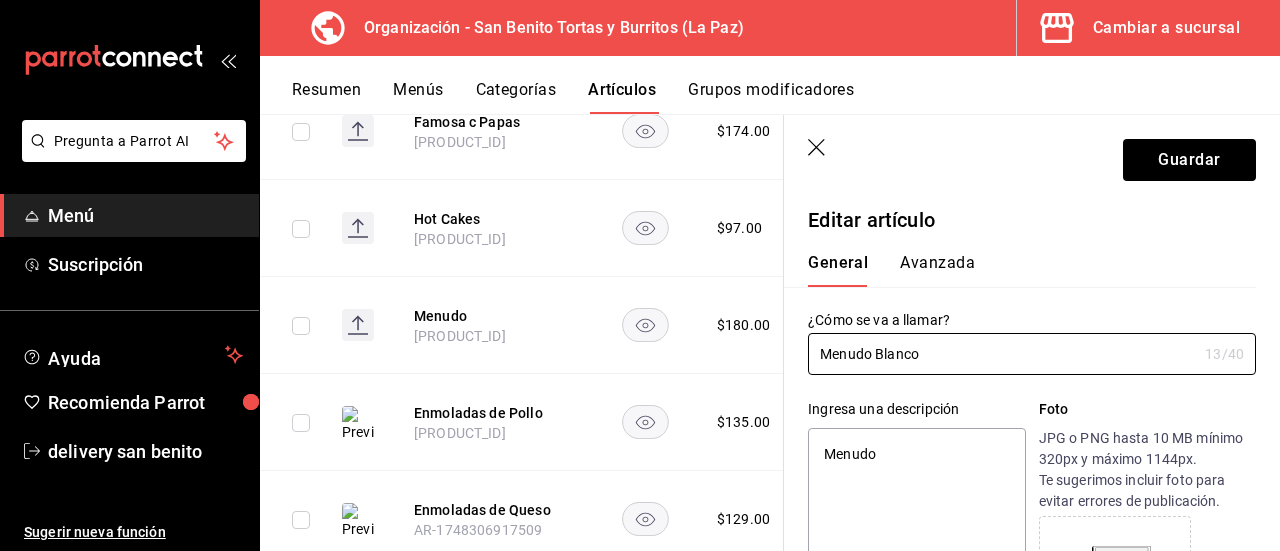 type on "Menudo Blanco" 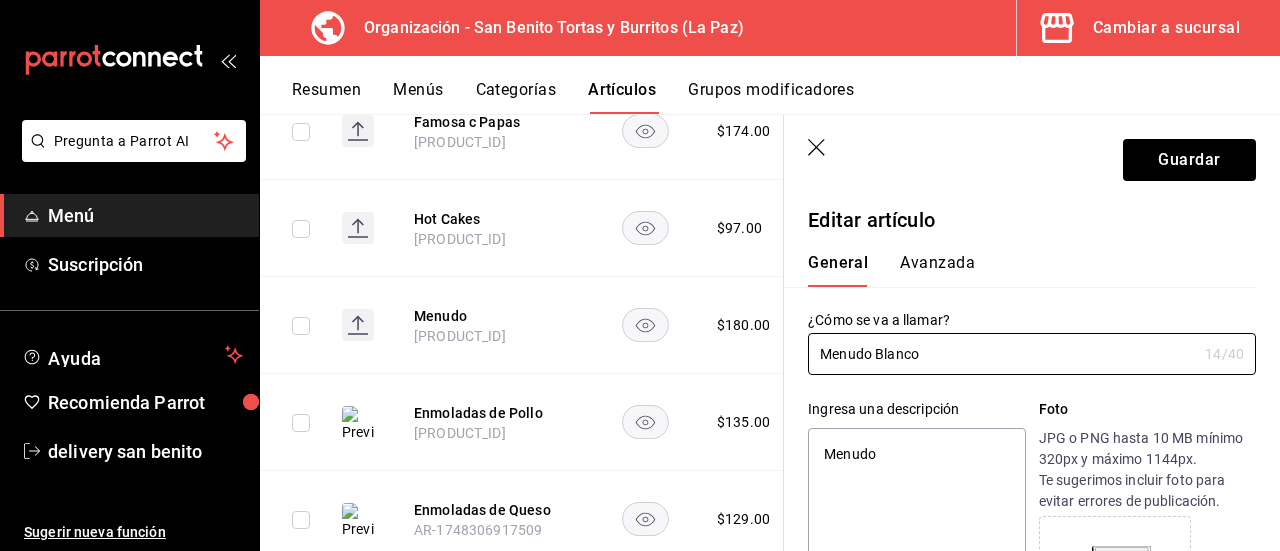 type on "Menudo Blanco 1" 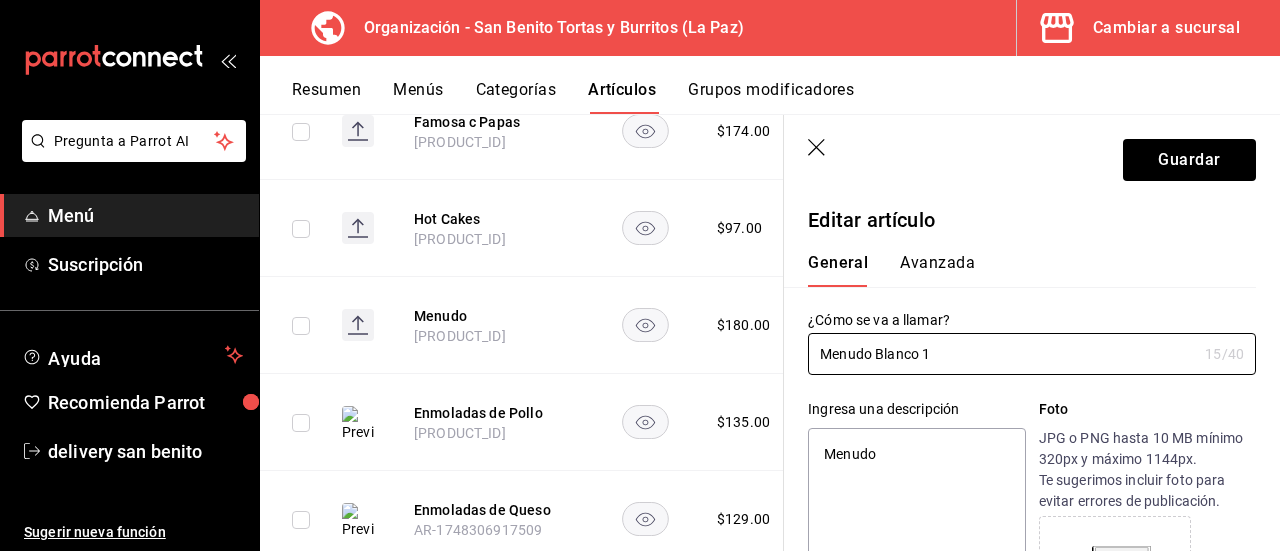 type on "Menudo Blanco 1" 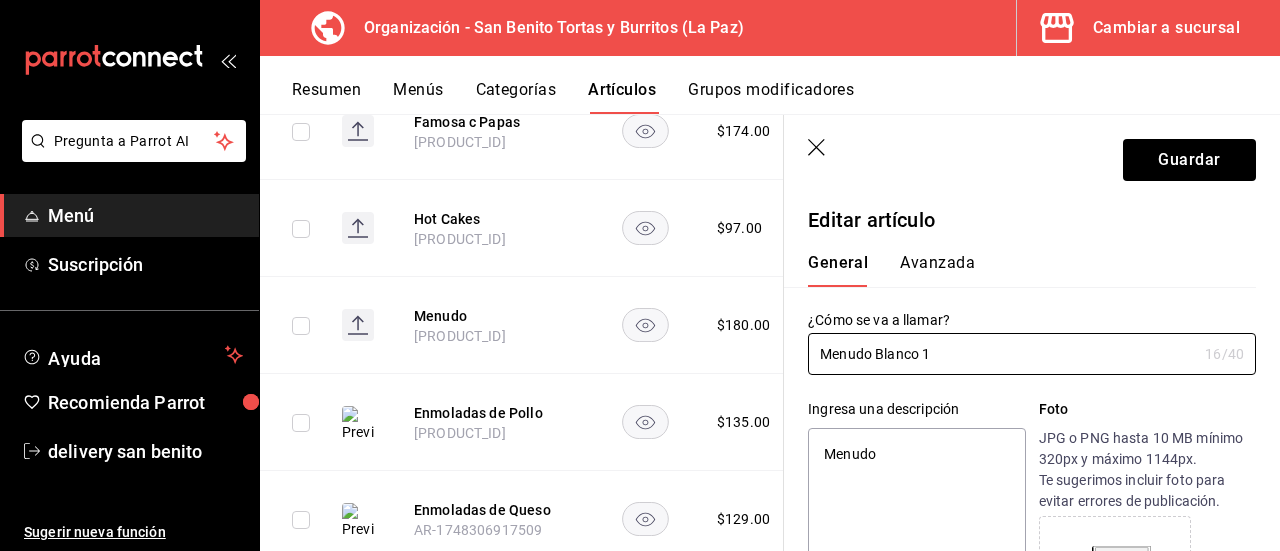 type on "Menudo Blanco 1 l" 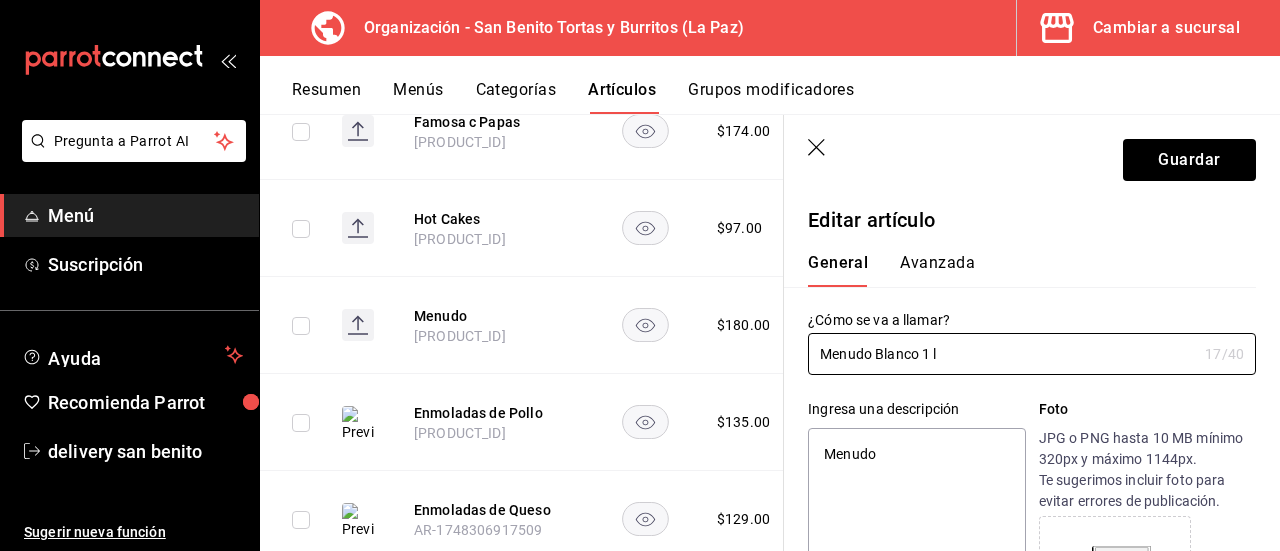 type on "Menudo Blanco 1 lt" 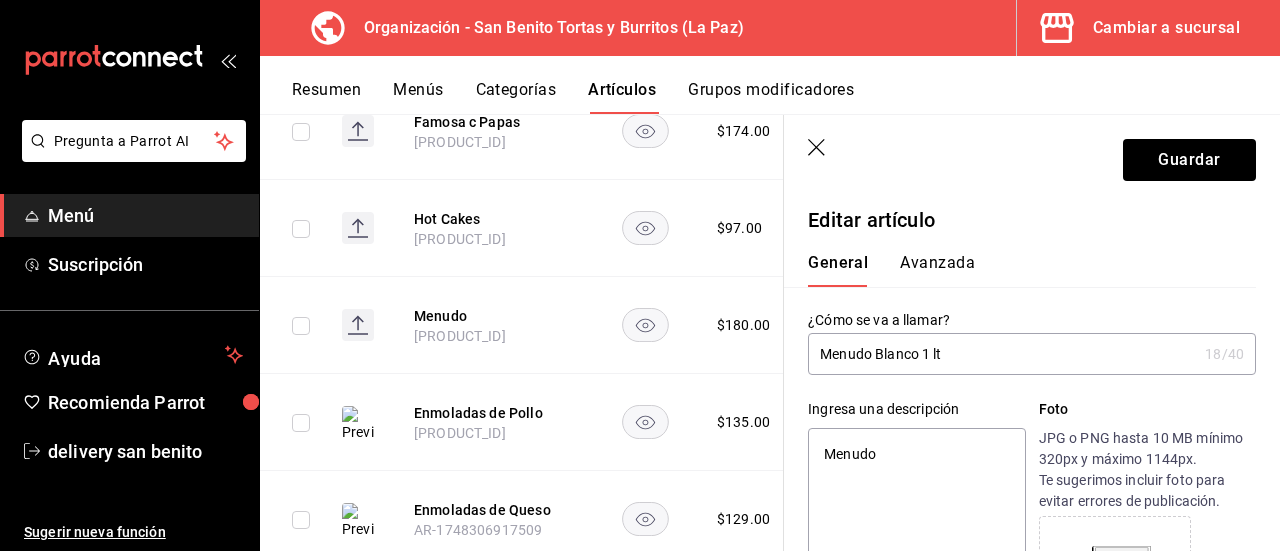 type on "Menudo Blanco 1 l" 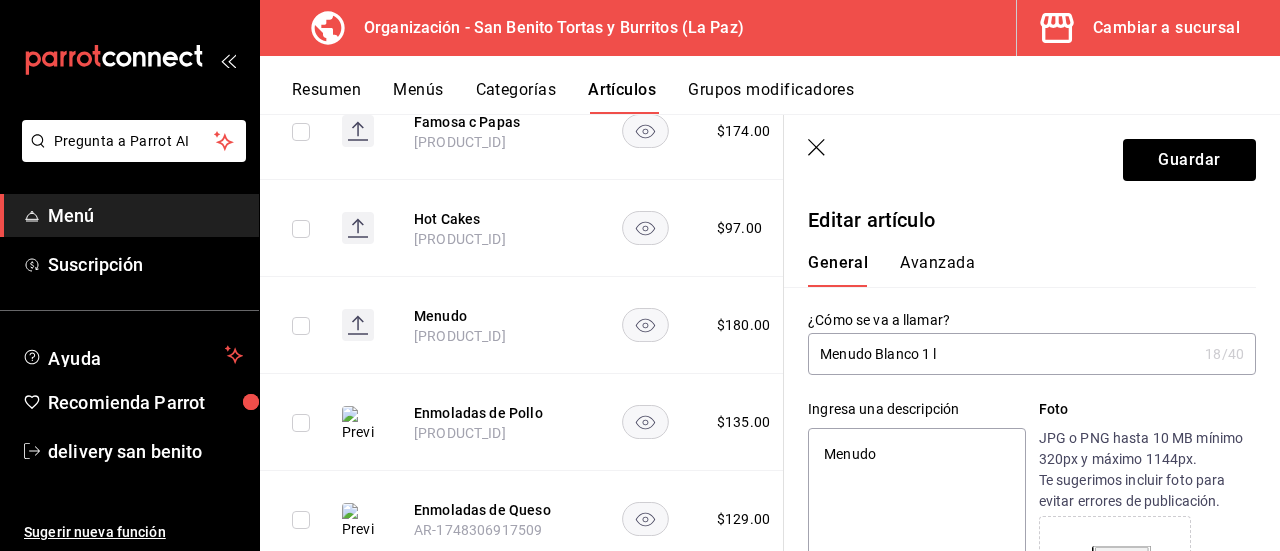 type on "x" 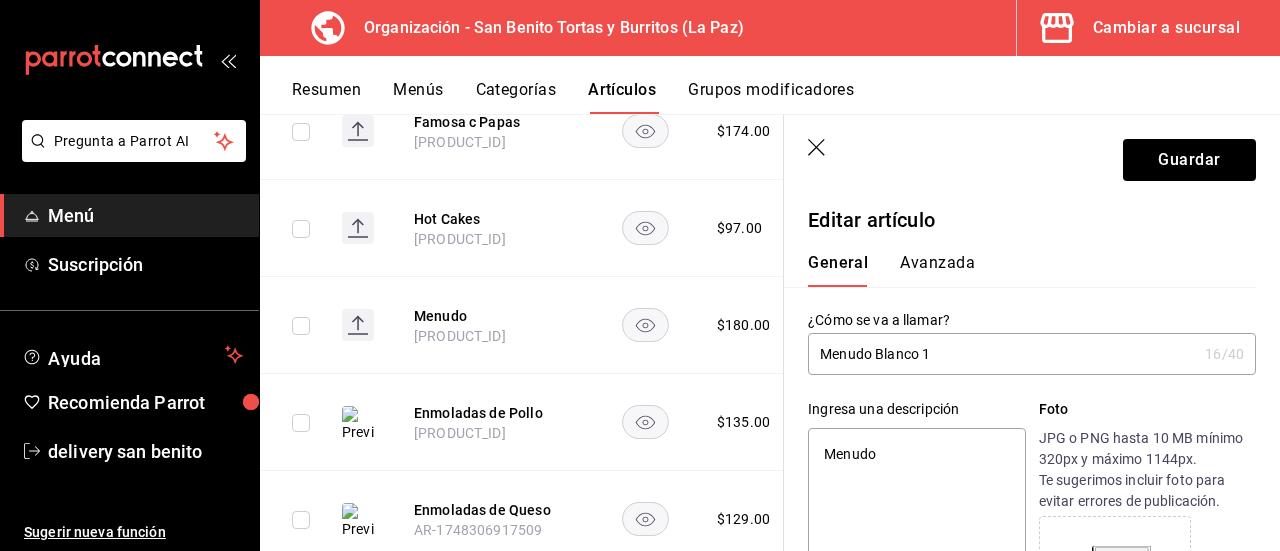 type on "Menudo Blanco 1" 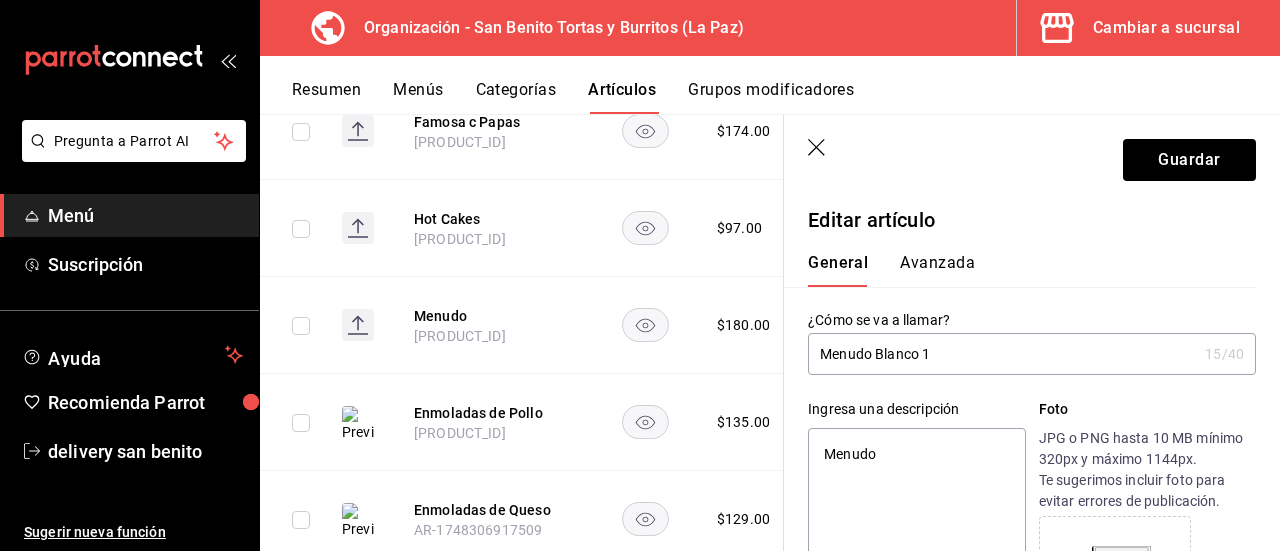 type on "Menudo Blanco 1l" 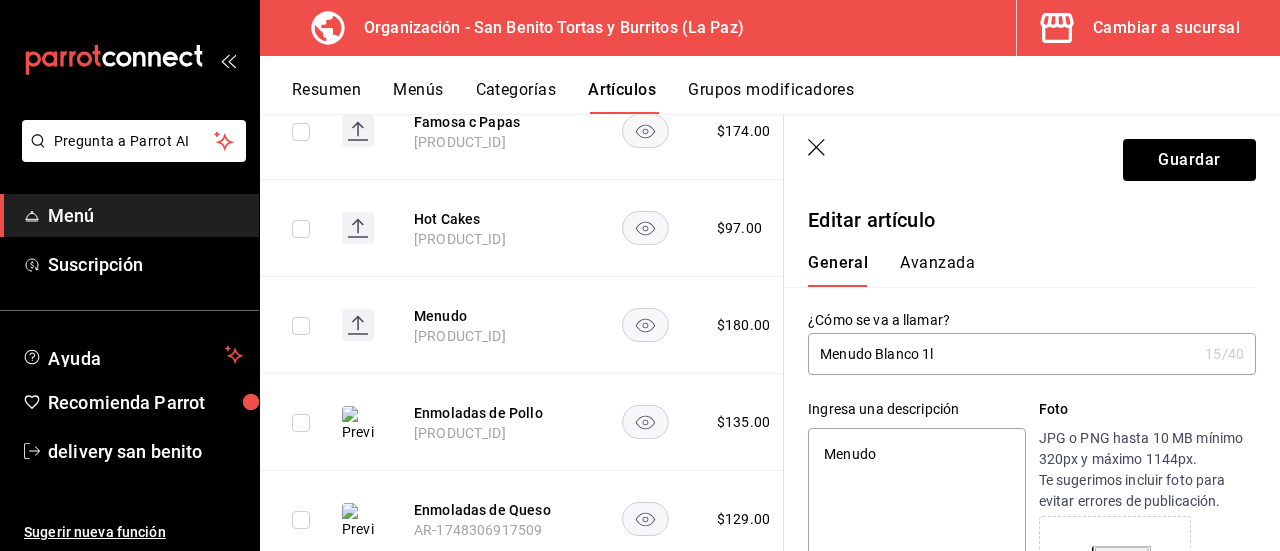 type on "x" 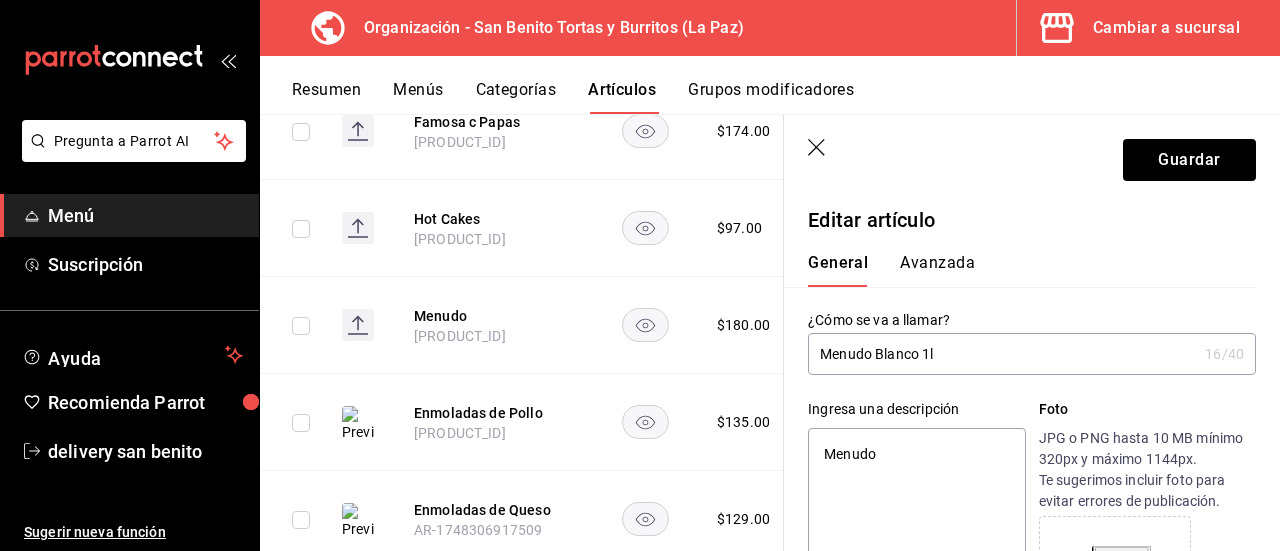 type on "Menudo Blanco 1lt" 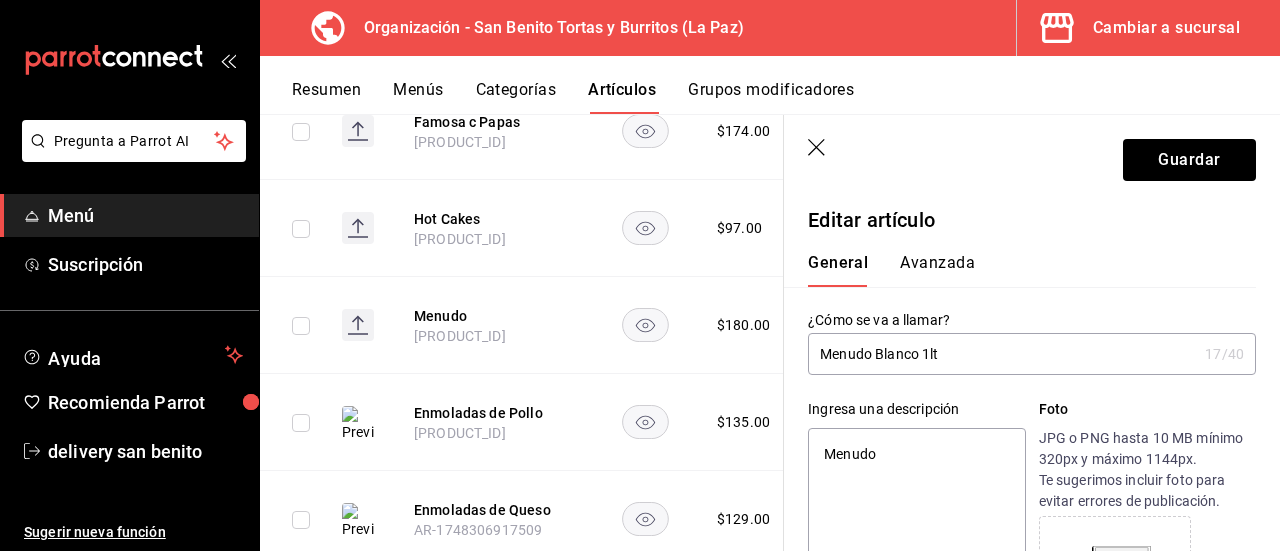 type on "Menudo Blanco 1lt." 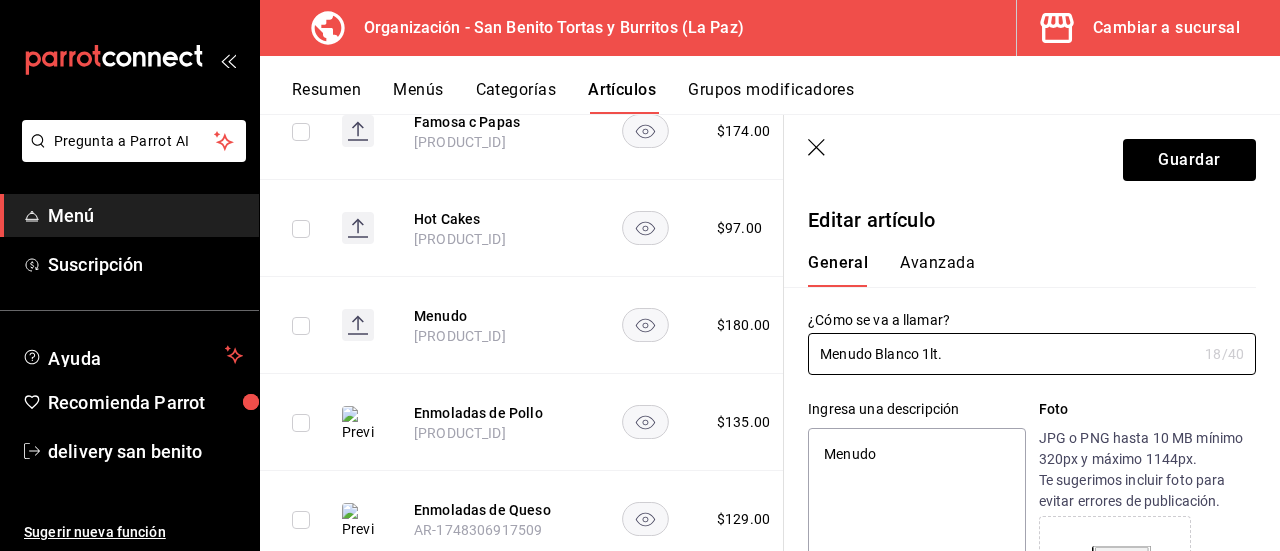 drag, startPoint x: 954, startPoint y: 352, endPoint x: 736, endPoint y: 354, distance: 218.00917 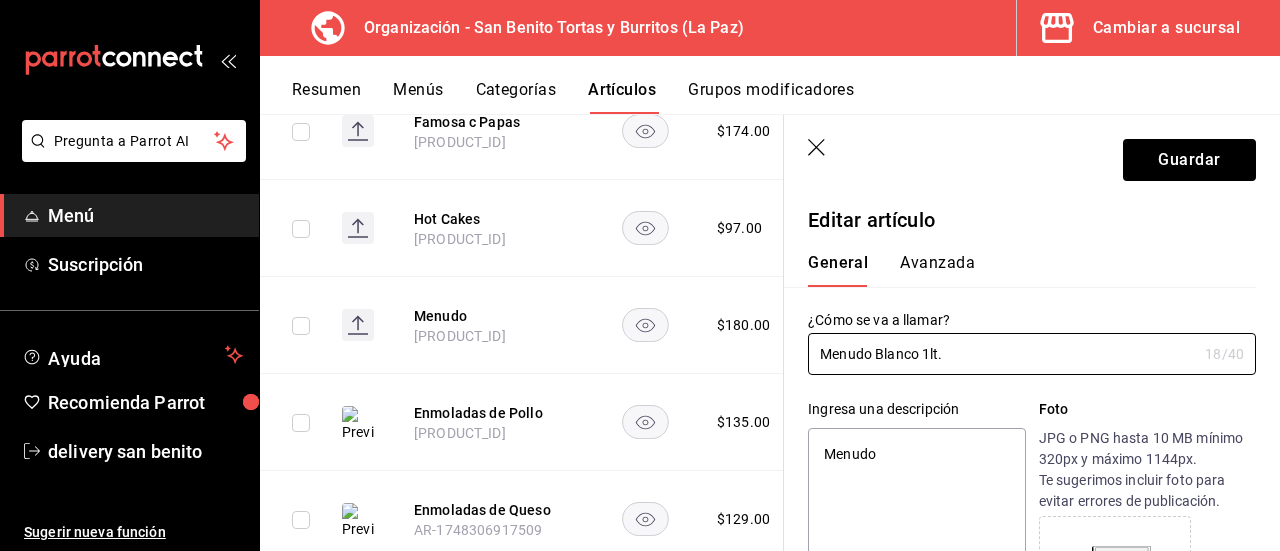 type on "Menudo Blanco 1lt." 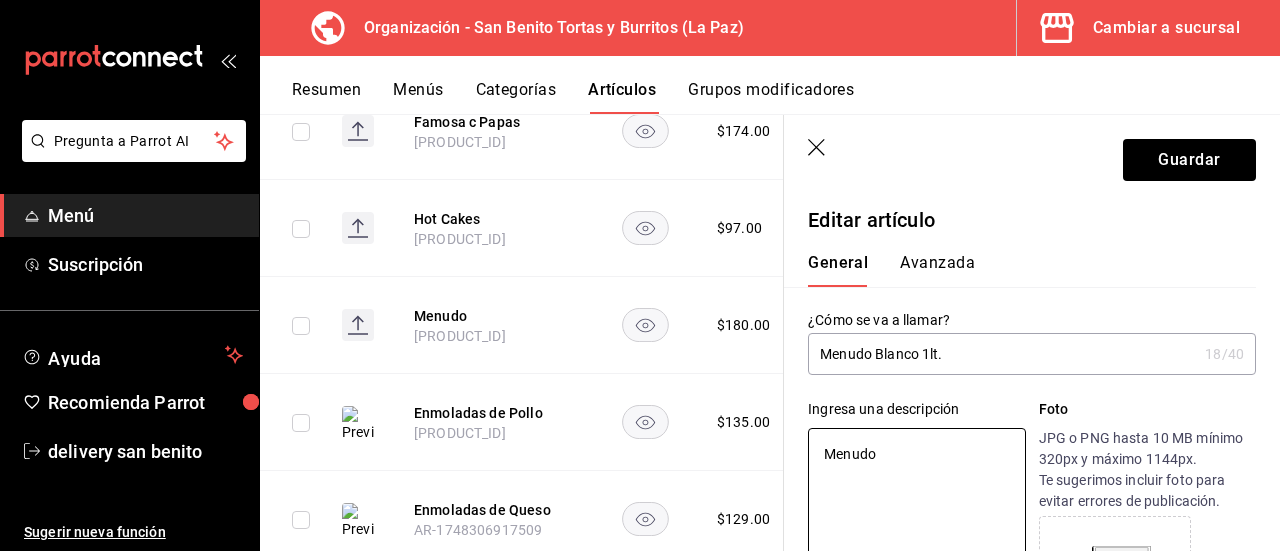 drag, startPoint x: 913, startPoint y: 463, endPoint x: 786, endPoint y: 481, distance: 128.26924 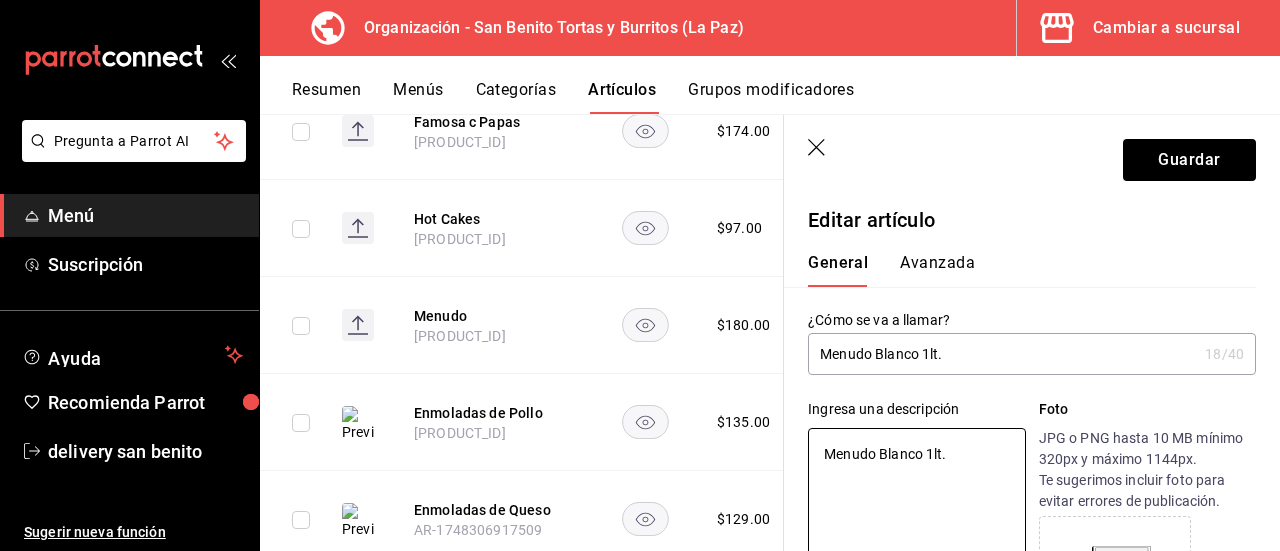 type on "x" 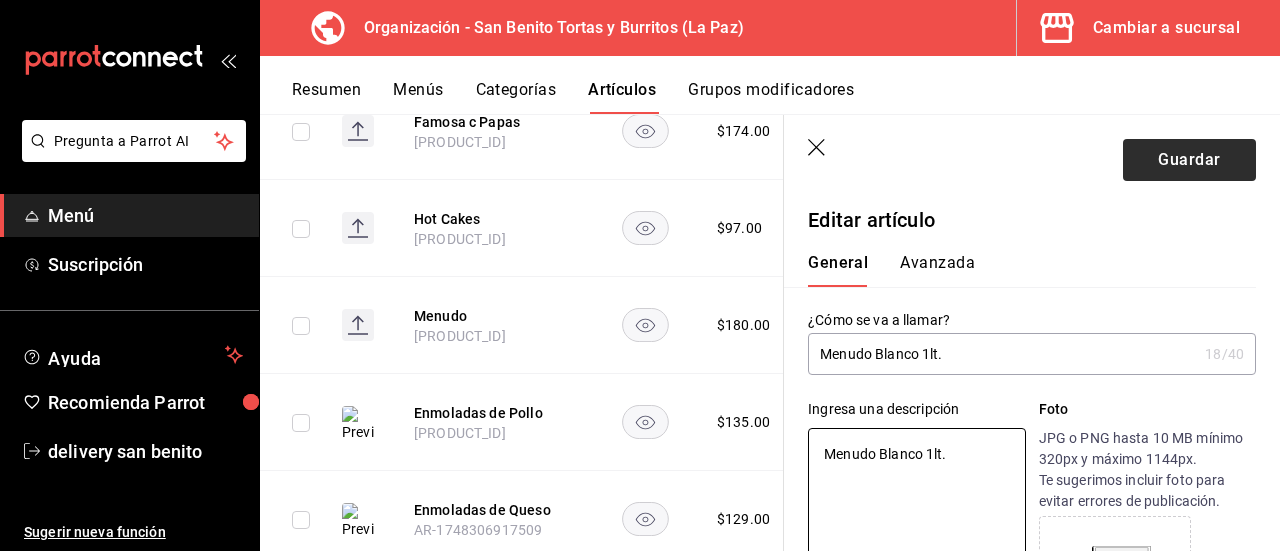 type on "Menudo Blanco 1lt." 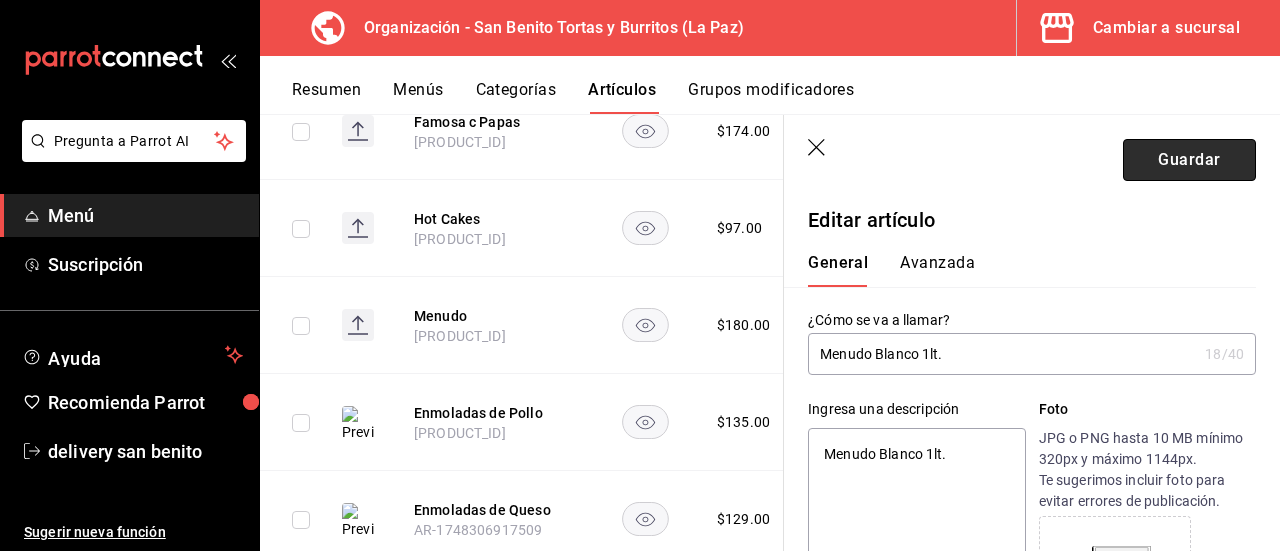 click on "Guardar" at bounding box center [1189, 160] 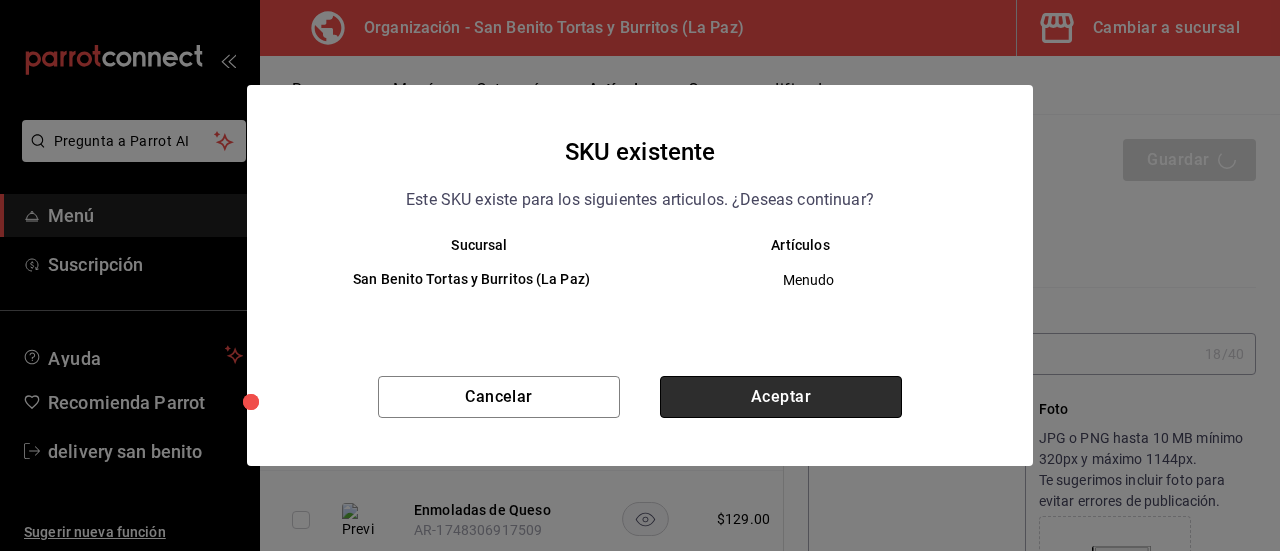 click on "Aceptar" at bounding box center [781, 397] 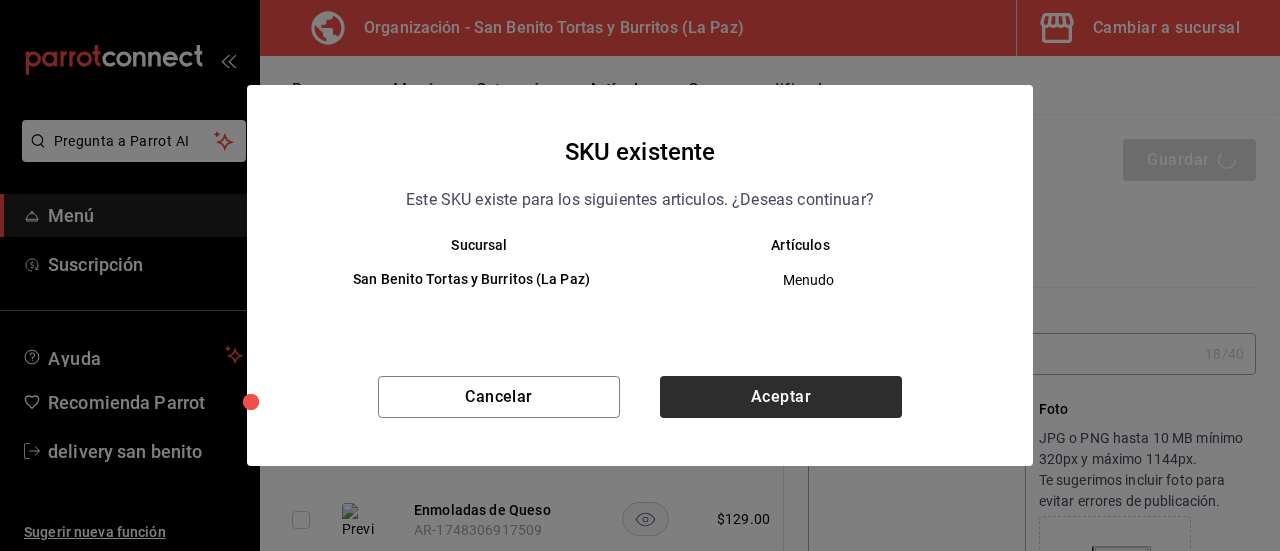 type on "x" 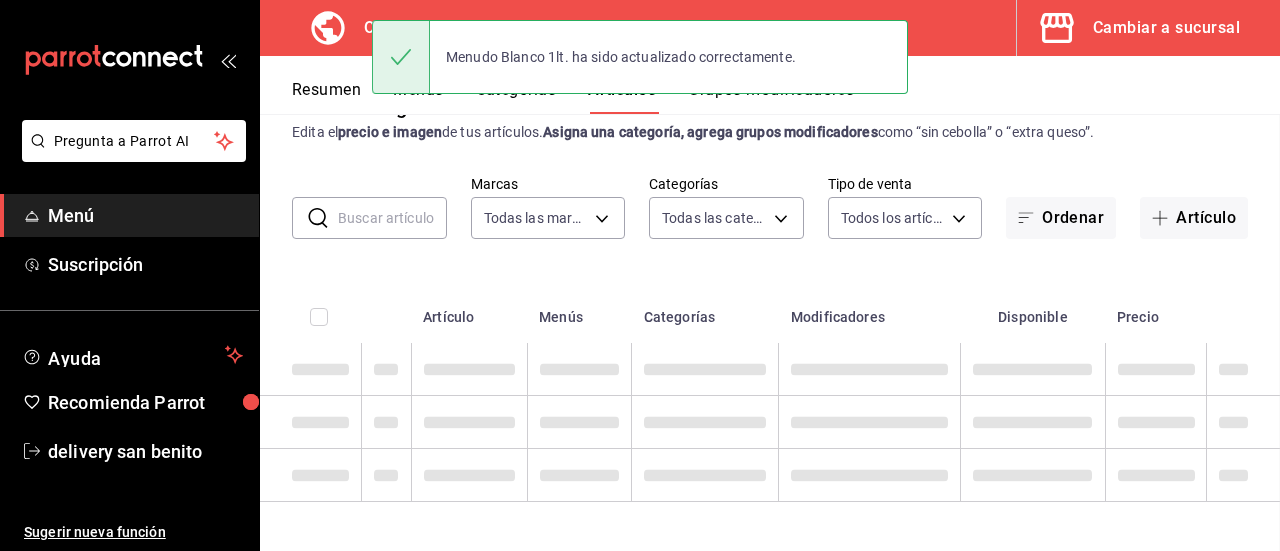 scroll, scrollTop: 52, scrollLeft: 0, axis: vertical 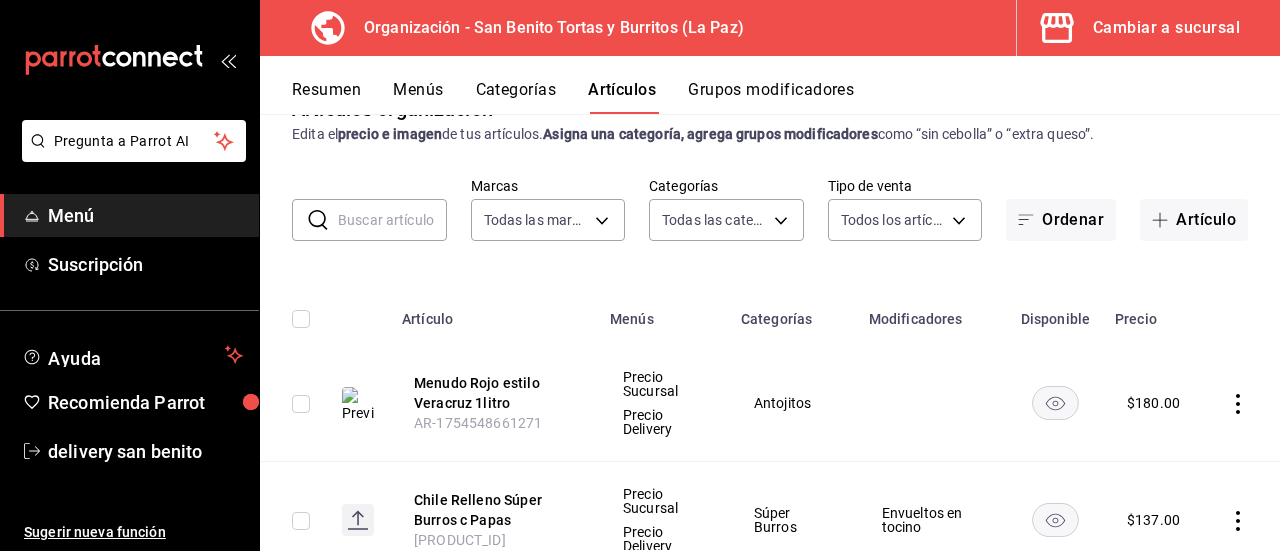 click on "Resumen" at bounding box center [326, 97] 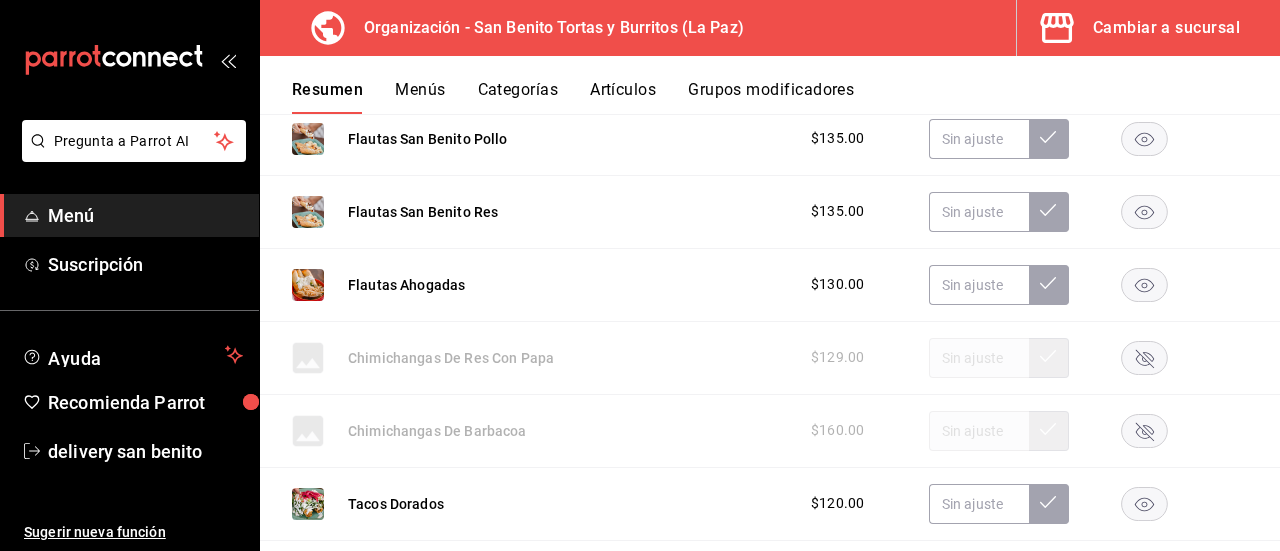 scroll, scrollTop: 636, scrollLeft: 0, axis: vertical 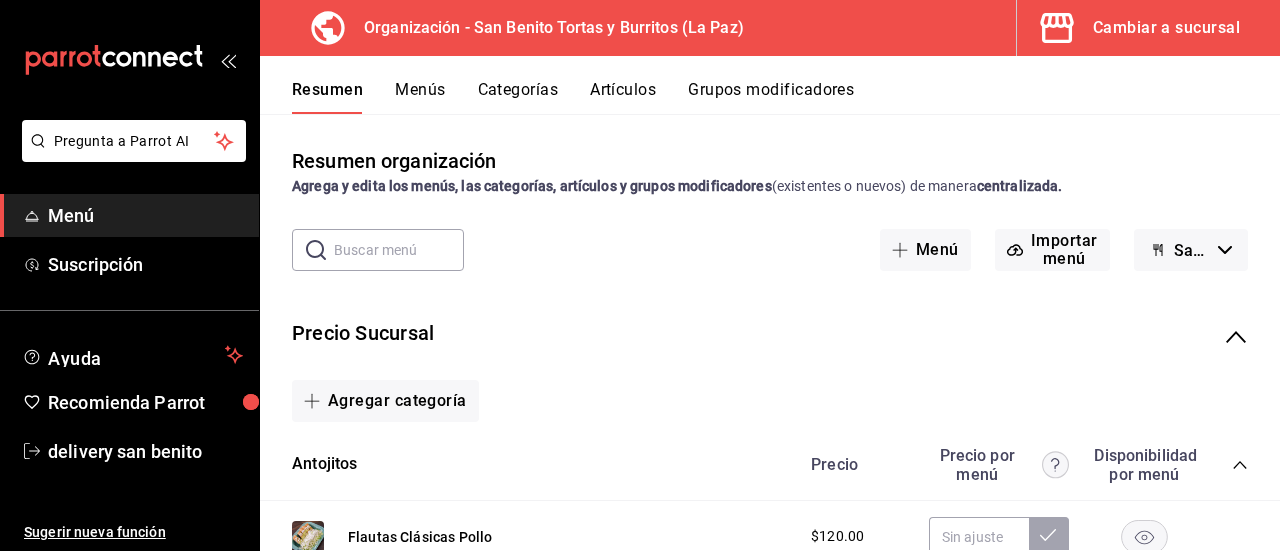 click 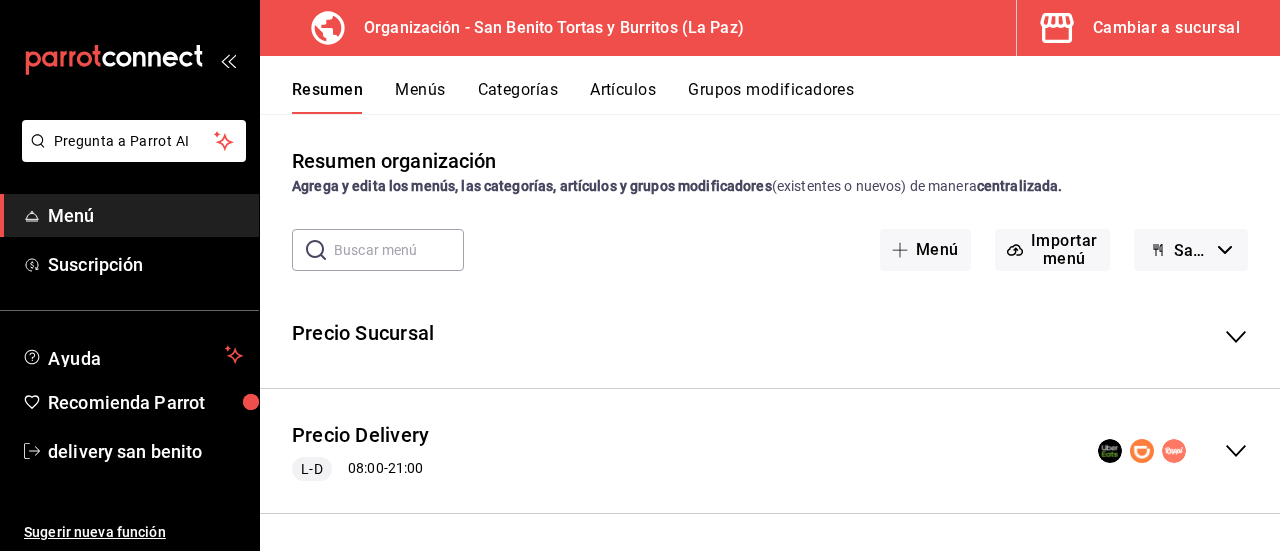 scroll, scrollTop: 2, scrollLeft: 0, axis: vertical 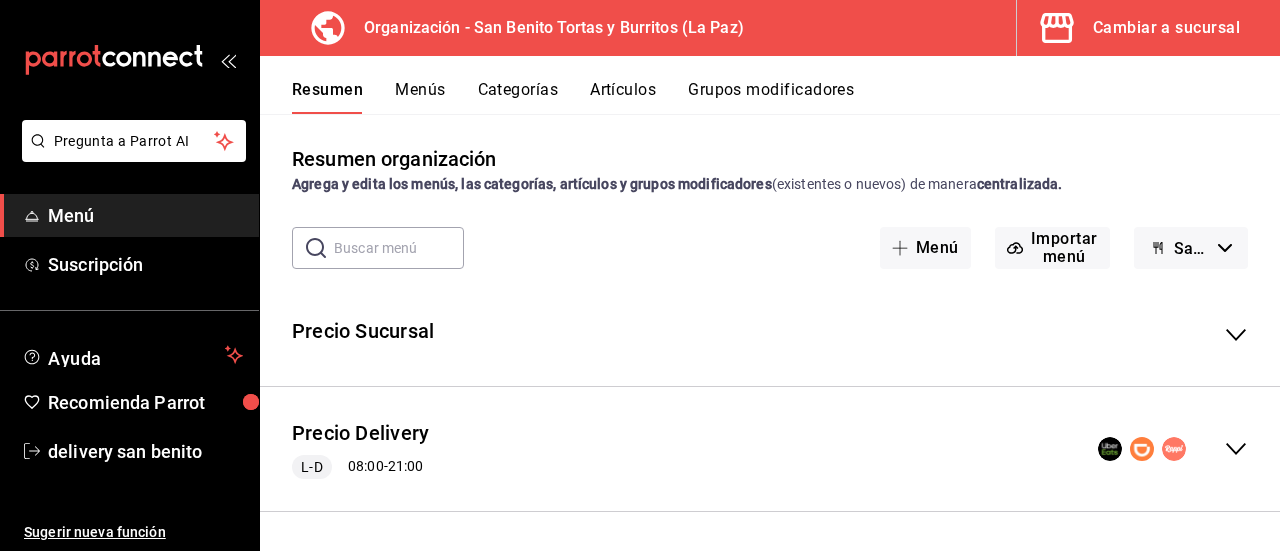 click 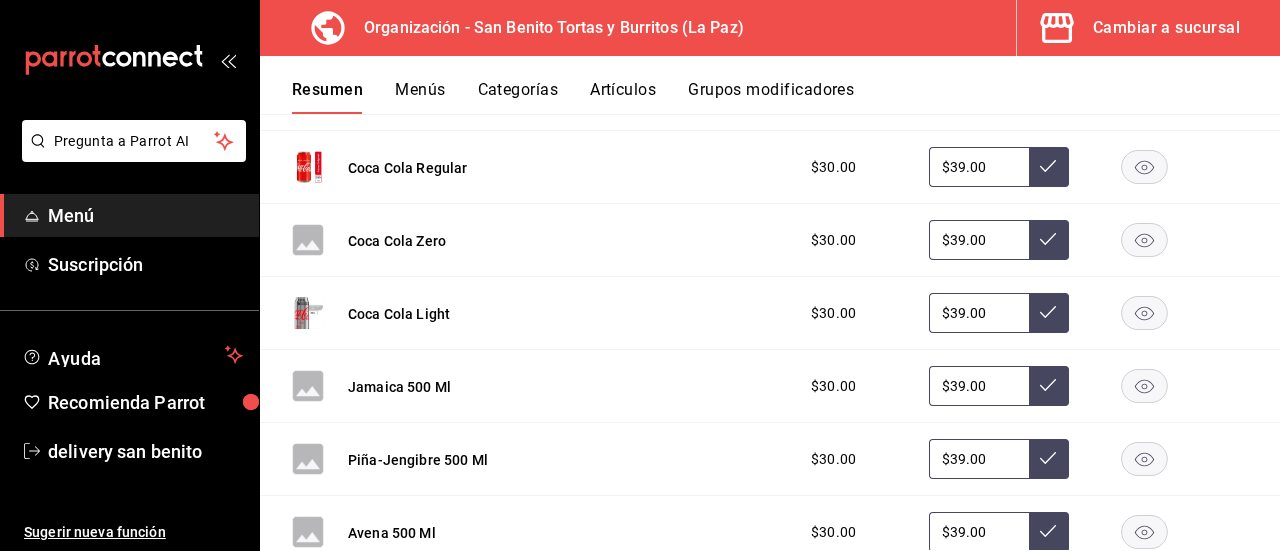 scroll, scrollTop: 2382, scrollLeft: 0, axis: vertical 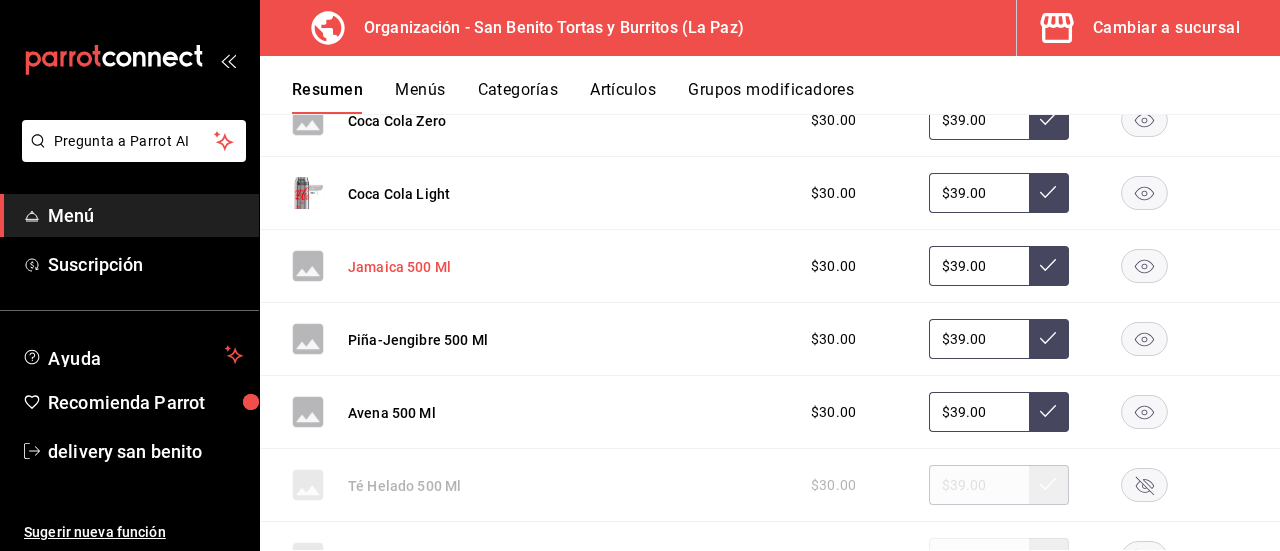 click on "Jamaica 500 Ml" at bounding box center (399, 267) 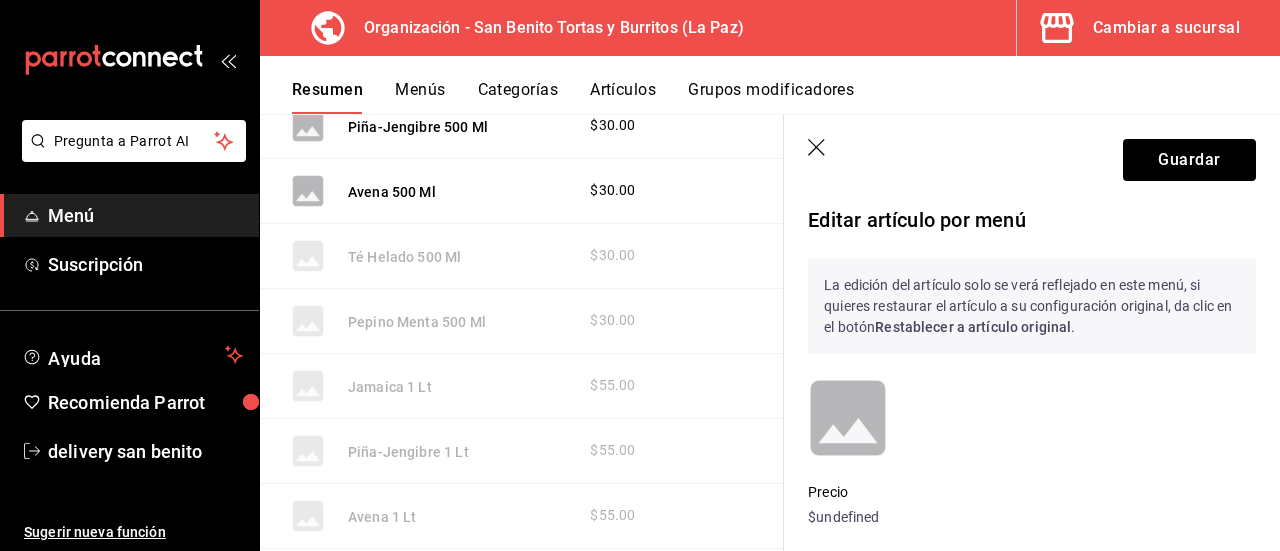 scroll, scrollTop: 2163, scrollLeft: 0, axis: vertical 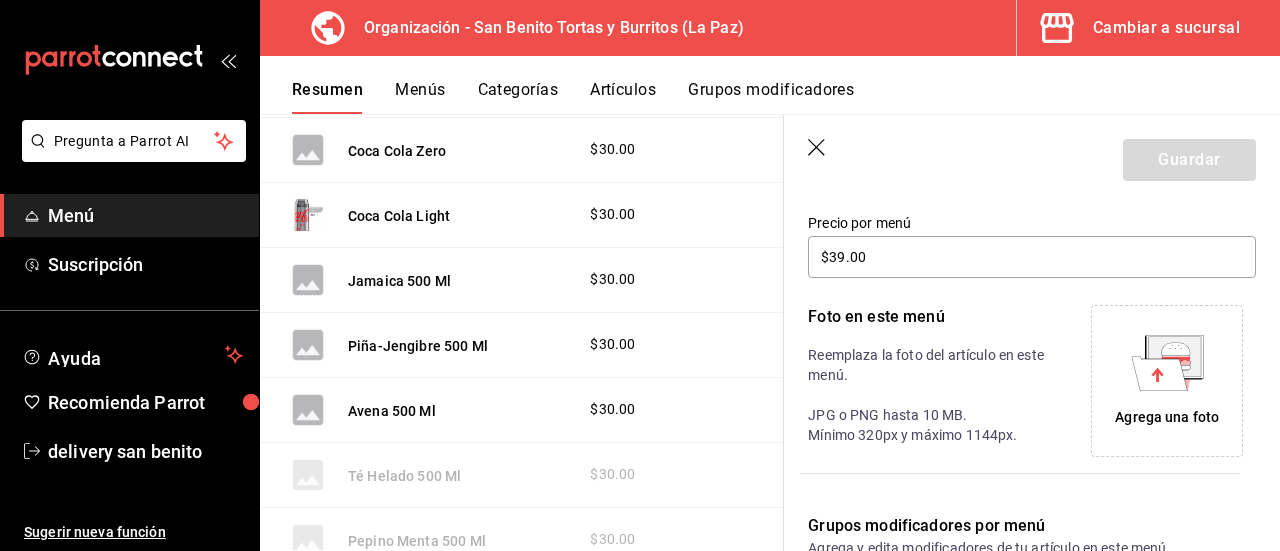 click on "Agrega una foto" at bounding box center [1167, 417] 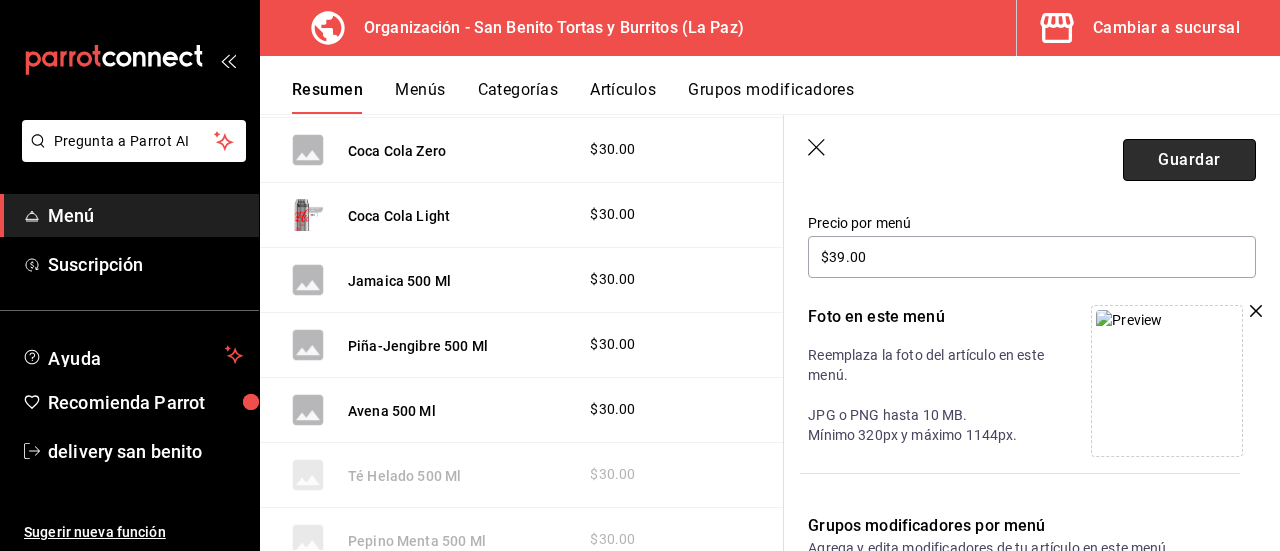 click on "Guardar" at bounding box center (1189, 160) 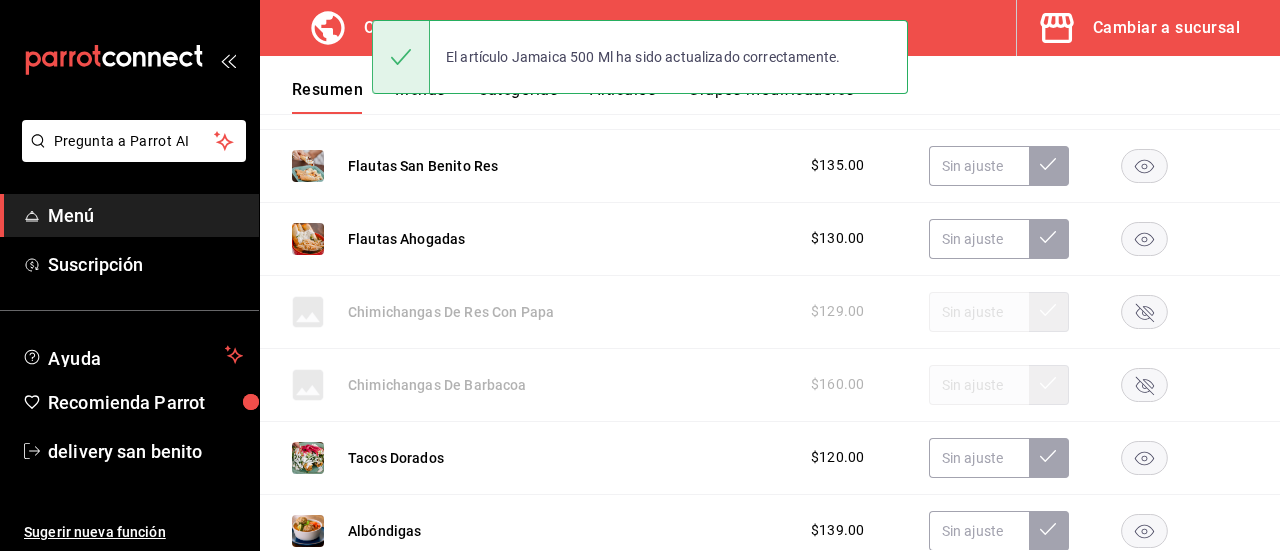 scroll, scrollTop: 590, scrollLeft: 0, axis: vertical 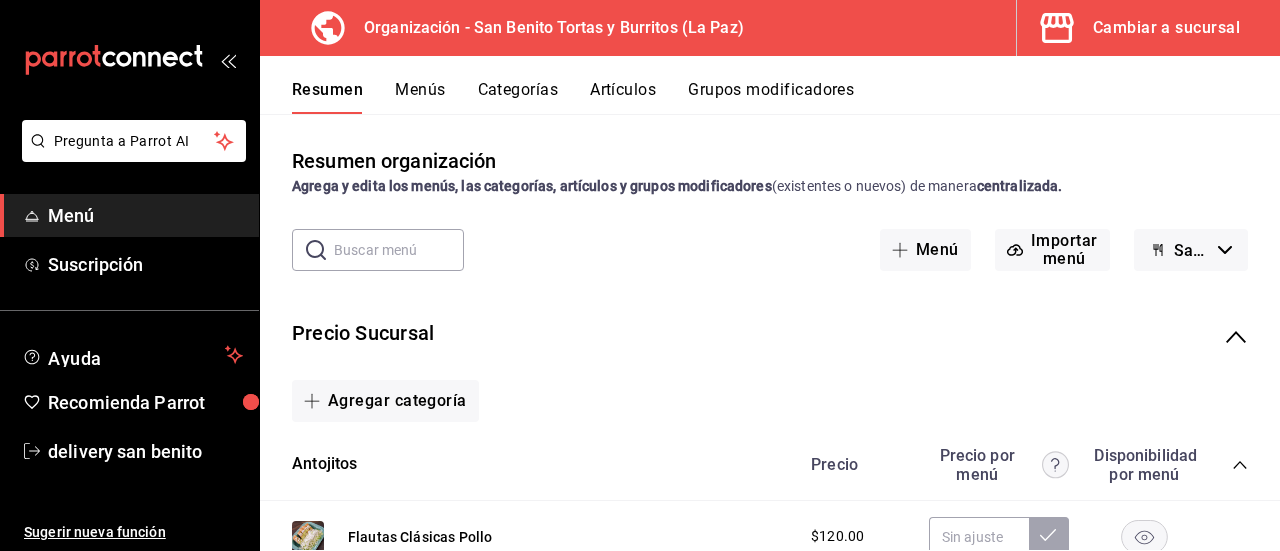 click 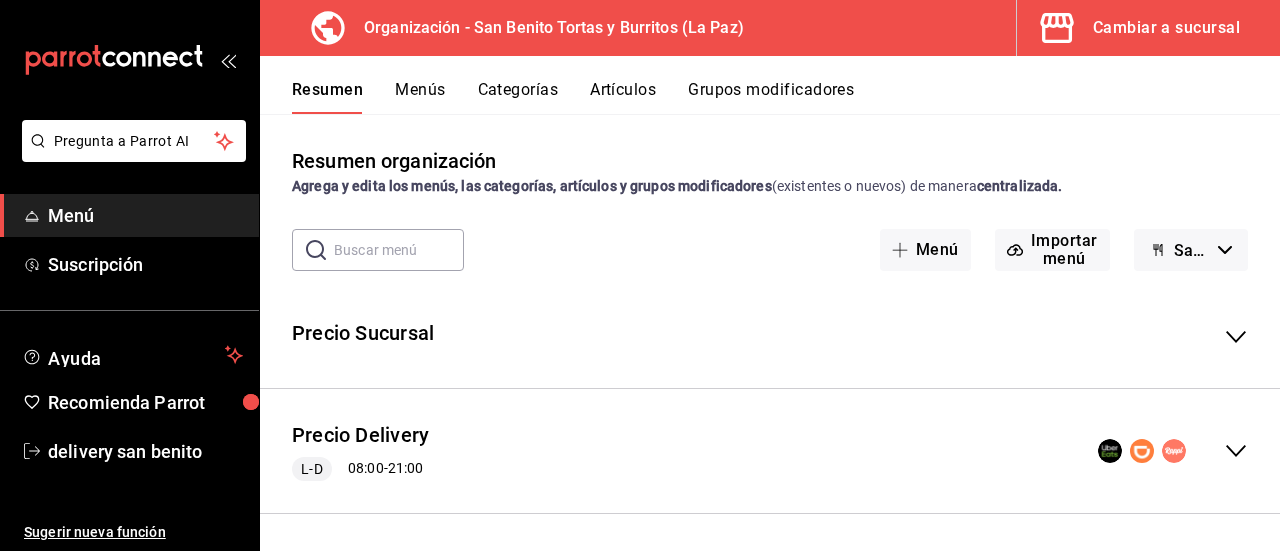 click 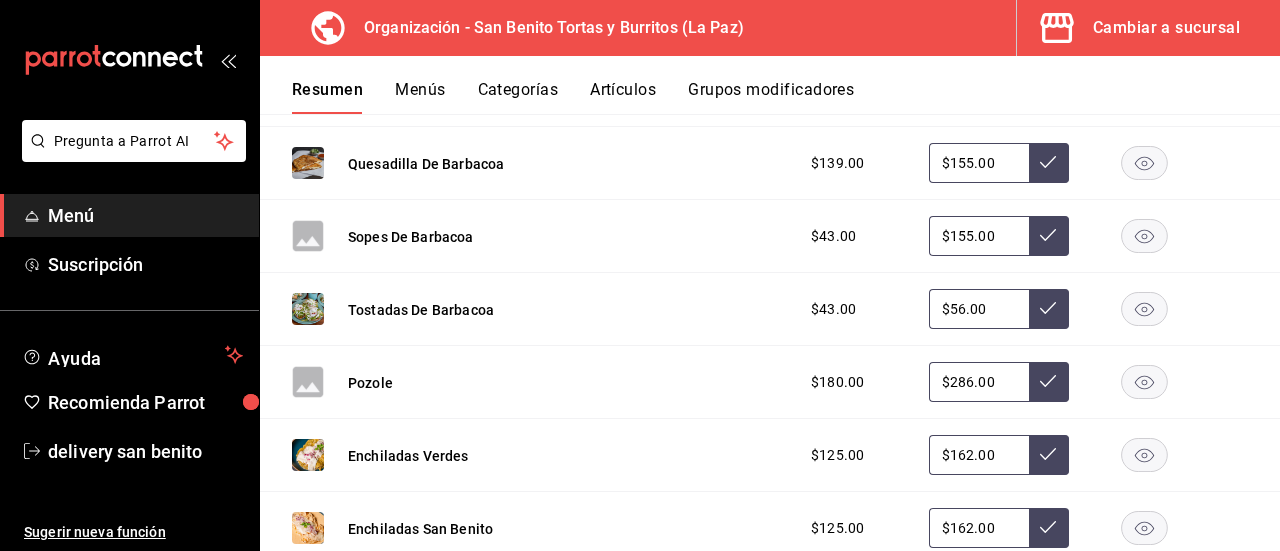 scroll, scrollTop: 1163, scrollLeft: 0, axis: vertical 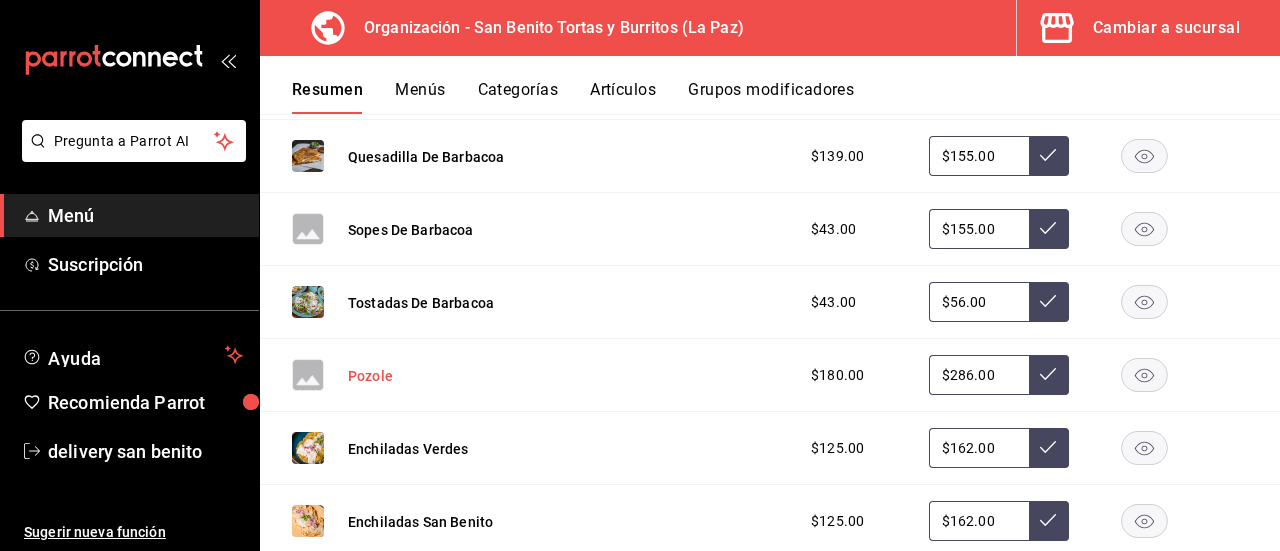 click on "Pozole" at bounding box center (370, 376) 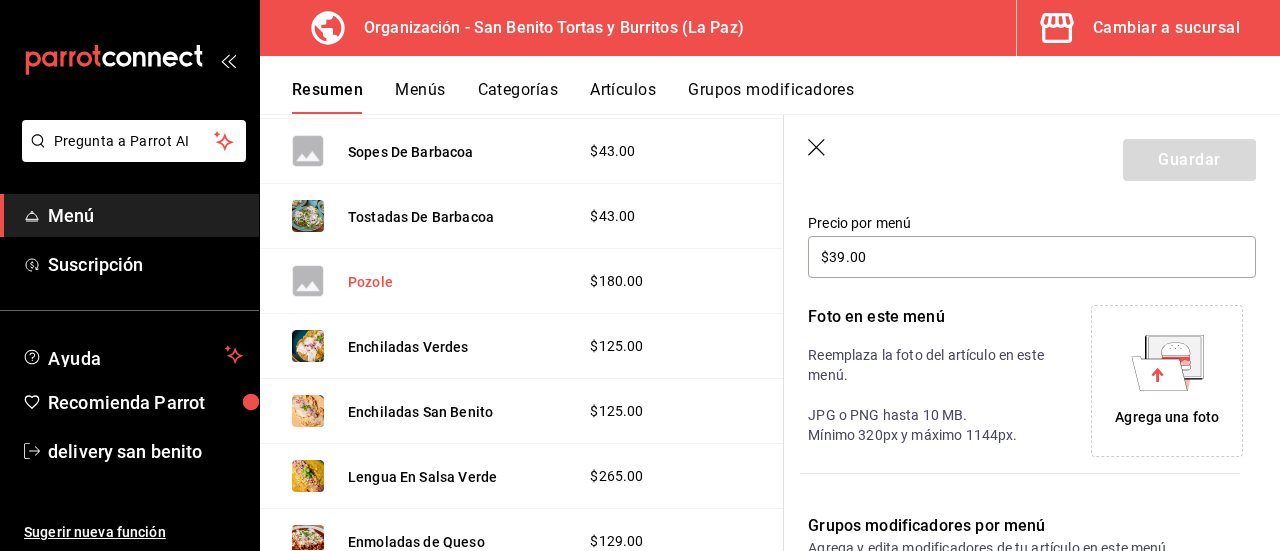 scroll, scrollTop: 1084, scrollLeft: 0, axis: vertical 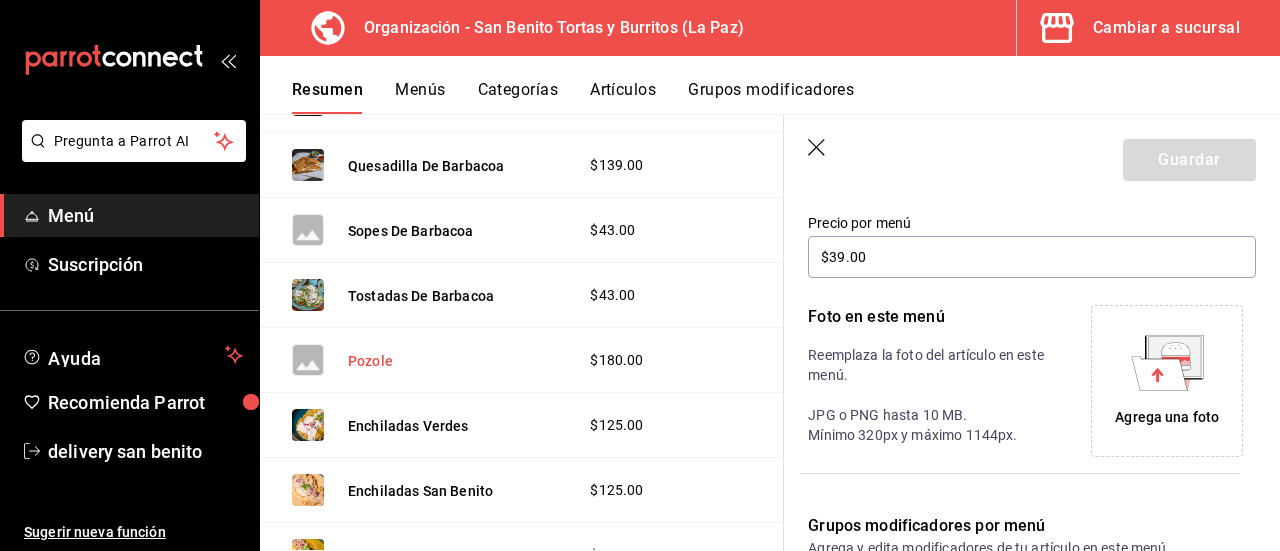 type on "$286.00" 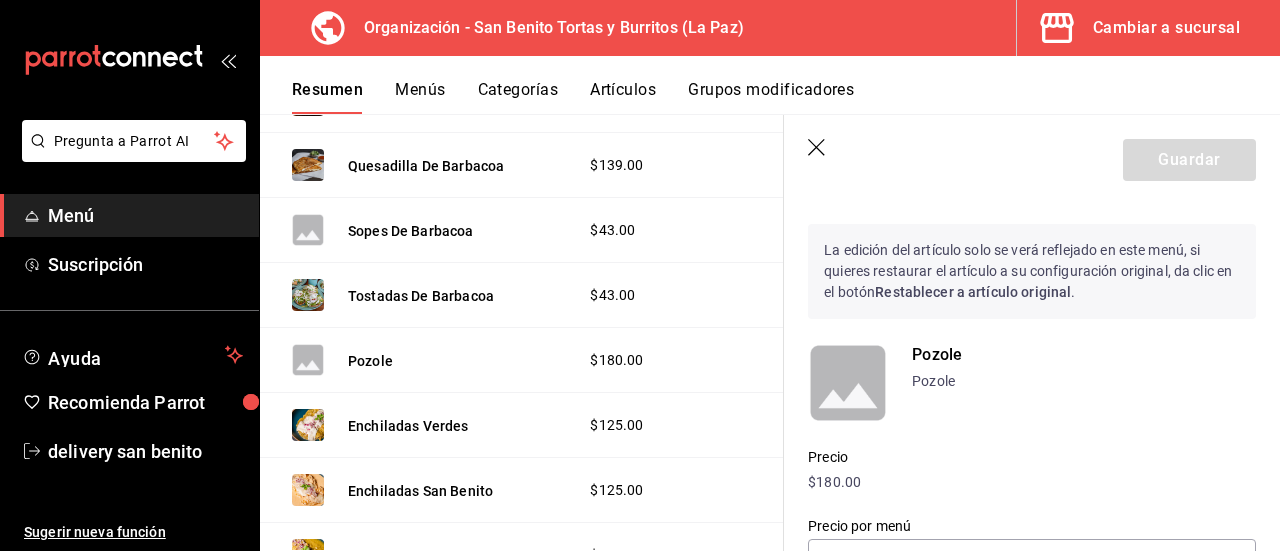 scroll, scrollTop: 0, scrollLeft: 0, axis: both 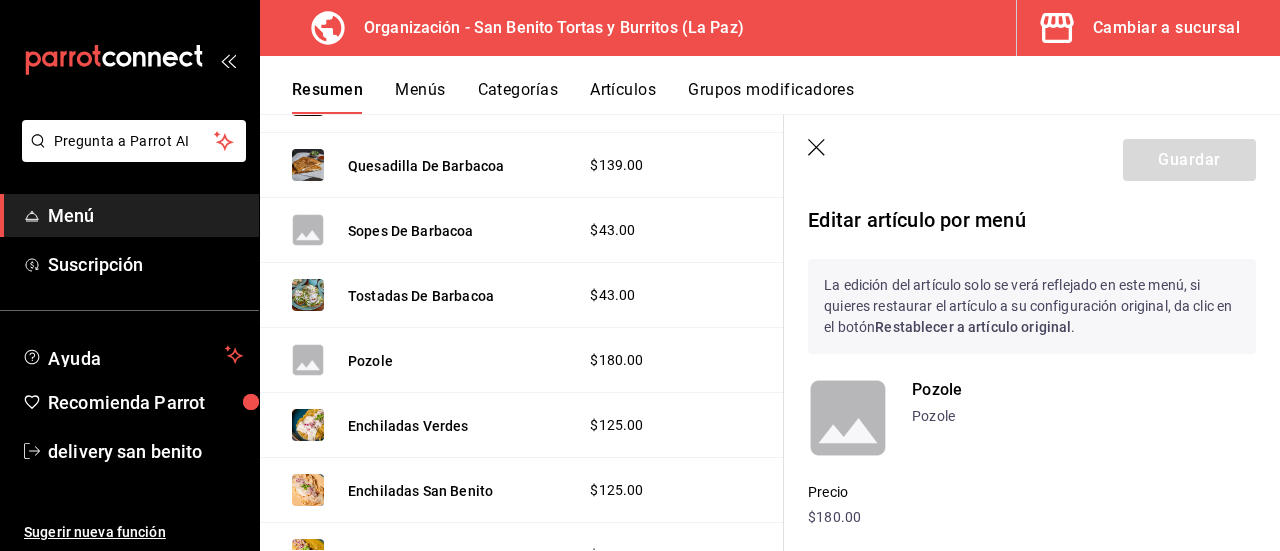 click 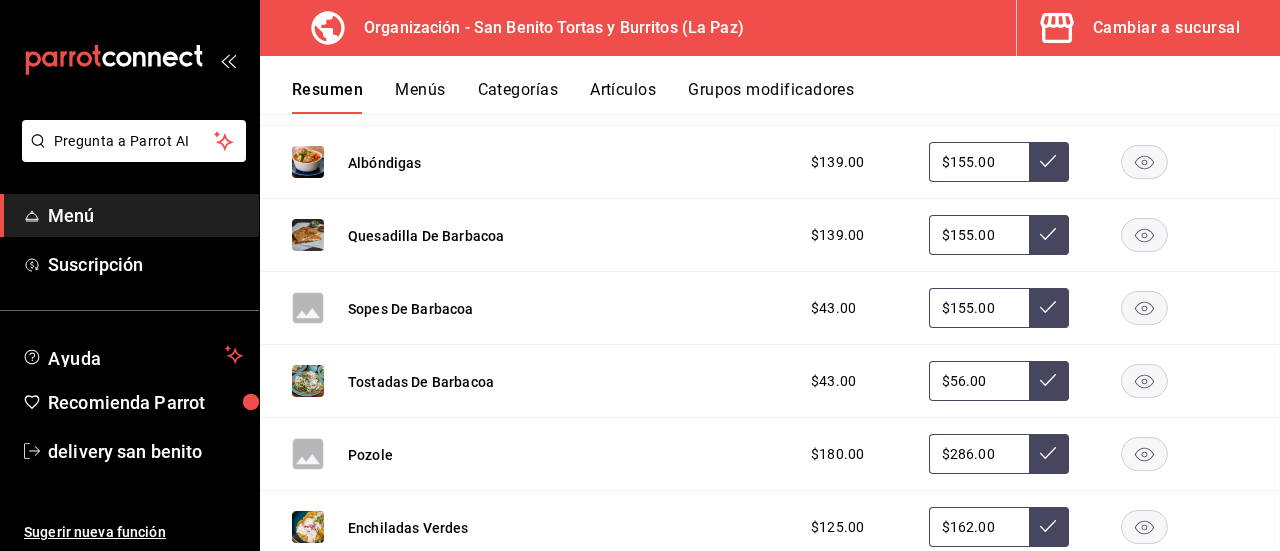 scroll, scrollTop: 1308, scrollLeft: 0, axis: vertical 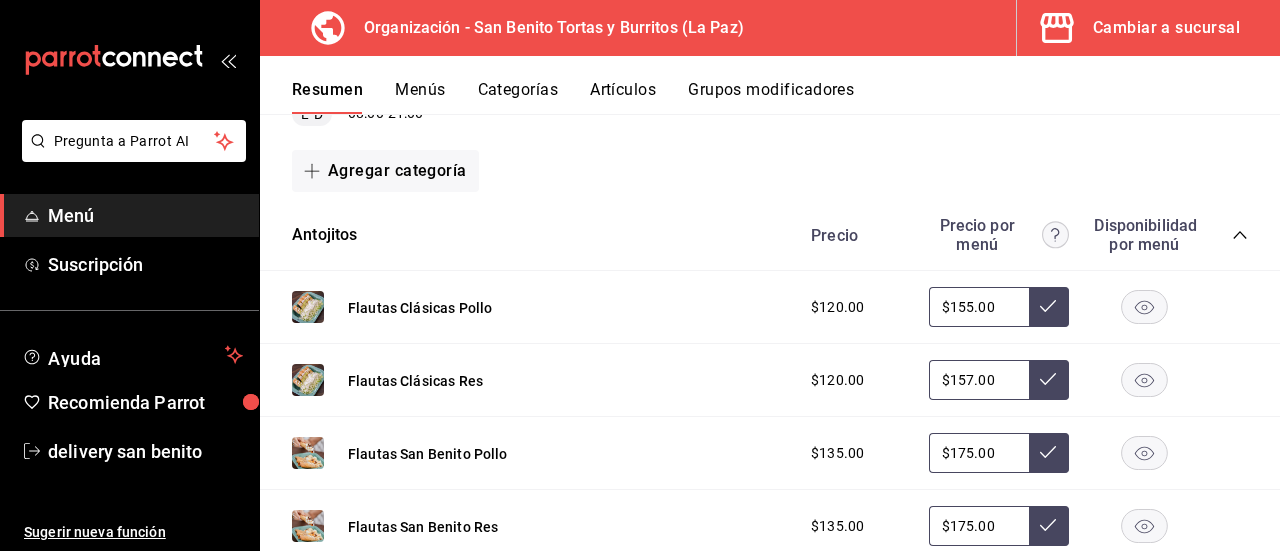 click on "Artículos" at bounding box center [623, 97] 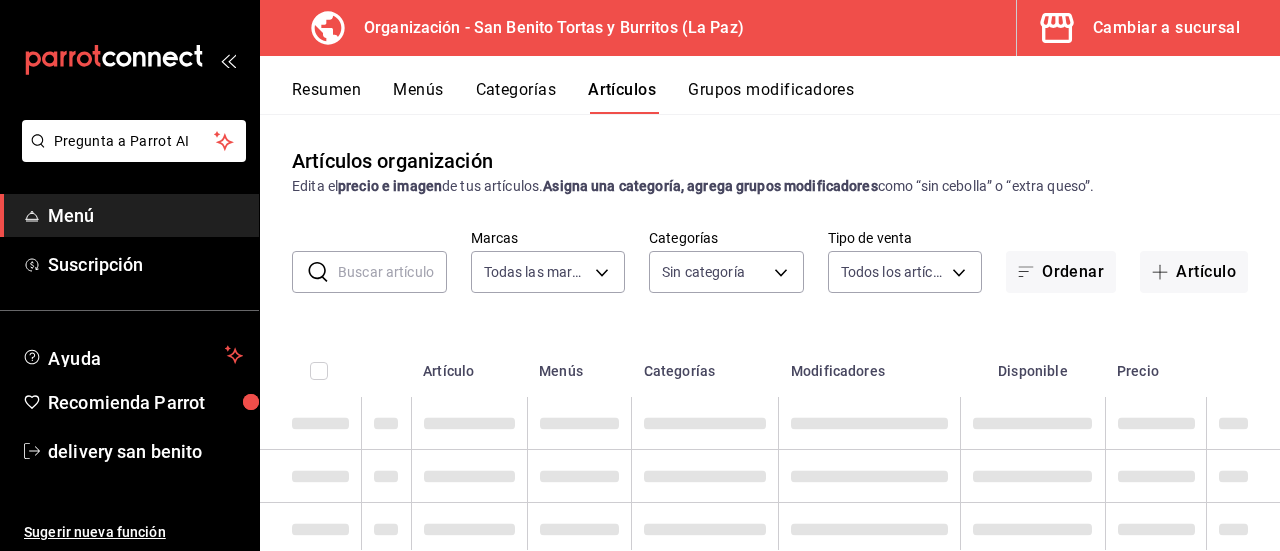 type on "[UUID]" 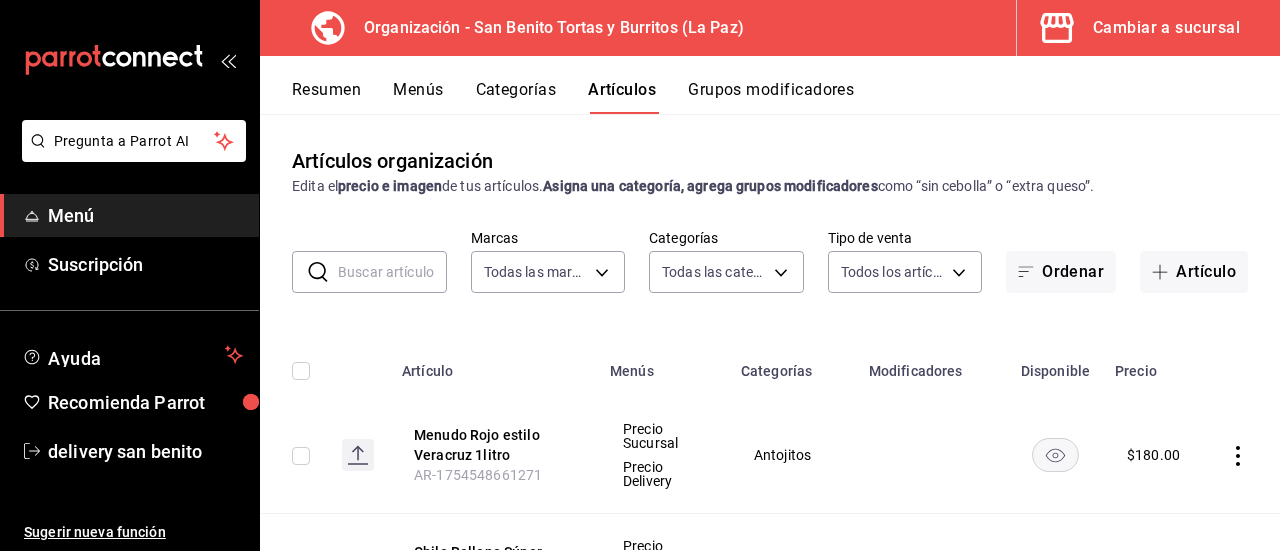 type on "[UUID],[UUID],[UUID],[UUID],[UUID],[UUID],[UUID],[UUID],[UUID]" 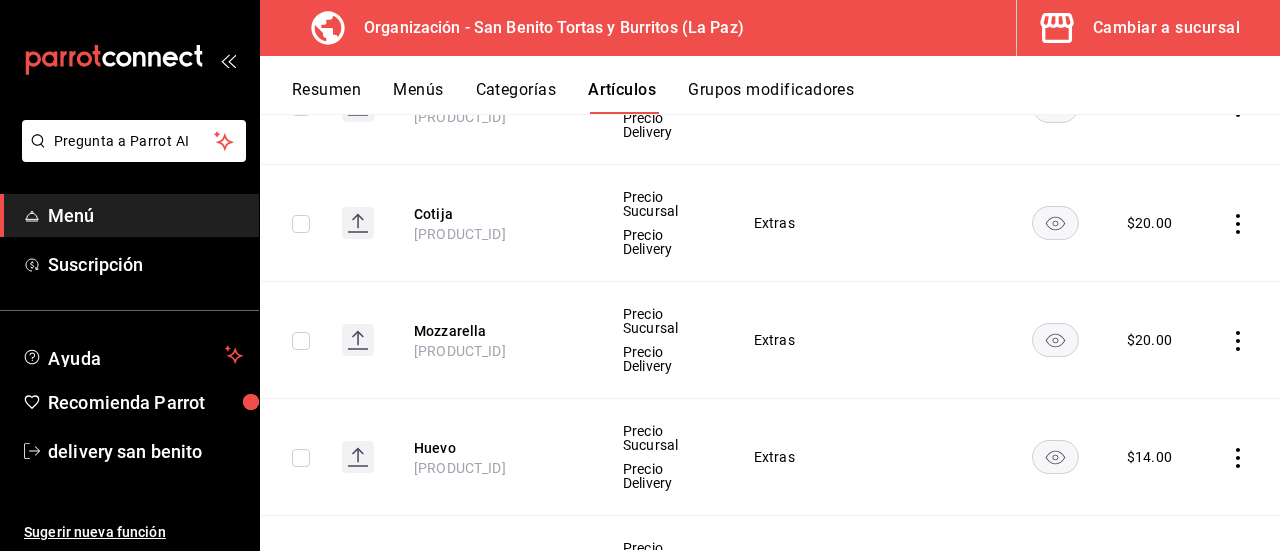 scroll, scrollTop: 3514, scrollLeft: 0, axis: vertical 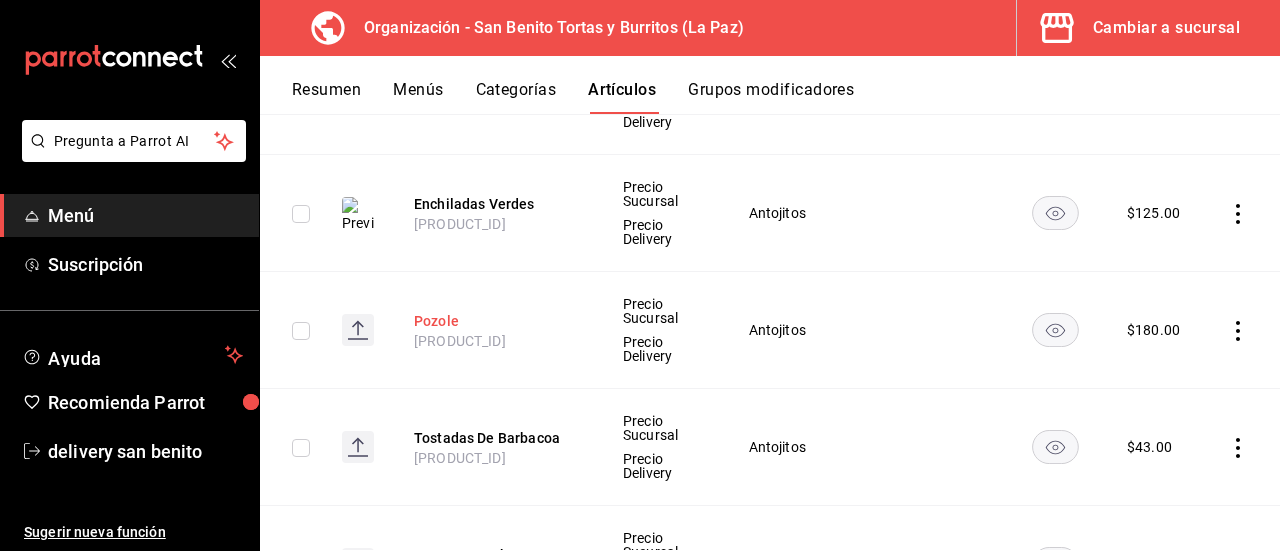 click on "Pozole" at bounding box center (494, 321) 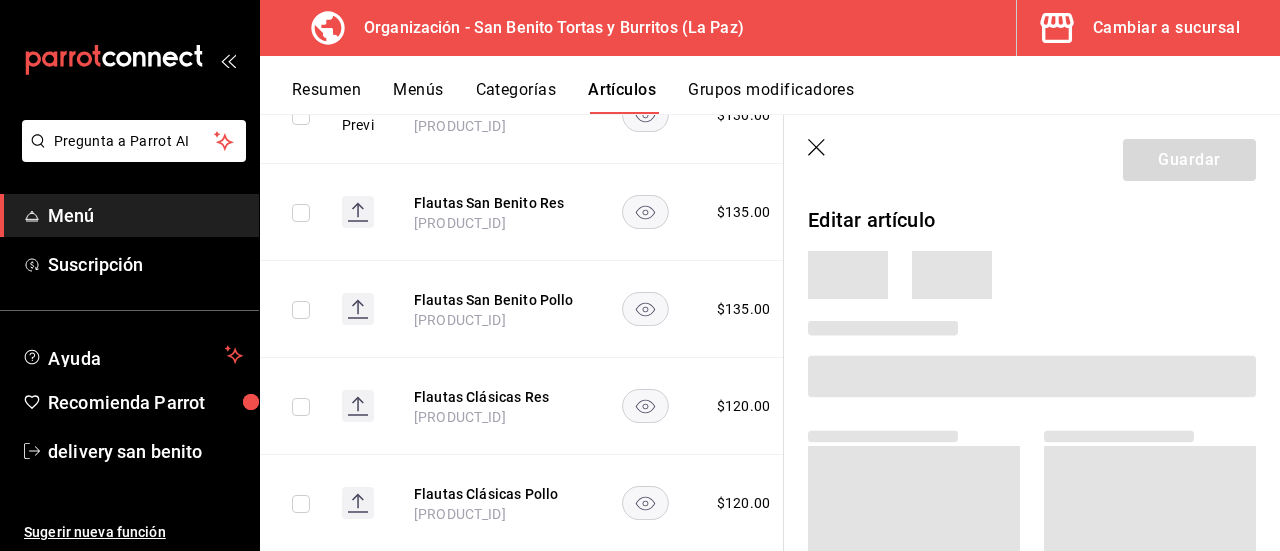 scroll, scrollTop: 6324, scrollLeft: 0, axis: vertical 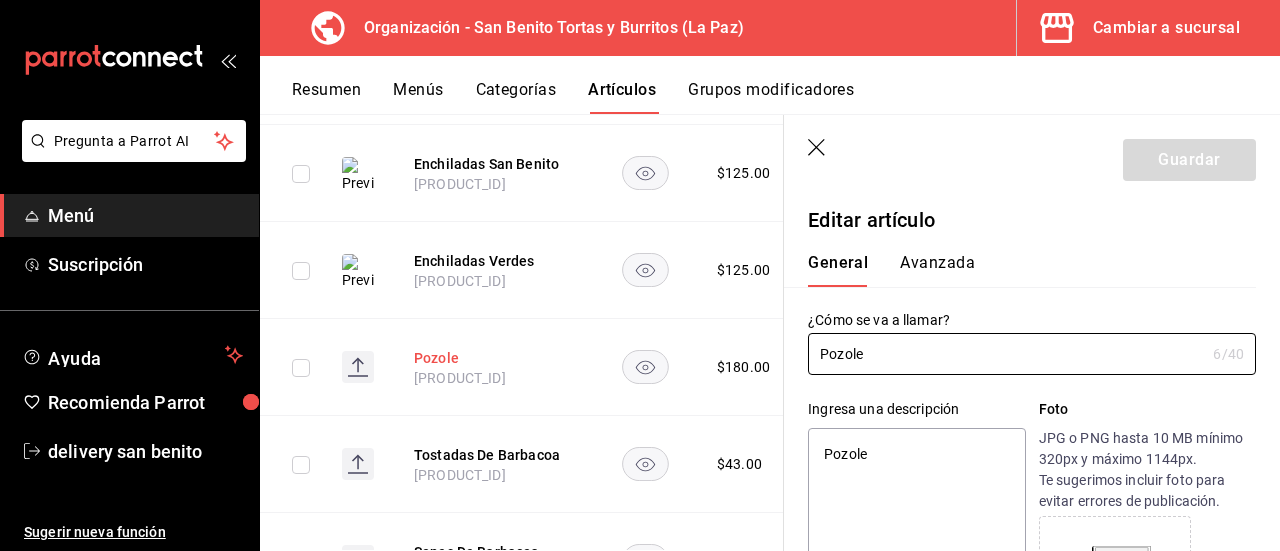 type on "x" 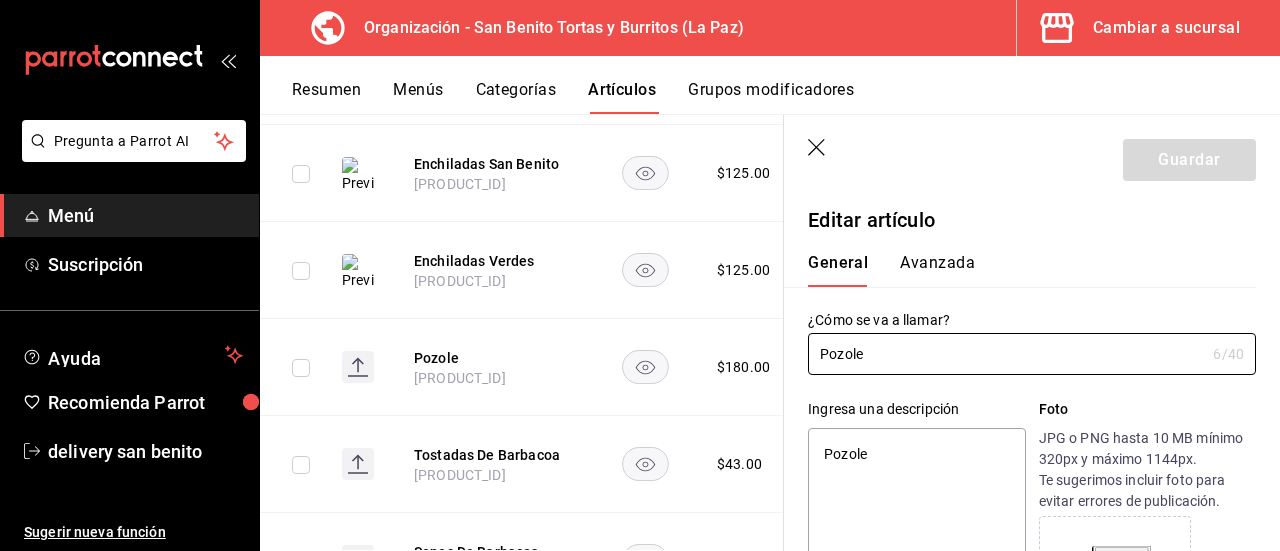type on "Pozole" 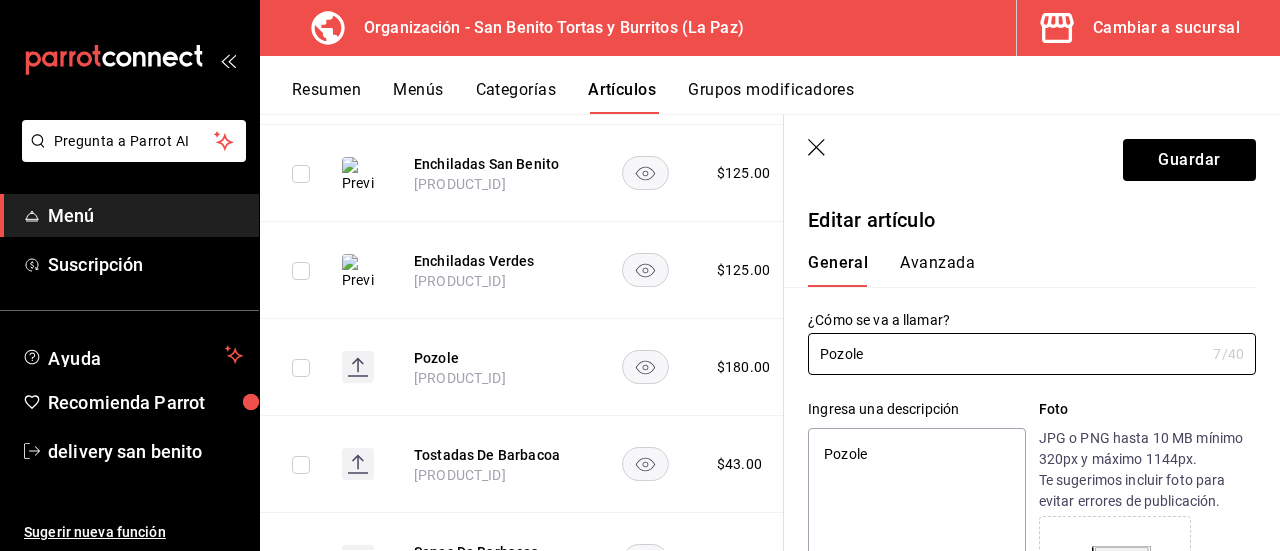 type on "x" 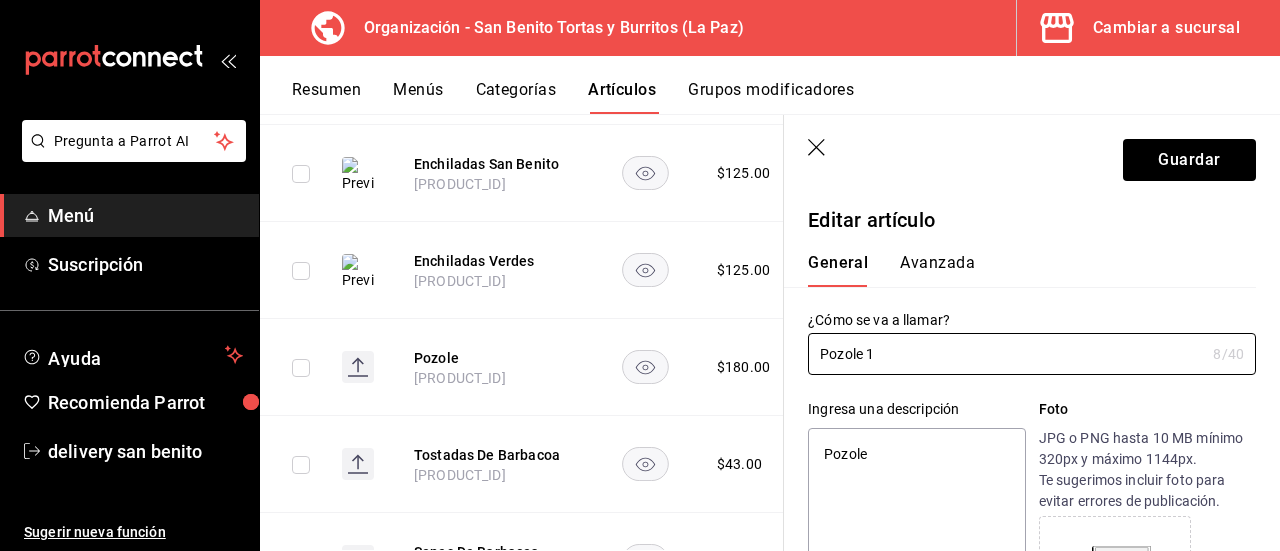 type on "Pozole 1l" 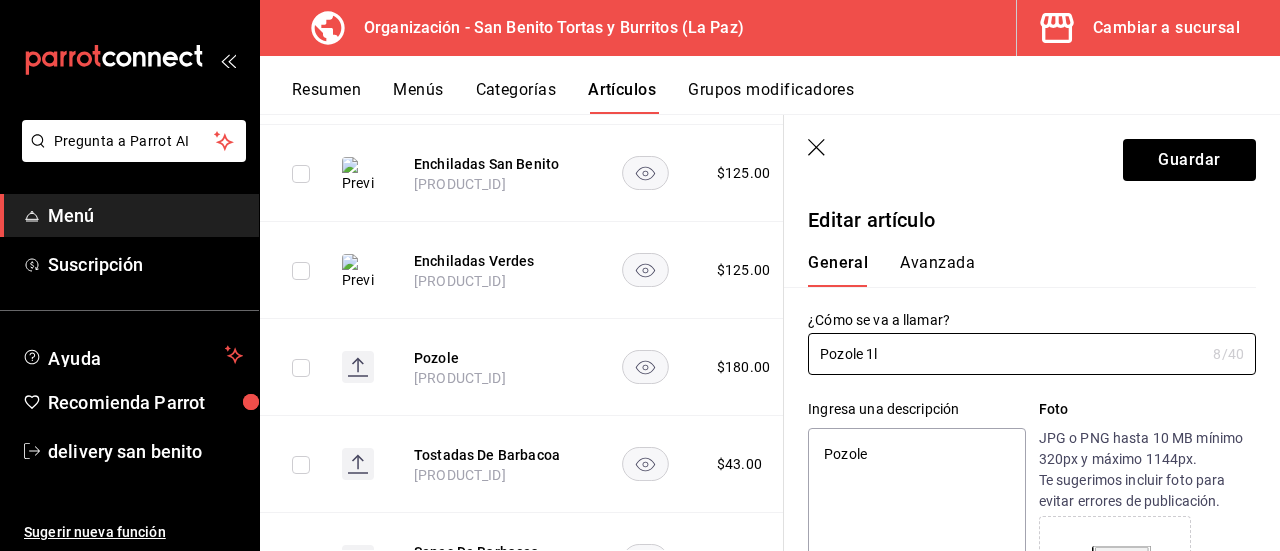 type on "x" 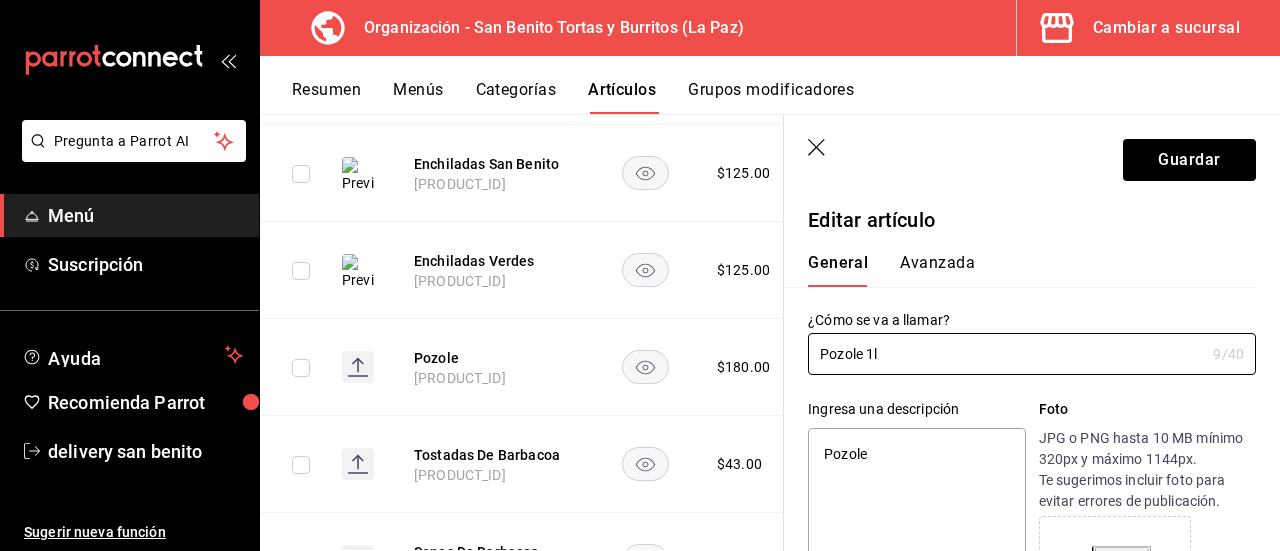 type on "Pozole 1lt" 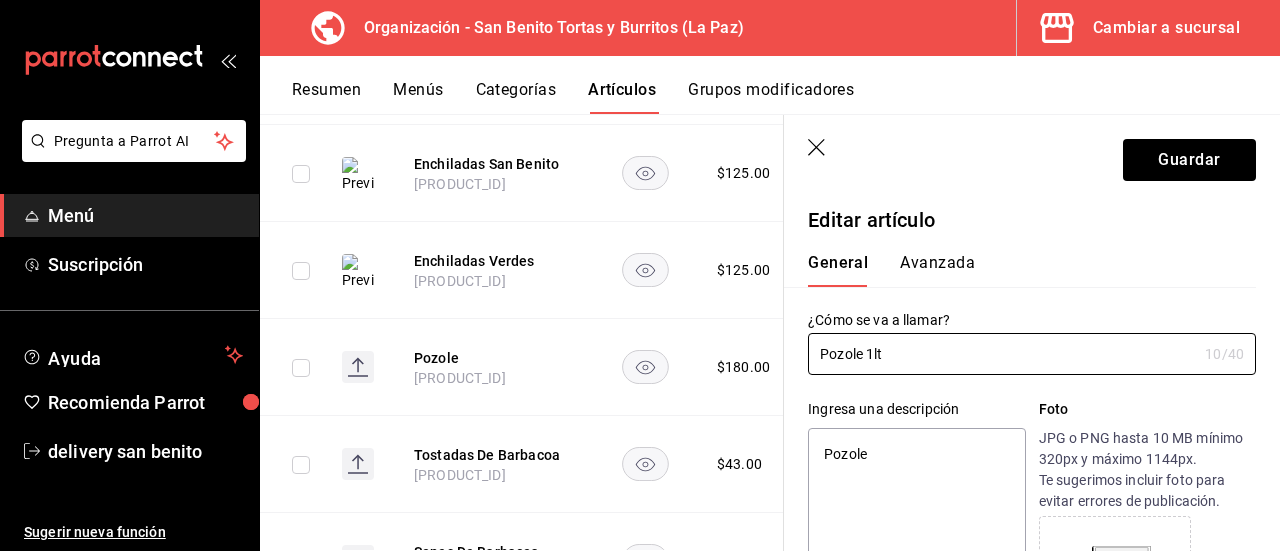 drag, startPoint x: 900, startPoint y: 351, endPoint x: 782, endPoint y: 352, distance: 118.004234 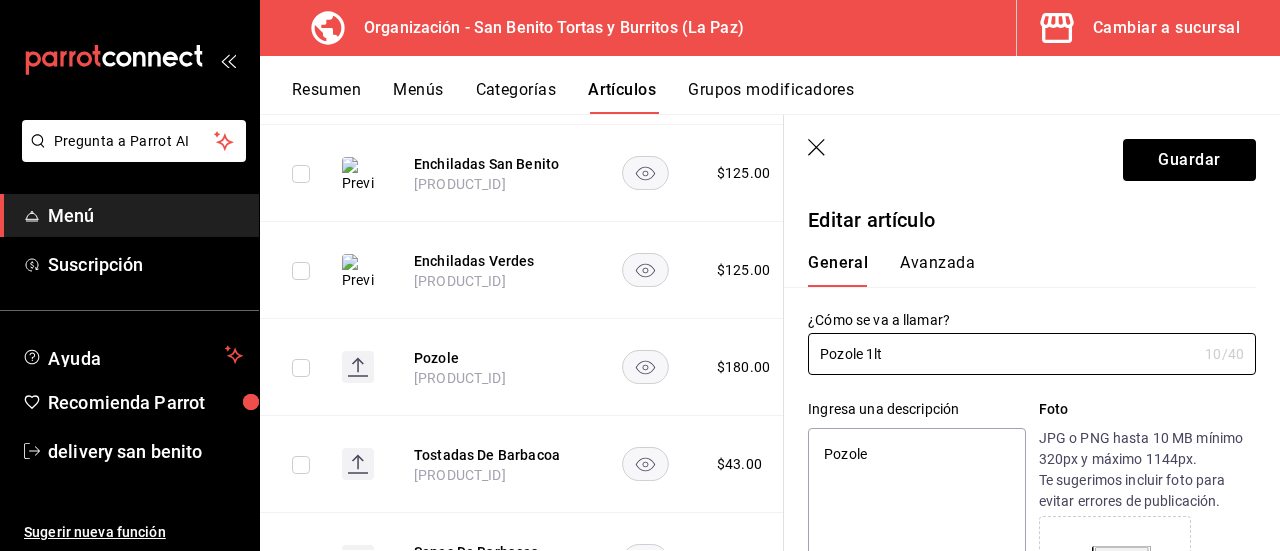 type on "Pozole 1lt" 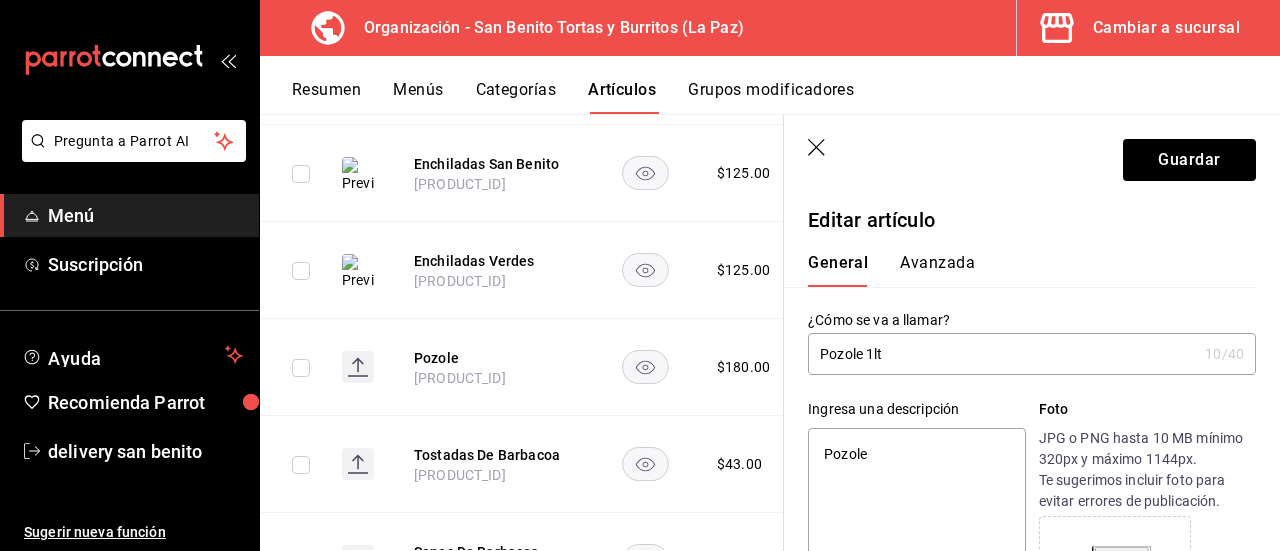 click on "Pozole" at bounding box center (916, 548) 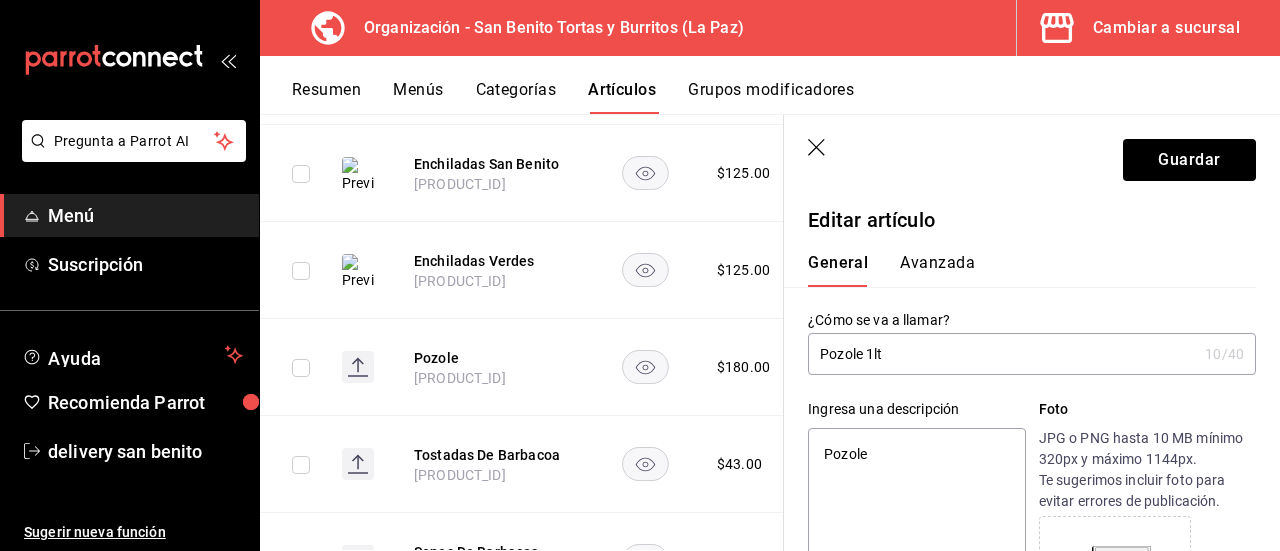 paste on "Pozole 1lt" 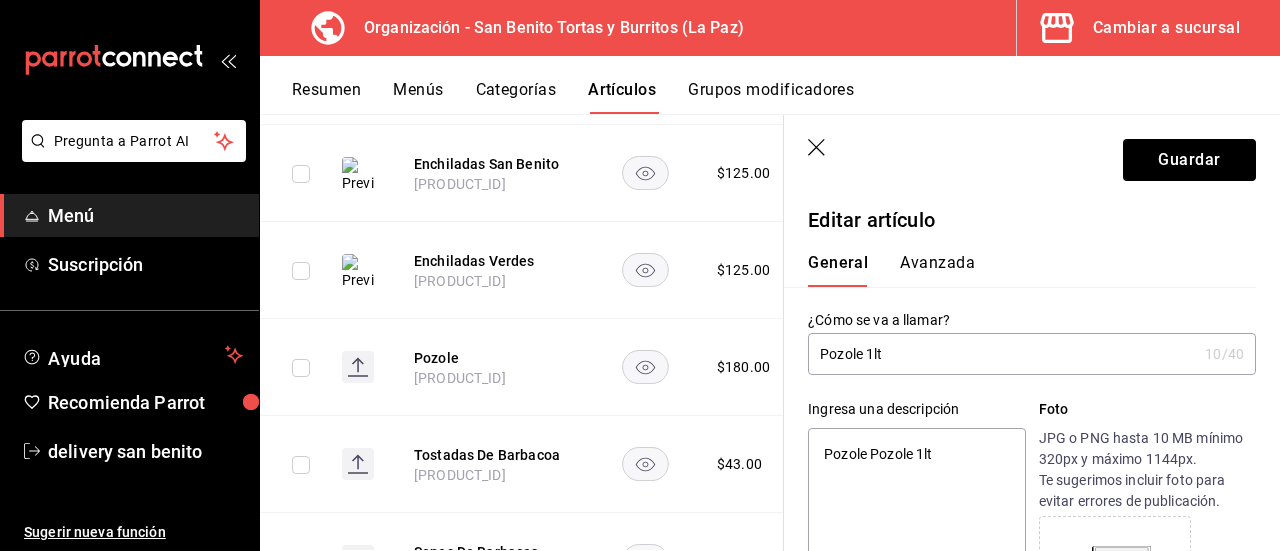type on "x" 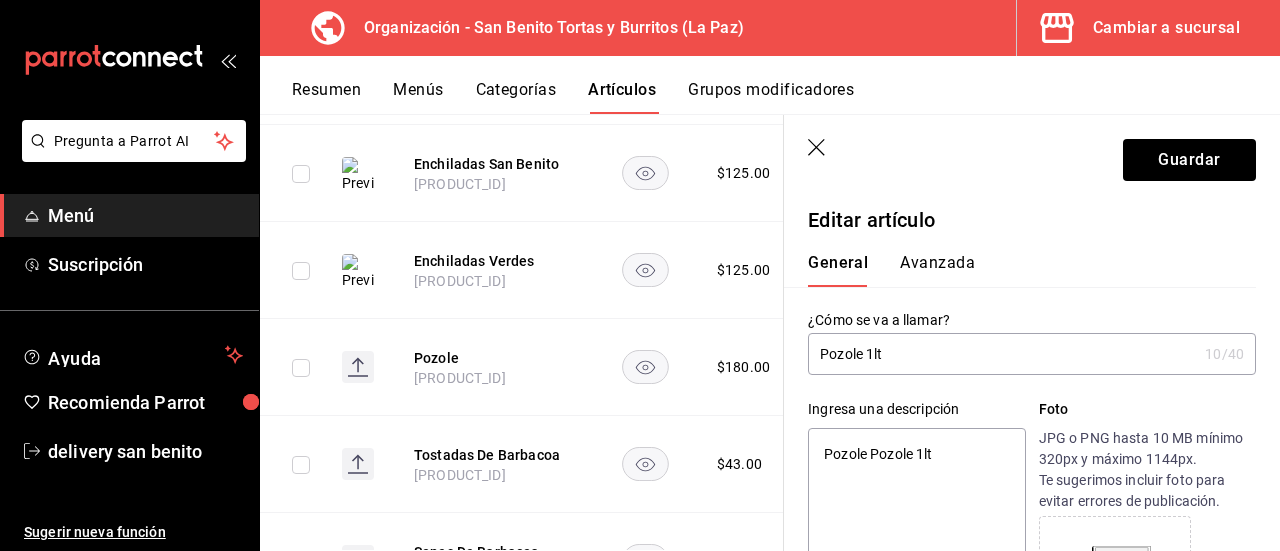 type on "PozolePozole 1lt" 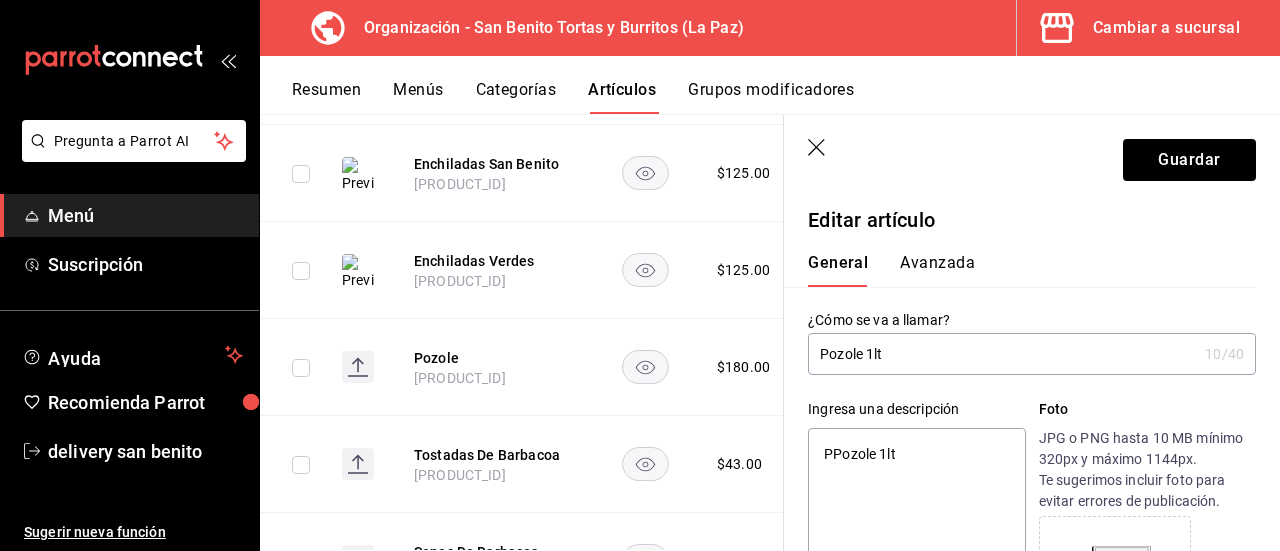 type on "Pozole 1lt" 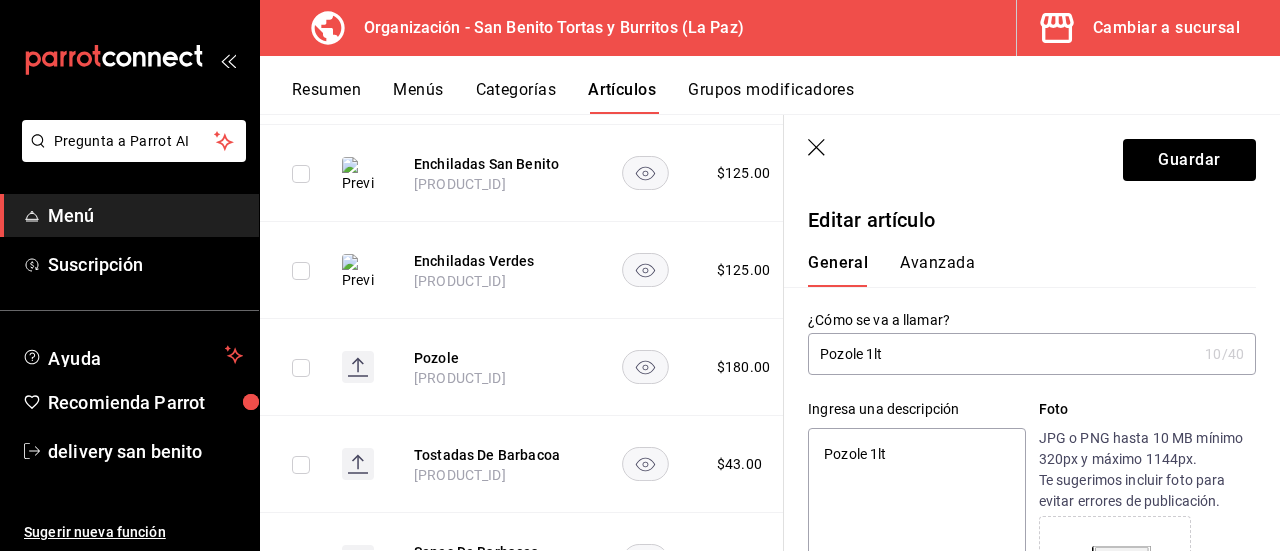type on "x" 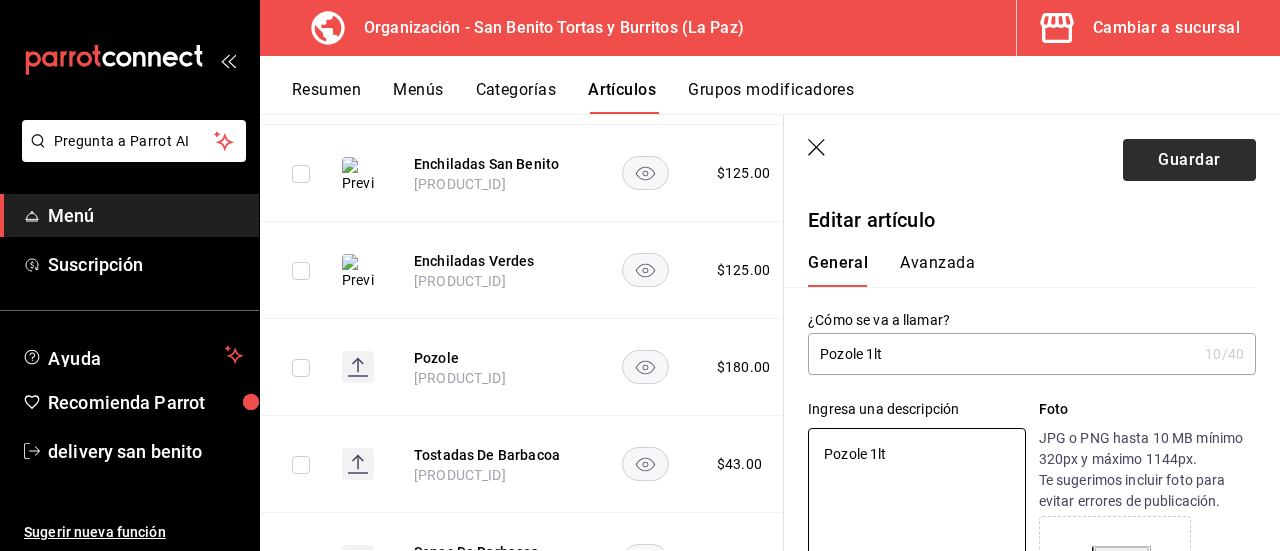 type on "Pozole 1lt" 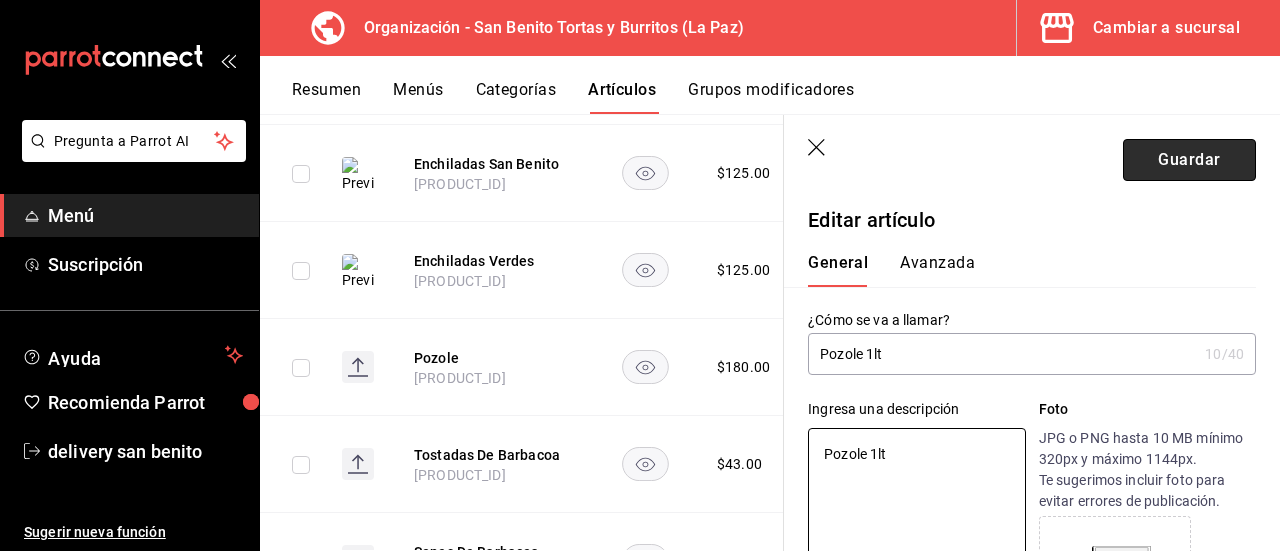 click on "Guardar" at bounding box center [1189, 160] 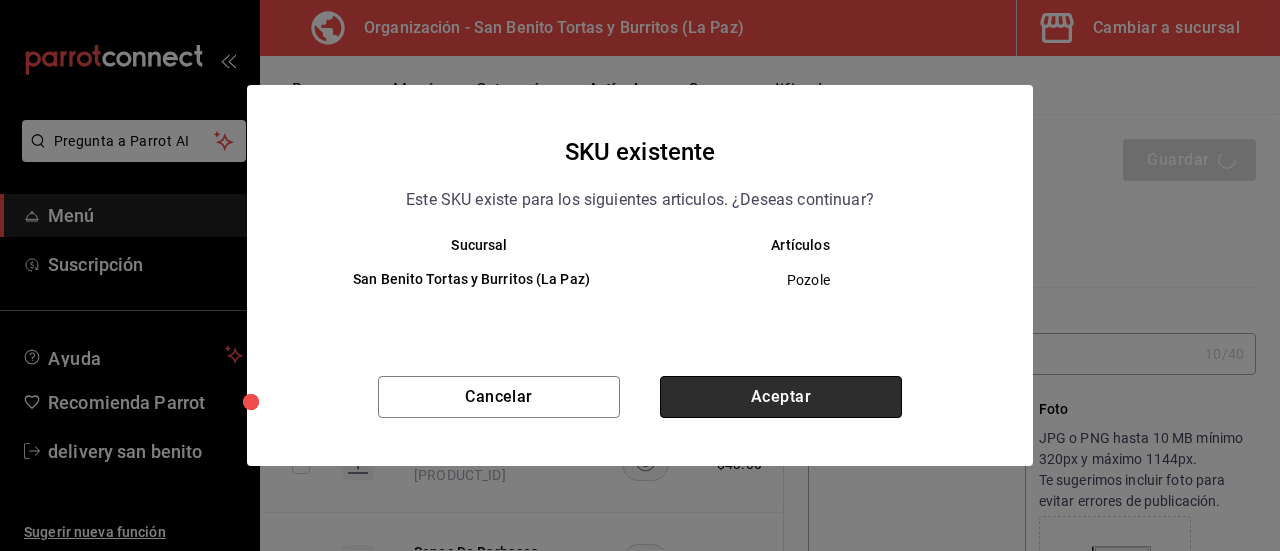click on "Aceptar" at bounding box center [781, 397] 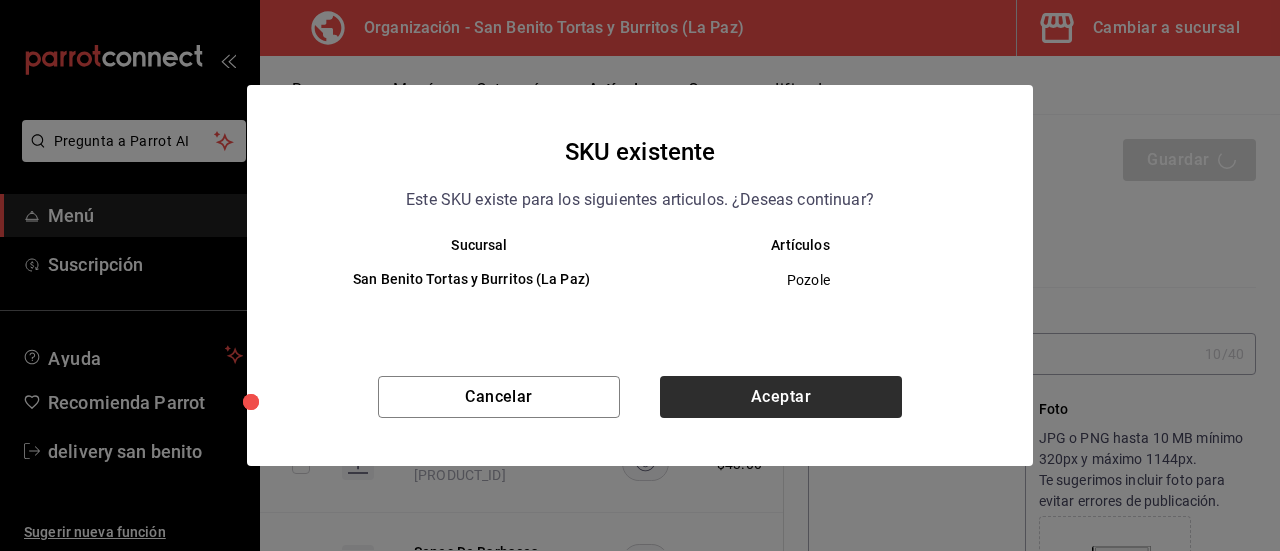 type on "x" 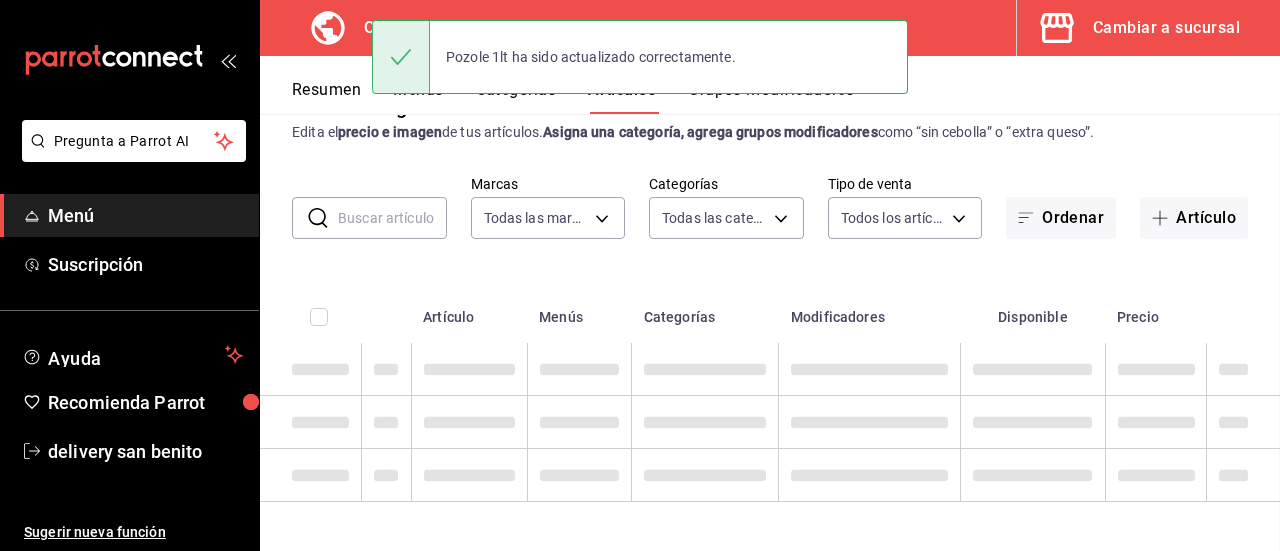 scroll, scrollTop: 52, scrollLeft: 0, axis: vertical 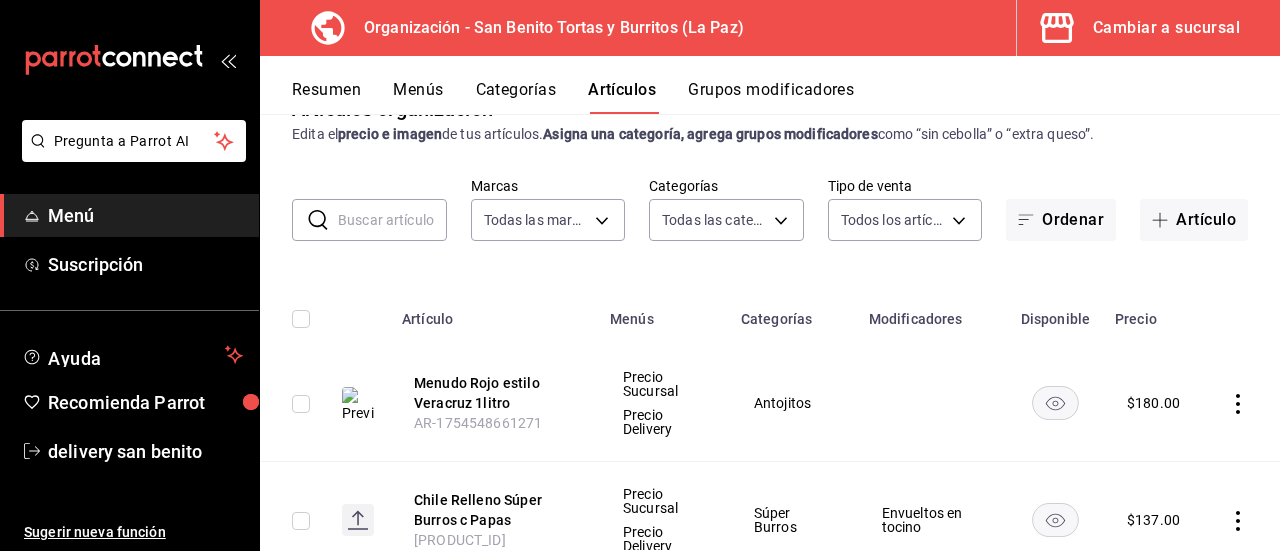 click on "Menús" at bounding box center [418, 97] 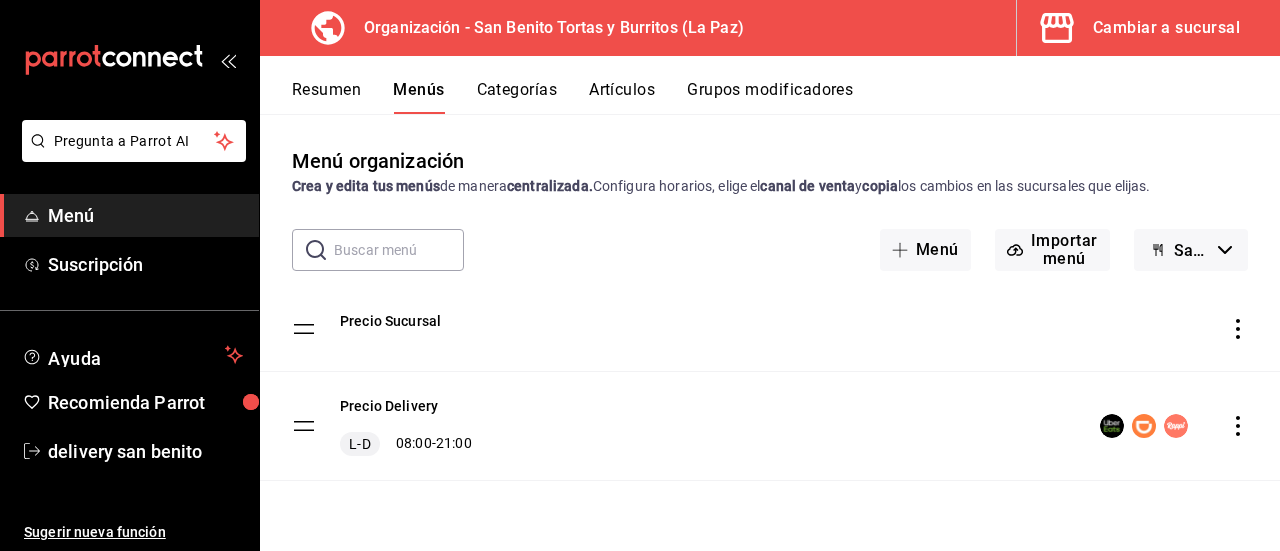 click 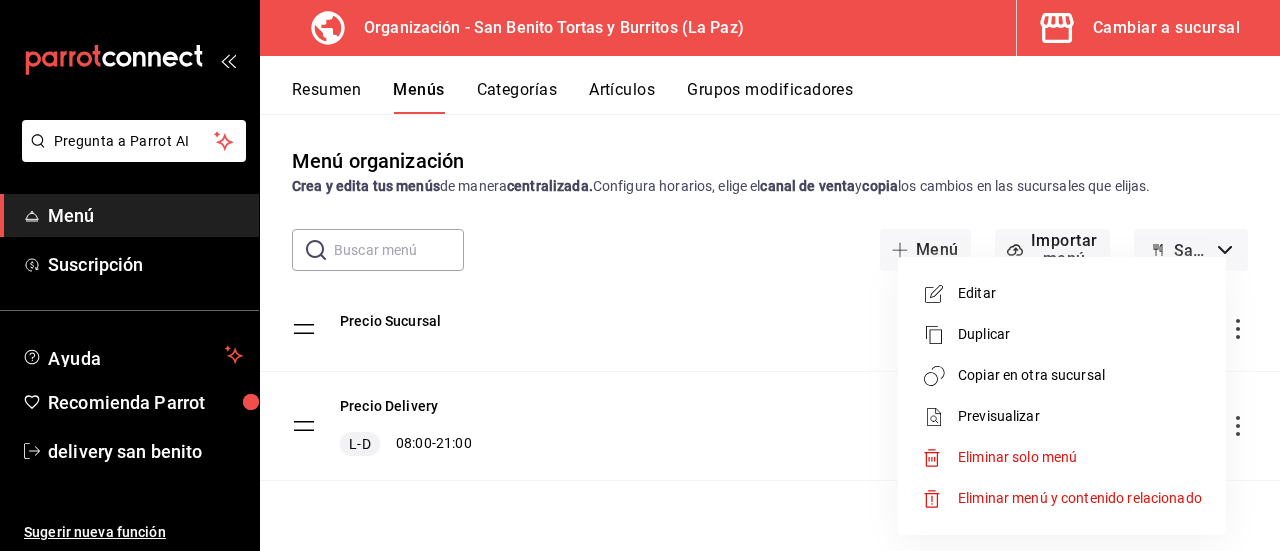 click on "Copiar en otra sucursal" at bounding box center [1080, 375] 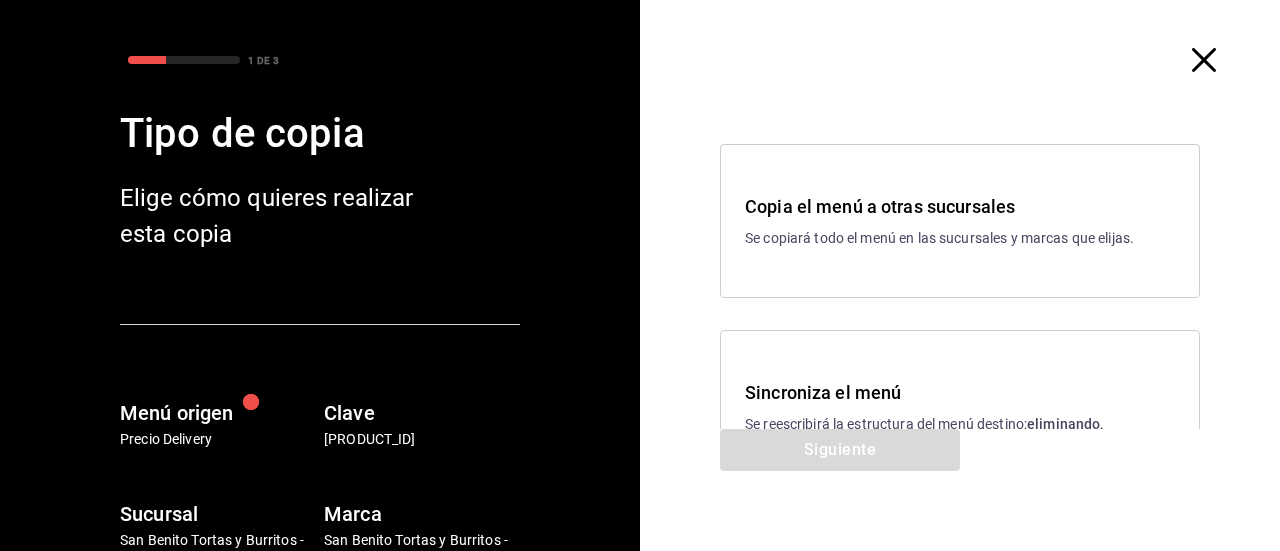 click on "Sincroniza el menú" at bounding box center [960, 392] 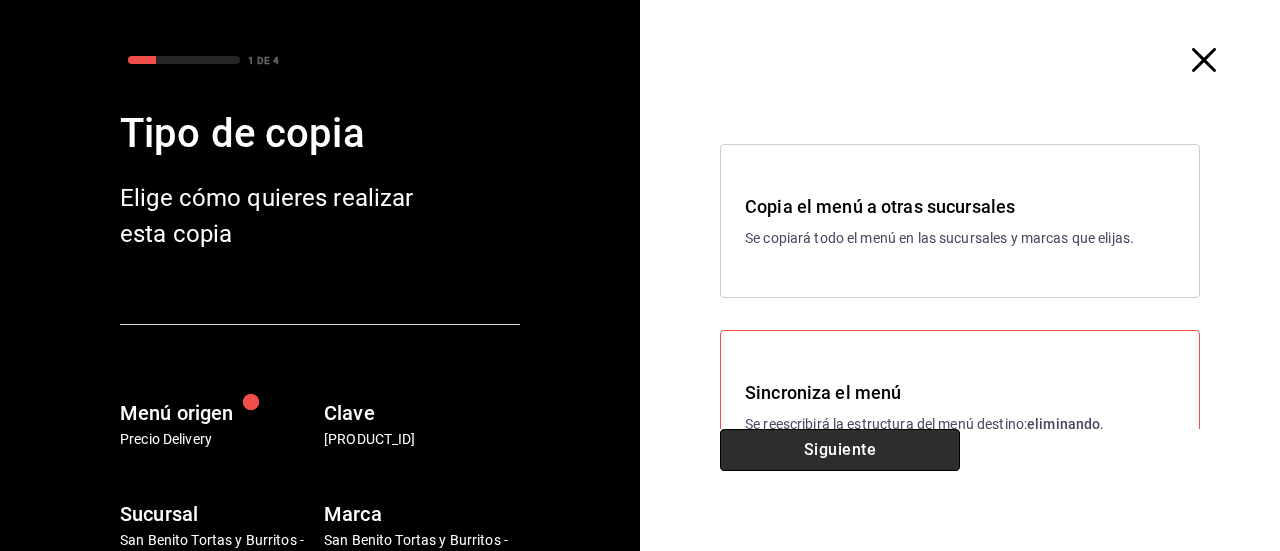 click on "Siguiente" at bounding box center [840, 450] 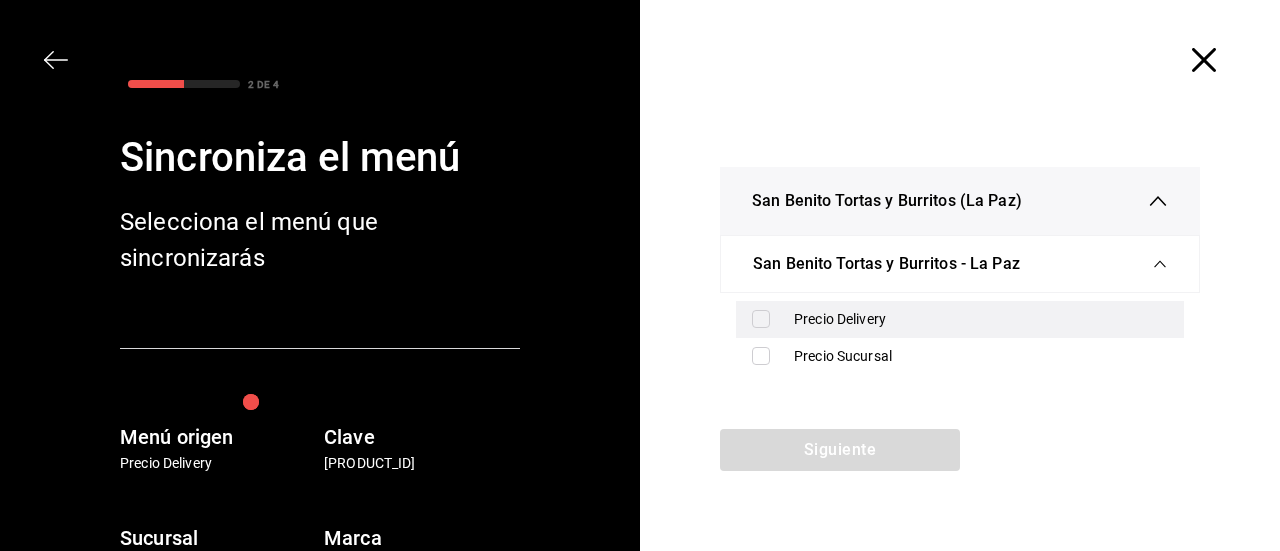 click on "Precio Delivery" at bounding box center [981, 319] 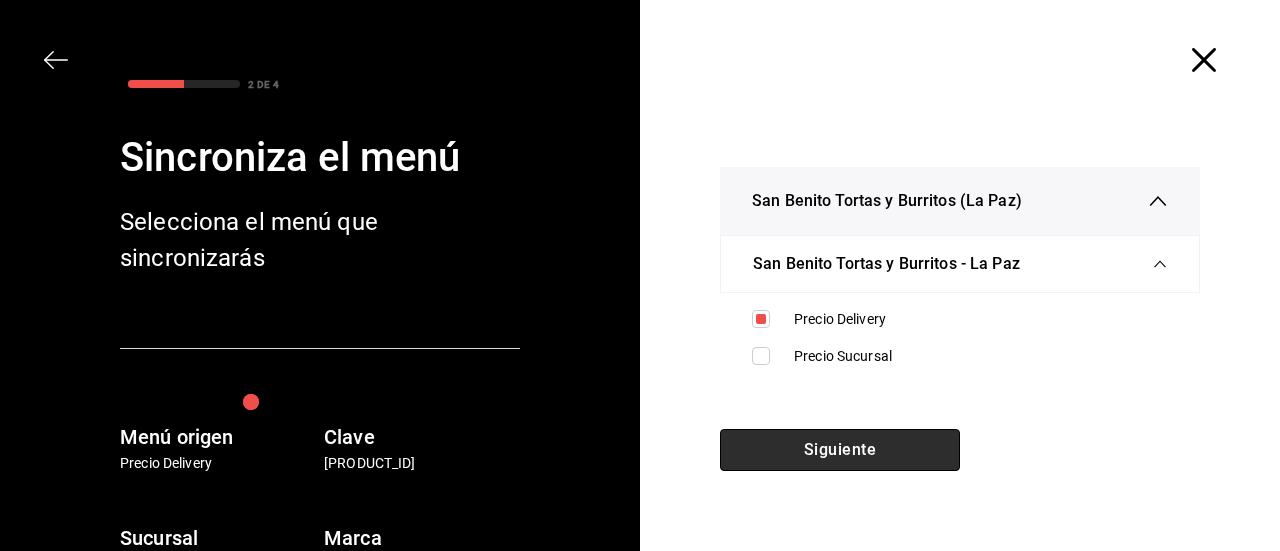 click on "Siguiente" at bounding box center (840, 450) 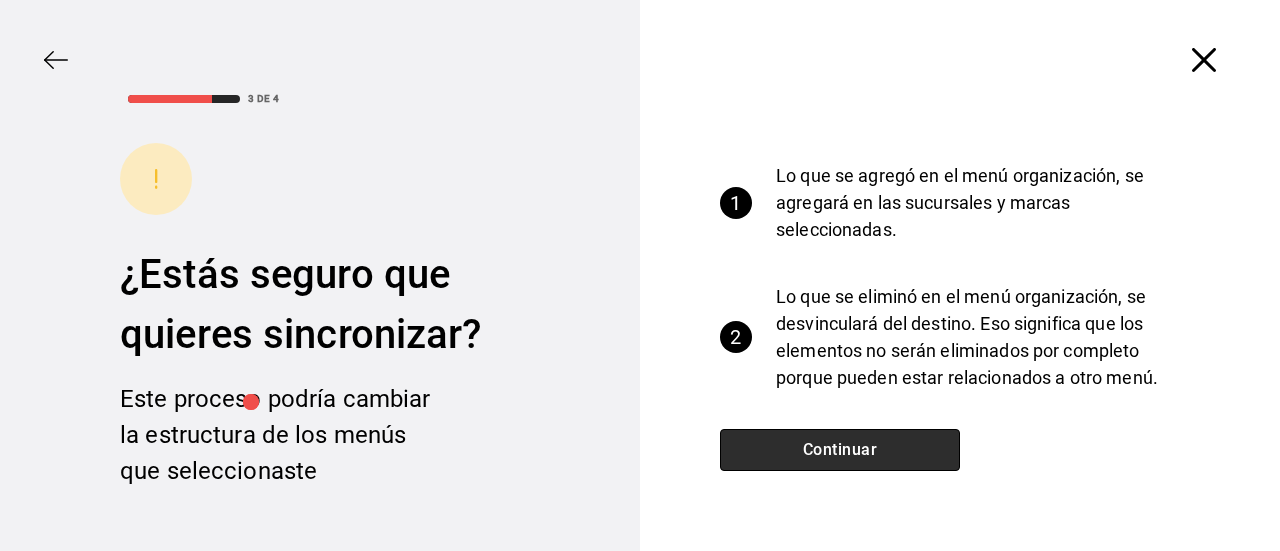 click on "Continuar" at bounding box center [840, 450] 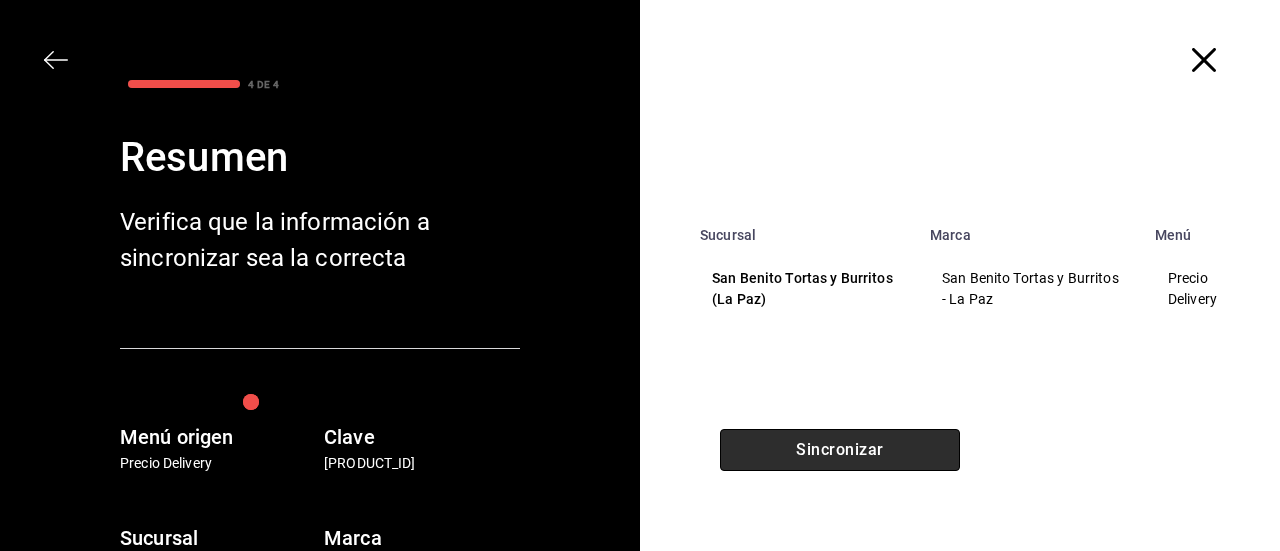 click on "Sincronizar" at bounding box center [840, 450] 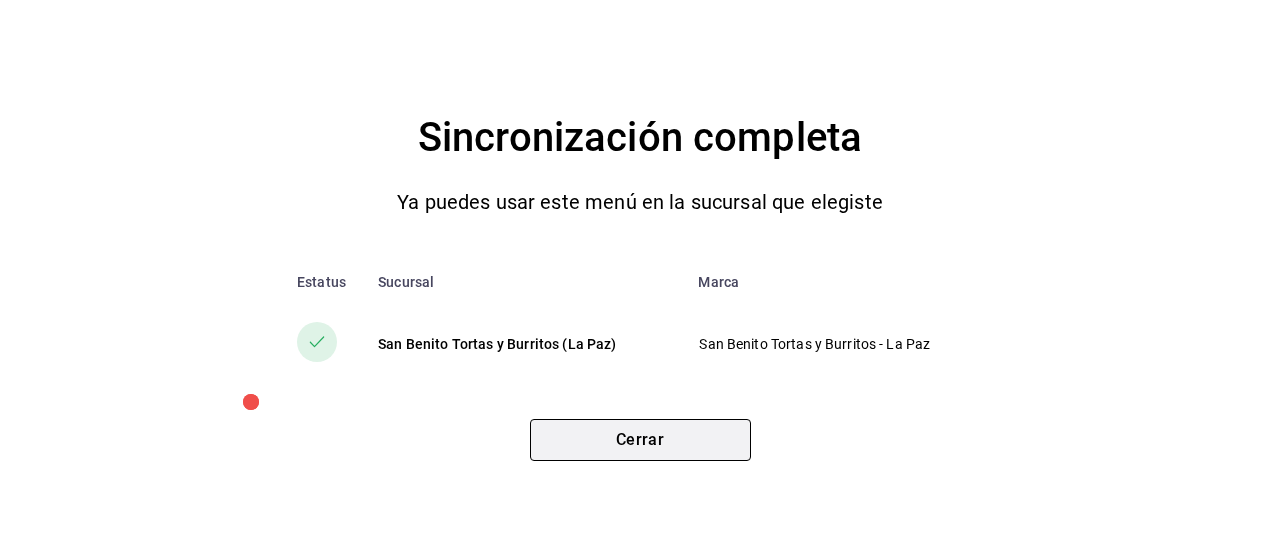 click on "Cerrar" at bounding box center [640, 440] 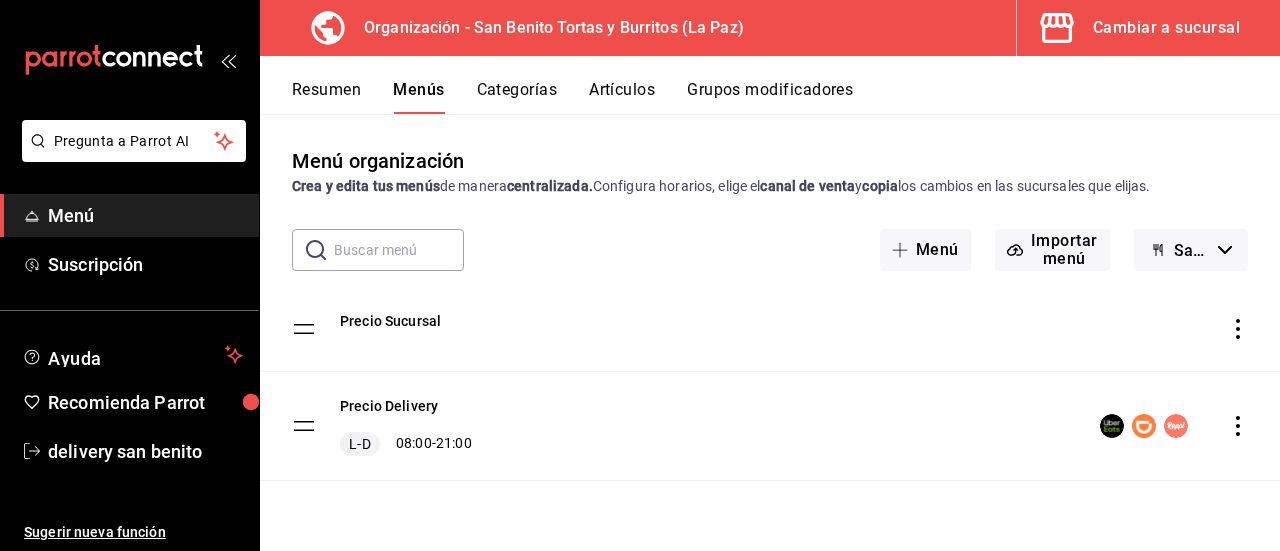 click on "Cambiar a sucursal" at bounding box center [1166, 28] 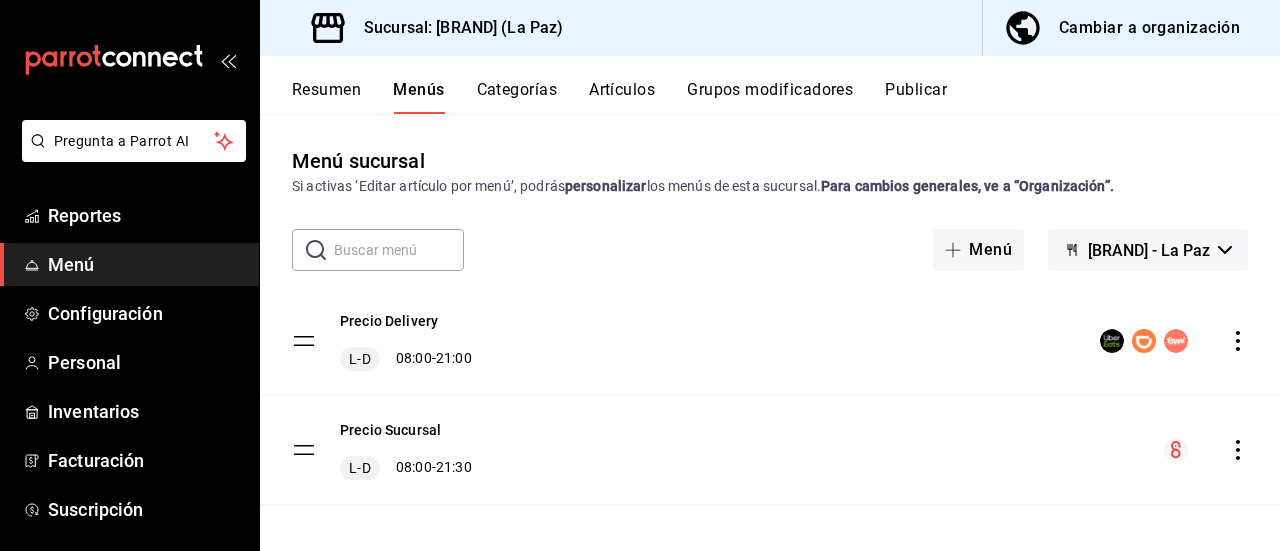 scroll, scrollTop: 0, scrollLeft: 0, axis: both 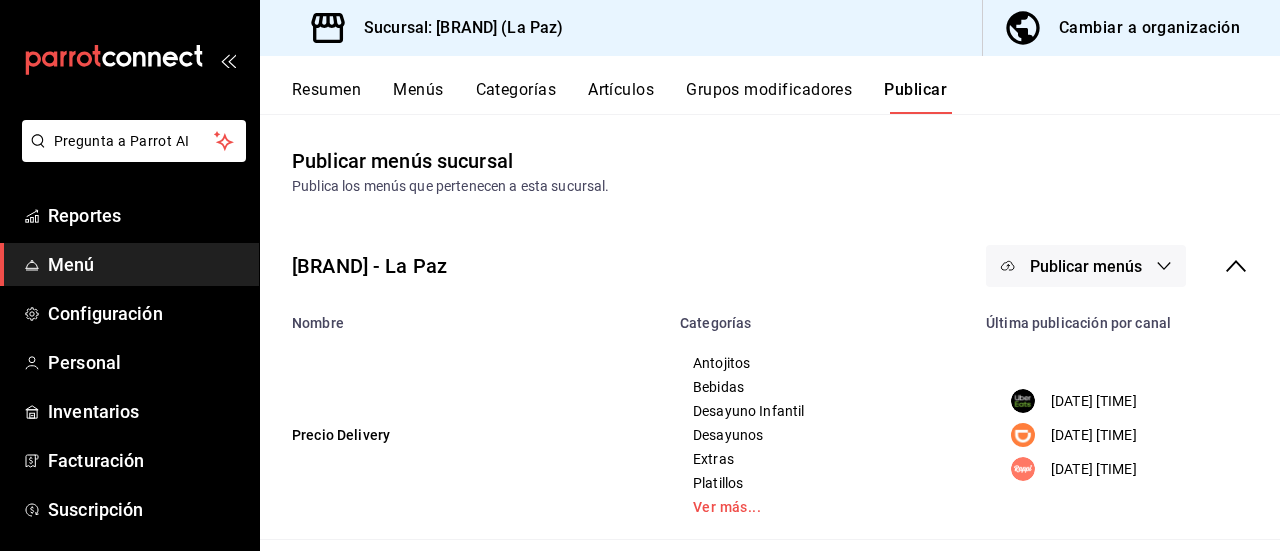 click on "Publicar menús" at bounding box center [1086, 266] 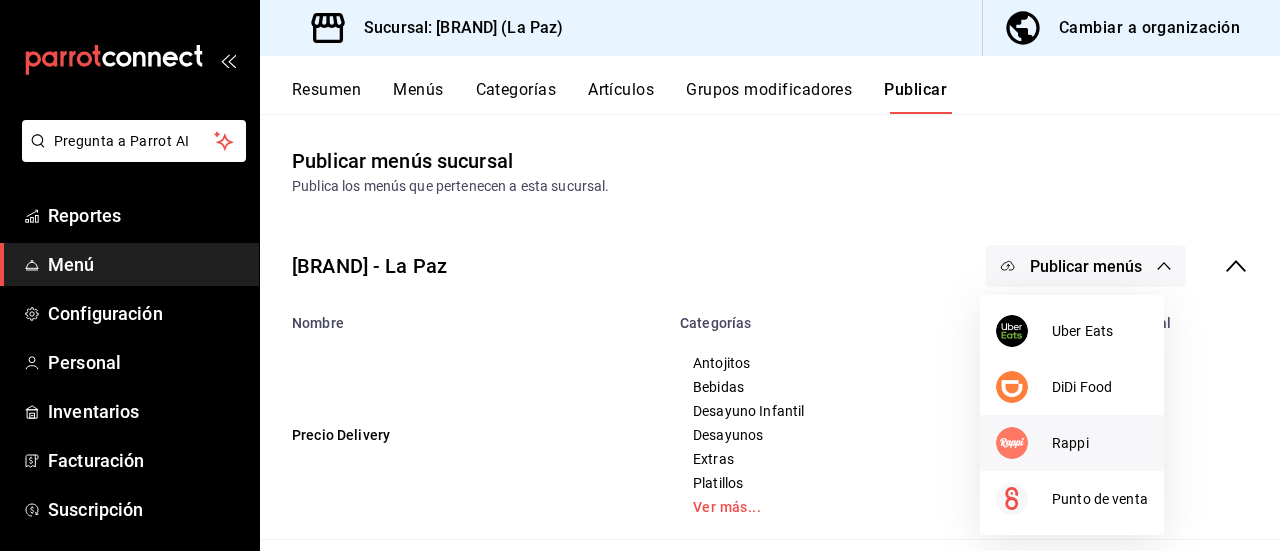 click on "Rappi" at bounding box center (1100, 443) 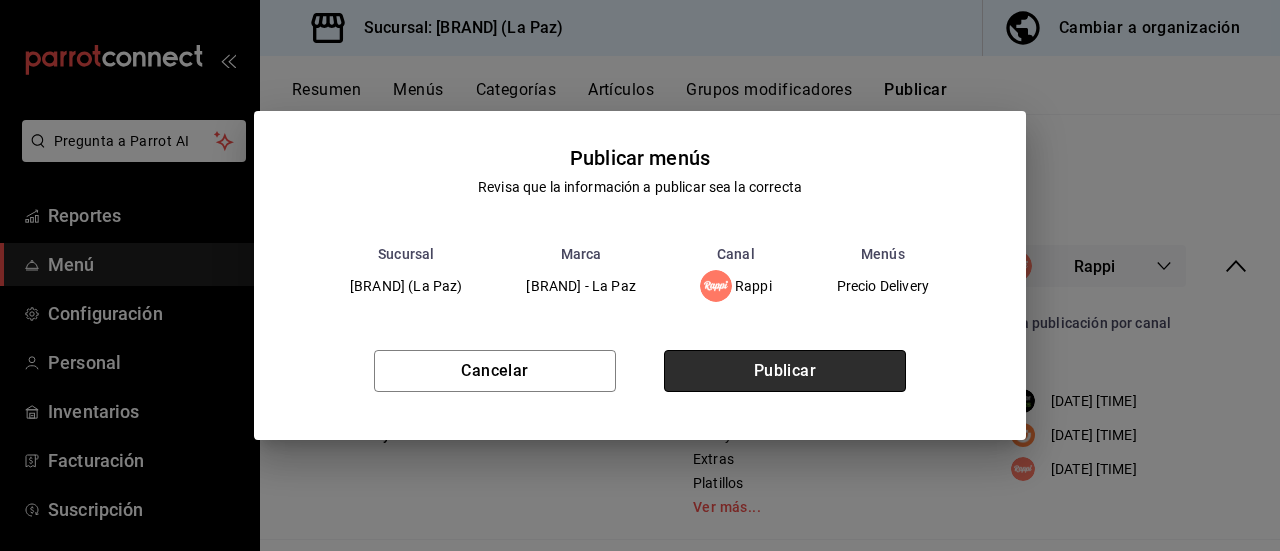 click on "Publicar" at bounding box center (785, 371) 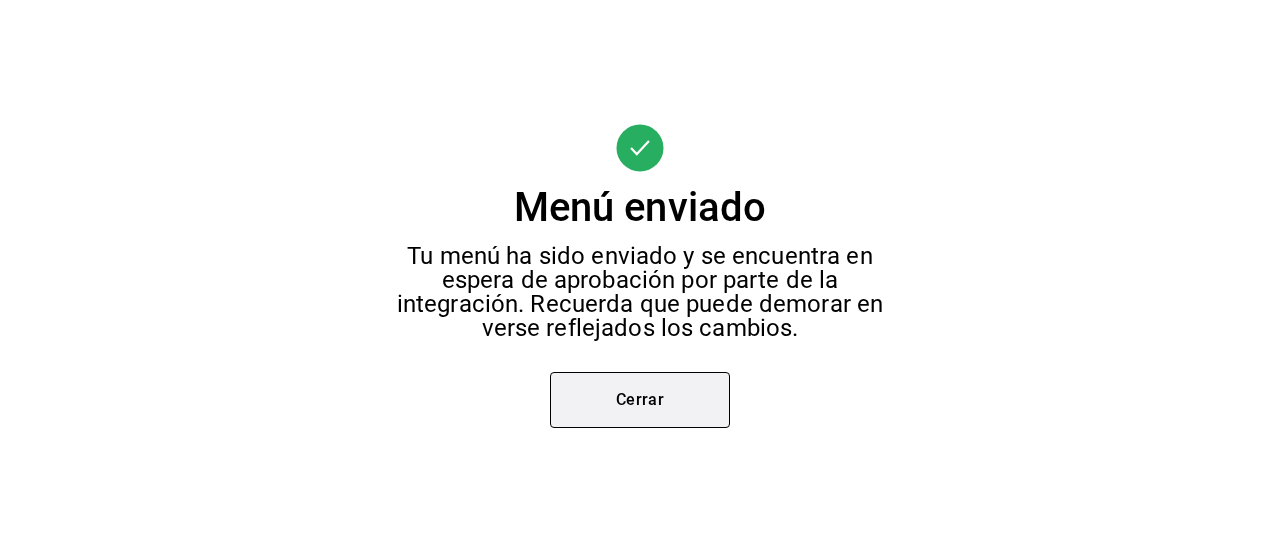 click on "Cerrar" at bounding box center (640, 400) 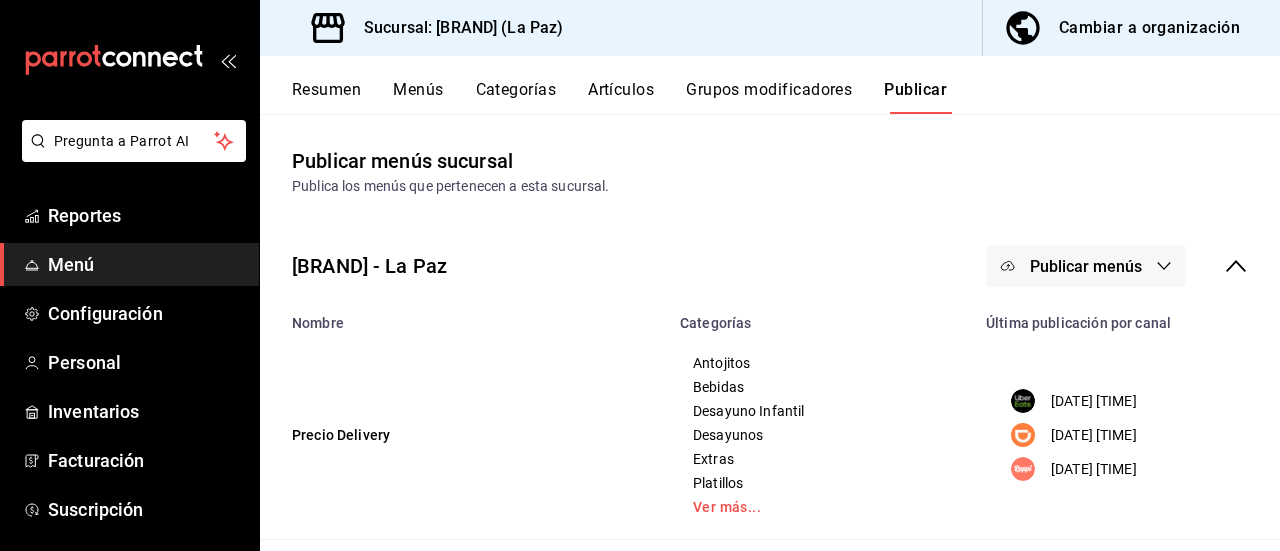 click on "Publicar menús" at bounding box center [1086, 266] 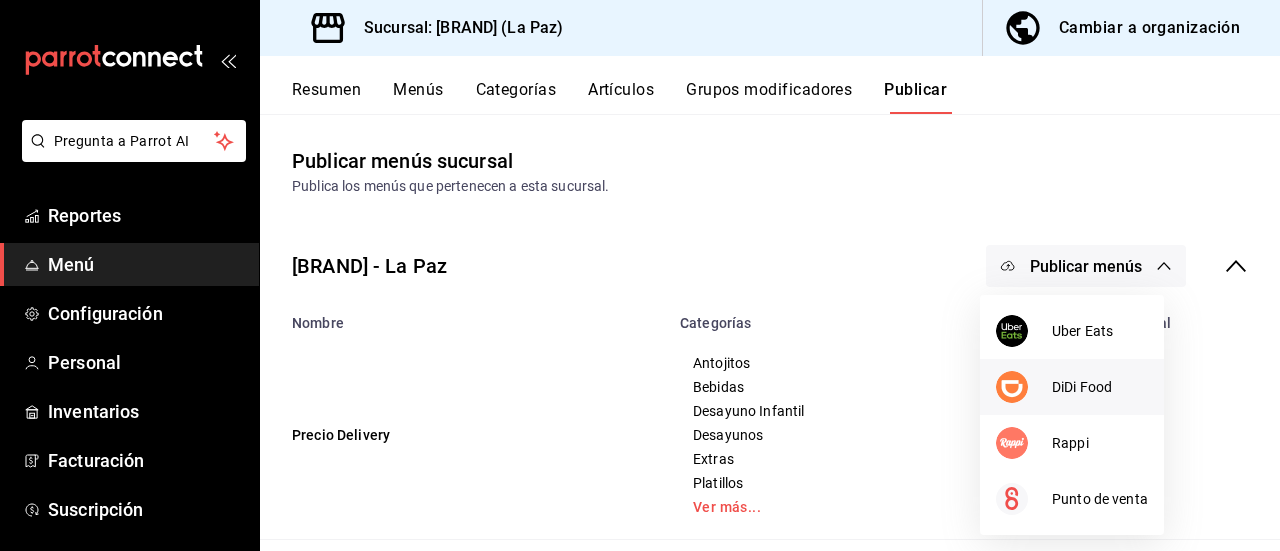 click on "DiDi Food" at bounding box center [1100, 387] 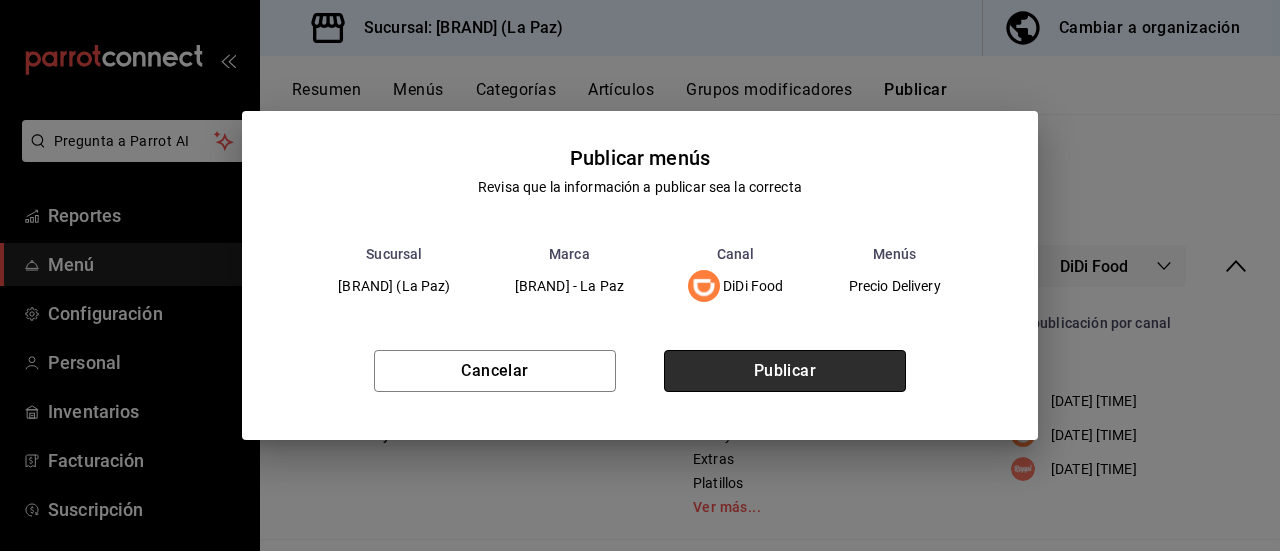 click on "Publicar" at bounding box center (785, 371) 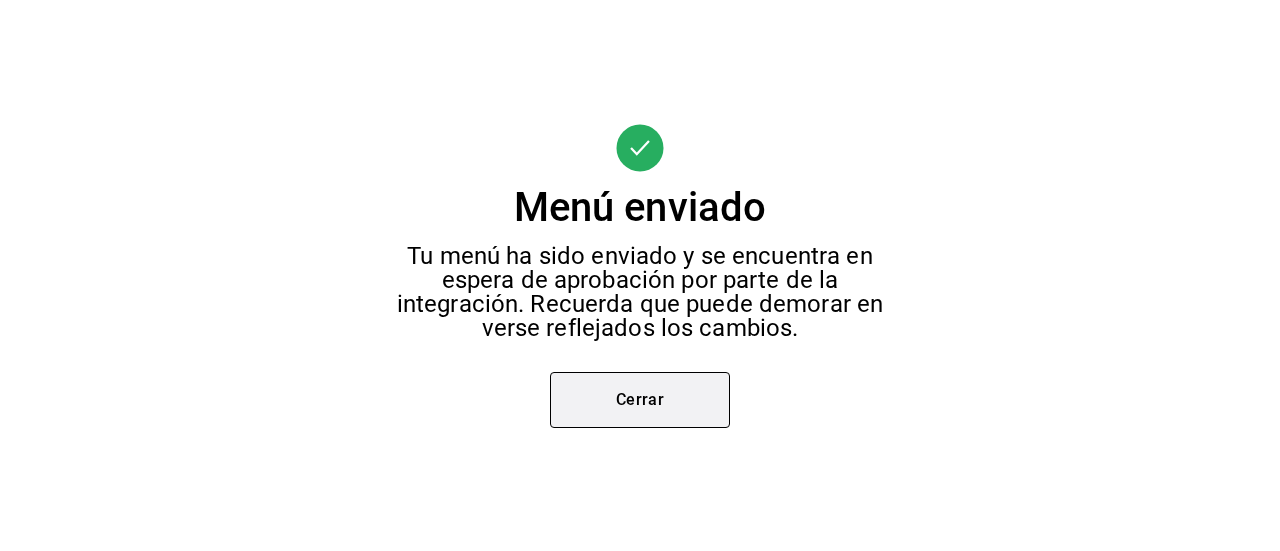 click on "Cerrar" at bounding box center (640, 400) 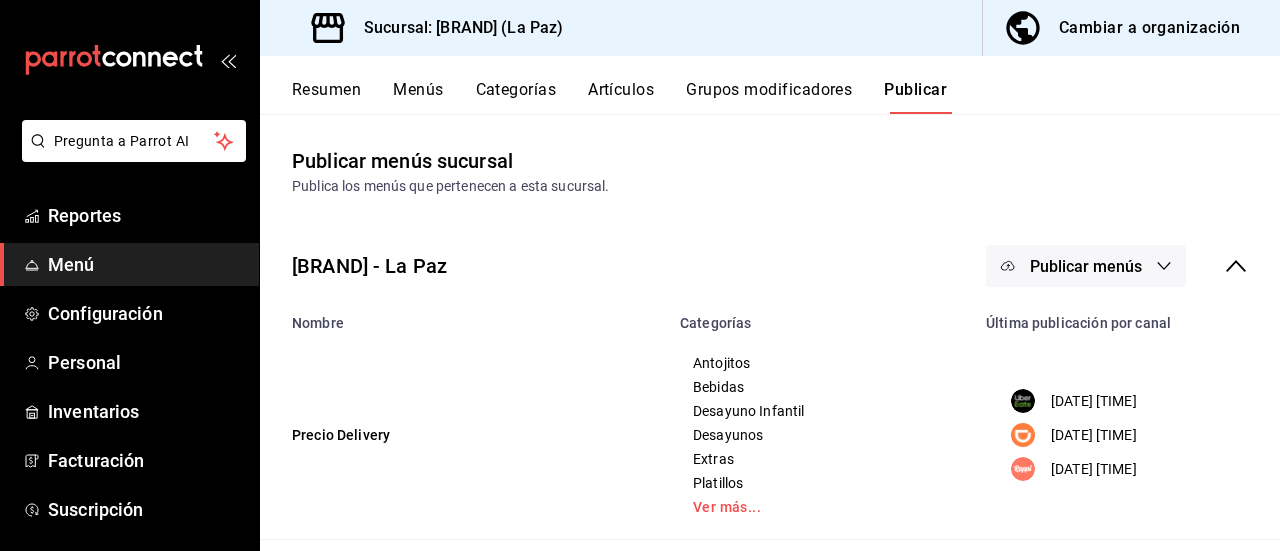 click on "Publicar menús" at bounding box center [1086, 266] 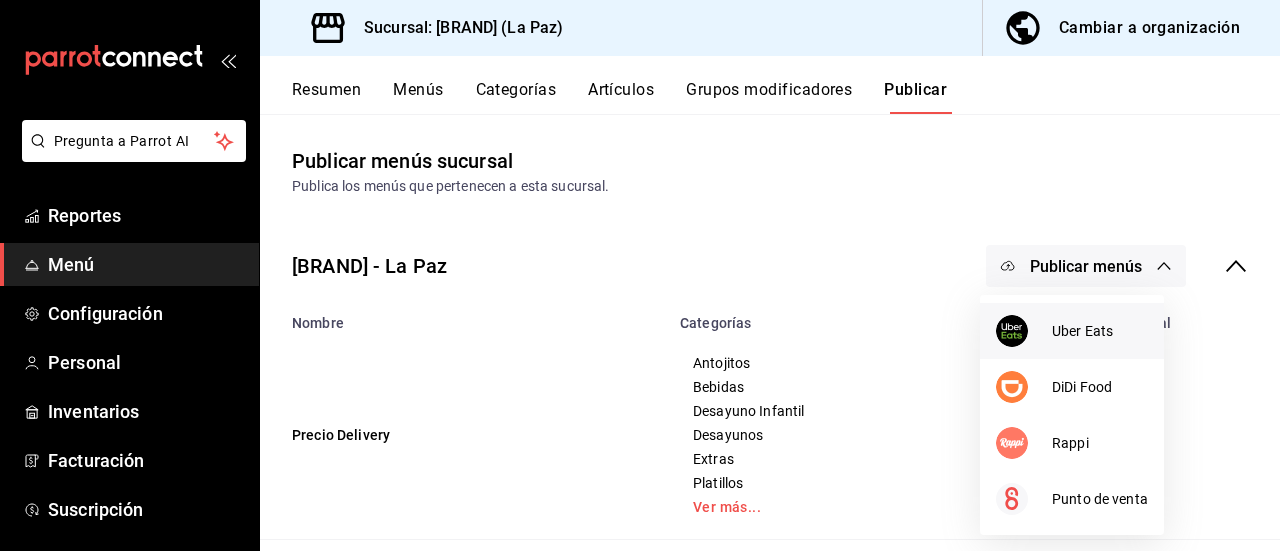 click on "Uber Eats" at bounding box center [1100, 331] 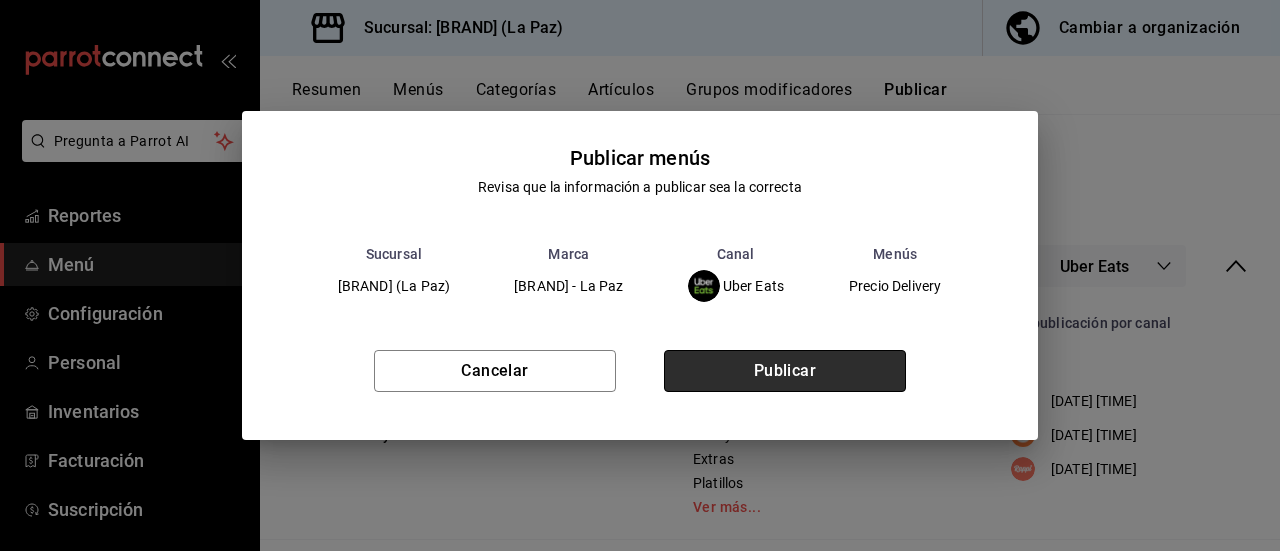 click on "Publicar" at bounding box center (785, 371) 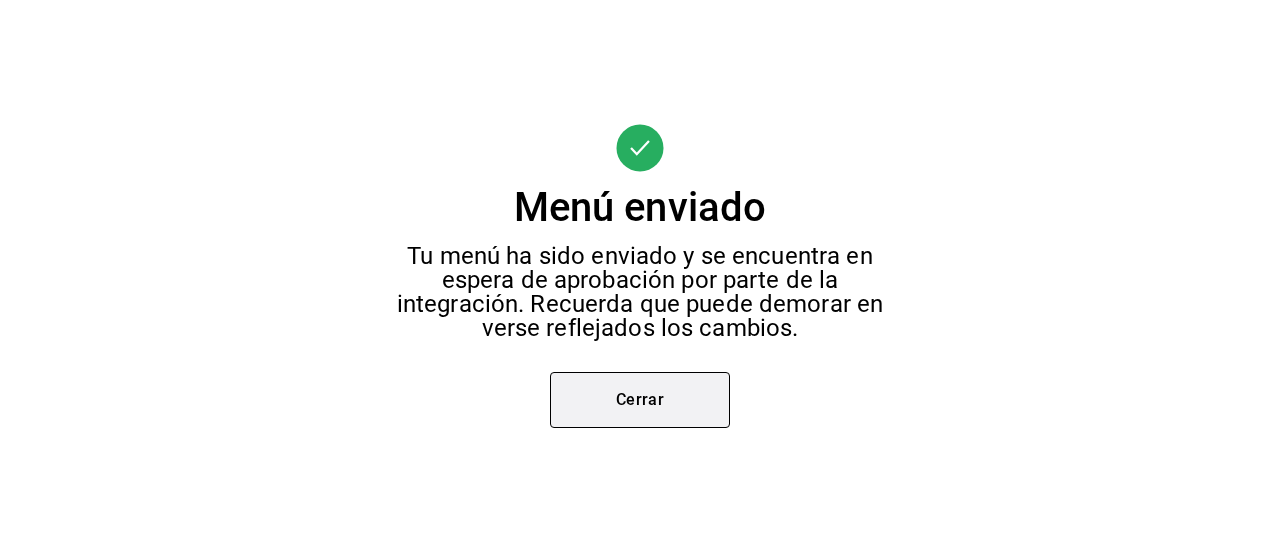 click on "Cerrar" at bounding box center (640, 400) 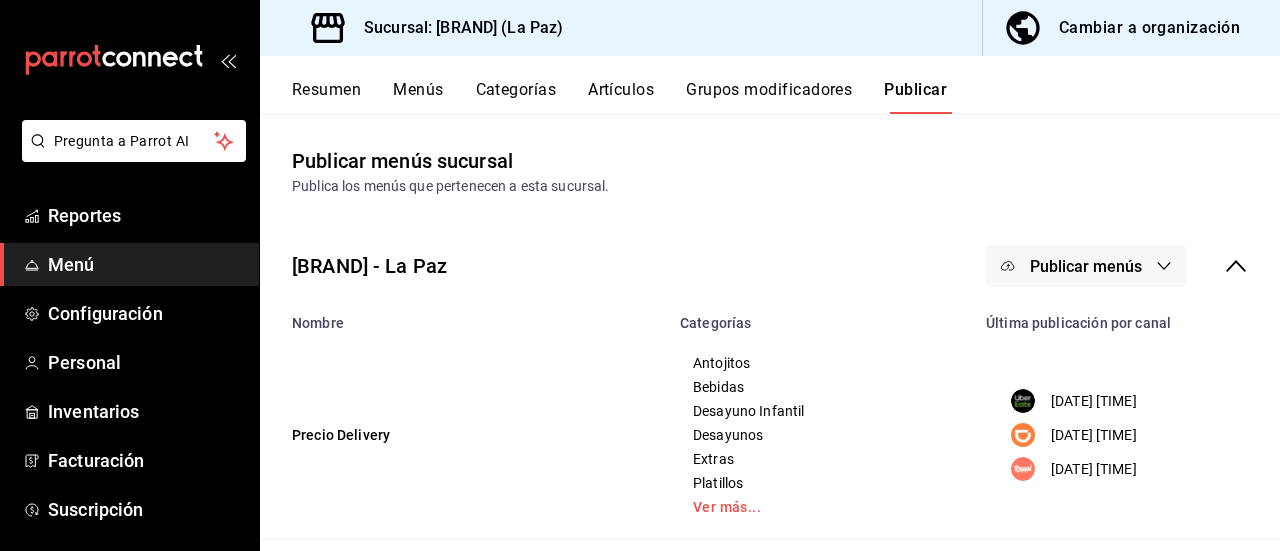 click on "Resumen" at bounding box center [326, 97] 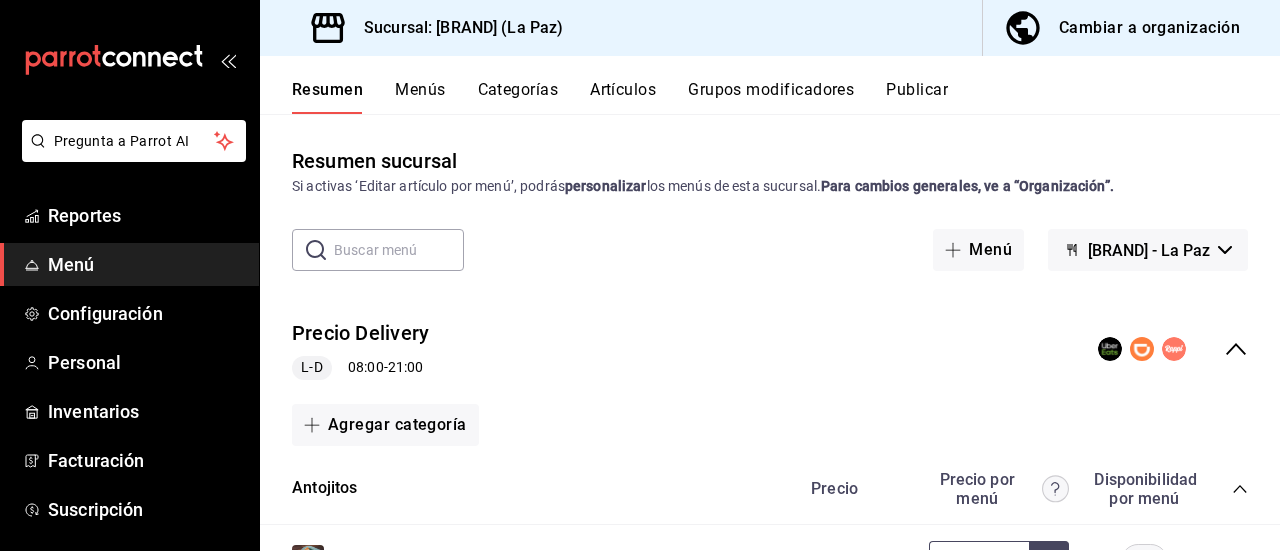 click on "Cambiar a organización" at bounding box center [1149, 28] 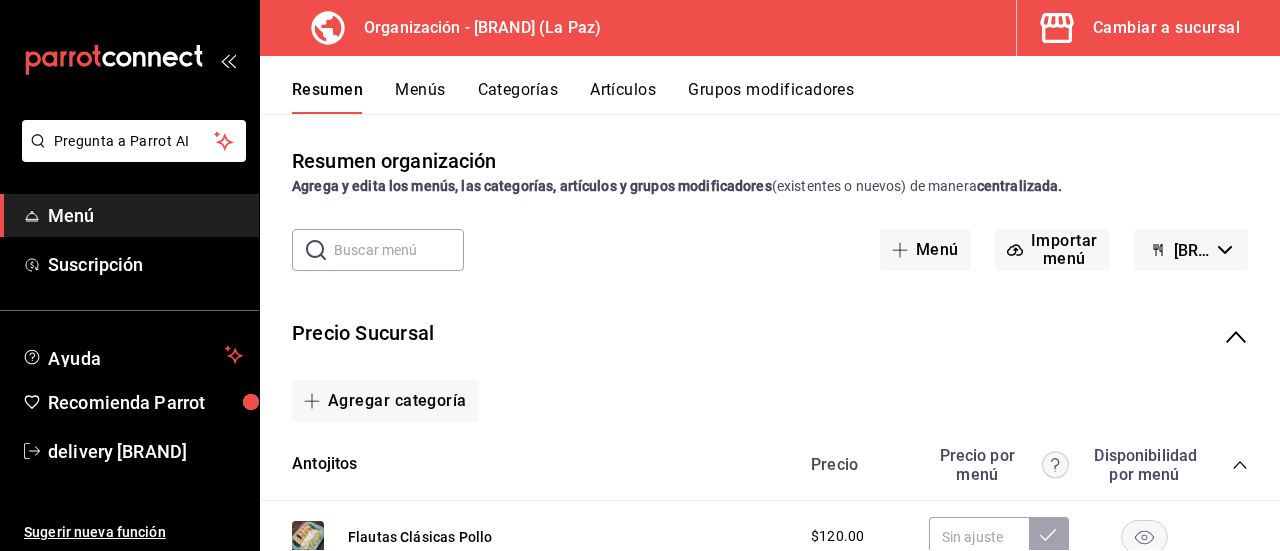 click 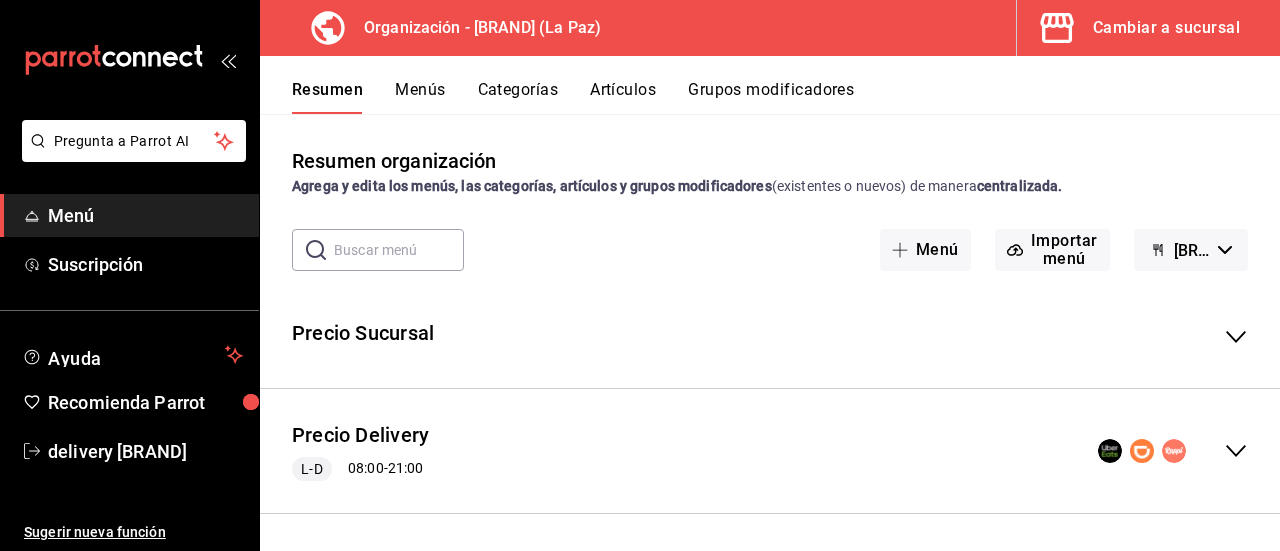 scroll, scrollTop: 2, scrollLeft: 0, axis: vertical 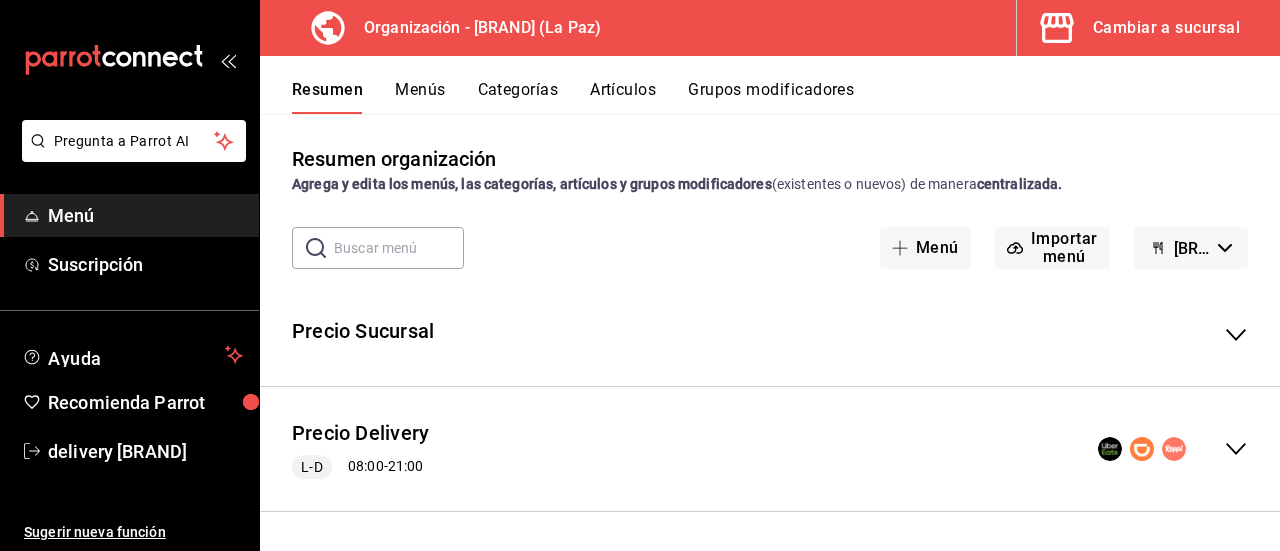 click 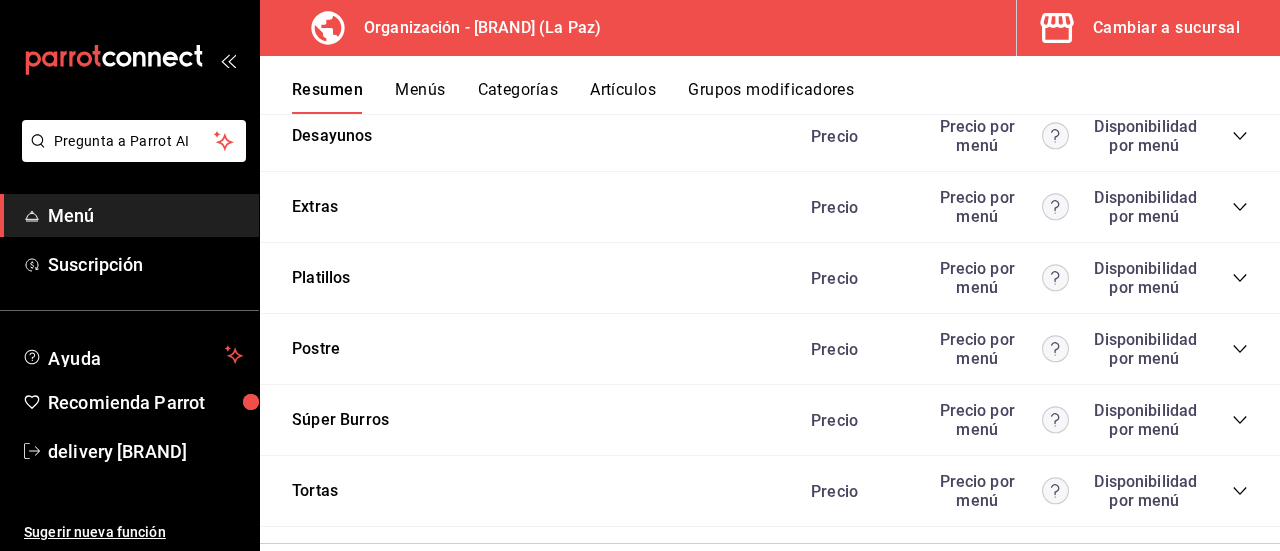 scroll, scrollTop: 3789, scrollLeft: 0, axis: vertical 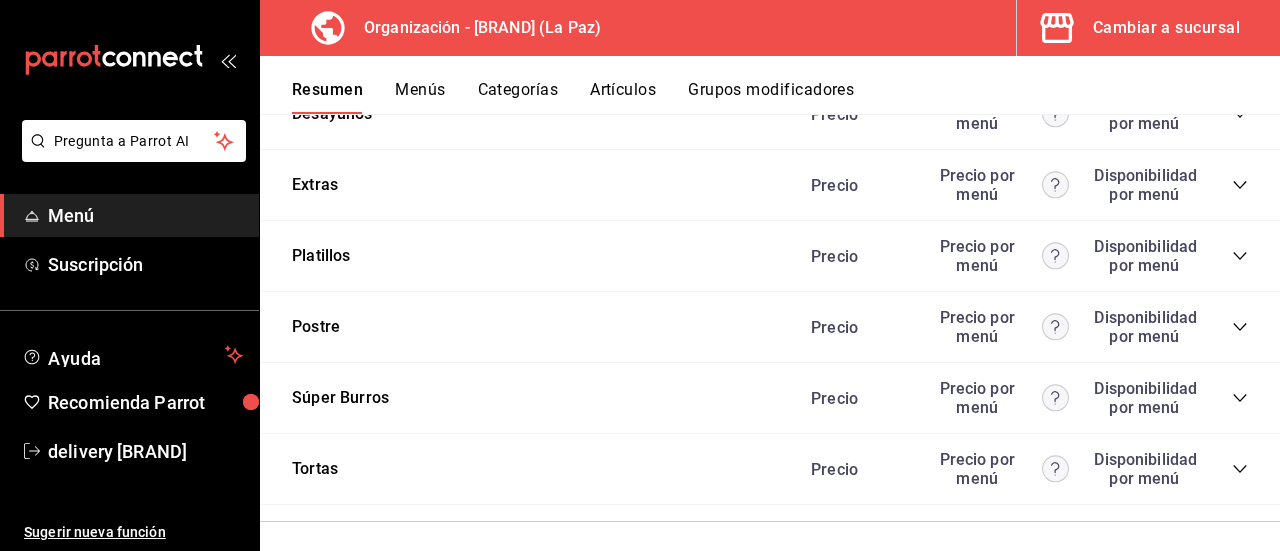 click 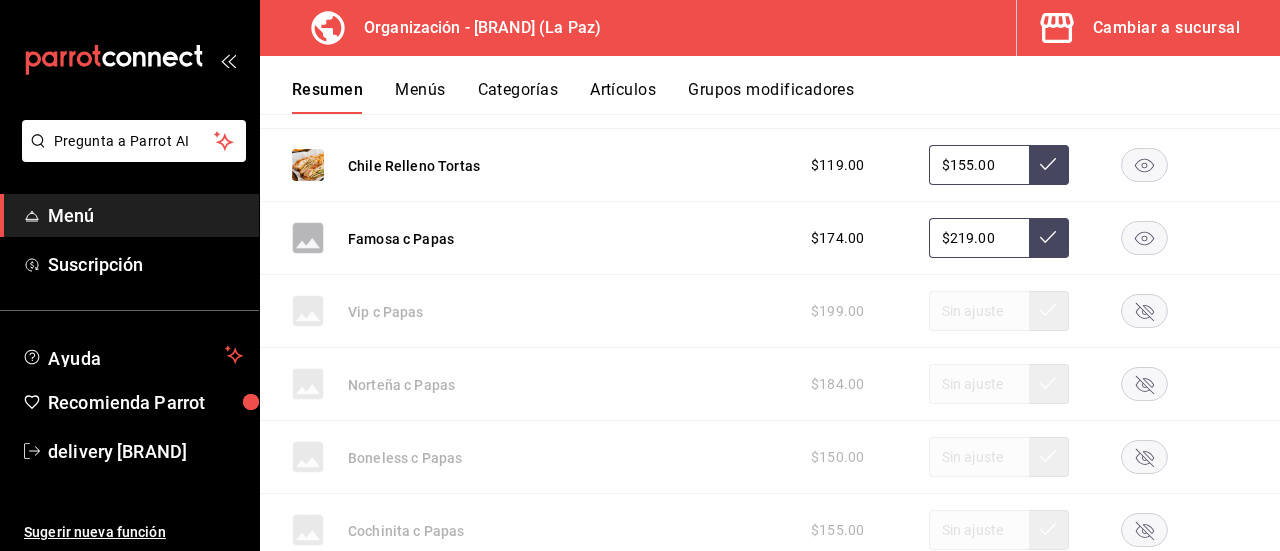 scroll, scrollTop: 4740, scrollLeft: 0, axis: vertical 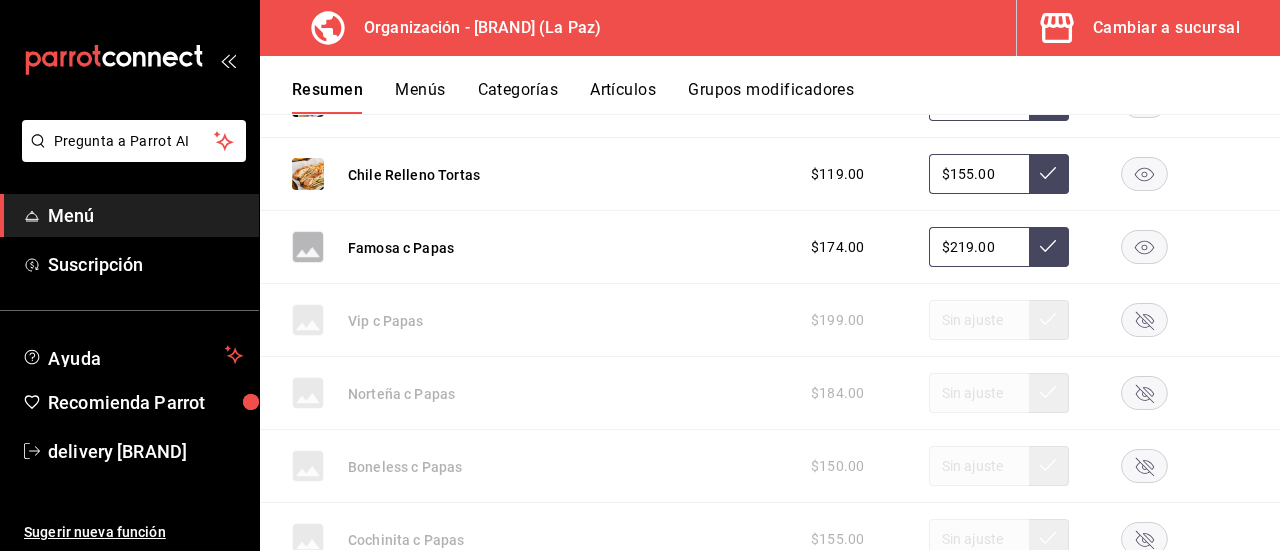 click 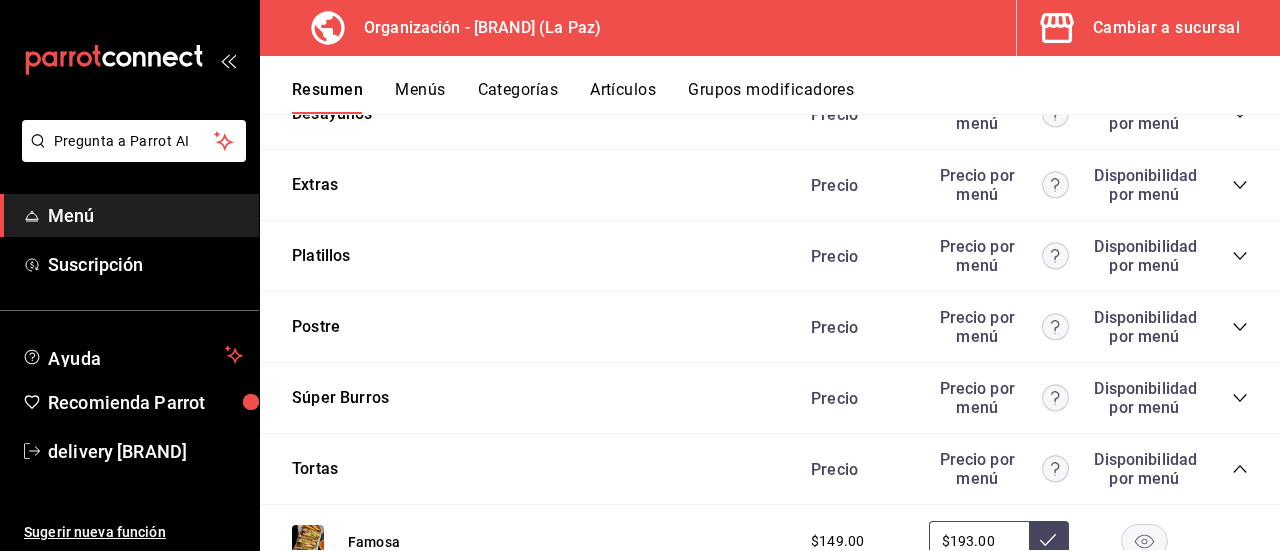 scroll, scrollTop: 3761, scrollLeft: 0, axis: vertical 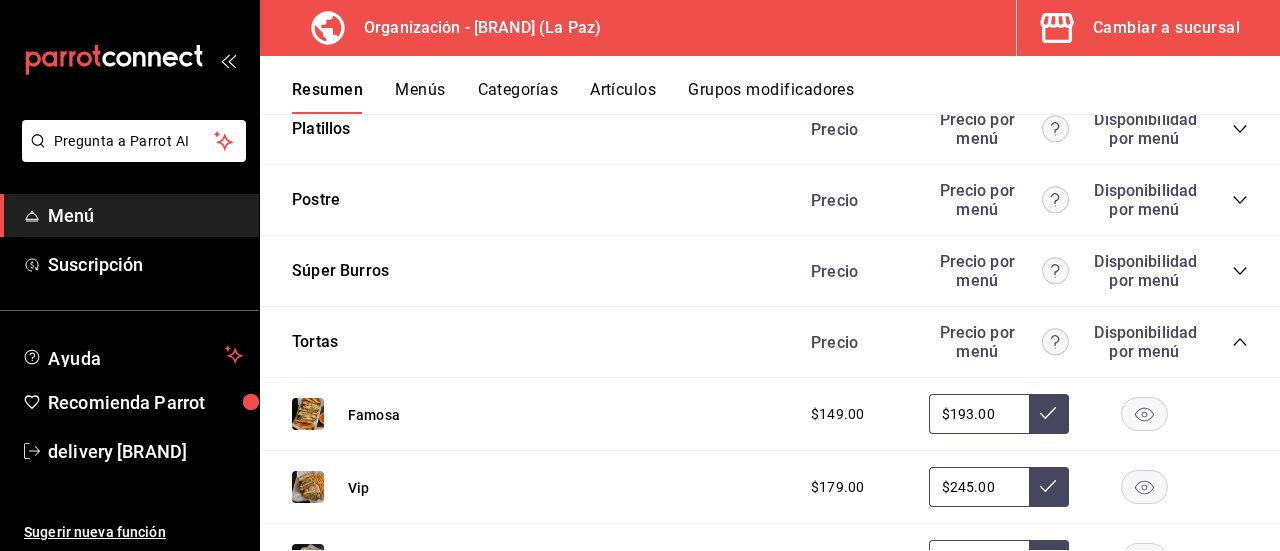 click 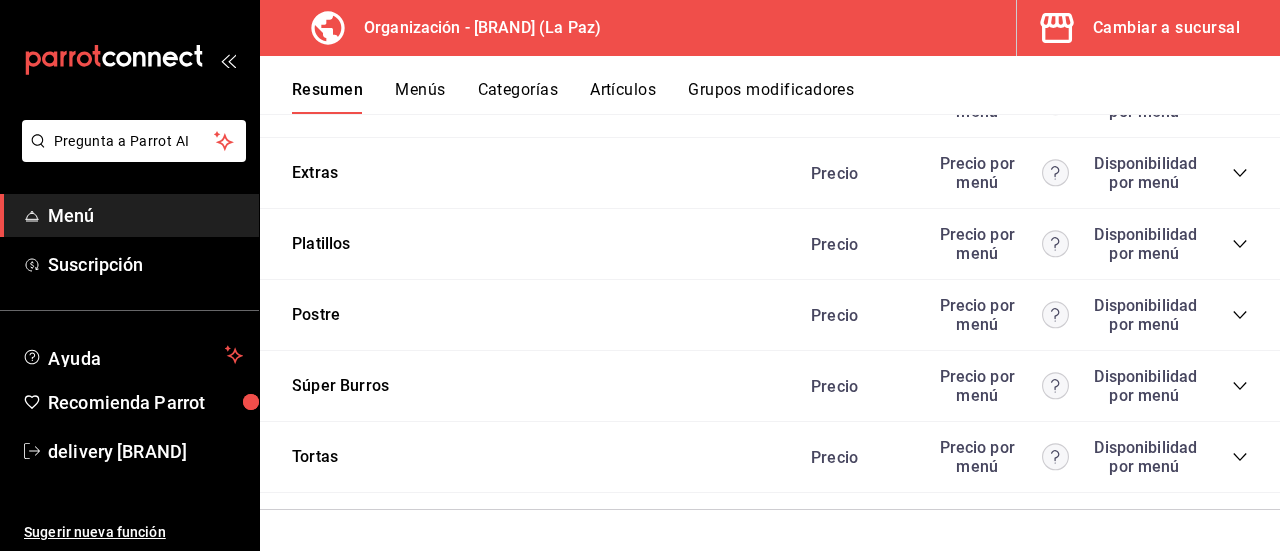 scroll, scrollTop: 3789, scrollLeft: 0, axis: vertical 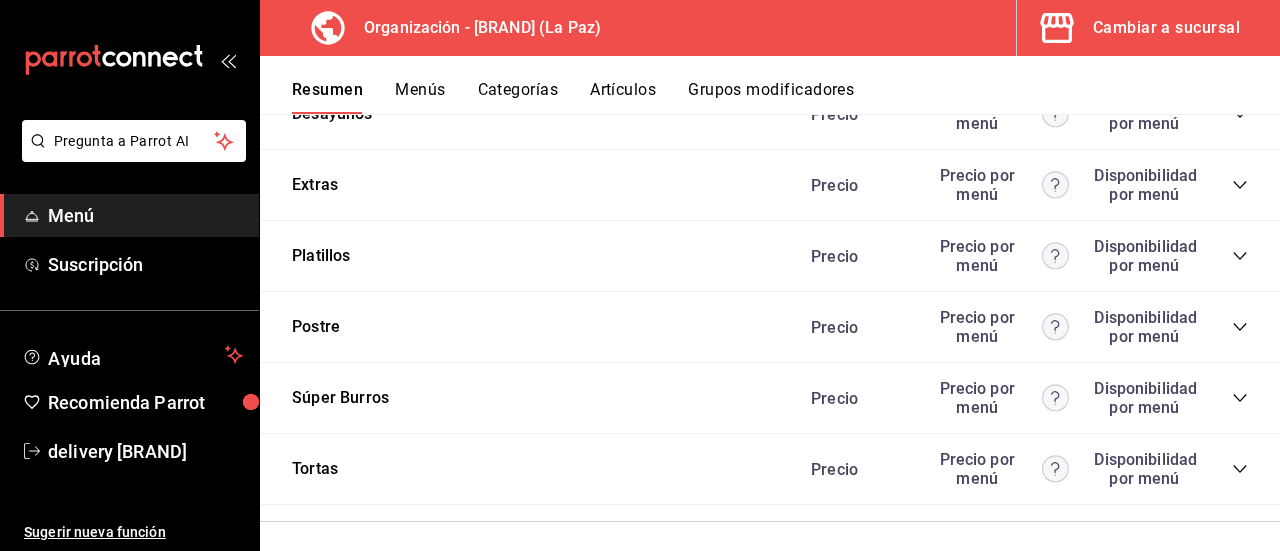 click 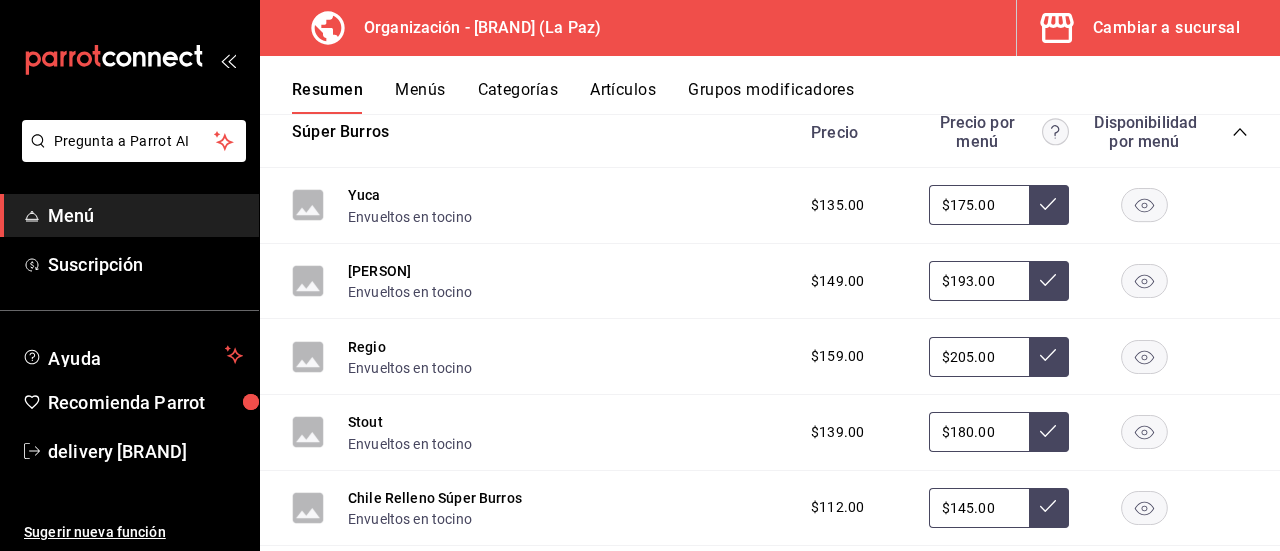 scroll, scrollTop: 4080, scrollLeft: 0, axis: vertical 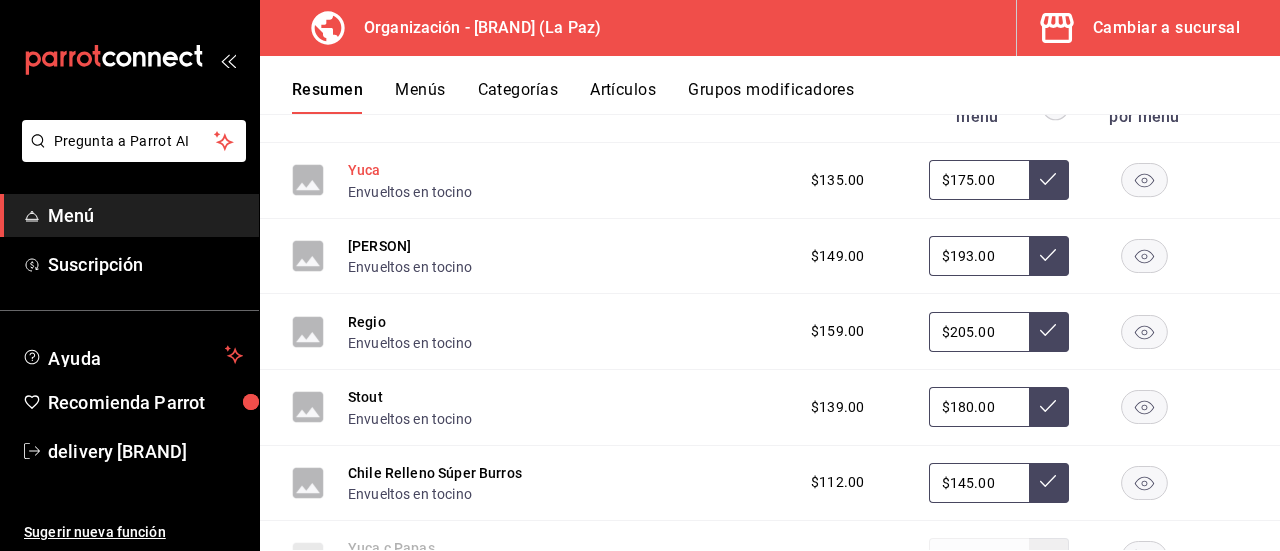 click on "Yuca" at bounding box center (364, 170) 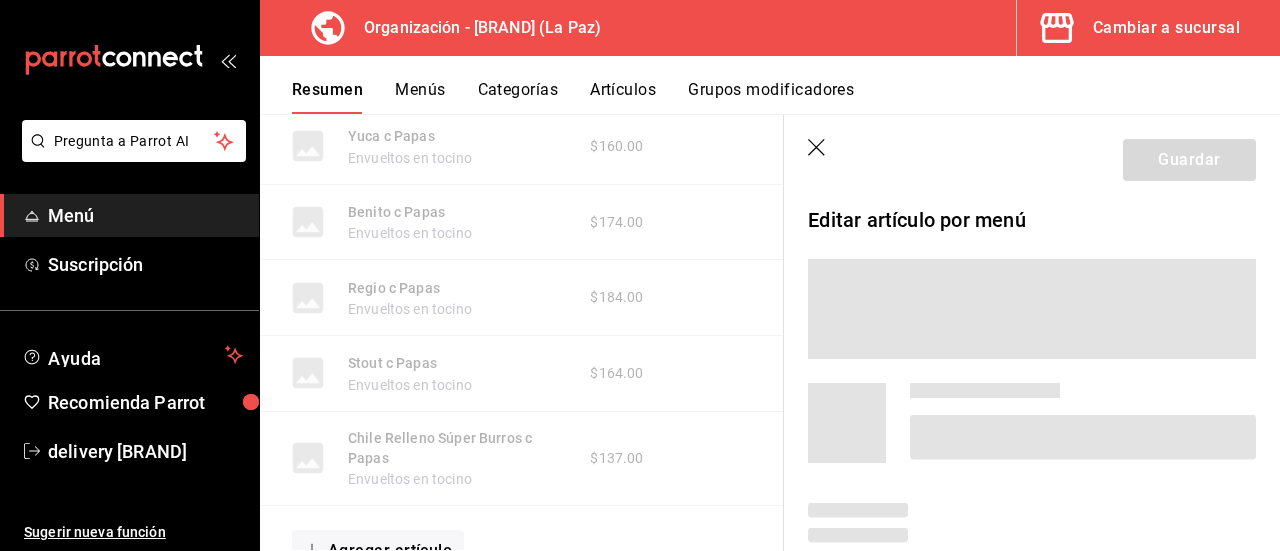 scroll, scrollTop: 3652, scrollLeft: 0, axis: vertical 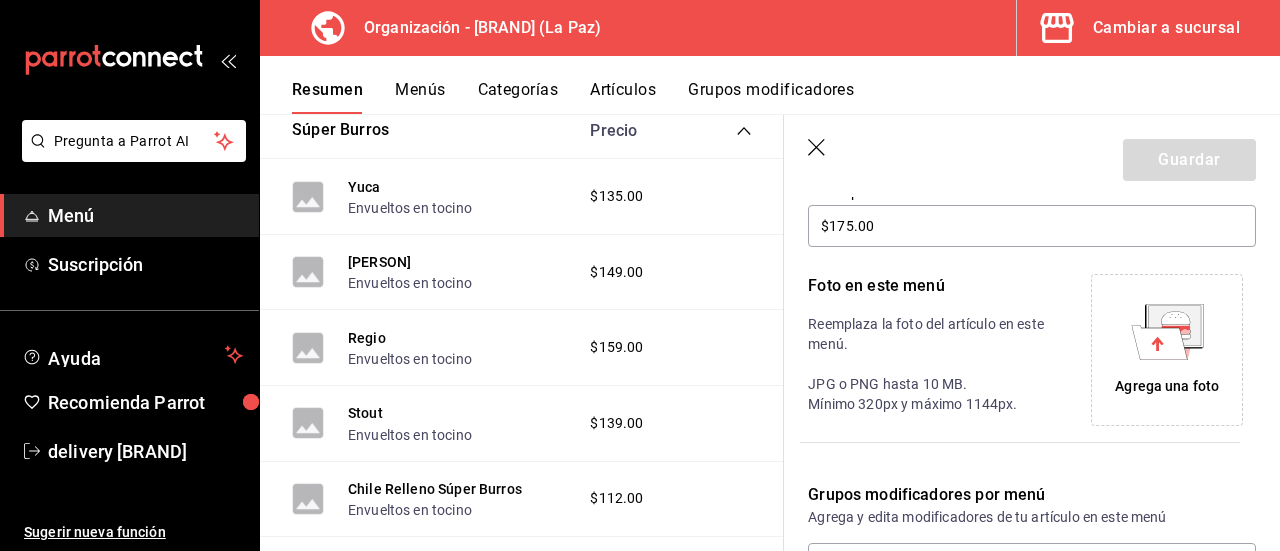 click on "Agrega una foto" at bounding box center [1167, 386] 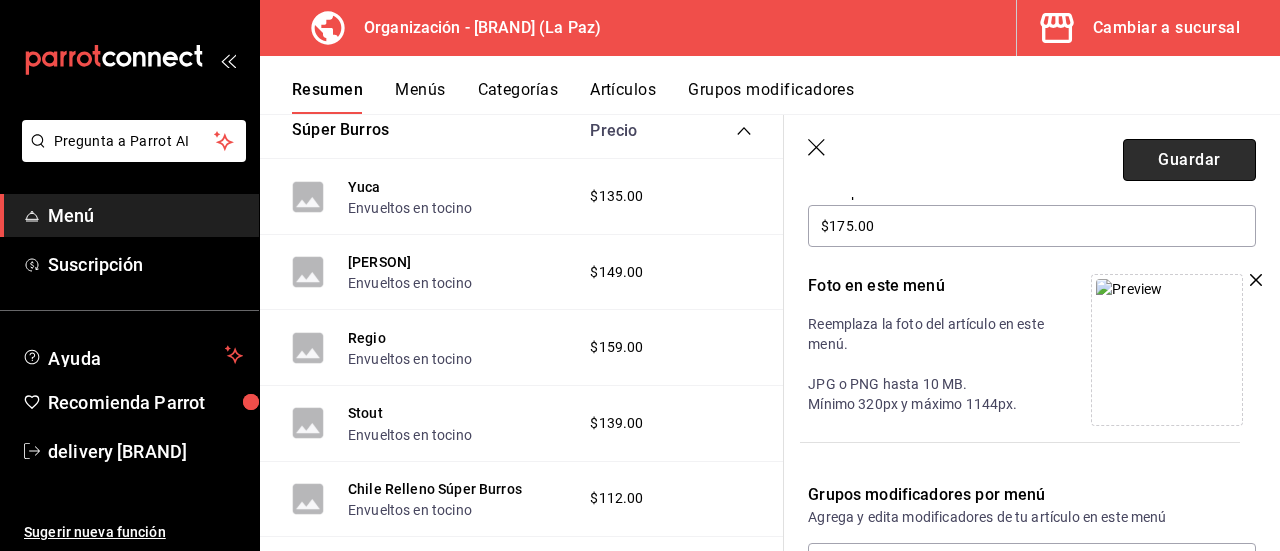 click on "Guardar" at bounding box center [1189, 160] 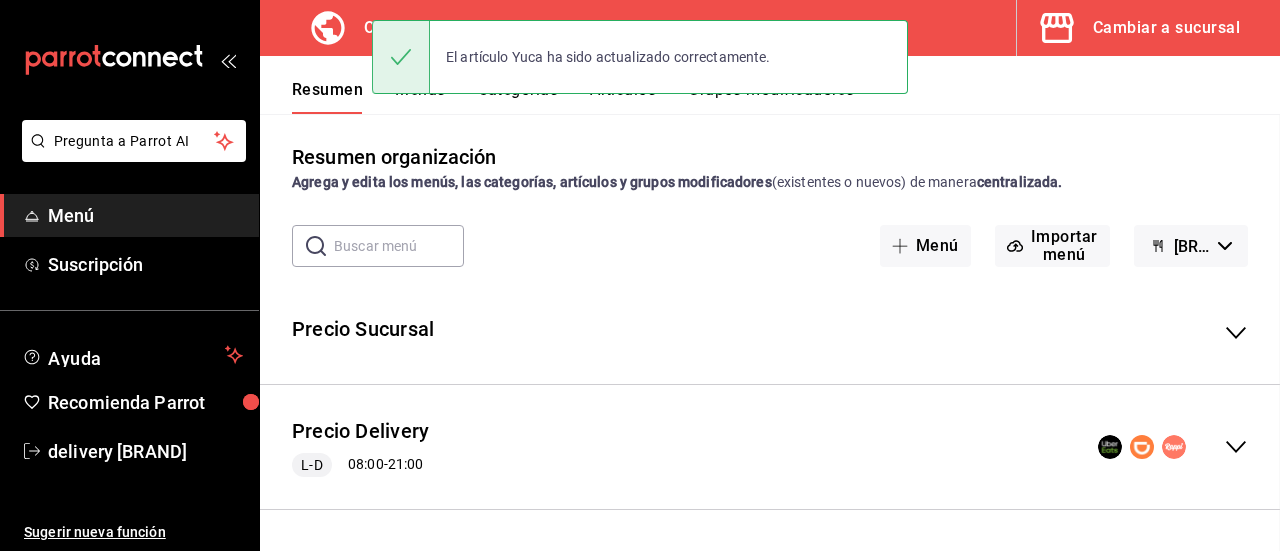 scroll, scrollTop: 590, scrollLeft: 0, axis: vertical 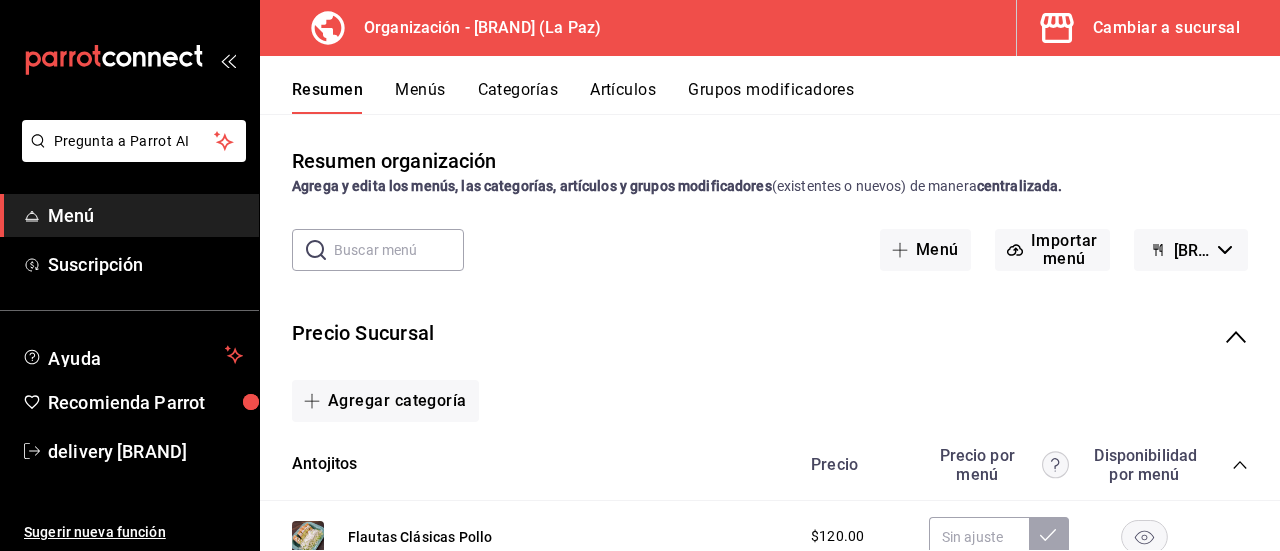 click 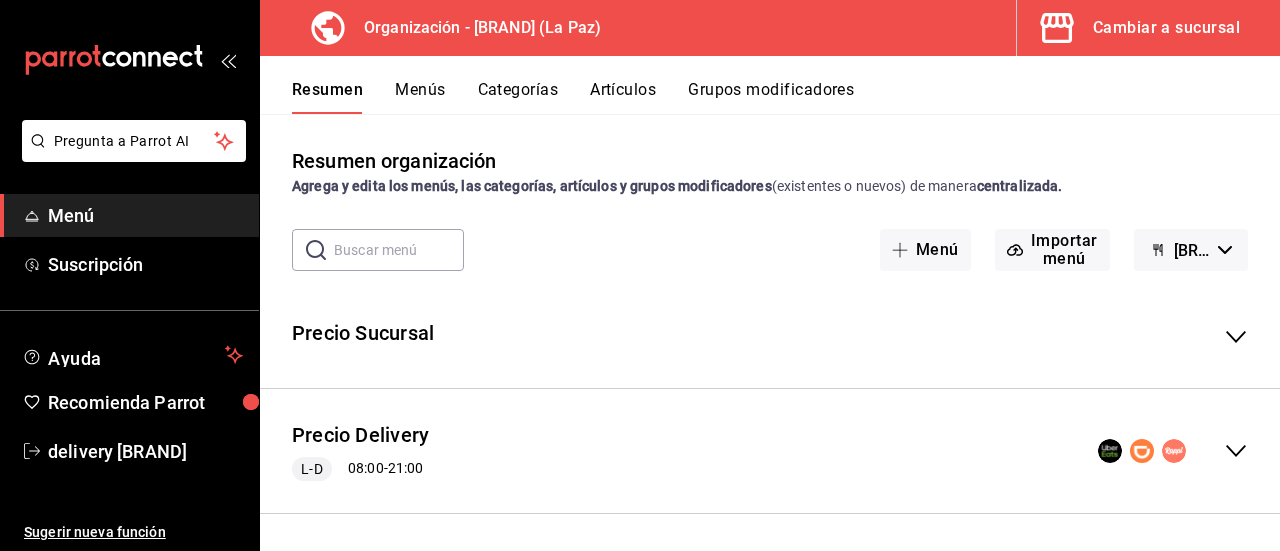 click 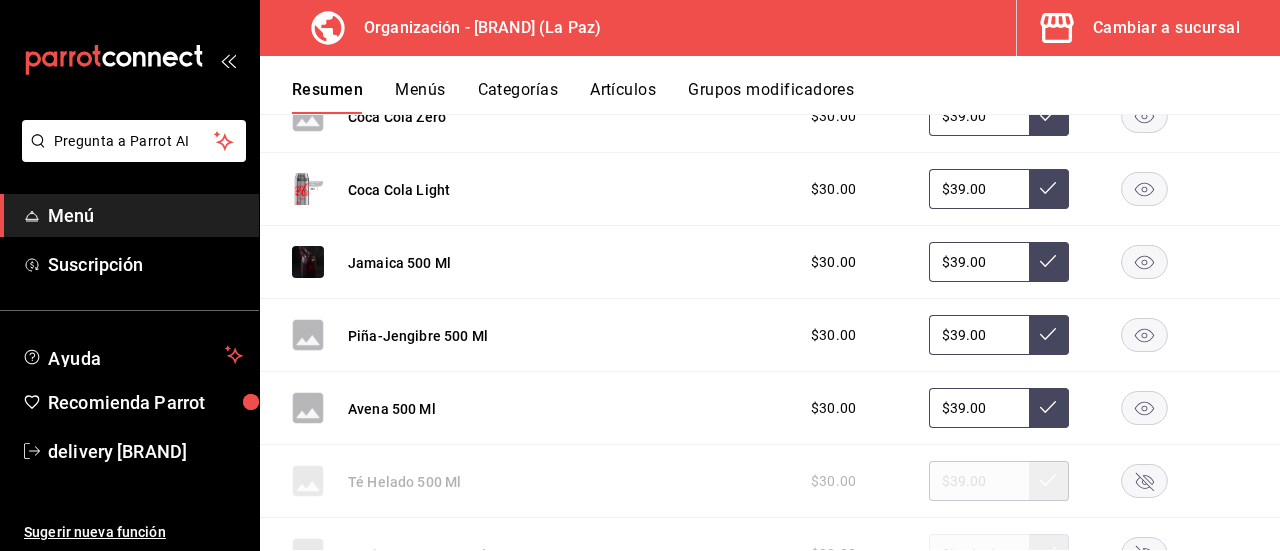 scroll, scrollTop: 2394, scrollLeft: 0, axis: vertical 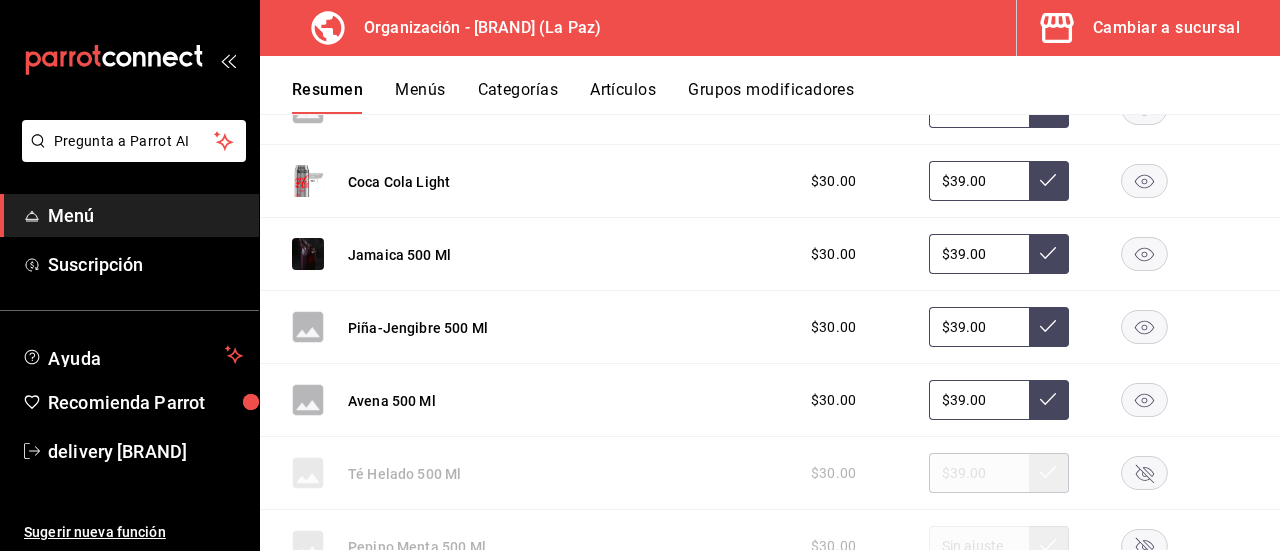 click on "Piña-Jengibre 500 Ml" at bounding box center (418, 327) 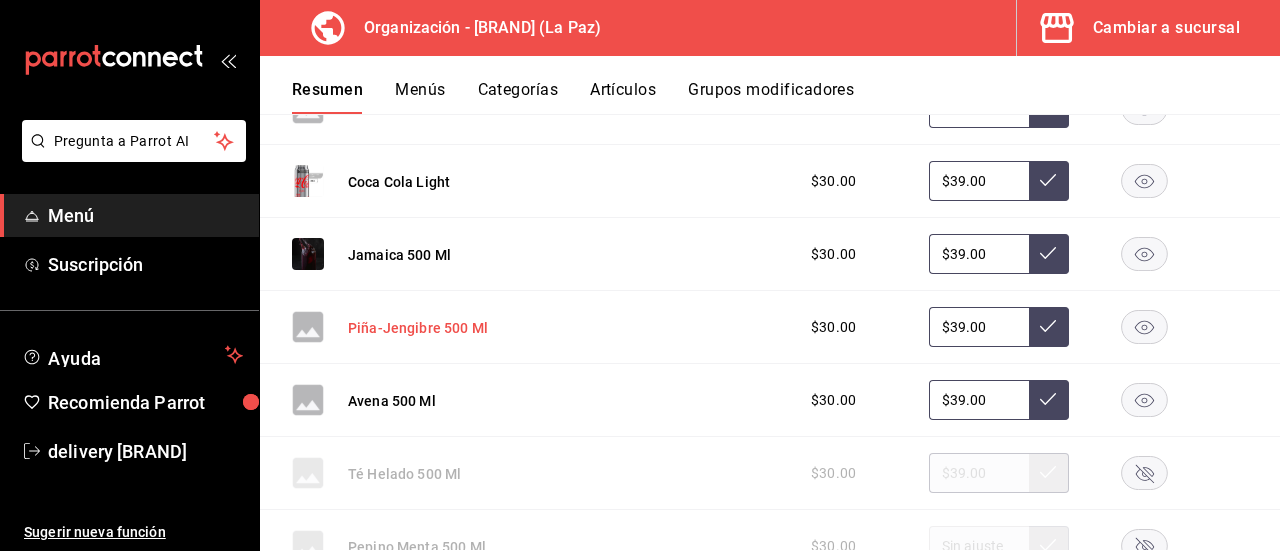 click on "Piña-Jengibre 500 Ml" at bounding box center (418, 328) 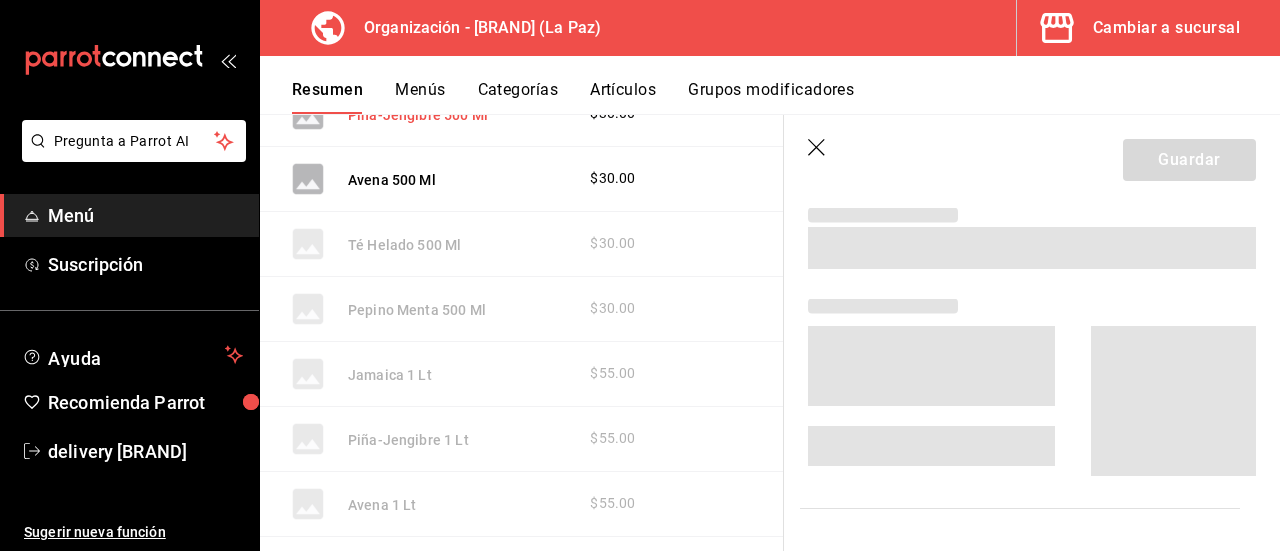scroll, scrollTop: 2174, scrollLeft: 0, axis: vertical 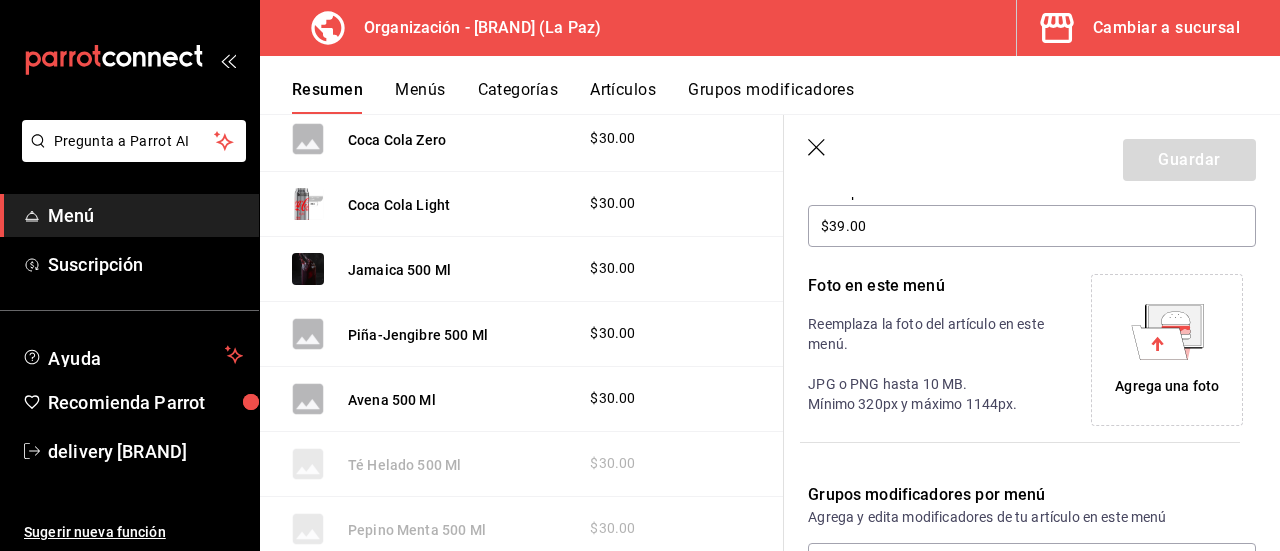 click on "Agrega una foto" at bounding box center (1167, 386) 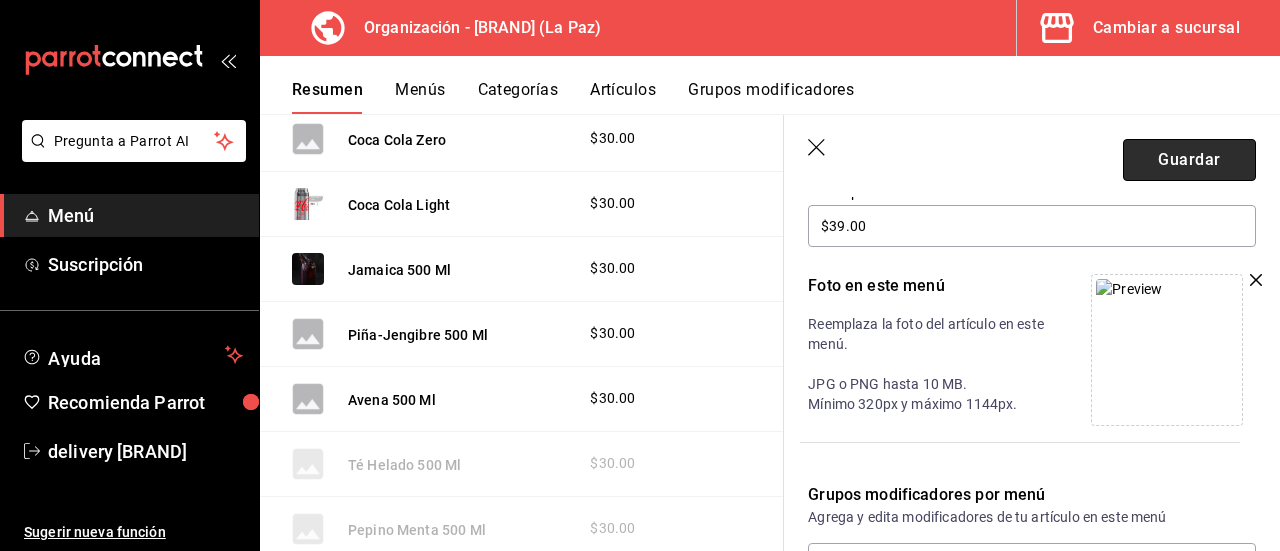 click on "Guardar" at bounding box center [1189, 160] 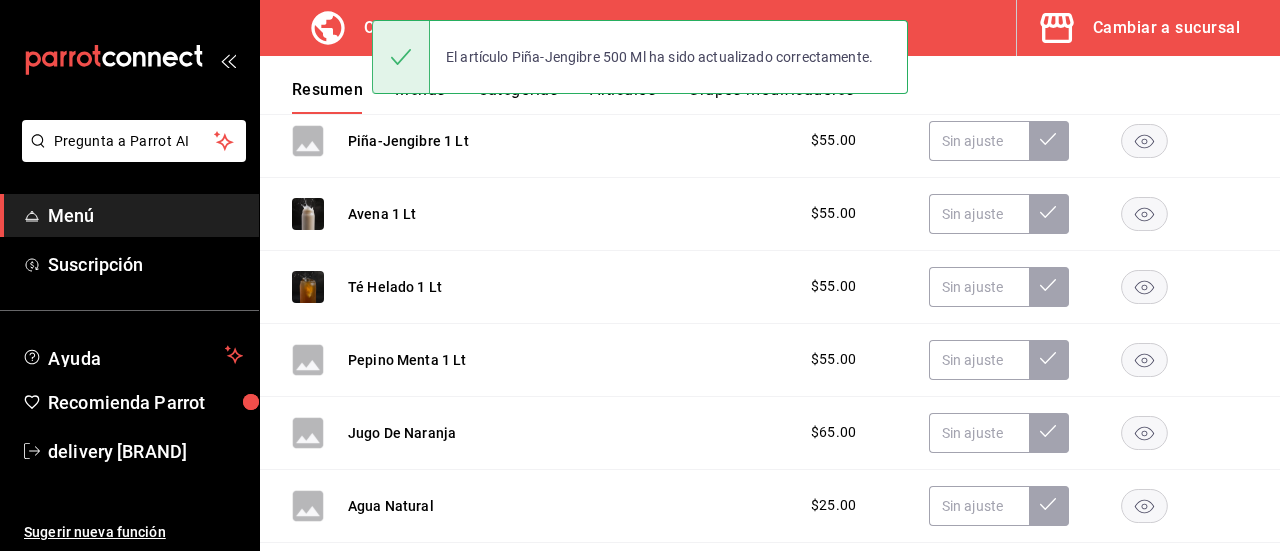 scroll, scrollTop: 590, scrollLeft: 0, axis: vertical 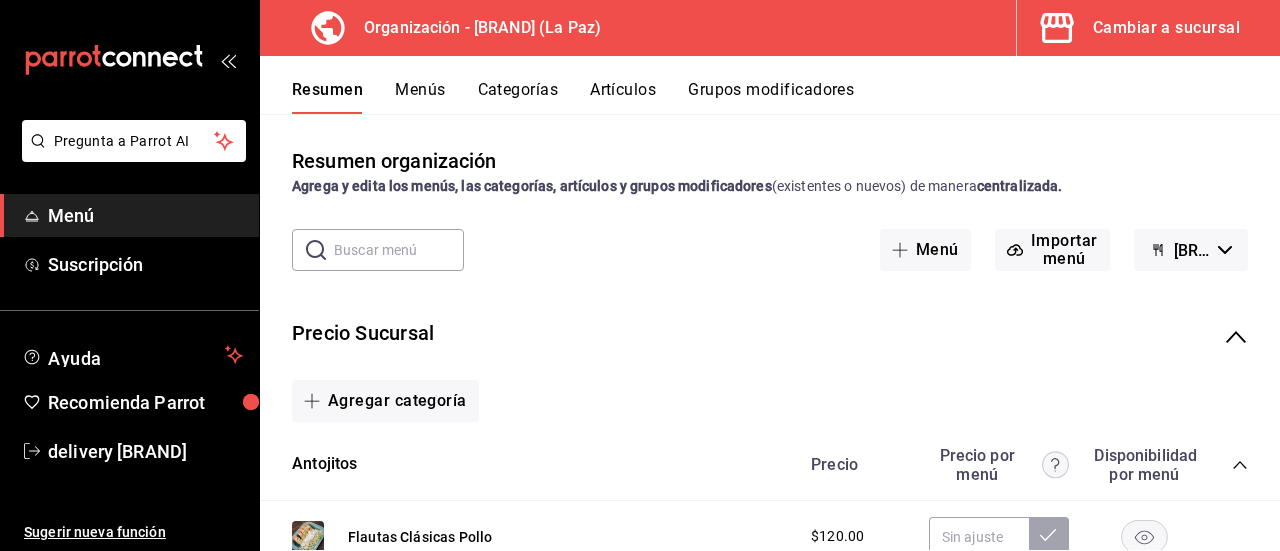 click 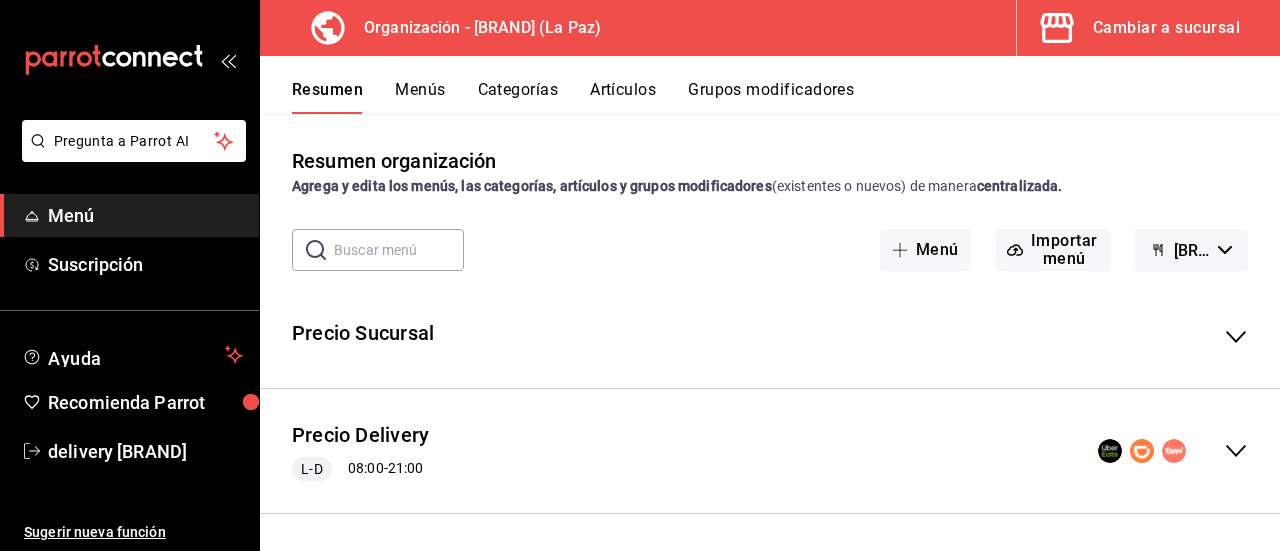 click 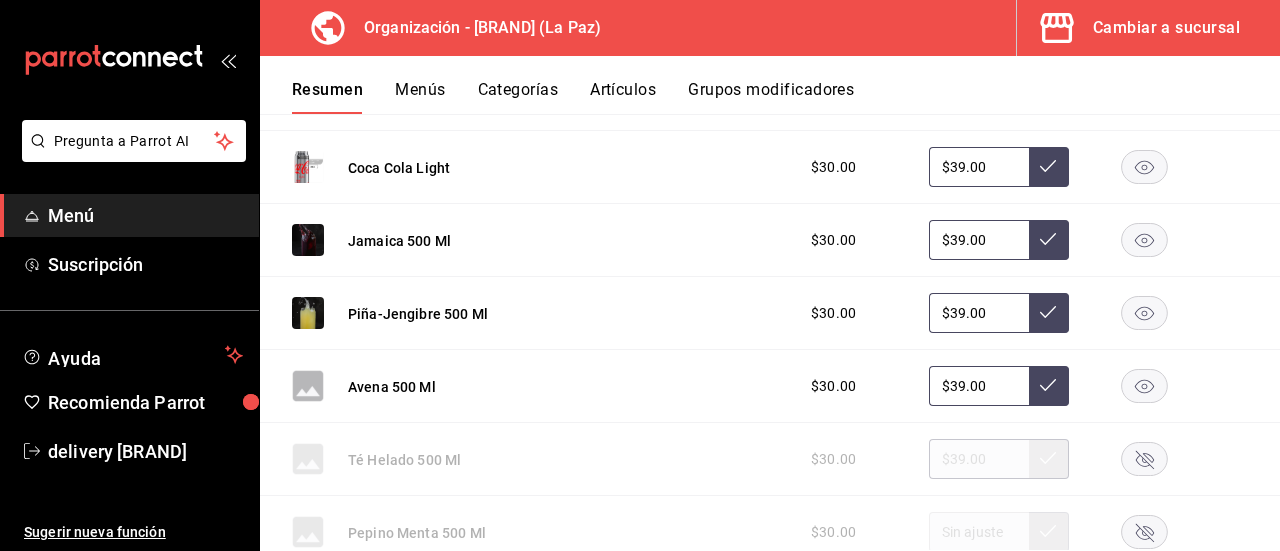 scroll, scrollTop: 2464, scrollLeft: 0, axis: vertical 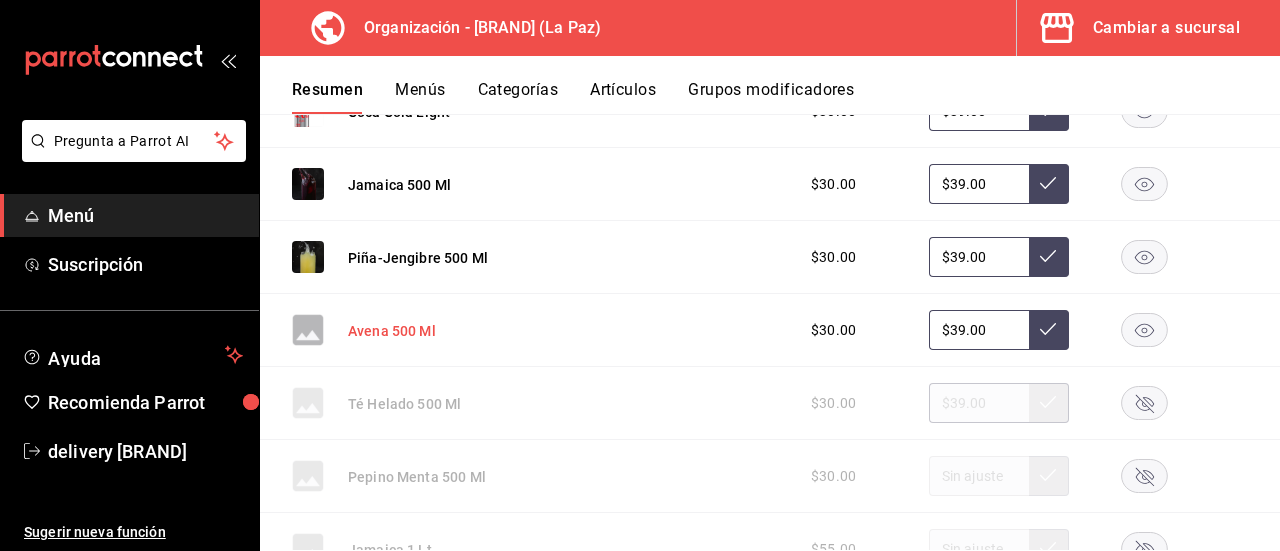 click on "Avena 500 Ml" at bounding box center (392, 331) 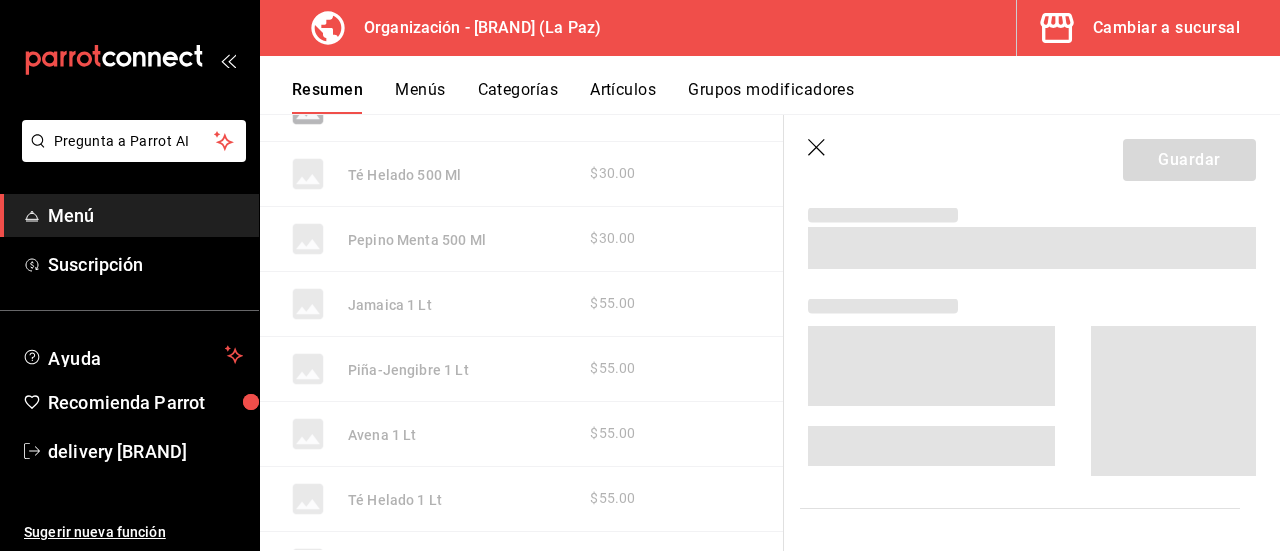 scroll, scrollTop: 2236, scrollLeft: 0, axis: vertical 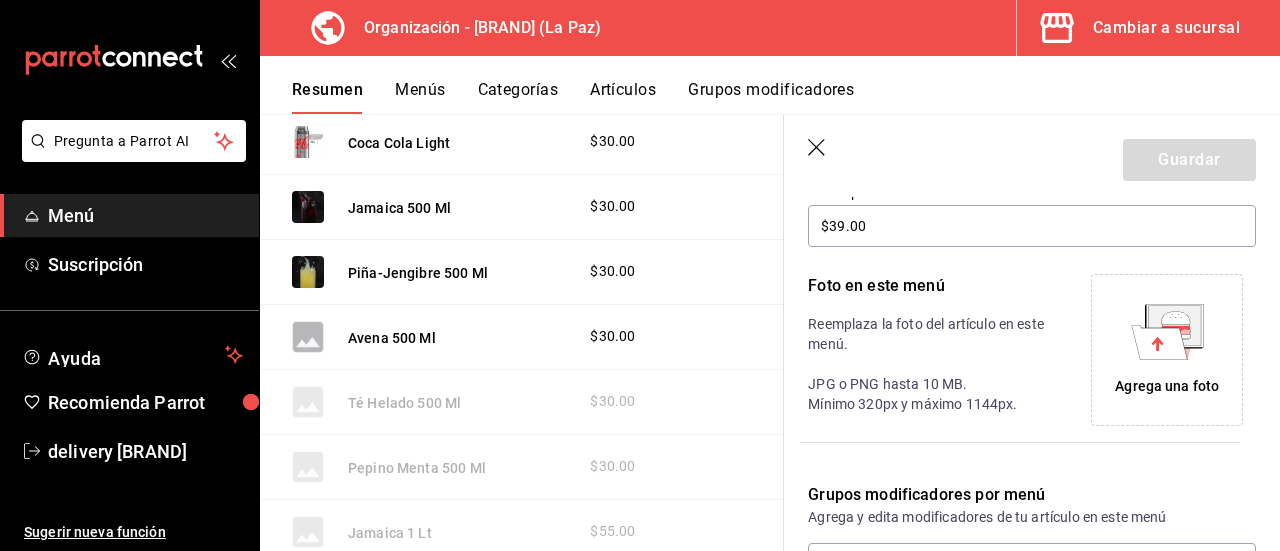 click on "Agrega una foto" at bounding box center [1167, 386] 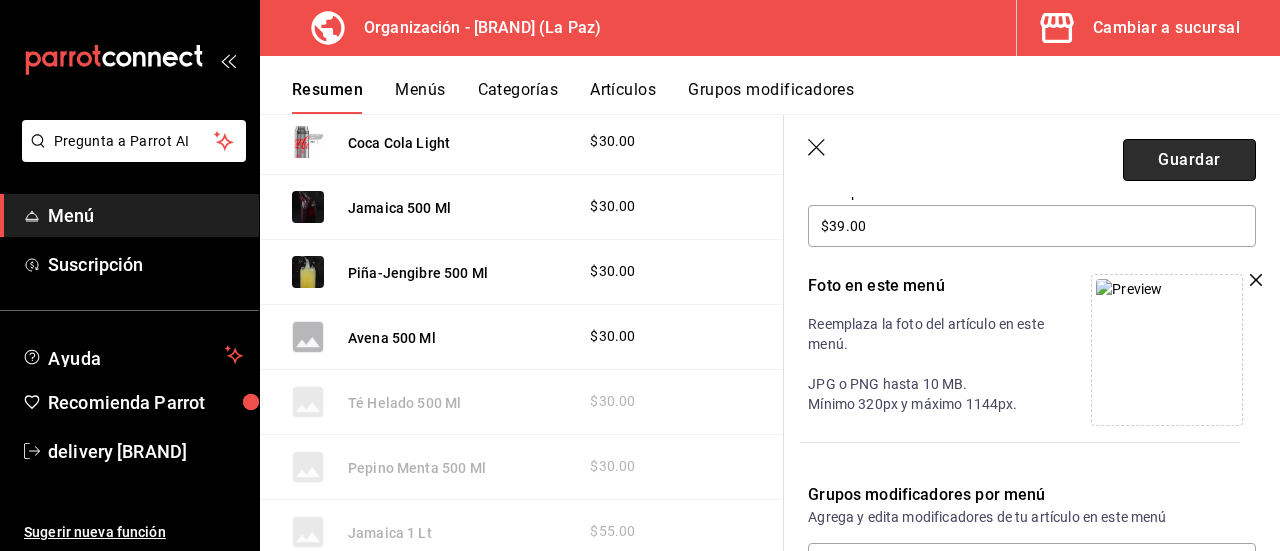click on "Guardar" at bounding box center (1189, 160) 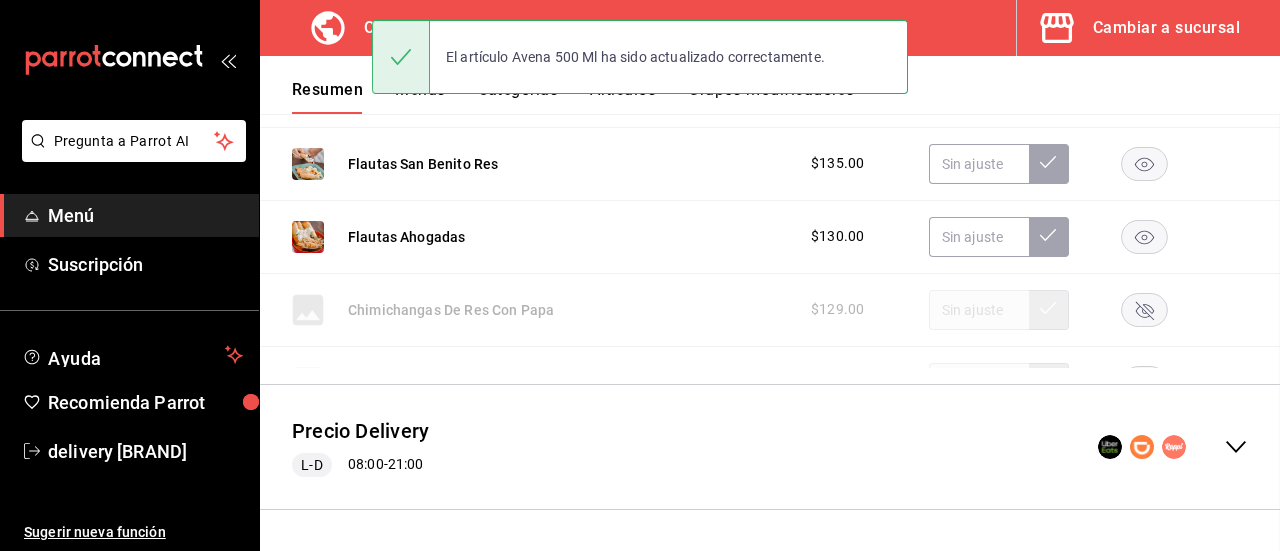 scroll, scrollTop: 590, scrollLeft: 0, axis: vertical 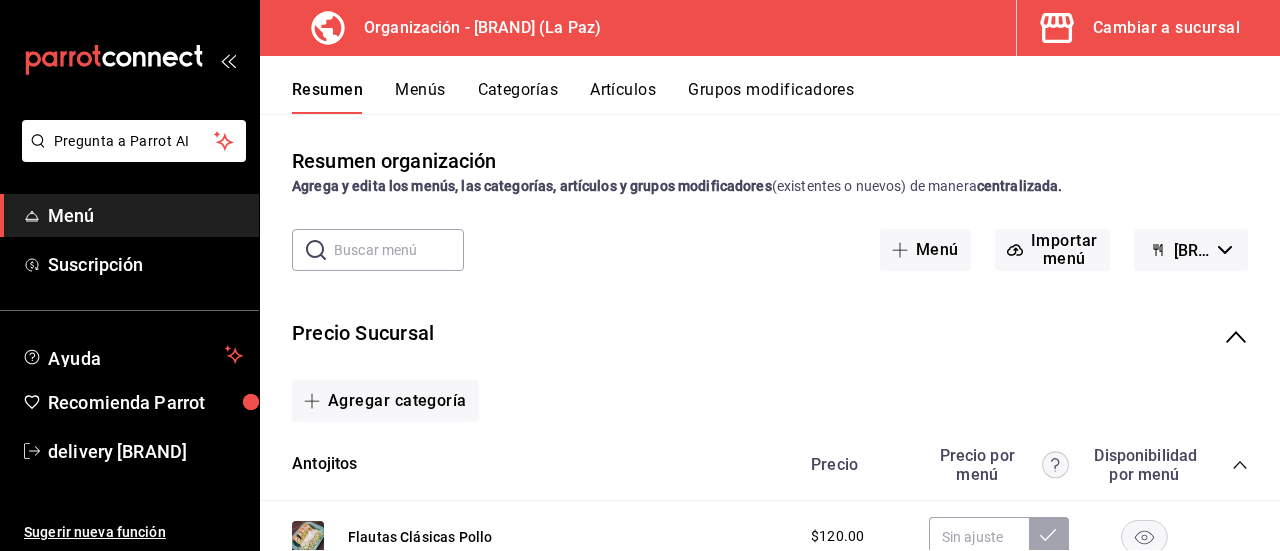 click 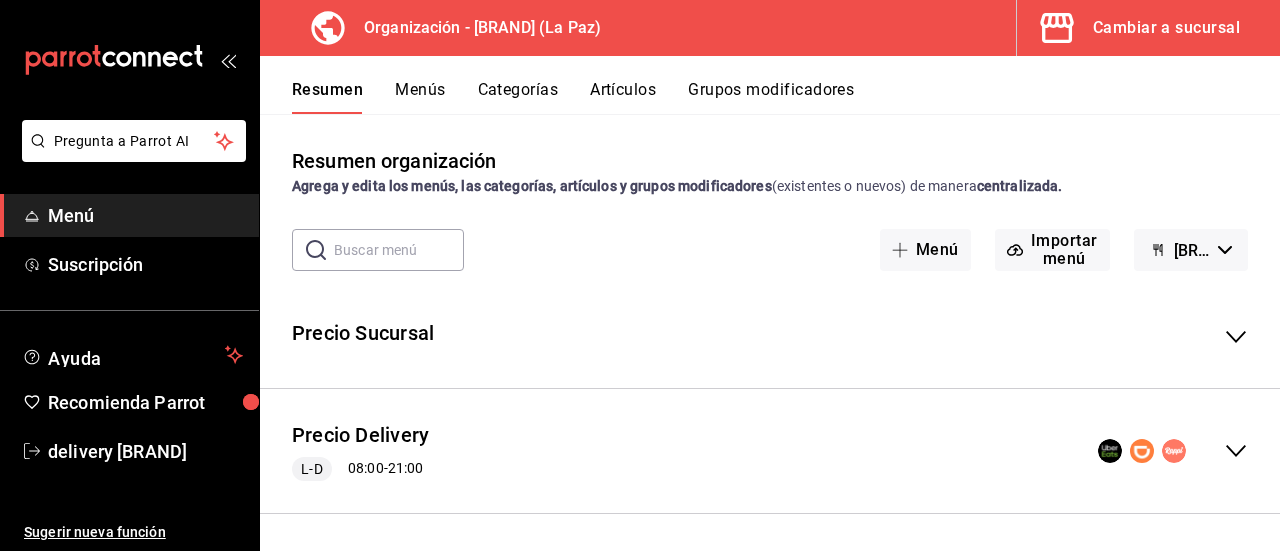 scroll, scrollTop: 2, scrollLeft: 0, axis: vertical 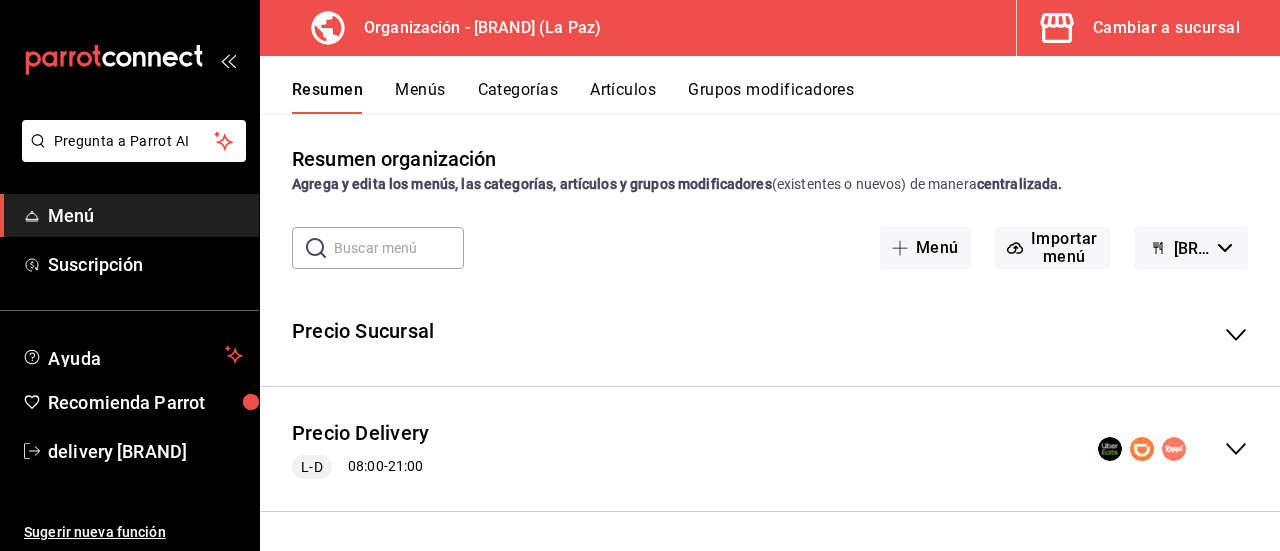 click 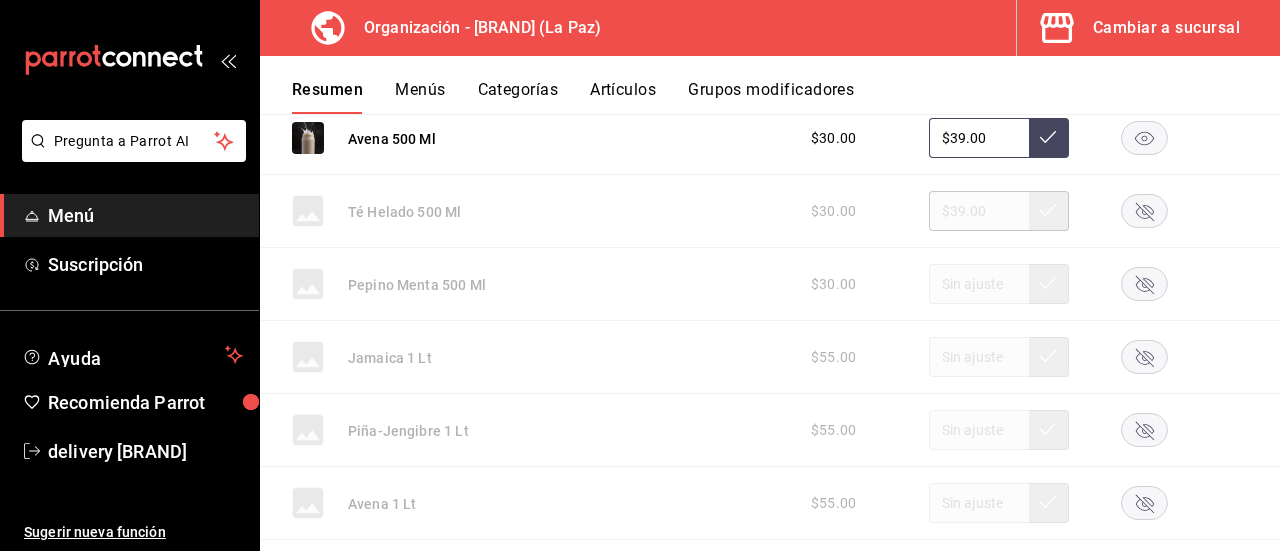 scroll, scrollTop: 2663, scrollLeft: 0, axis: vertical 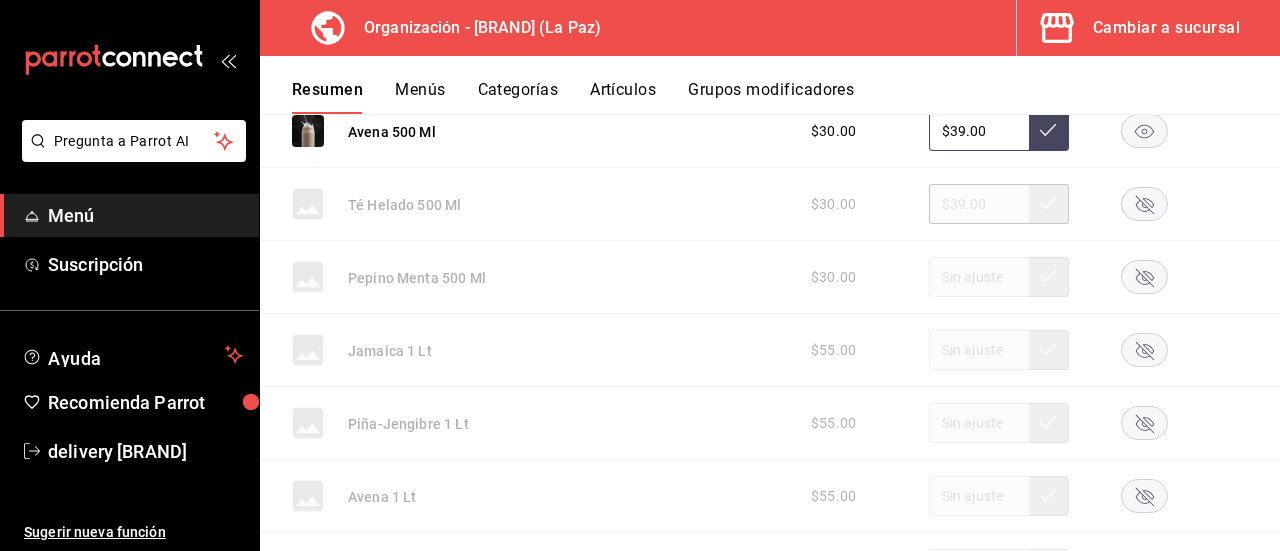 click 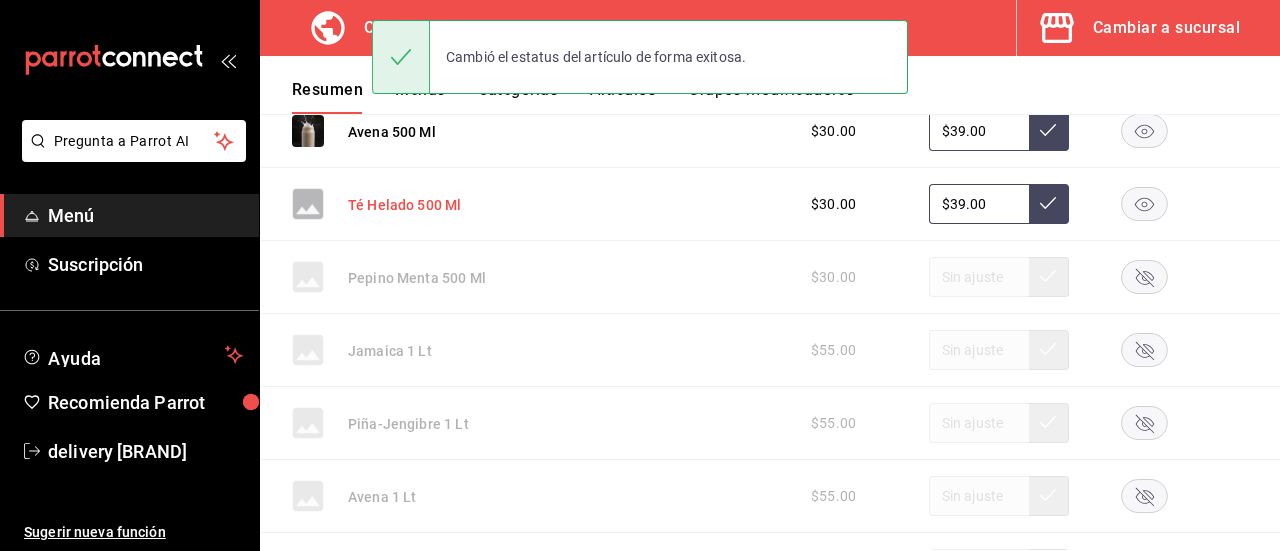 click on "Té Helado 500 Ml" at bounding box center [404, 205] 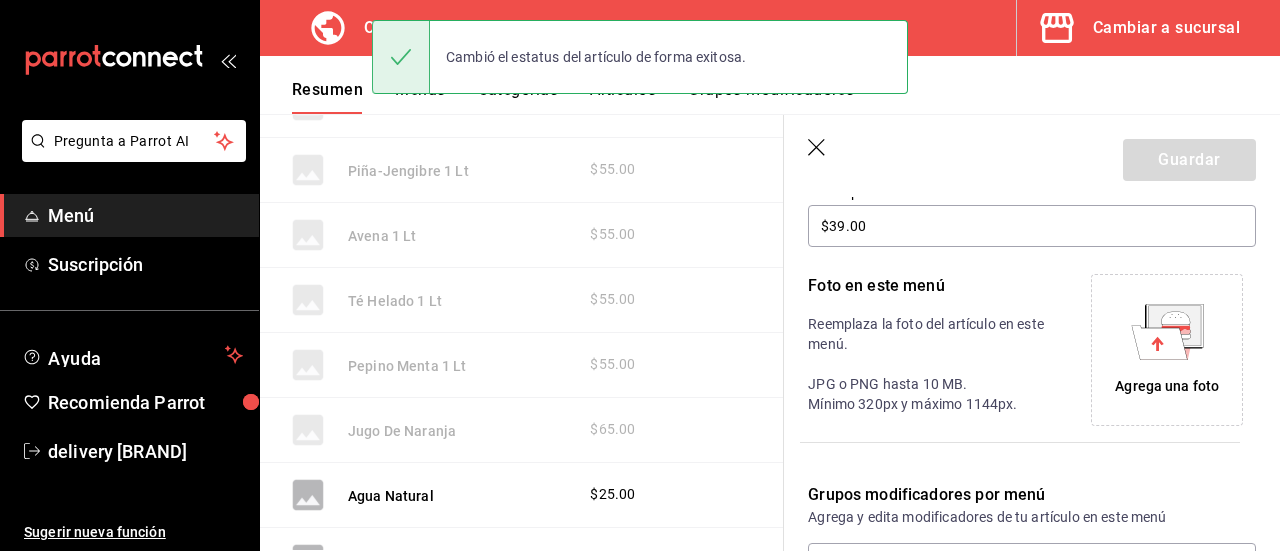 scroll, scrollTop: 2412, scrollLeft: 0, axis: vertical 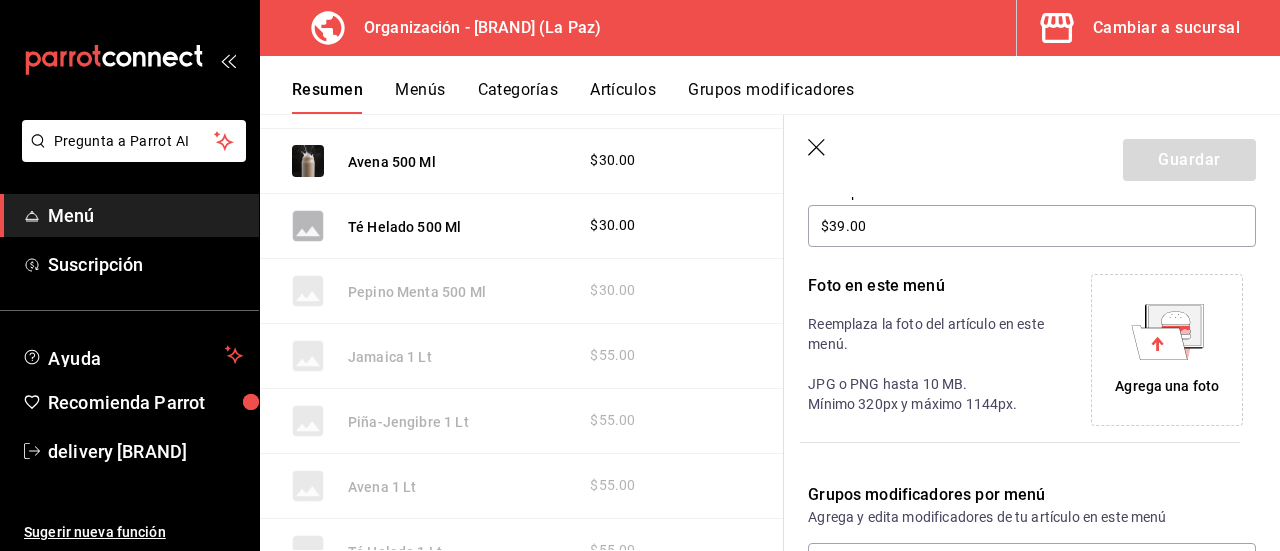 click on "Agrega una foto" at bounding box center (1167, 386) 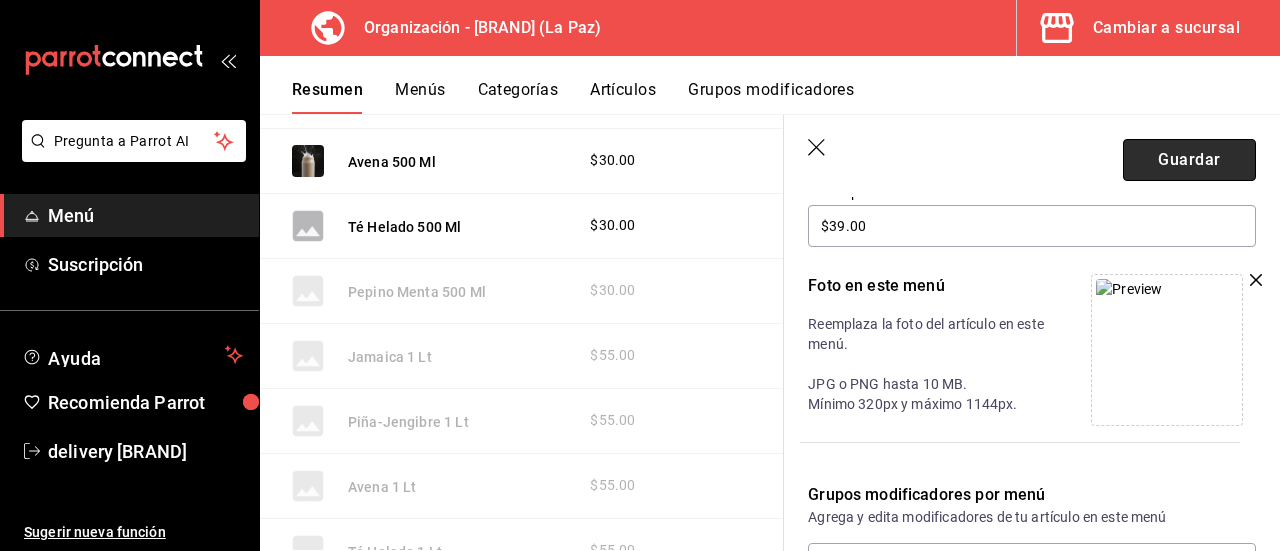 click on "Guardar" at bounding box center (1189, 160) 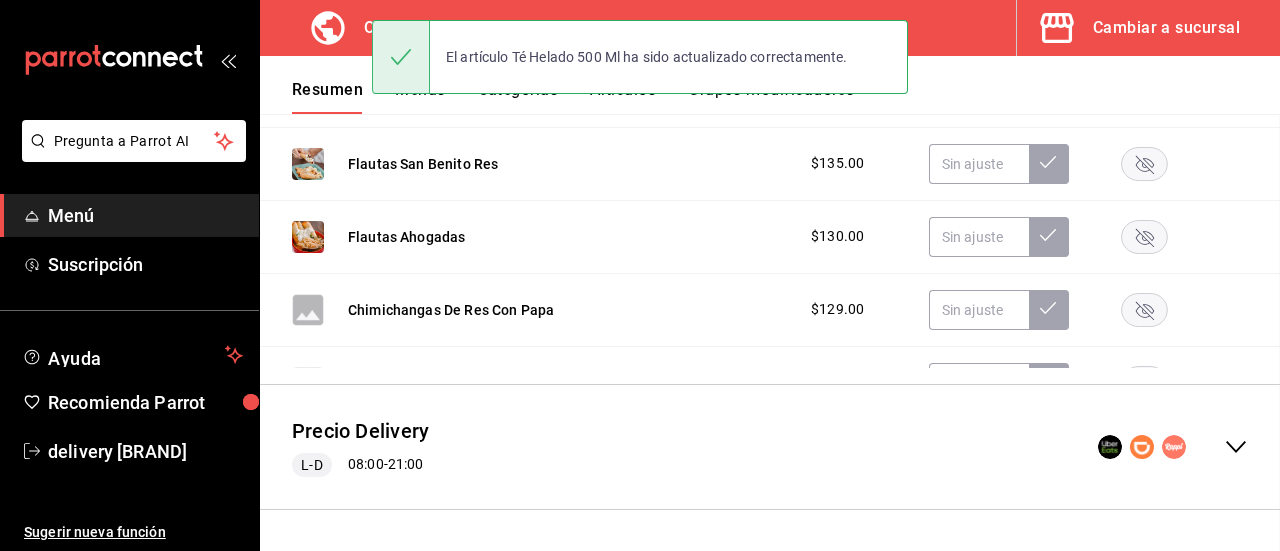 scroll, scrollTop: 590, scrollLeft: 0, axis: vertical 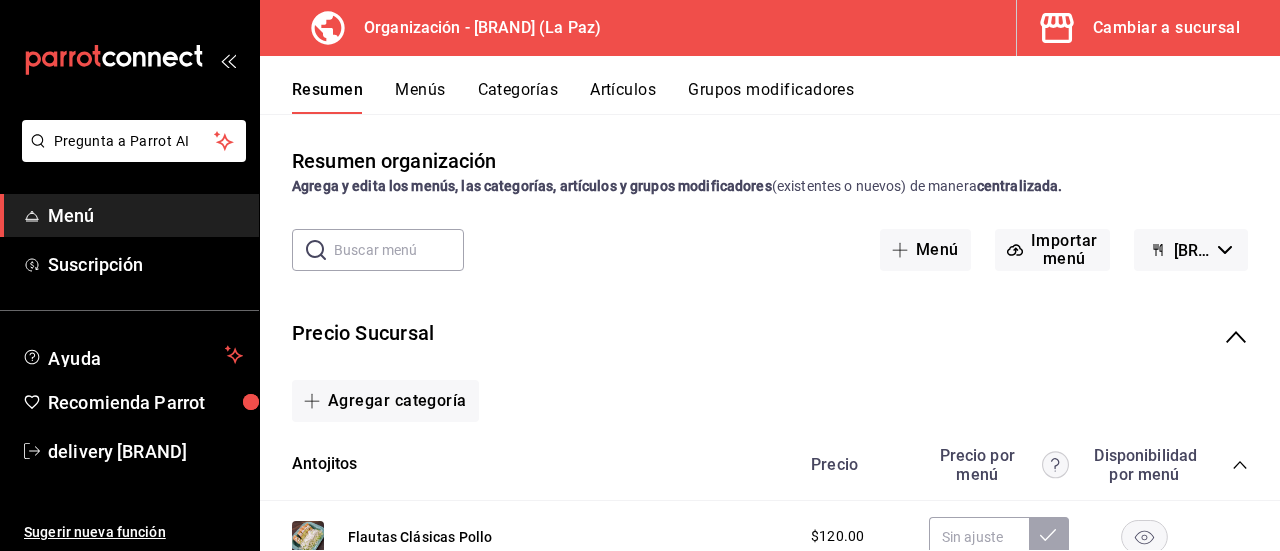 click 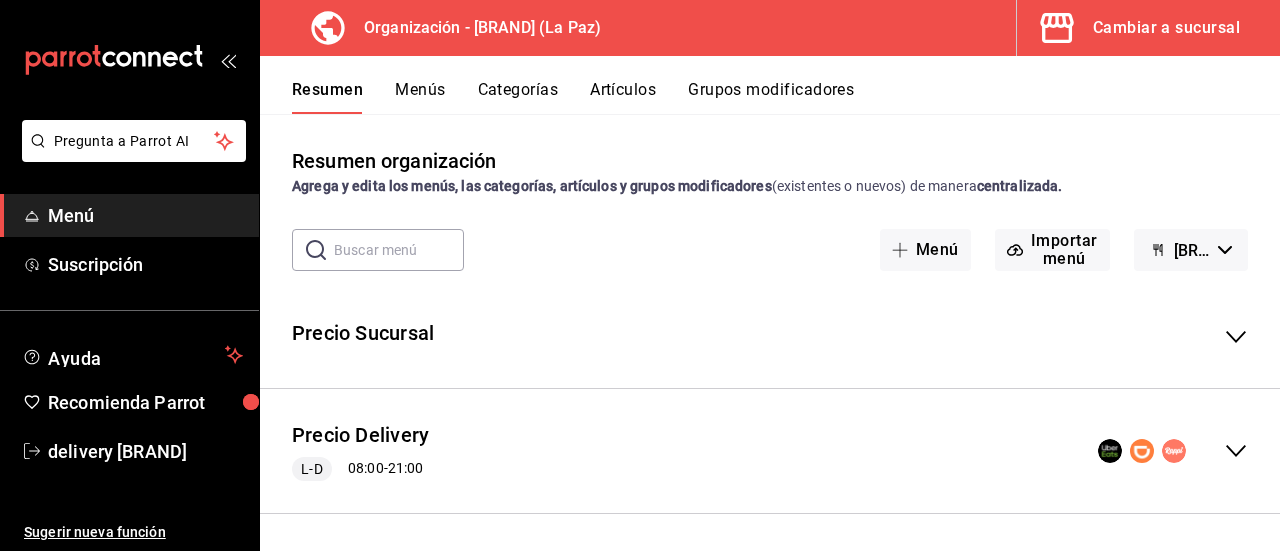 click 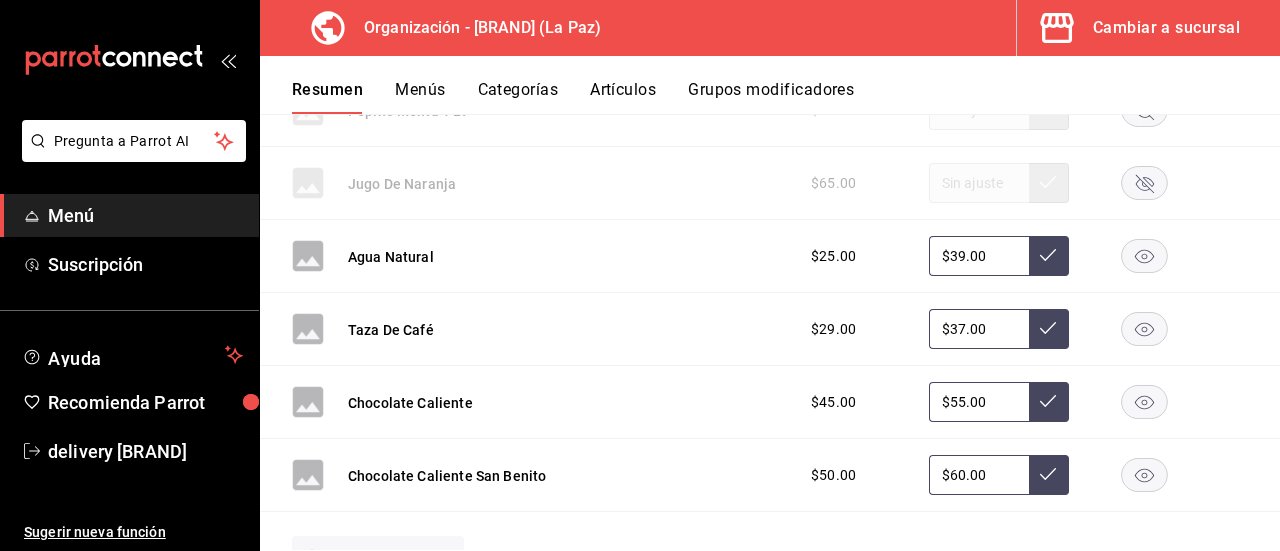 scroll, scrollTop: 3181, scrollLeft: 0, axis: vertical 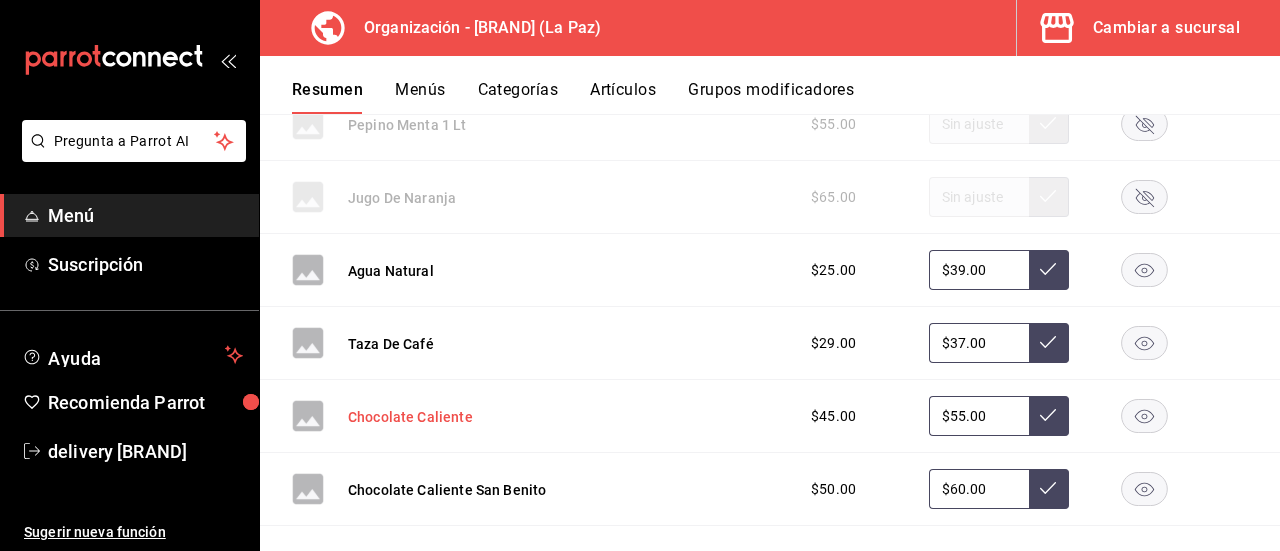 click on "Chocolate Caliente" at bounding box center (410, 417) 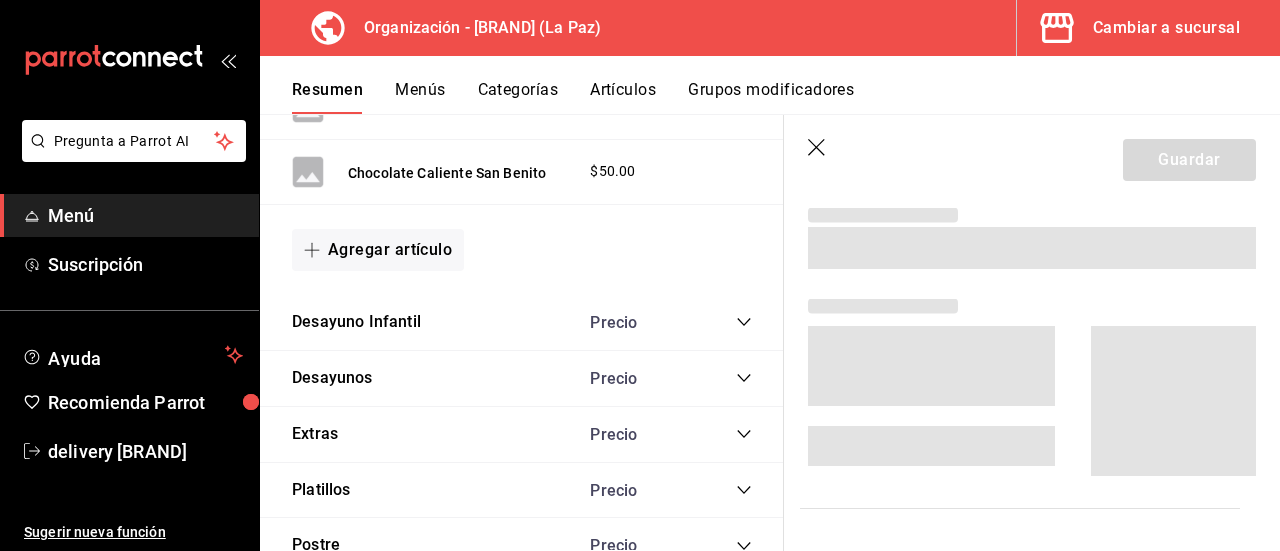 scroll, scrollTop: 2874, scrollLeft: 0, axis: vertical 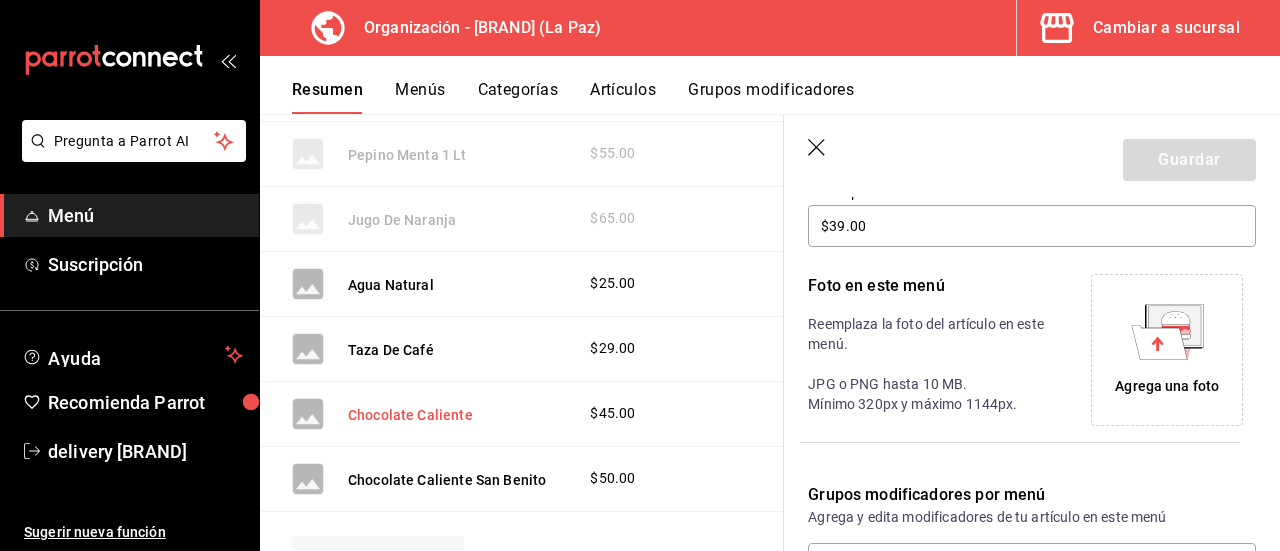 type on "$55.00" 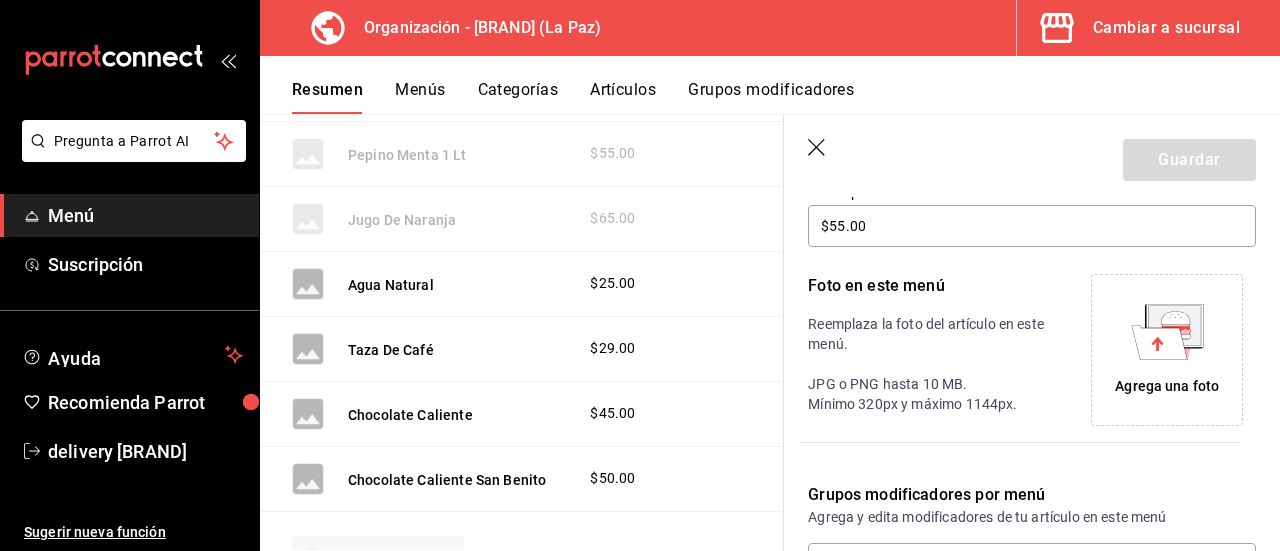 click on "Agrega una foto" at bounding box center [1167, 386] 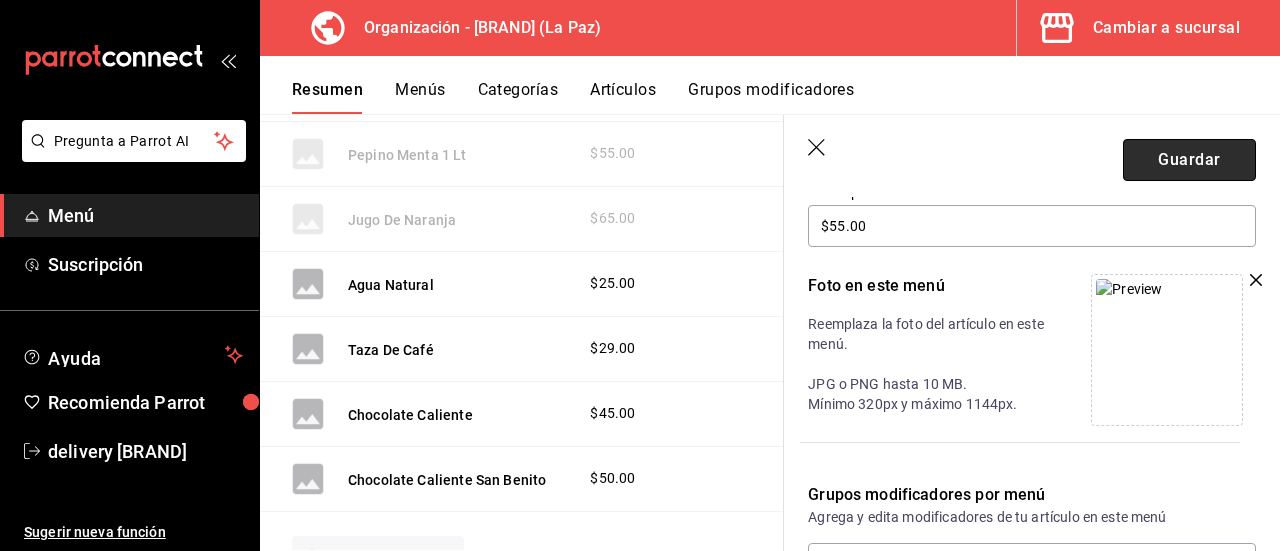 click on "Guardar" at bounding box center (1189, 160) 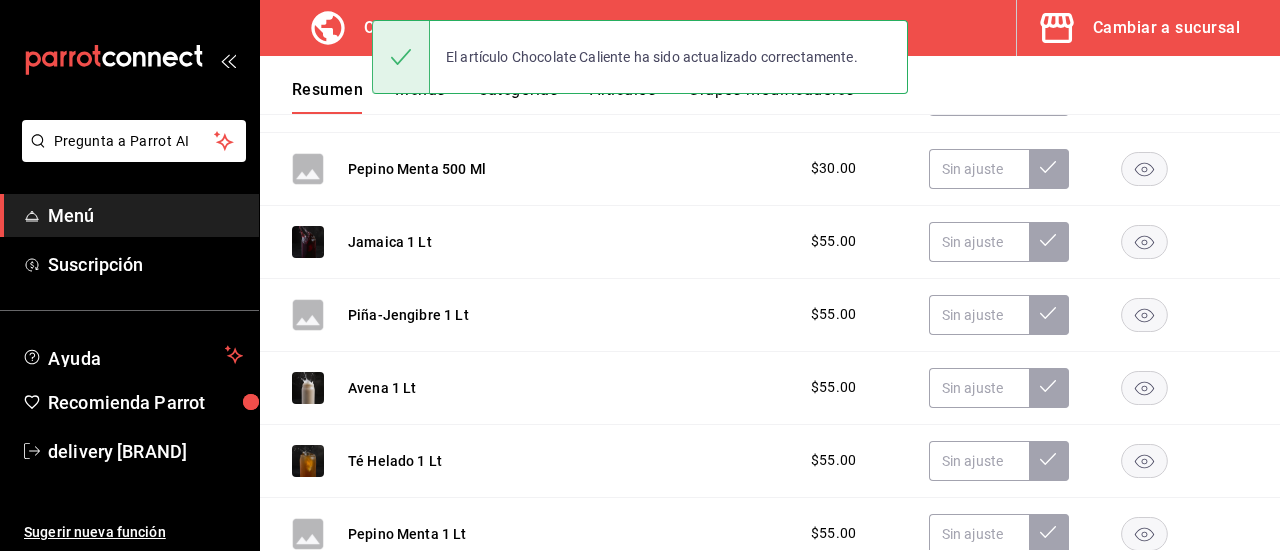 scroll, scrollTop: 590, scrollLeft: 0, axis: vertical 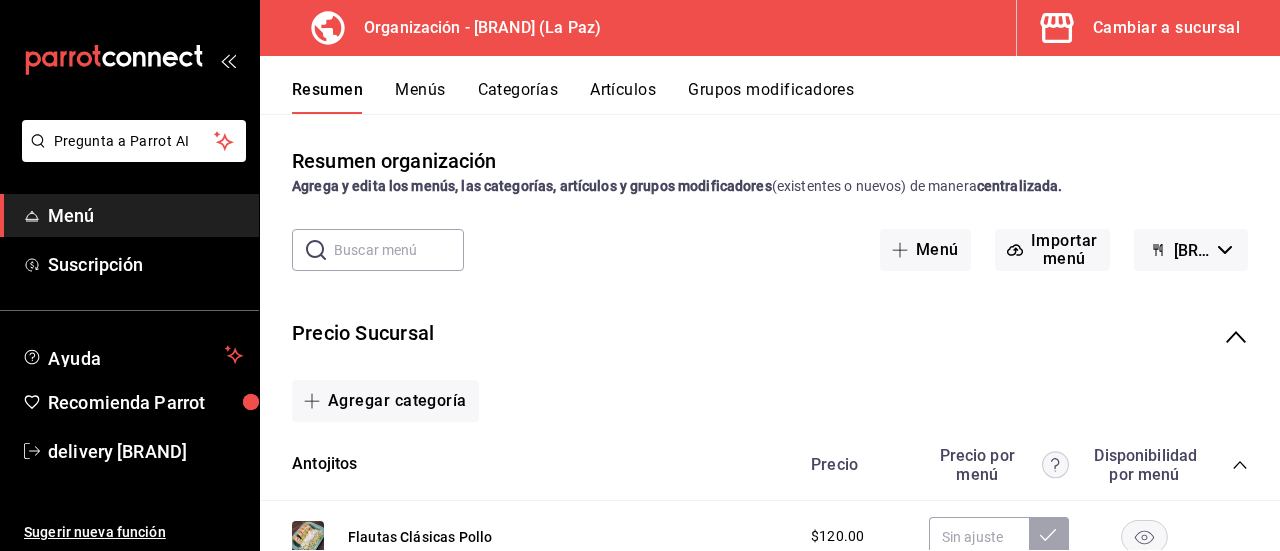 click 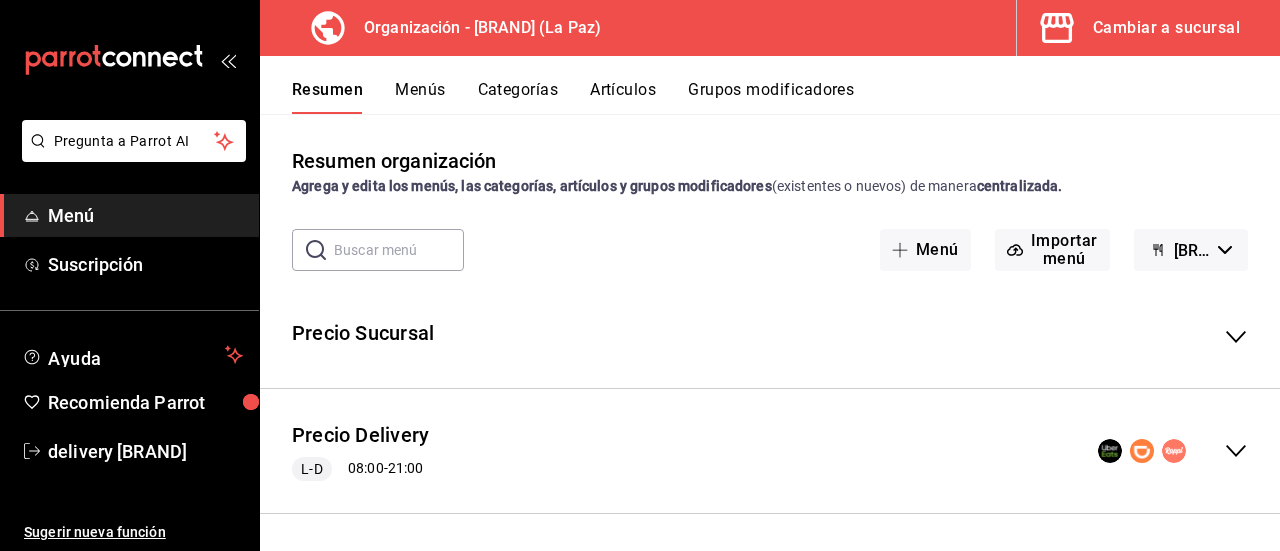 click 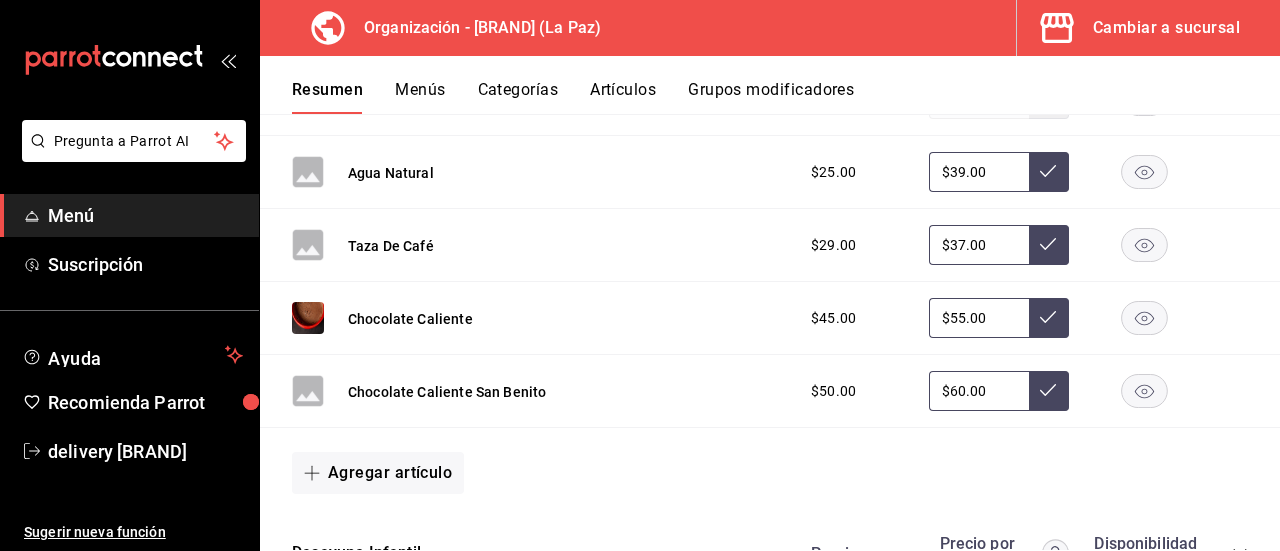 scroll, scrollTop: 3322, scrollLeft: 0, axis: vertical 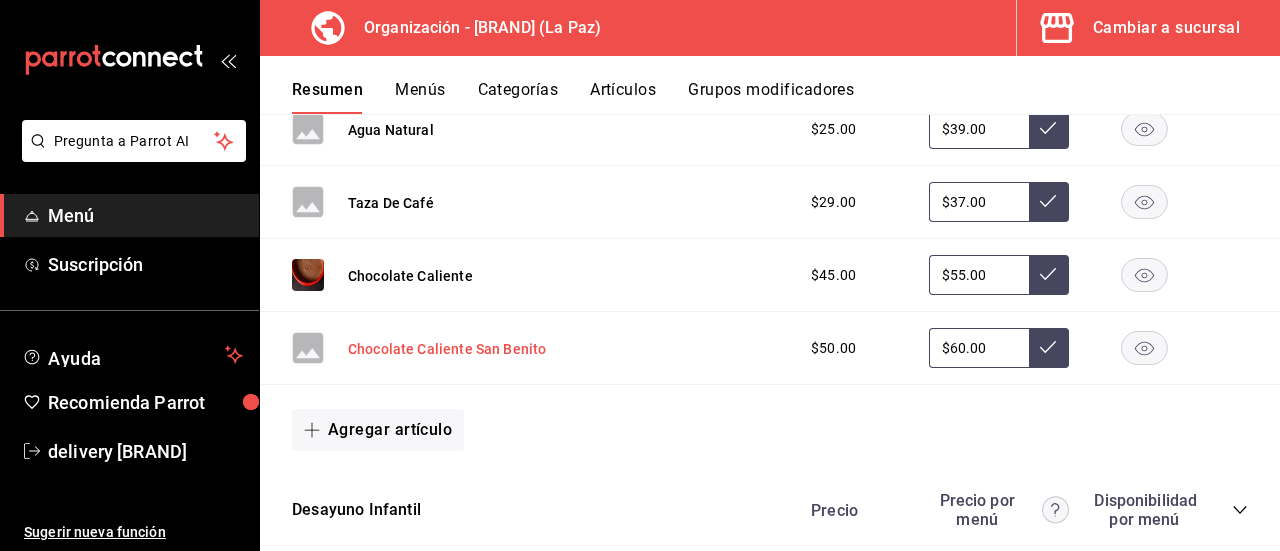 click on "Chocolate Caliente San Benito" at bounding box center [447, 349] 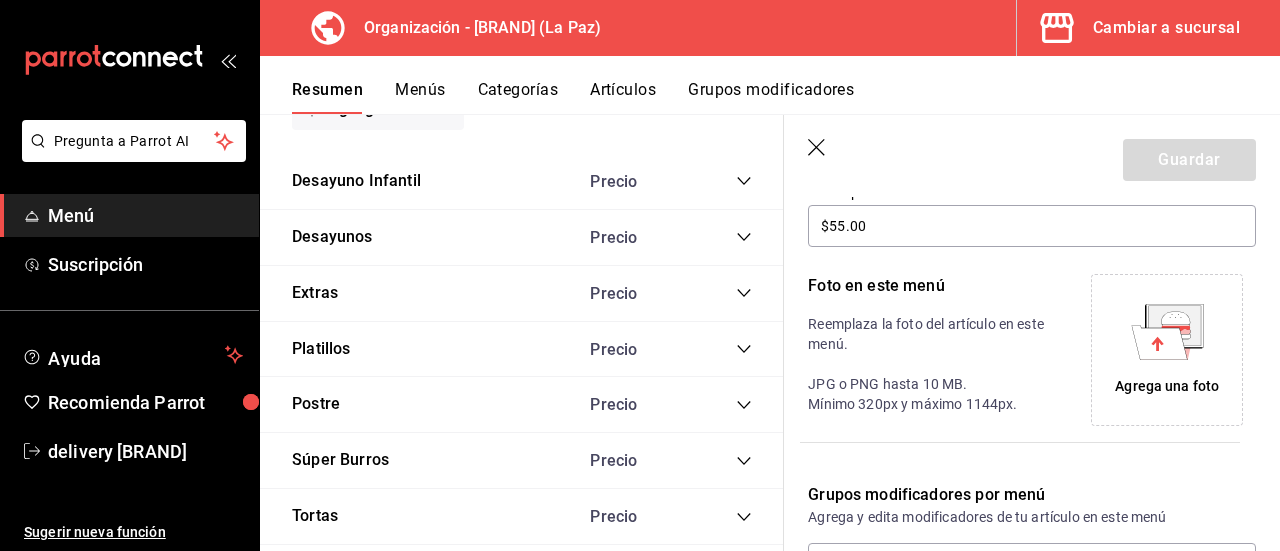 type on "$60.00" 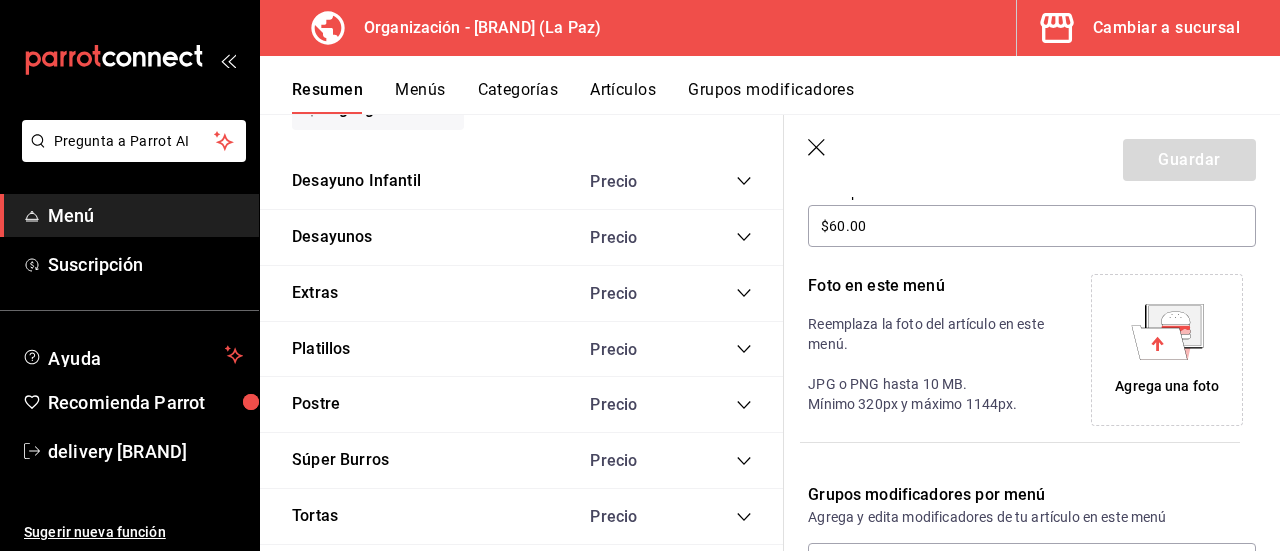 scroll, scrollTop: 2998, scrollLeft: 0, axis: vertical 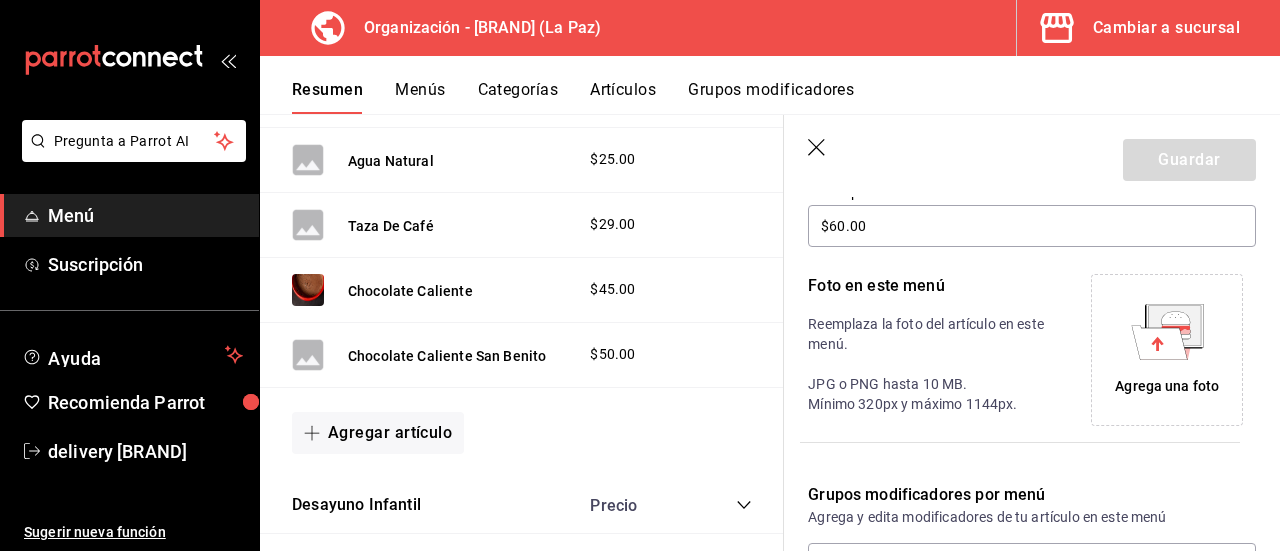 click on "Agrega una foto" at bounding box center [1167, 386] 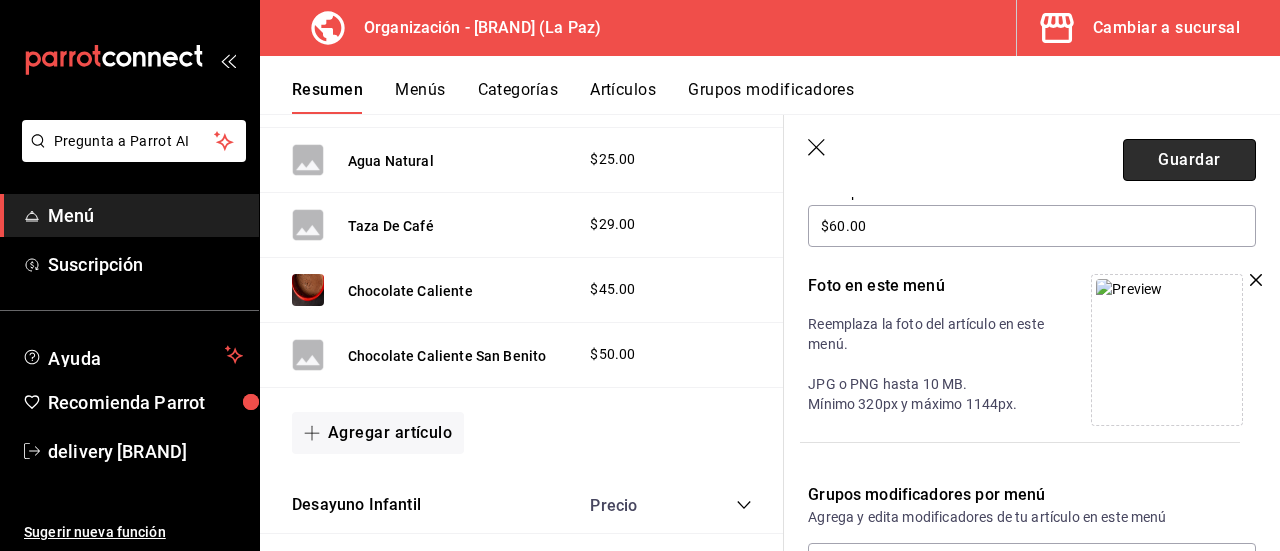 click on "Guardar" at bounding box center (1189, 160) 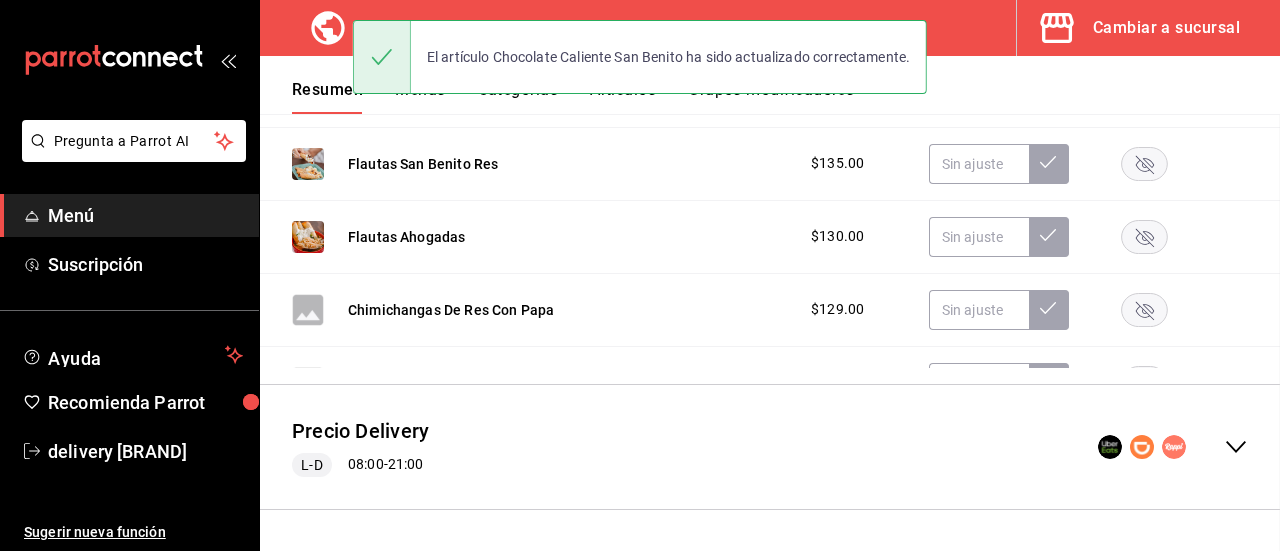 scroll, scrollTop: 590, scrollLeft: 0, axis: vertical 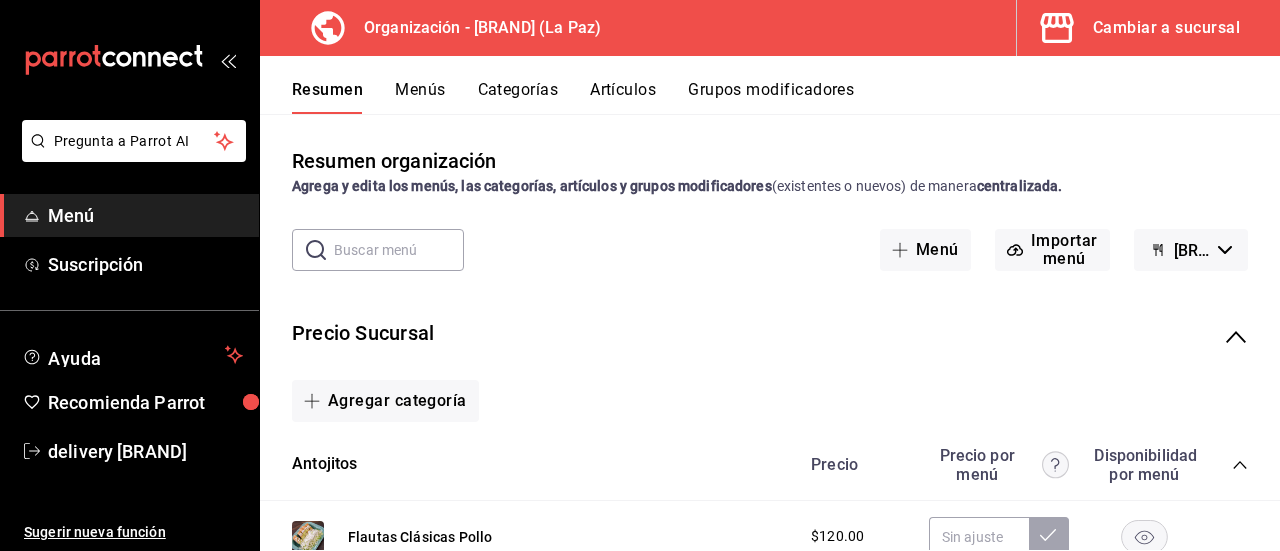 click 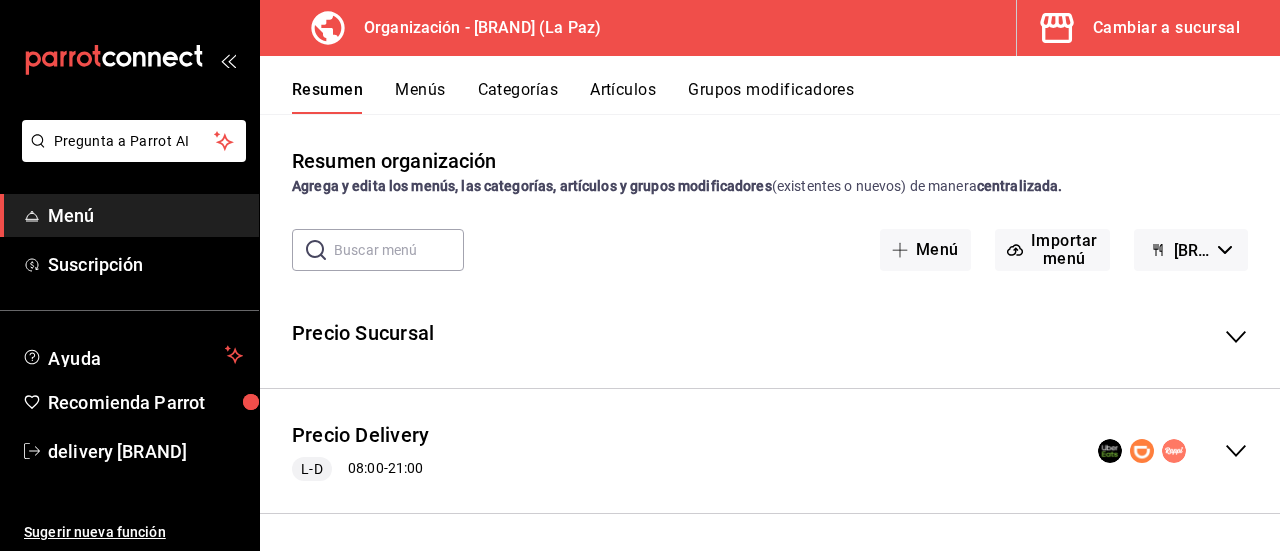 click 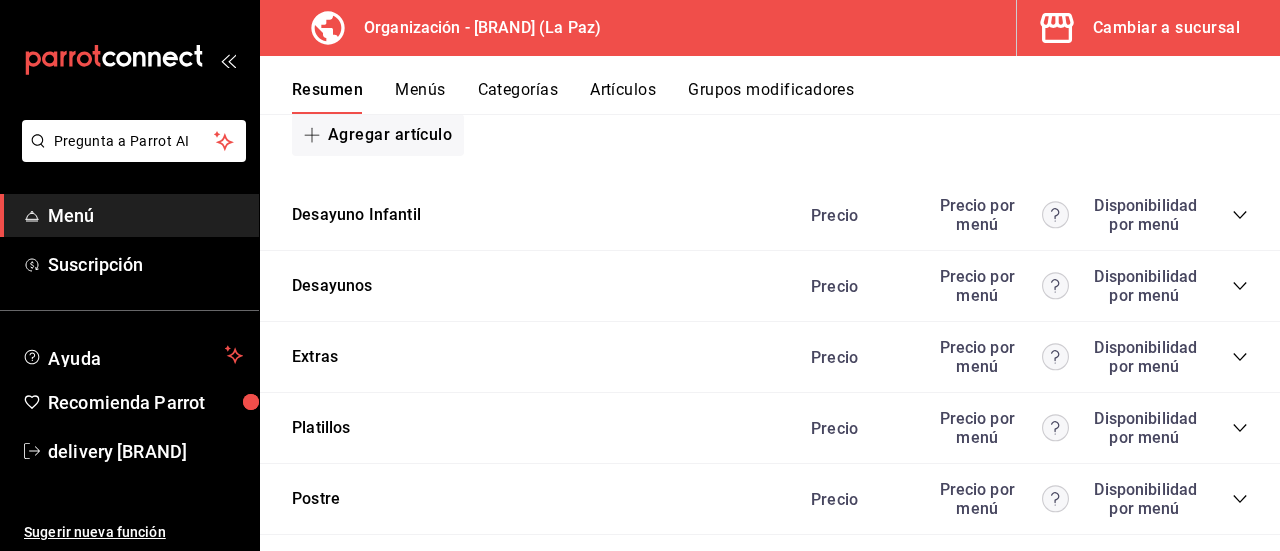 scroll, scrollTop: 3652, scrollLeft: 0, axis: vertical 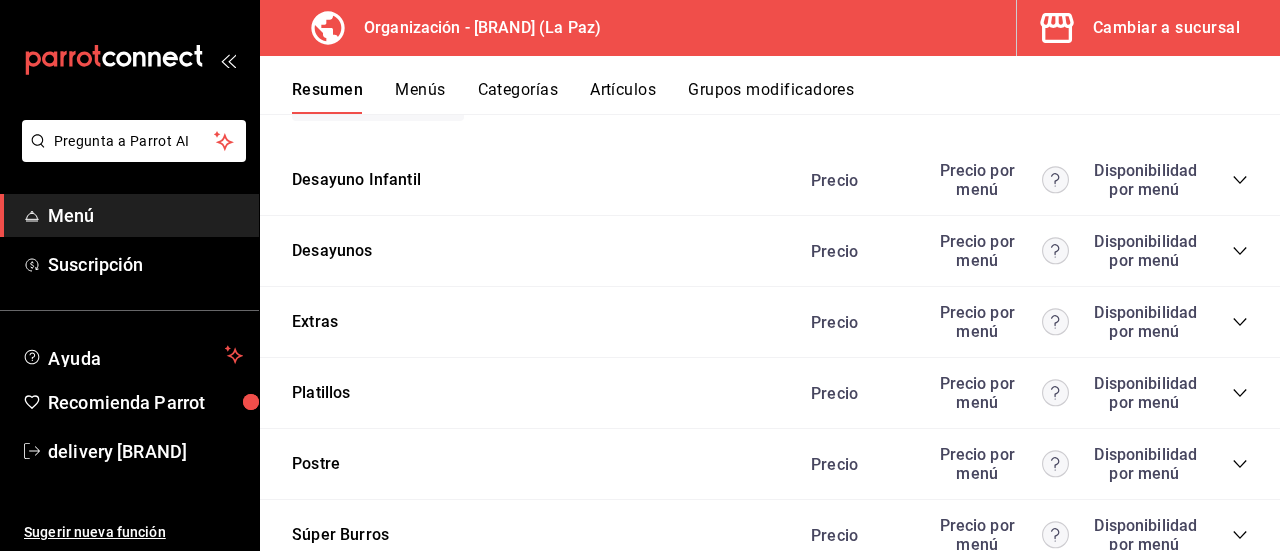 click 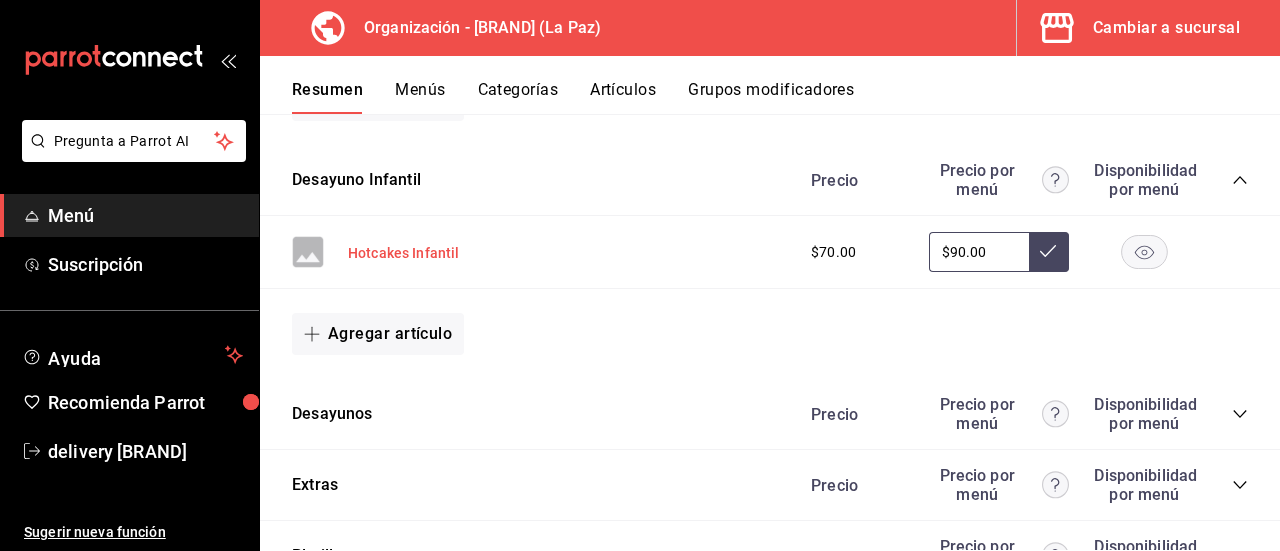 click on "Hotcakes Infantil" at bounding box center [404, 253] 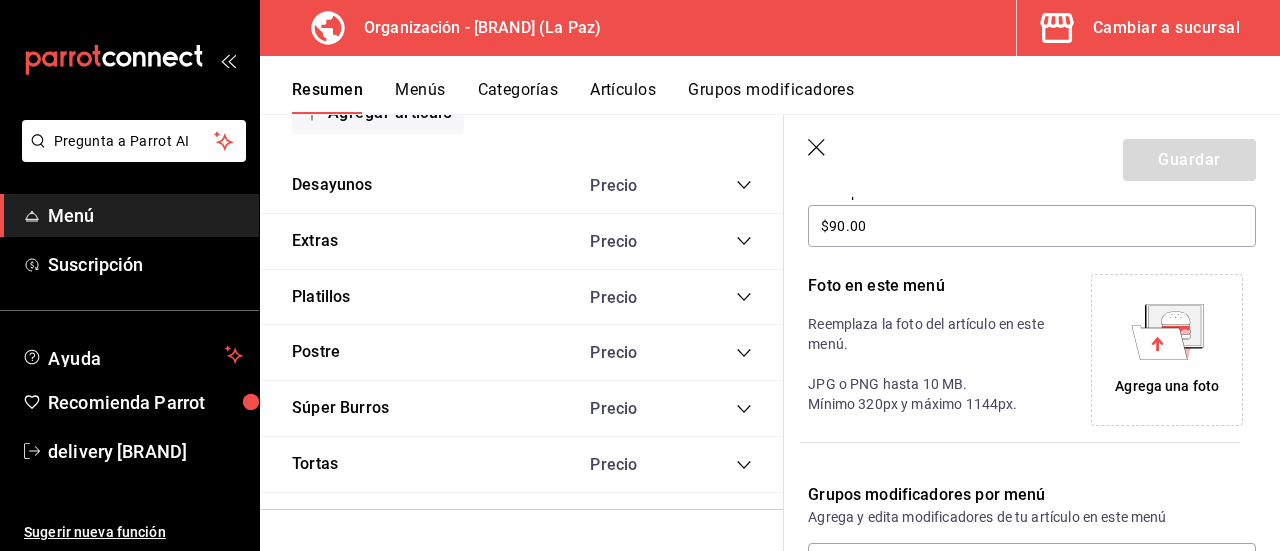 scroll, scrollTop: 3300, scrollLeft: 0, axis: vertical 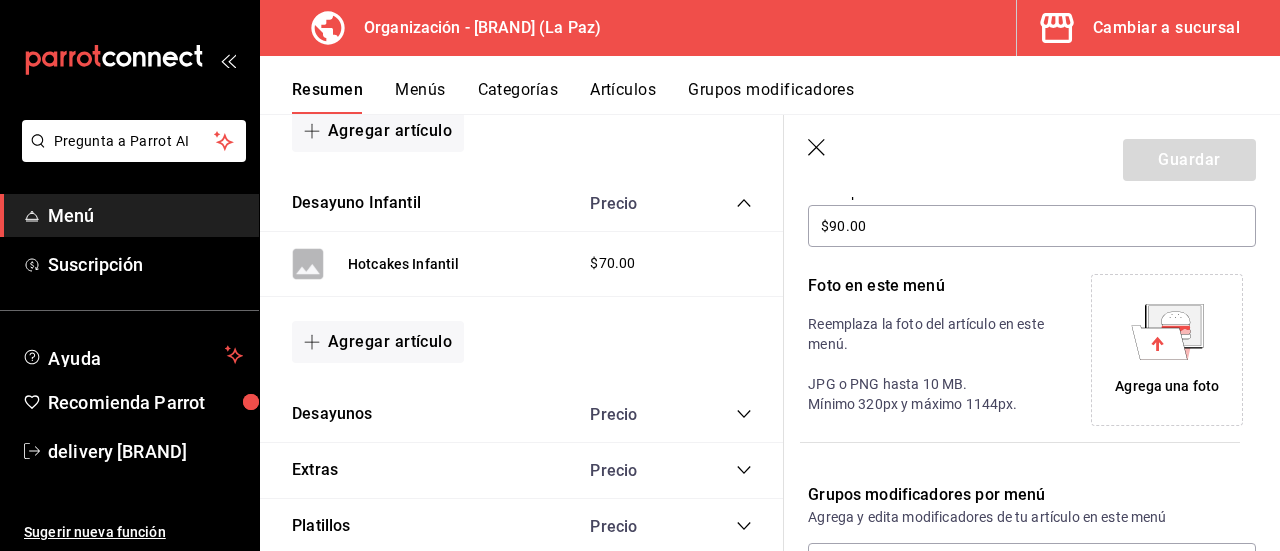 click on "Agrega una foto" at bounding box center [1167, 386] 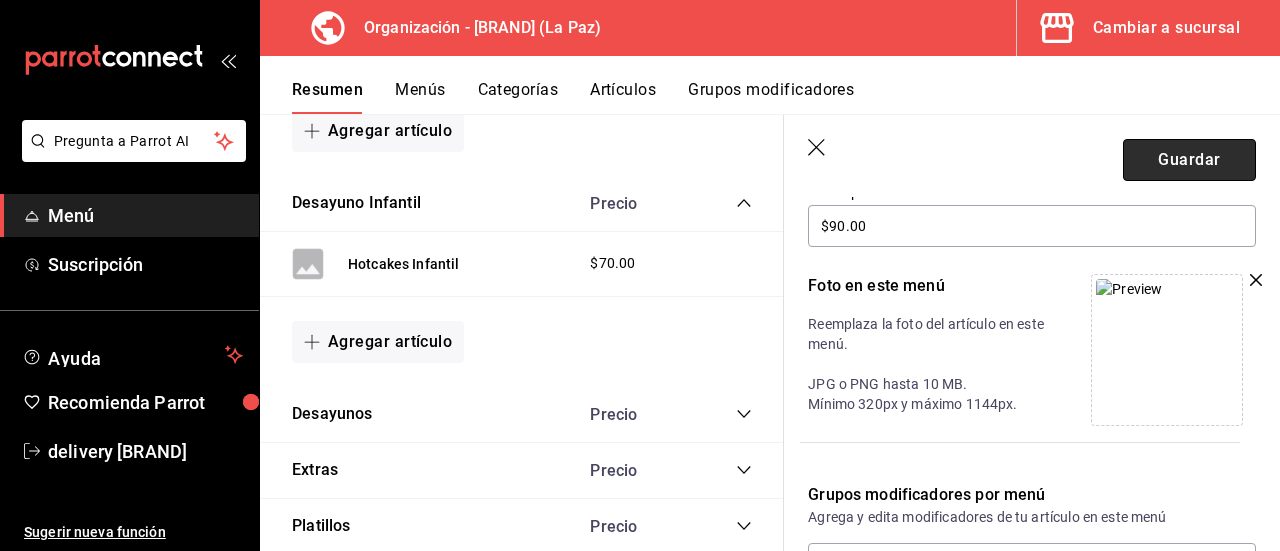 click on "Guardar" at bounding box center (1189, 160) 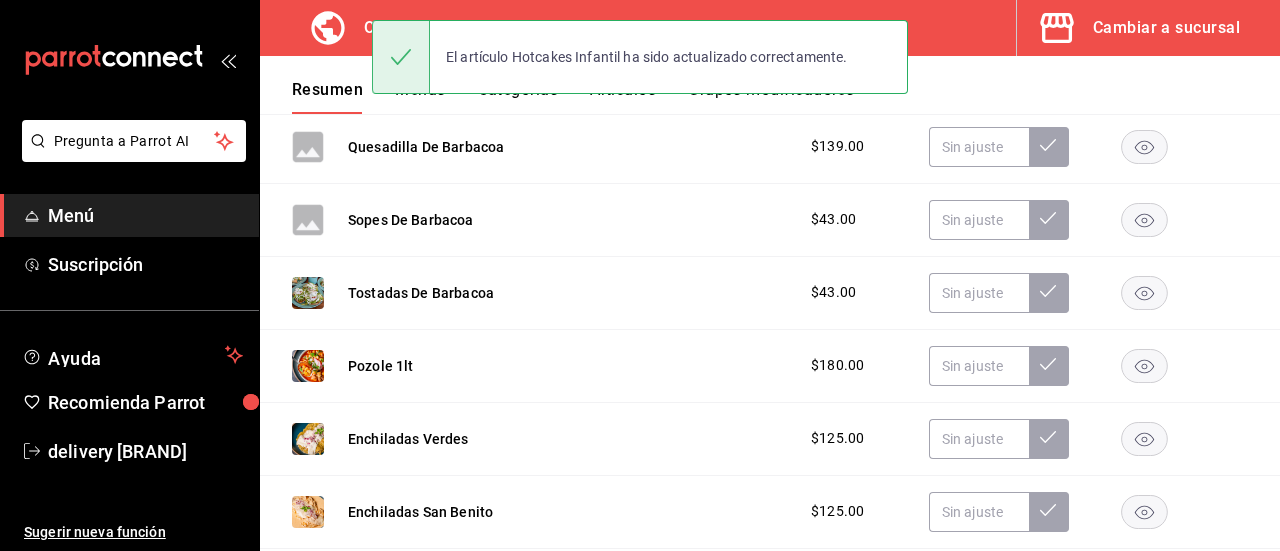 scroll, scrollTop: 3789, scrollLeft: 0, axis: vertical 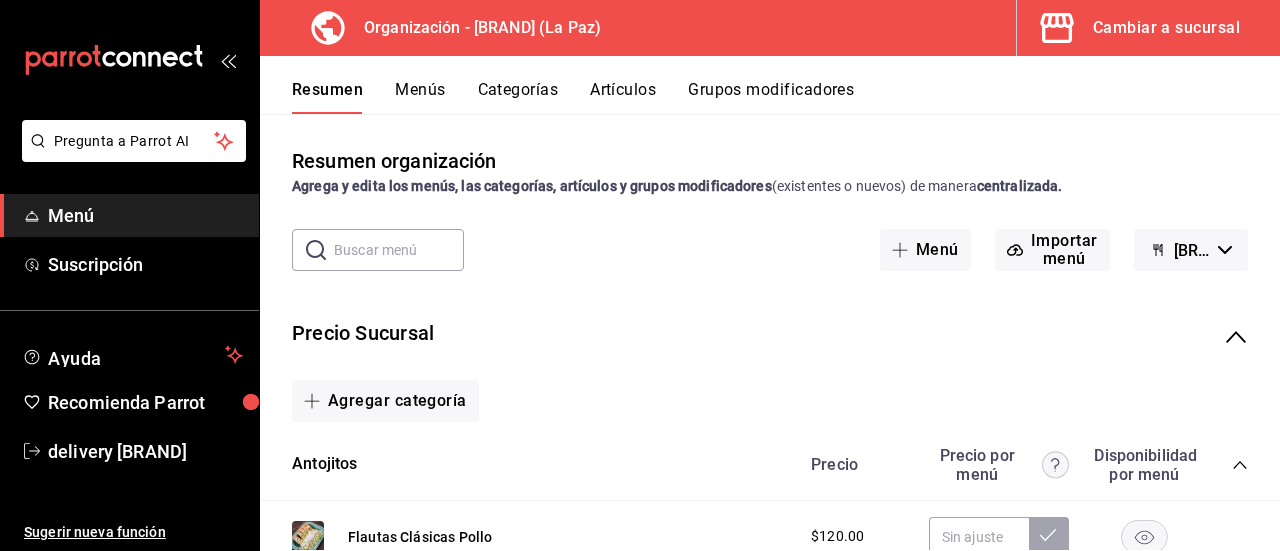 click on "Menús" at bounding box center (420, 97) 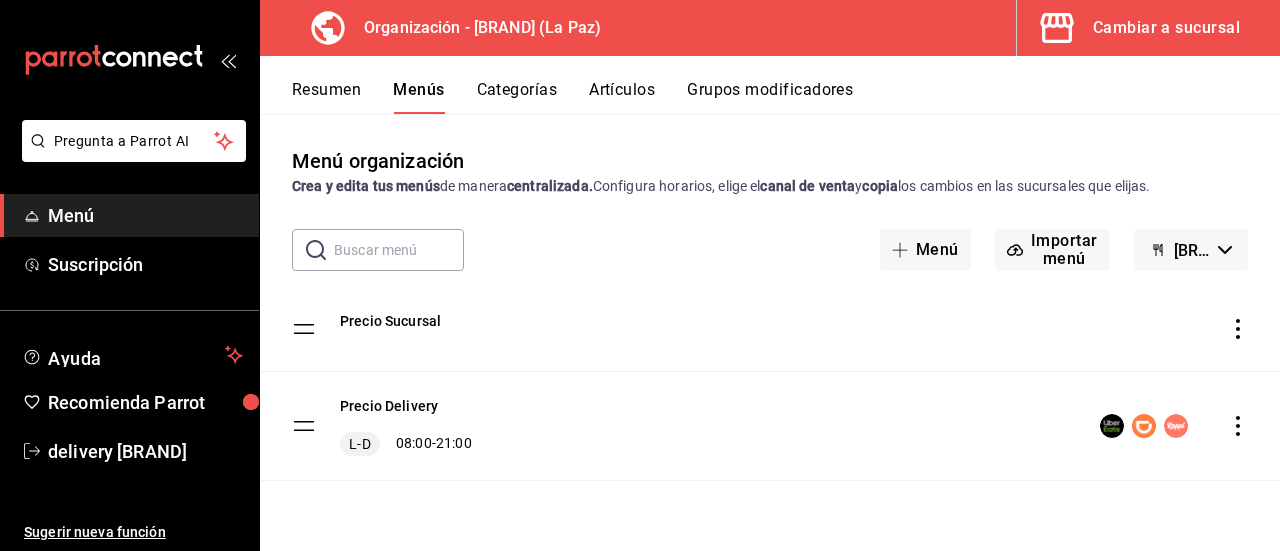 click 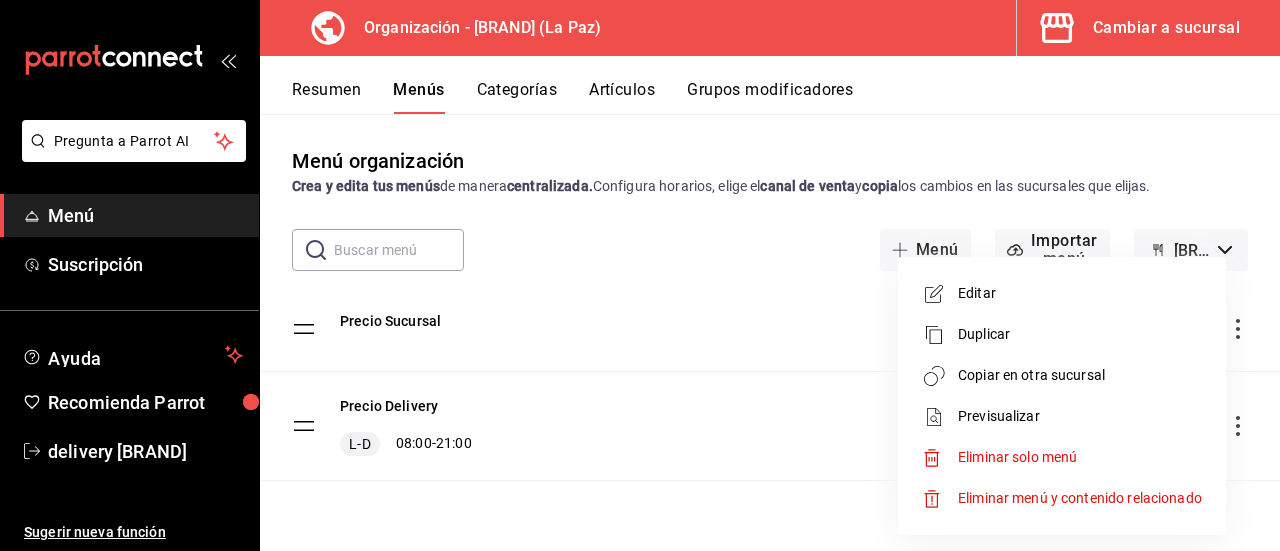 click on "Copiar en otra sucursal" at bounding box center [1062, 375] 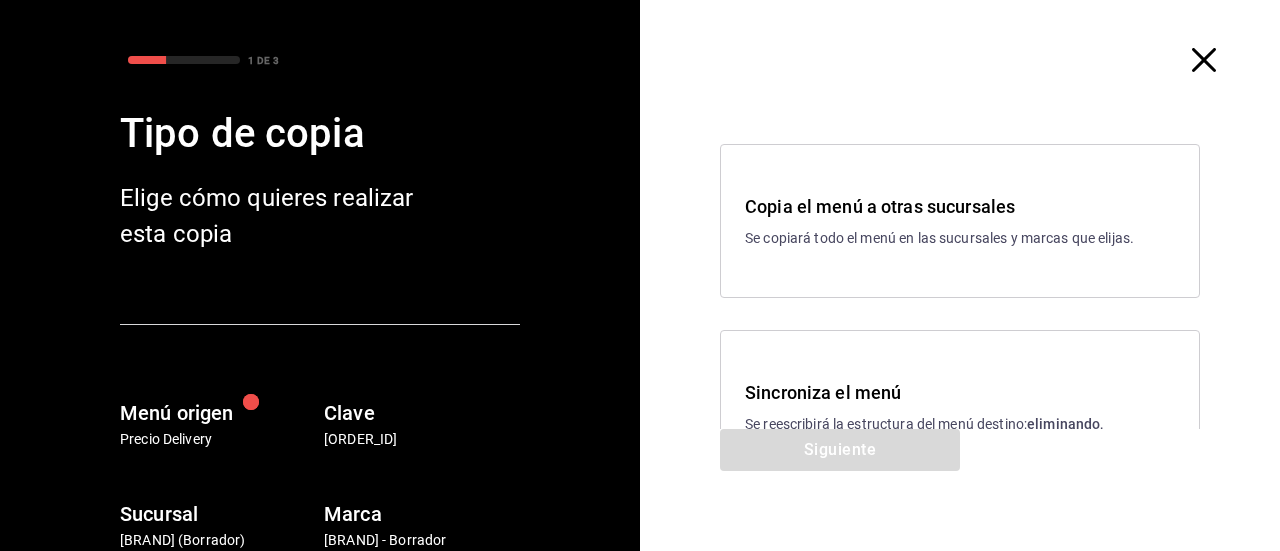 click on "Sincroniza el menú" at bounding box center [960, 392] 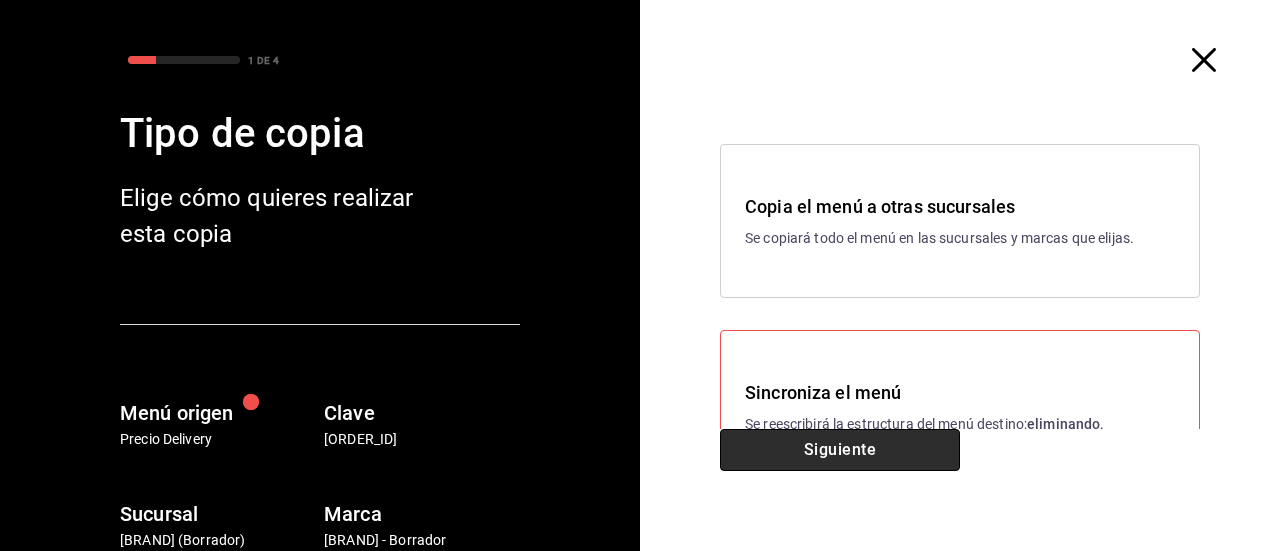 click on "Siguiente" at bounding box center (840, 450) 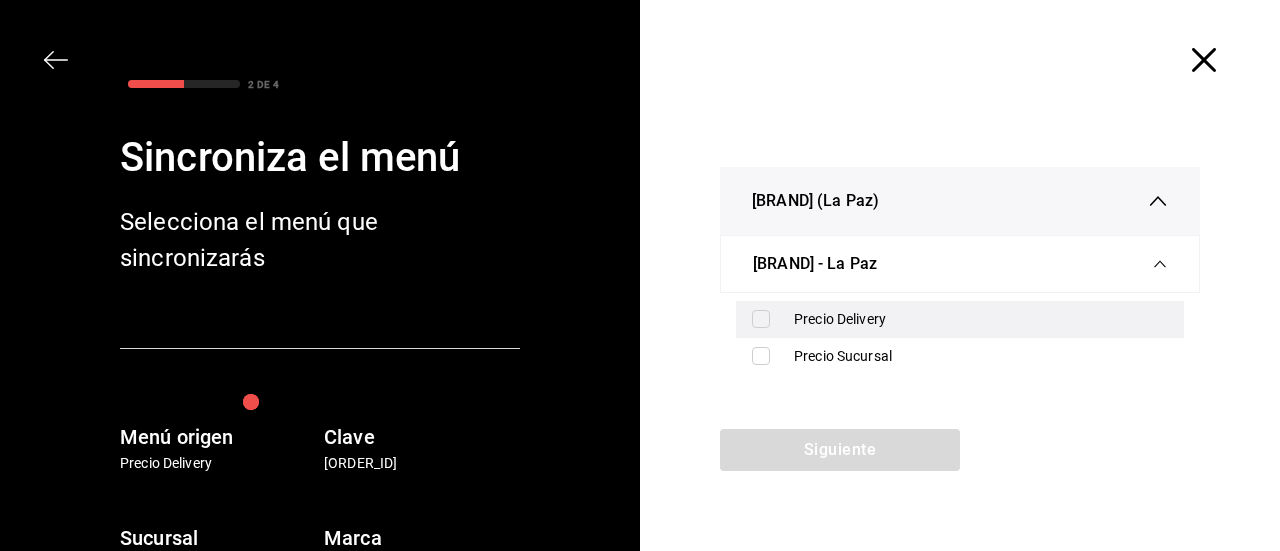 click on "Precio Delivery" at bounding box center (981, 319) 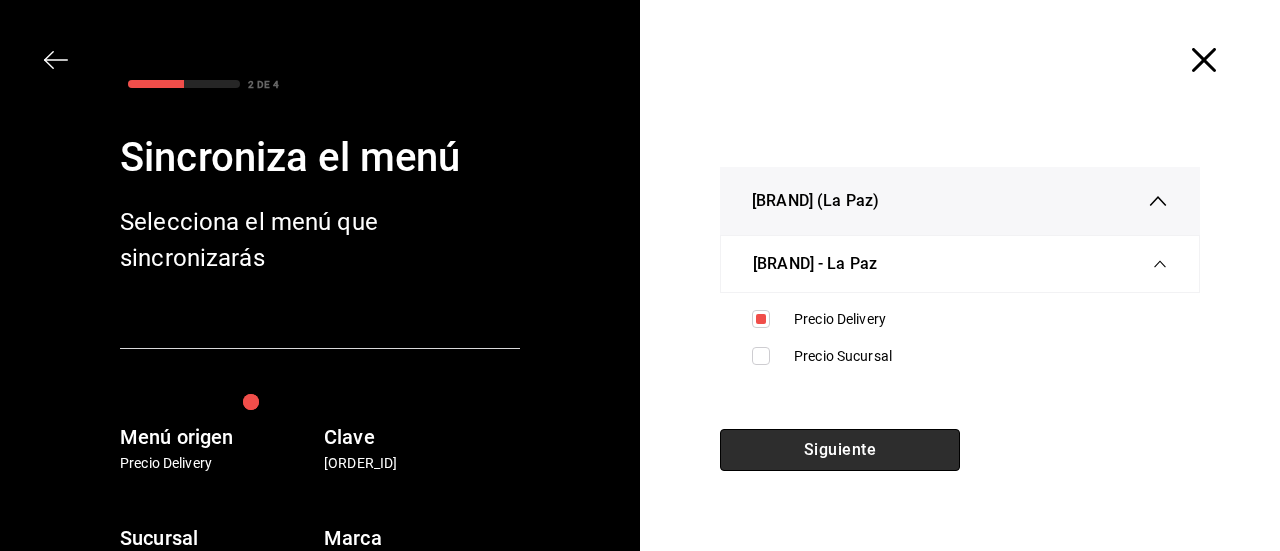 click on "Siguiente" at bounding box center [840, 450] 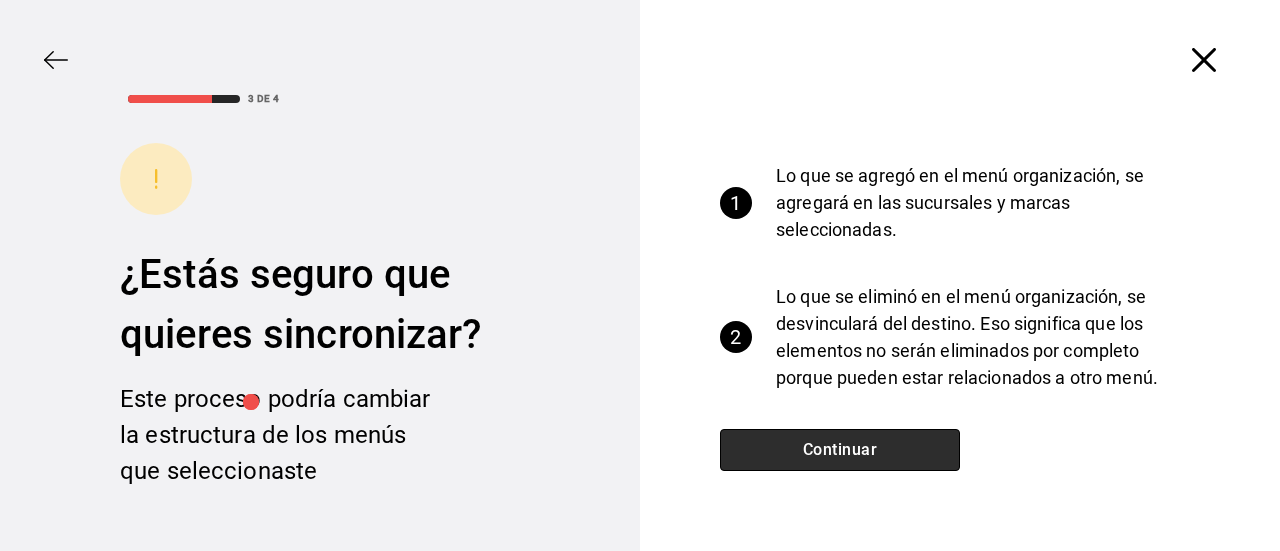 click on "Continuar" at bounding box center [840, 450] 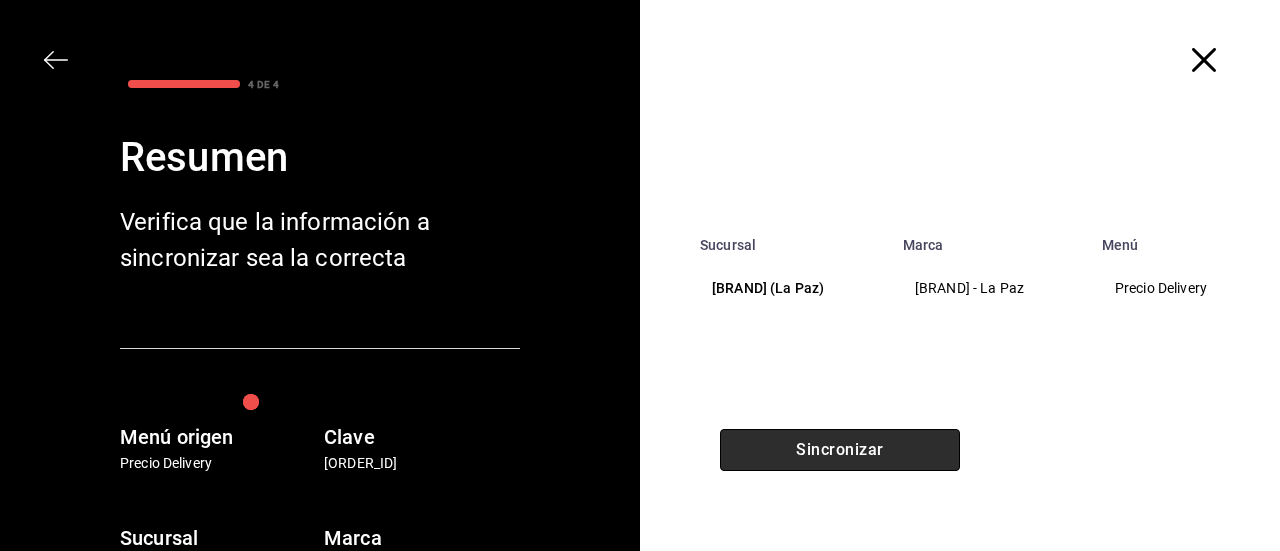 click on "Sincronizar" at bounding box center [840, 450] 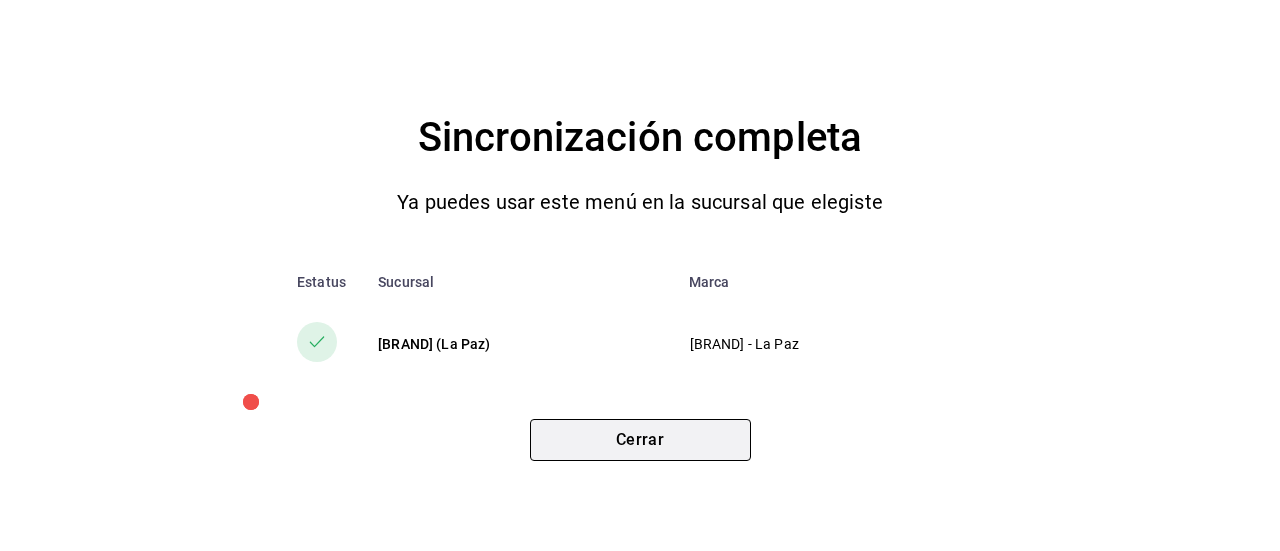 click on "Cerrar" at bounding box center (640, 440) 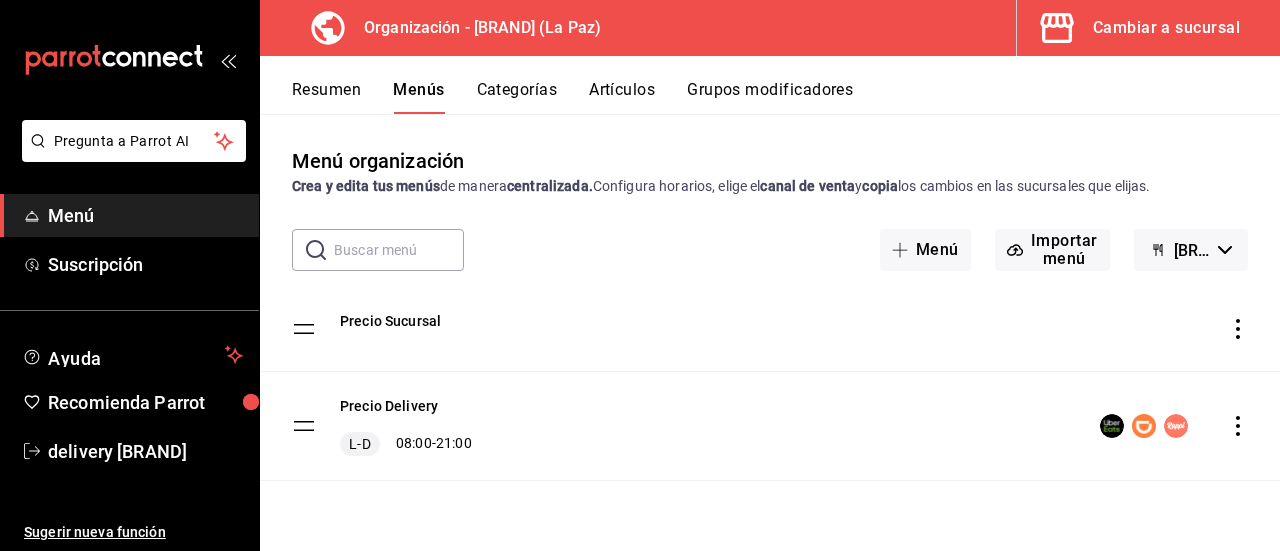 click on "Cambiar a sucursal" at bounding box center (1140, 28) 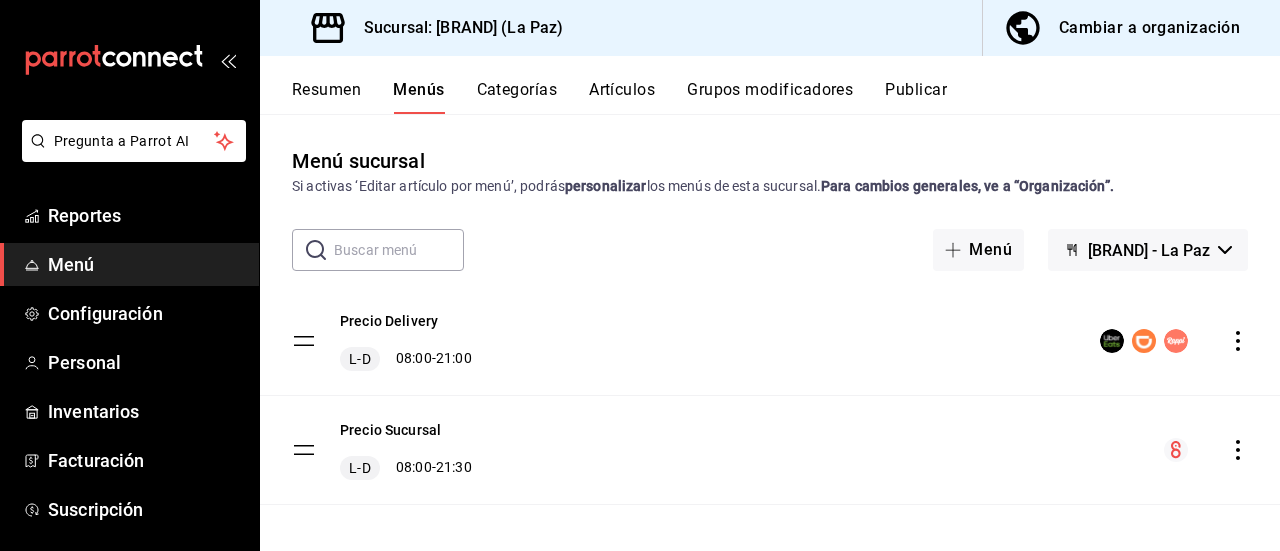 click on "Publicar" at bounding box center (916, 97) 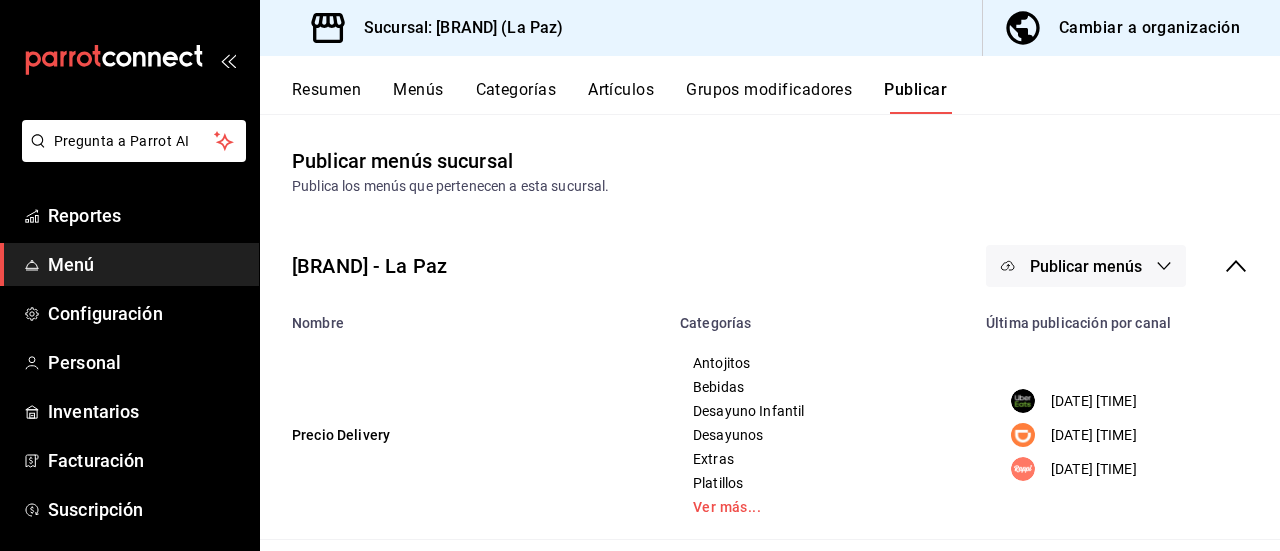 click on "Publicar menús" at bounding box center [1086, 266] 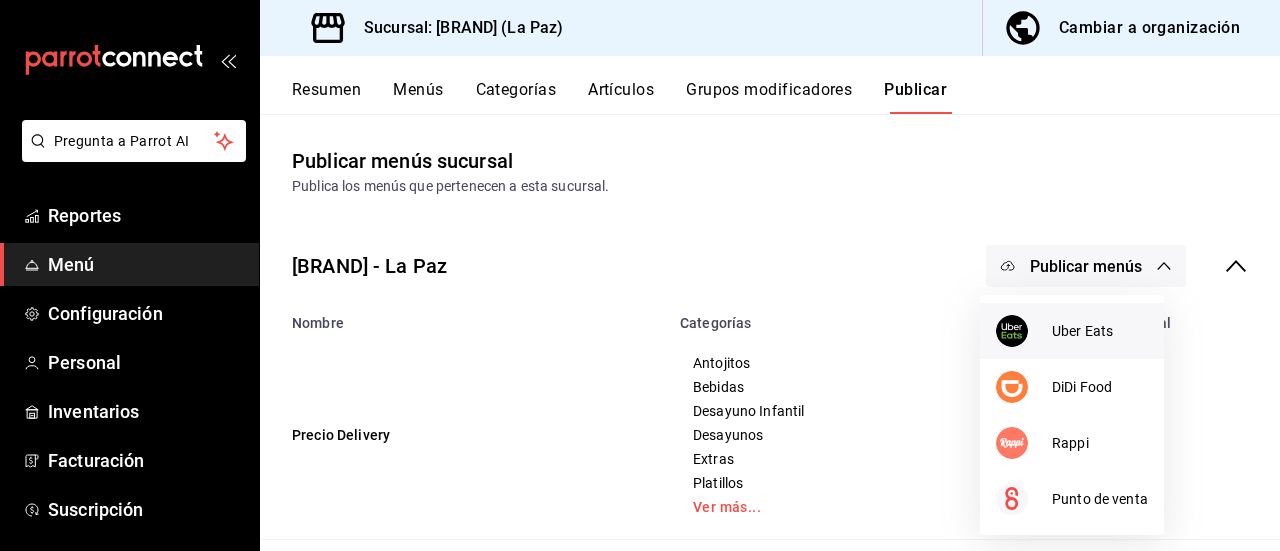 click on "Uber Eats" at bounding box center (1100, 331) 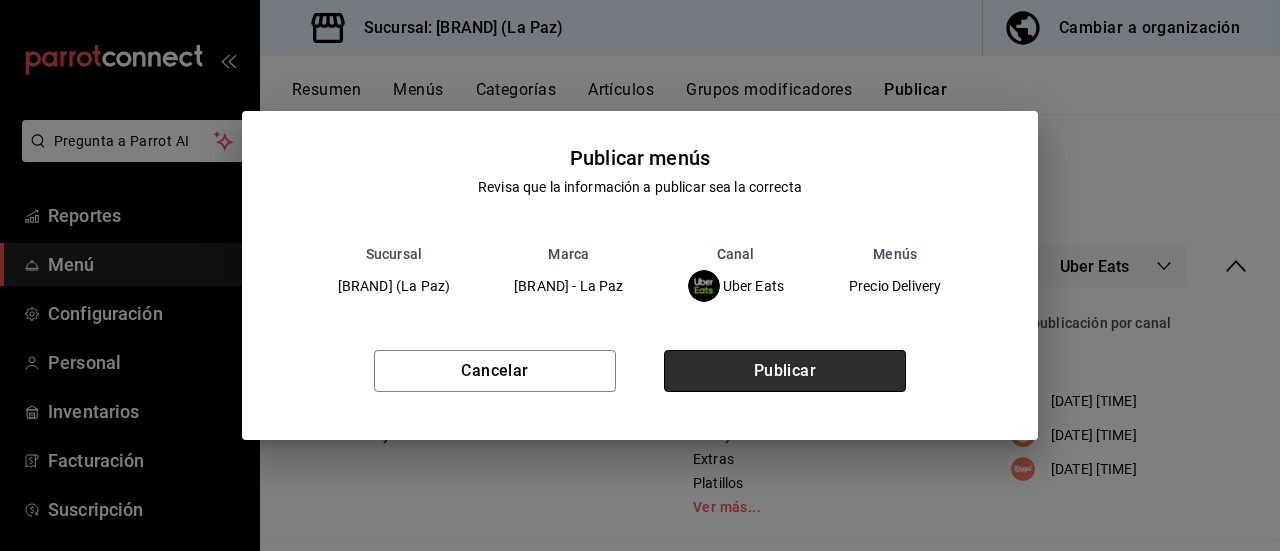click on "Publicar" at bounding box center [785, 371] 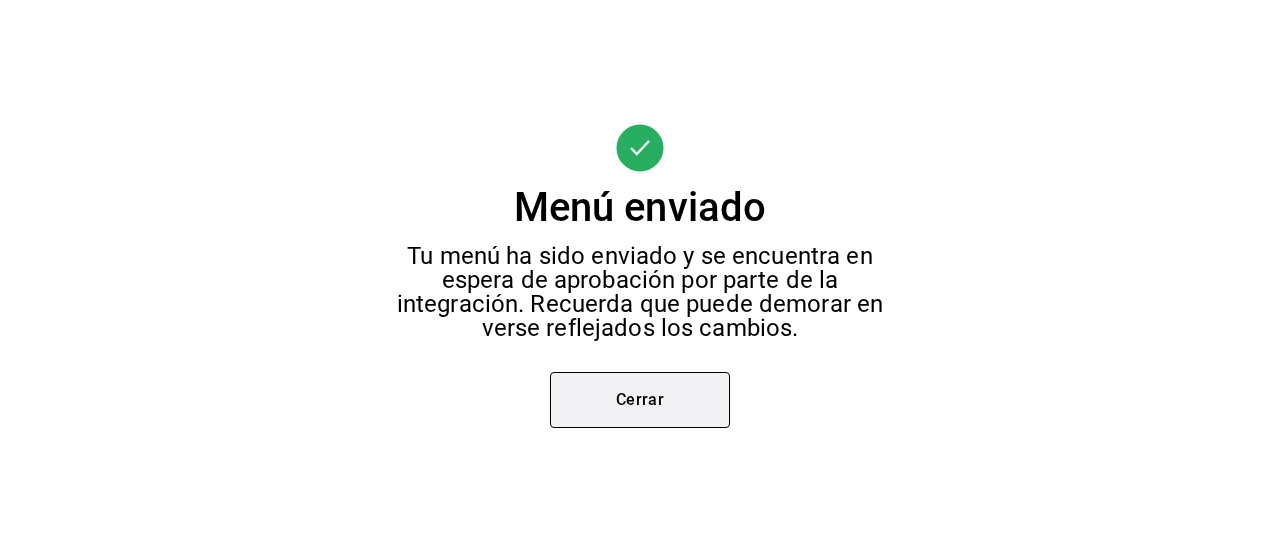 click on "Cerrar" at bounding box center (640, 400) 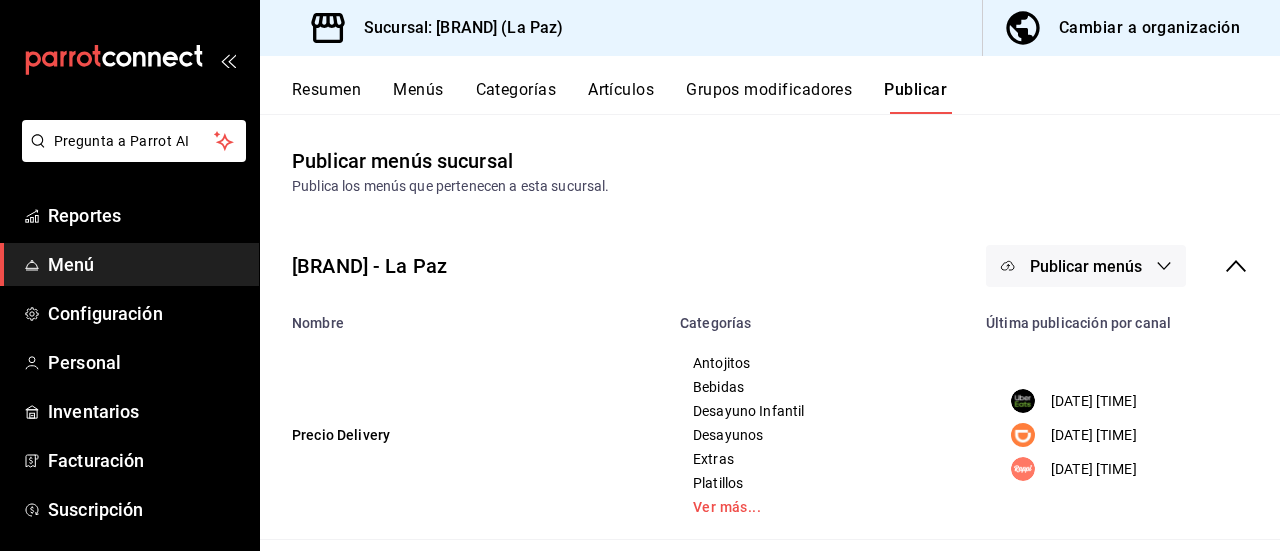 click on "Publicar menús" at bounding box center (1086, 266) 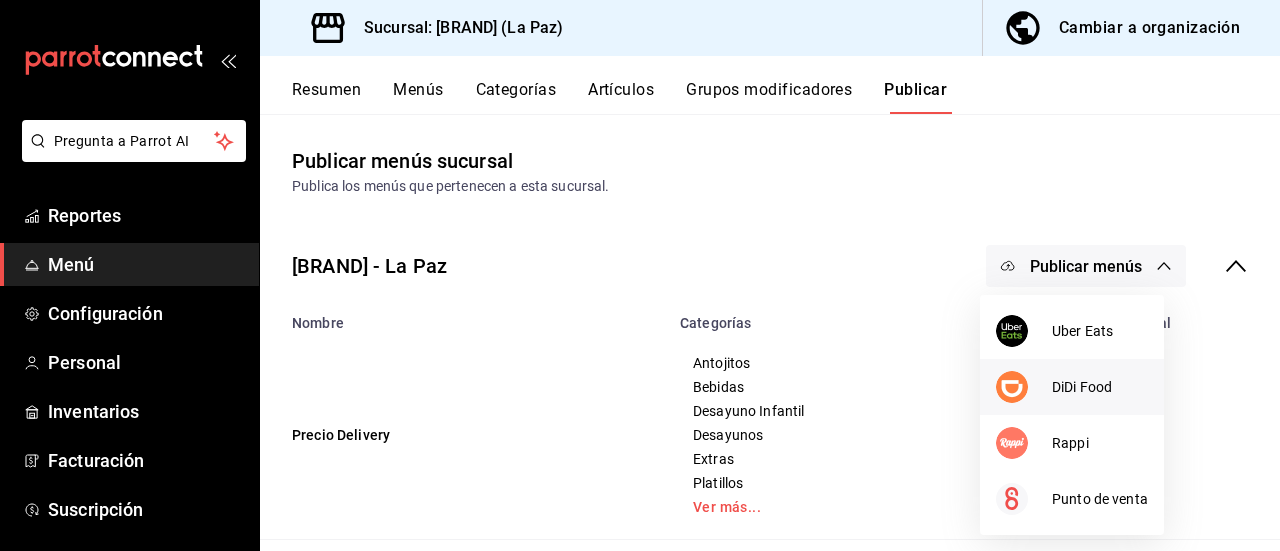 click on "DiDi Food" at bounding box center (1100, 387) 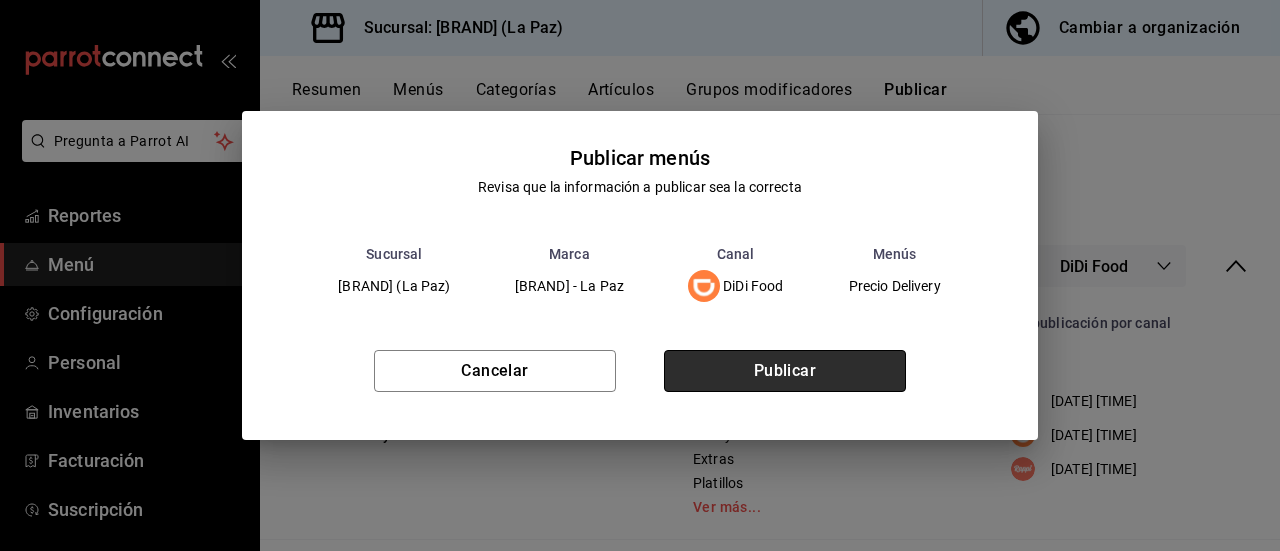 click on "Publicar" at bounding box center (785, 371) 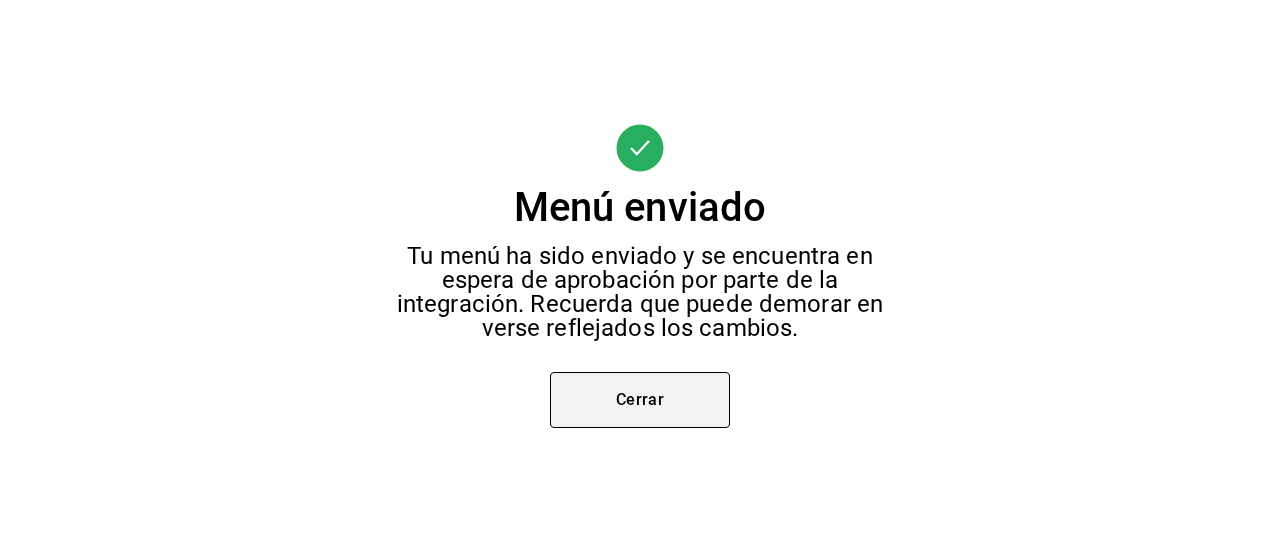 click on "Cerrar" at bounding box center (640, 400) 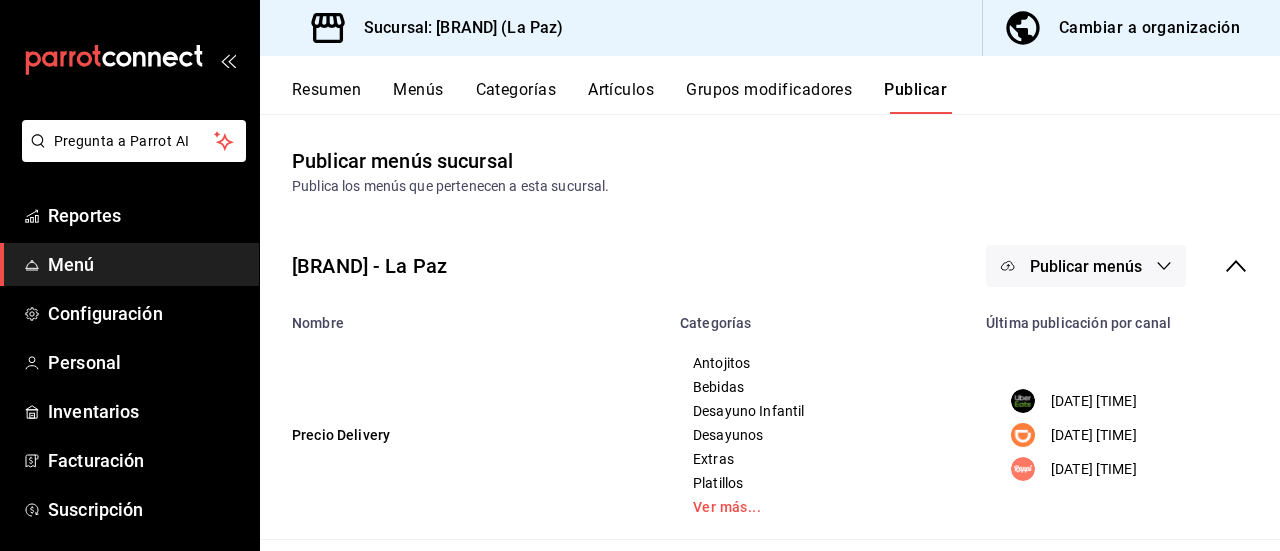 click on "Publicar menús" at bounding box center (1086, 266) 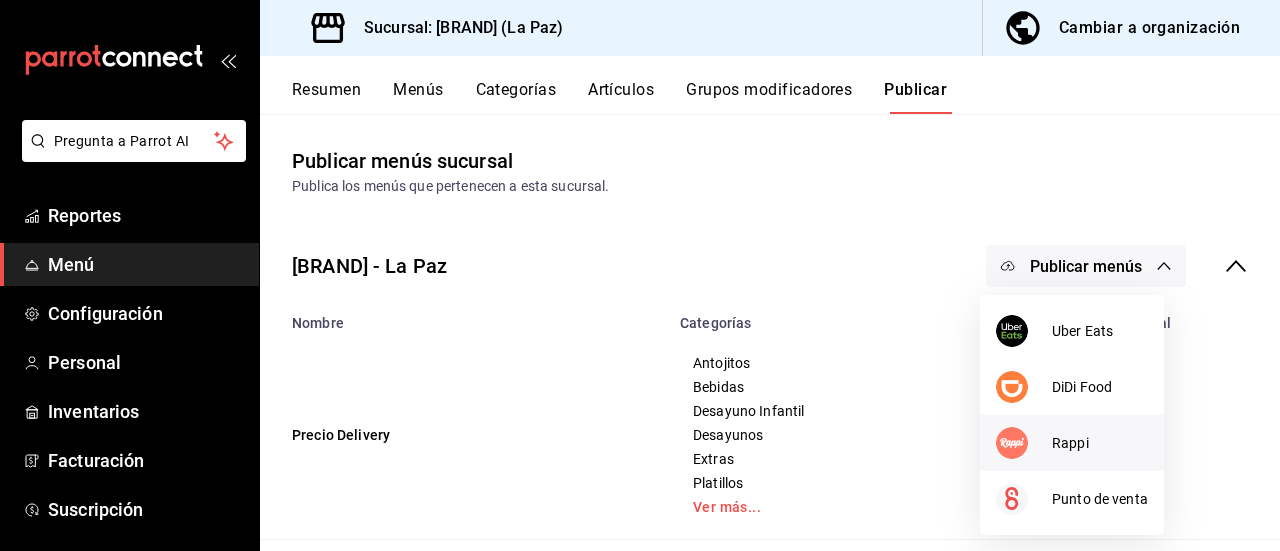 click on "Rappi" at bounding box center (1100, 443) 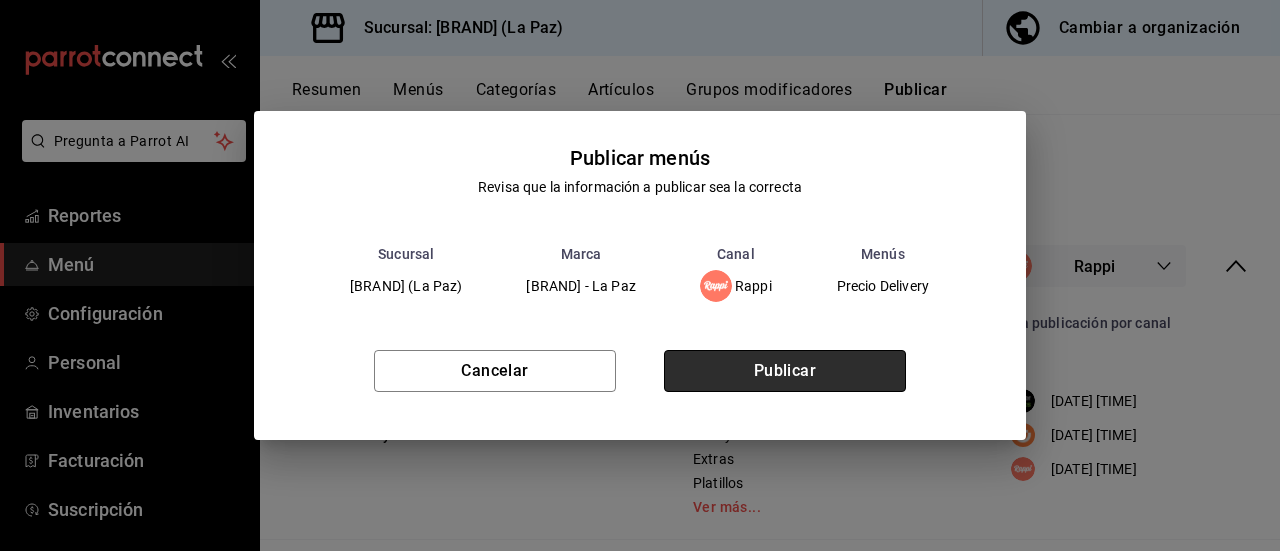 click on "Publicar" at bounding box center (785, 371) 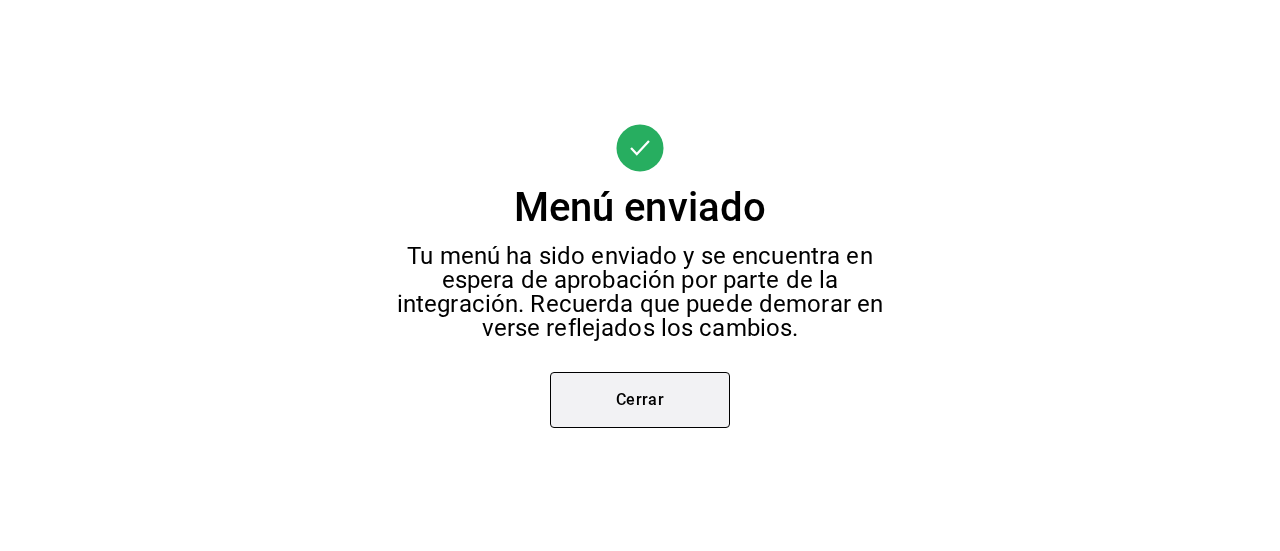 click on "Cerrar" at bounding box center [640, 400] 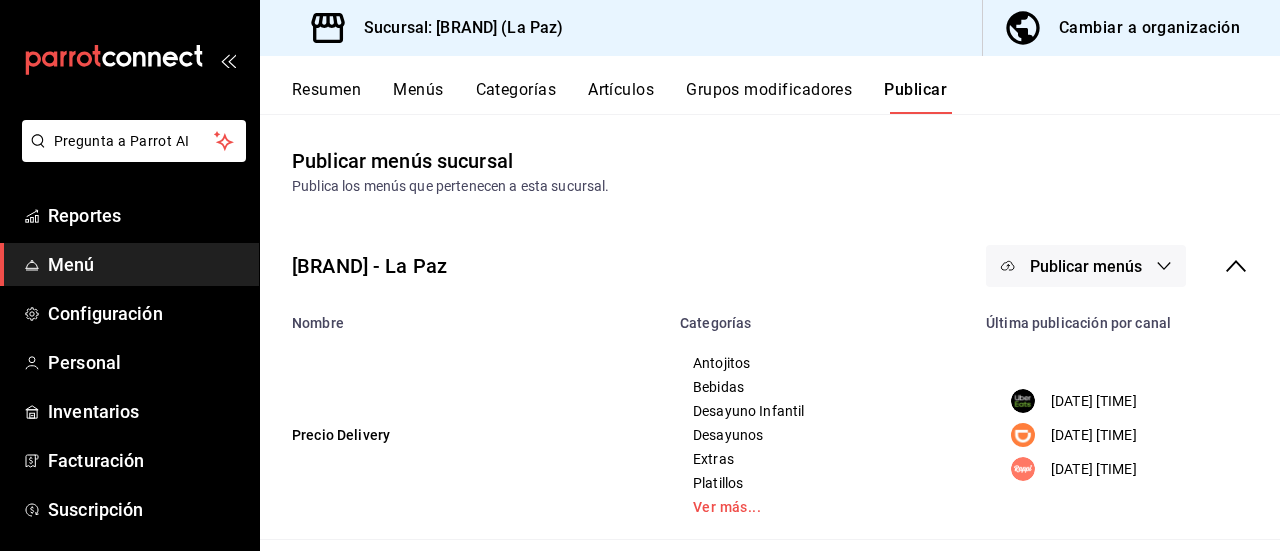 click on "Resumen" at bounding box center [326, 97] 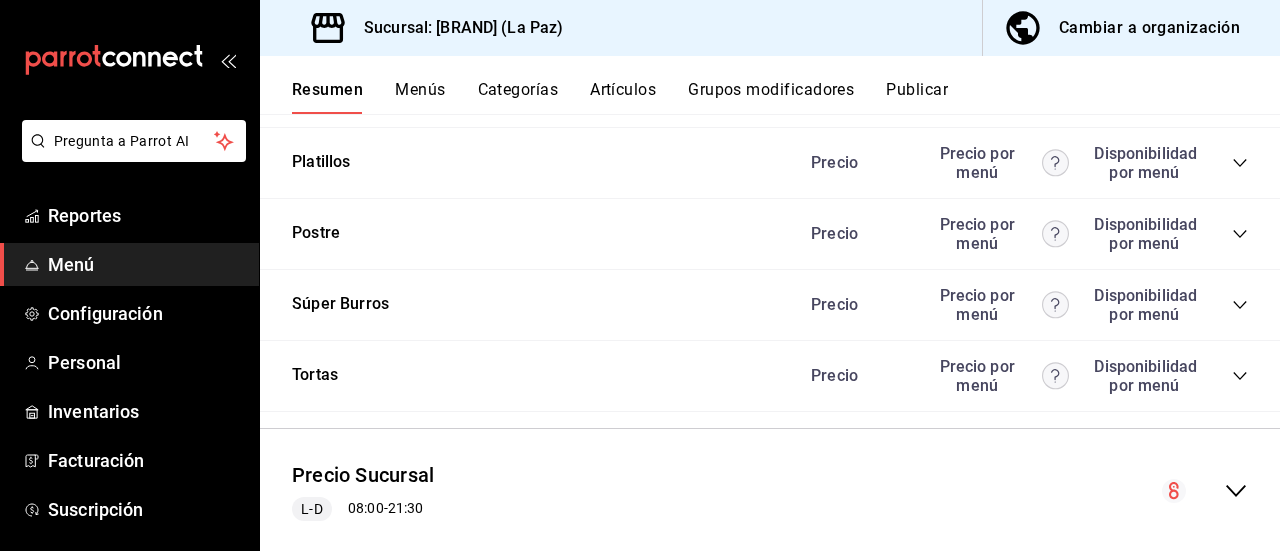scroll, scrollTop: 3760, scrollLeft: 0, axis: vertical 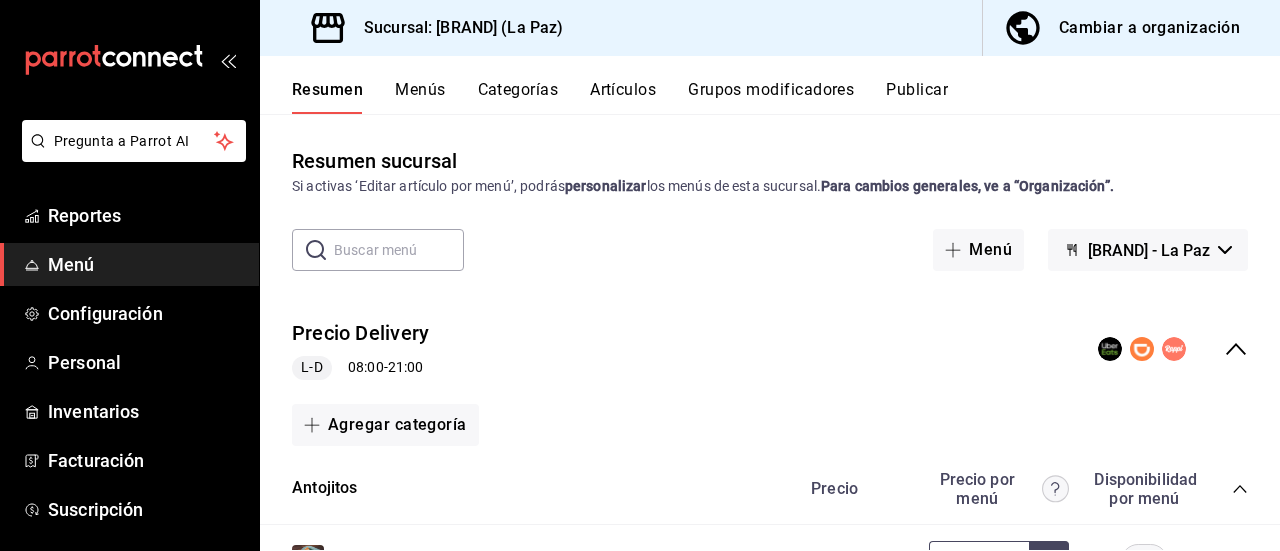 click on "Publicar" at bounding box center (917, 97) 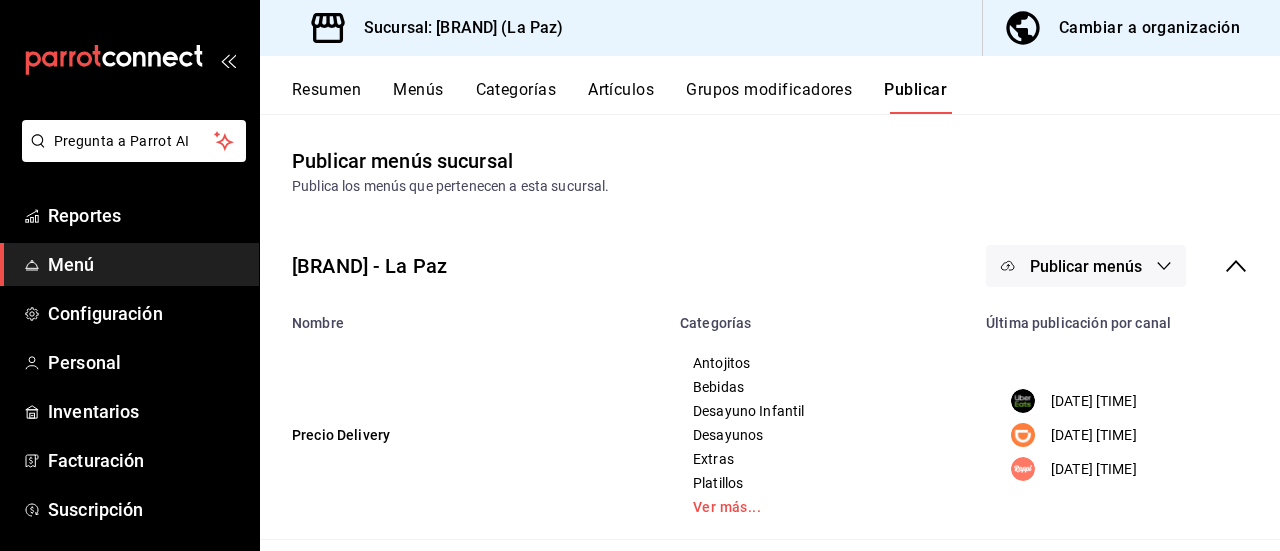 click on "Publicar menús" at bounding box center [1086, 266] 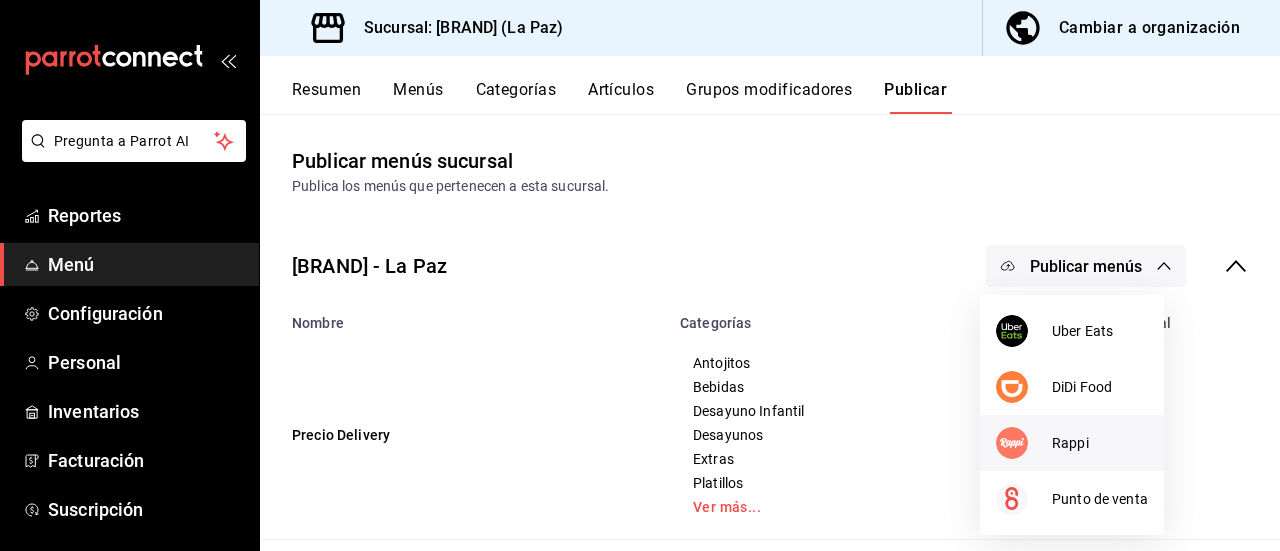 click on "Rappi" at bounding box center (1072, 443) 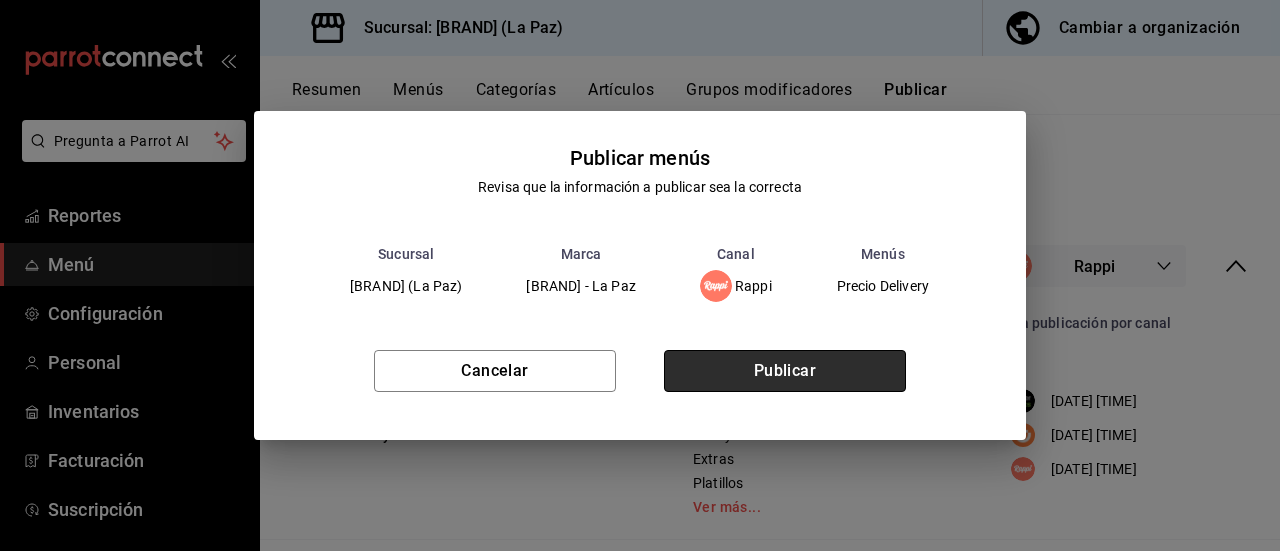 click on "Publicar" at bounding box center (785, 371) 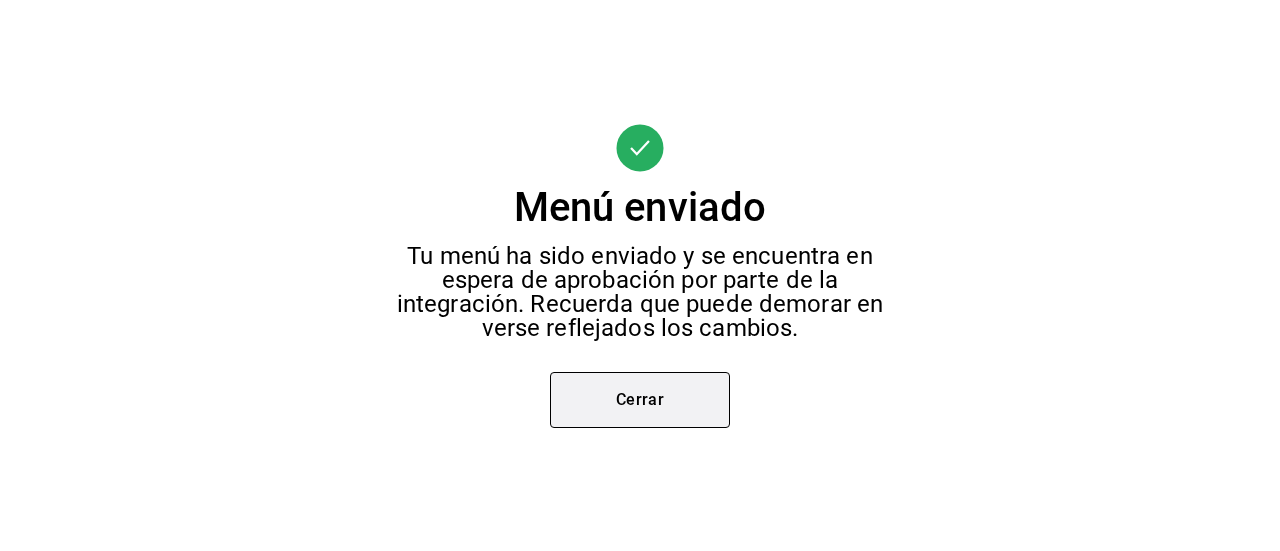 click on "Cerrar" at bounding box center (640, 400) 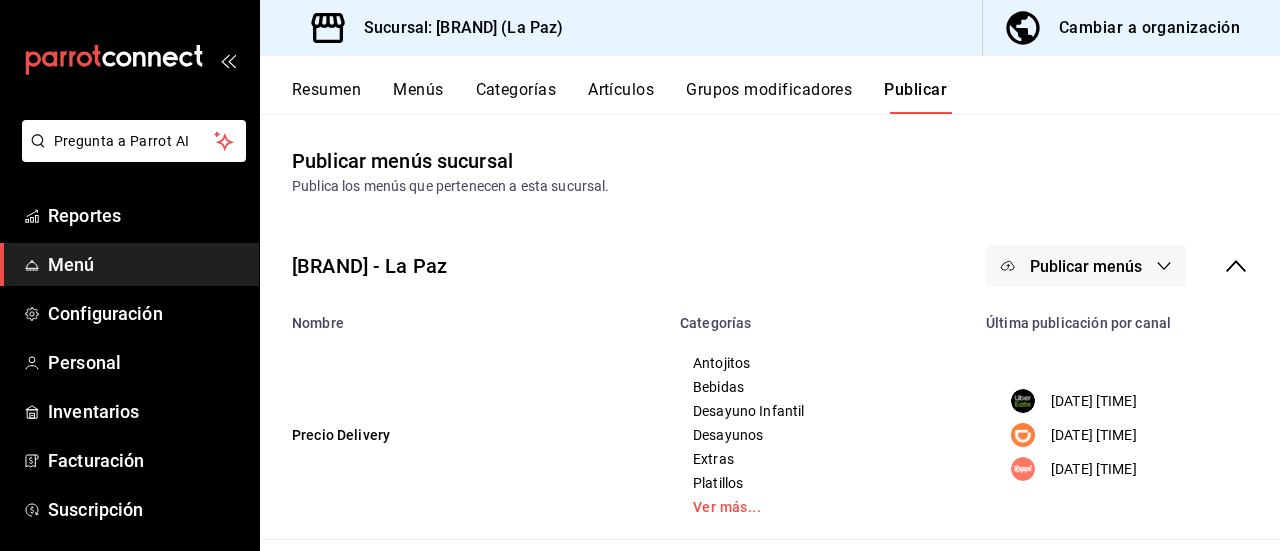 click on "Publicar menús" at bounding box center [1086, 266] 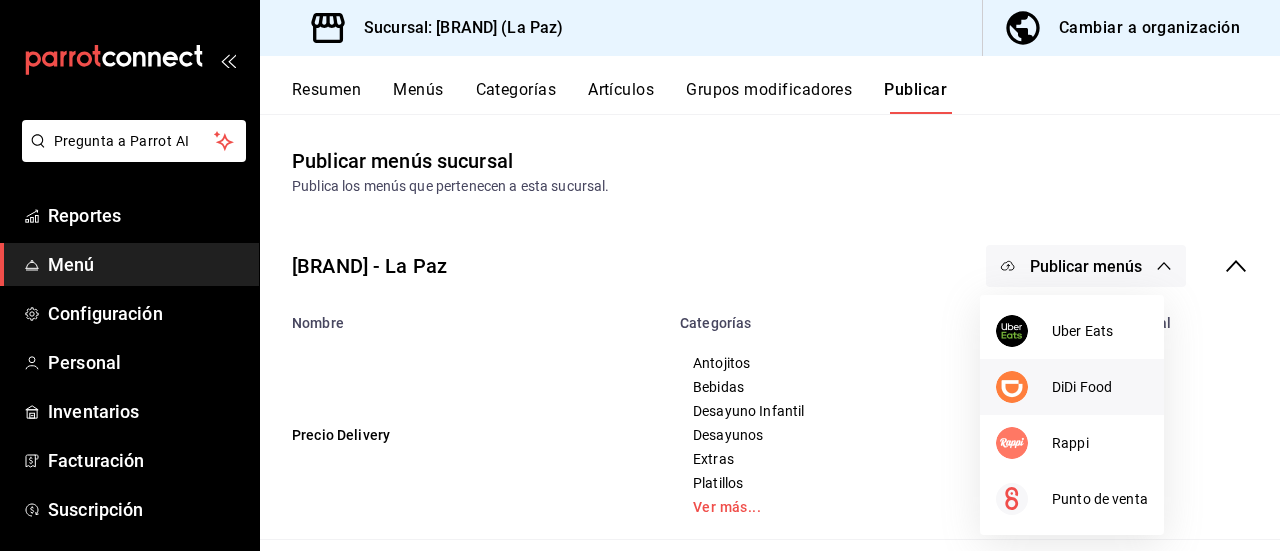 click on "DiDi Food" at bounding box center (1072, 387) 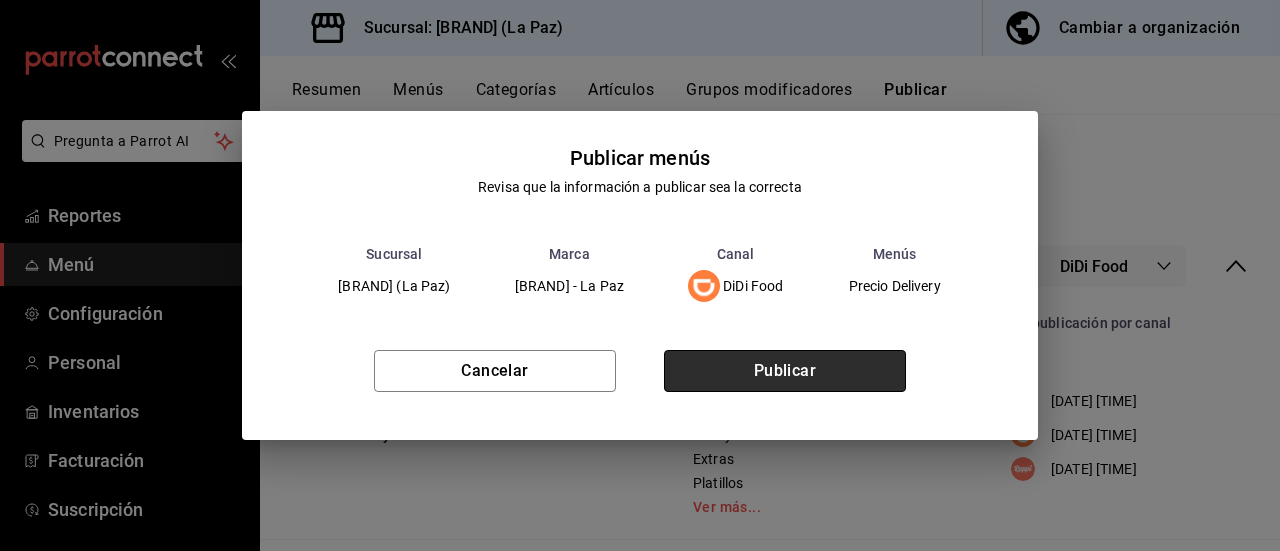 click on "Publicar" at bounding box center [785, 371] 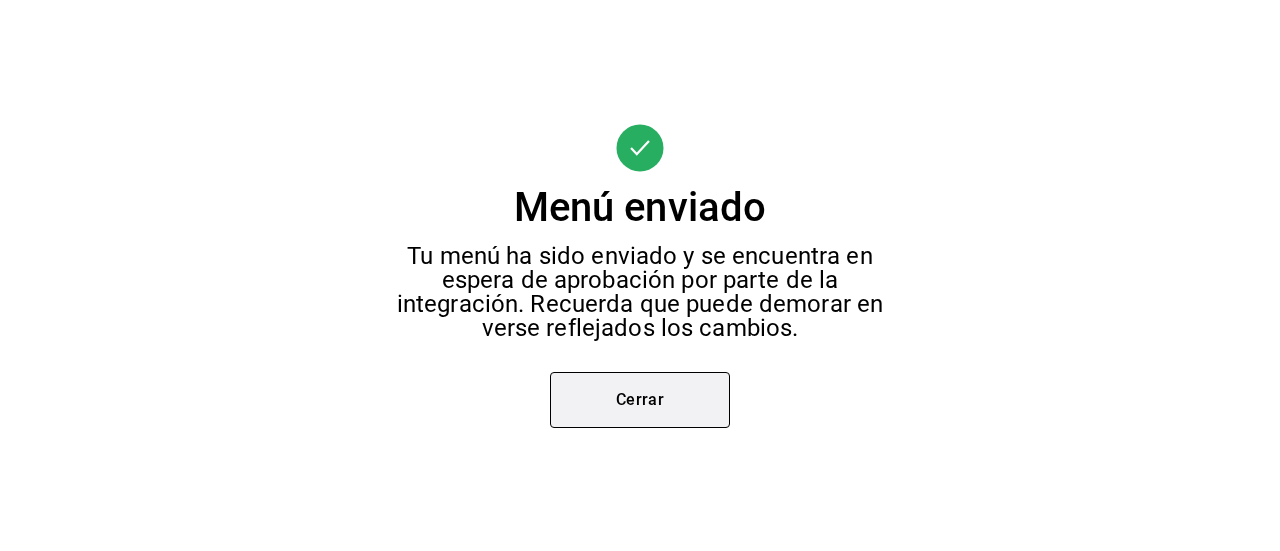 click on "Cerrar" at bounding box center (640, 400) 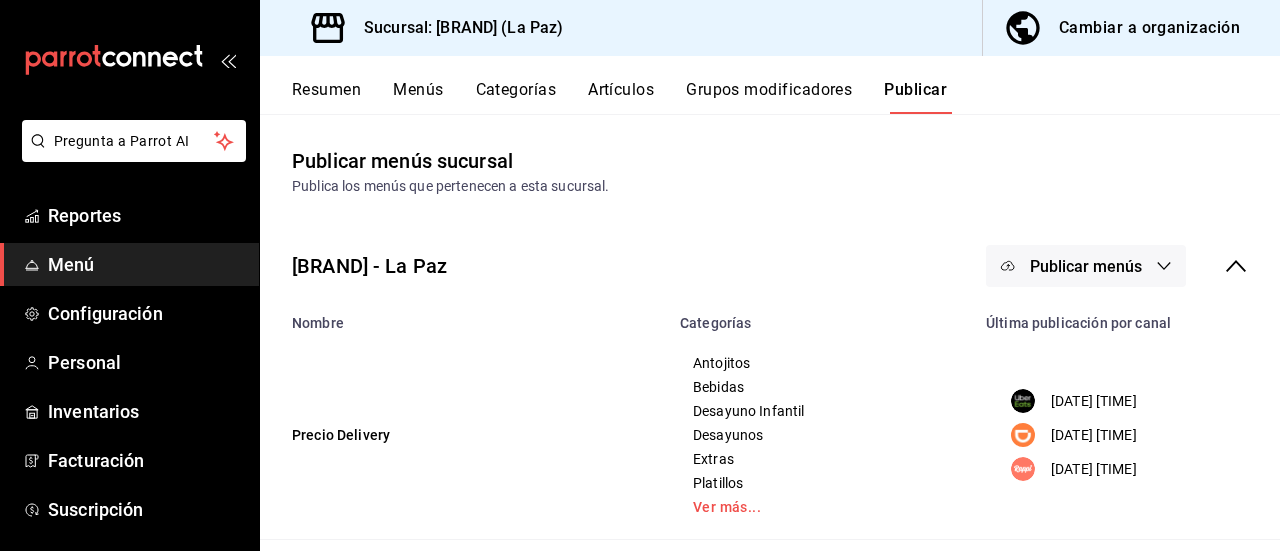 click on "Publicar menús" at bounding box center [1086, 266] 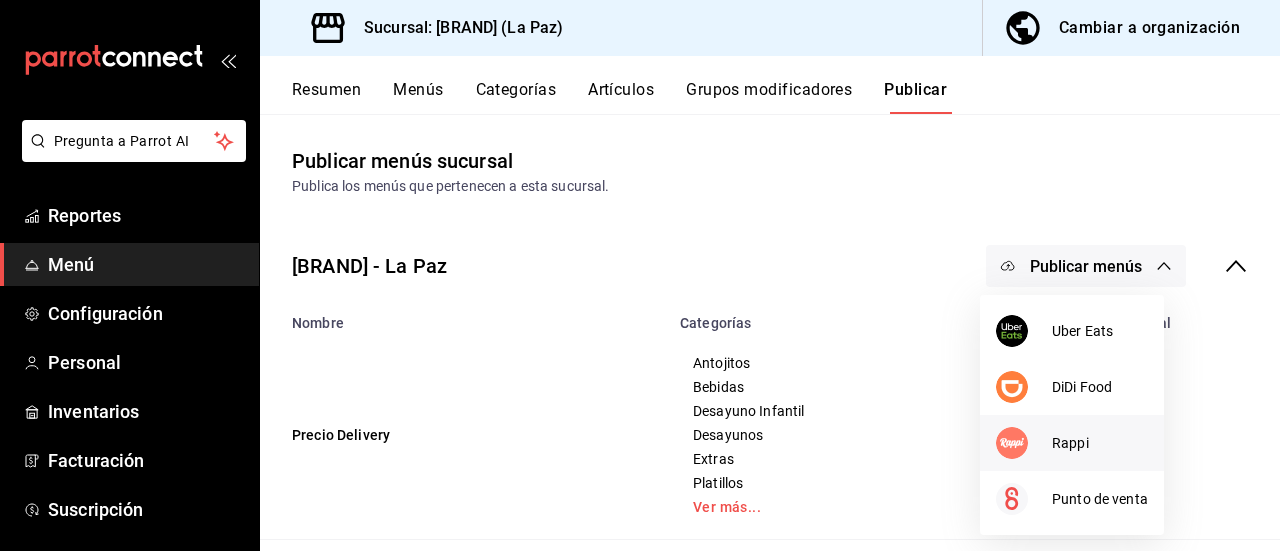 click on "Rappi" at bounding box center [1072, 443] 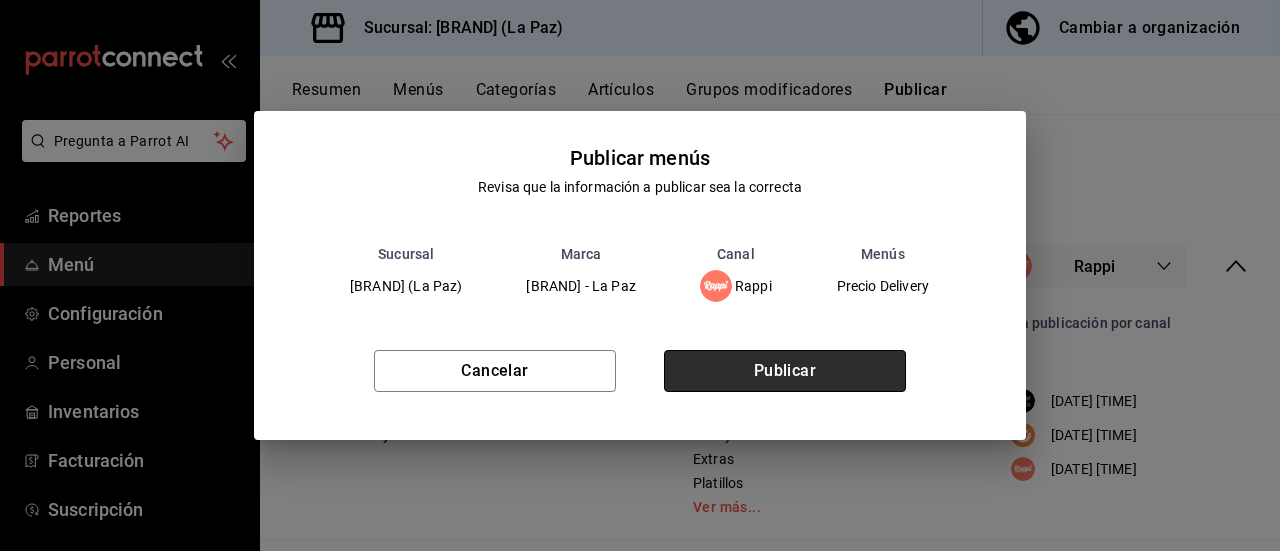 click on "Publicar" at bounding box center [785, 371] 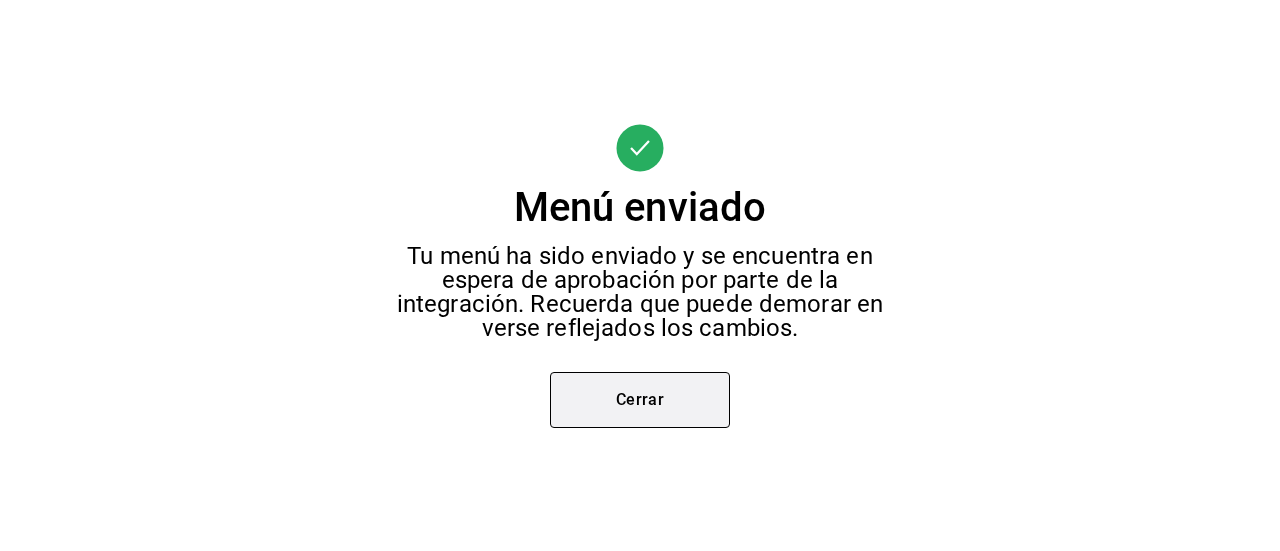 click on "Cerrar" at bounding box center (640, 400) 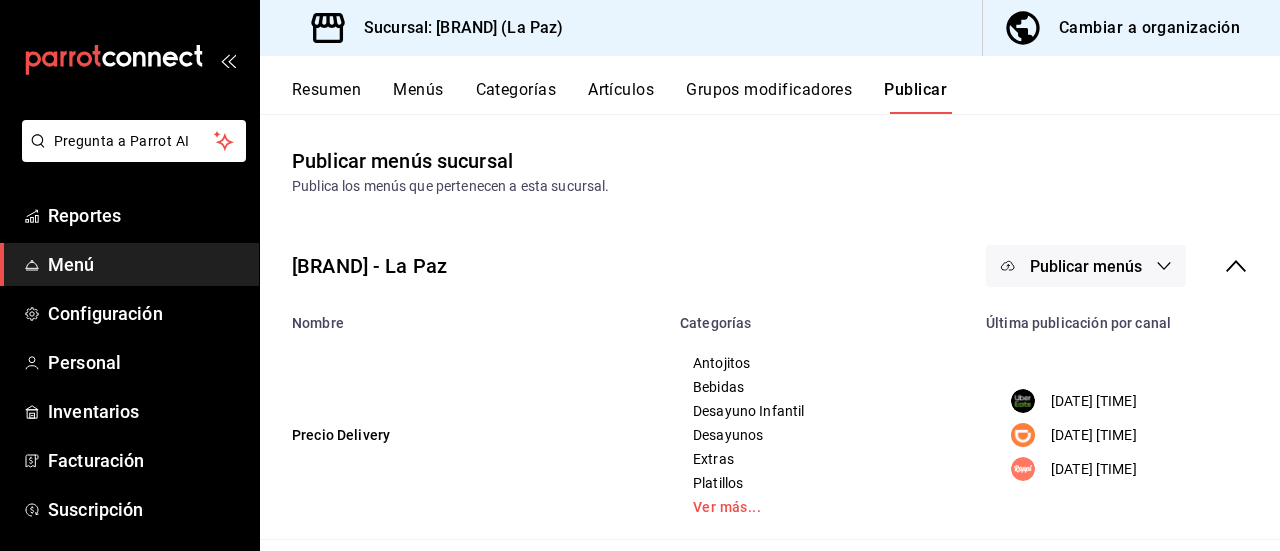 click on "Cambiar a organización" at bounding box center [1149, 28] 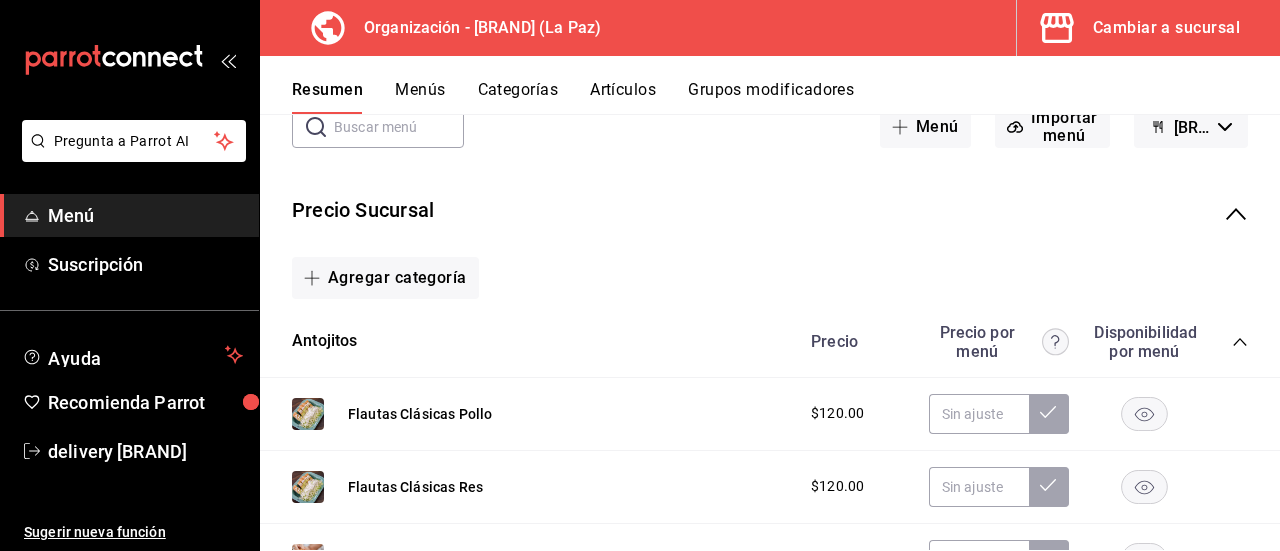 scroll, scrollTop: 0, scrollLeft: 0, axis: both 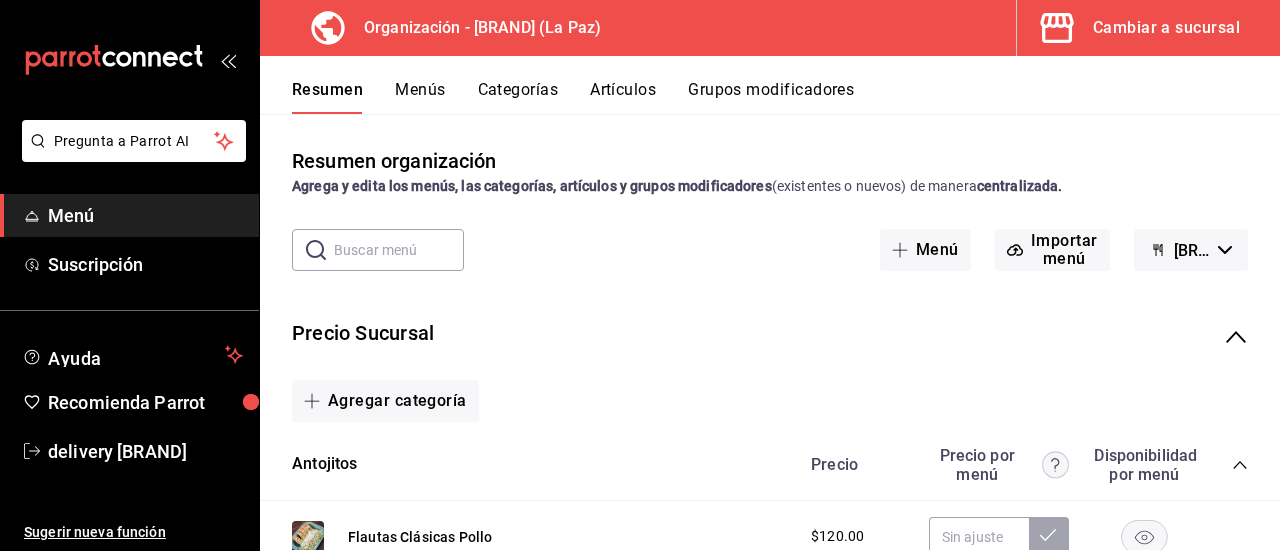 click on "Menús" at bounding box center (420, 97) 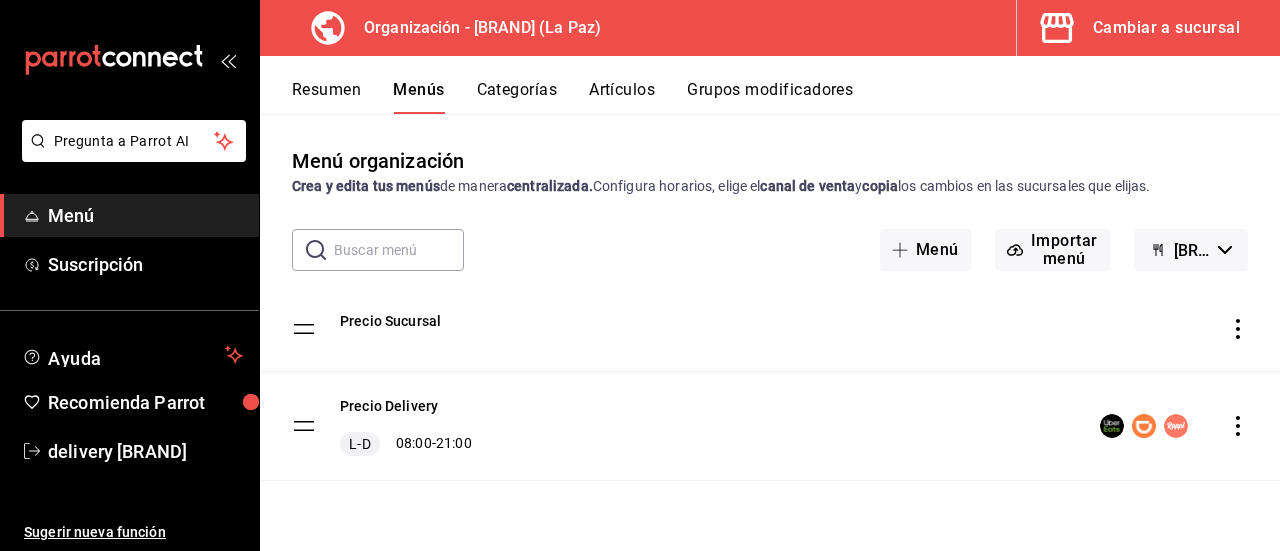click at bounding box center (1174, 426) 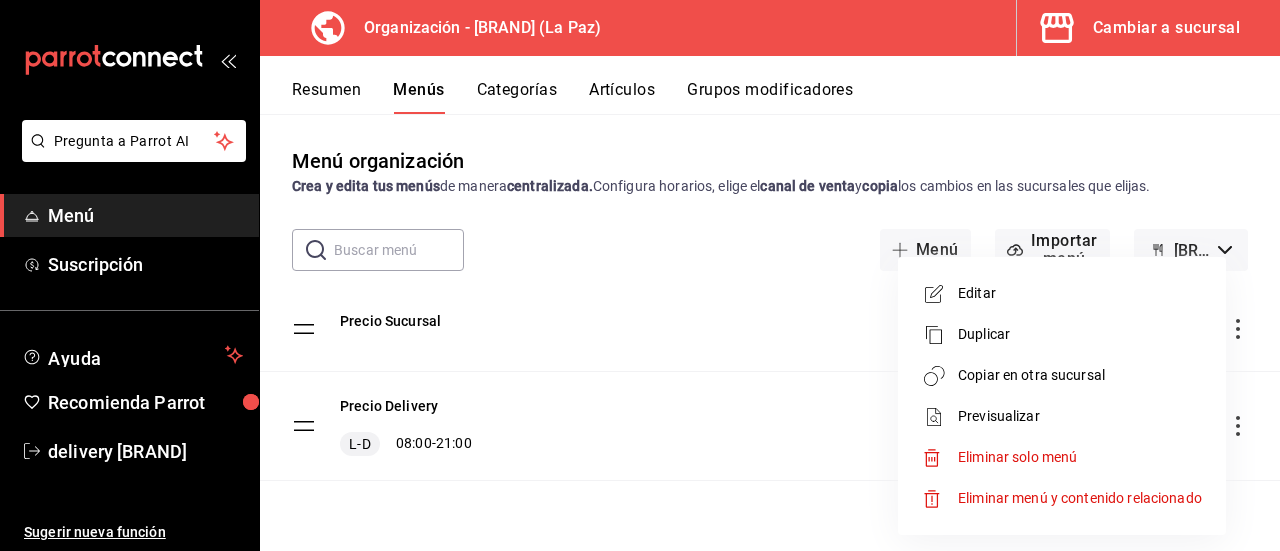 click on "Previsualizar" at bounding box center [1080, 416] 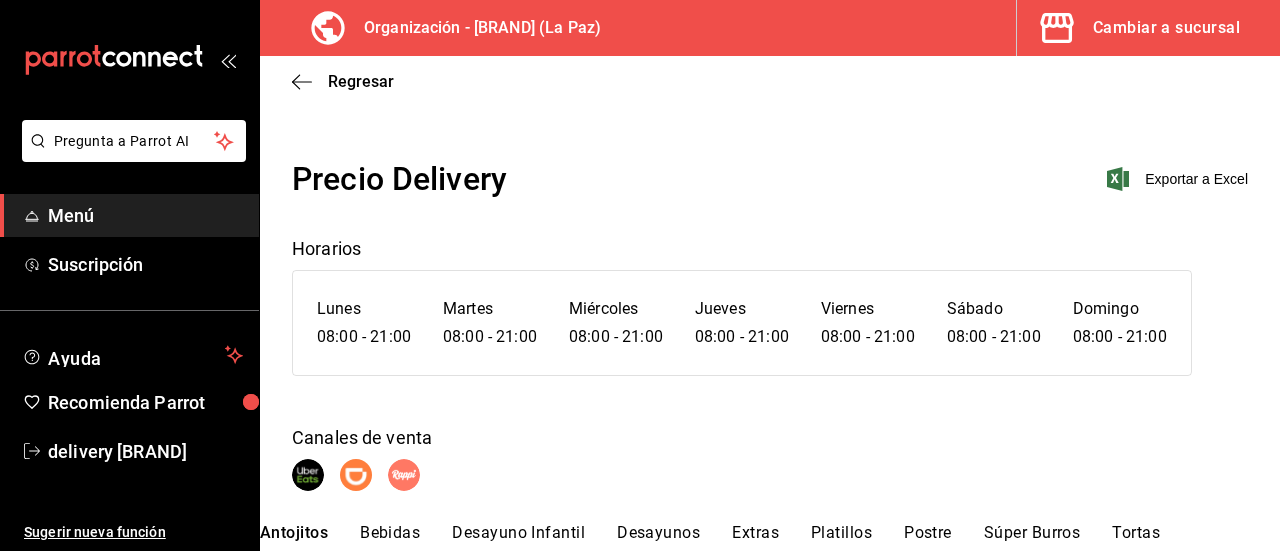 click on "Regresar" at bounding box center (770, 81) 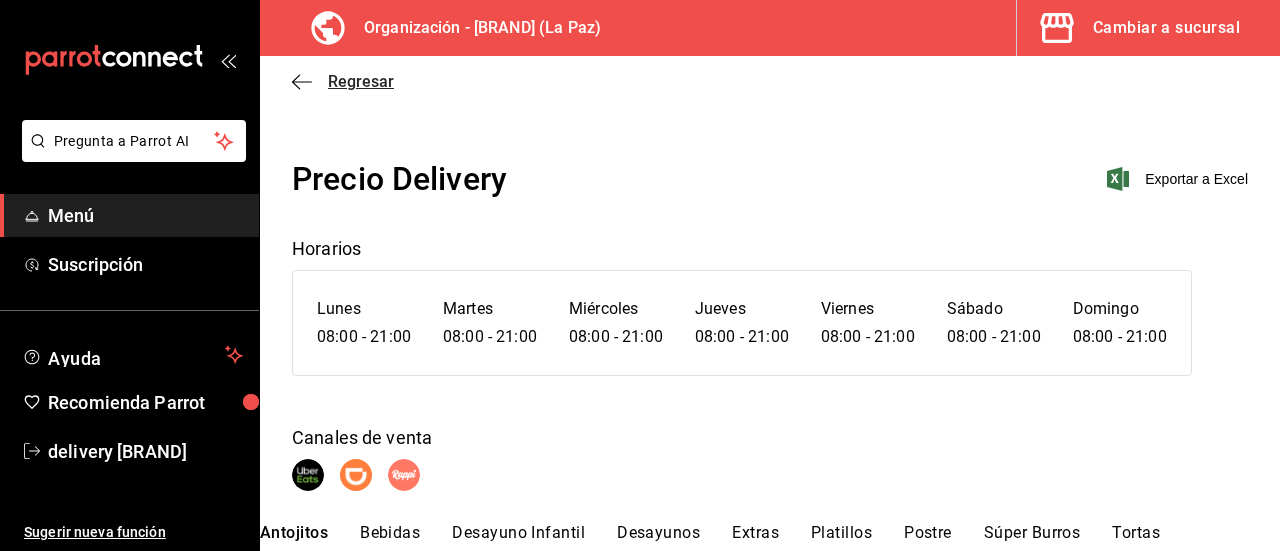 click 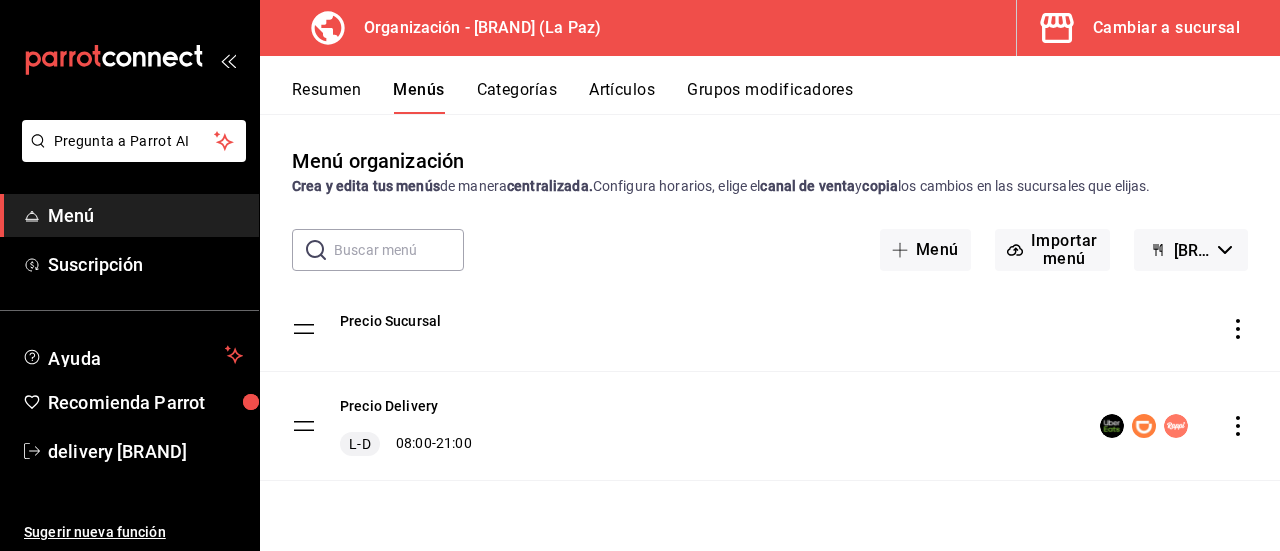 click 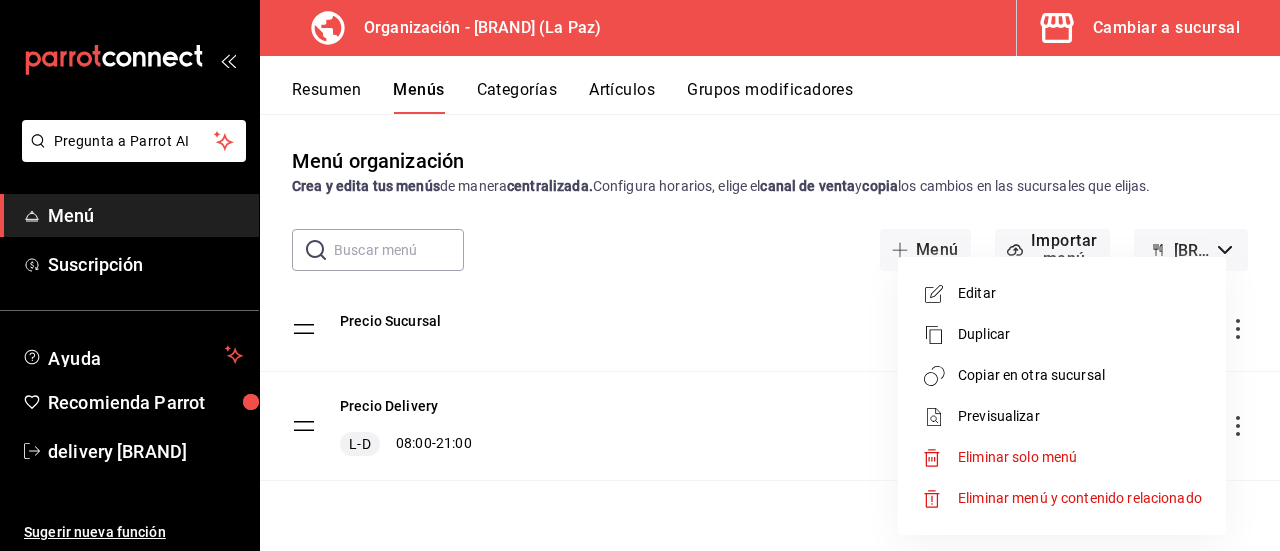 click on "Copiar en otra sucursal" at bounding box center [1080, 375] 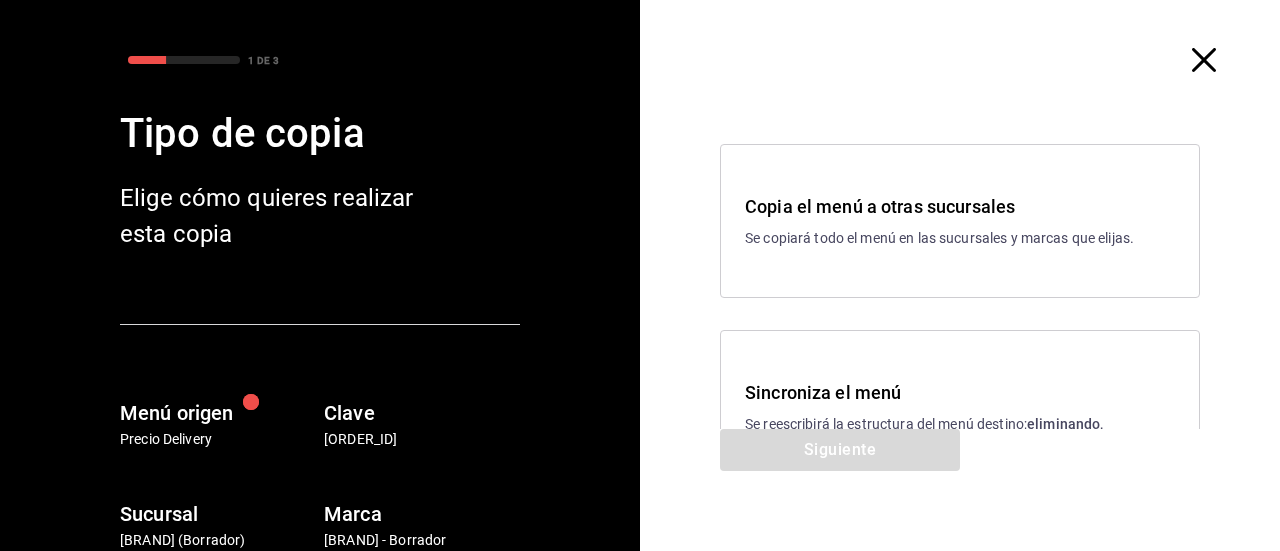 click on "Sincroniza el menú" at bounding box center (960, 392) 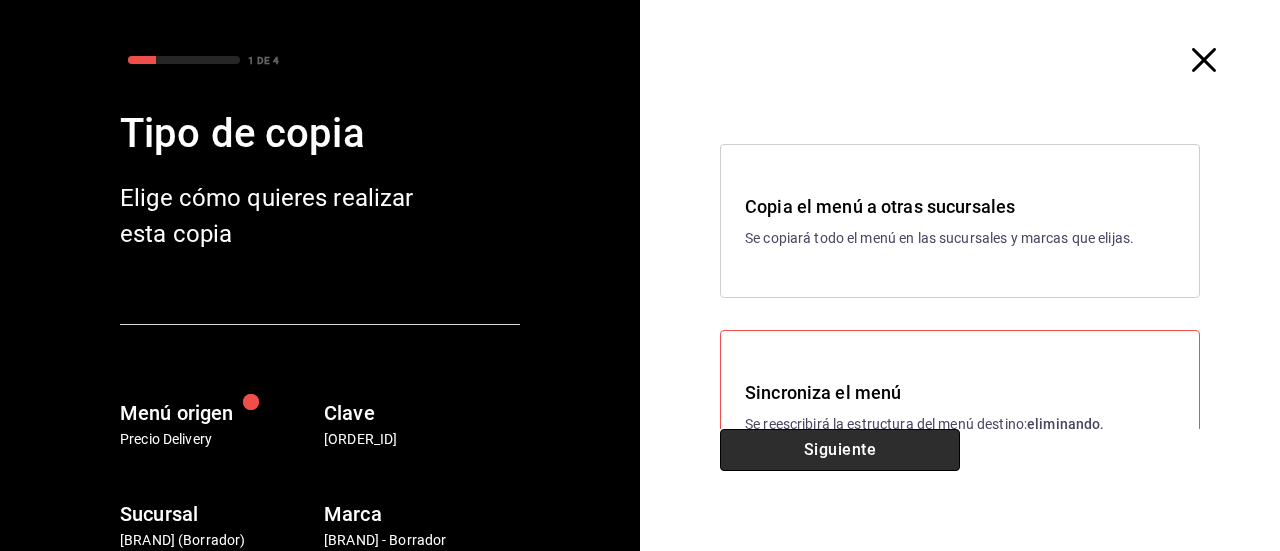 click on "Siguiente" at bounding box center (840, 450) 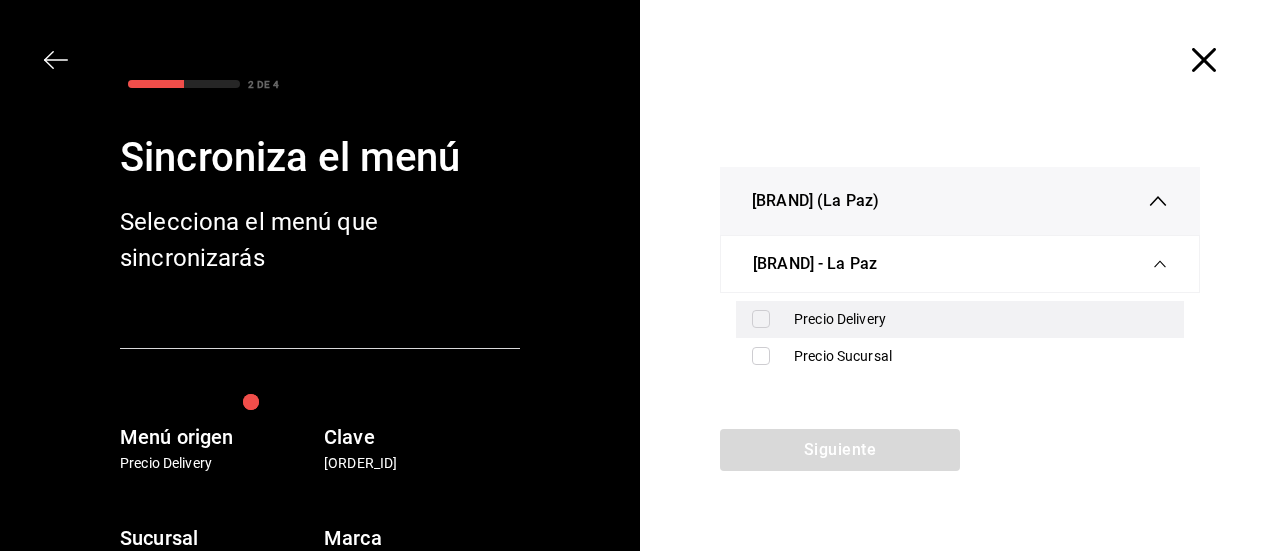 click on "Precio Delivery" at bounding box center (981, 319) 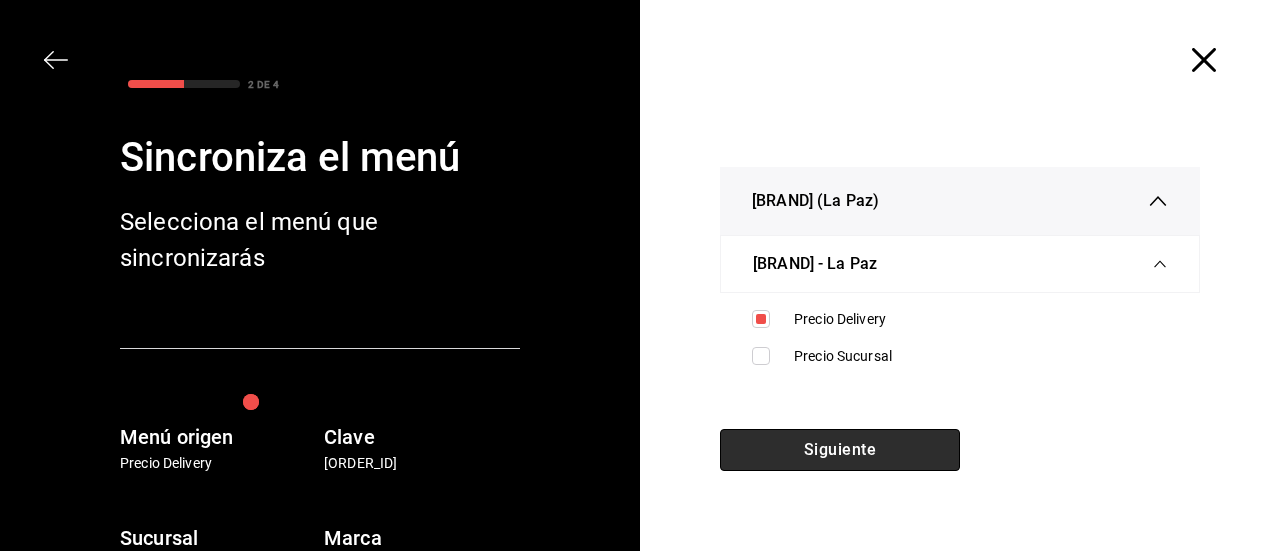 click on "Siguiente" at bounding box center (840, 450) 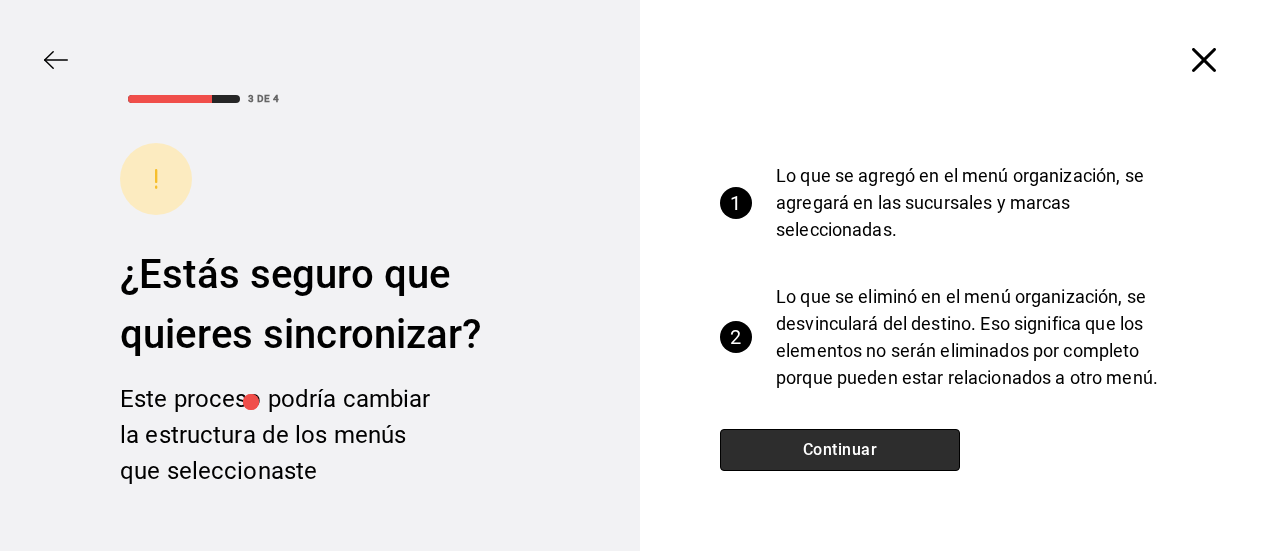 click on "Continuar" at bounding box center (840, 450) 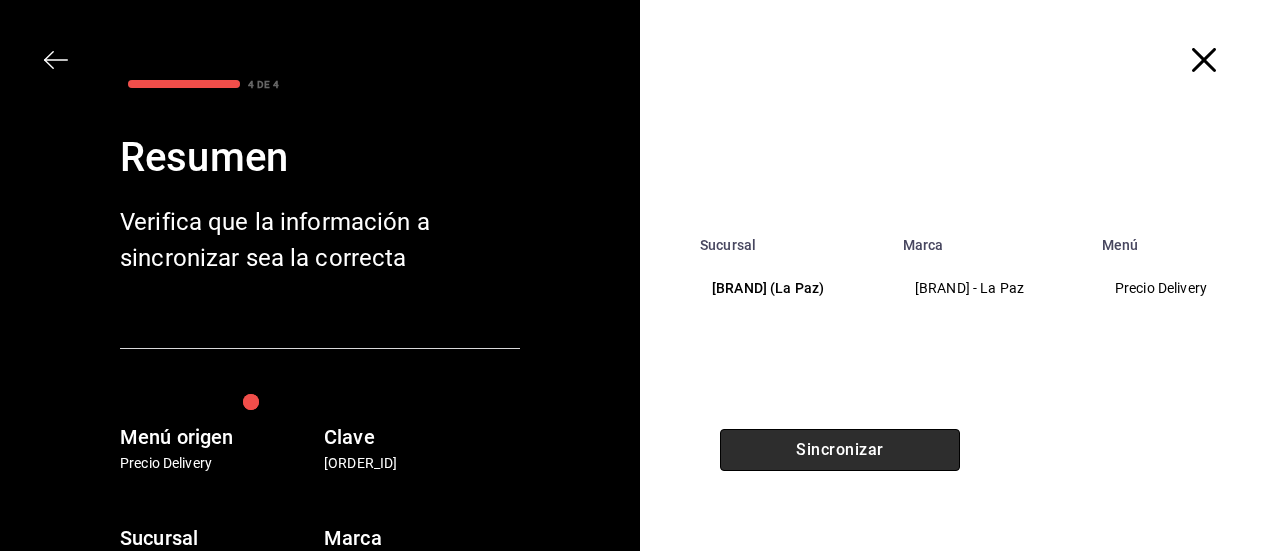 click on "Sincronizar" at bounding box center (840, 450) 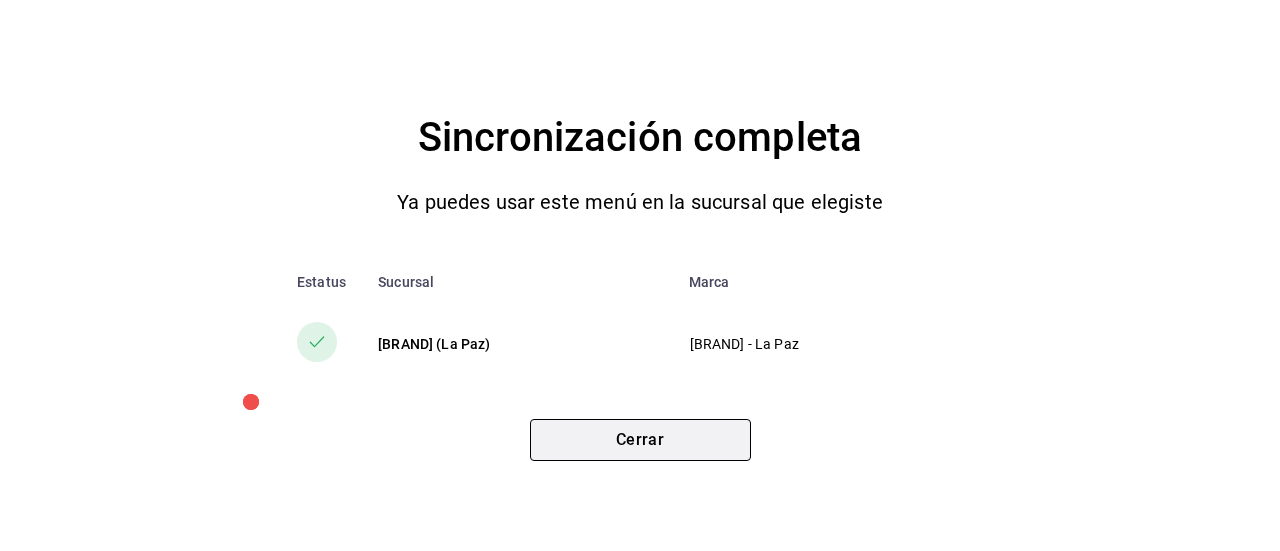 click on "Cerrar" at bounding box center [640, 440] 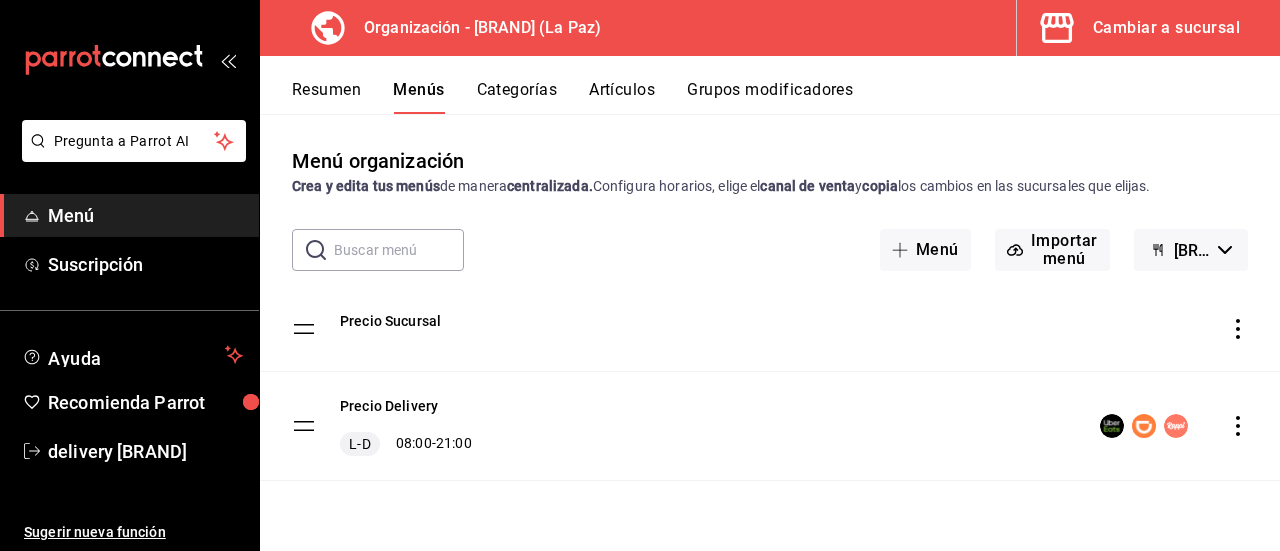 click on "Resumen" at bounding box center (326, 97) 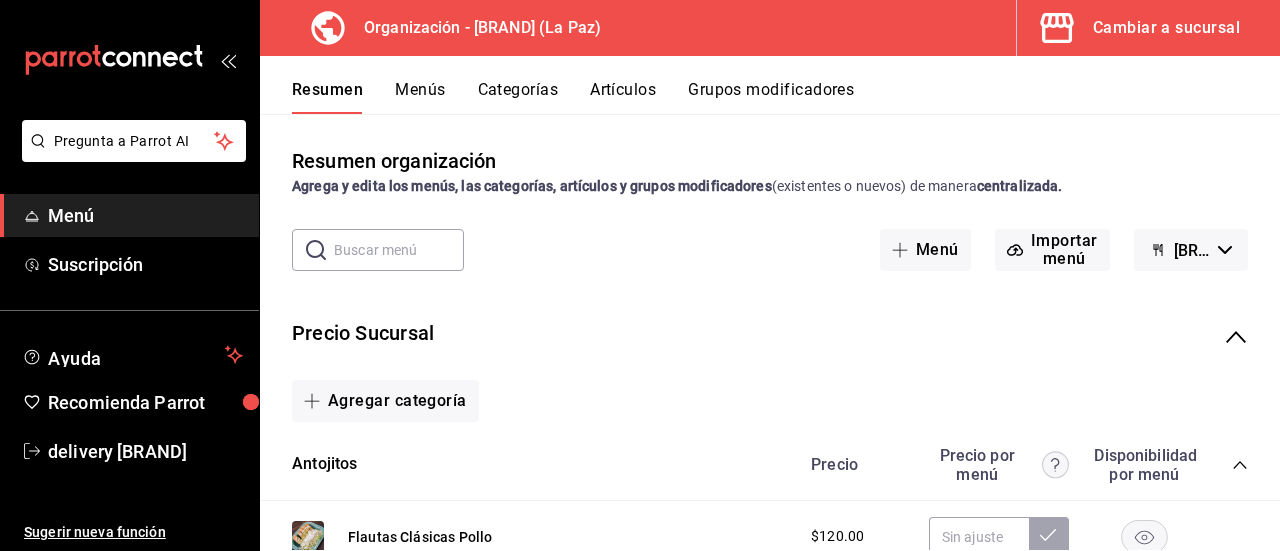 click 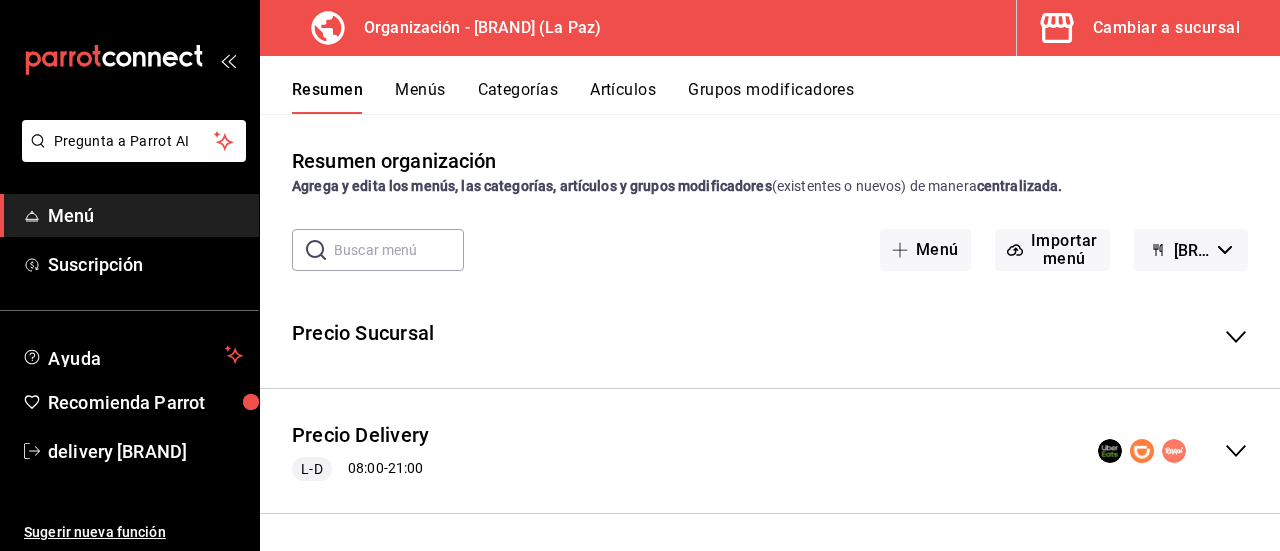 click 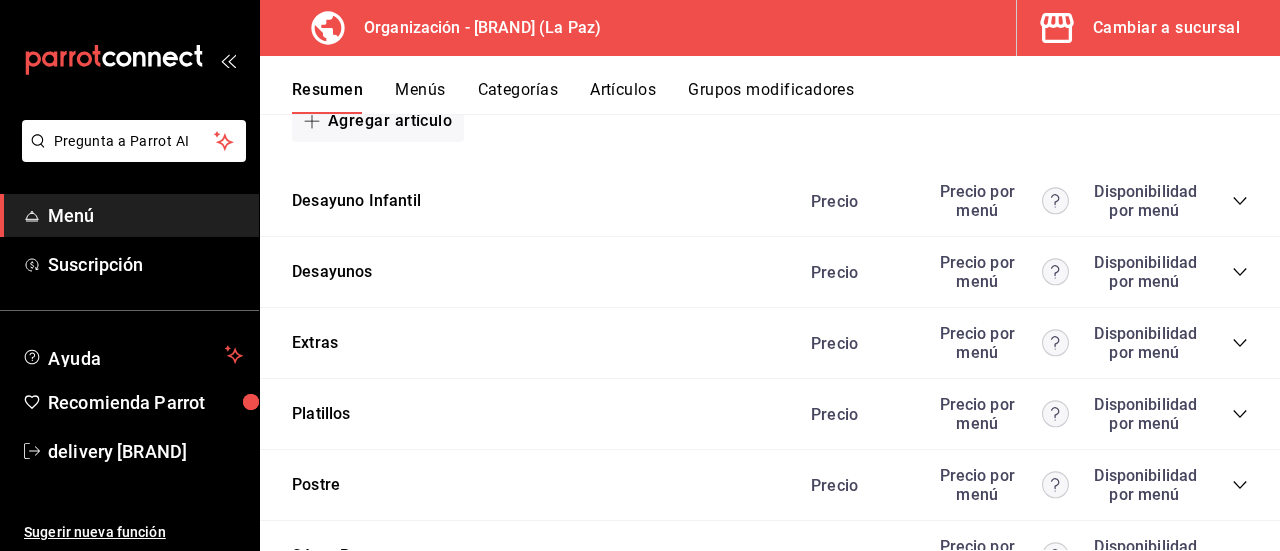 scroll, scrollTop: 3638, scrollLeft: 0, axis: vertical 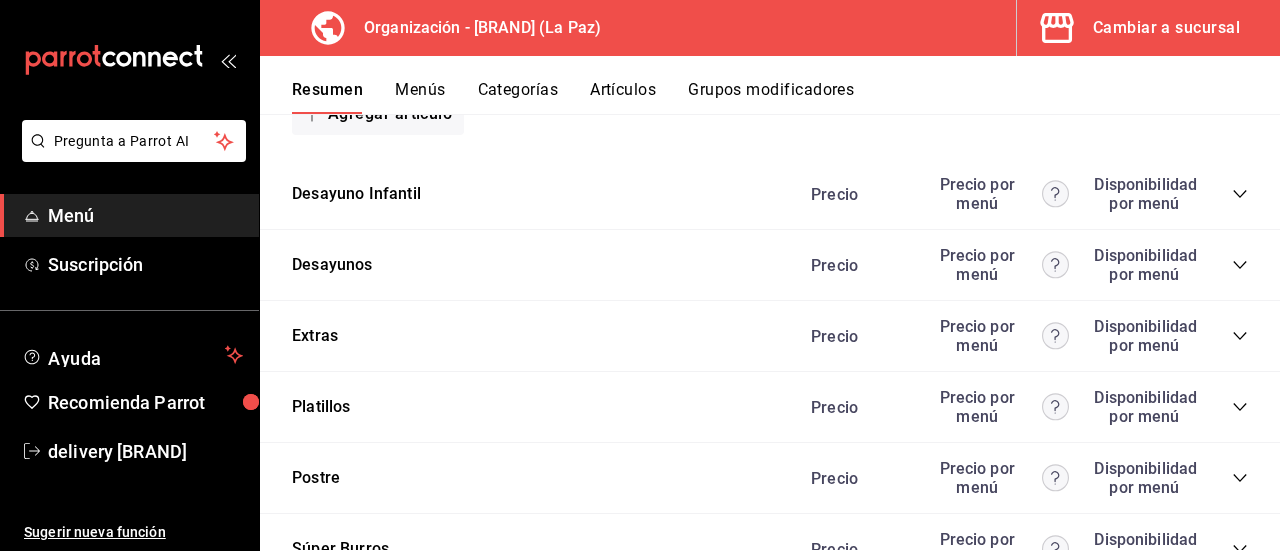 click 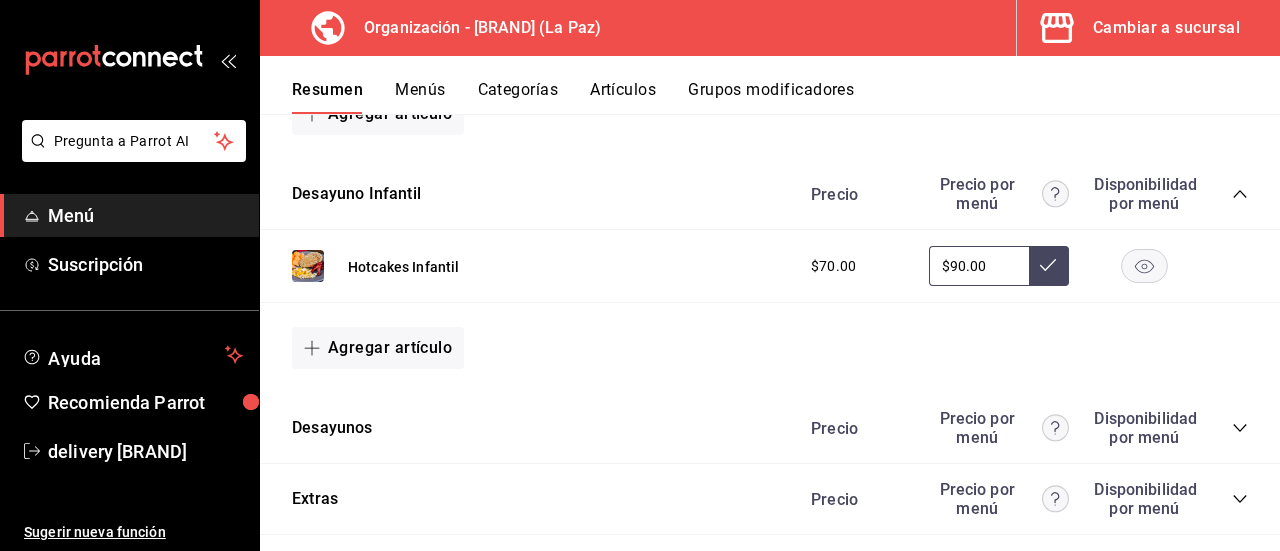 click 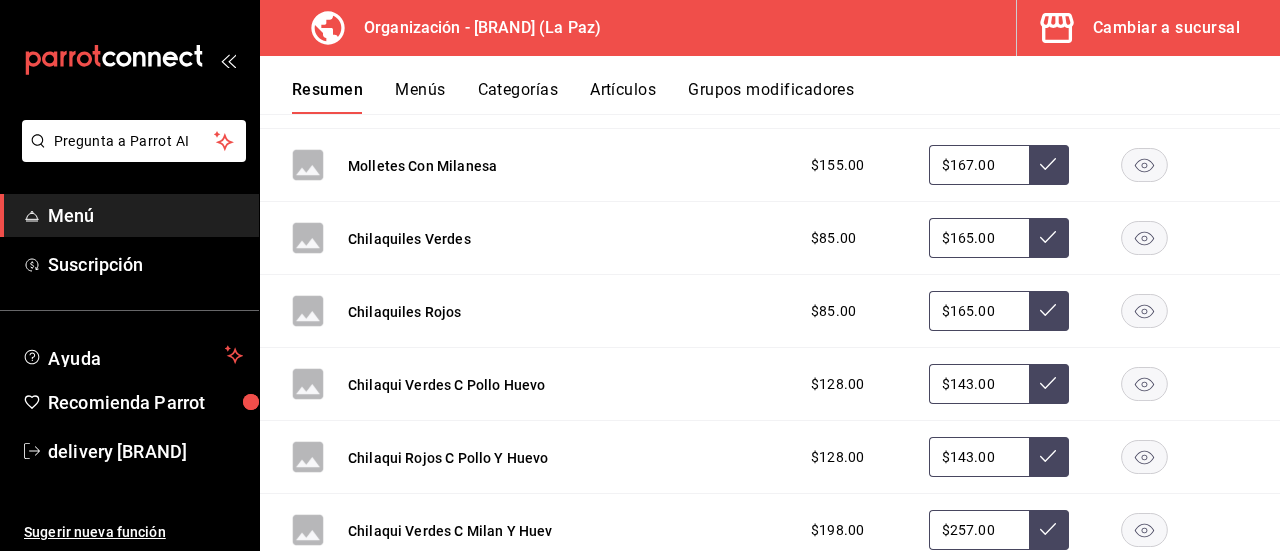 scroll, scrollTop: 4055, scrollLeft: 0, axis: vertical 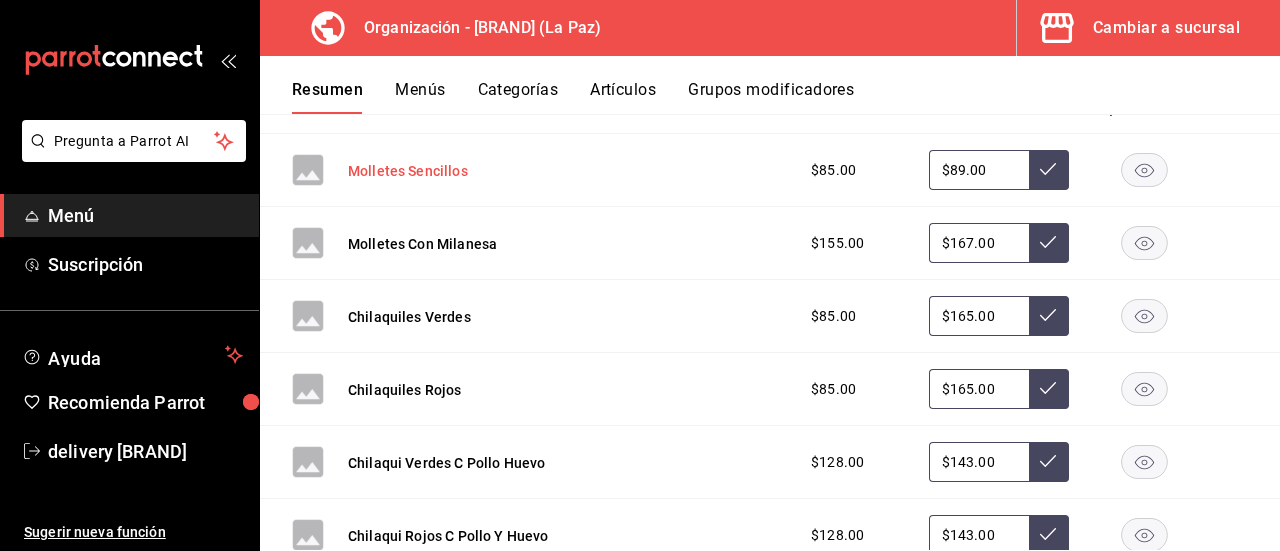 click on "Molletes Sencillos" at bounding box center [408, 171] 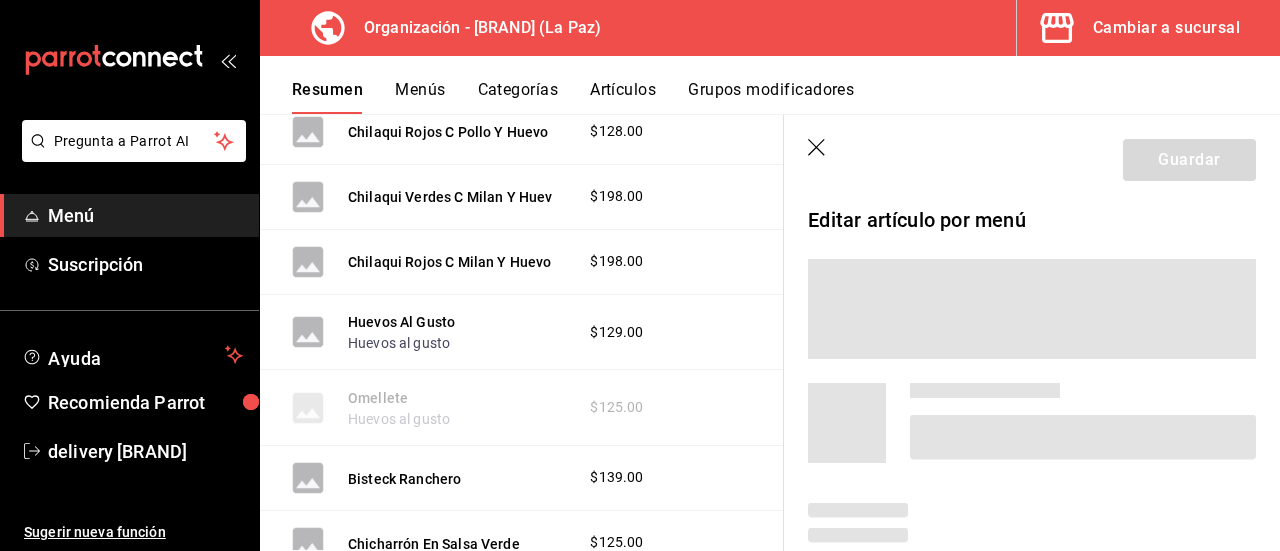 scroll, scrollTop: 3592, scrollLeft: 0, axis: vertical 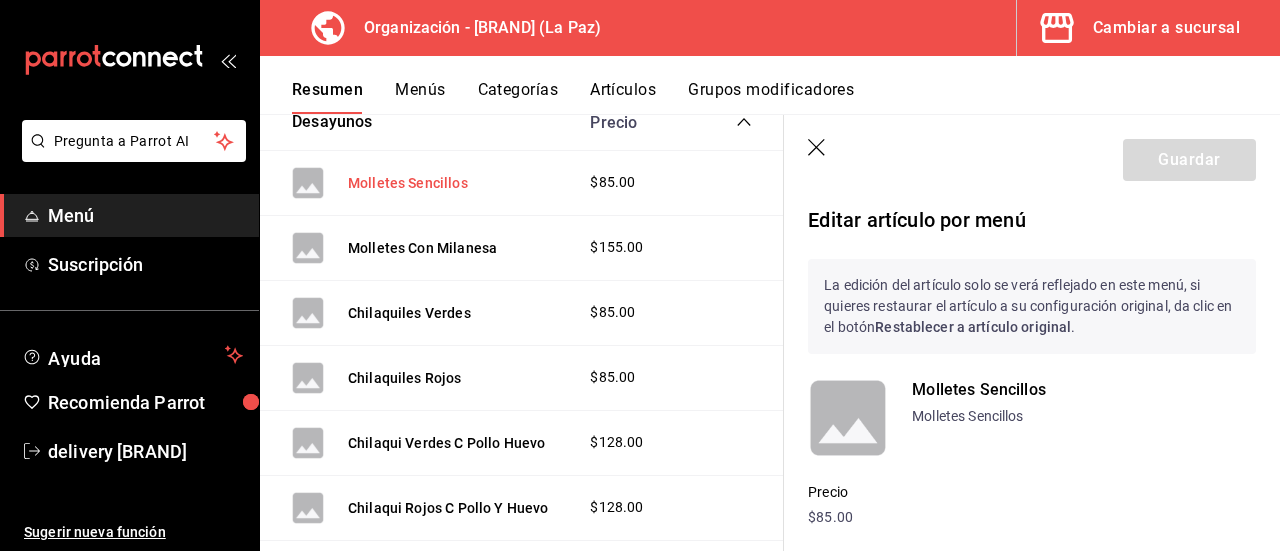 type on "$89.00" 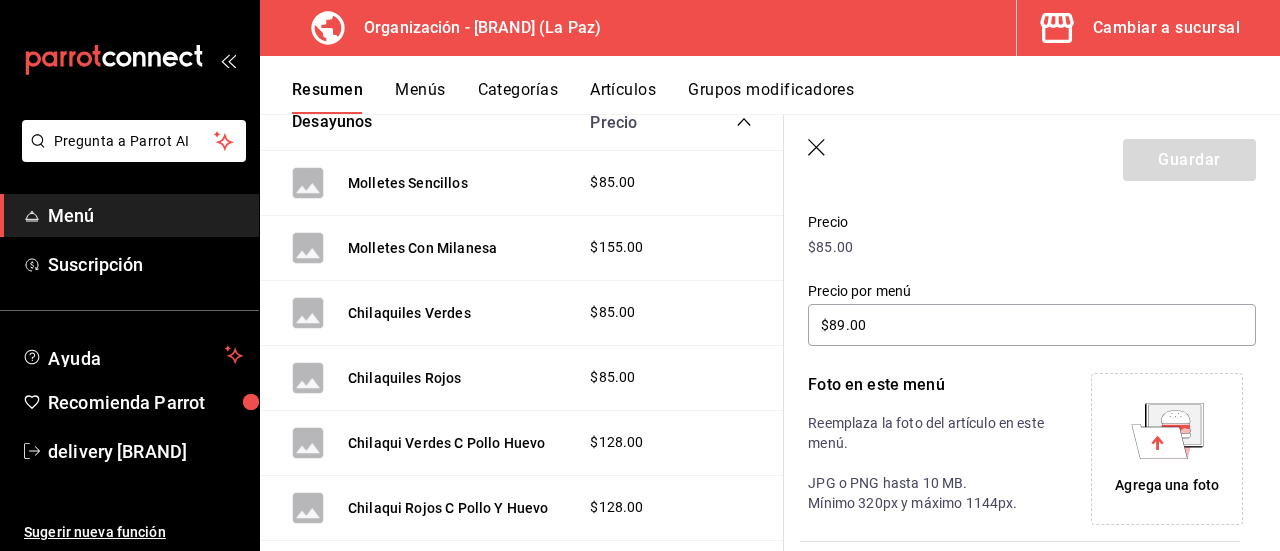 scroll, scrollTop: 284, scrollLeft: 0, axis: vertical 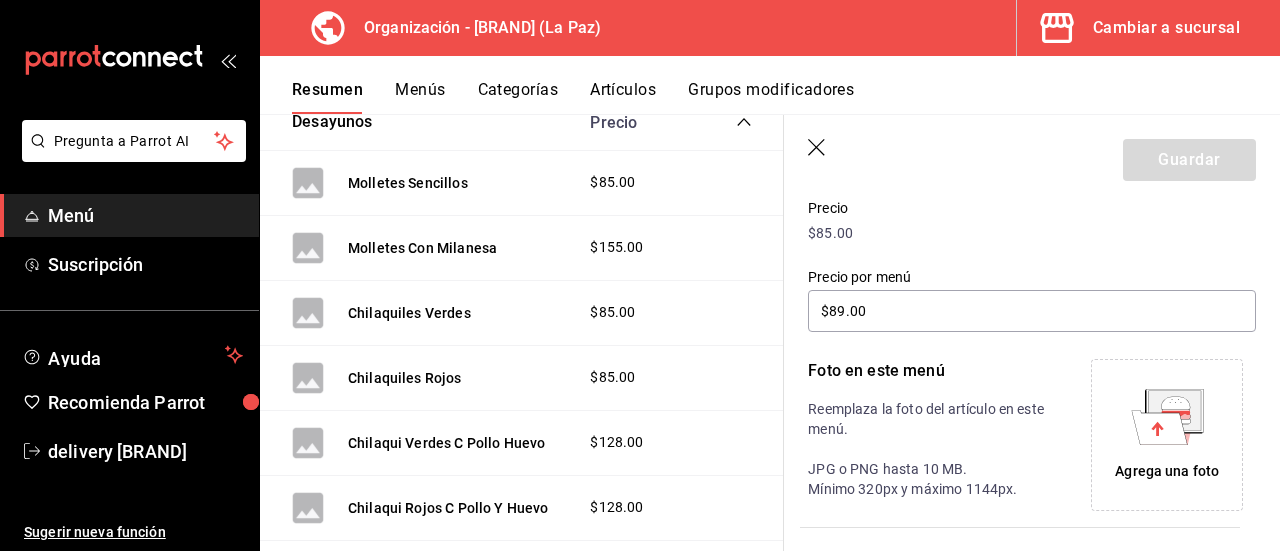 click on "Agrega una foto" at bounding box center (1167, 471) 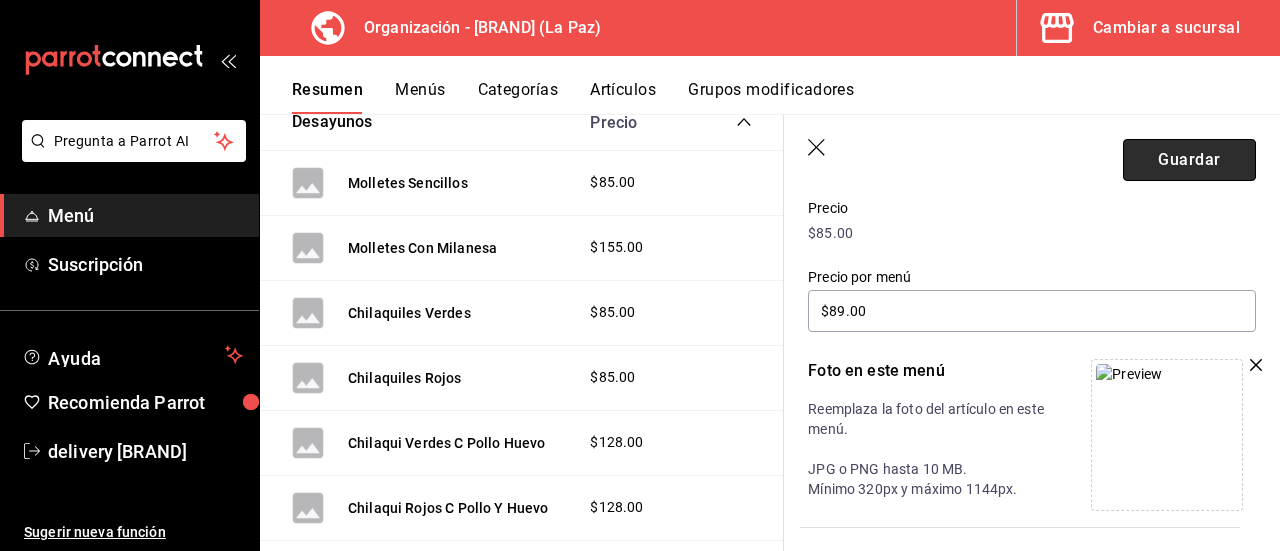 click on "Guardar" at bounding box center (1189, 160) 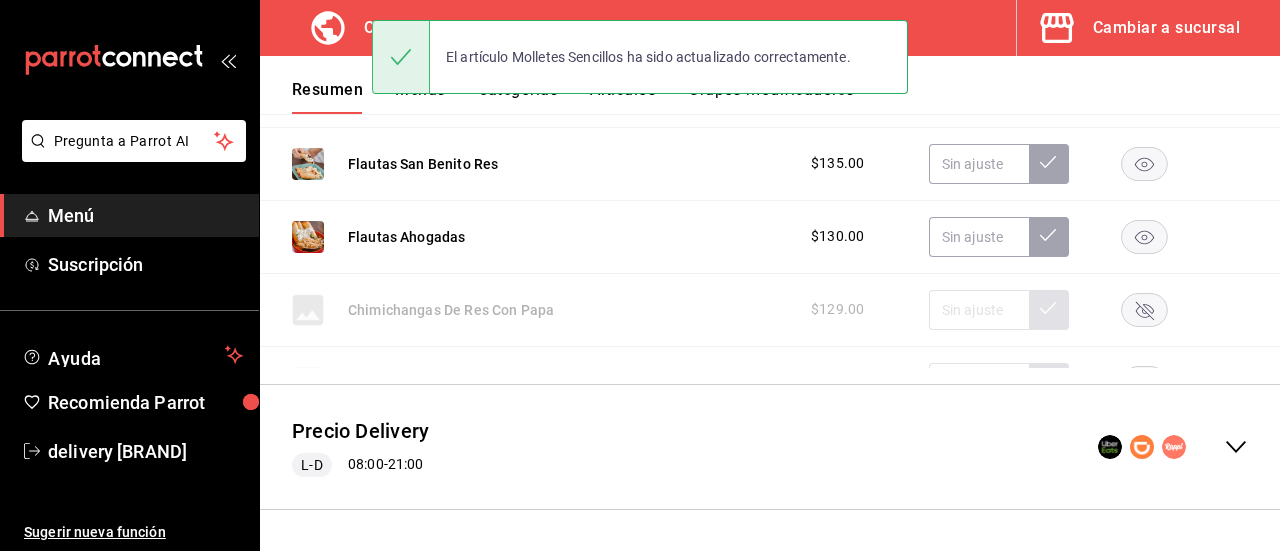 scroll, scrollTop: 590, scrollLeft: 0, axis: vertical 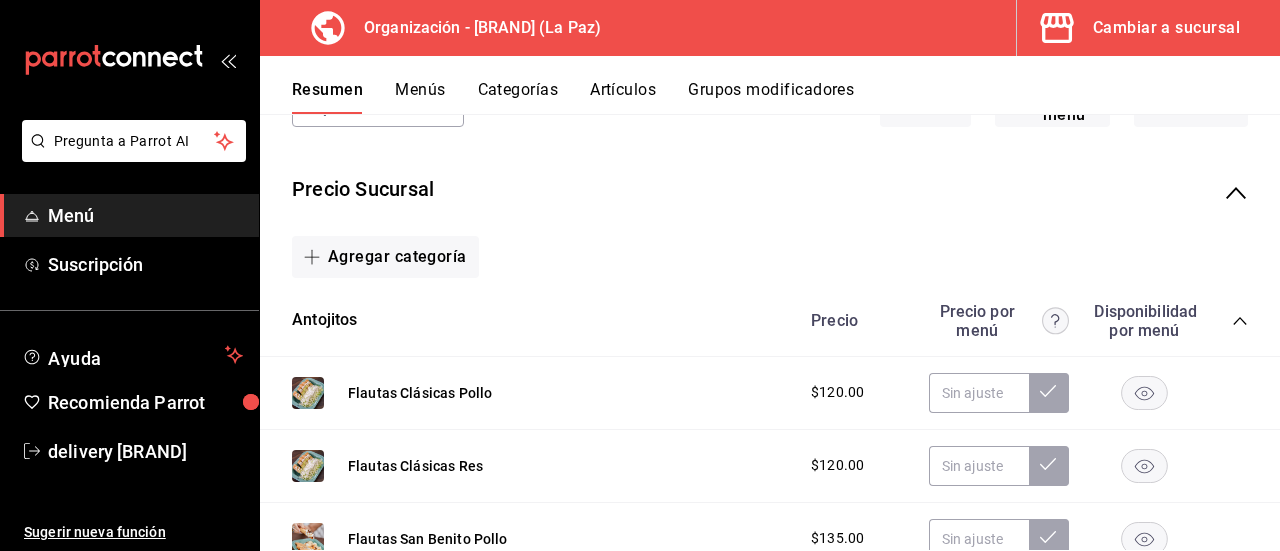 click 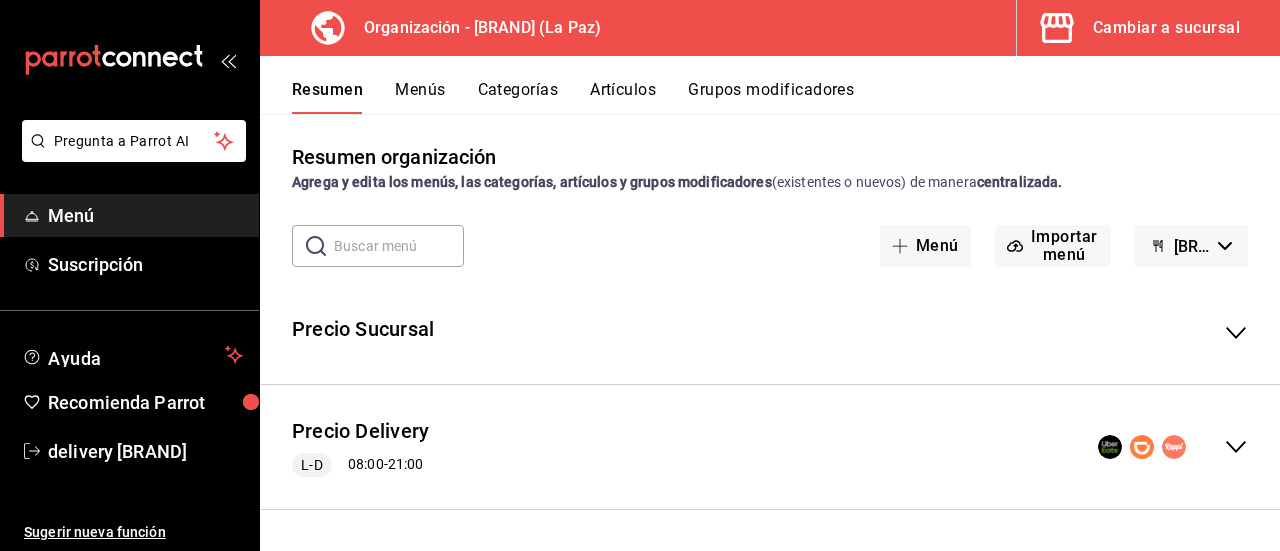 scroll, scrollTop: 2, scrollLeft: 0, axis: vertical 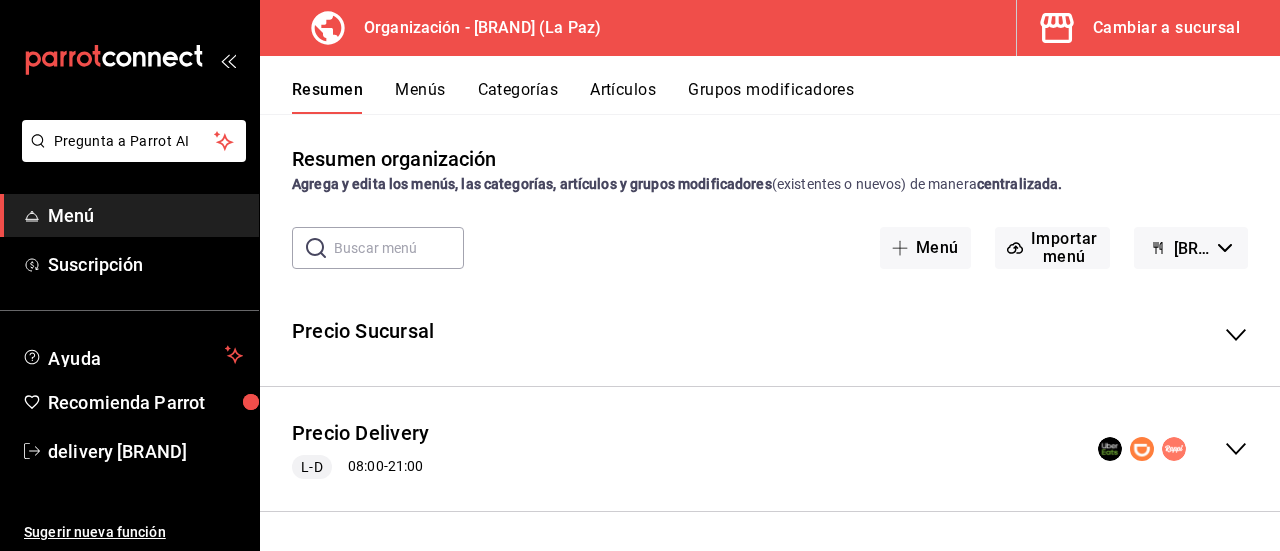 click 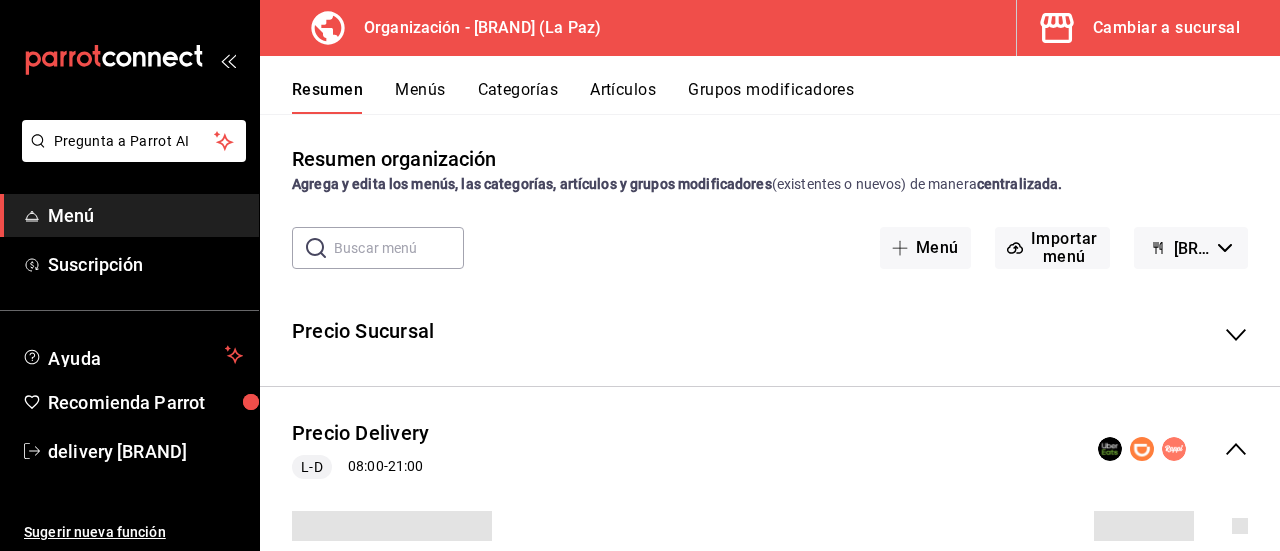 scroll, scrollTop: 144, scrollLeft: 0, axis: vertical 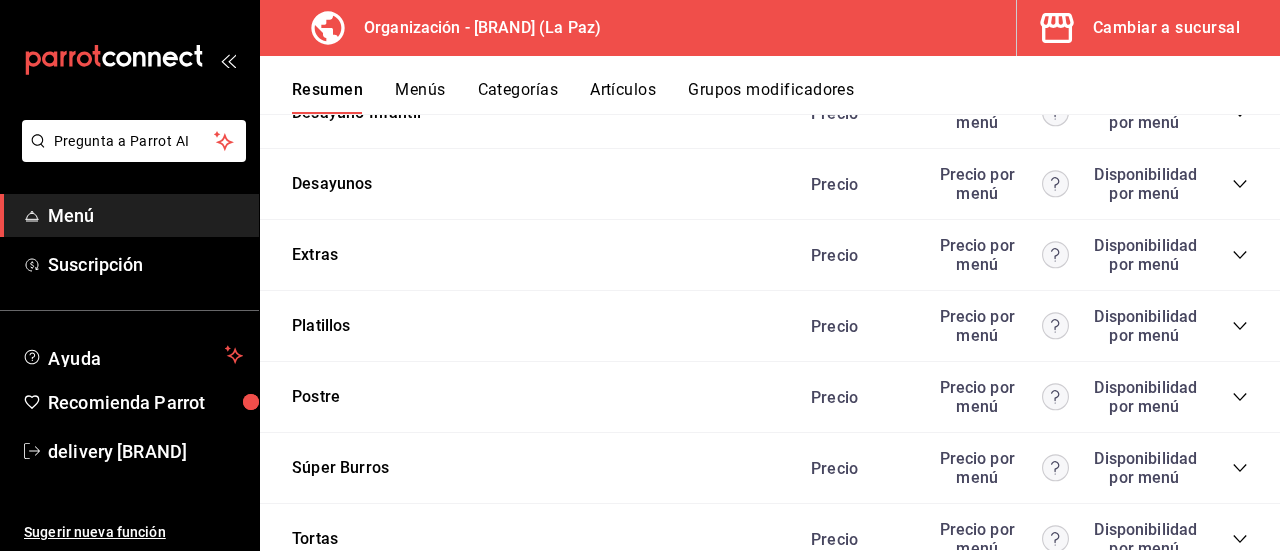 click 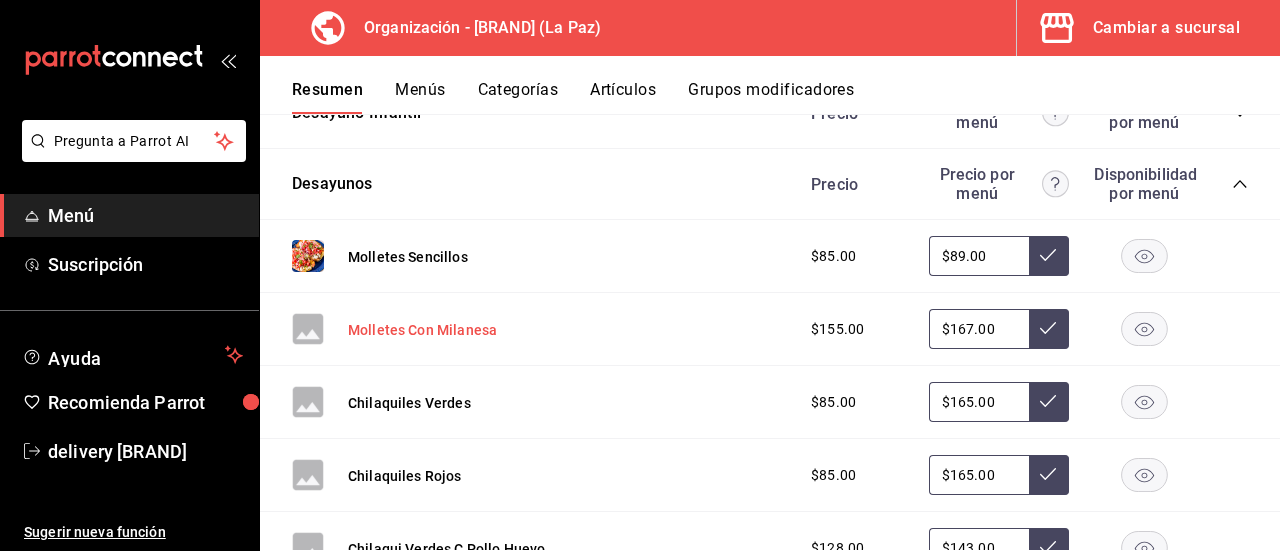 click on "Molletes Con Milanesa" at bounding box center [422, 330] 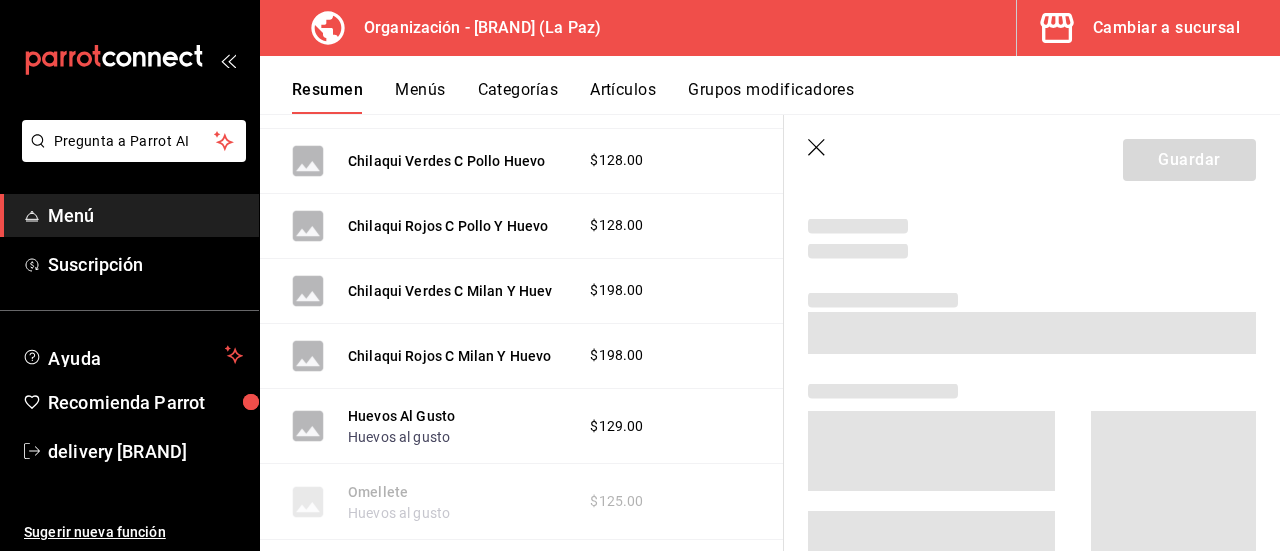 scroll, scrollTop: 3370, scrollLeft: 0, axis: vertical 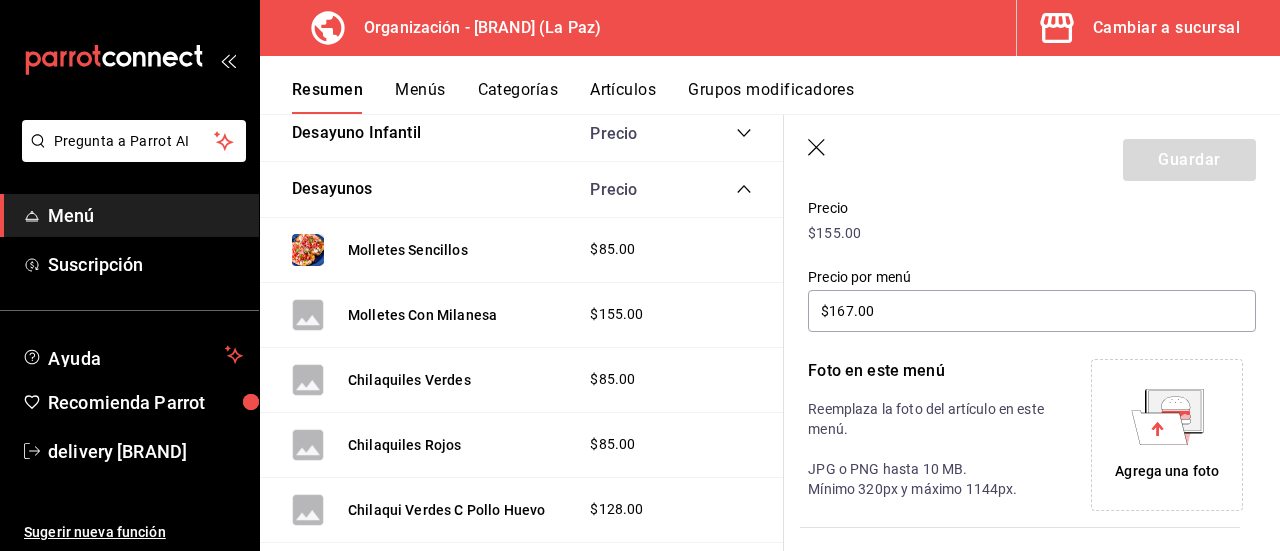 click on "Agrega una foto" at bounding box center [1167, 471] 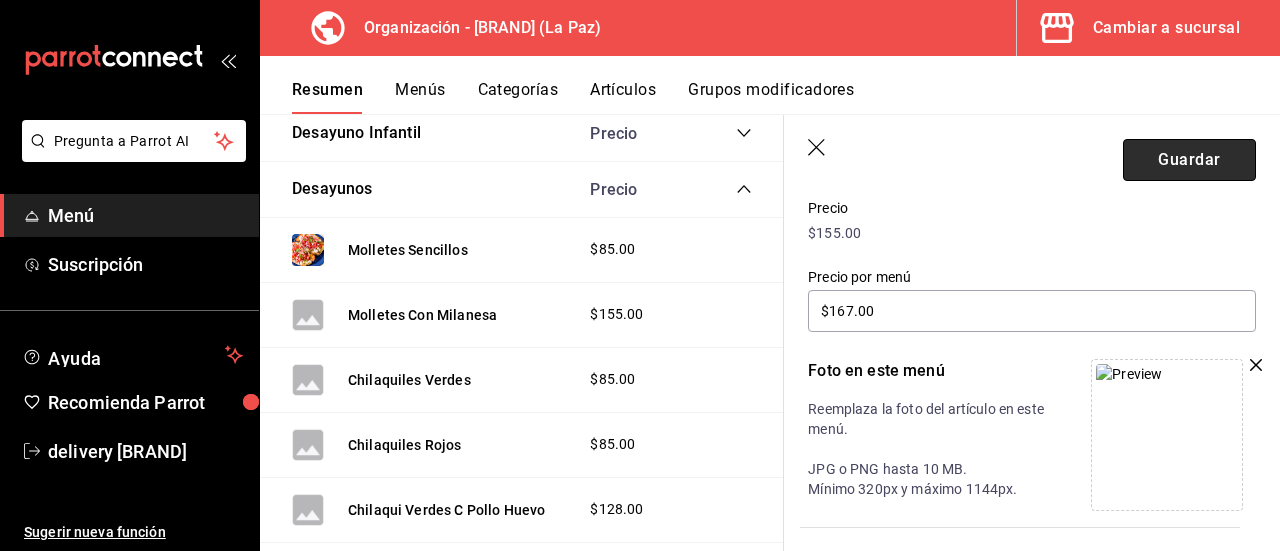 click on "Guardar" at bounding box center (1189, 160) 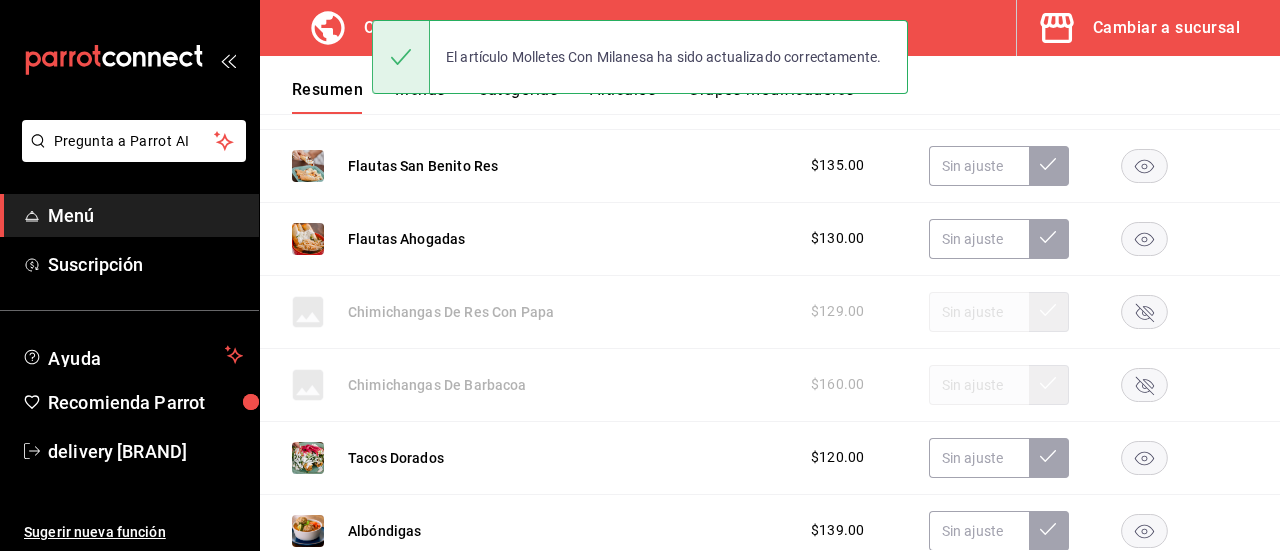 scroll, scrollTop: 3789, scrollLeft: 0, axis: vertical 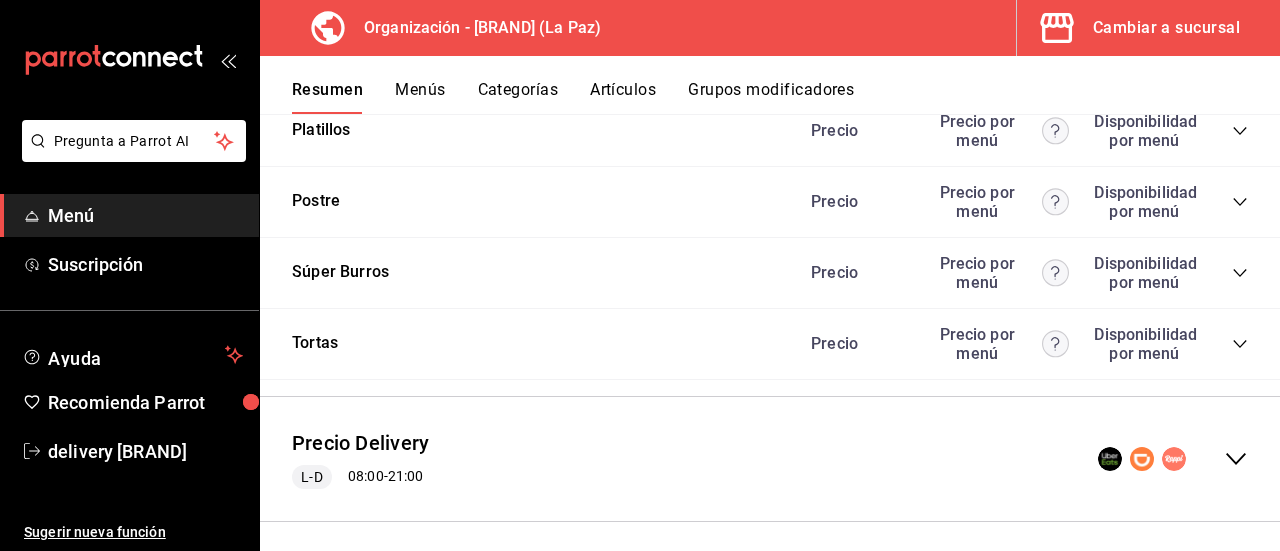 click 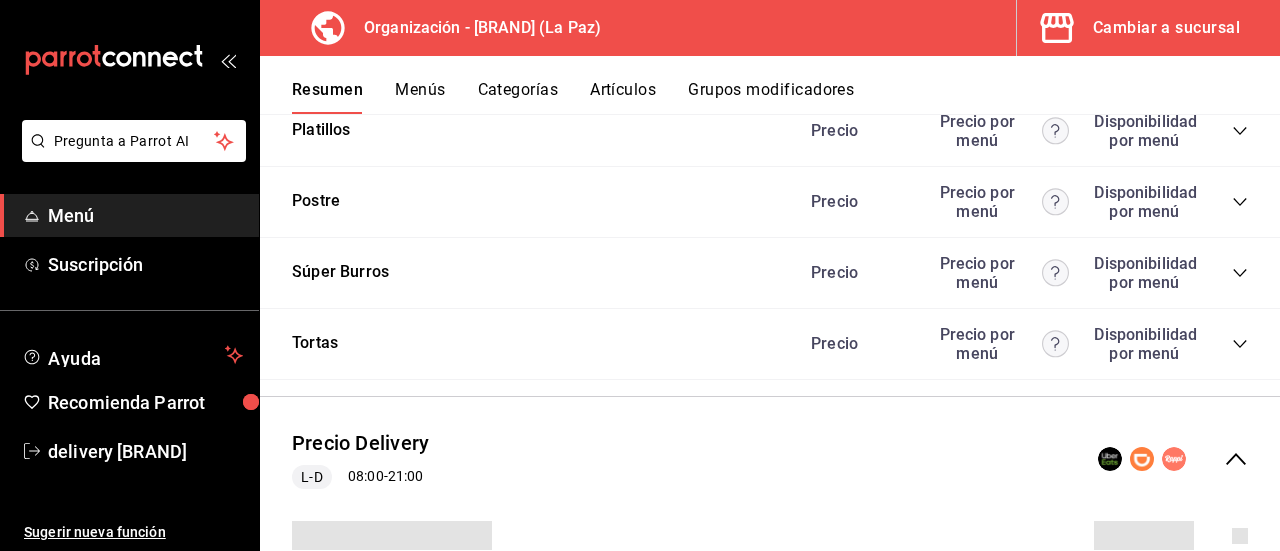 scroll, scrollTop: 4087, scrollLeft: 0, axis: vertical 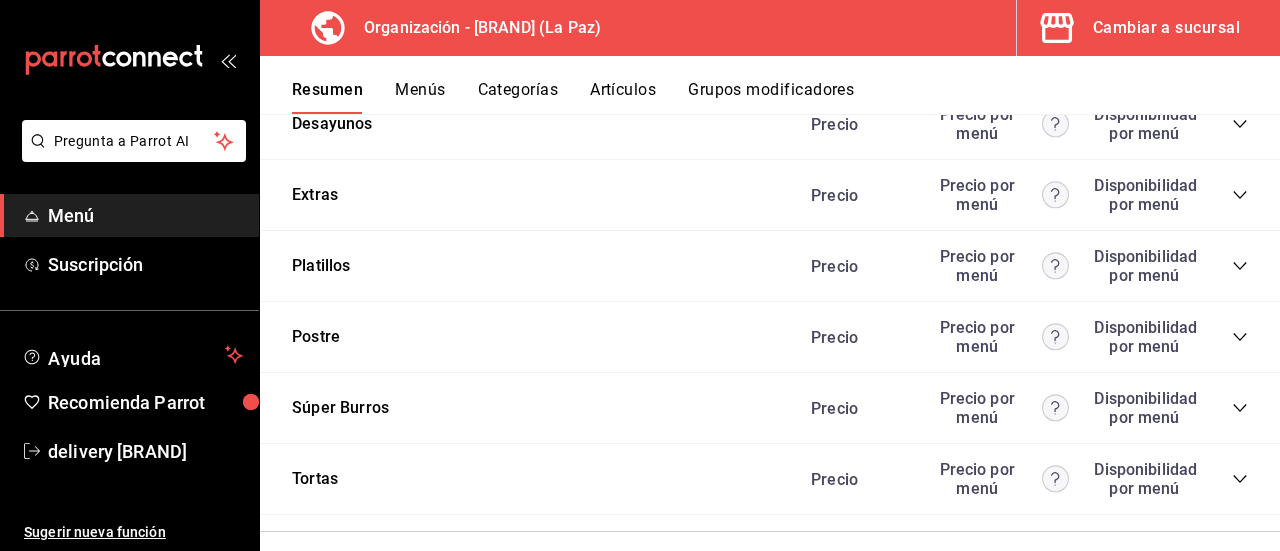 click 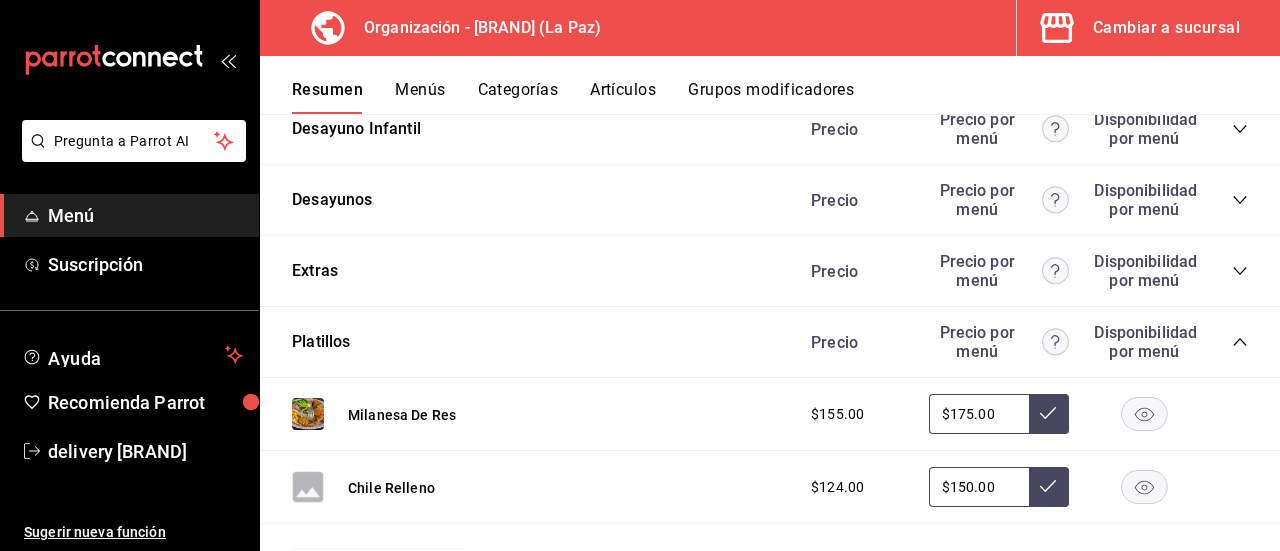 scroll, scrollTop: 7514, scrollLeft: 0, axis: vertical 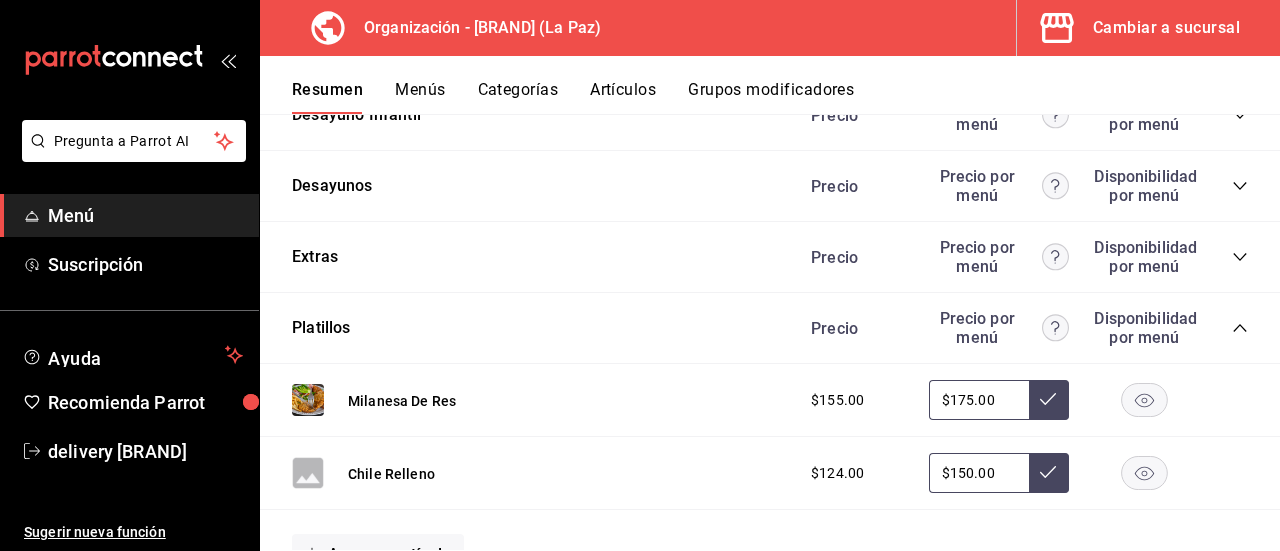 click 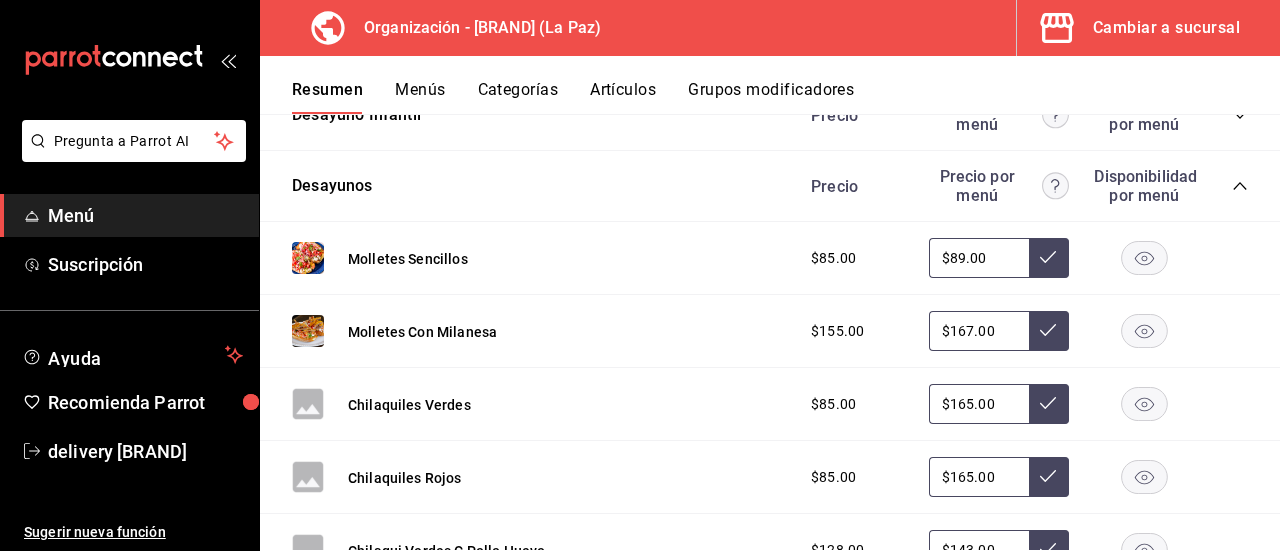 click 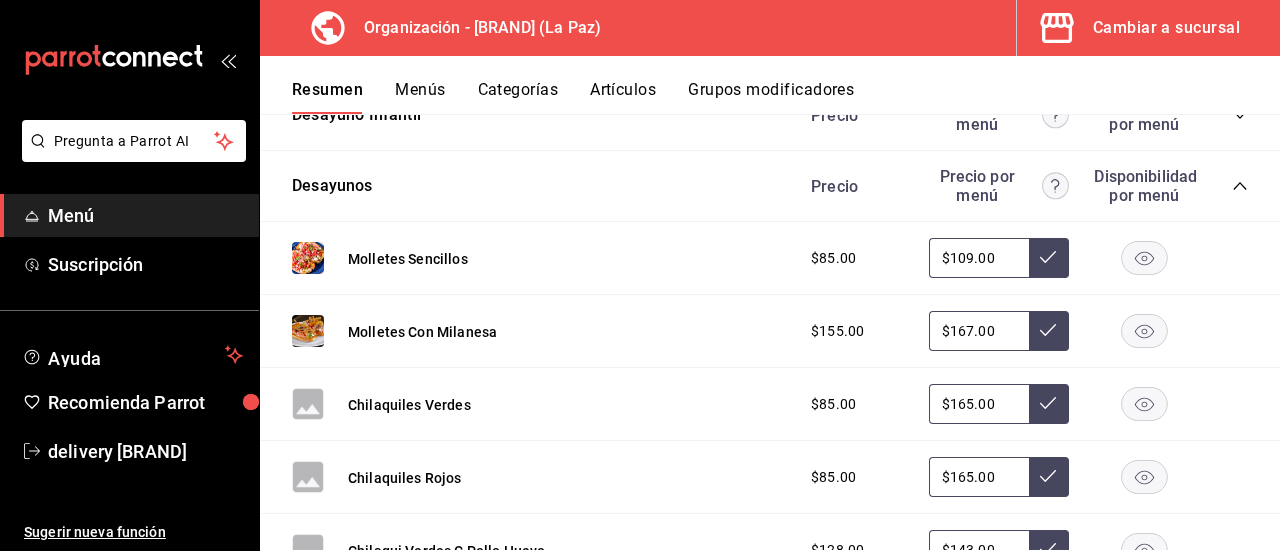 type on "$109.00" 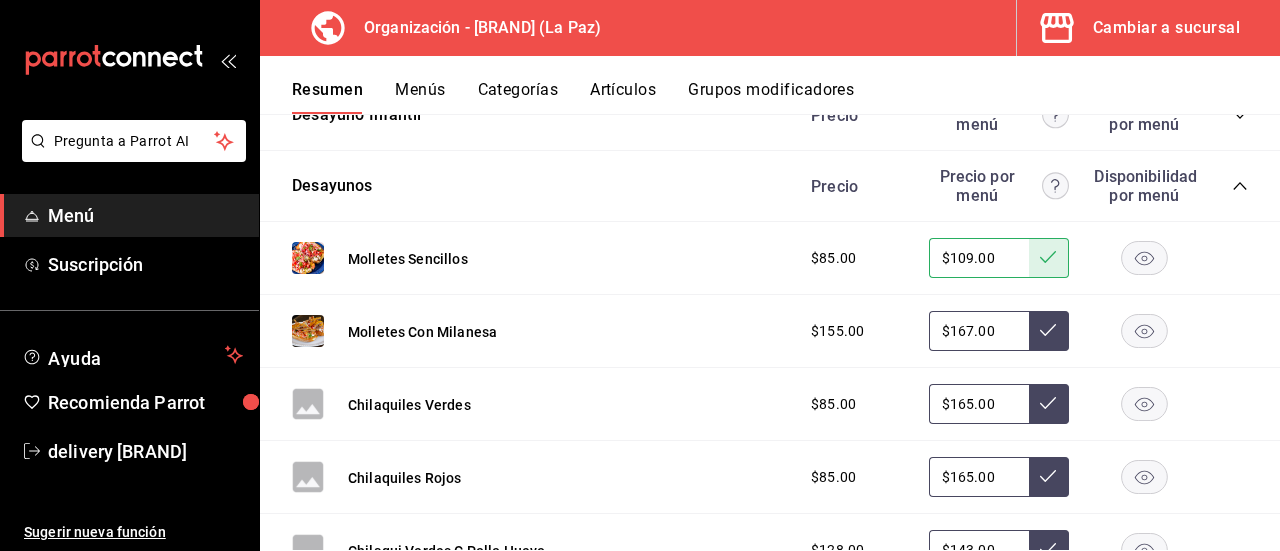 click on "$167.00" at bounding box center [979, 331] 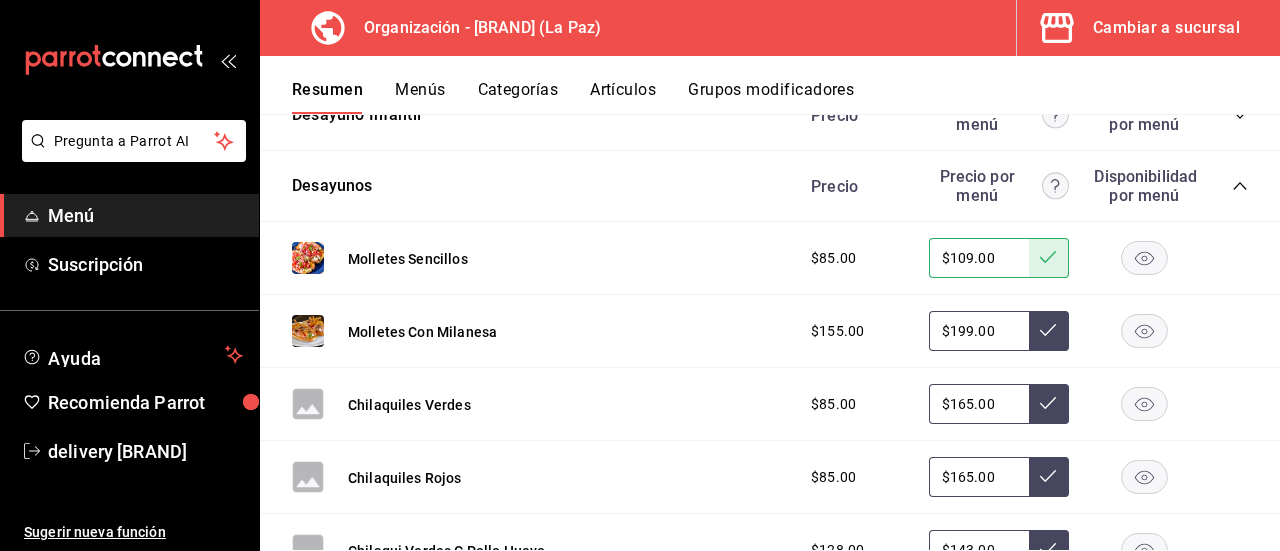 type on "$199.00" 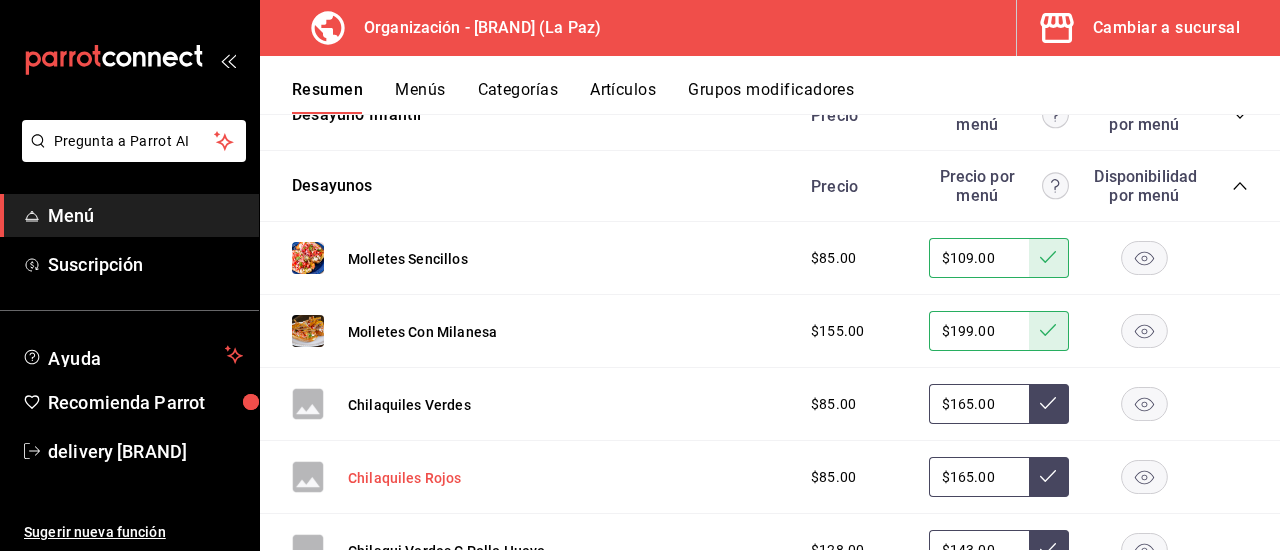 click on "Chilaquiles Rojos" at bounding box center (405, 478) 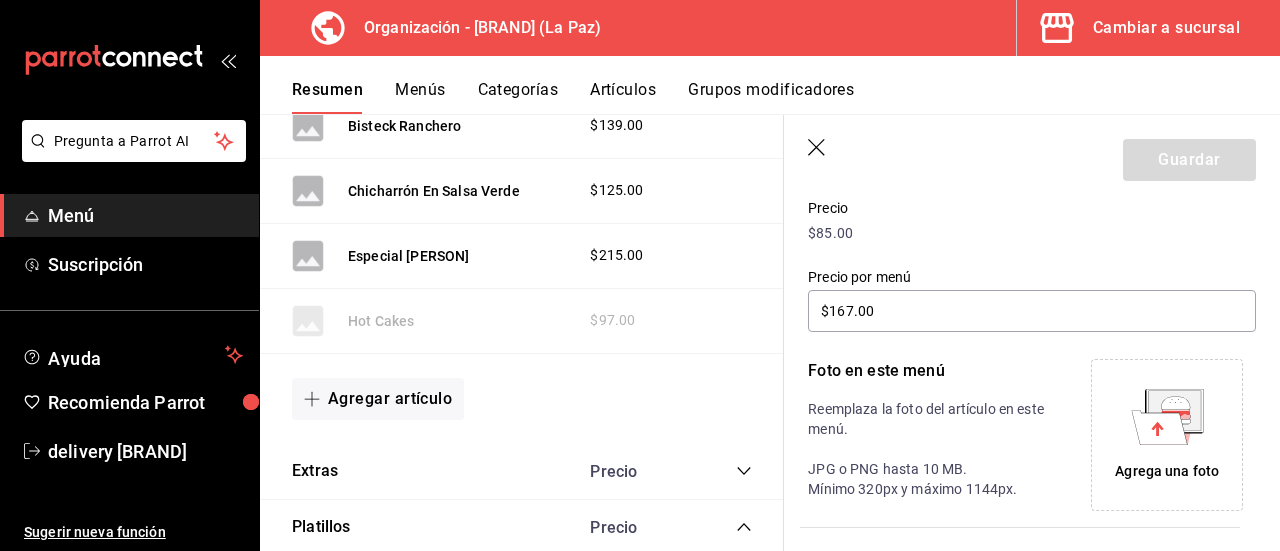 type on "$165.00" 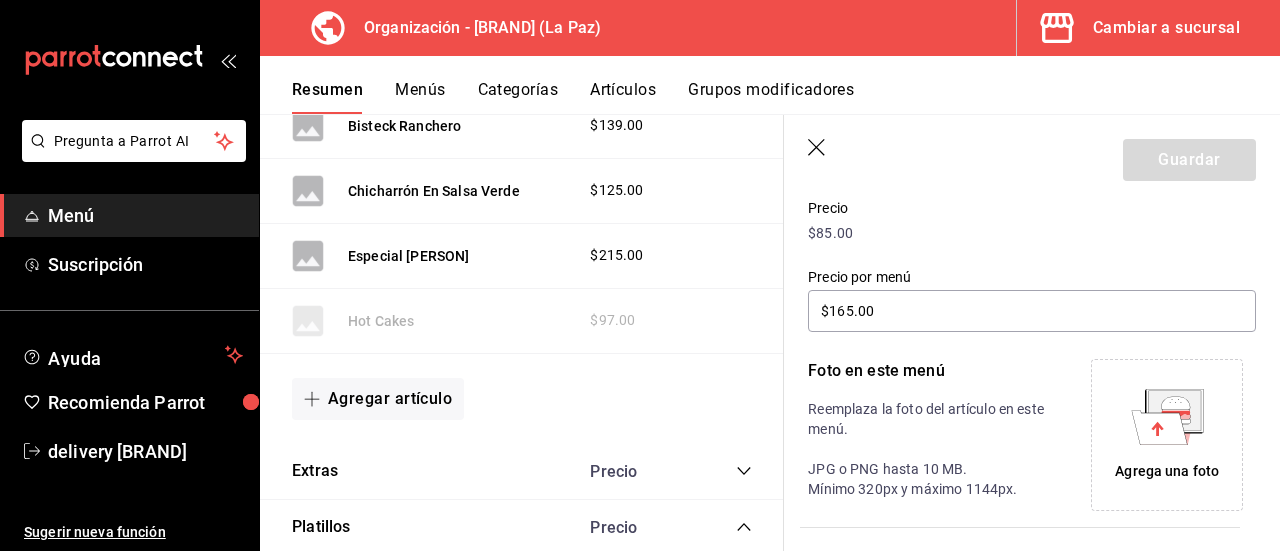 scroll, scrollTop: 6700, scrollLeft: 0, axis: vertical 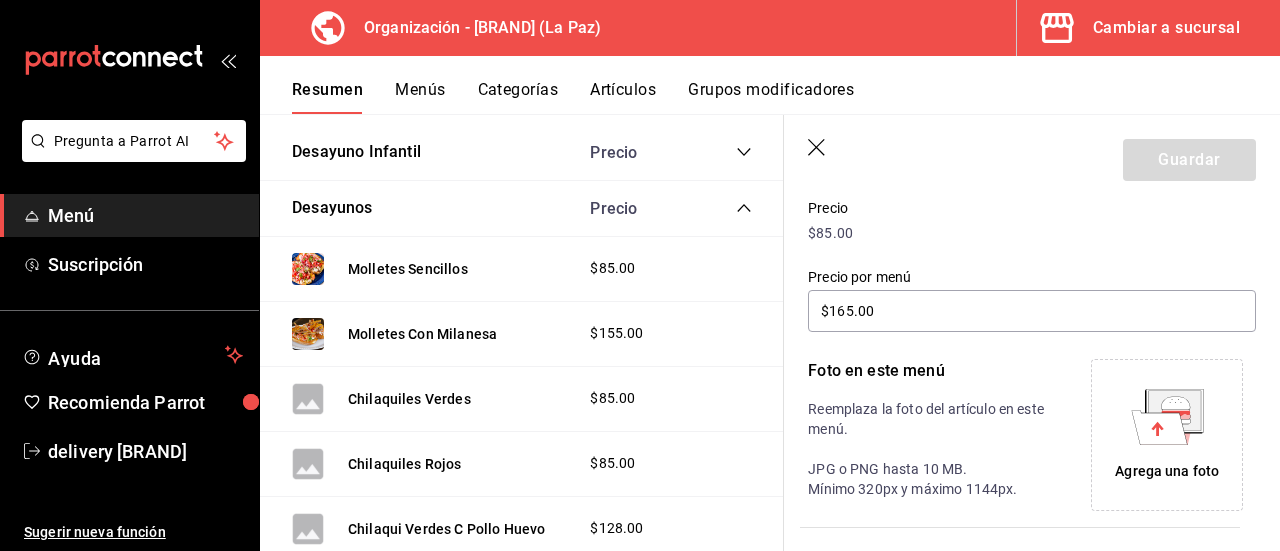 click on "Agrega una foto" at bounding box center (1167, 471) 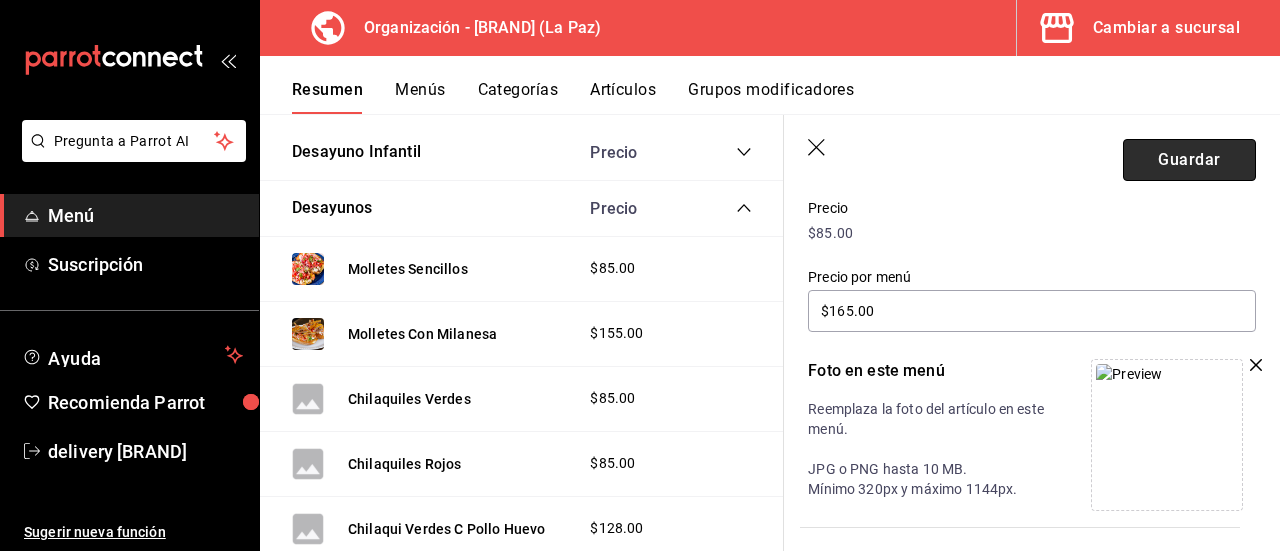 click on "Guardar" at bounding box center [1189, 160] 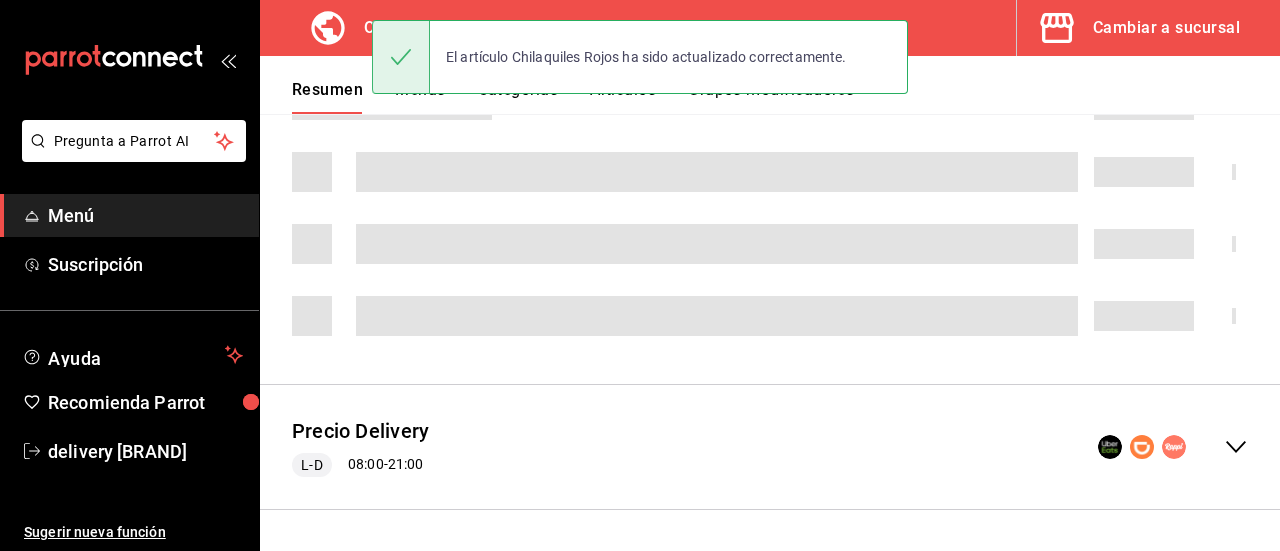 scroll, scrollTop: 590, scrollLeft: 0, axis: vertical 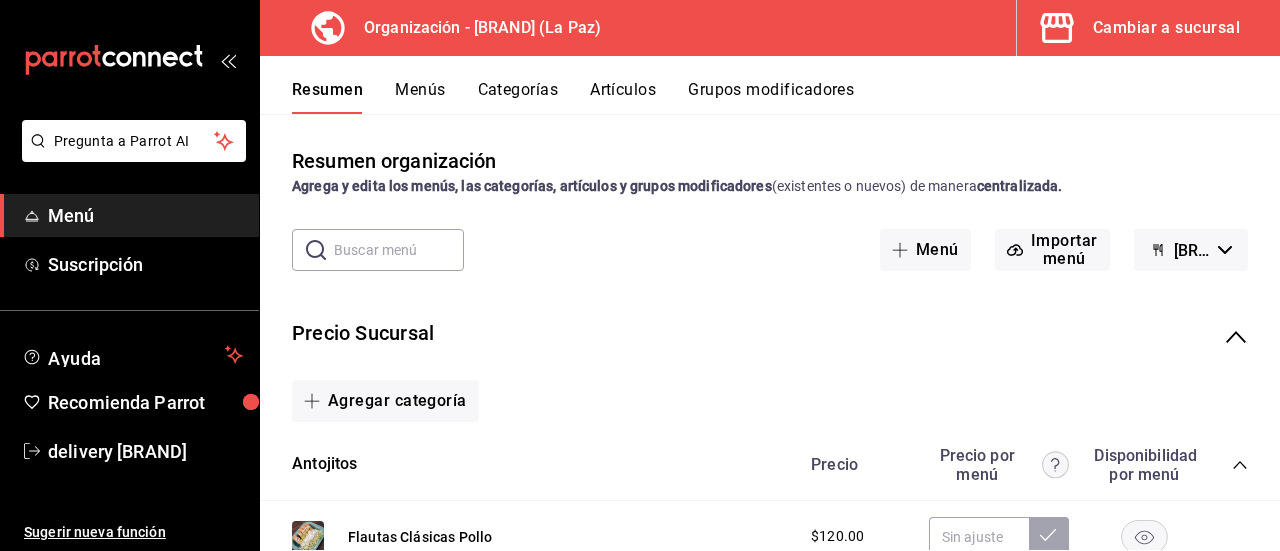 click 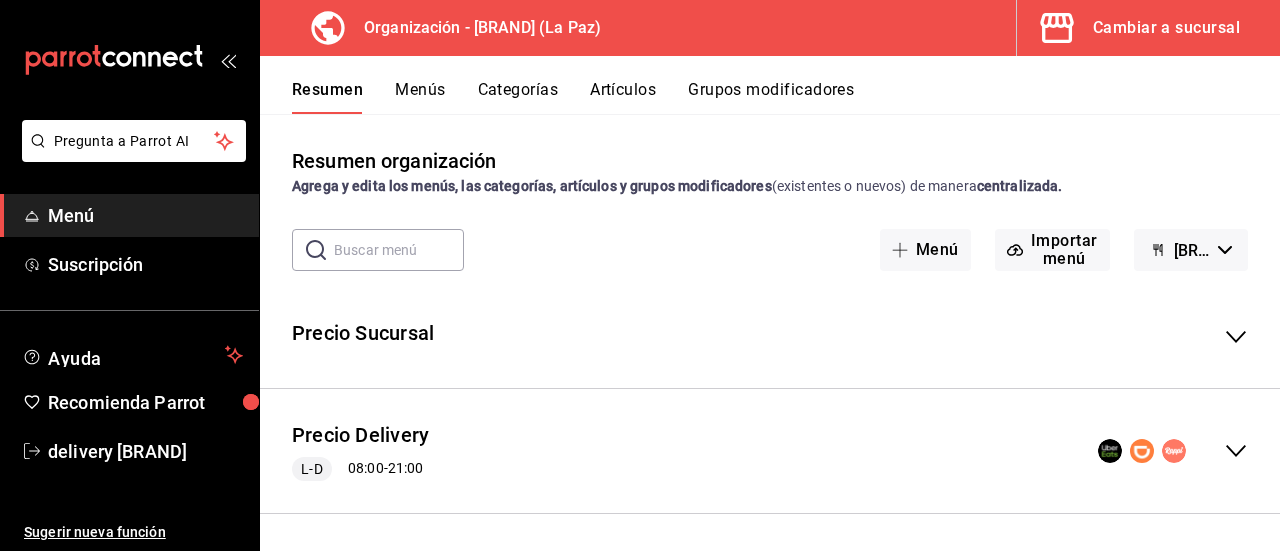 click 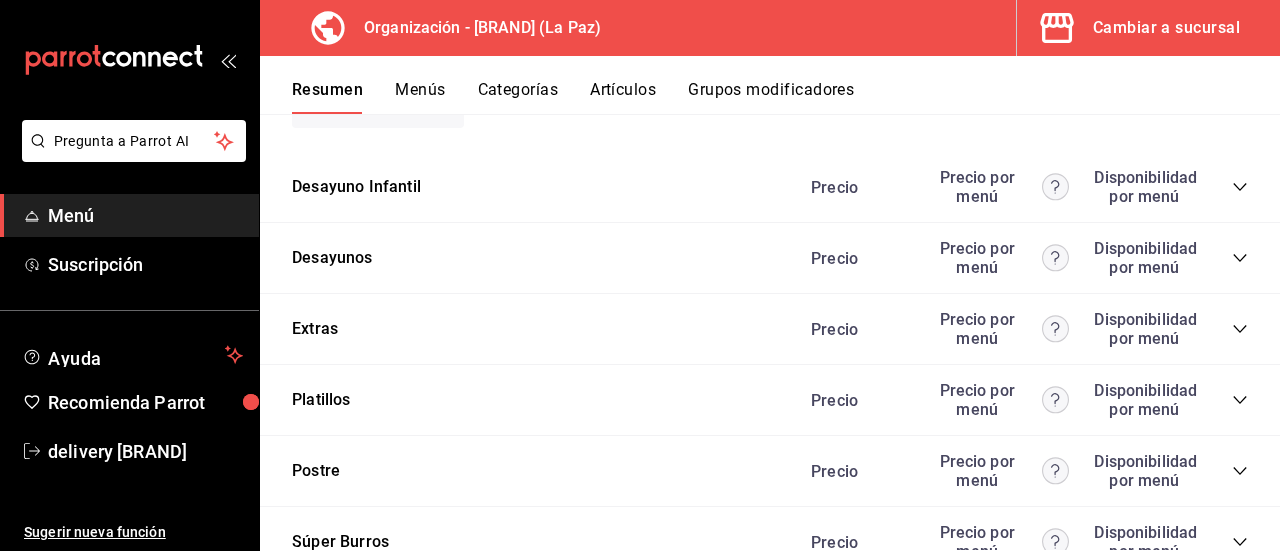 scroll, scrollTop: 3659, scrollLeft: 0, axis: vertical 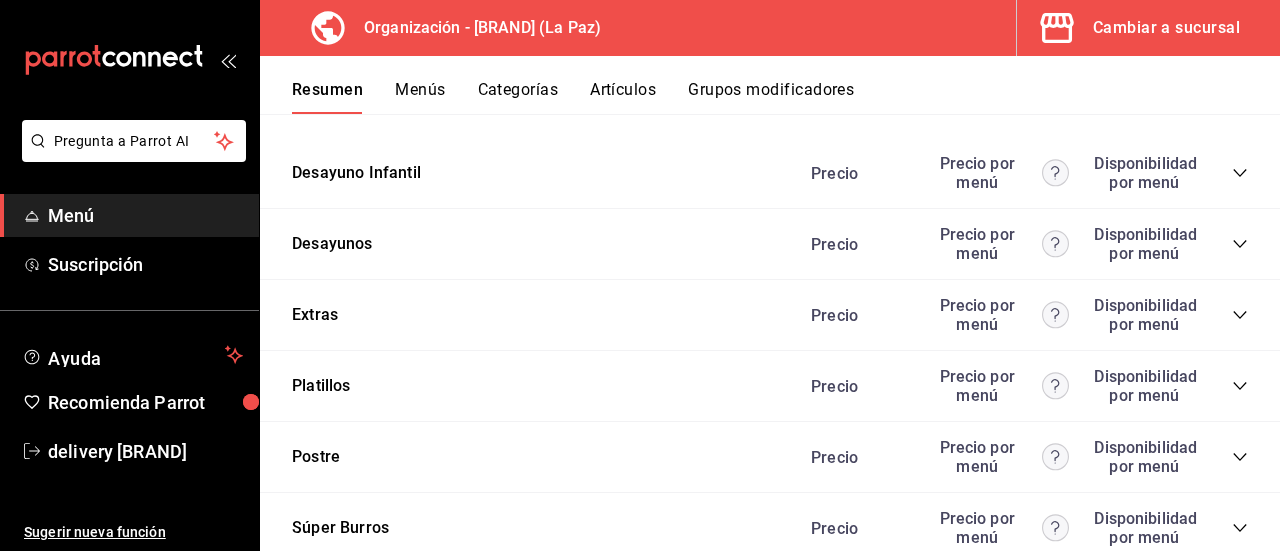 click 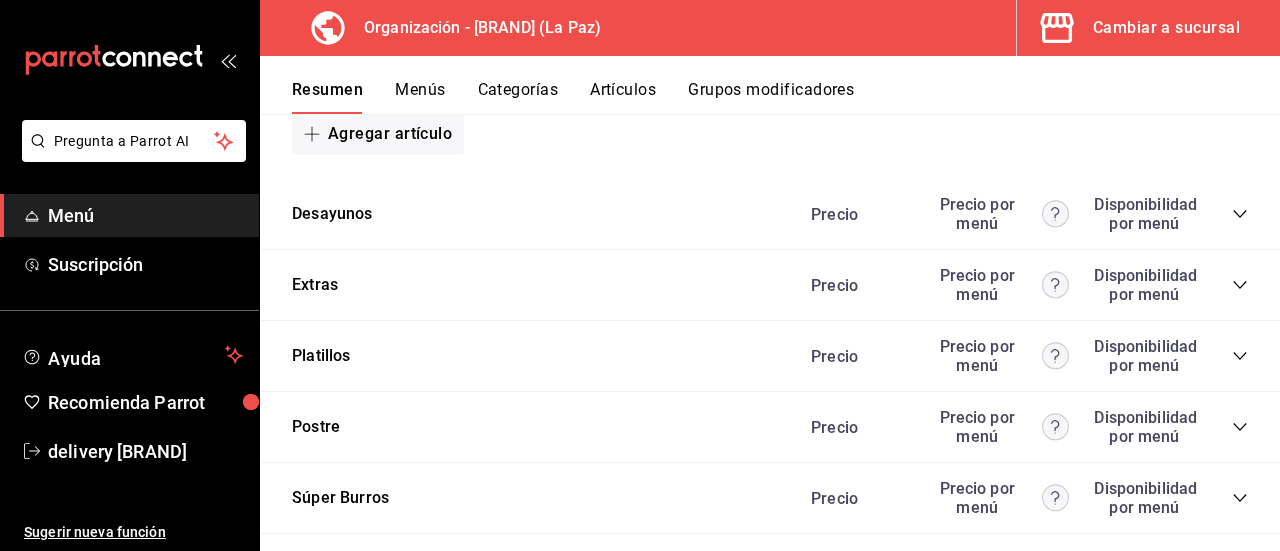 scroll, scrollTop: 3838, scrollLeft: 0, axis: vertical 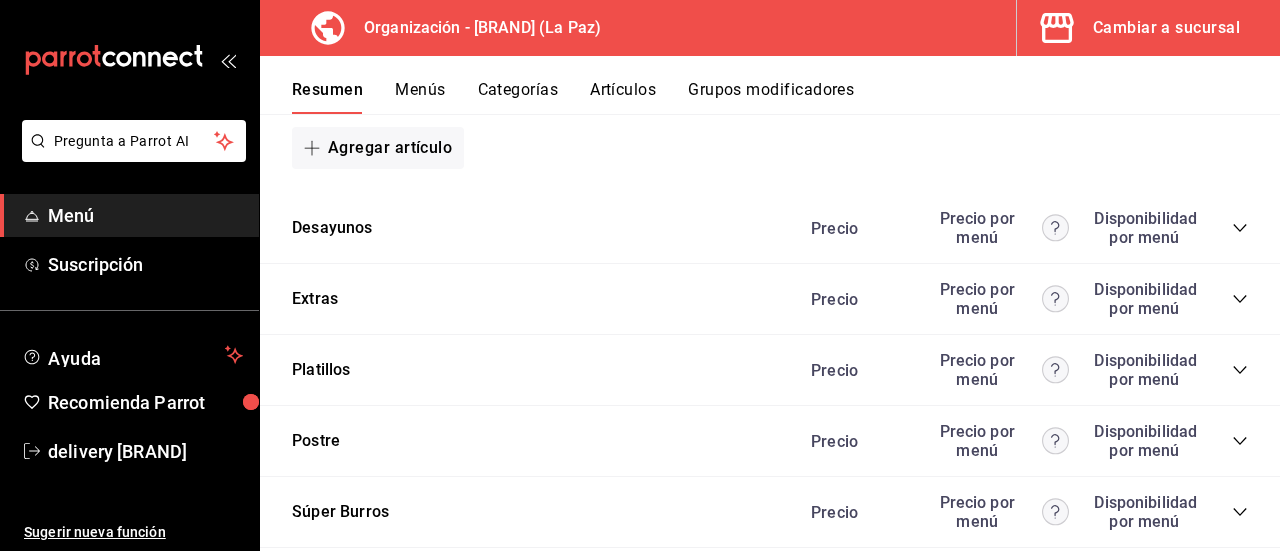click 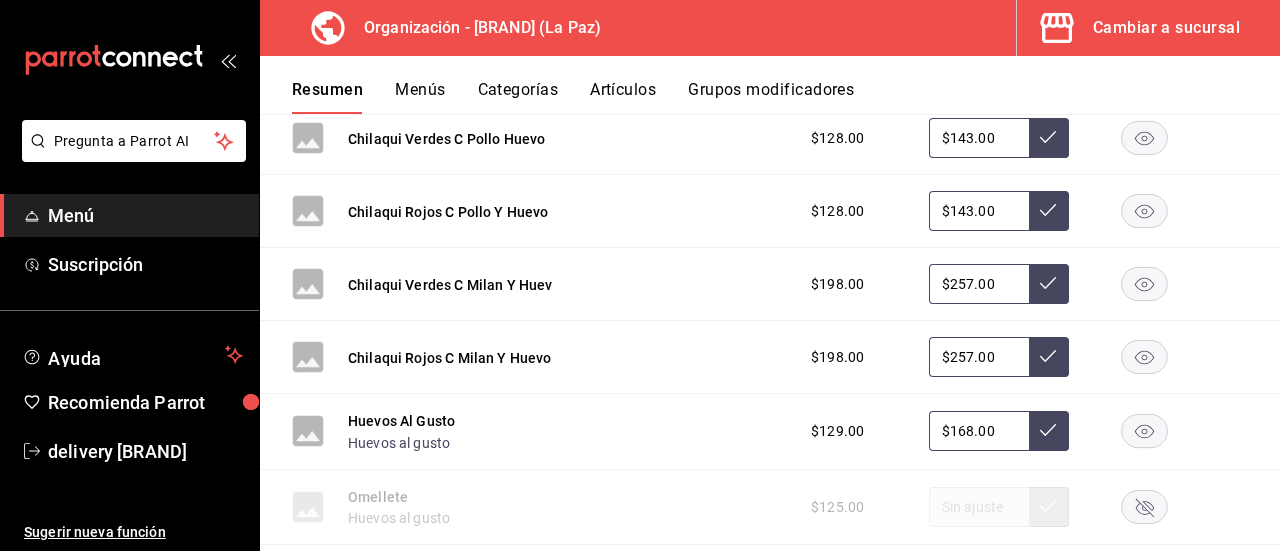 scroll, scrollTop: 4310, scrollLeft: 0, axis: vertical 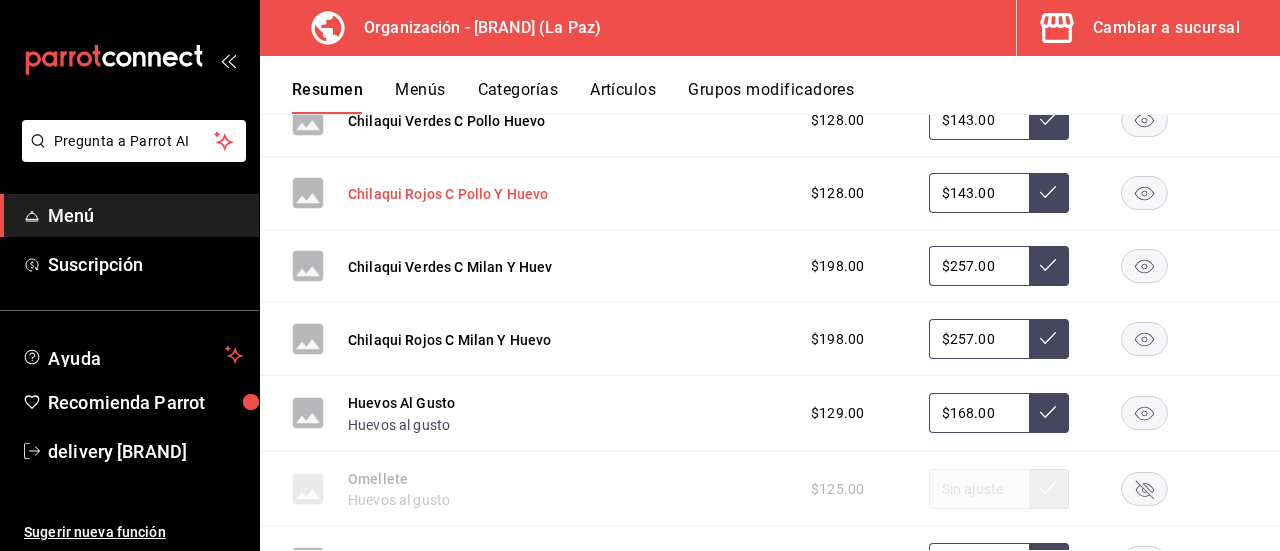 click on "Chilaqui Rojos C Pollo Y Huevo" at bounding box center (448, 194) 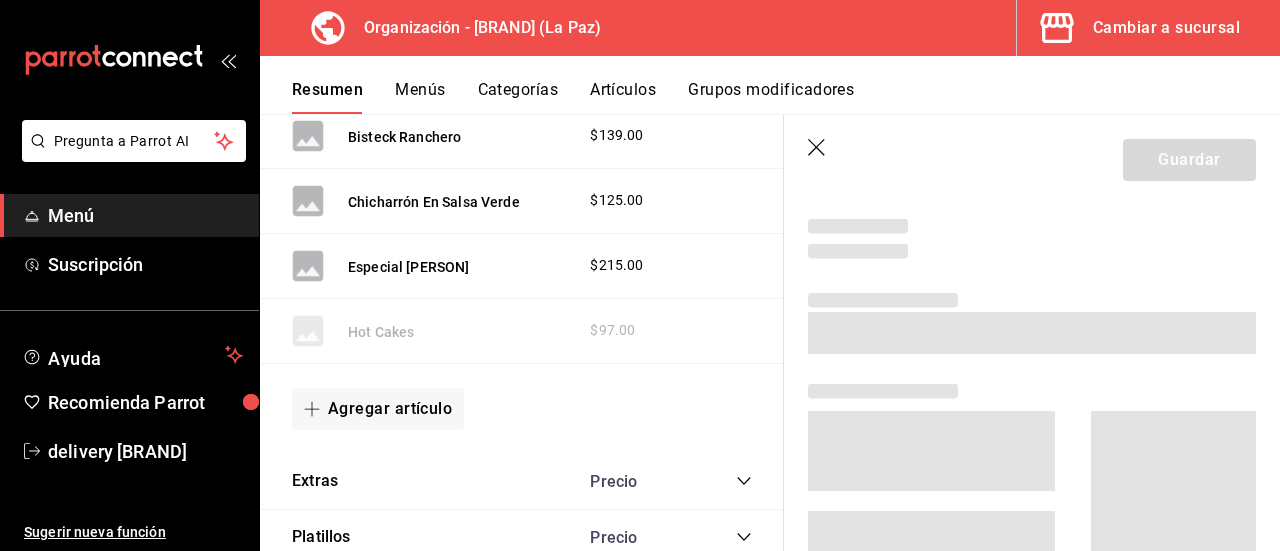 scroll, scrollTop: 3883, scrollLeft: 0, axis: vertical 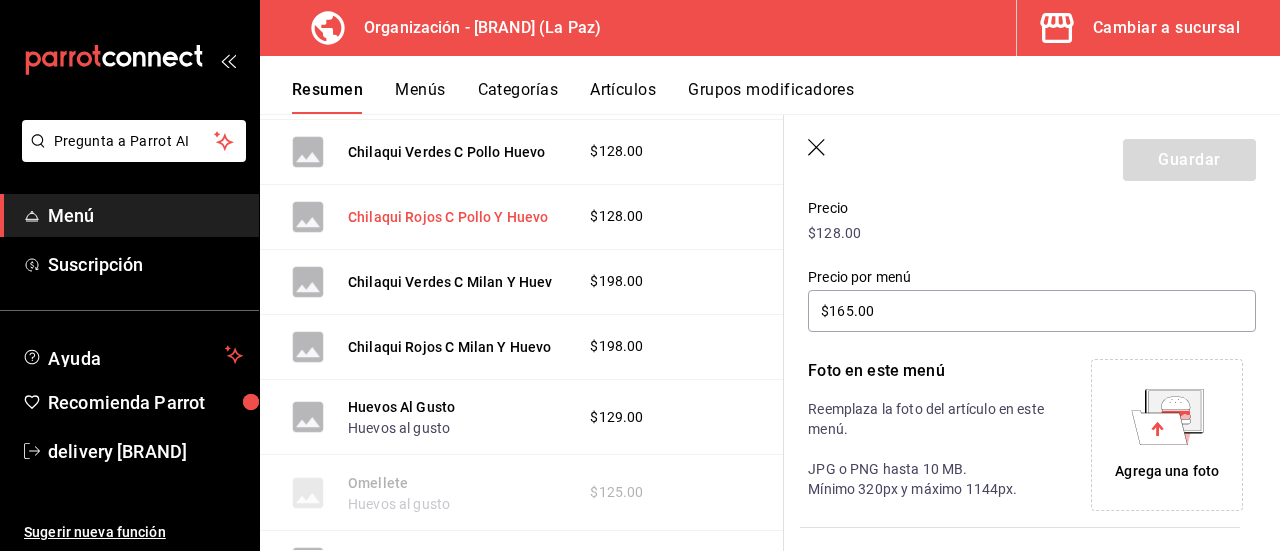 type on "$143.00" 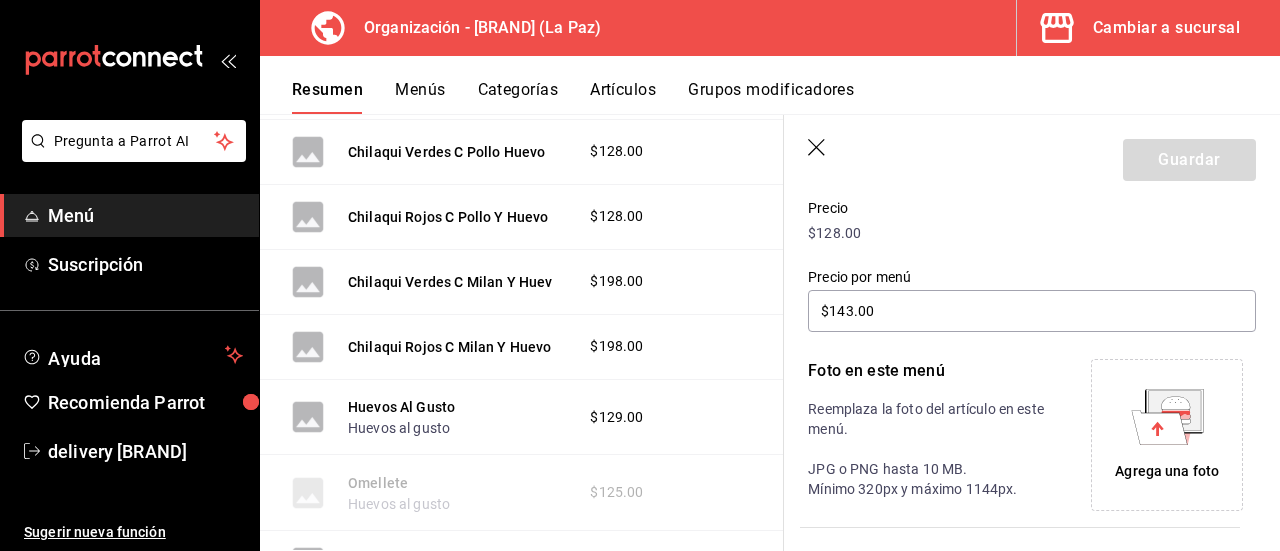 click on "Agrega una foto" at bounding box center [1167, 471] 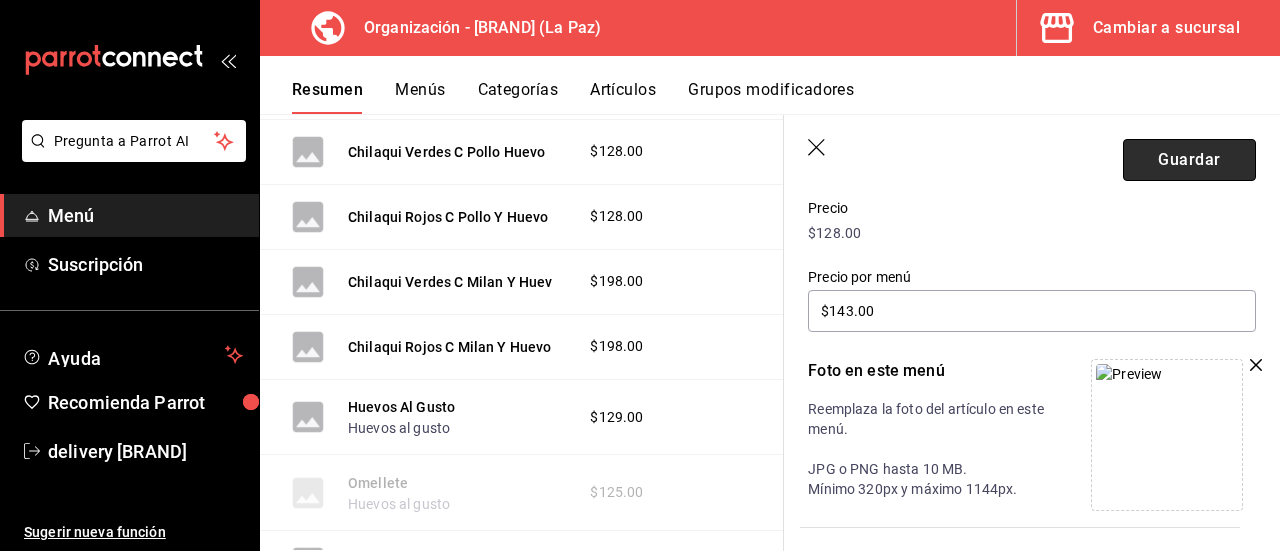 click on "Guardar" at bounding box center [1189, 160] 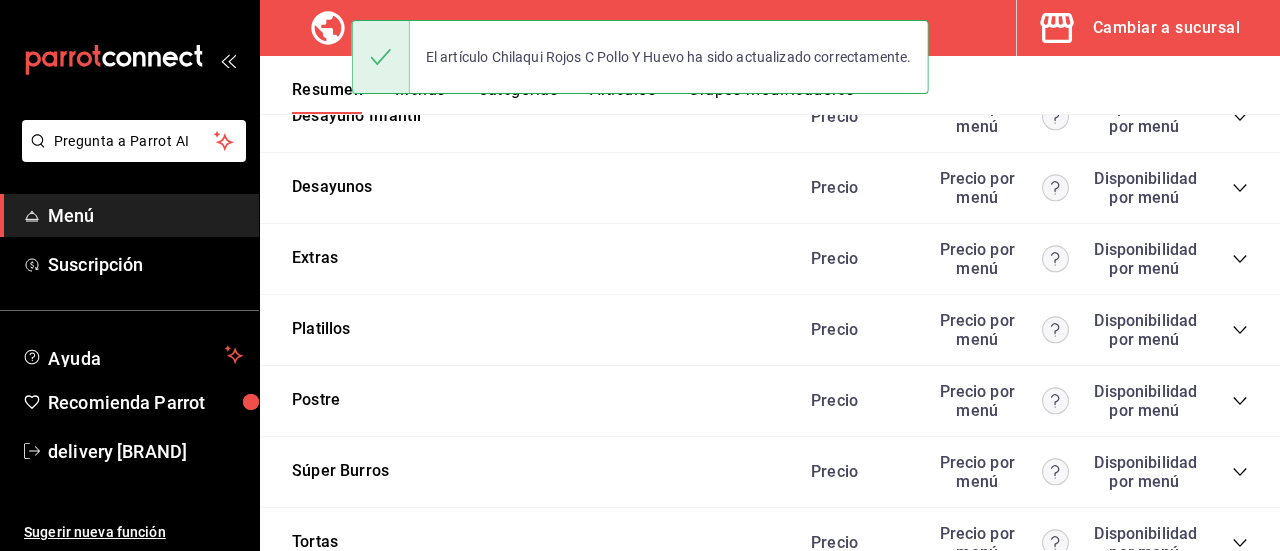 scroll, scrollTop: 590, scrollLeft: 0, axis: vertical 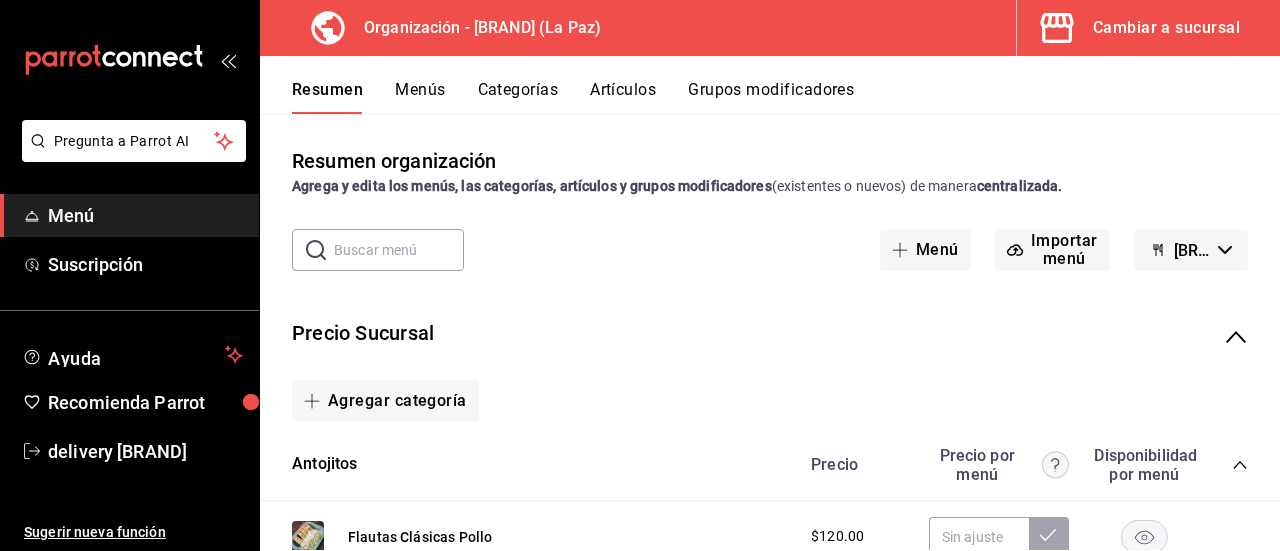 click 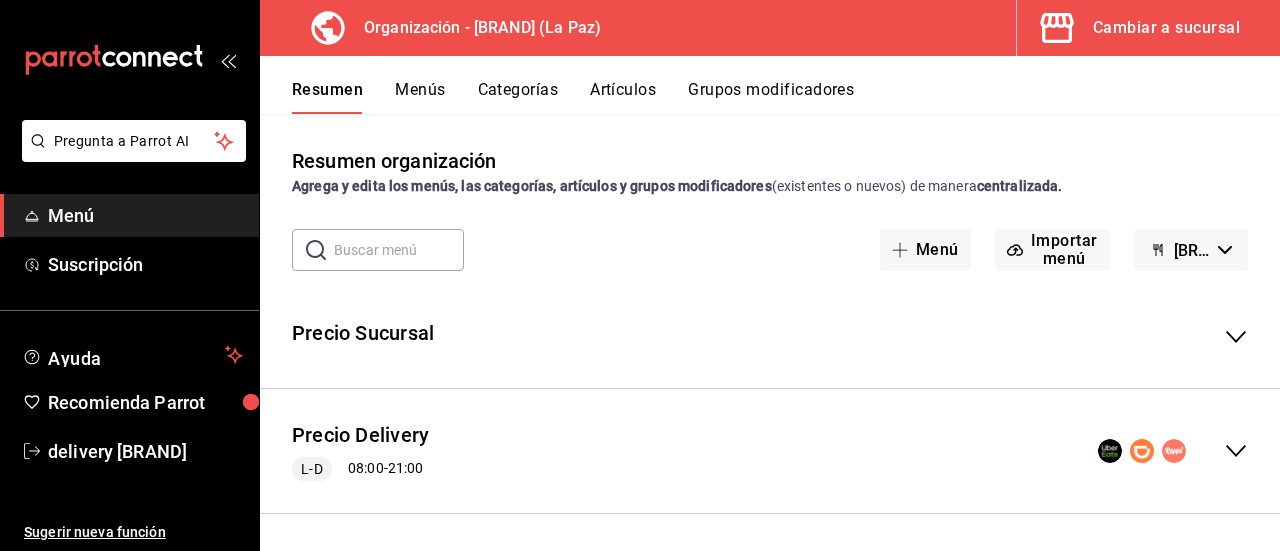click 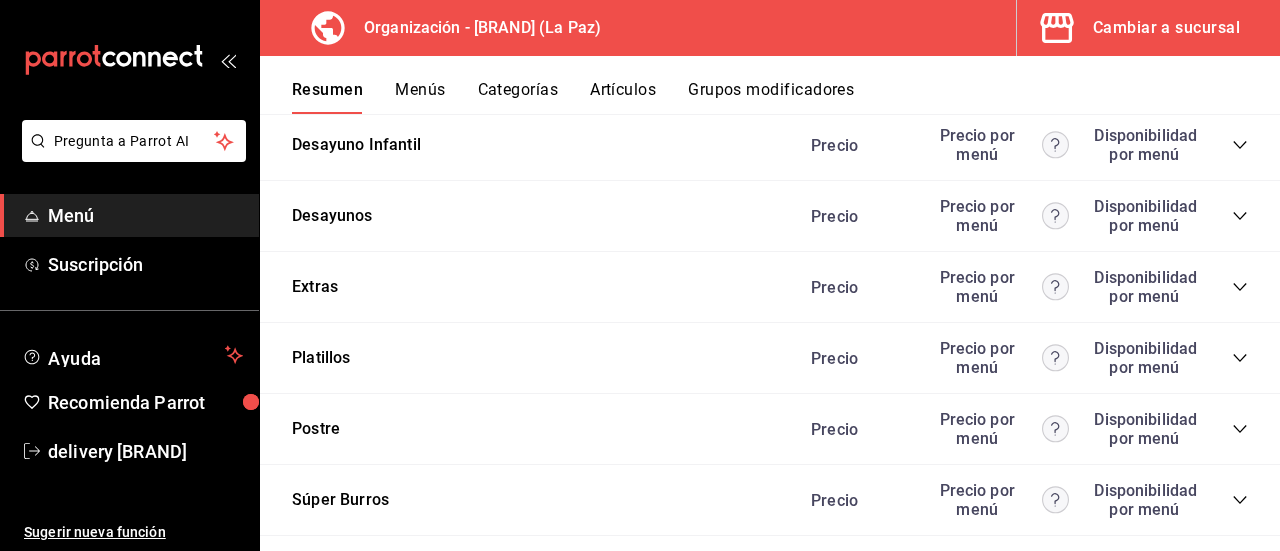 scroll, scrollTop: 3715, scrollLeft: 0, axis: vertical 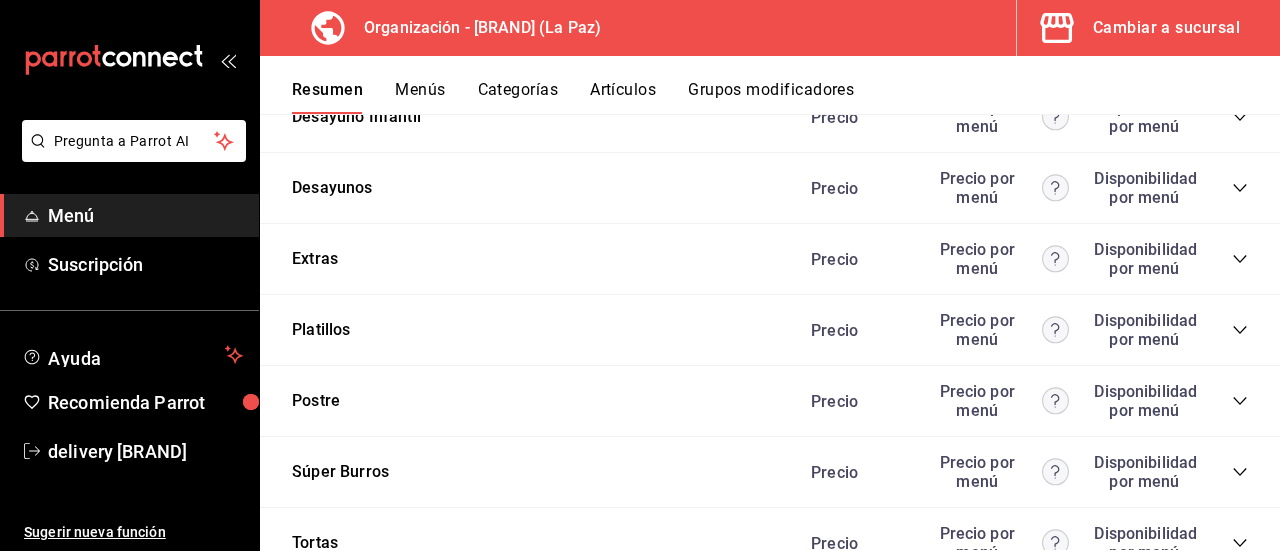 click 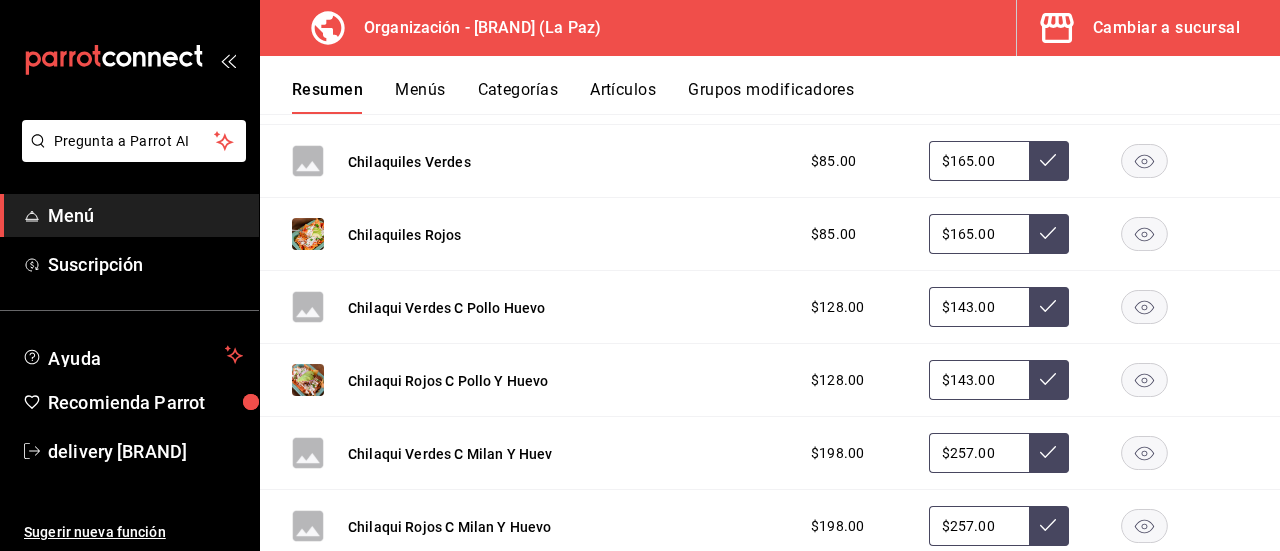 scroll, scrollTop: 4013, scrollLeft: 0, axis: vertical 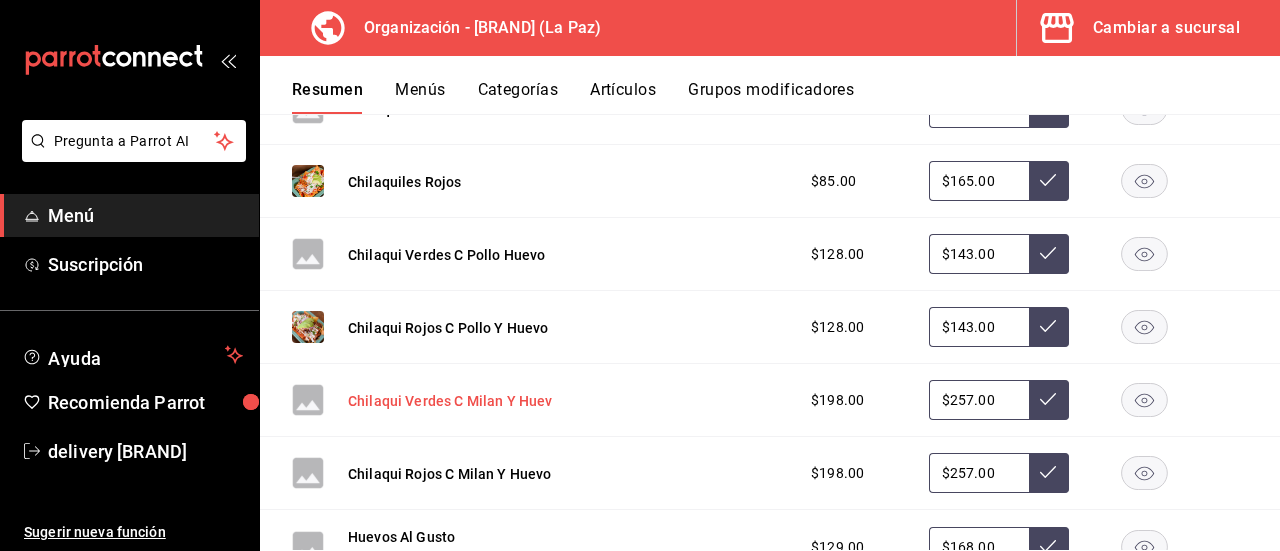 click on "Chilaqui Verdes C Milan Y Huev" at bounding box center (450, 401) 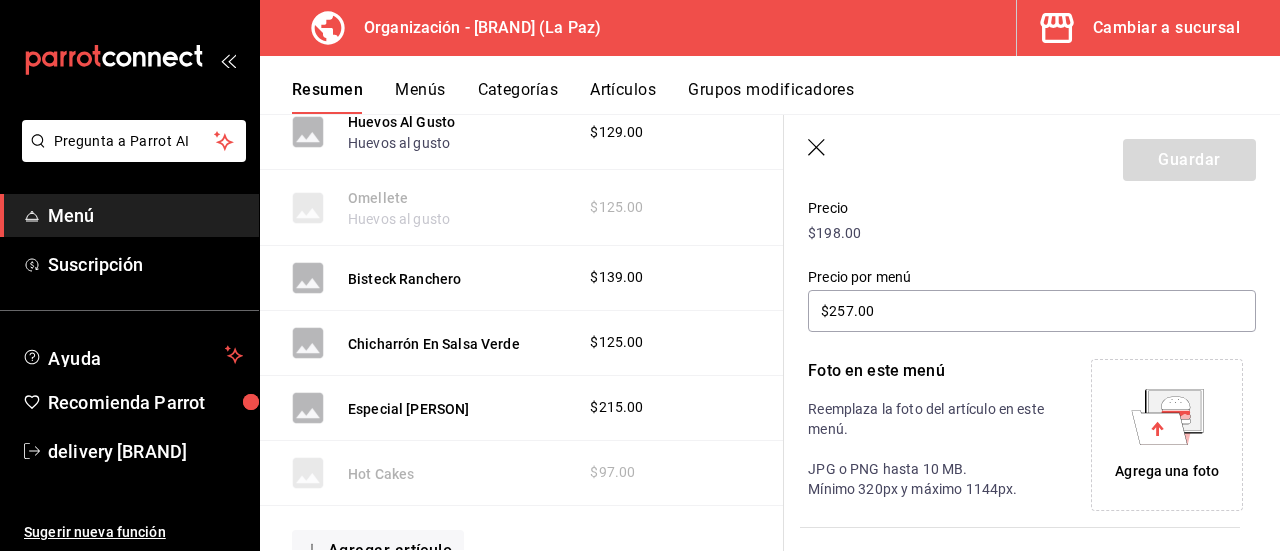 scroll, scrollTop: 3610, scrollLeft: 0, axis: vertical 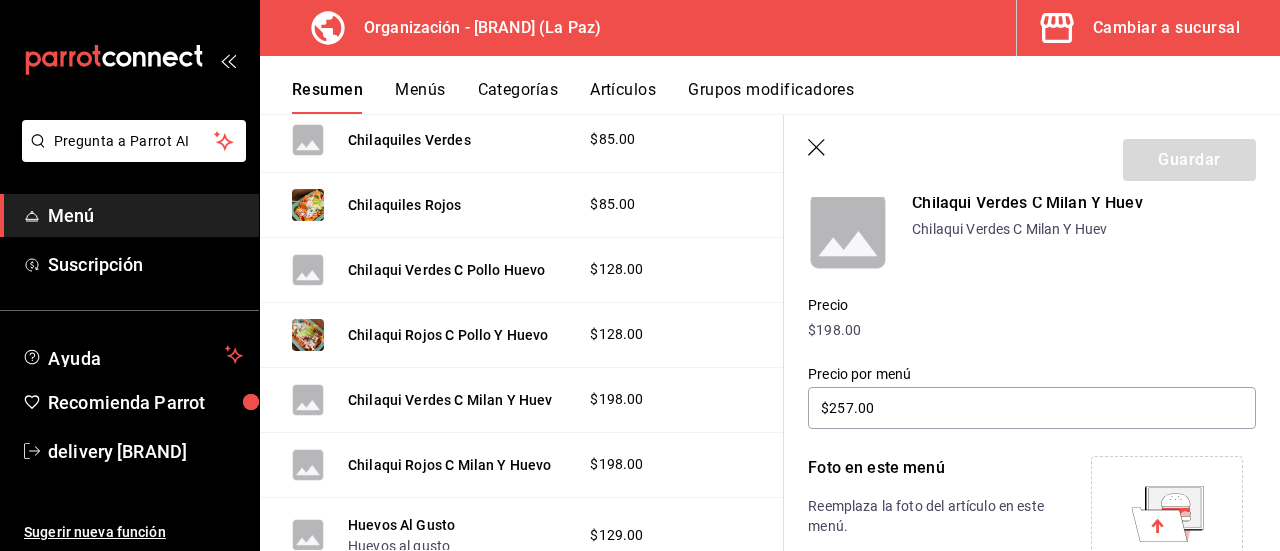 type 